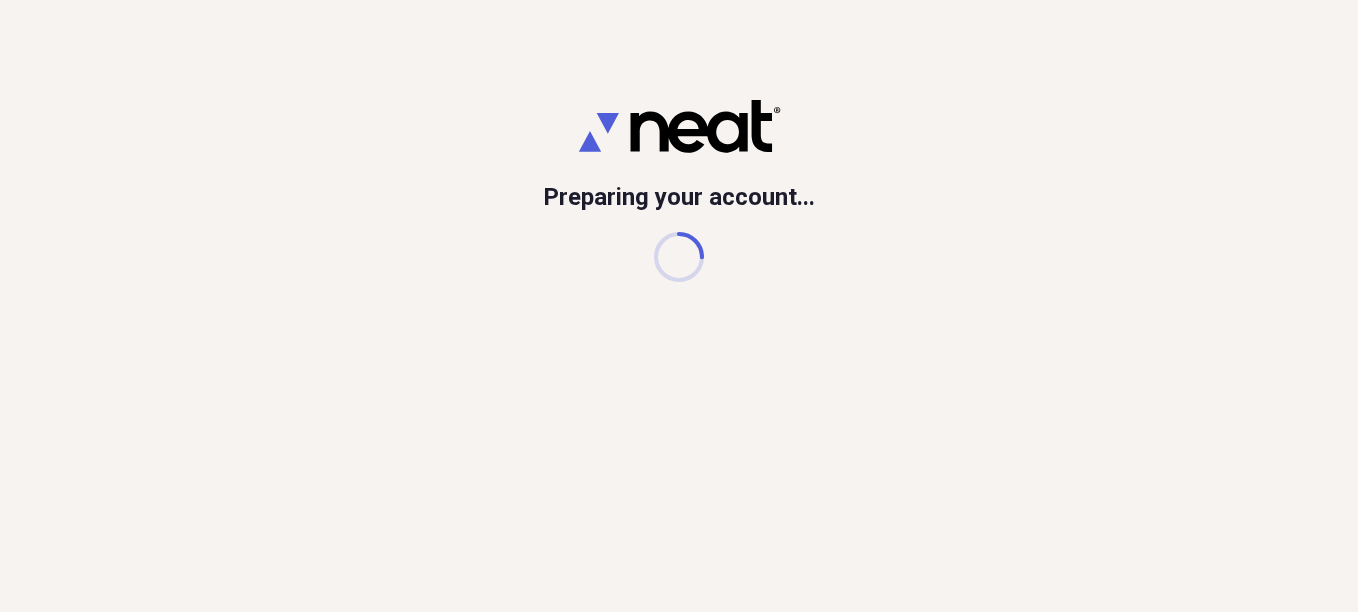 scroll, scrollTop: 0, scrollLeft: 0, axis: both 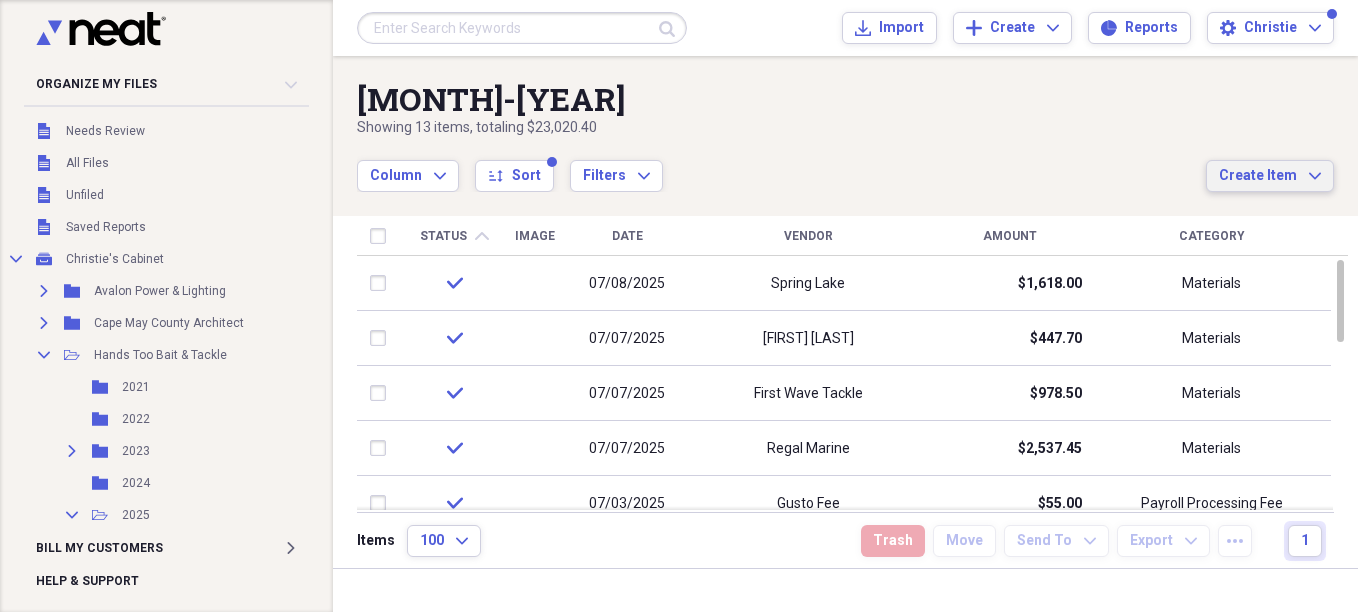 click on "Create Item Expand" at bounding box center (1270, 176) 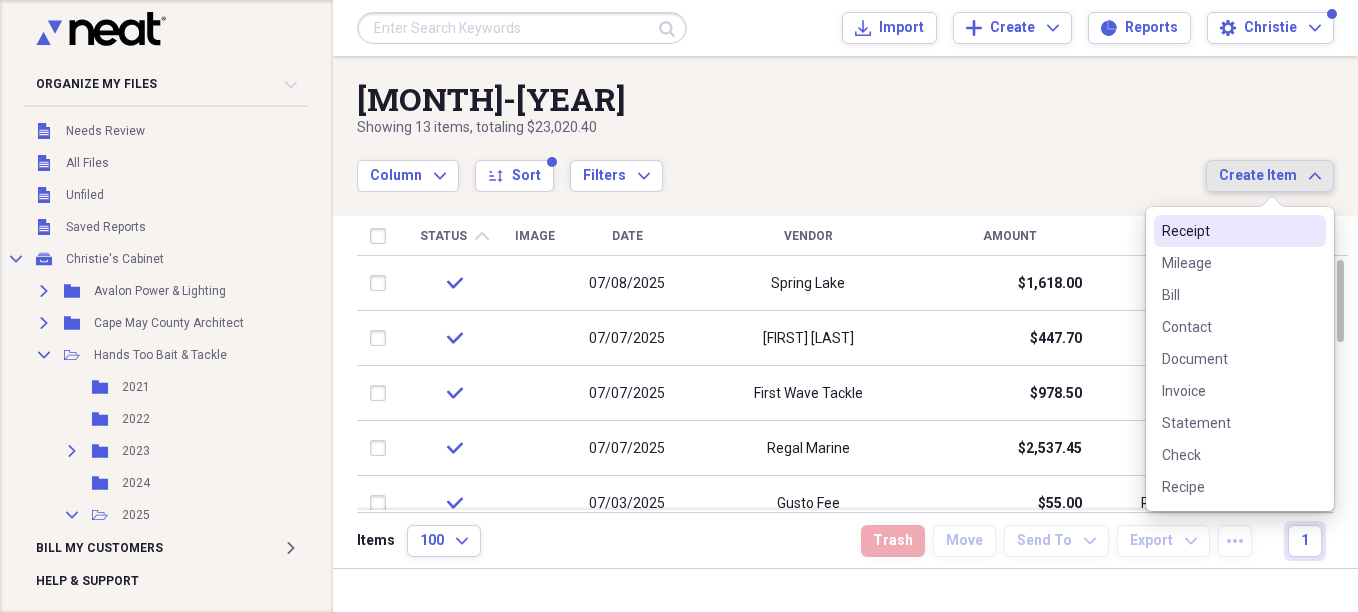 click on "Receipt" at bounding box center [1228, 231] 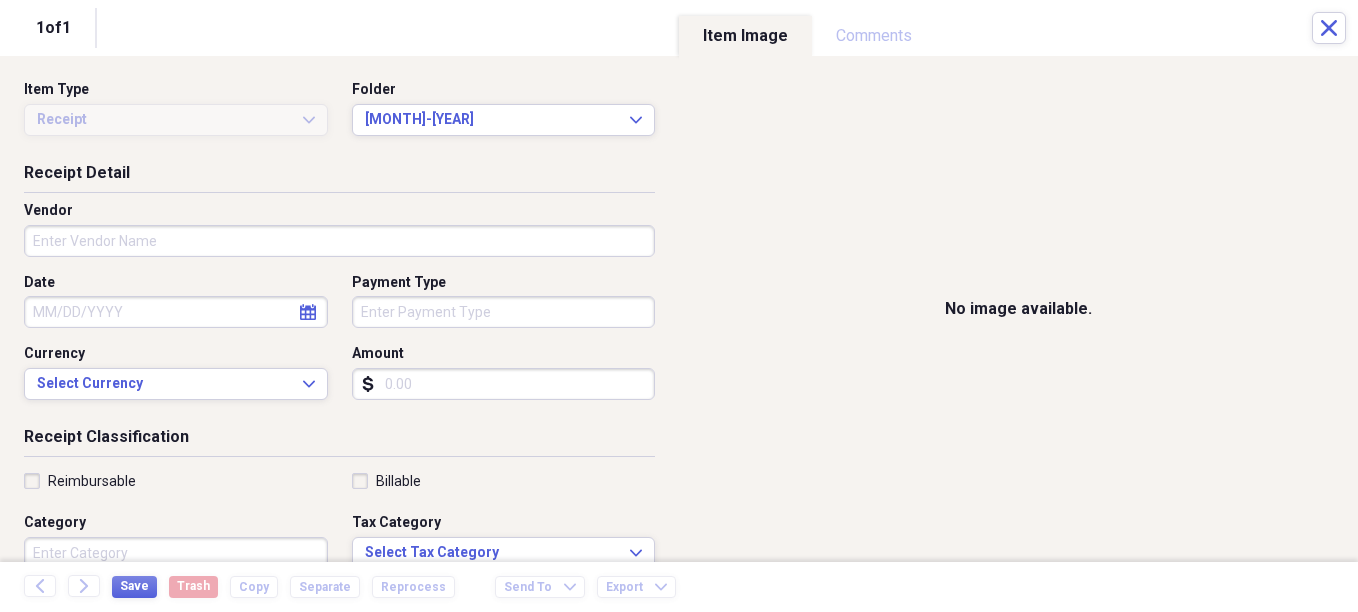 drag, startPoint x: 99, startPoint y: 230, endPoint x: 107, endPoint y: 254, distance: 25.298222 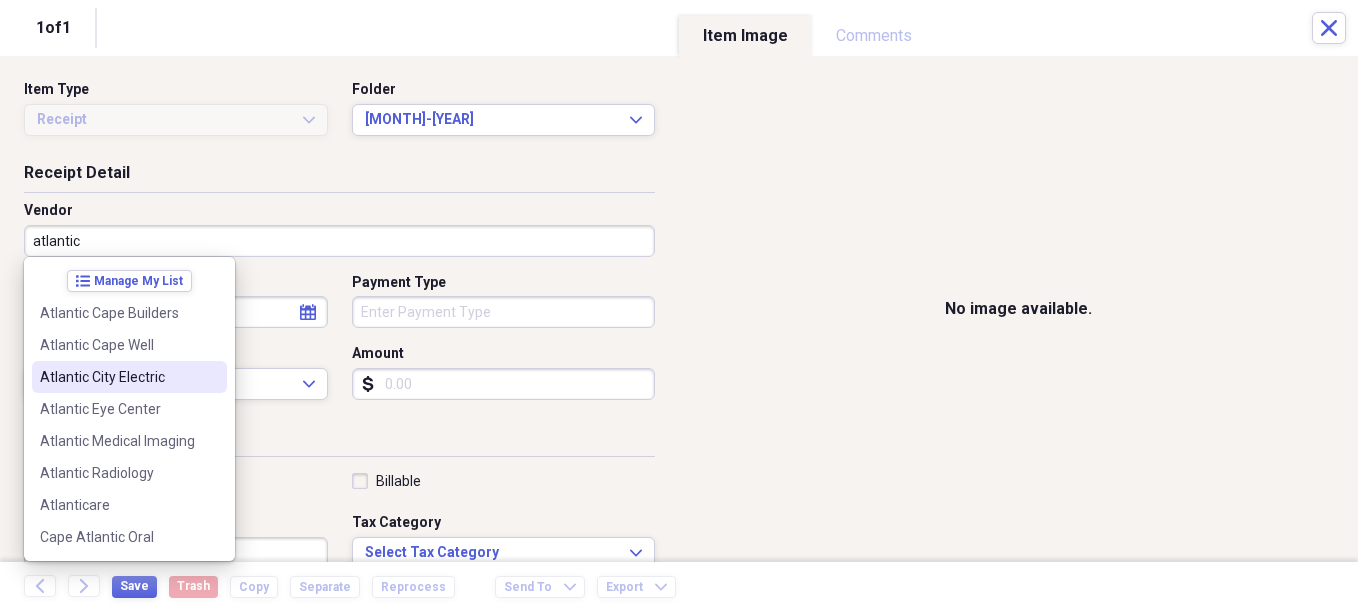 click on "Atlantic City Electric" at bounding box center (129, 377) 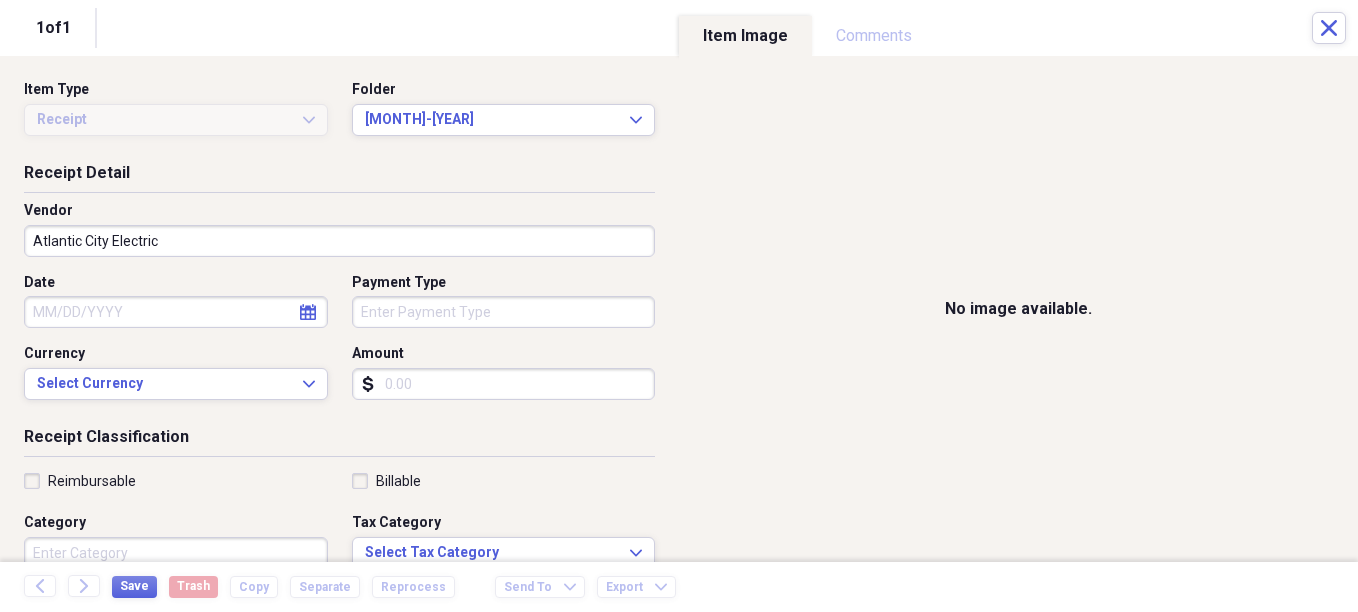 click on "Date" at bounding box center [176, 312] 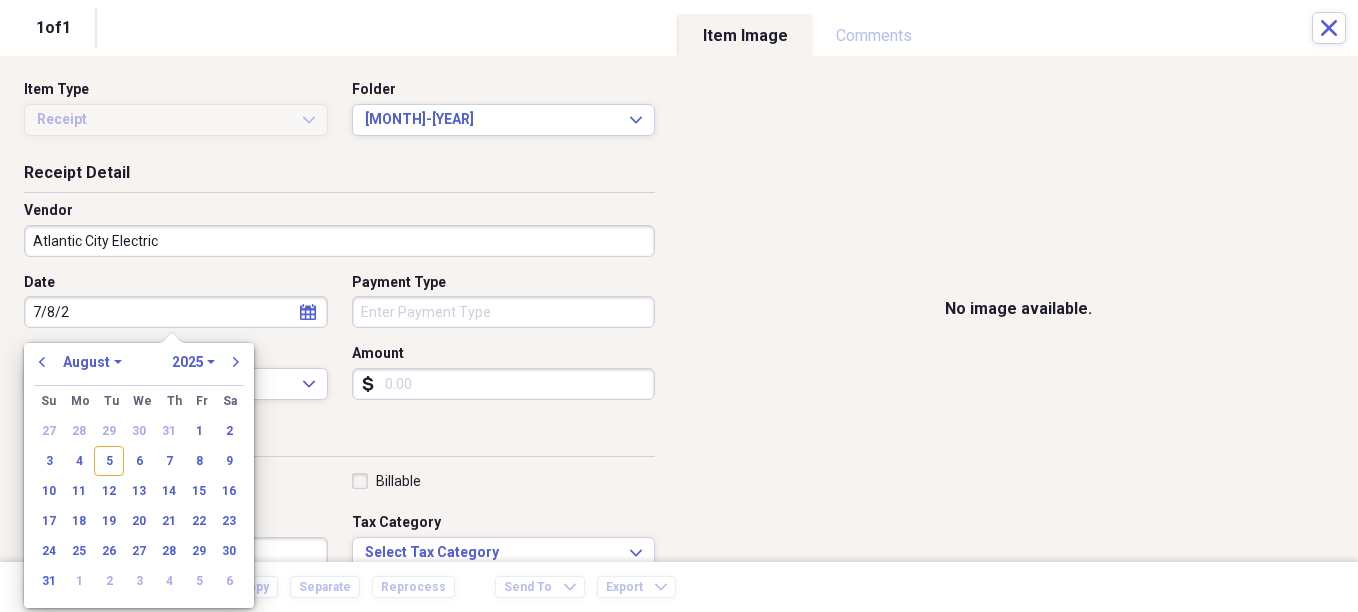 type on "7/8/25" 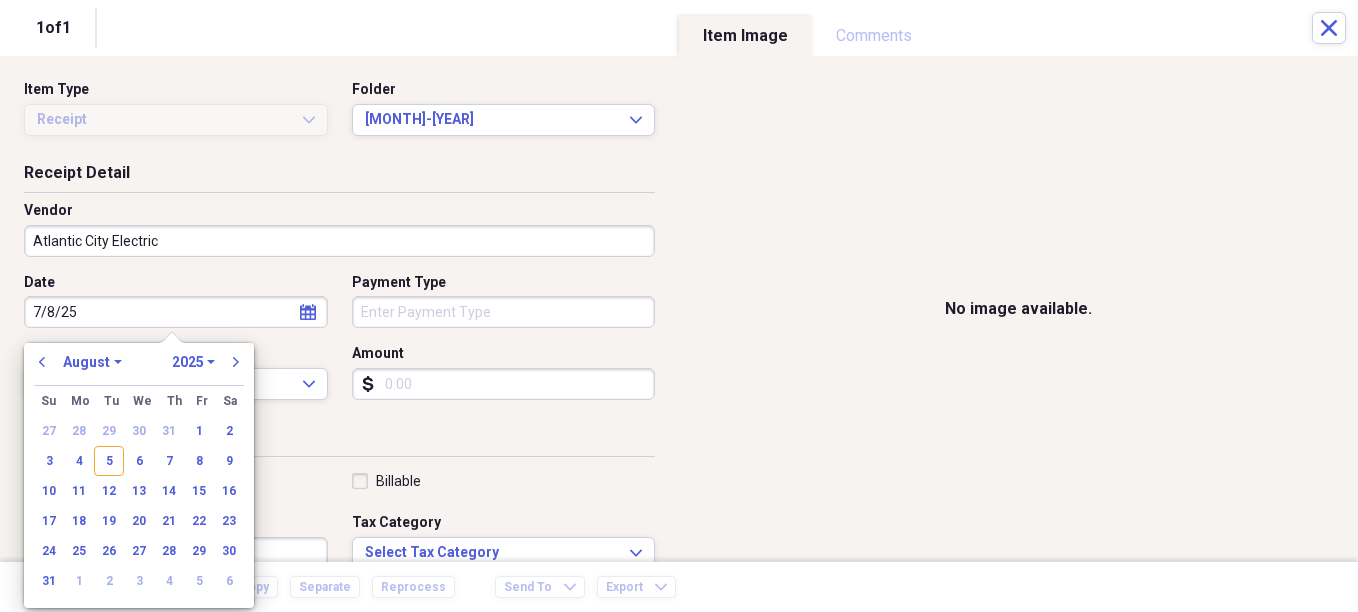 select on "6" 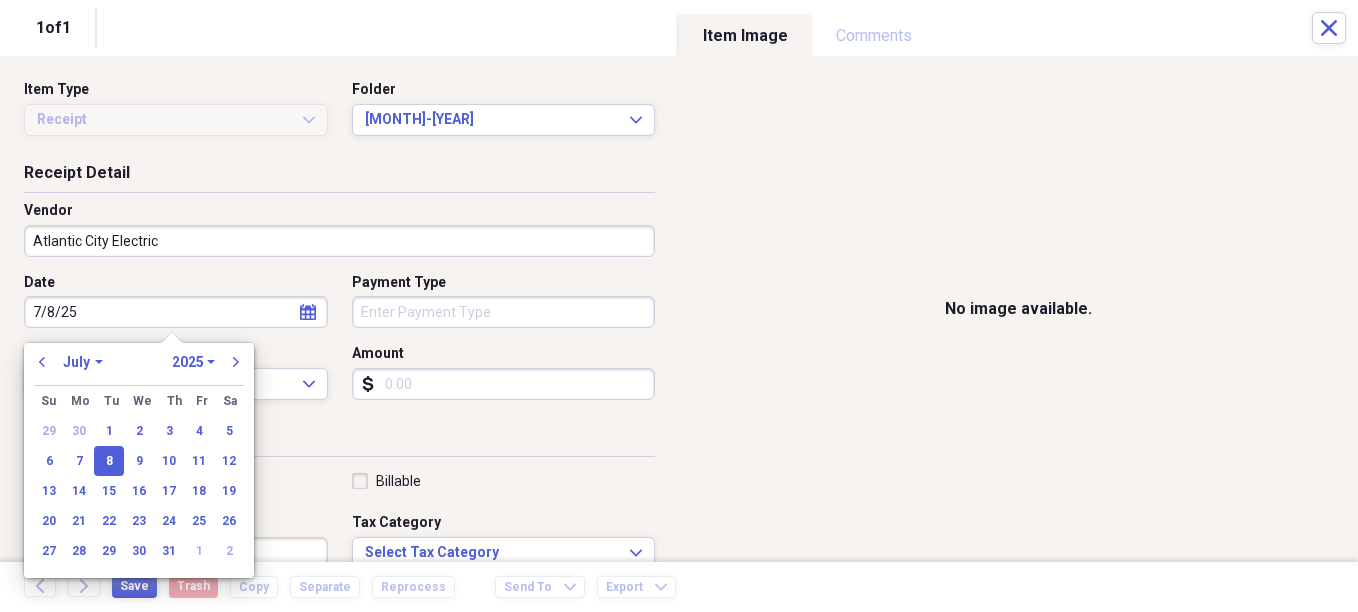type on "07/08/2025" 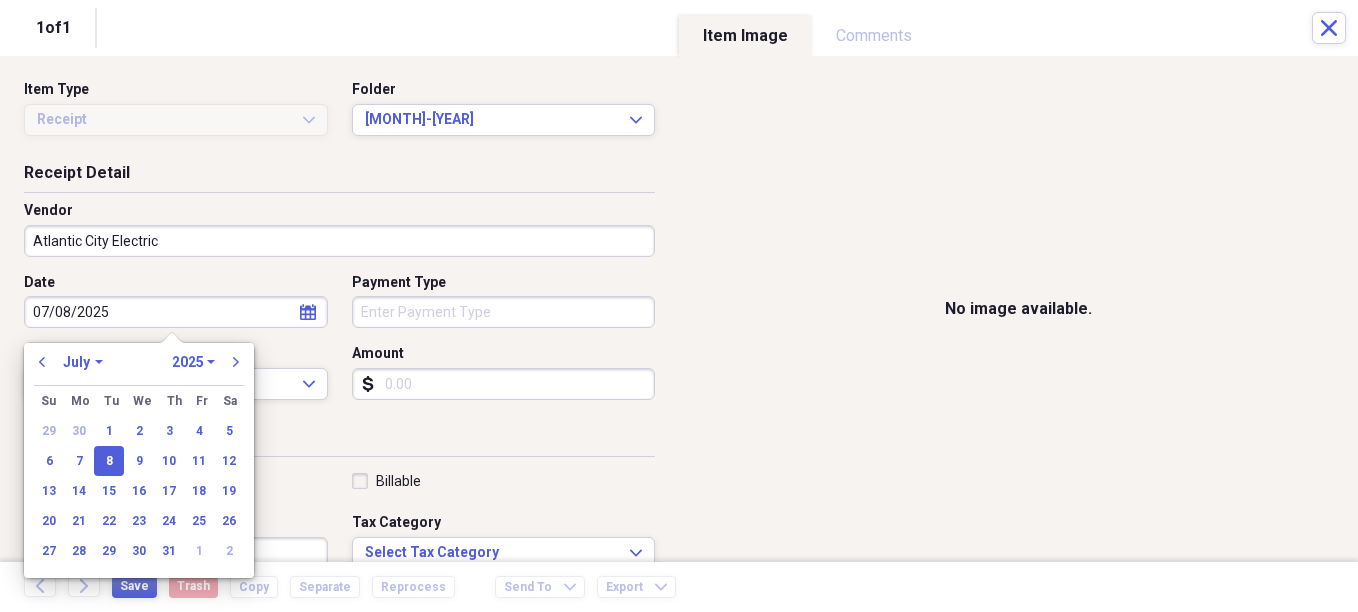click on "Organize My Files Collapse Unfiled Needs Review Unfiled All Files Unfiled Unfiled Unfiled Saved Reports Collapse My Cabinet Christie's Cabinet Add Folder Expand Folder Avalon Power & Lighting Add Folder Expand Folder Cape May County Architect Add Folder Collapse Open Folder Hands Too Bait & Tackle Add Folder Folder 2021 Add Folder Folder 2022 Add Folder Expand Folder 2023 Add Folder Folder 2024 Add Folder Collapse Open Folder 2025 Add Folder Folder 1-2025 Add Folder Folder 10-2025 Add Folder Folder 11-2025 Add Folder Folder 12-2025 Add Folder Folder 2-2025 Add Folder Folder 3-2025 Add Folder Folder 4-2025 Add Folder Folder 5-2025 Add Folder Folder 6-2025 Add Folder Folder 7-2025 Add Folder Folder 8-2025 Add Folder Folder 9-2025 Add Folder Expand Folder Hands Too - 970 Add Folder Expand Folder Home Expenses Add Folder Expand Folder Inactive Add Folder Expand Folder JMM Studios Add Folder Folder Kevin Clifford 2024 Add Folder Expand Folder Pandemonium Fiberglass Add Folder Trash Trash Bill My Customers Expand 1" at bounding box center (679, 306) 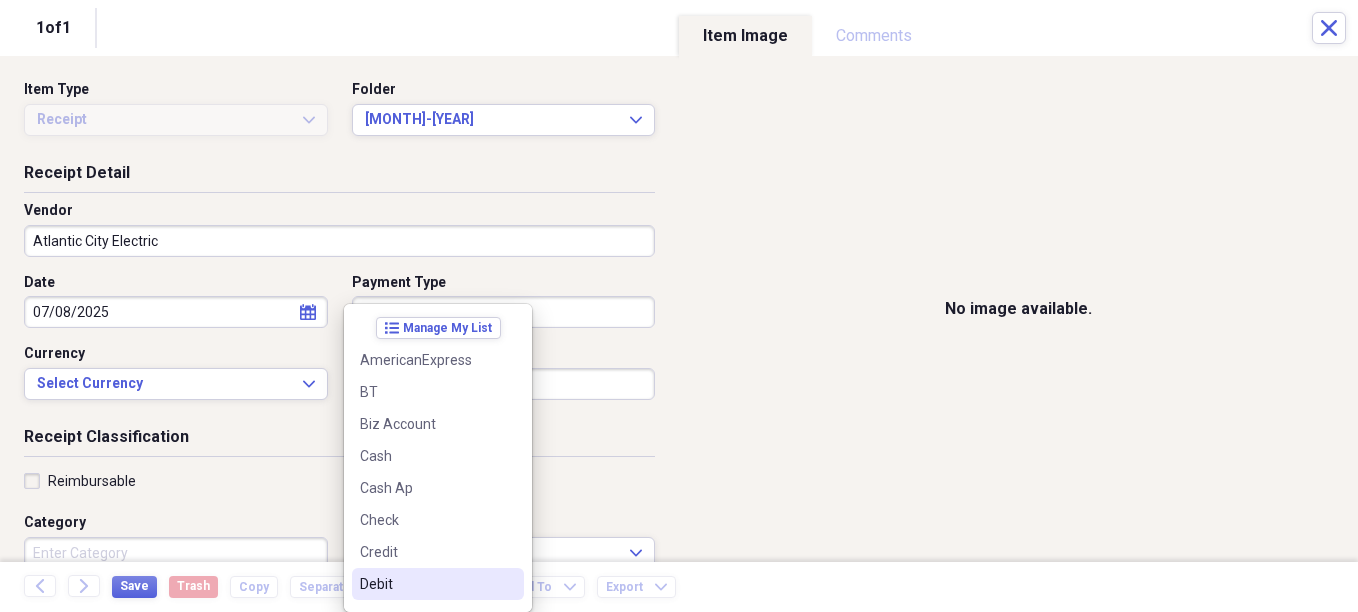 click on "Debit" at bounding box center (426, 584) 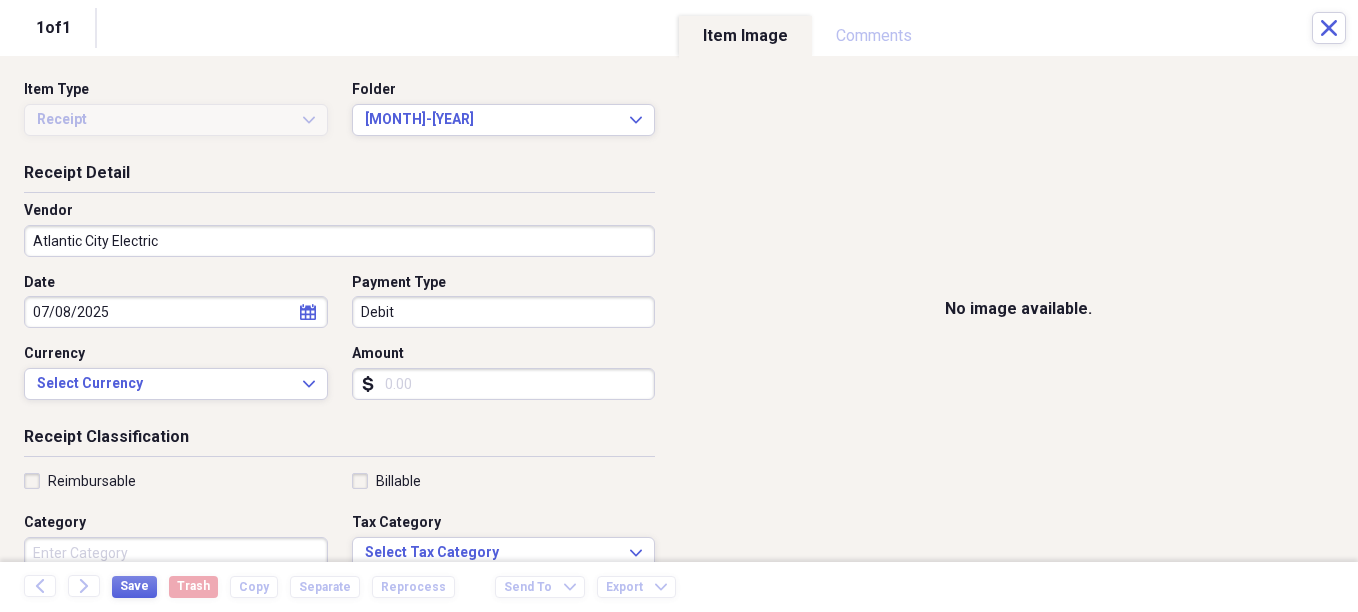 click on "Amount" at bounding box center [504, 384] 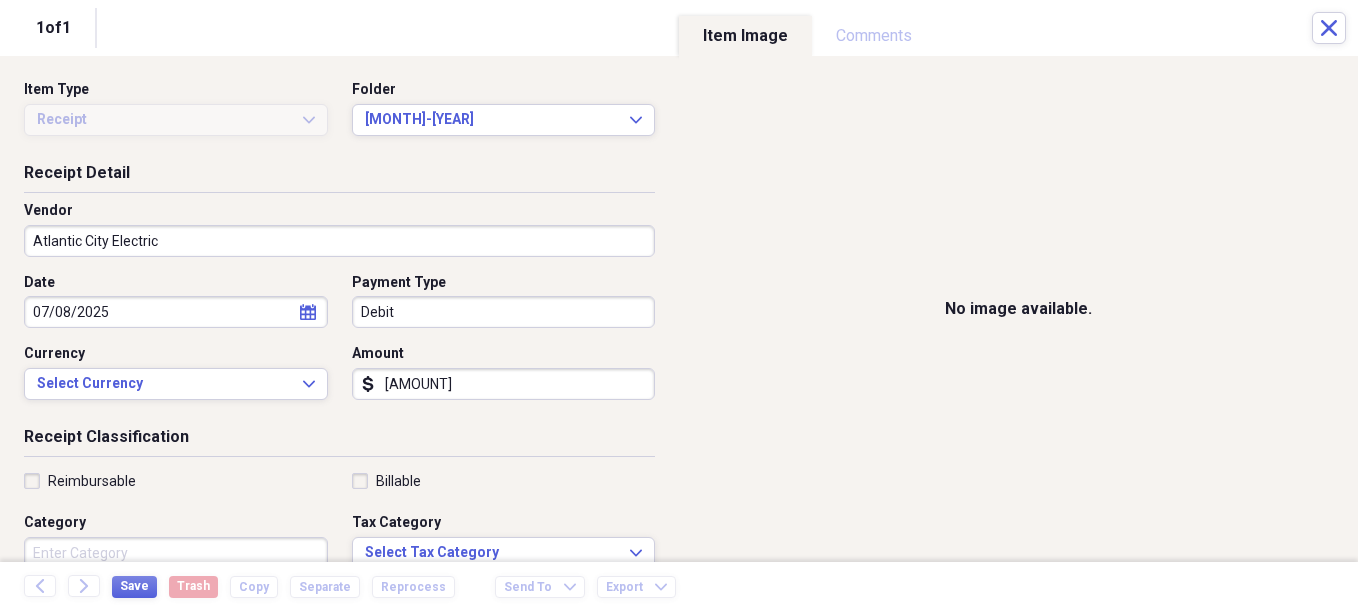 type on "[AMOUNT]" 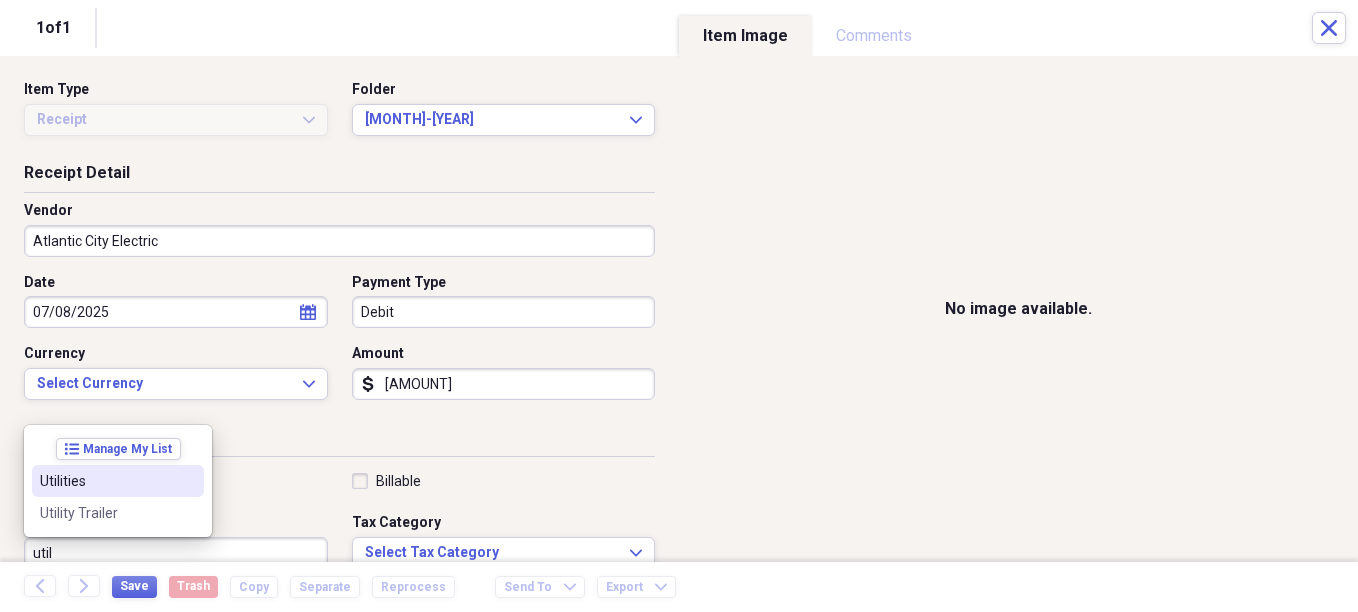 click on "Utilities" at bounding box center (106, 481) 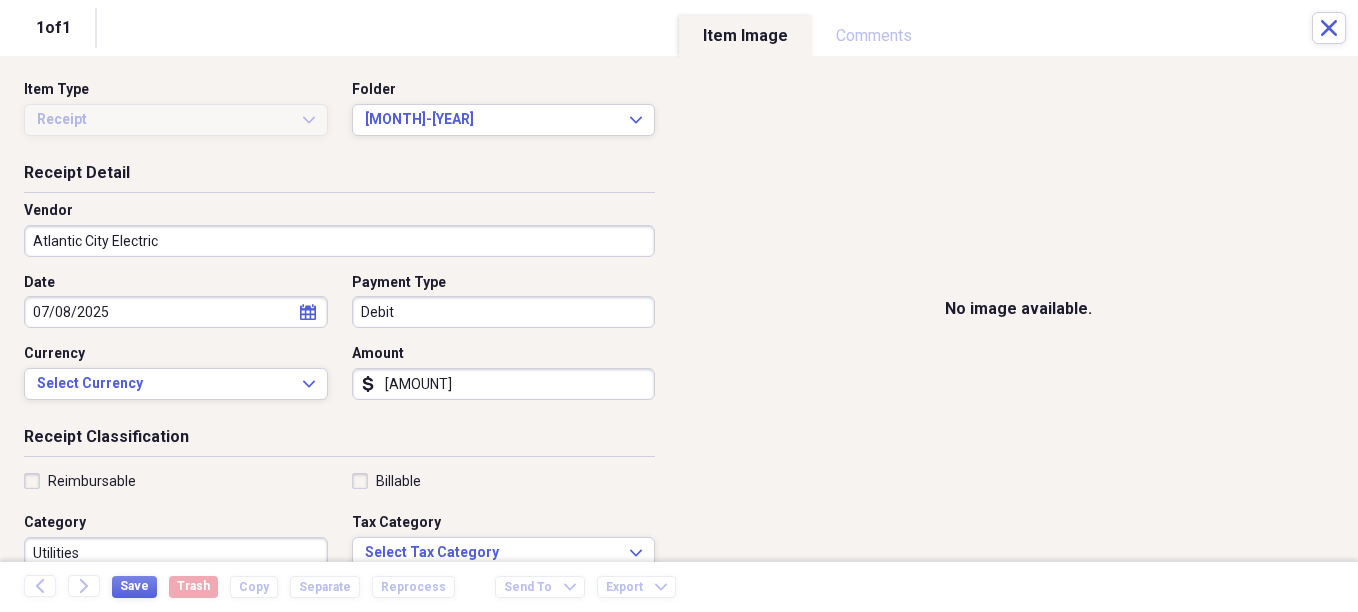 scroll, scrollTop: 7, scrollLeft: 0, axis: vertical 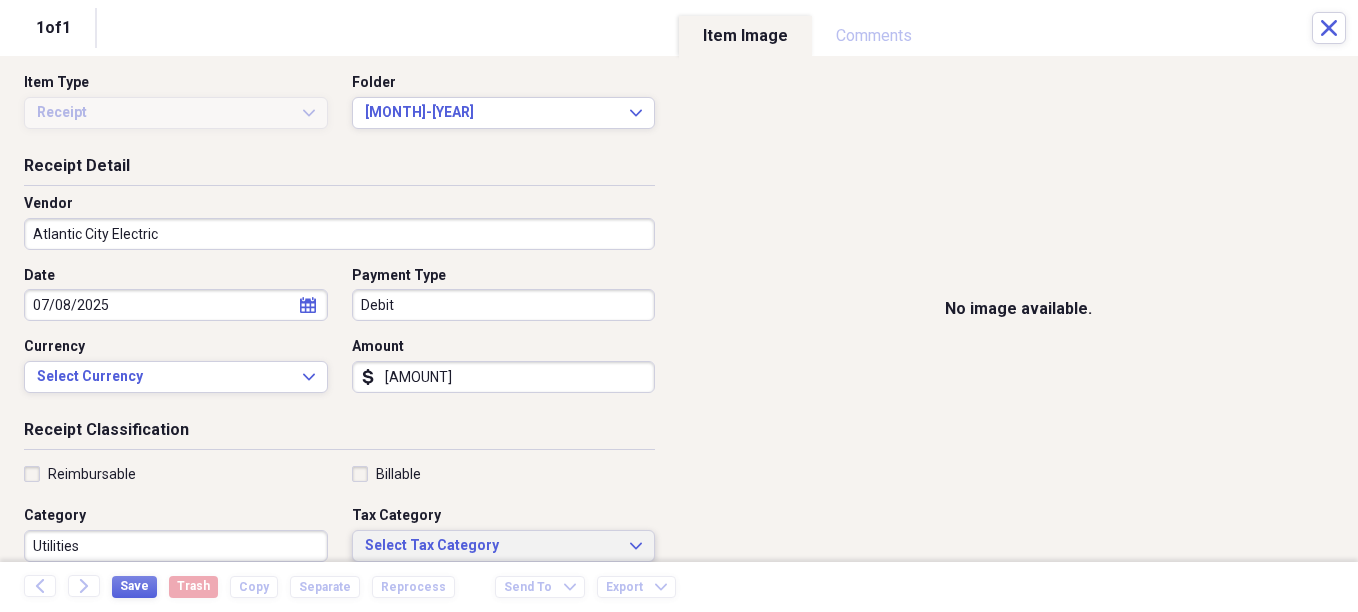 drag, startPoint x: 433, startPoint y: 553, endPoint x: 420, endPoint y: 551, distance: 13.152946 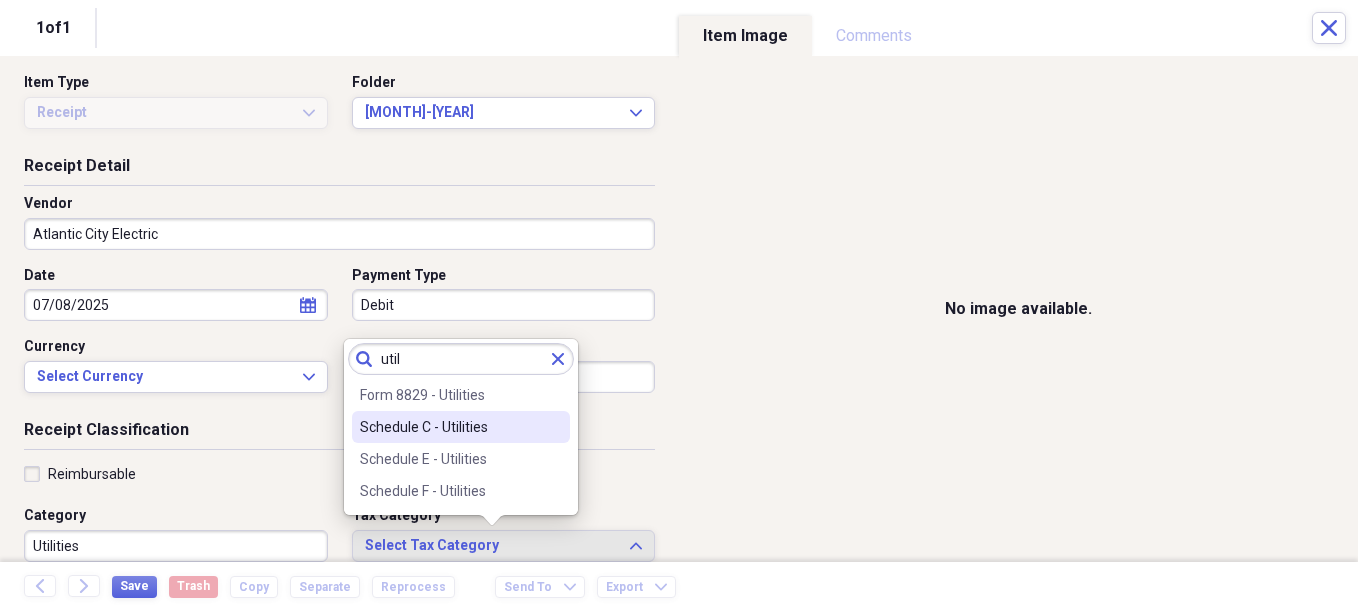 type on "util" 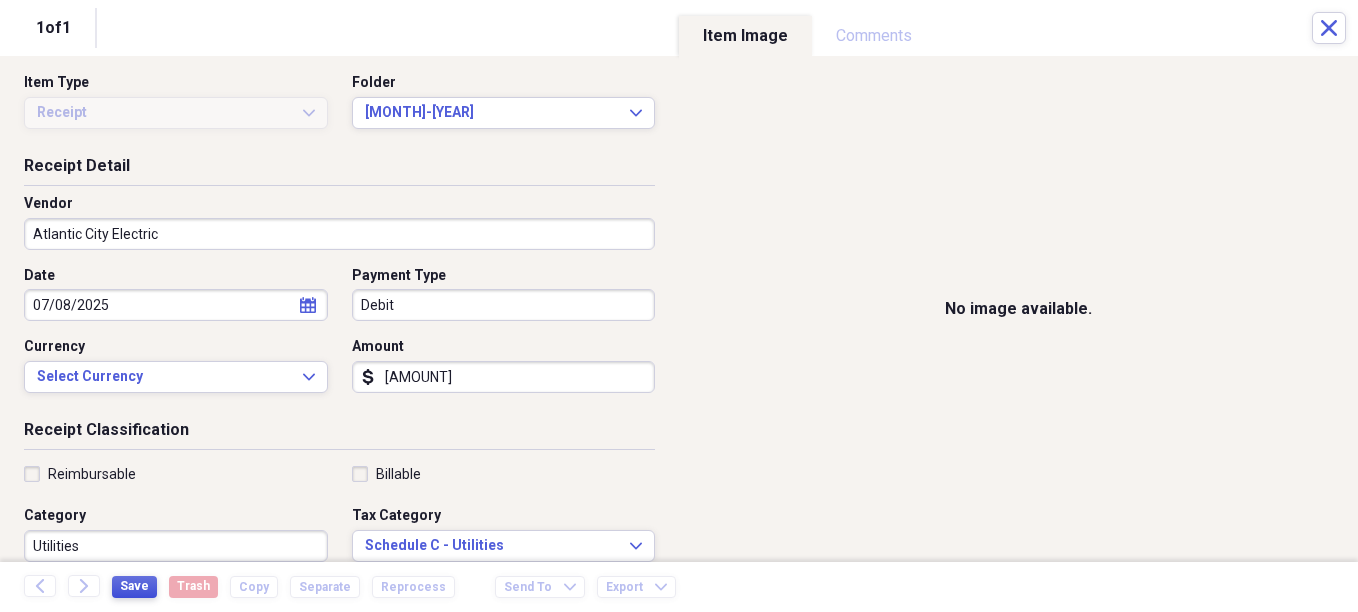 click on "Save" at bounding box center [134, 586] 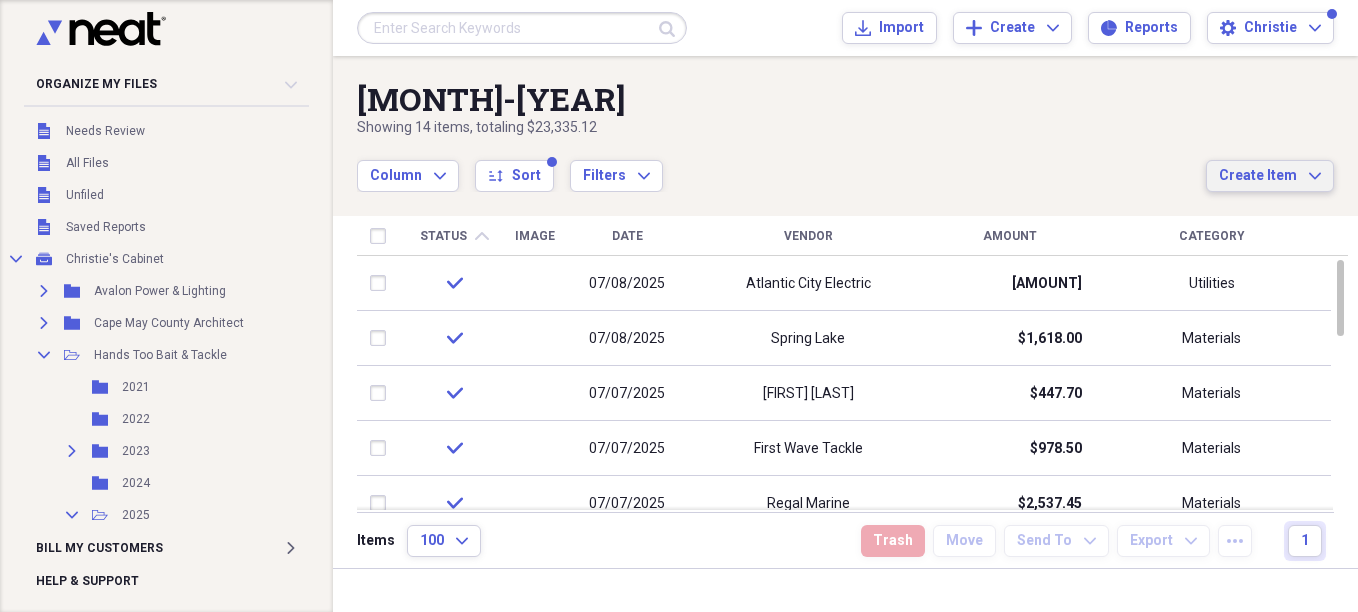 click on "Create Item" at bounding box center (1258, 176) 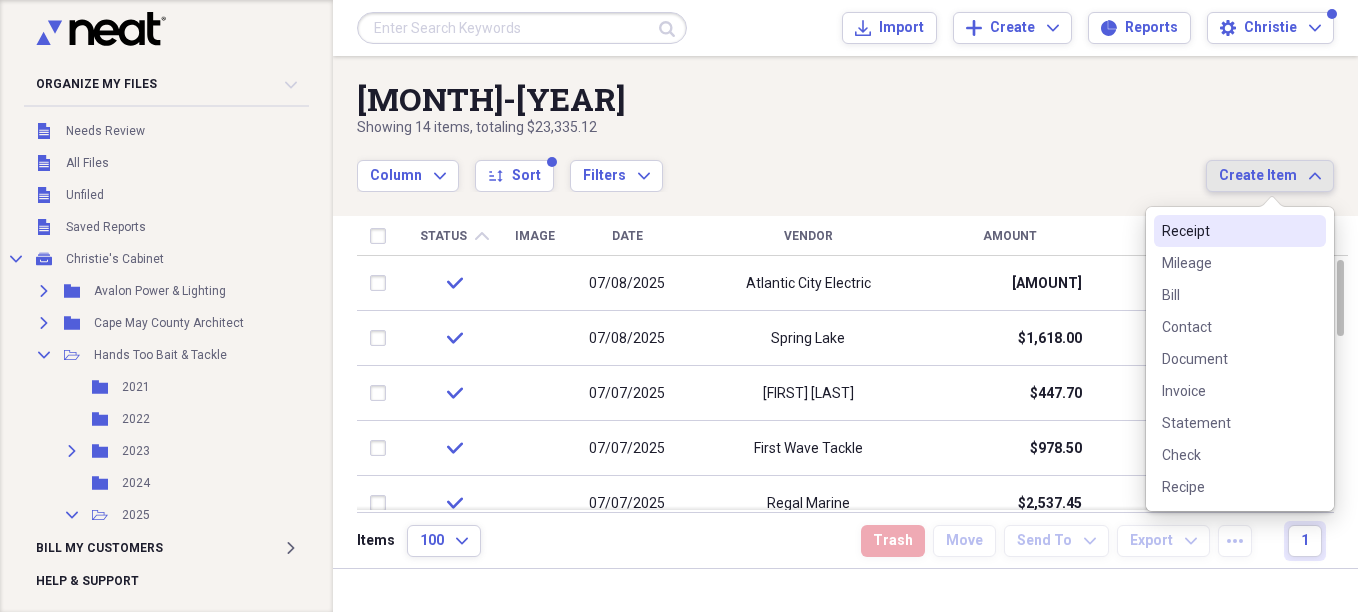 click on "Receipt" at bounding box center (1228, 231) 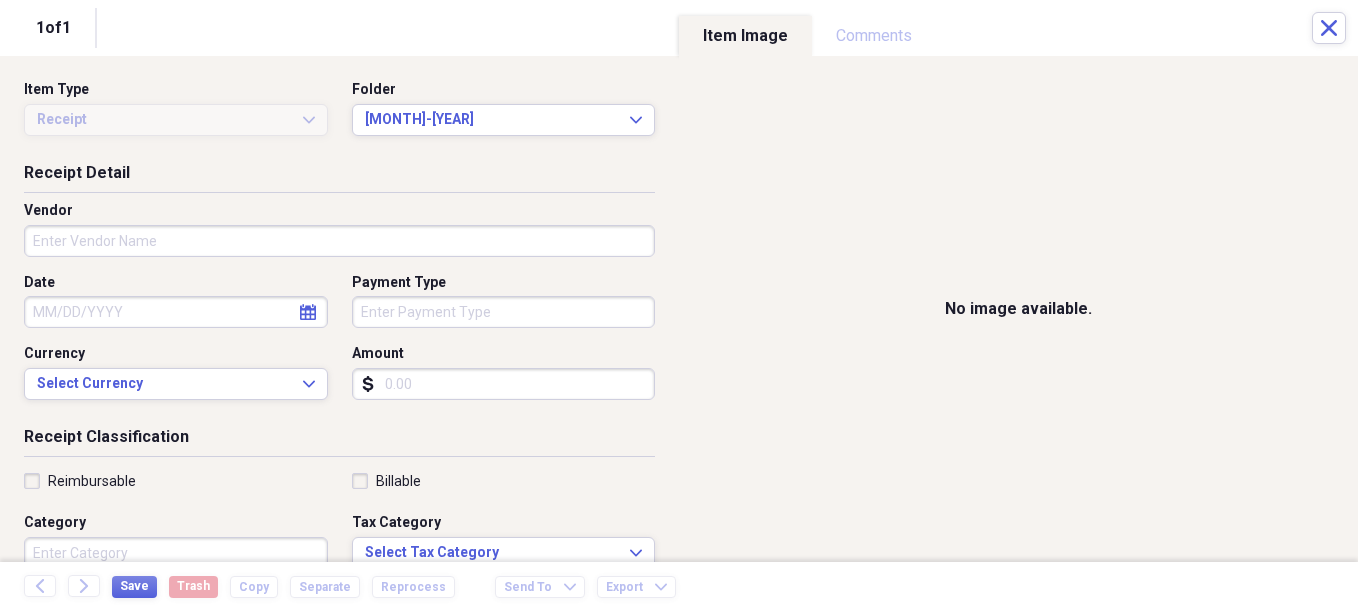 click on "Vendor" at bounding box center [339, 241] 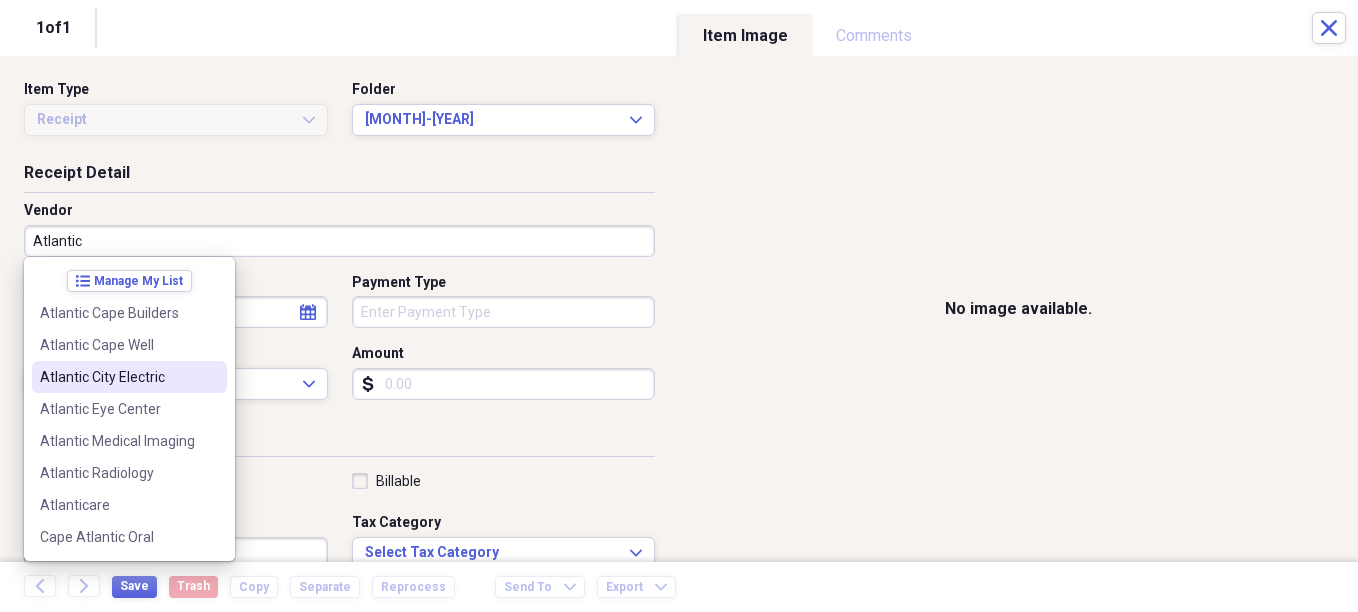 click on "Atlantic City Electric" at bounding box center [129, 377] 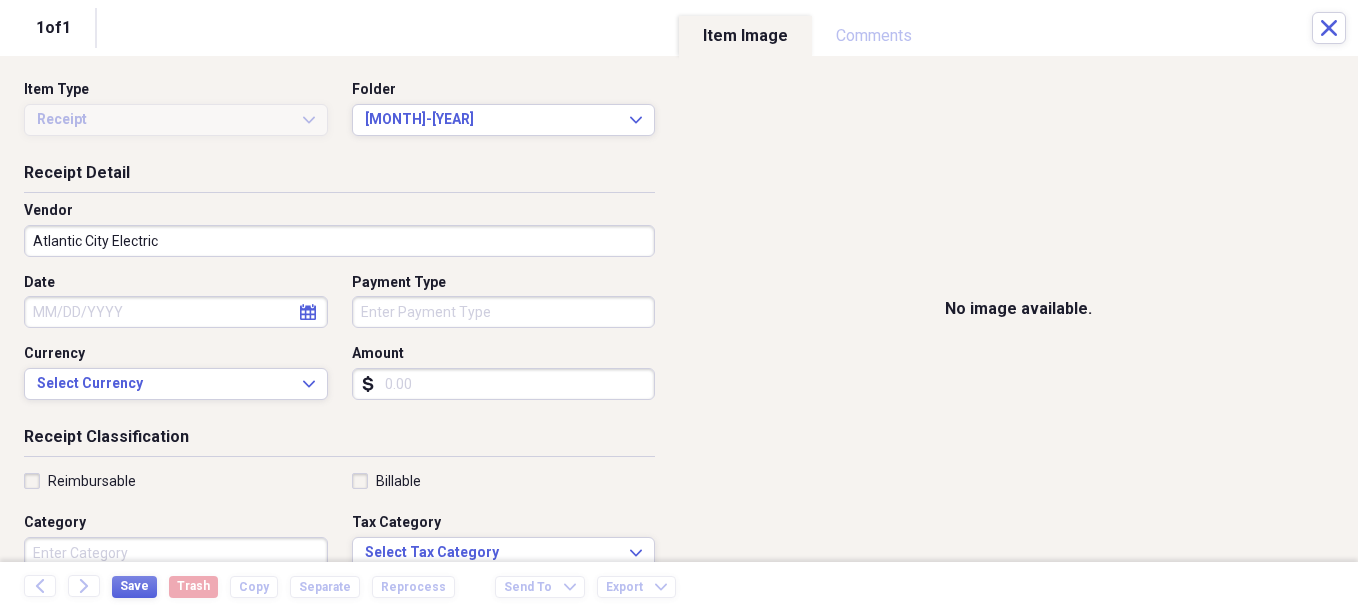 click on "Date" at bounding box center (176, 312) 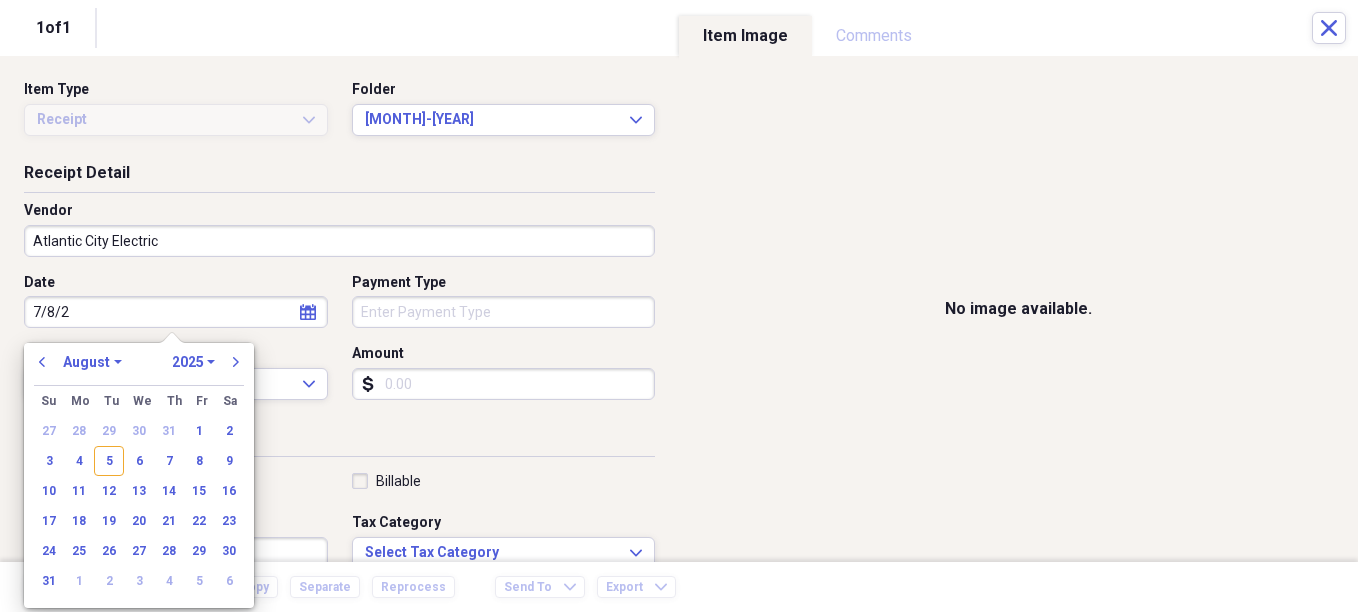 type on "7/8/25" 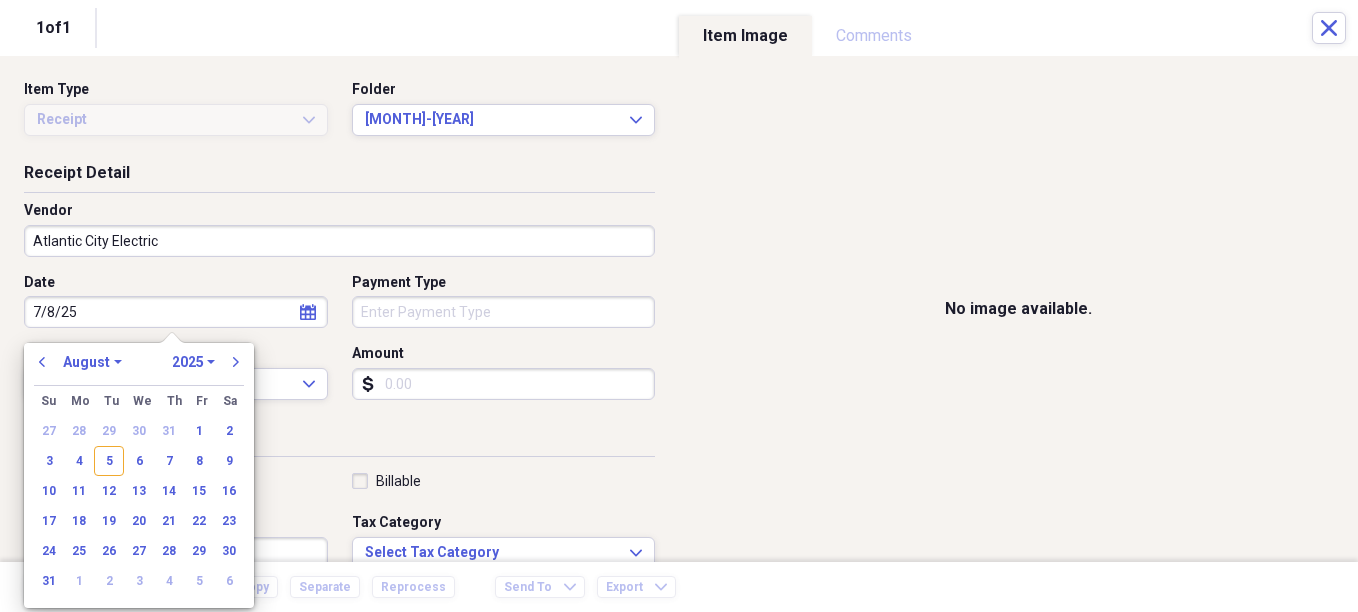 select on "6" 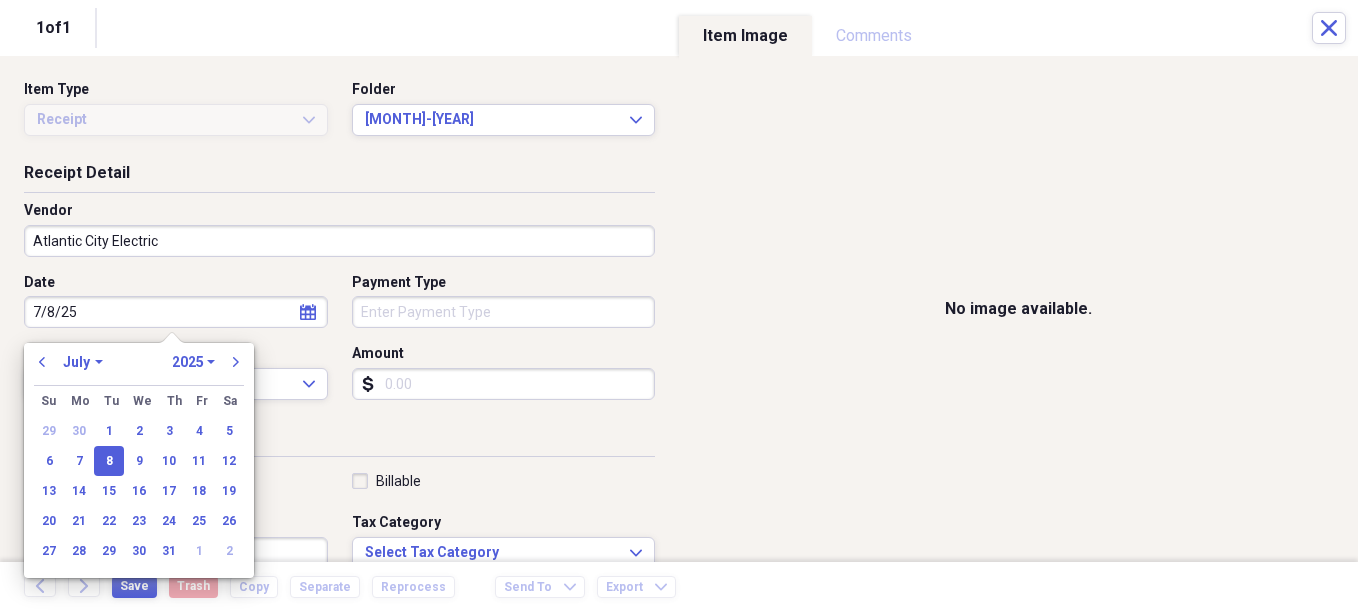 type on "07/08/2025" 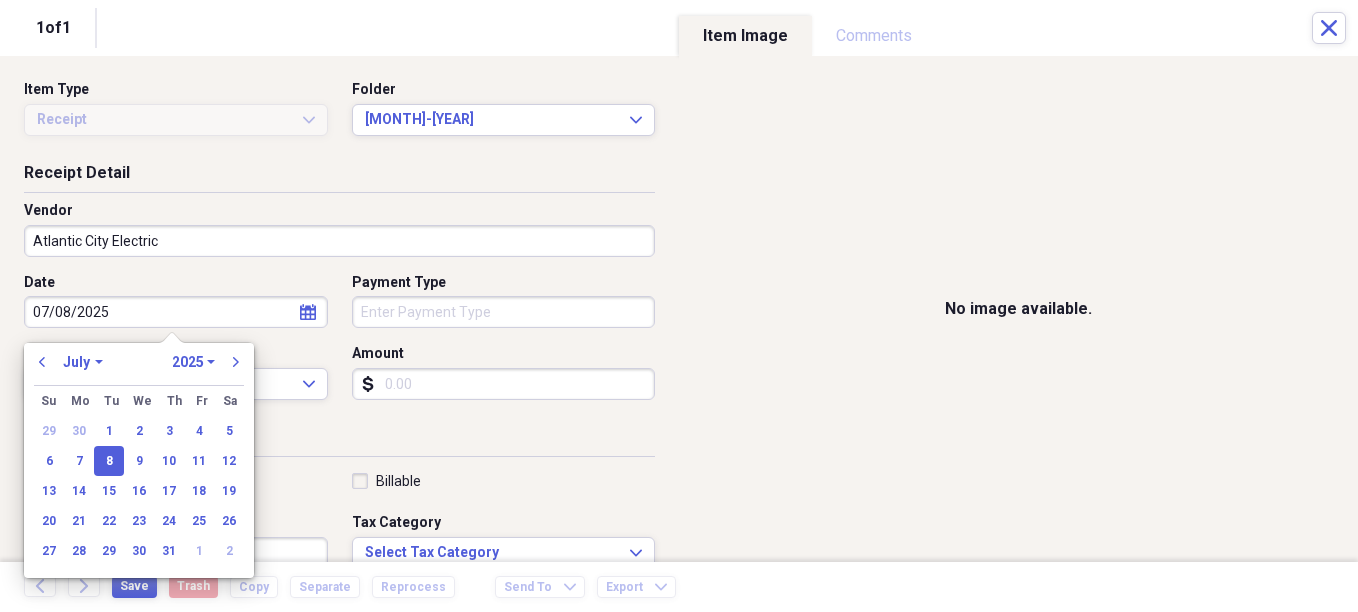 click on "Organize My Files Collapse Unfiled Needs Review Unfiled All Files Unfiled Unfiled Unfiled Saved Reports Collapse My Cabinet Christie's Cabinet Add Folder Expand Folder Avalon Power & Lighting Add Folder Expand Folder Cape May County Architect Add Folder Collapse Open Folder Hands Too Bait & Tackle Add Folder Folder 2021 Add Folder Folder 2022 Add Folder Expand Folder 2023 Add Folder Folder 2024 Add Folder Collapse Open Folder 2025 Add Folder Folder 1-2025 Add Folder Folder 10-2025 Add Folder Folder 11-2025 Add Folder Folder 12-2025 Add Folder Folder 2-2025 Add Folder Folder 3-2025 Add Folder Folder 4-2025 Add Folder Folder 5-2025 Add Folder Folder 6-2025 Add Folder Folder 7-2025 Add Folder Folder 8-2025 Add Folder Folder 9-2025 Add Folder Expand Folder Hands Too - 970 Add Folder Expand Folder Home Expenses Add Folder Expand Folder Inactive Add Folder Expand Folder JMM Studios Add Folder Folder Kevin Clifford 2024 Add Folder Expand Folder Pandemonium Fiberglass Add Folder Trash Trash Bill My Customers Expand 1" at bounding box center (679, 306) 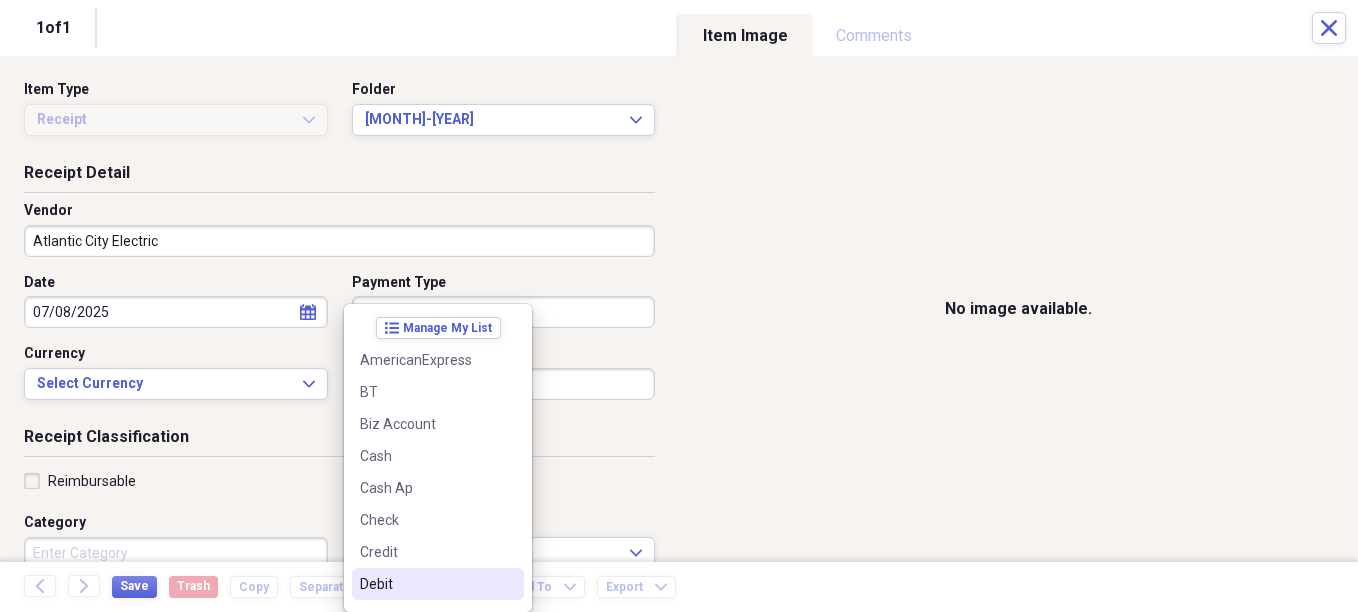 click on "Debit" at bounding box center [426, 584] 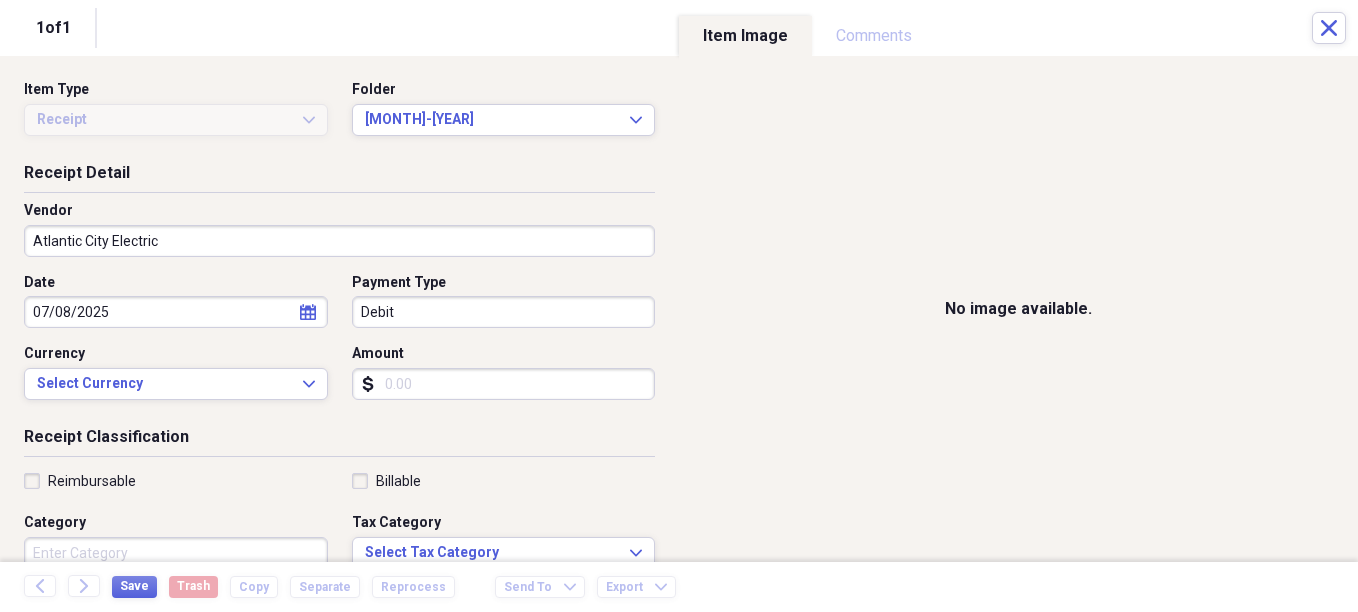 click on "Amount" at bounding box center [504, 384] 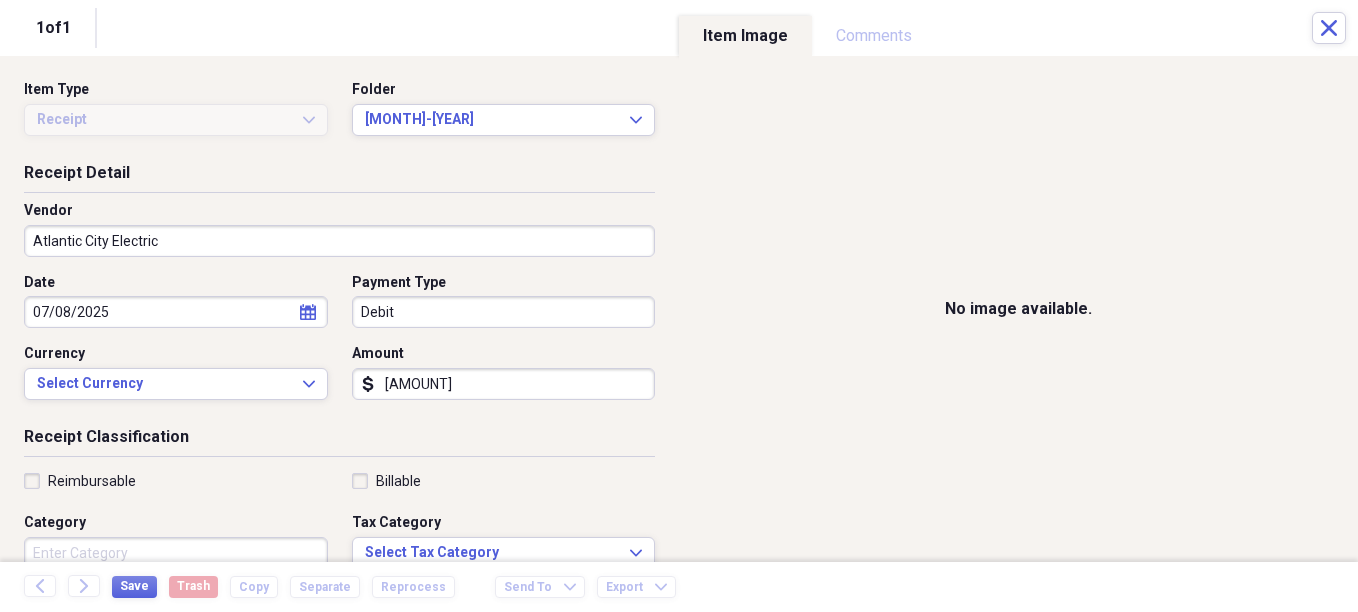 scroll, scrollTop: 100, scrollLeft: 0, axis: vertical 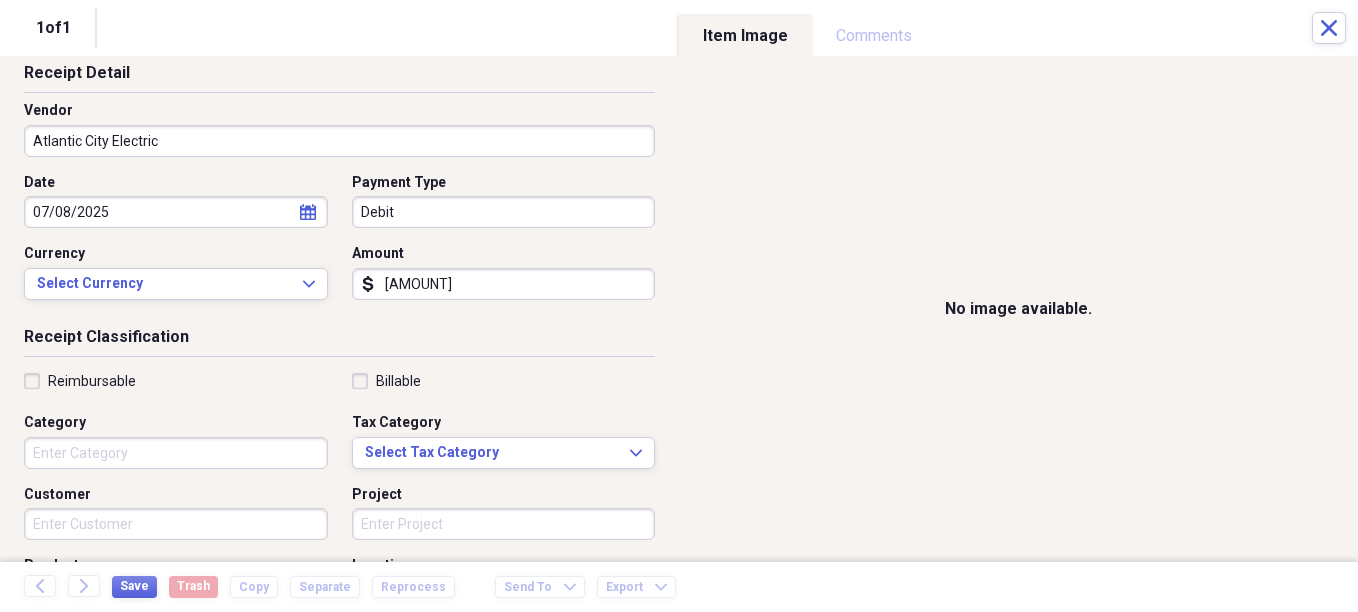 type on "[AMOUNT]" 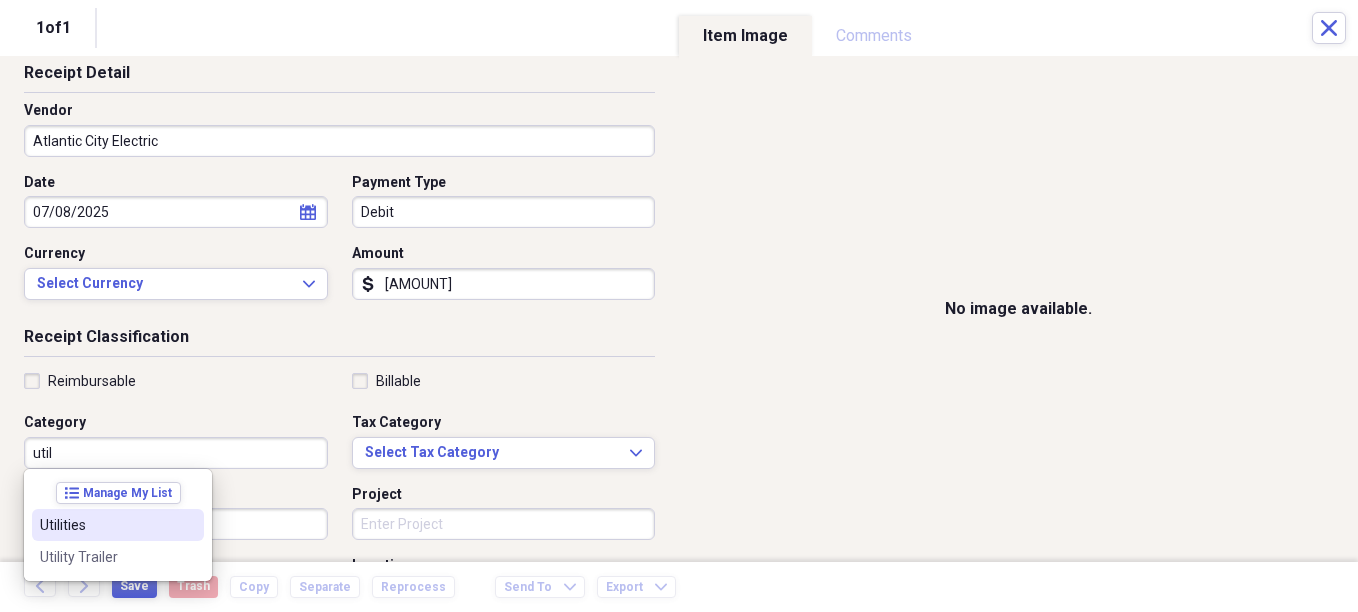 click on "Utilities" at bounding box center (118, 525) 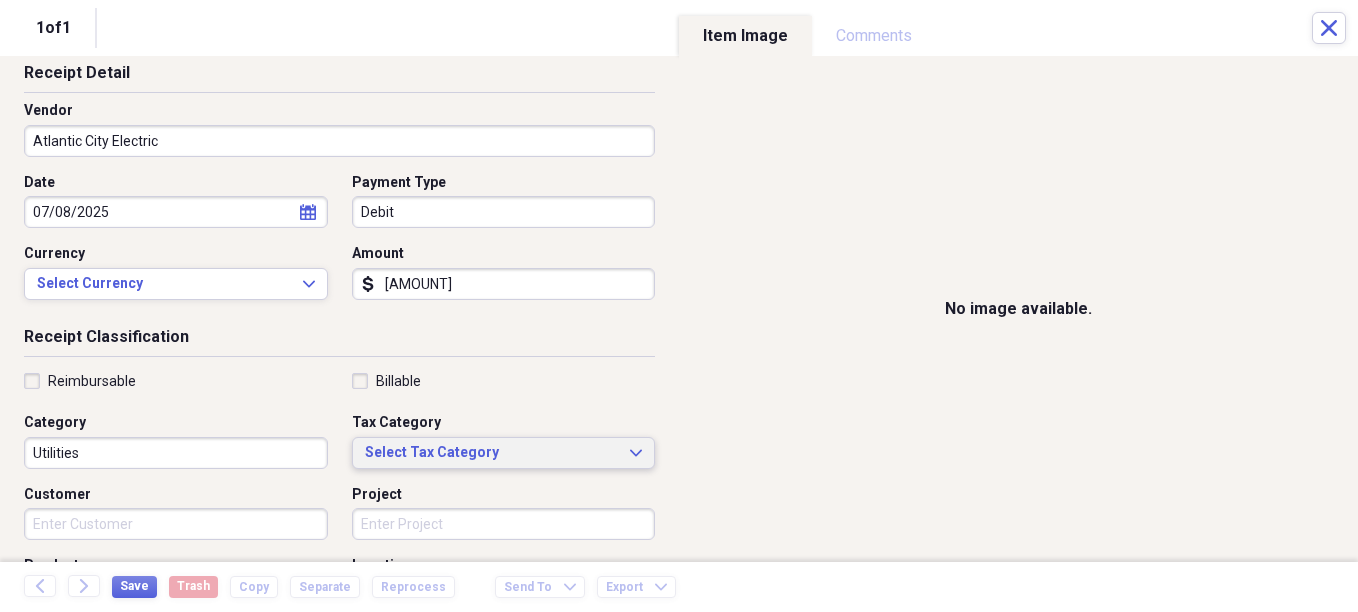 click on "Select Tax Category Expand" at bounding box center (504, 453) 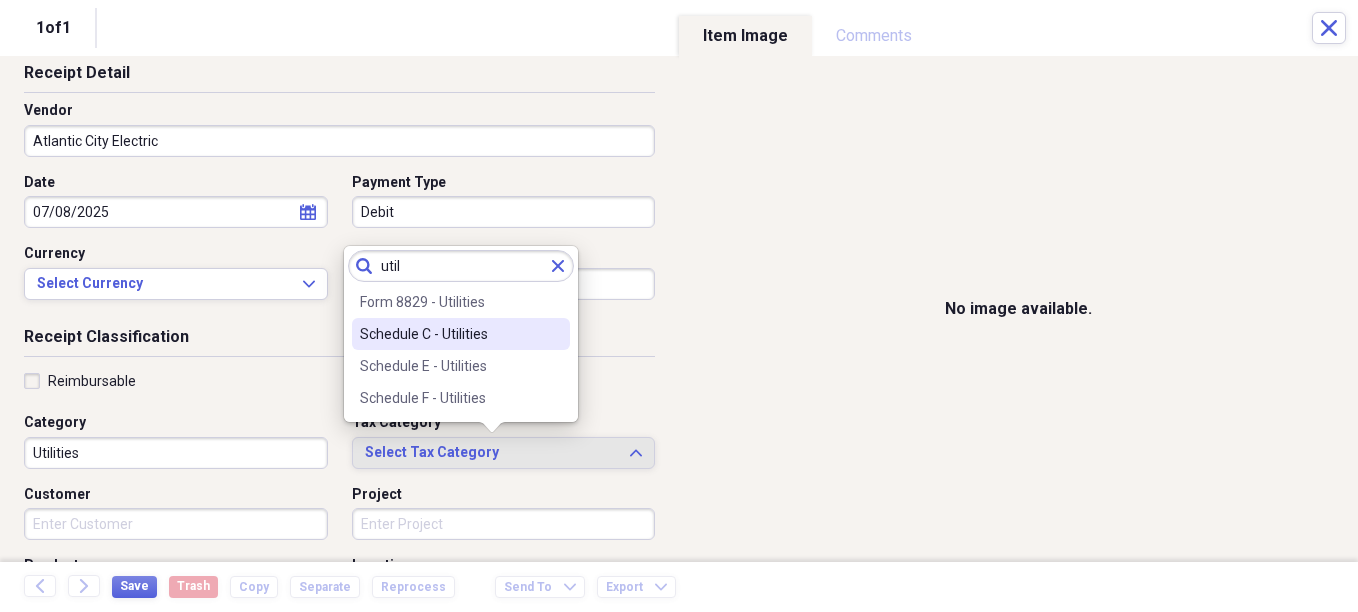 type on "util" 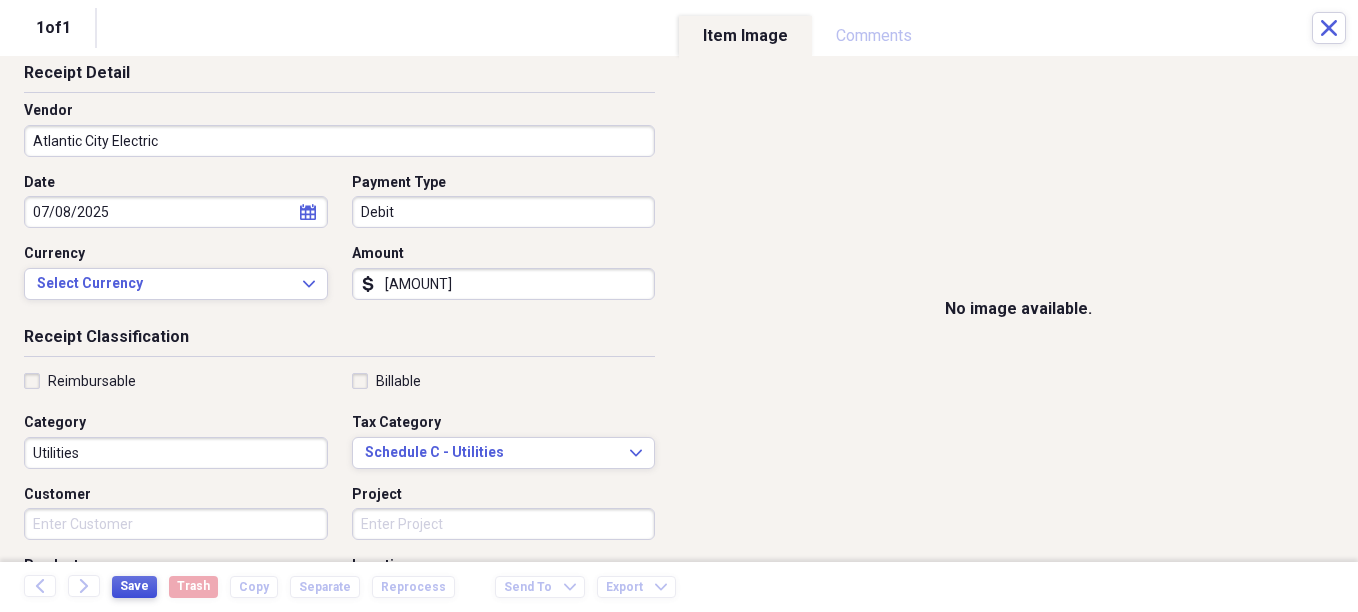 click on "Save" at bounding box center [134, 586] 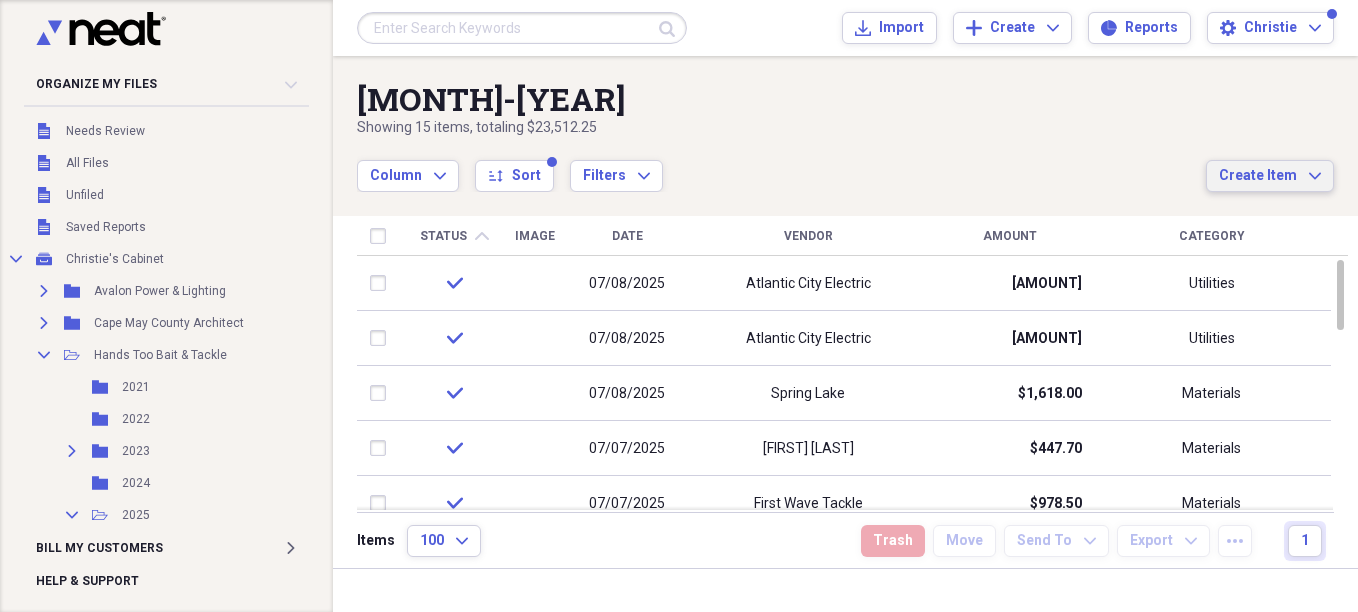 click on "Create Item" at bounding box center [1258, 176] 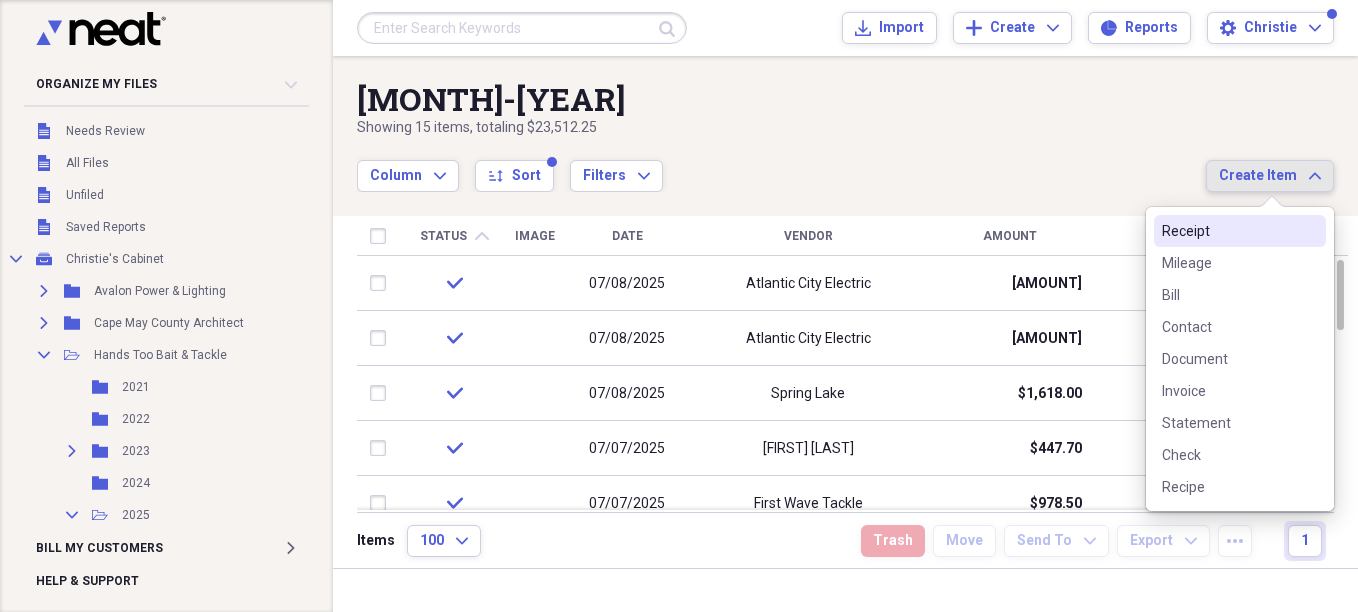 click on "Receipt" at bounding box center [1228, 231] 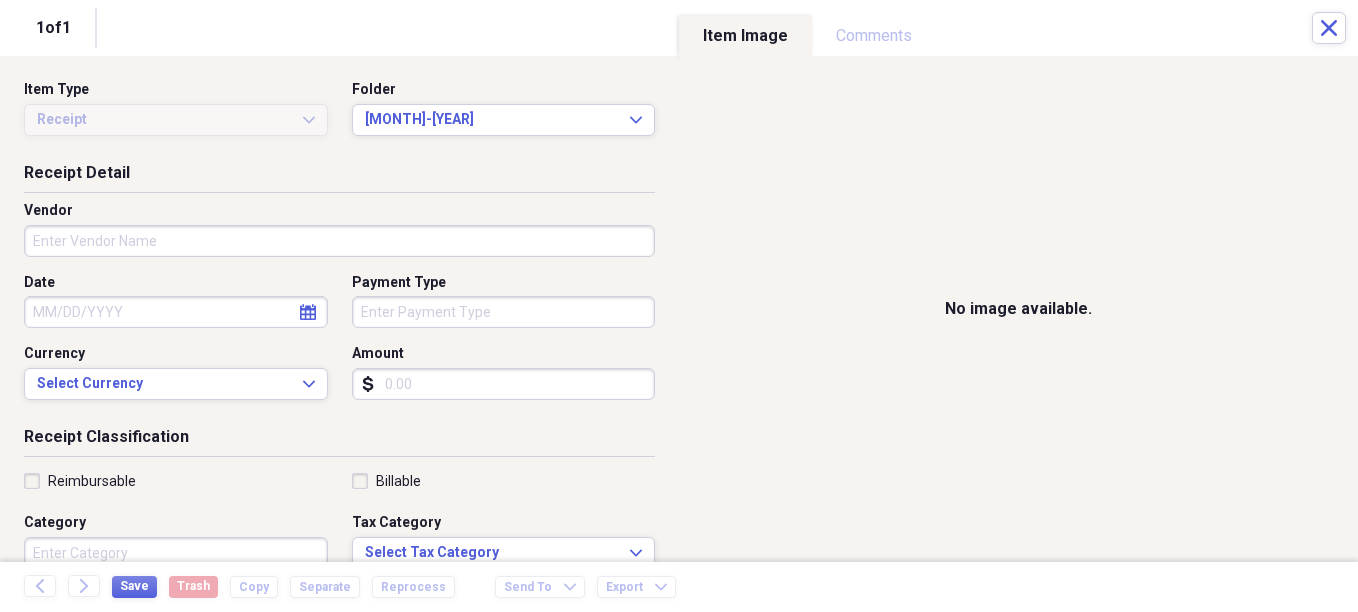 click on "Vendor" at bounding box center [339, 241] 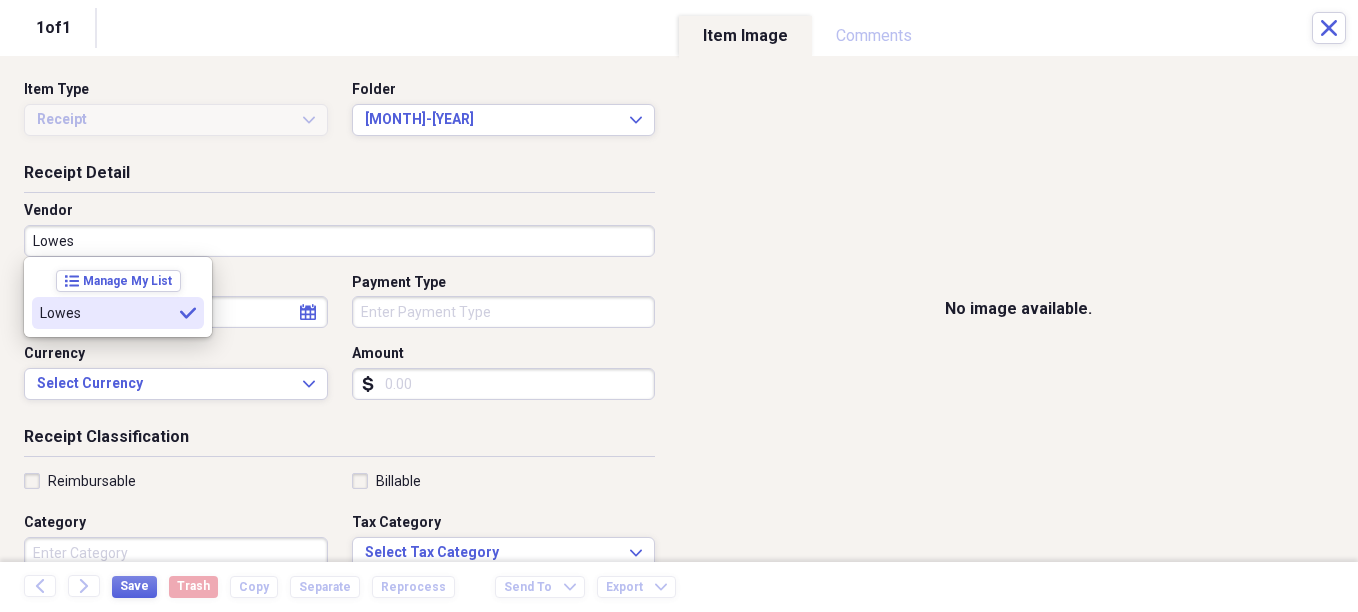 type on "Lowes" 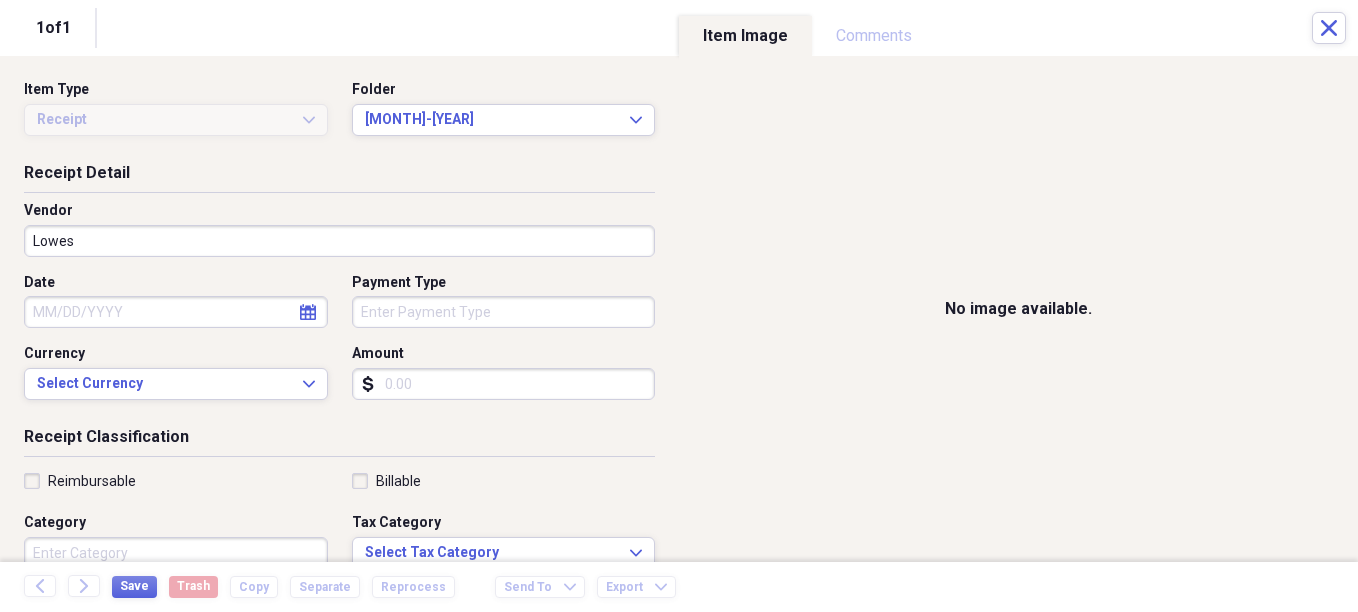 click on "Category" at bounding box center [176, 553] 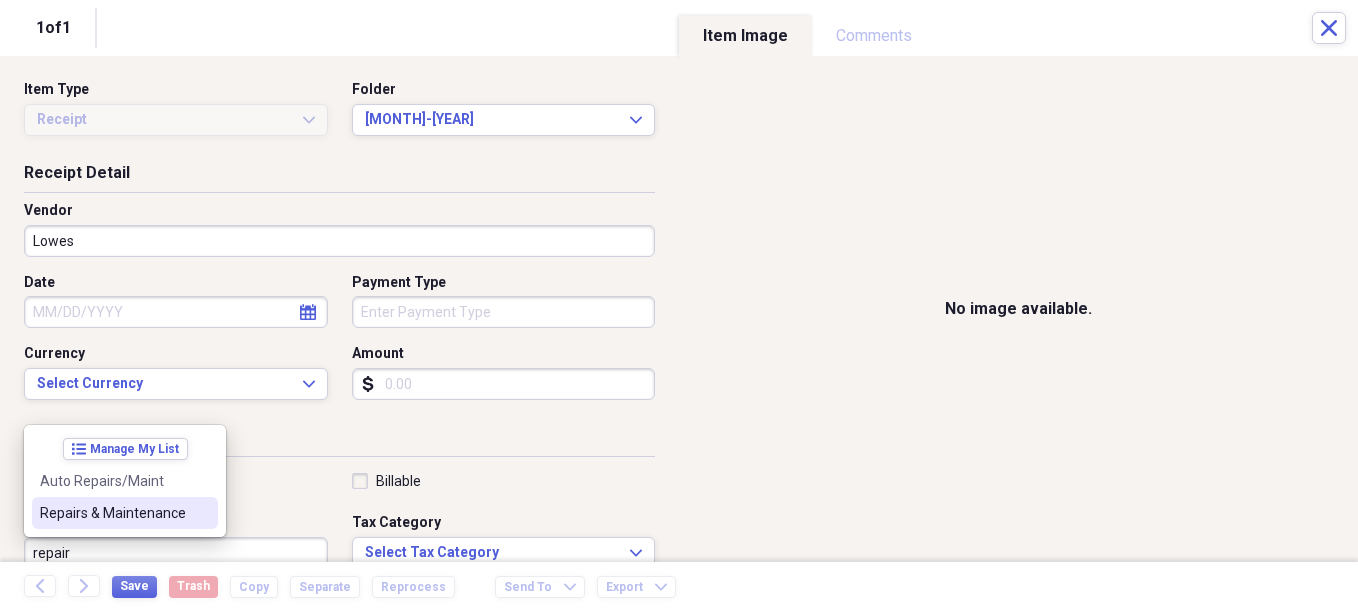 click on "Repairs & Maintenance" at bounding box center (125, 513) 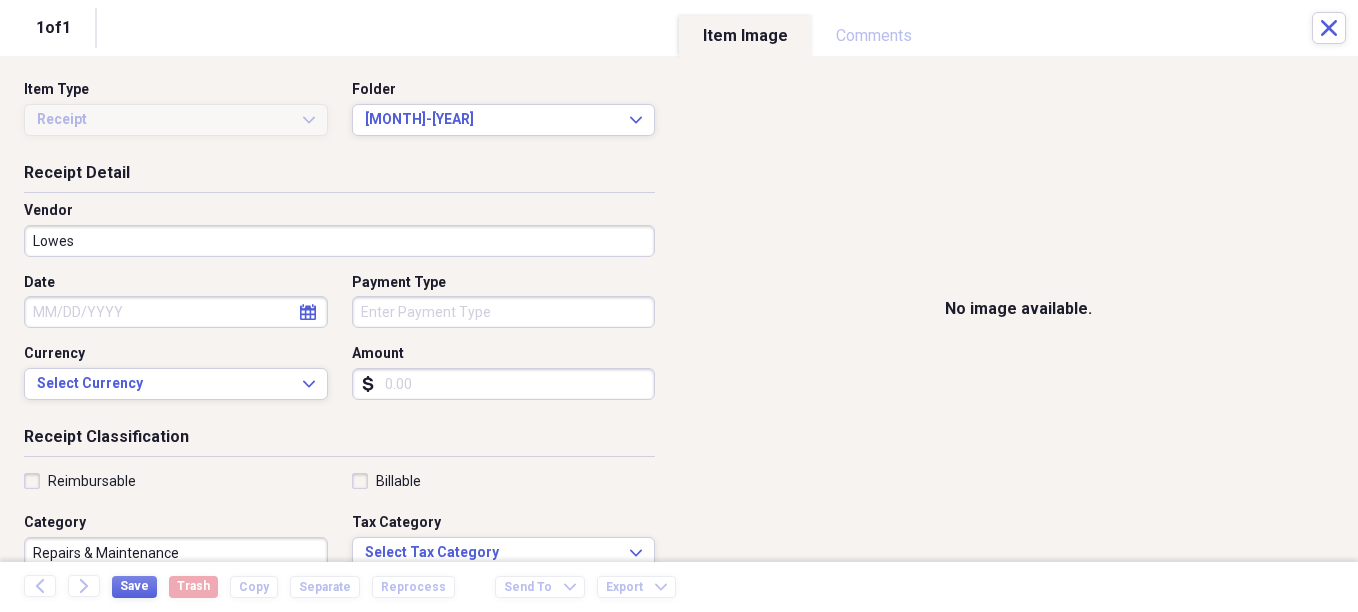 scroll, scrollTop: 7, scrollLeft: 0, axis: vertical 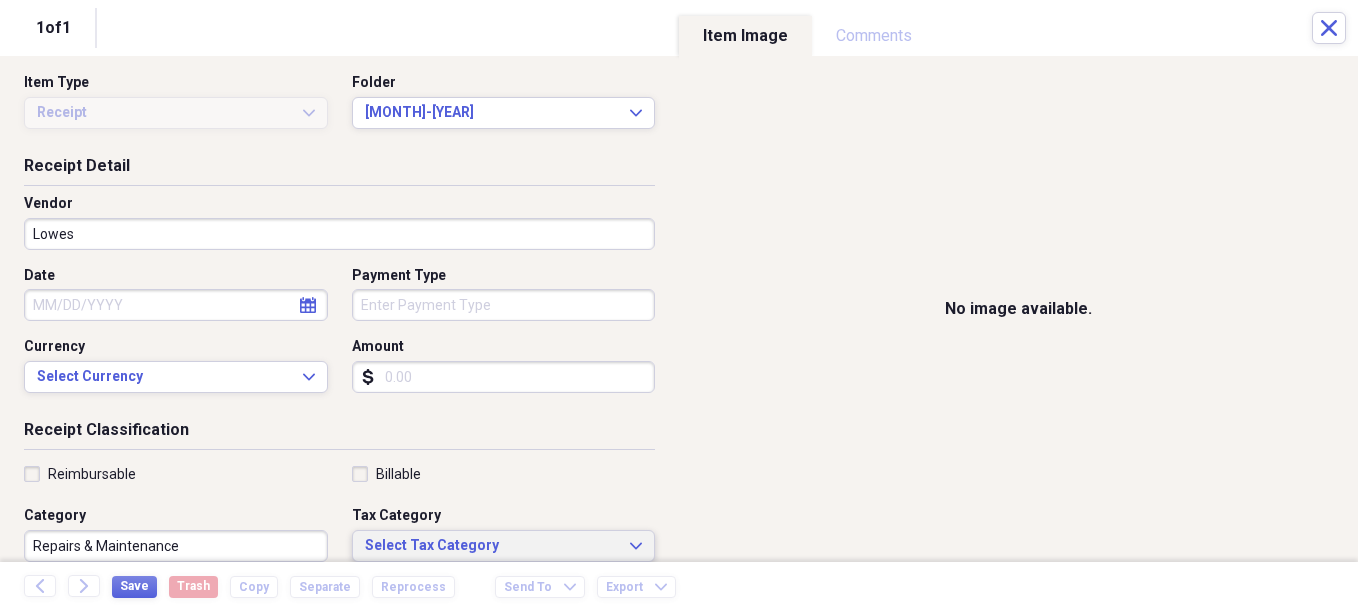 click on "Select Tax Category" at bounding box center (492, 546) 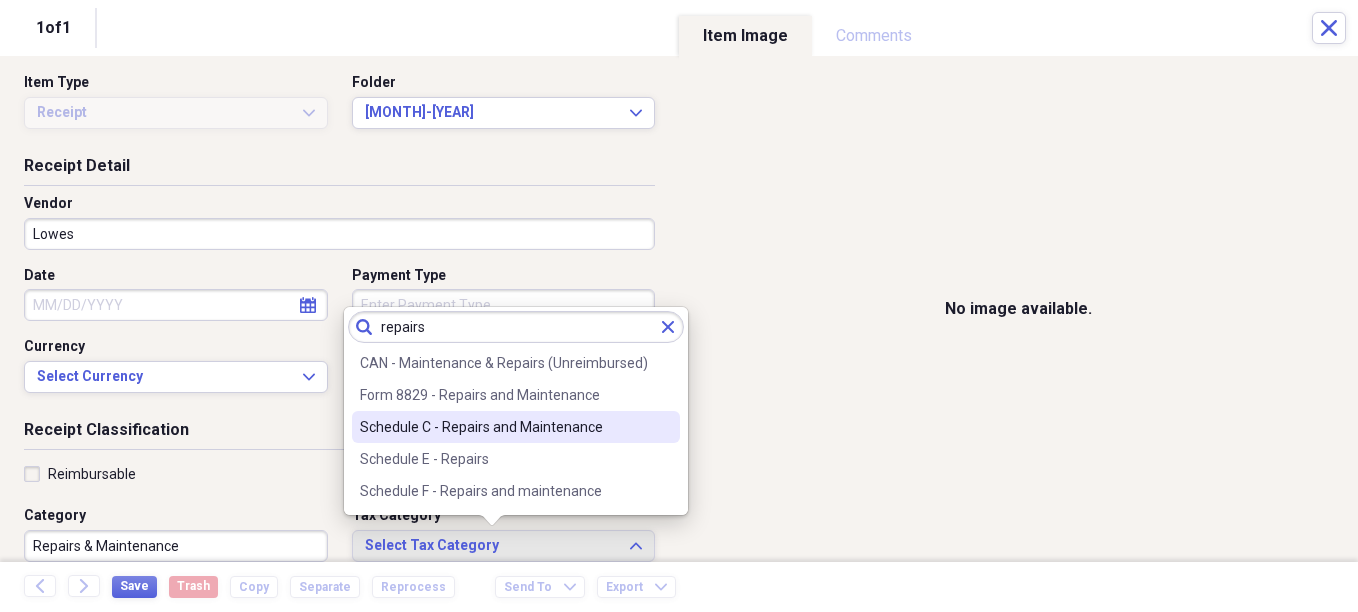 type on "repairs" 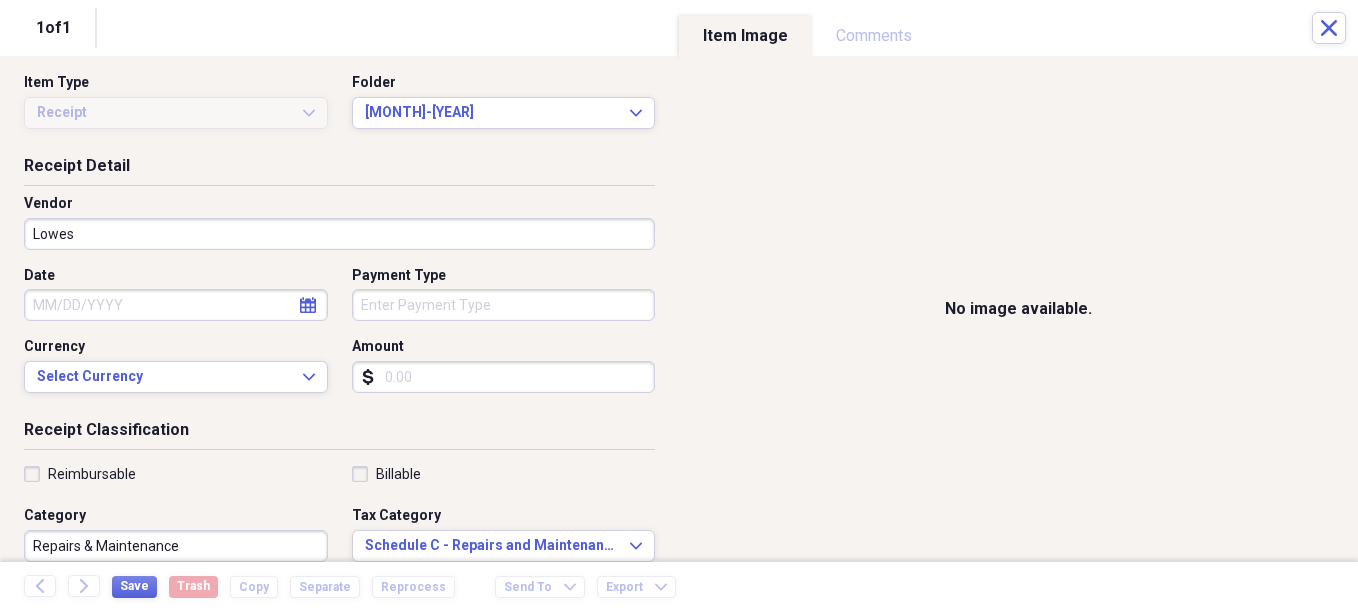 click on "Amount" at bounding box center (504, 377) 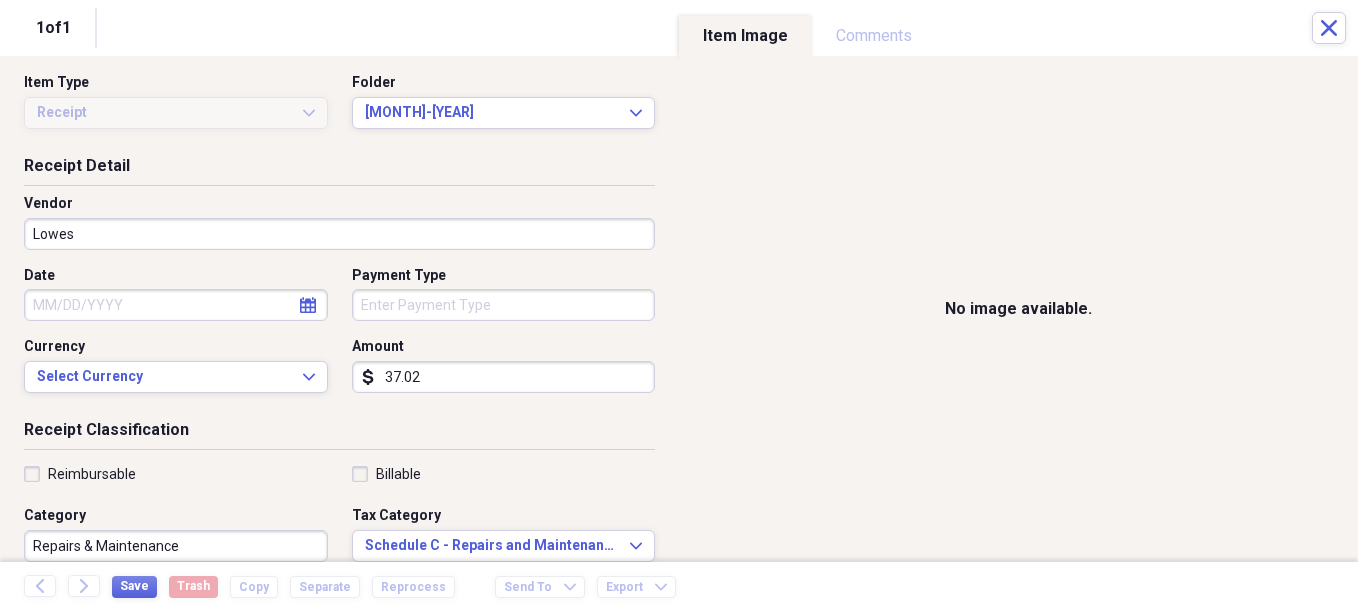 type on "37.02" 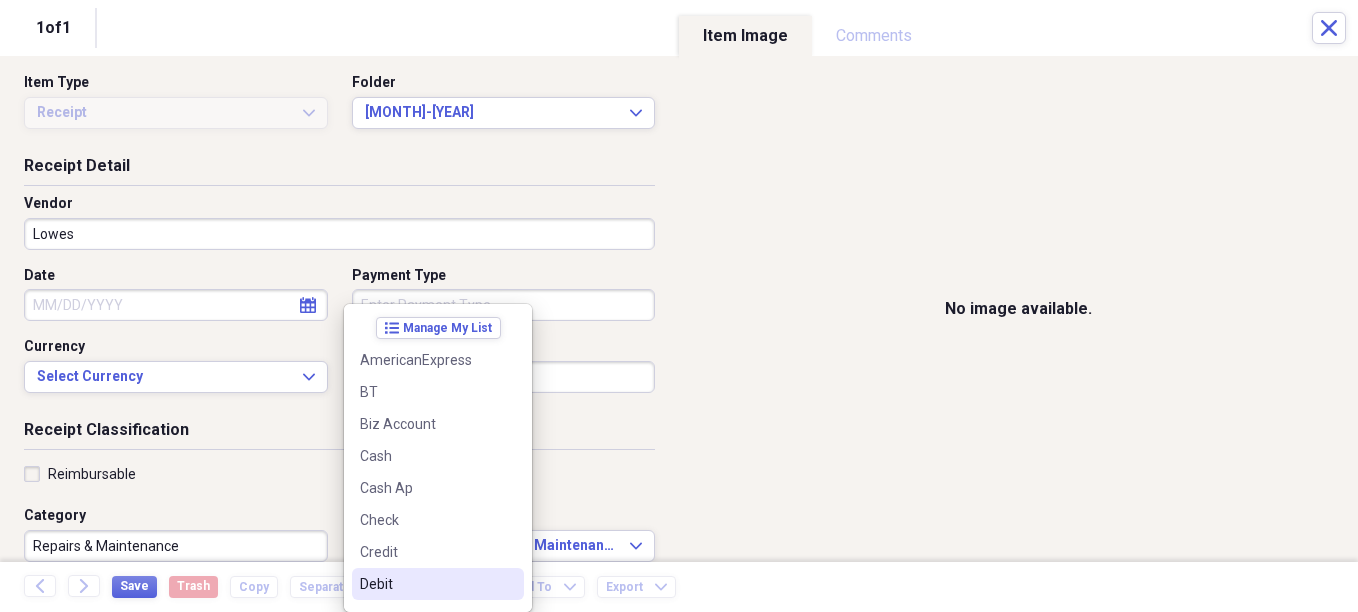 click on "Debit" at bounding box center (426, 584) 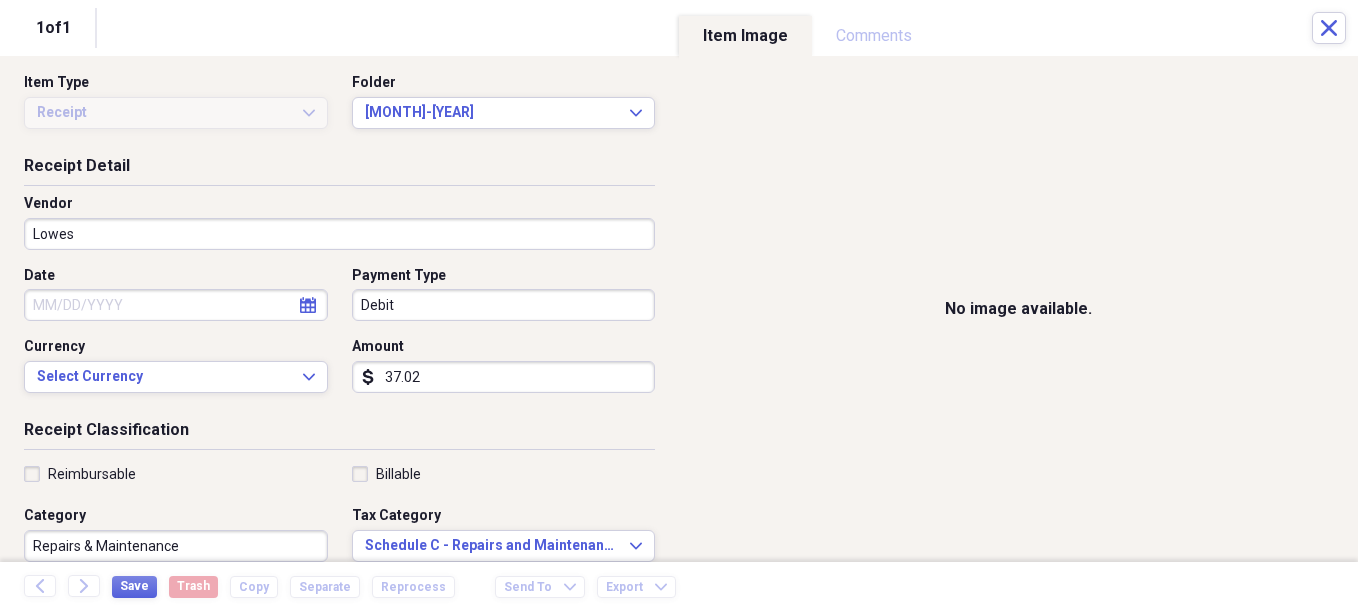 click on "Date" at bounding box center (176, 305) 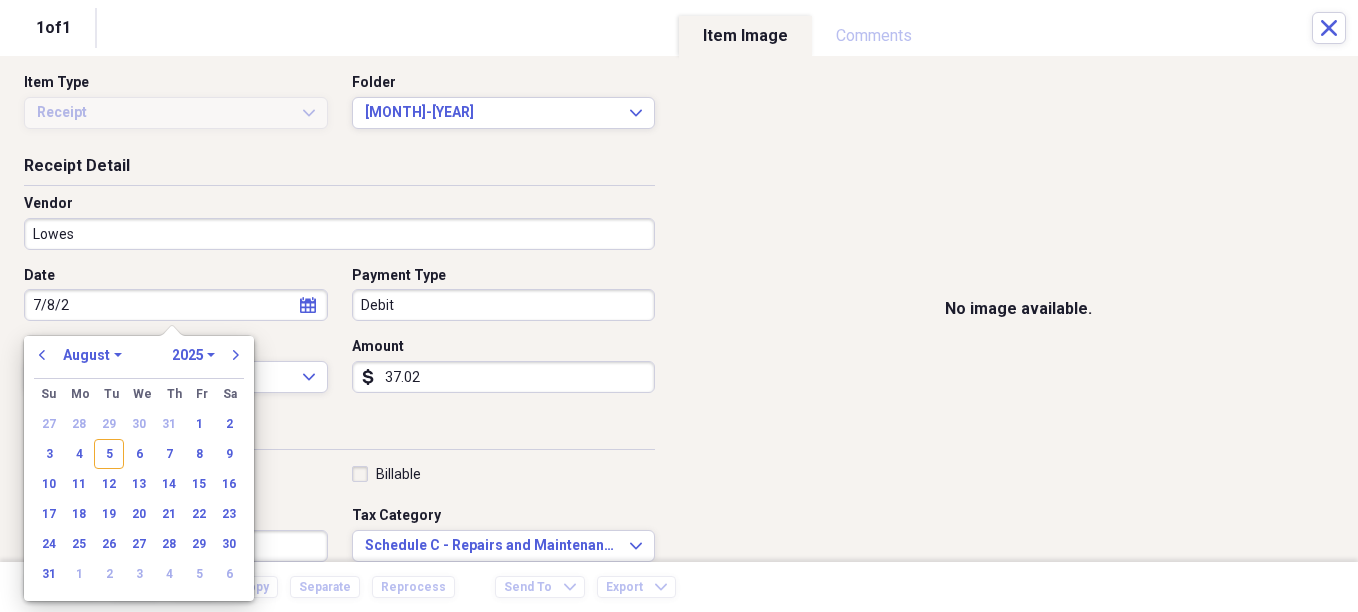 type on "7/8/25" 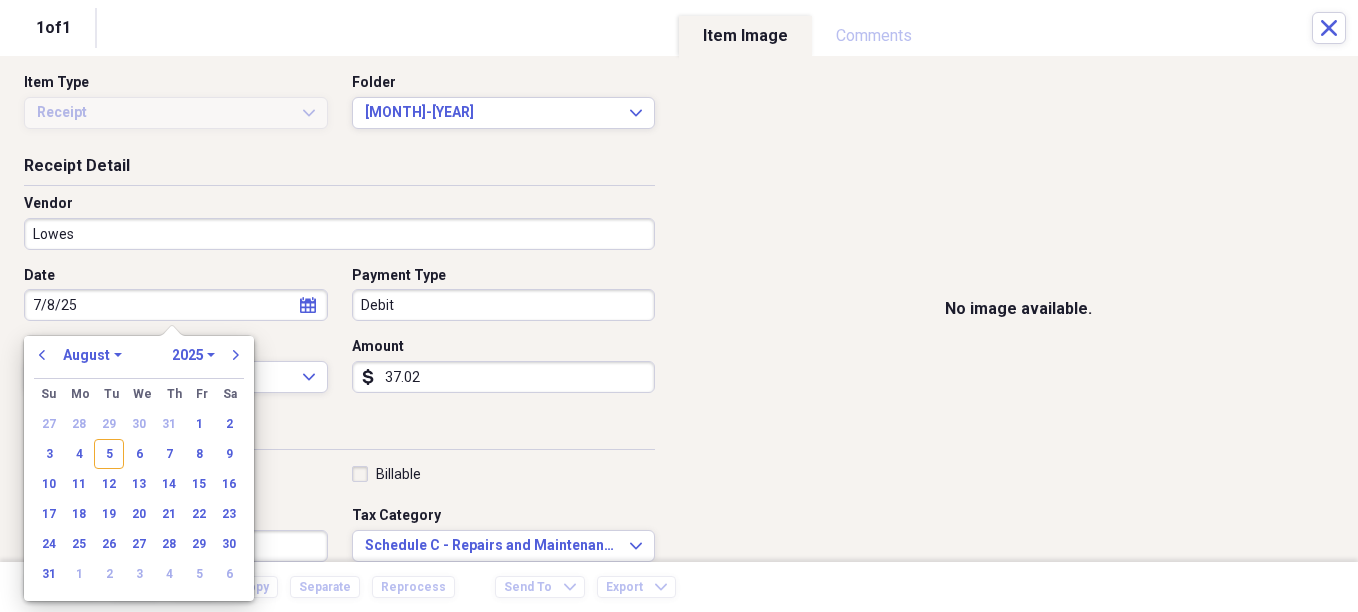 select on "6" 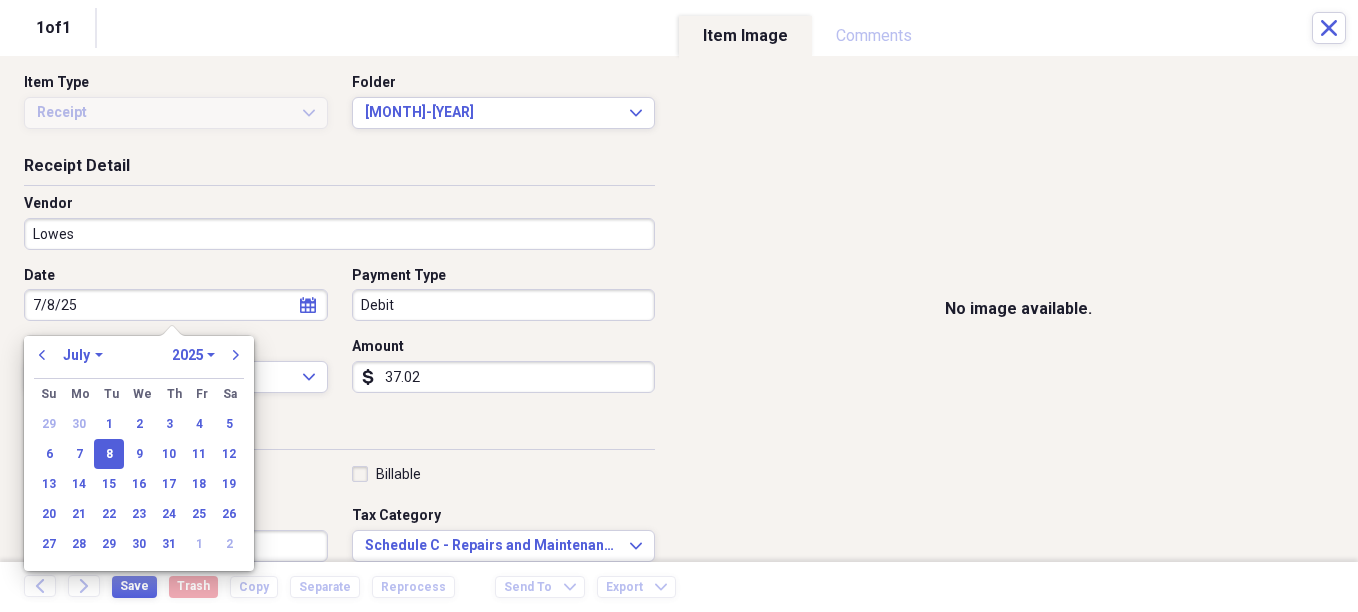 type on "07/08/2025" 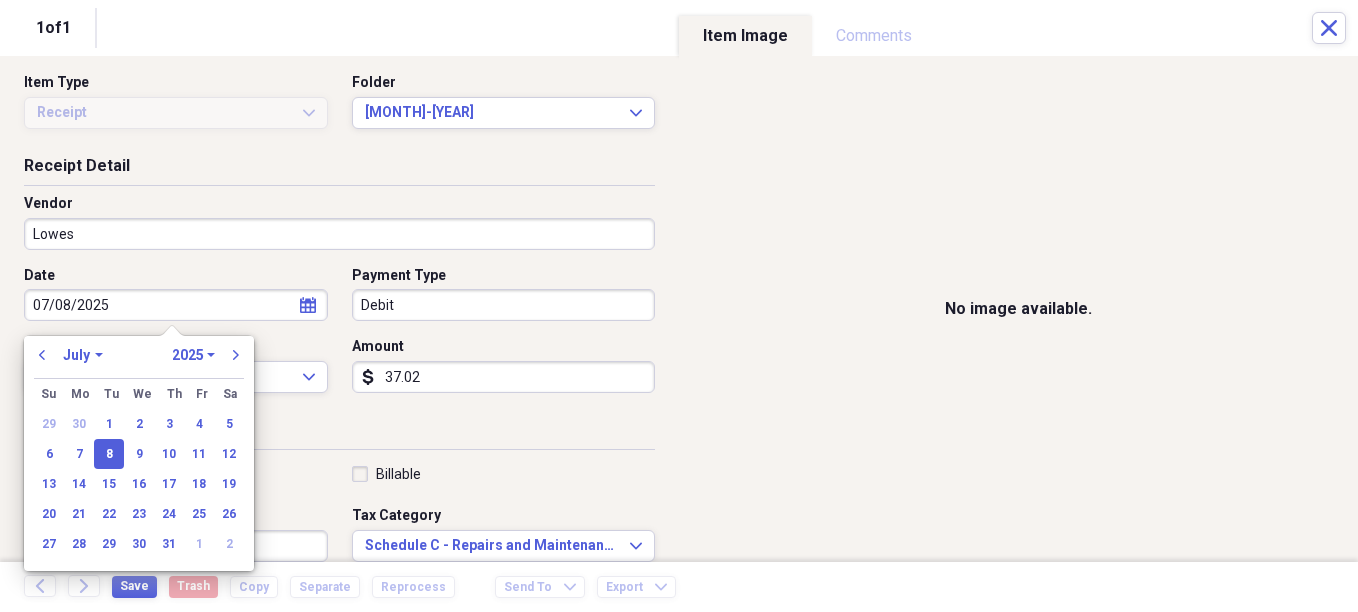 click on "Billable" at bounding box center [504, 474] 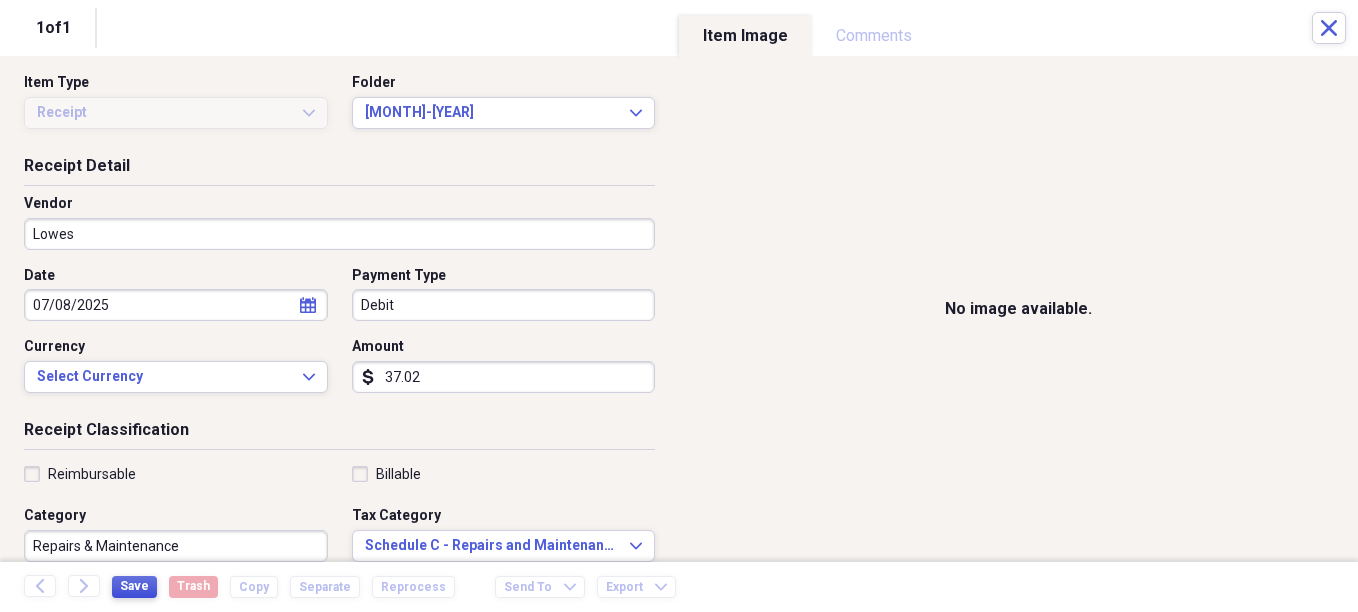 click on "Save" at bounding box center (134, 586) 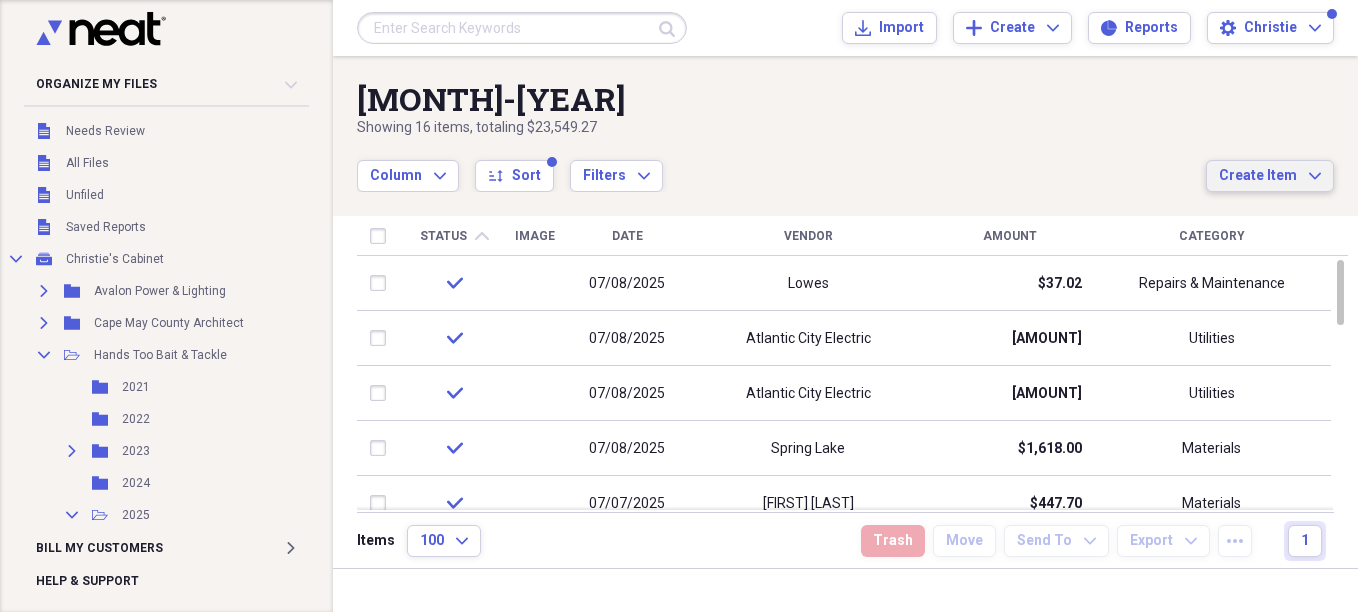 click on "Create Item" at bounding box center [1258, 176] 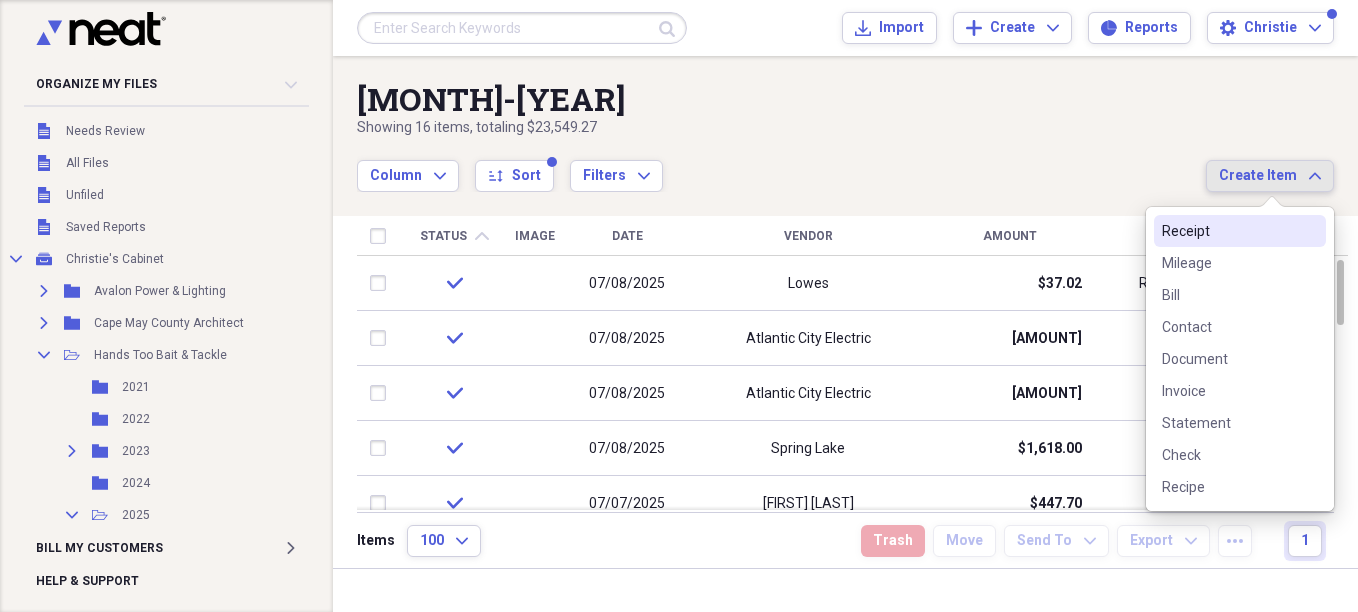 click on "Receipt" at bounding box center [1228, 231] 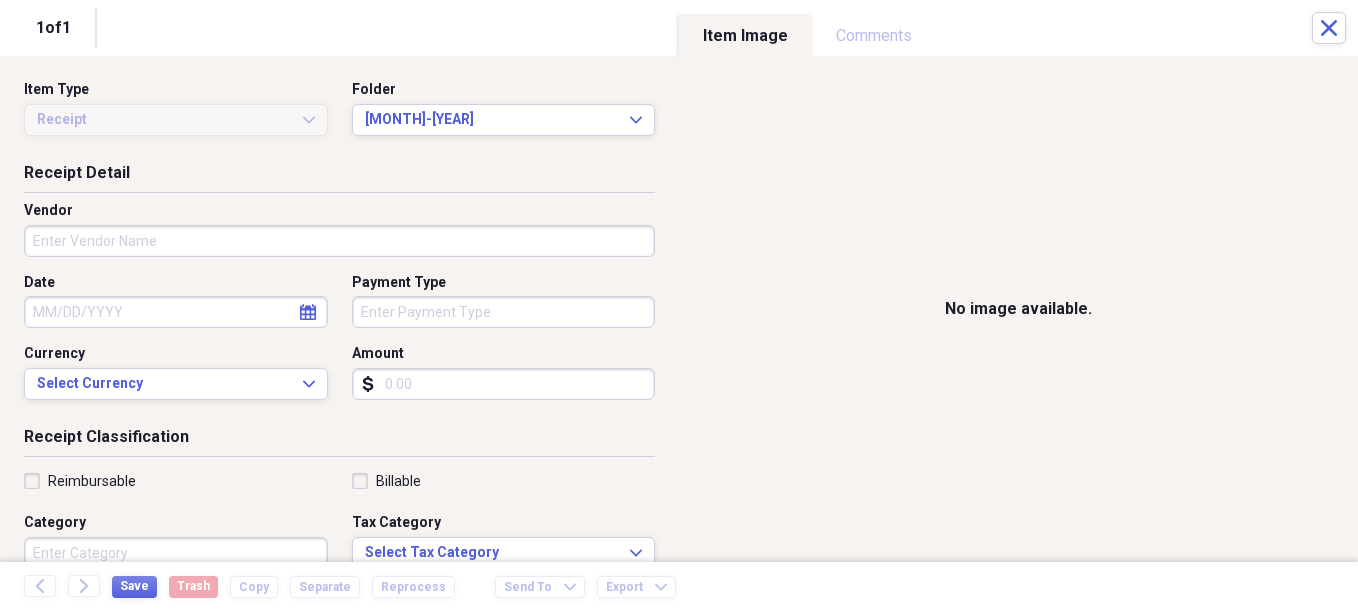 click on "Vendor" at bounding box center (339, 241) 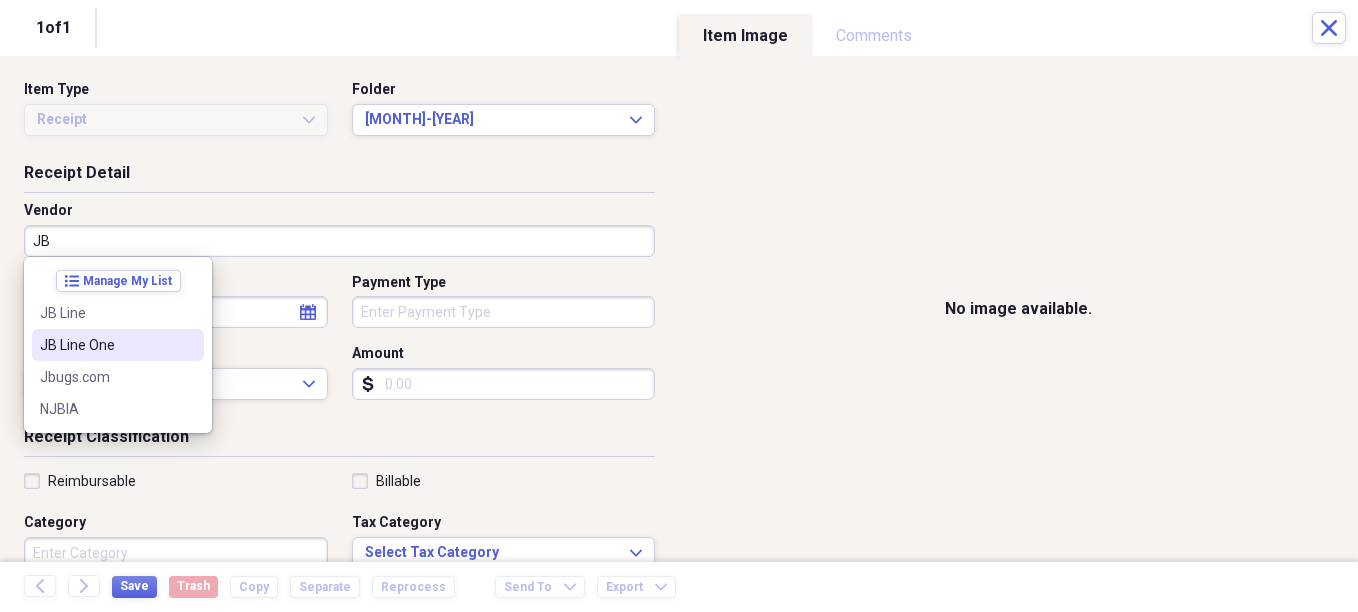 click on "JB Line One" at bounding box center (118, 345) 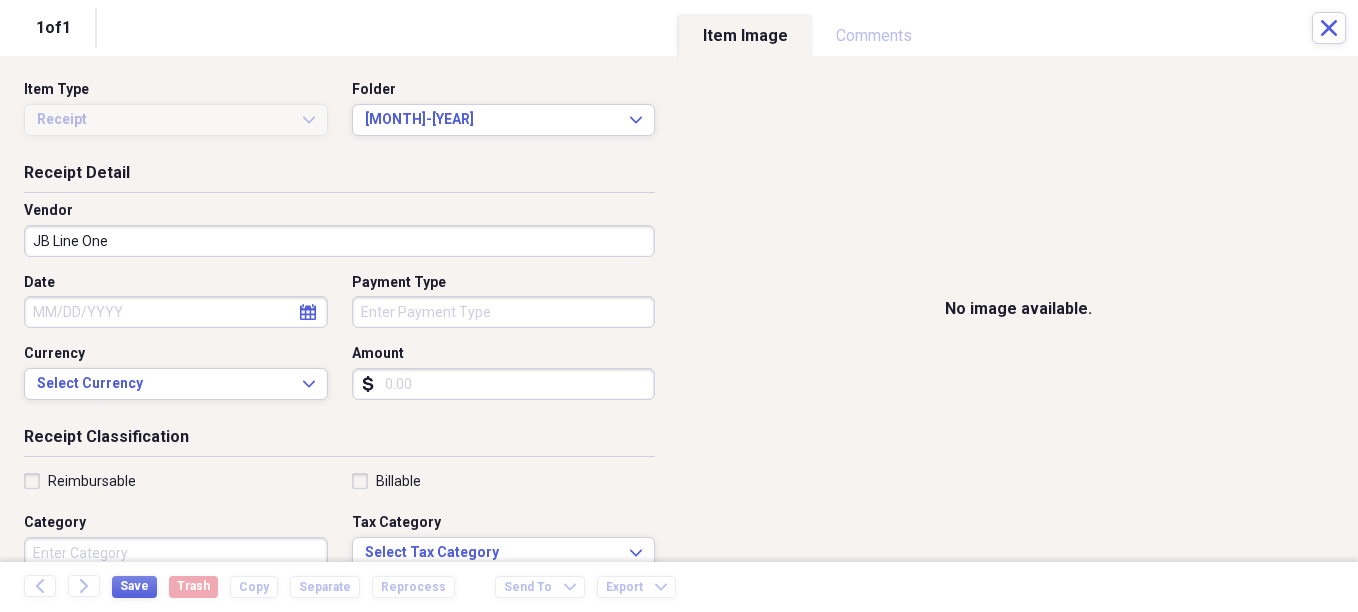 click on "Date" at bounding box center (176, 312) 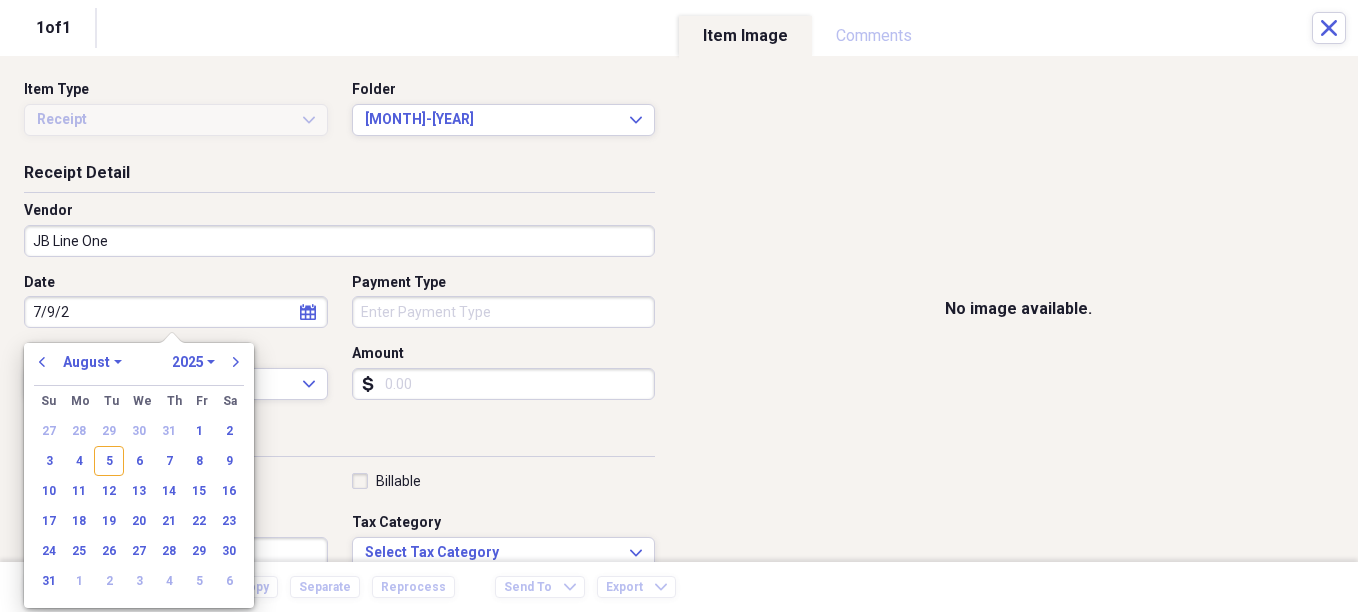 type on "[DATE]" 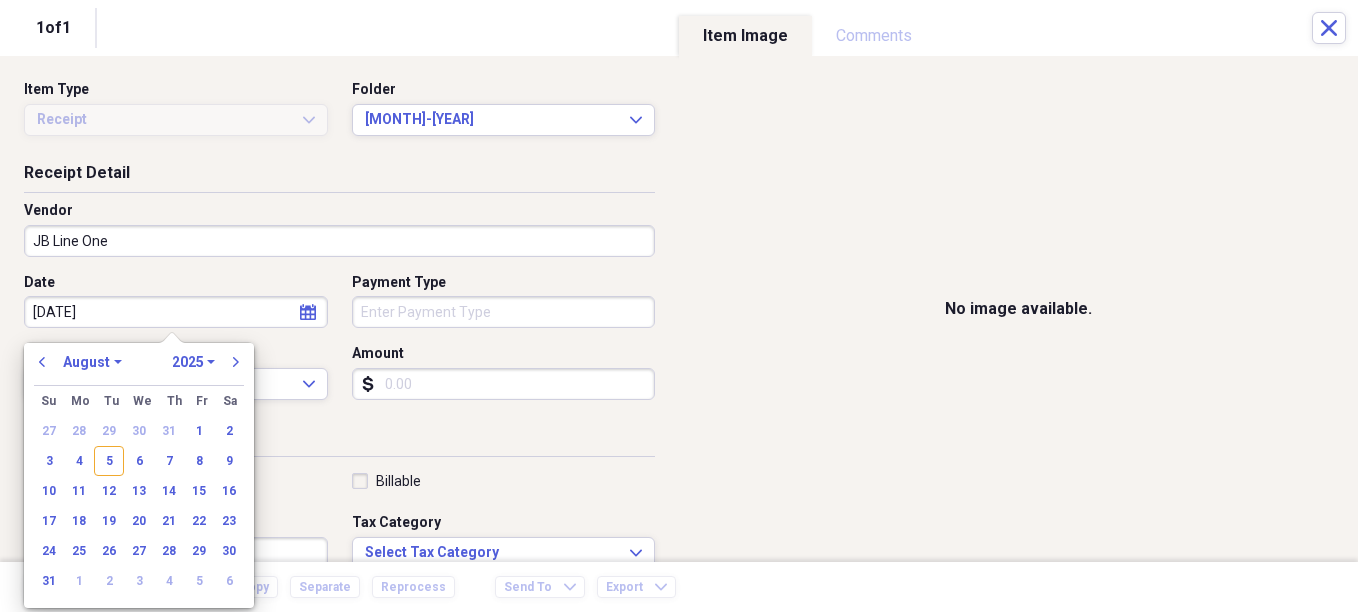 select on "6" 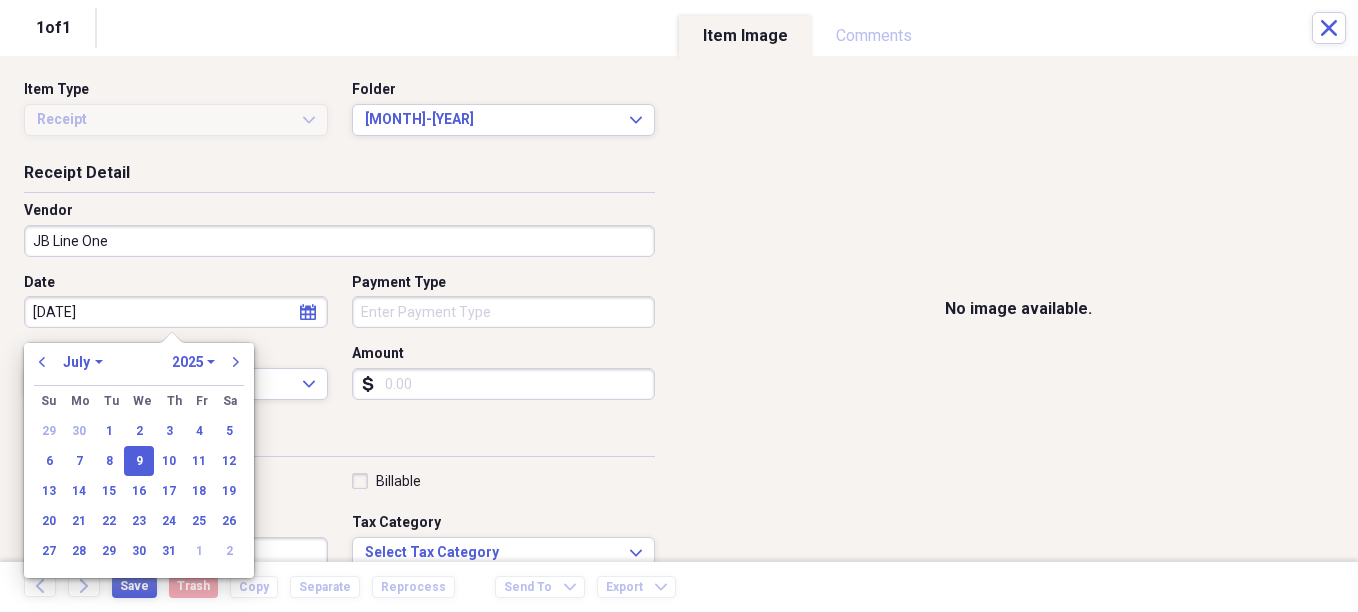 type on "07/09/2025" 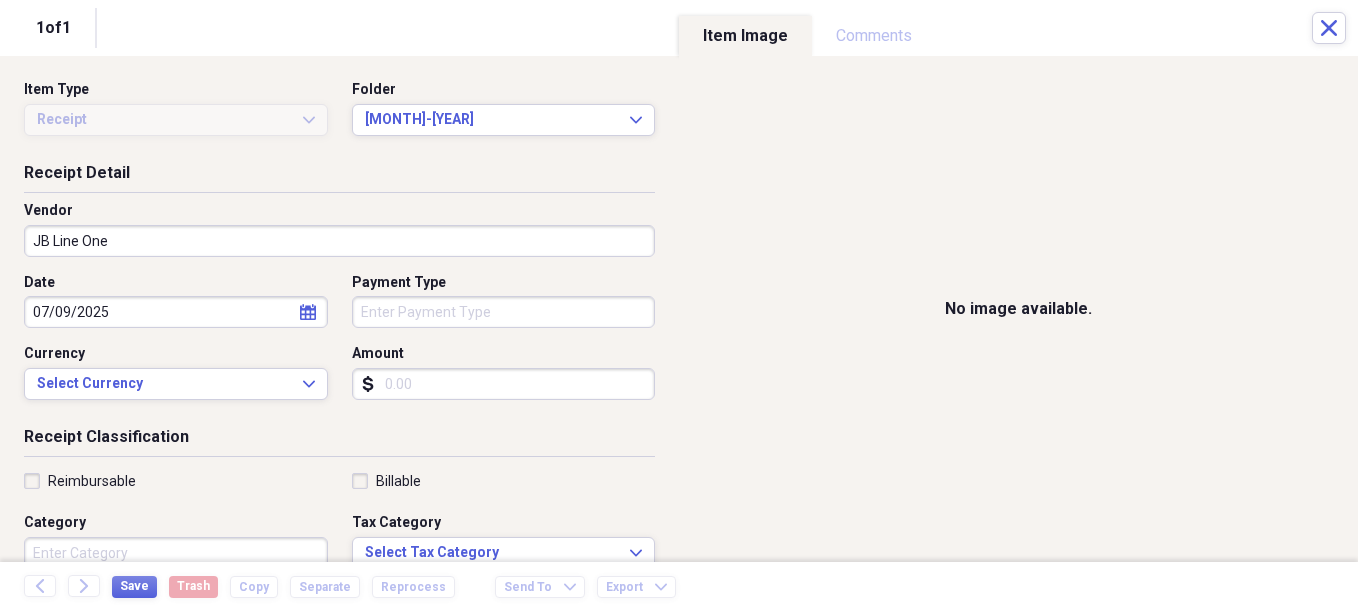 click on "Organize My Files Collapse Unfiled Needs Review Unfiled All Files Unfiled Unfiled Unfiled Saved Reports Collapse My Cabinet Christie's Cabinet Add Folder Expand Folder Avalon Power & Lighting Add Folder Expand Folder Cape May County Architect Add Folder Collapse Open Folder Hands Too Bait & Tackle Add Folder Folder 2021 Add Folder Folder 2022 Add Folder Expand Folder 2023 Add Folder Folder 2024 Add Folder Collapse Open Folder 2025 Add Folder Folder 1-2025 Add Folder Folder 10-2025 Add Folder Folder 11-2025 Add Folder Folder 12-2025 Add Folder Folder 2-2025 Add Folder Folder 3-2025 Add Folder Folder 4-2025 Add Folder Folder 5-2025 Add Folder Folder 6-2025 Add Folder Folder 7-2025 Add Folder Folder 8-2025 Add Folder Folder 9-2025 Add Folder Expand Folder Hands Too - 970 Add Folder Expand Folder Home Expenses Add Folder Expand Folder Inactive Add Folder Expand Folder JMM Studios Add Folder Folder Kevin Clifford 2024 Add Folder Expand Folder Pandemonium Fiberglass Add Folder Trash Trash Bill My Customers Expand 1" at bounding box center [679, 306] 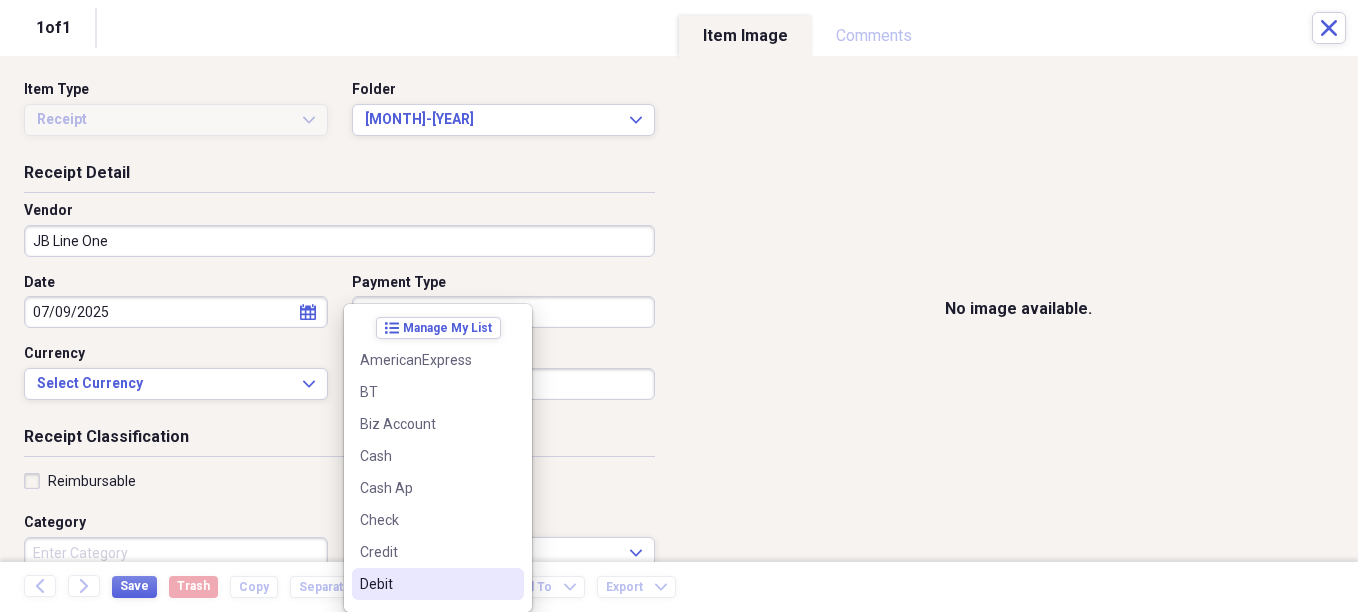 click on "Debit" at bounding box center (426, 584) 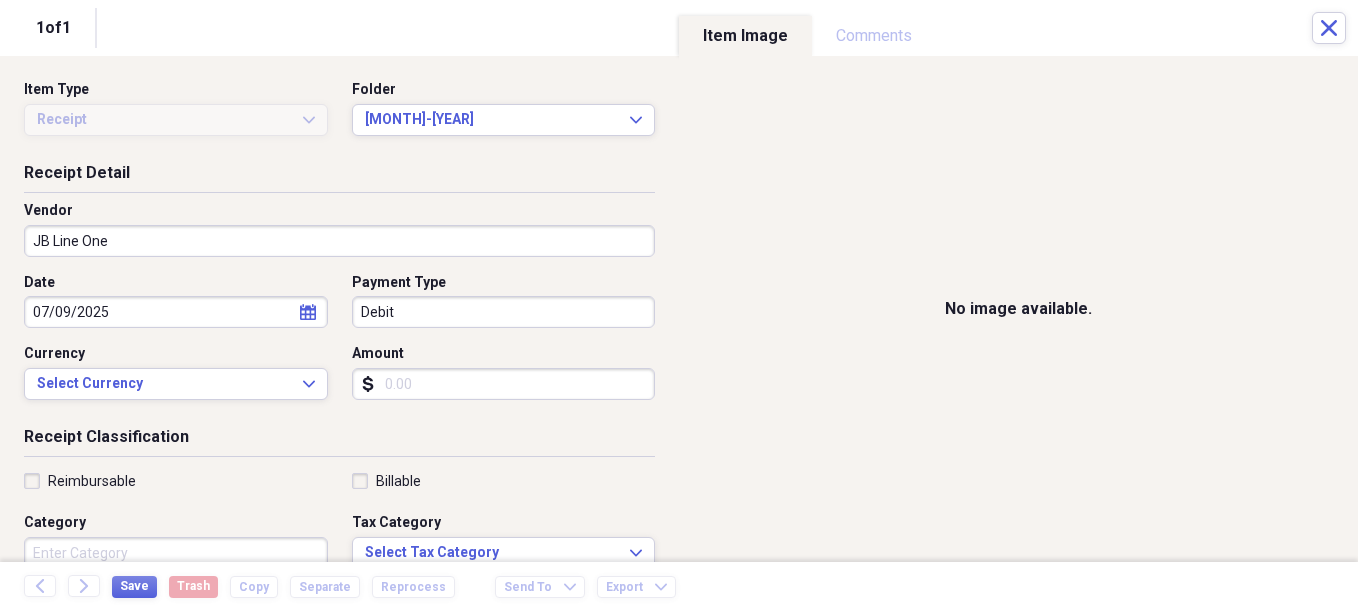 click on "Amount" at bounding box center [504, 384] 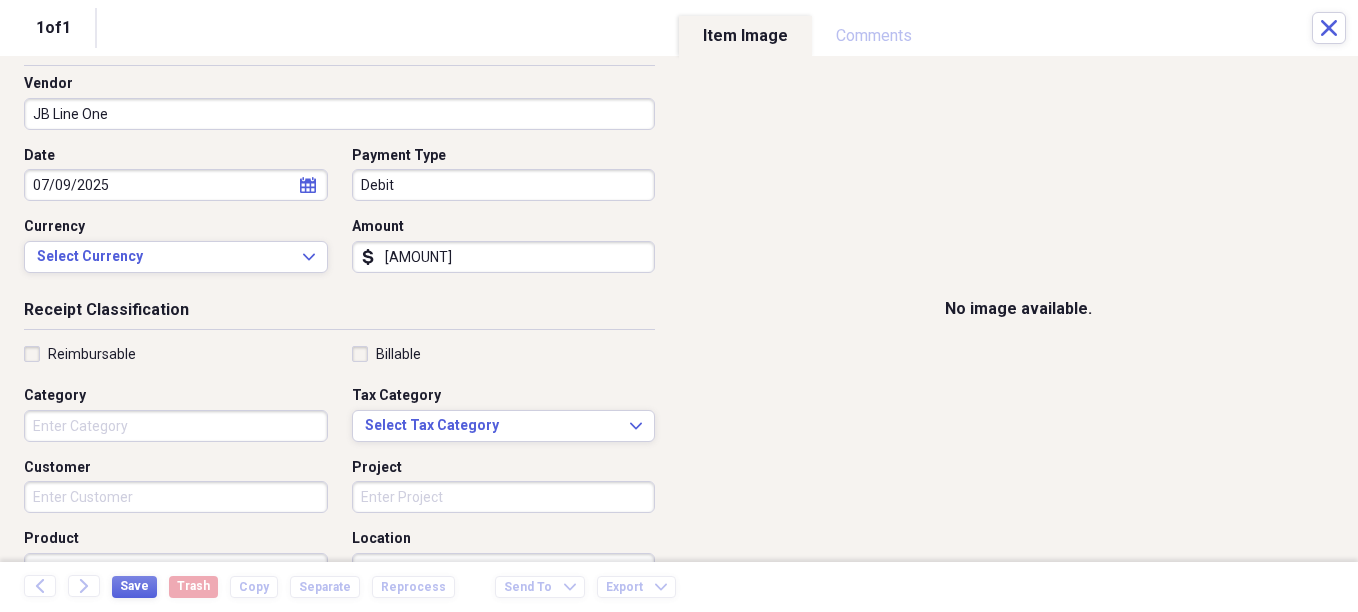 scroll, scrollTop: 100, scrollLeft: 0, axis: vertical 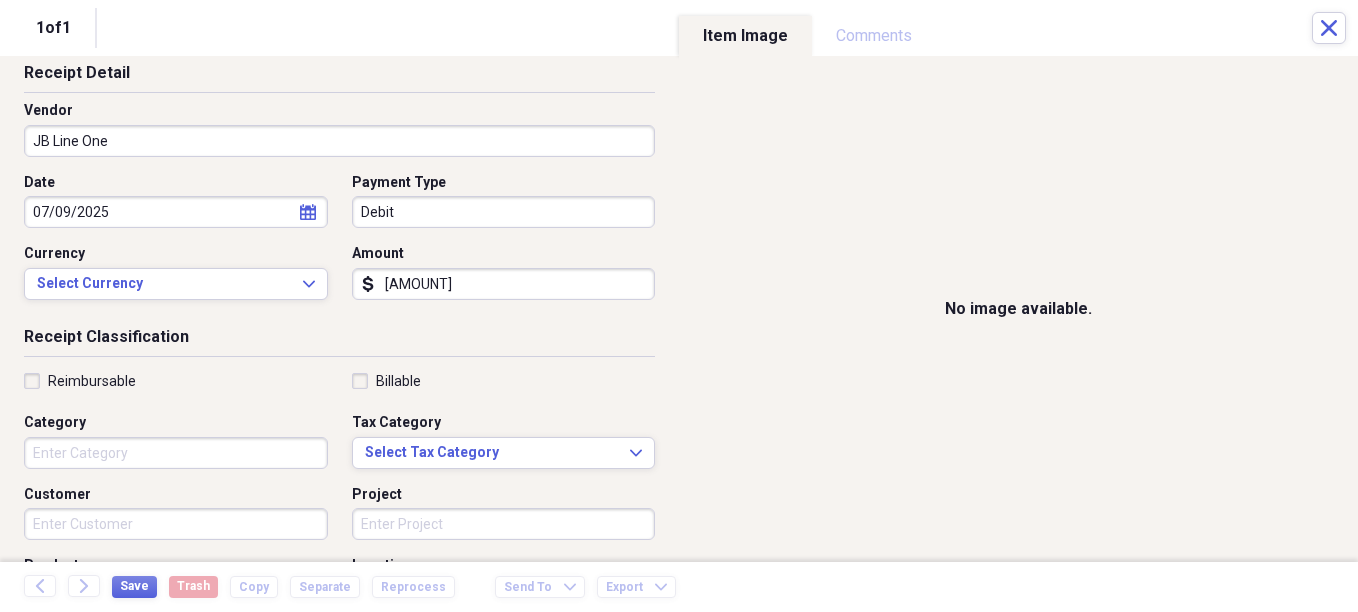 type on "[AMOUNT]" 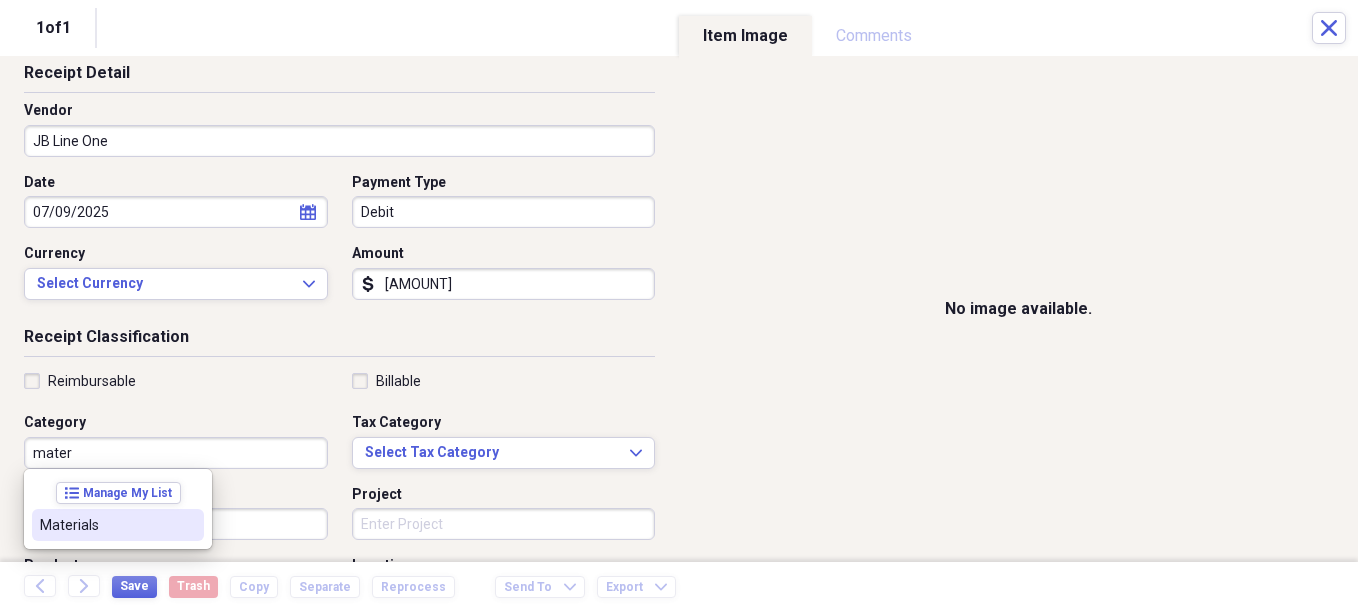 click on "Materials" at bounding box center [106, 525] 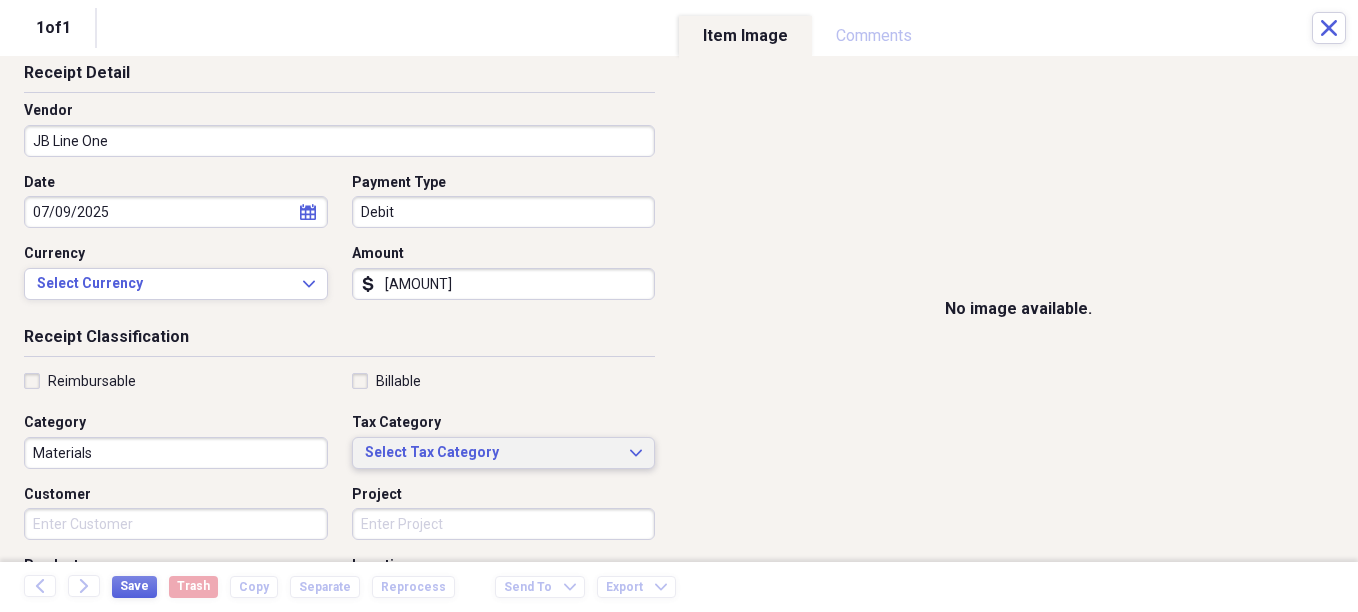 drag, startPoint x: 398, startPoint y: 457, endPoint x: 408, endPoint y: 456, distance: 10.049875 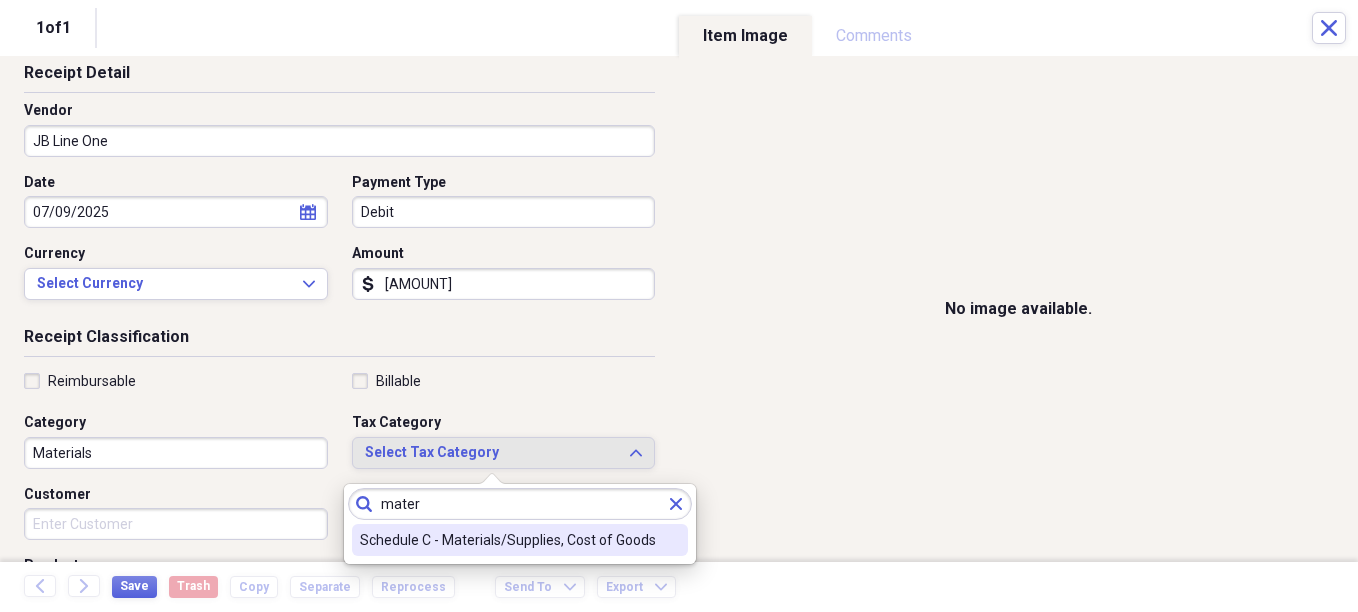 type on "mater" 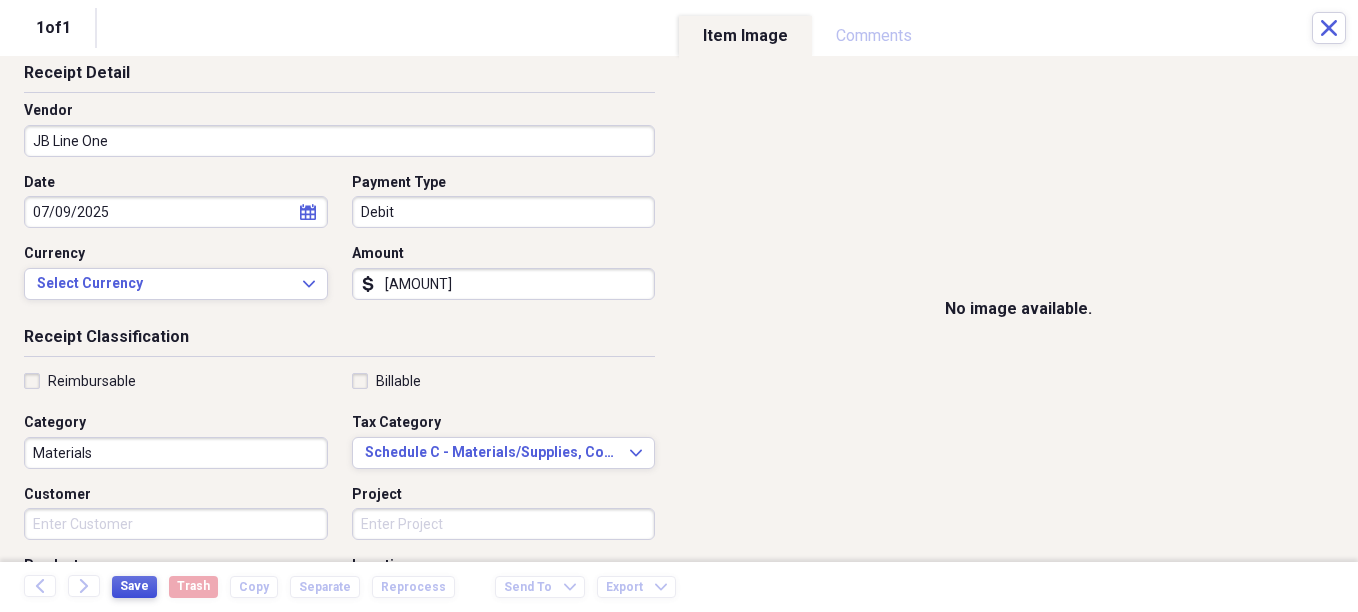 click on "Save" at bounding box center (134, 586) 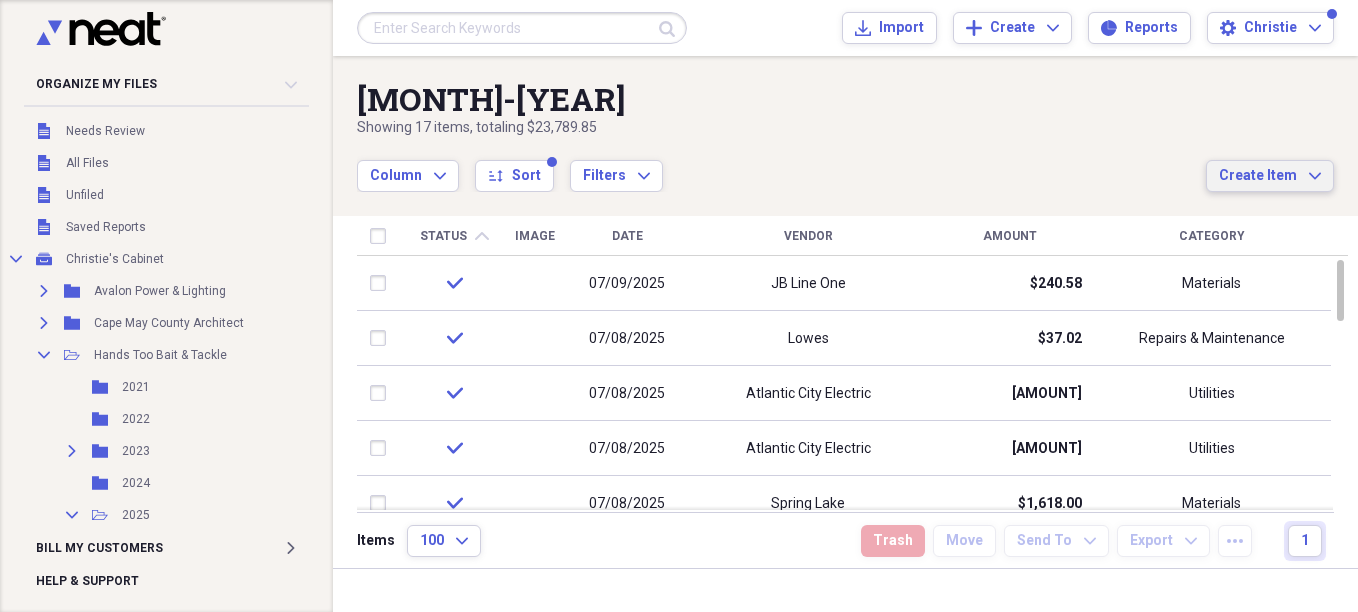 click on "Create Item" at bounding box center (1258, 176) 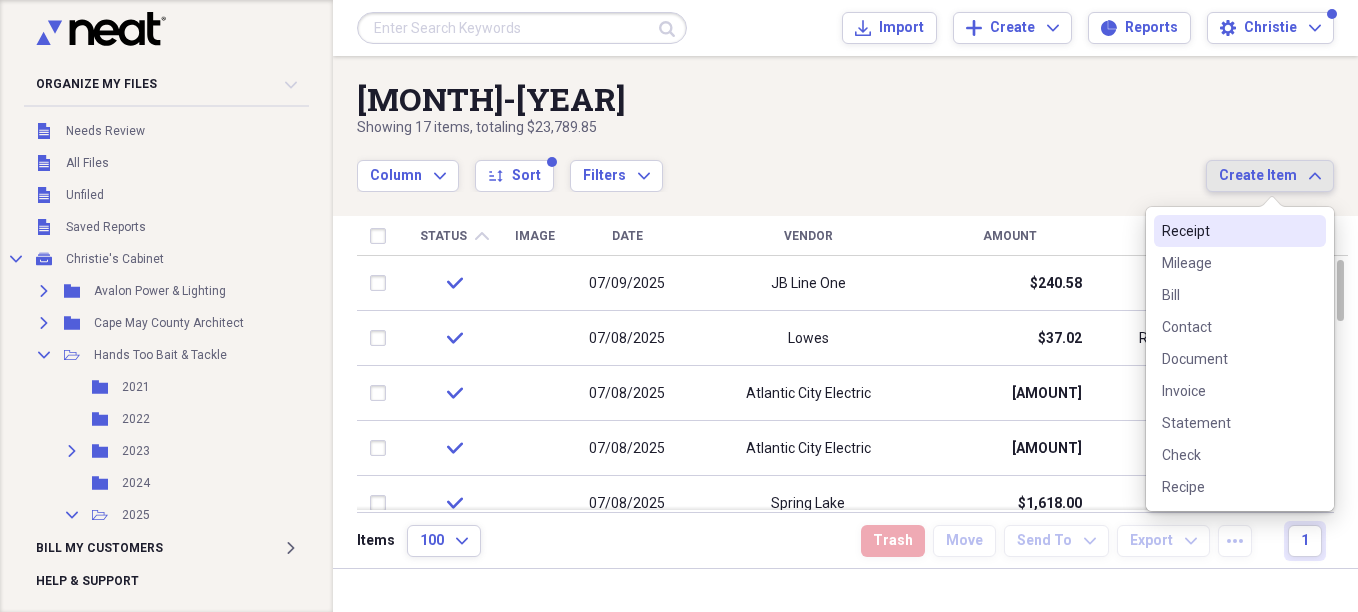 click on "Receipt" at bounding box center [1240, 231] 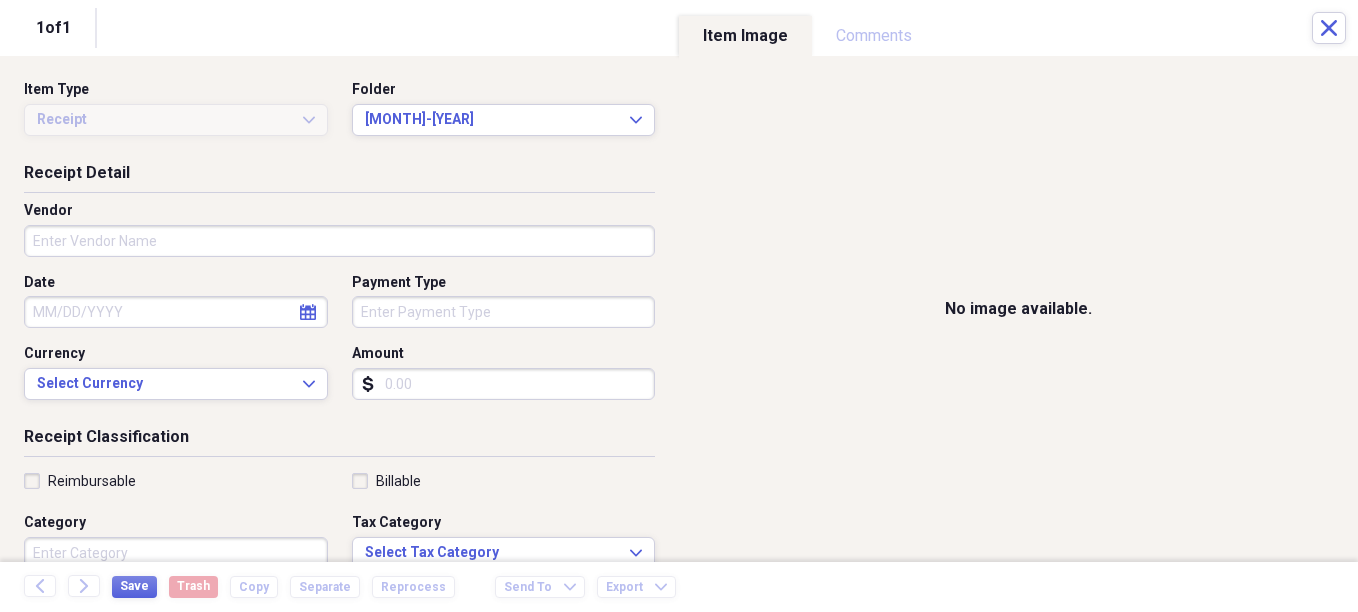 click on "Vendor" at bounding box center (339, 241) 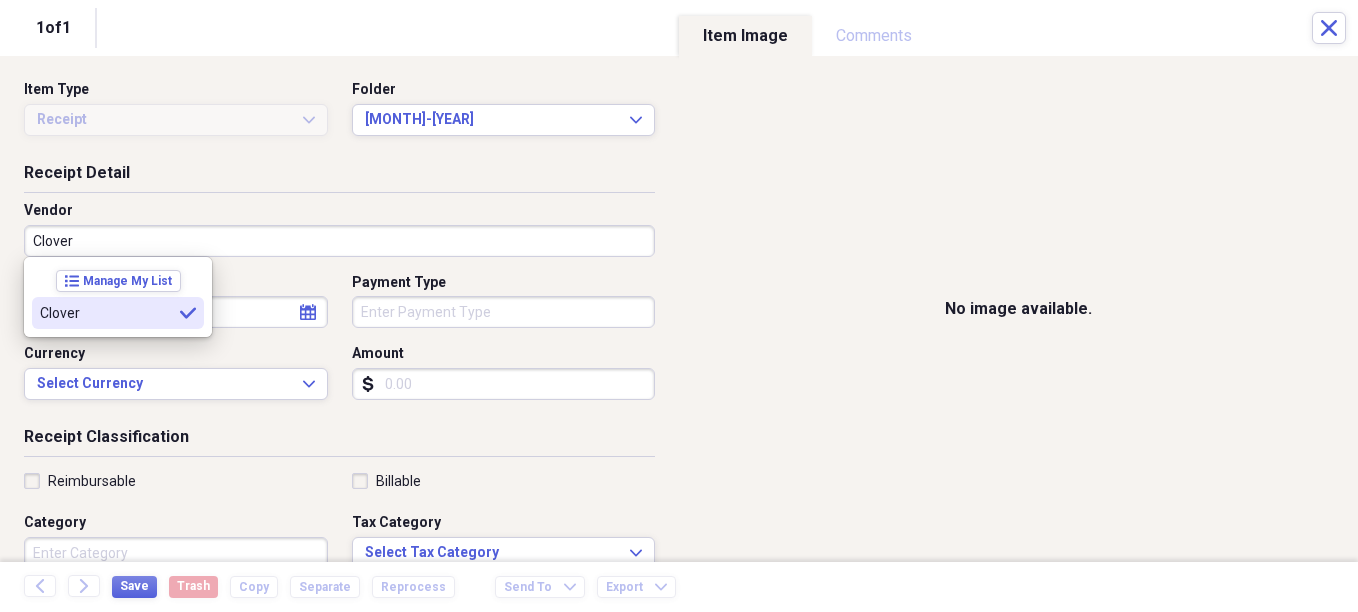 type on "Clover" 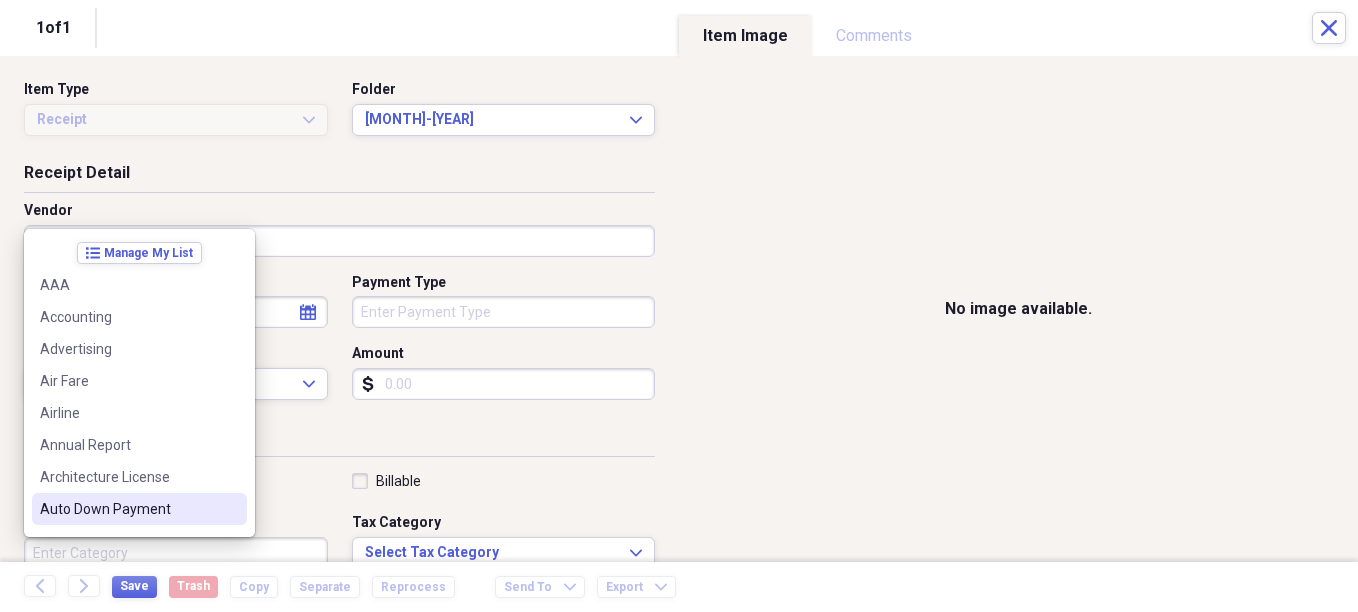 click on "Clover" at bounding box center [339, 241] 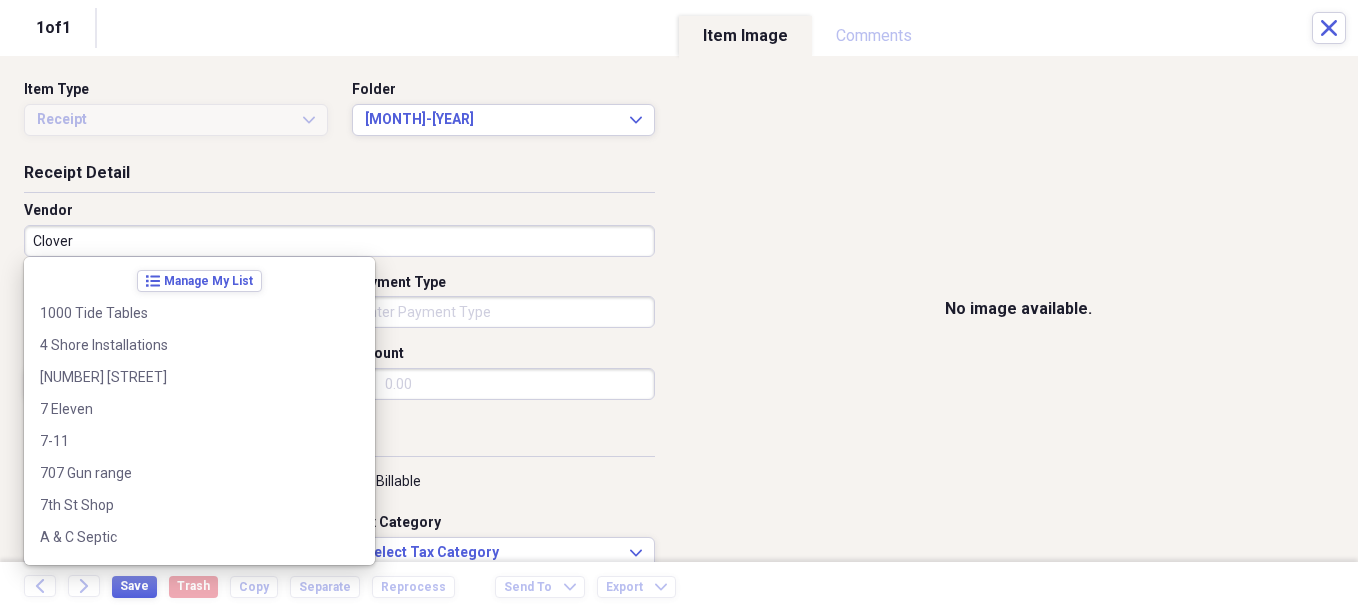 scroll, scrollTop: 8092, scrollLeft: 0, axis: vertical 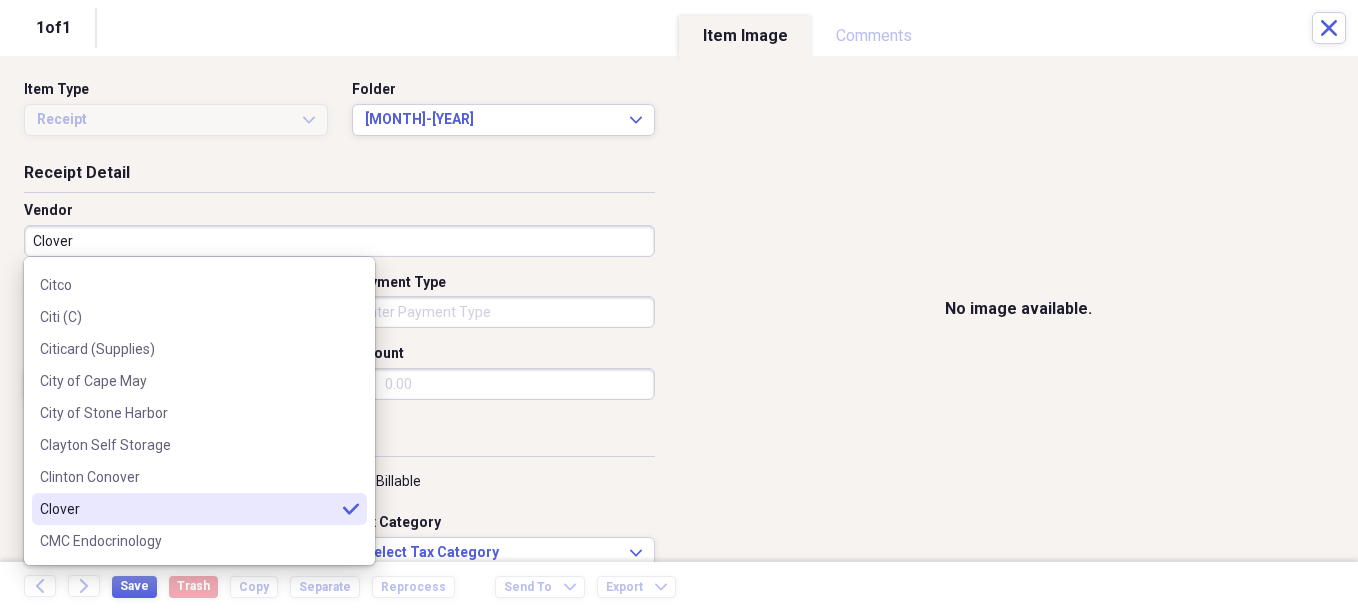 click on "Clover" at bounding box center (187, 509) 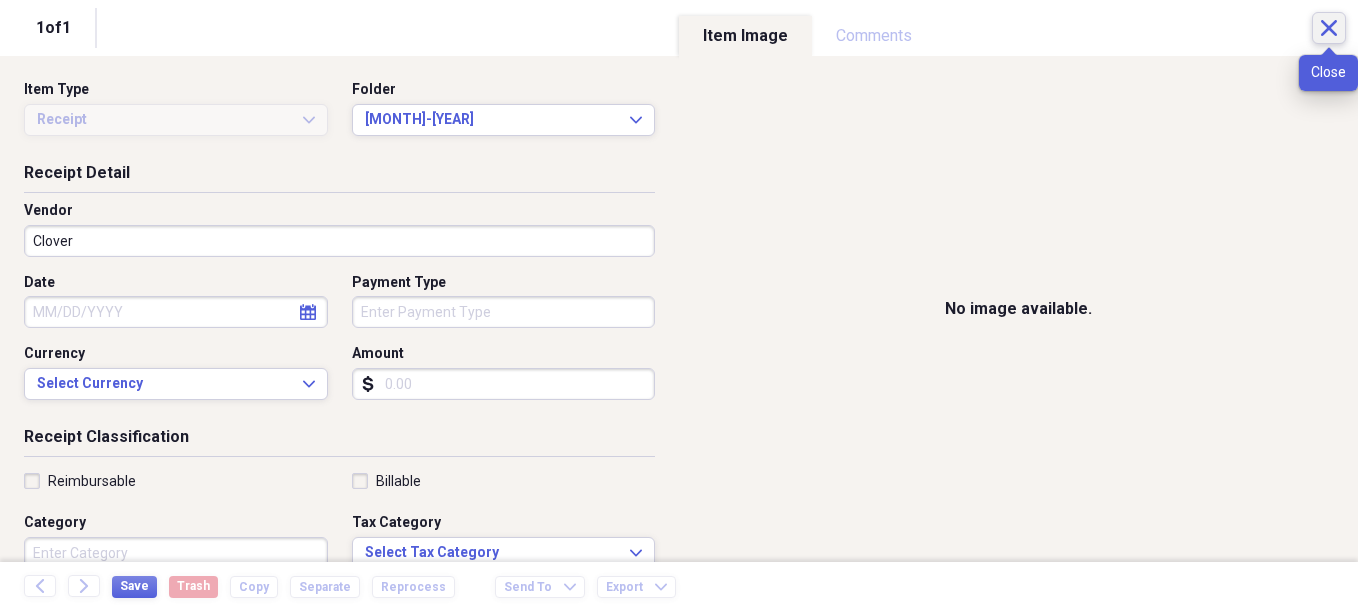 click on "Close" at bounding box center [1329, 28] 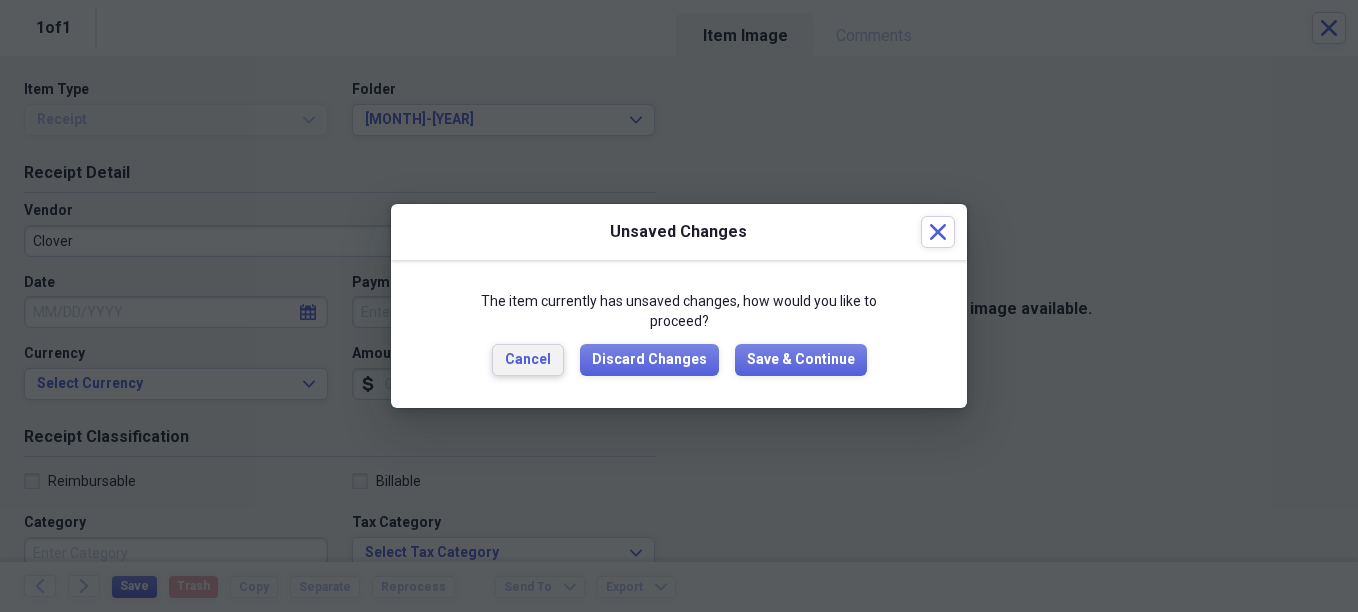 click on "Cancel" at bounding box center (528, 360) 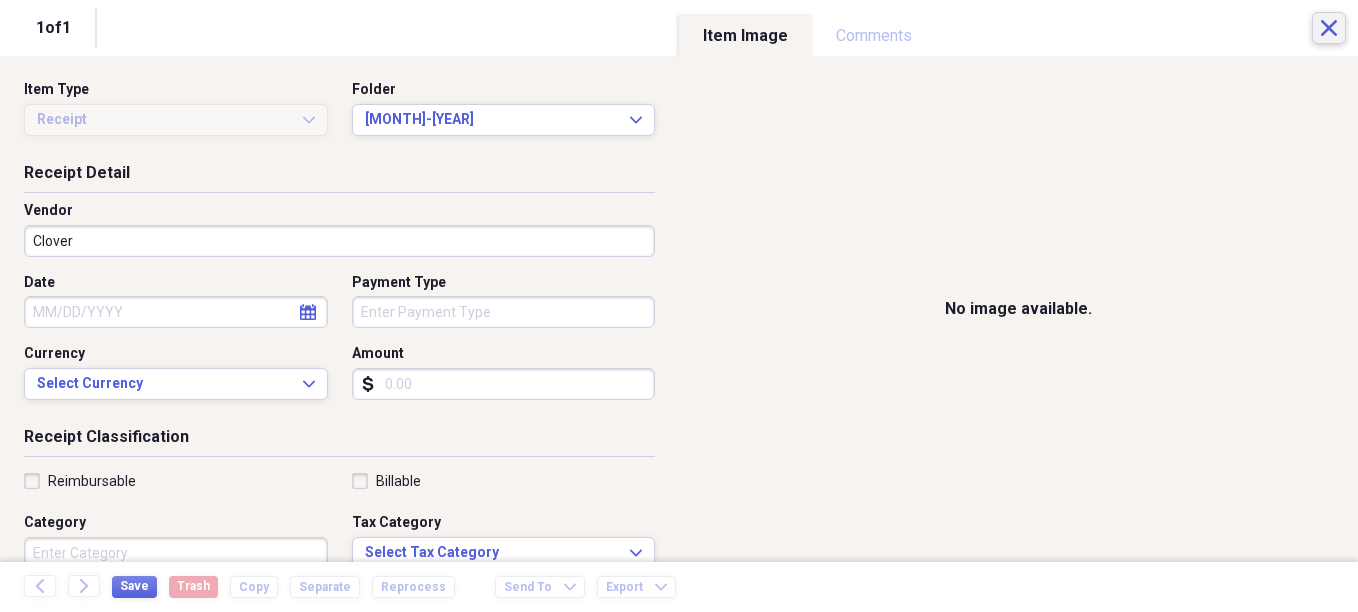 click on "Close" 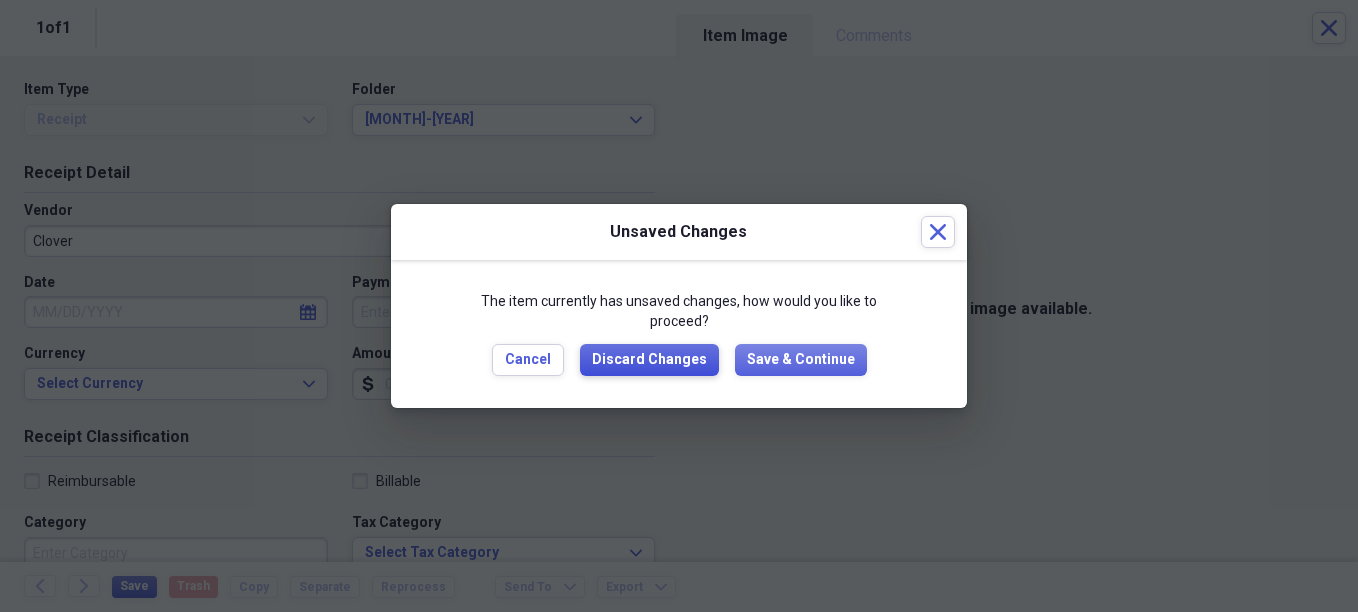 click on "Discard Changes" at bounding box center (649, 360) 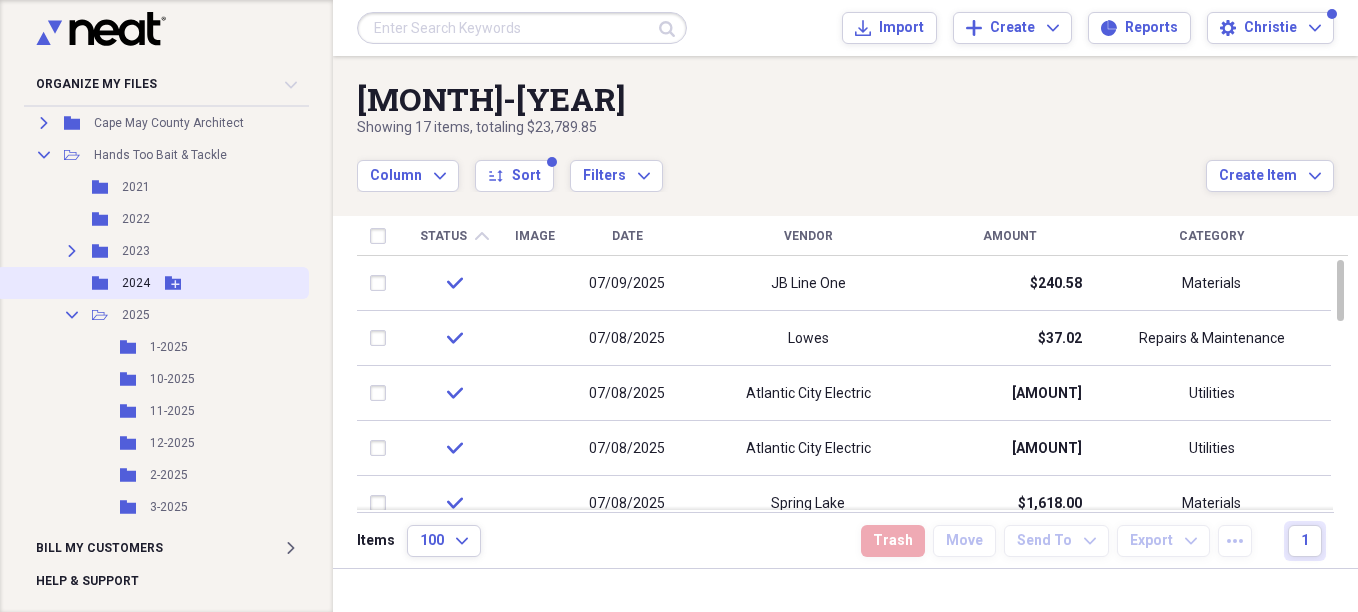 scroll, scrollTop: 300, scrollLeft: 0, axis: vertical 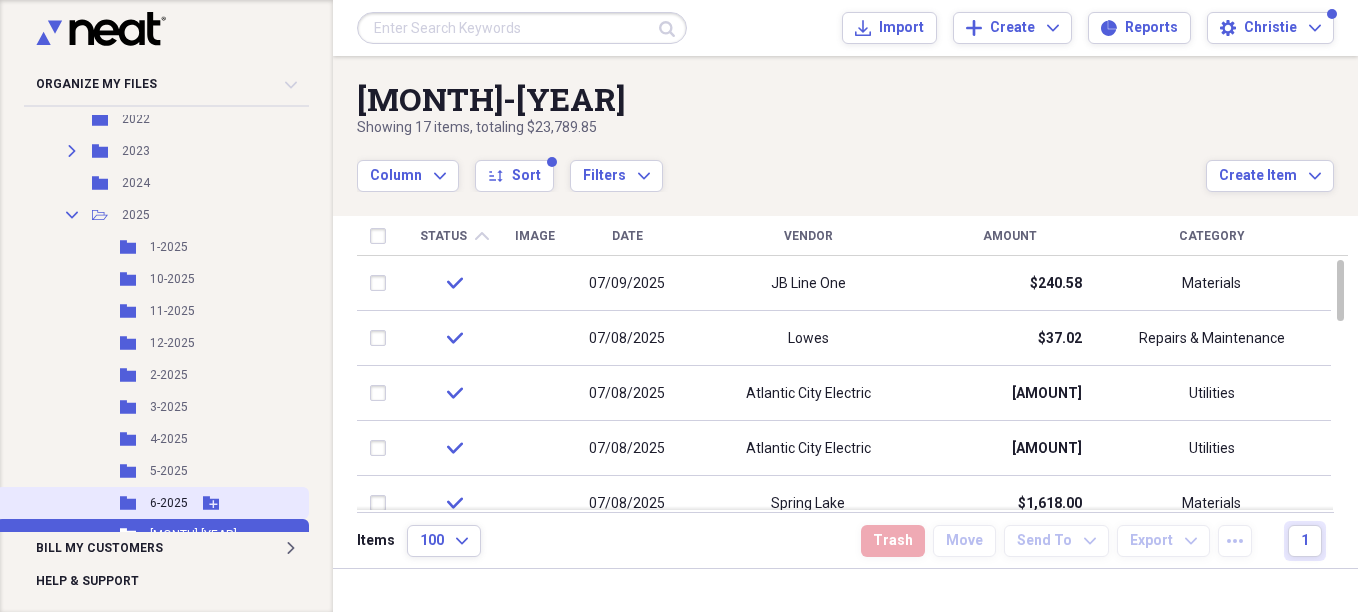 click on "6-2025" at bounding box center [169, 503] 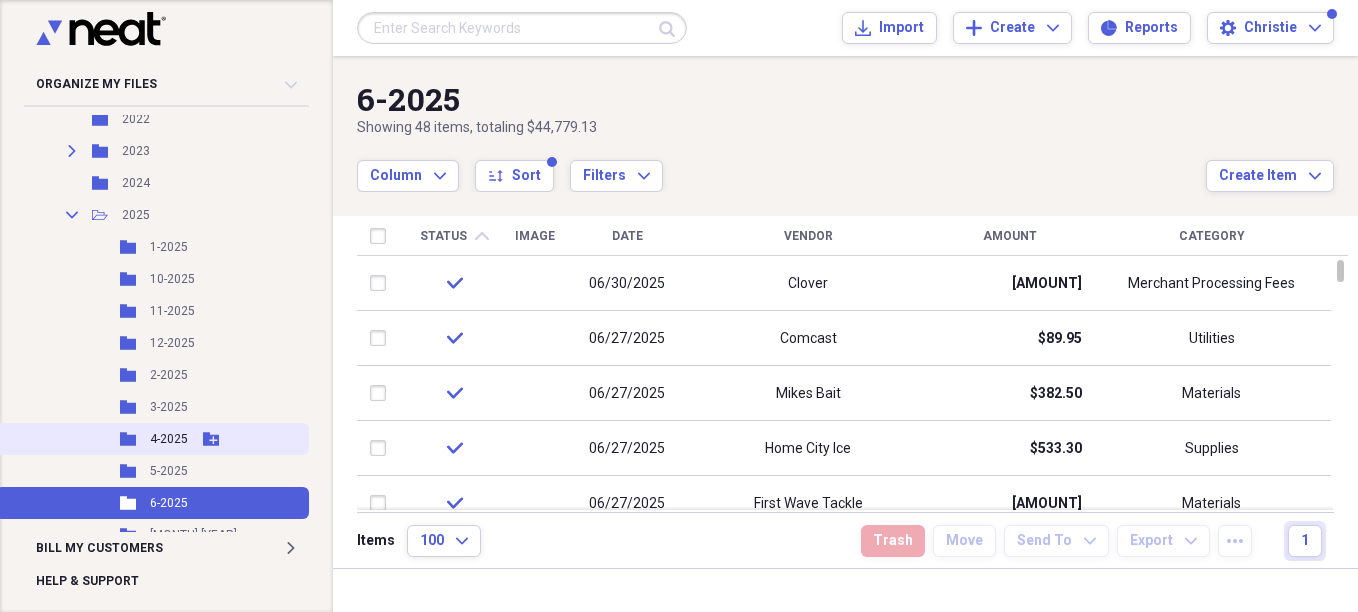 scroll, scrollTop: 400, scrollLeft: 0, axis: vertical 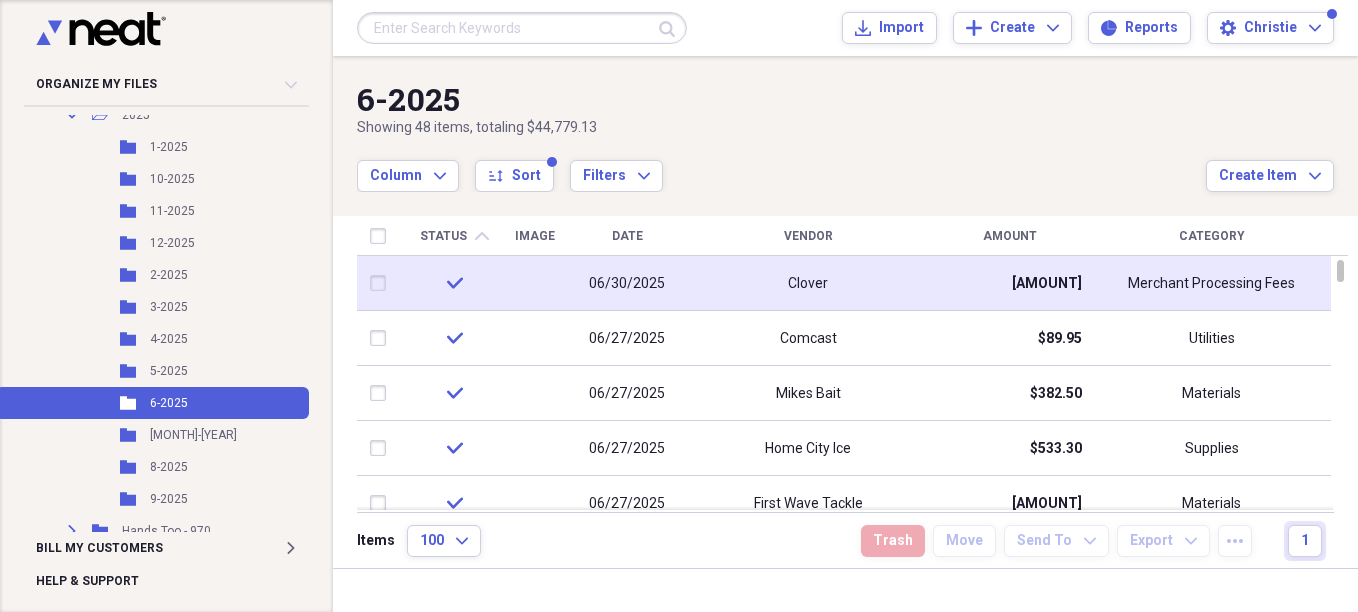 click on "Clover" at bounding box center (808, 283) 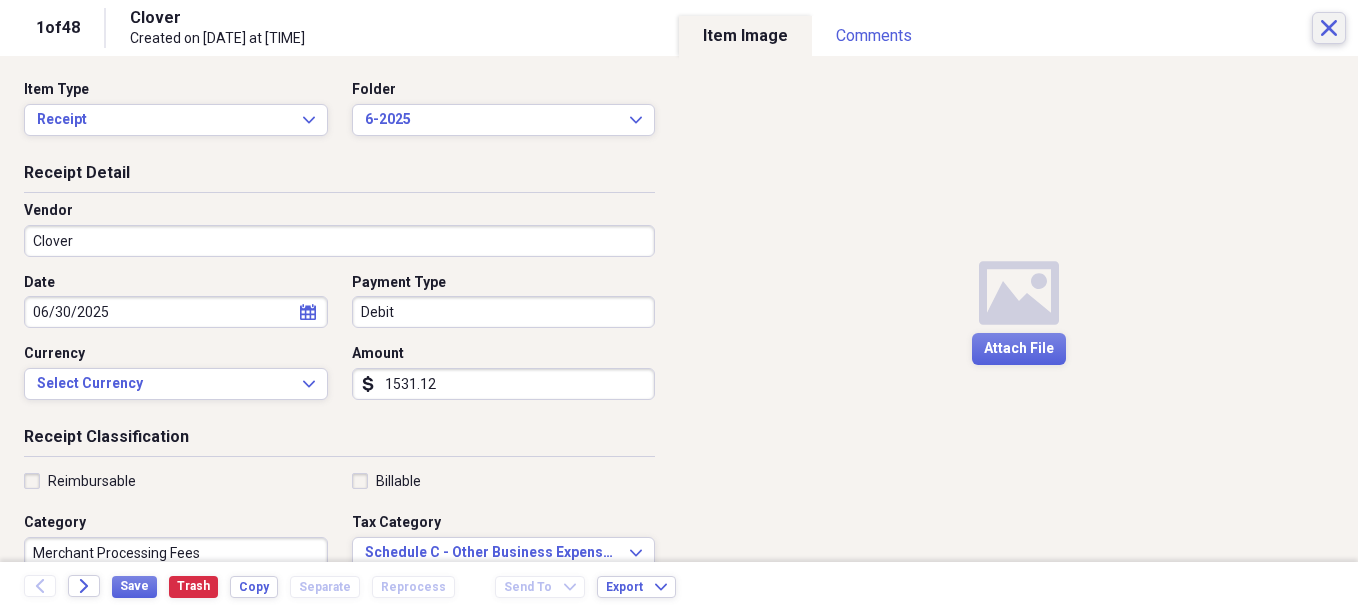 click on "Close" 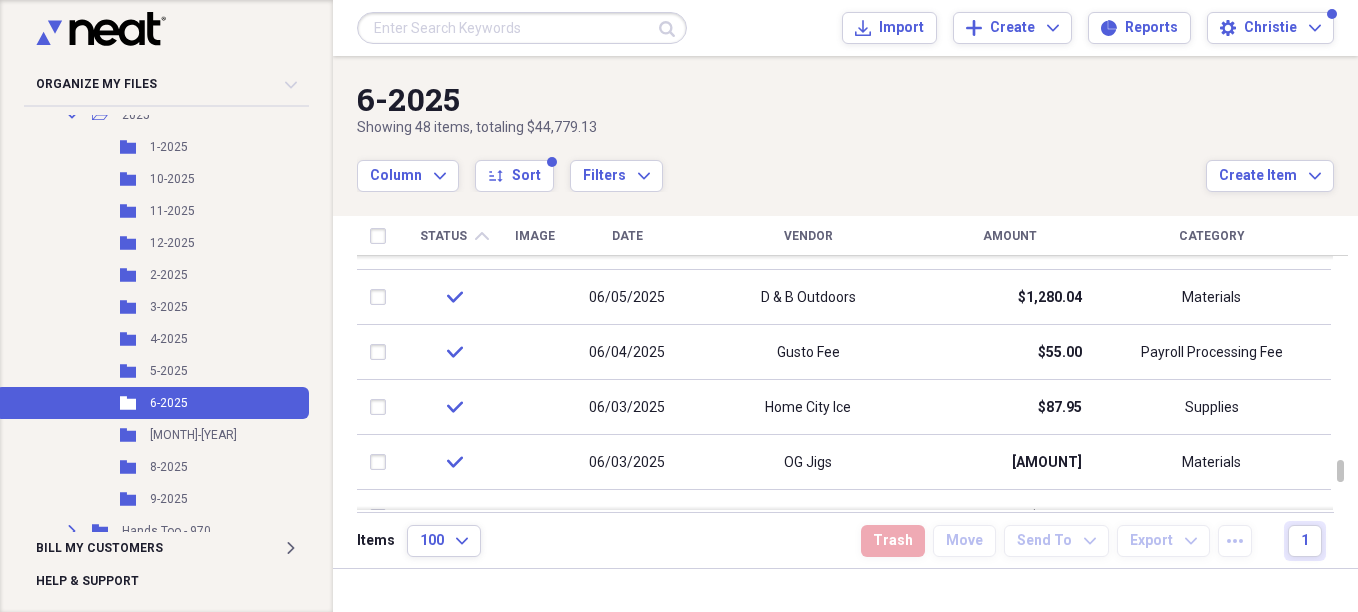 click on "Vendor" at bounding box center (808, 236) 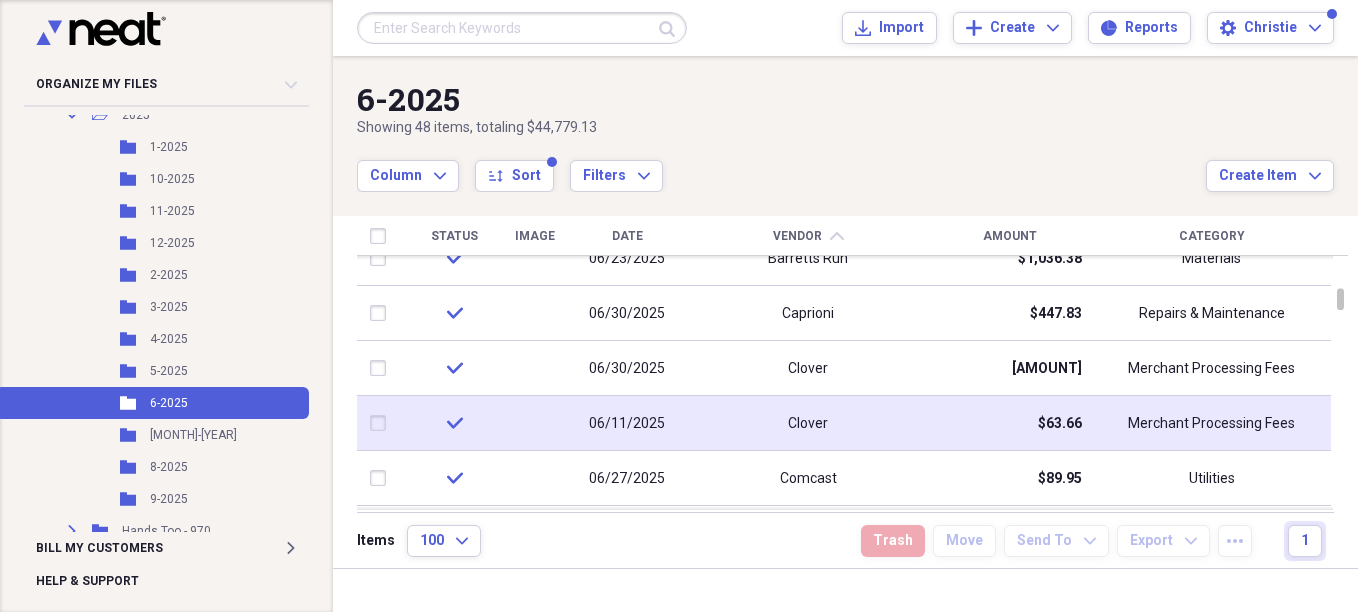 click on "Clover" at bounding box center [808, 423] 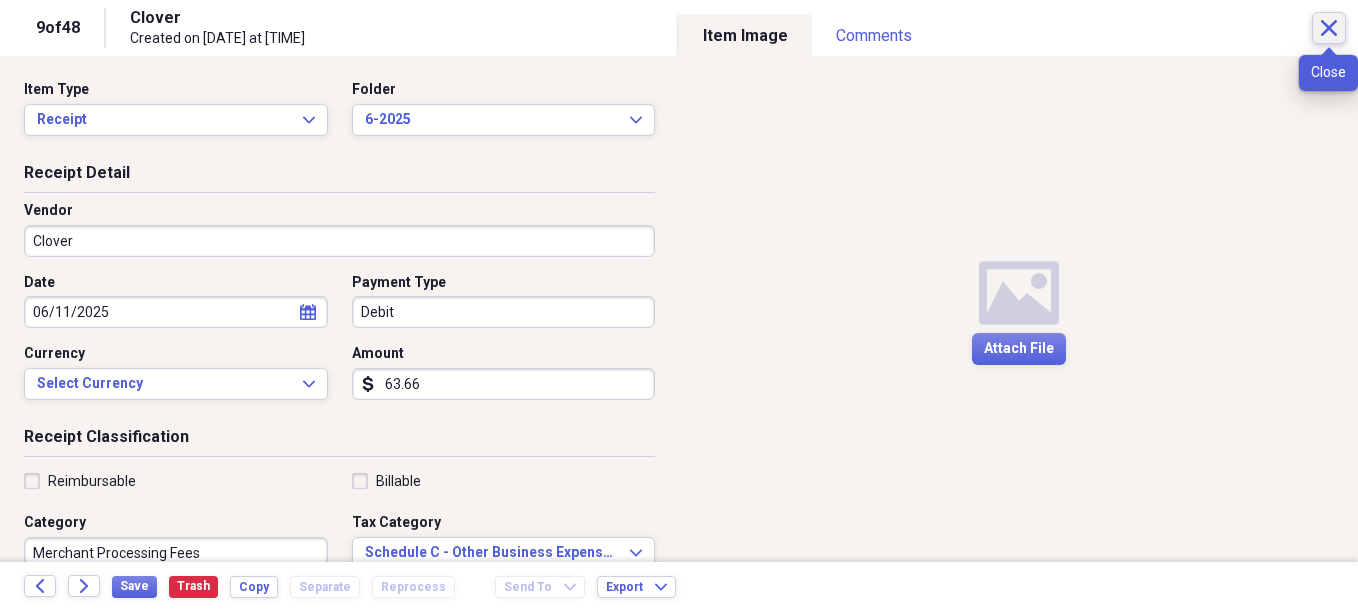 click 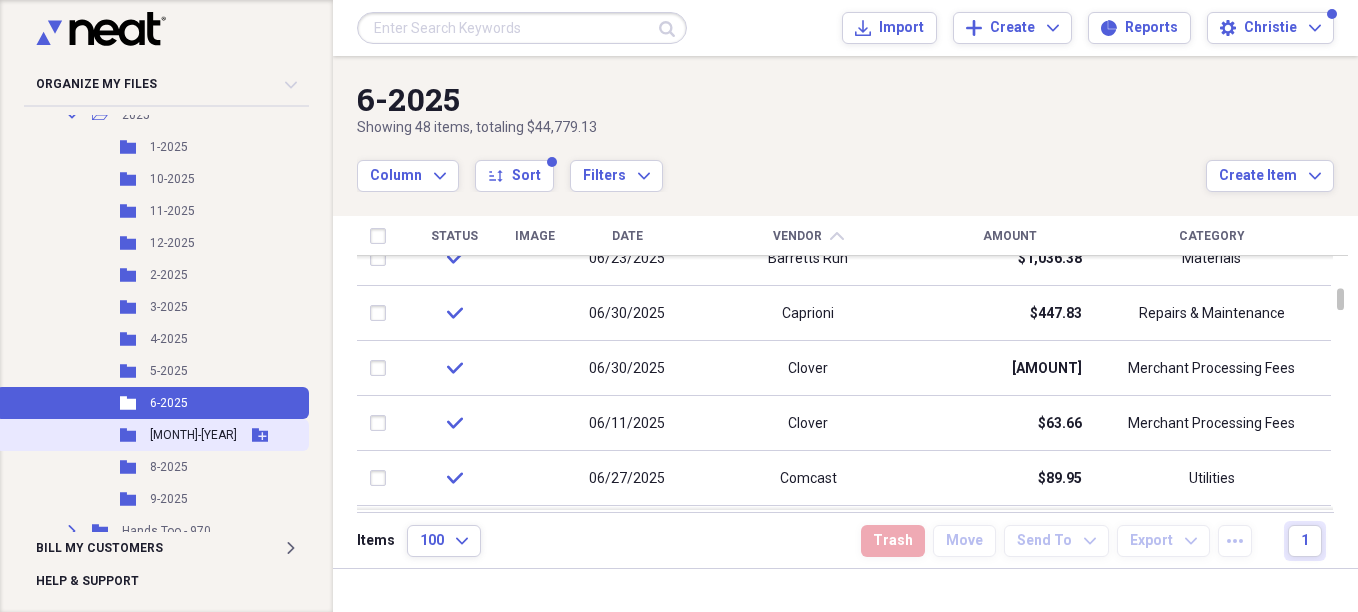 click on "[MONTH]-[YEAR]" at bounding box center [193, 435] 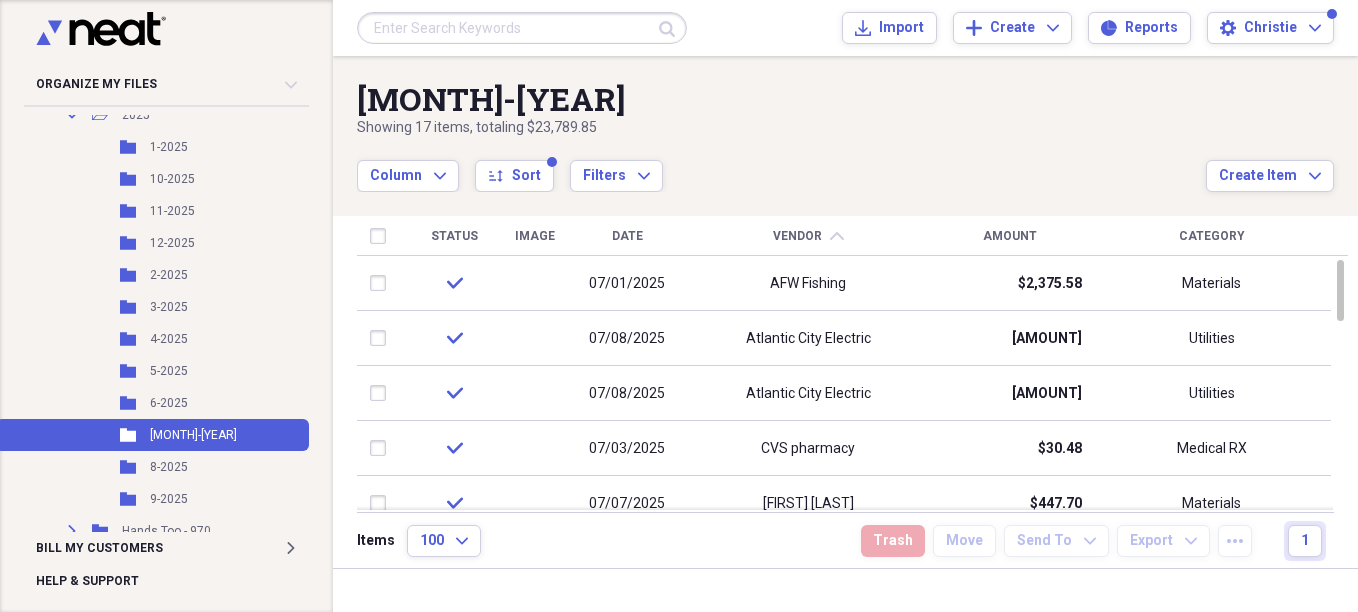 click on "Status" at bounding box center (454, 236) 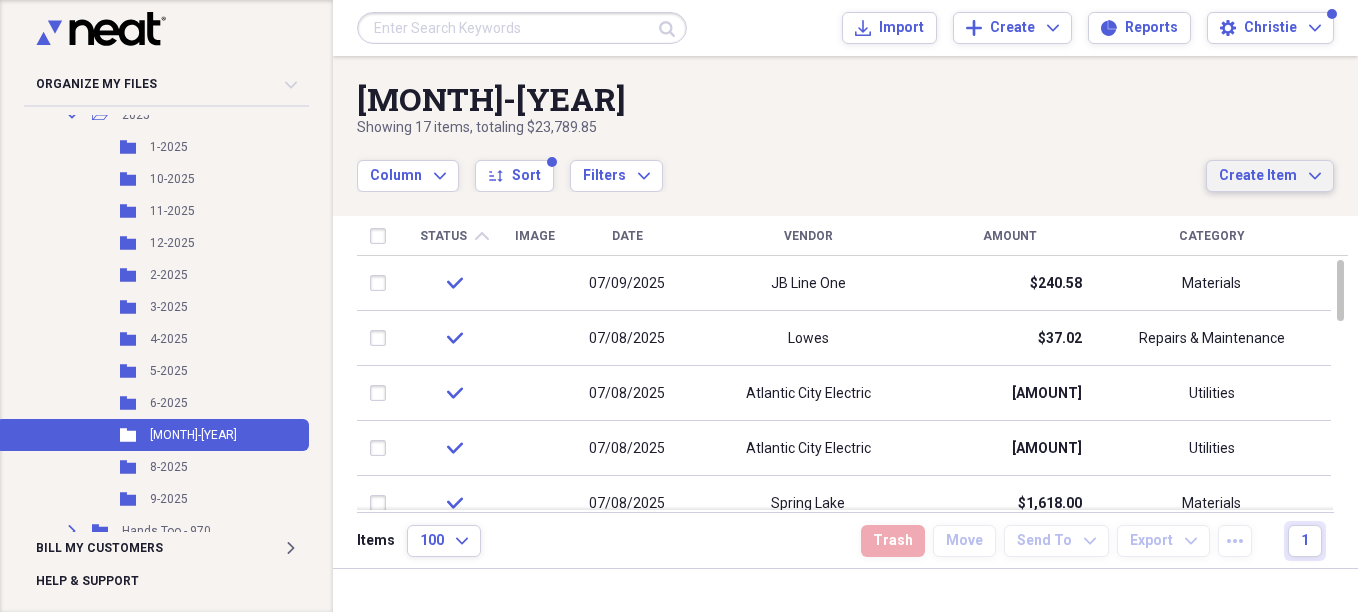 click on "Create Item" at bounding box center (1258, 176) 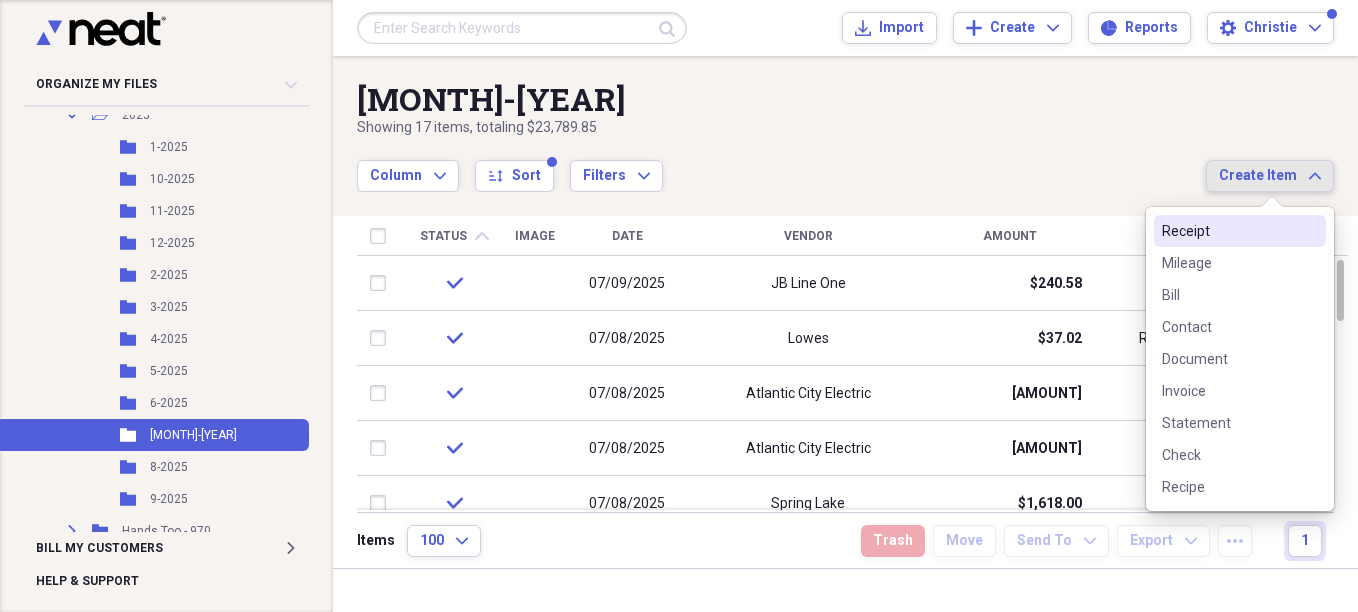 click on "Receipt" at bounding box center (1228, 231) 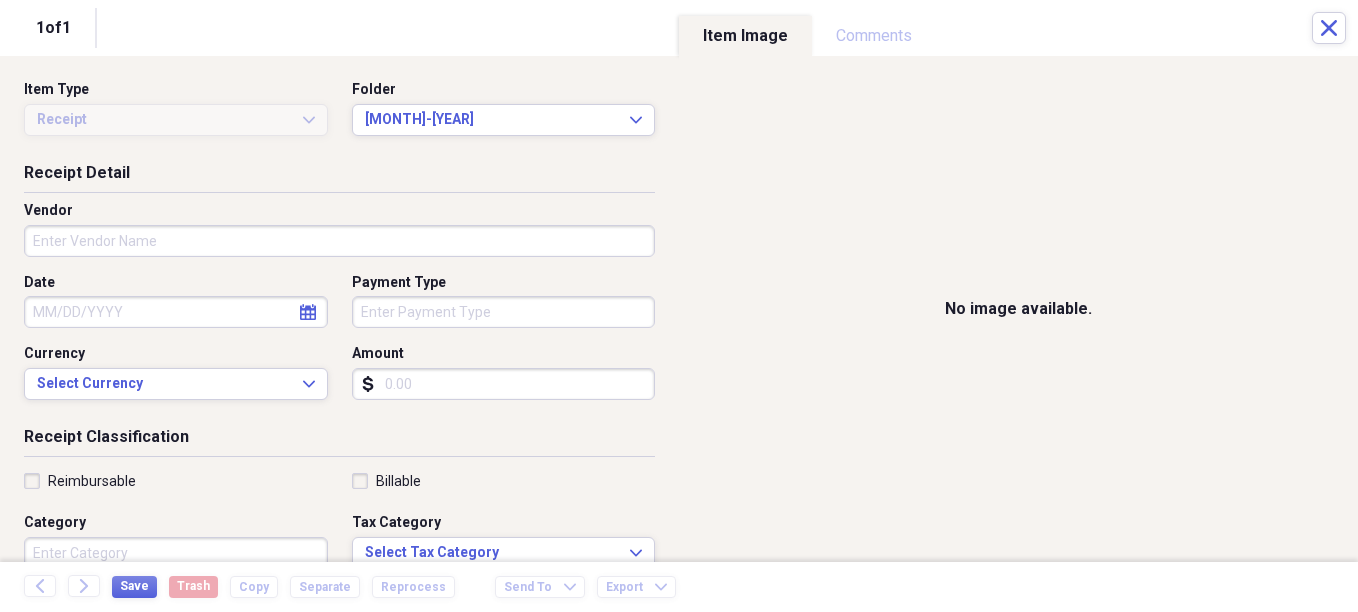 click on "Vendor" at bounding box center (339, 241) 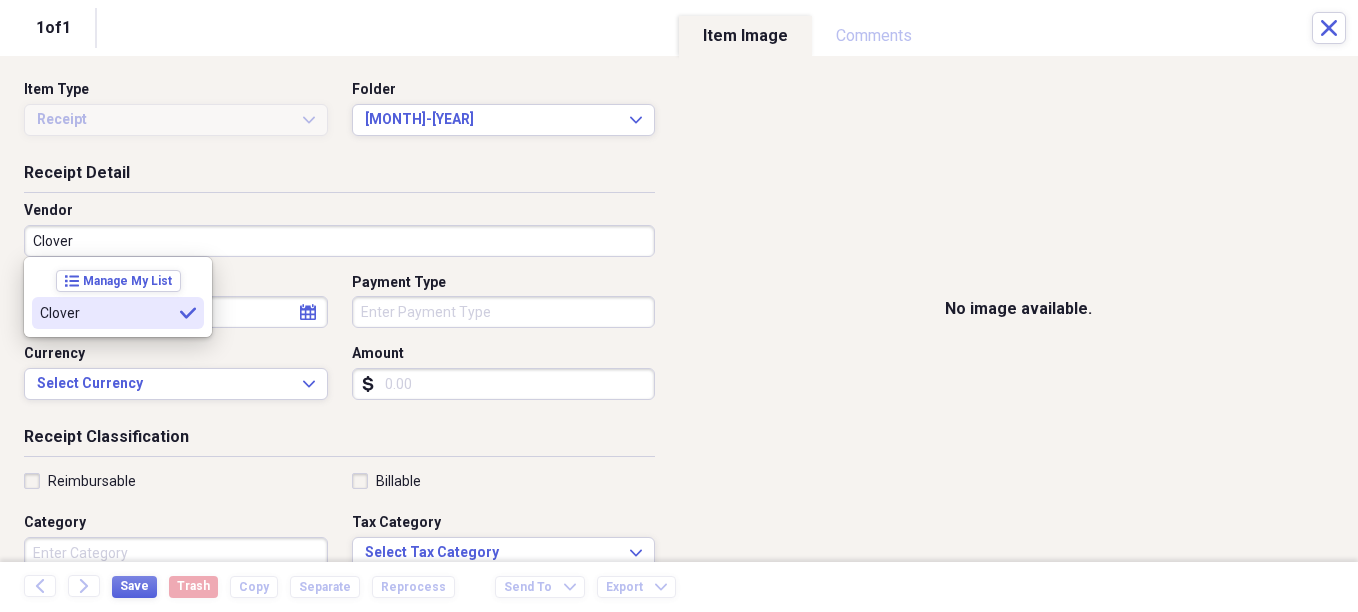 type on "Clover" 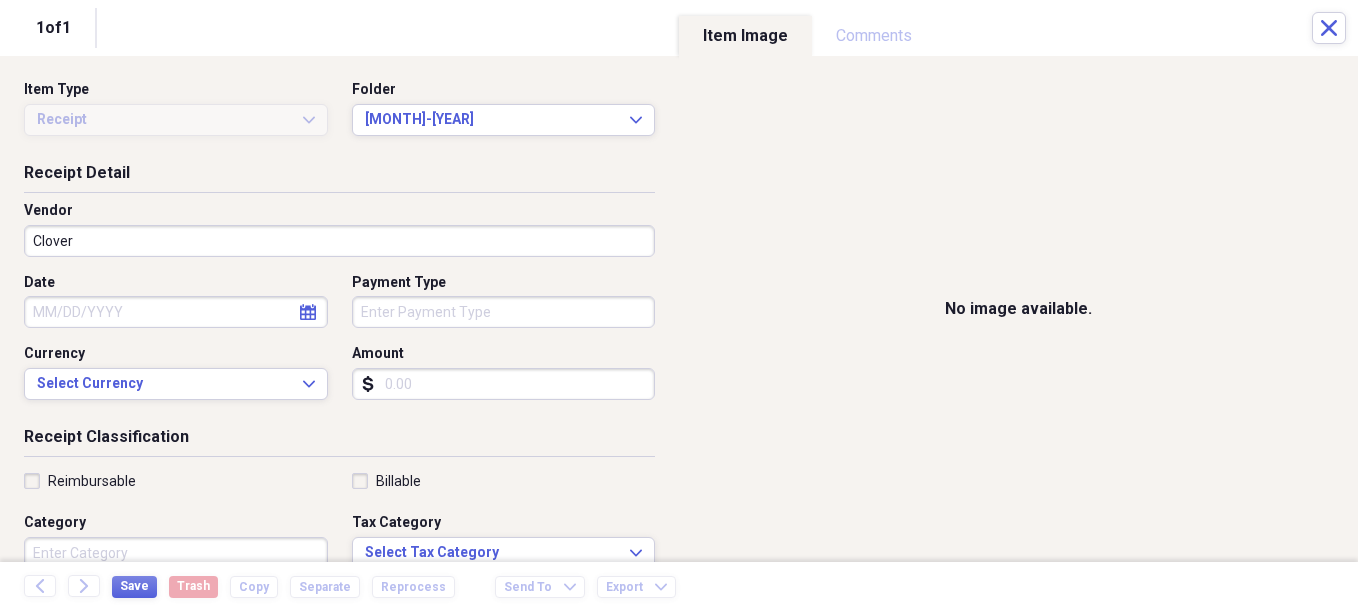 click on "Category" at bounding box center [176, 553] 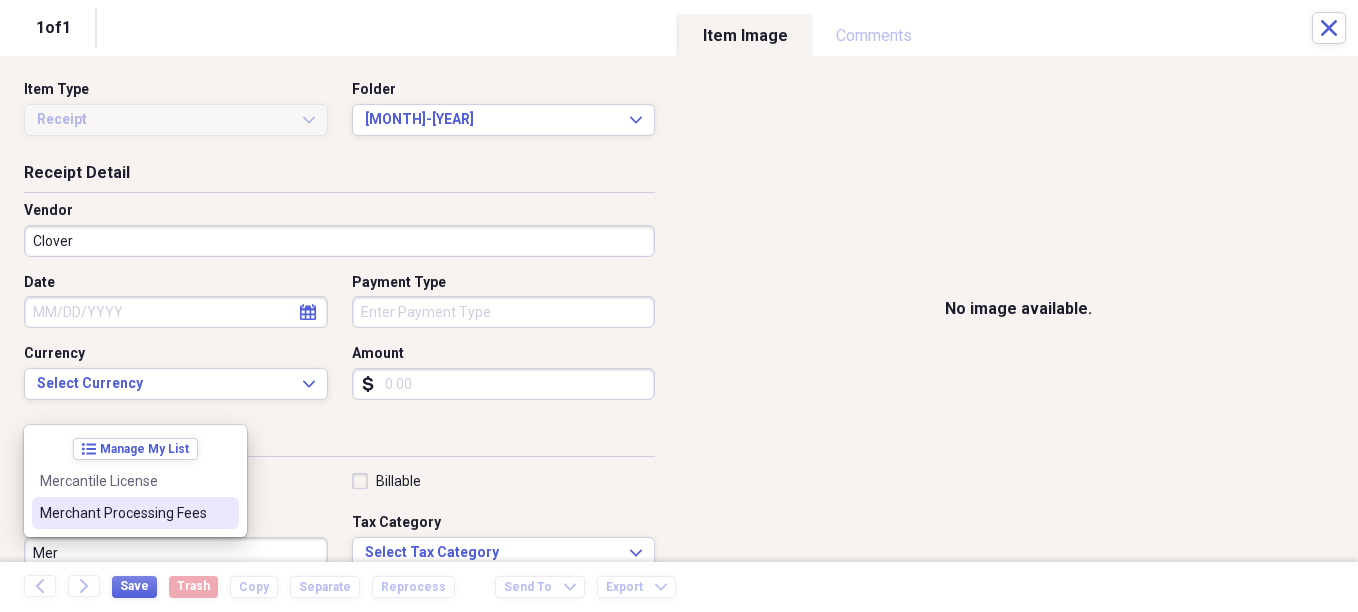 click on "Merchant Processing Fees" at bounding box center [123, 513] 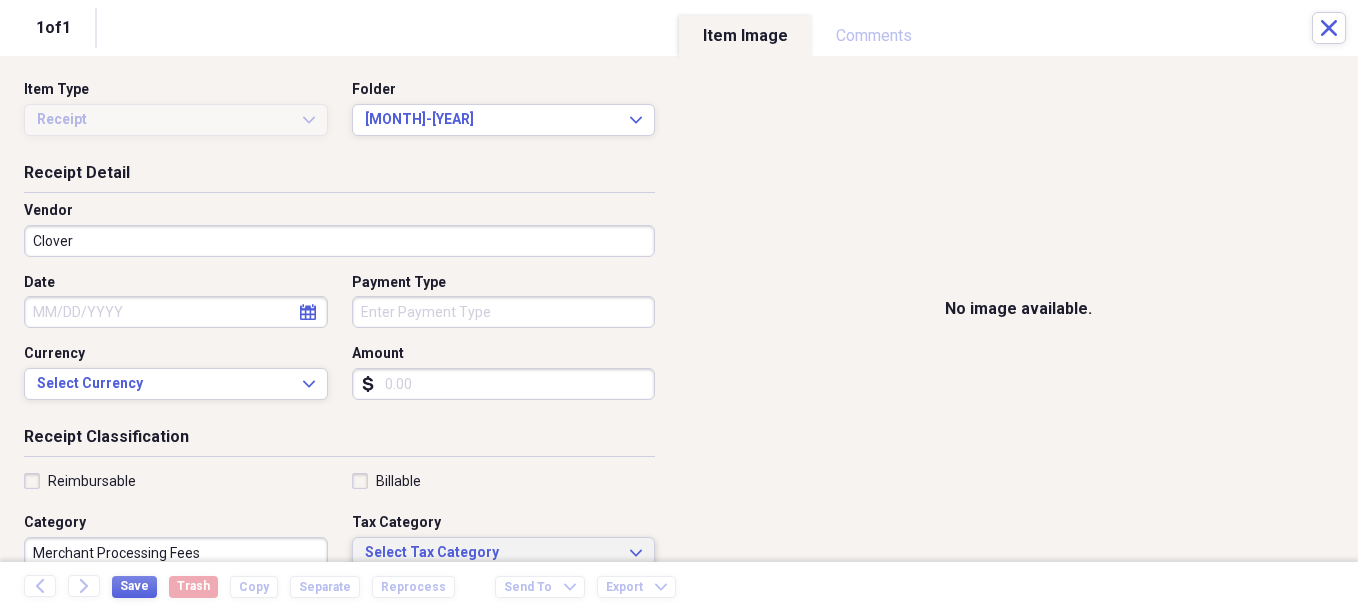 scroll, scrollTop: 7, scrollLeft: 0, axis: vertical 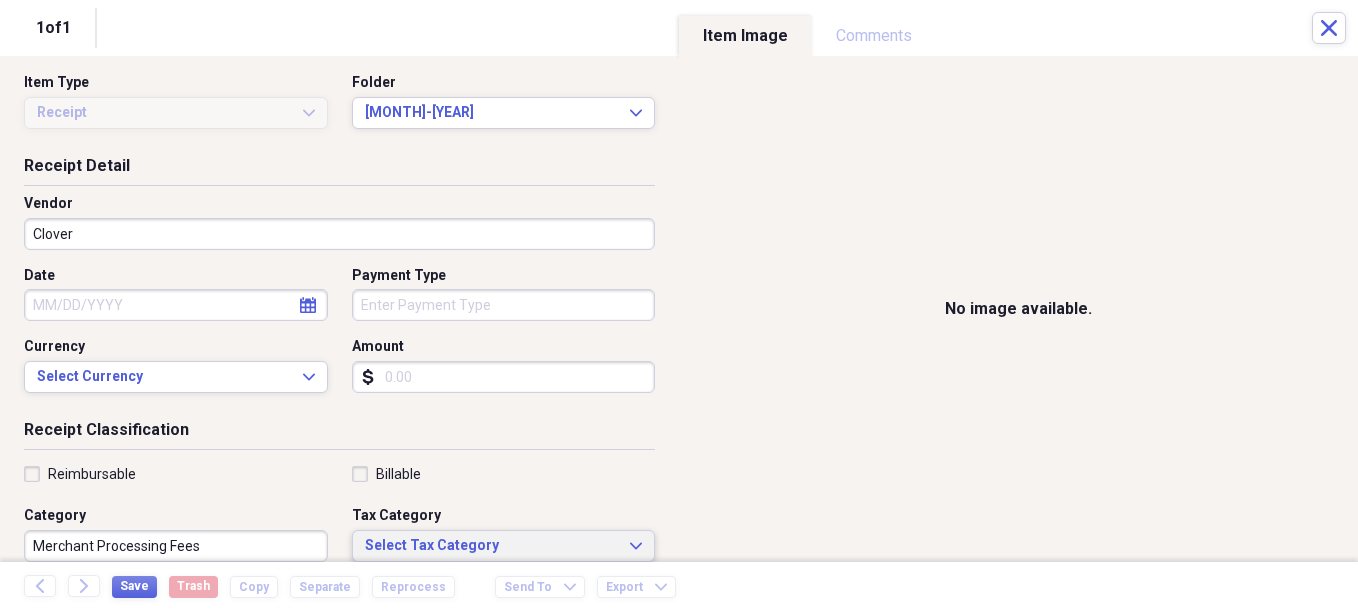 click on "Select Tax Category" at bounding box center [492, 546] 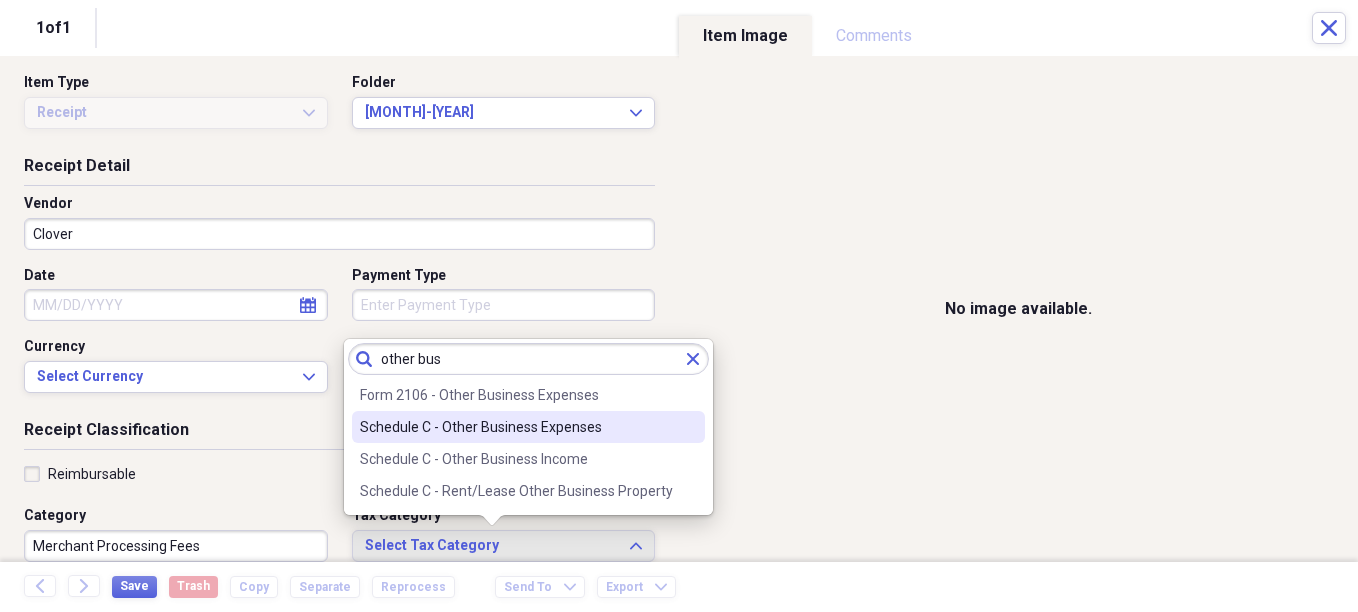 type on "other bus" 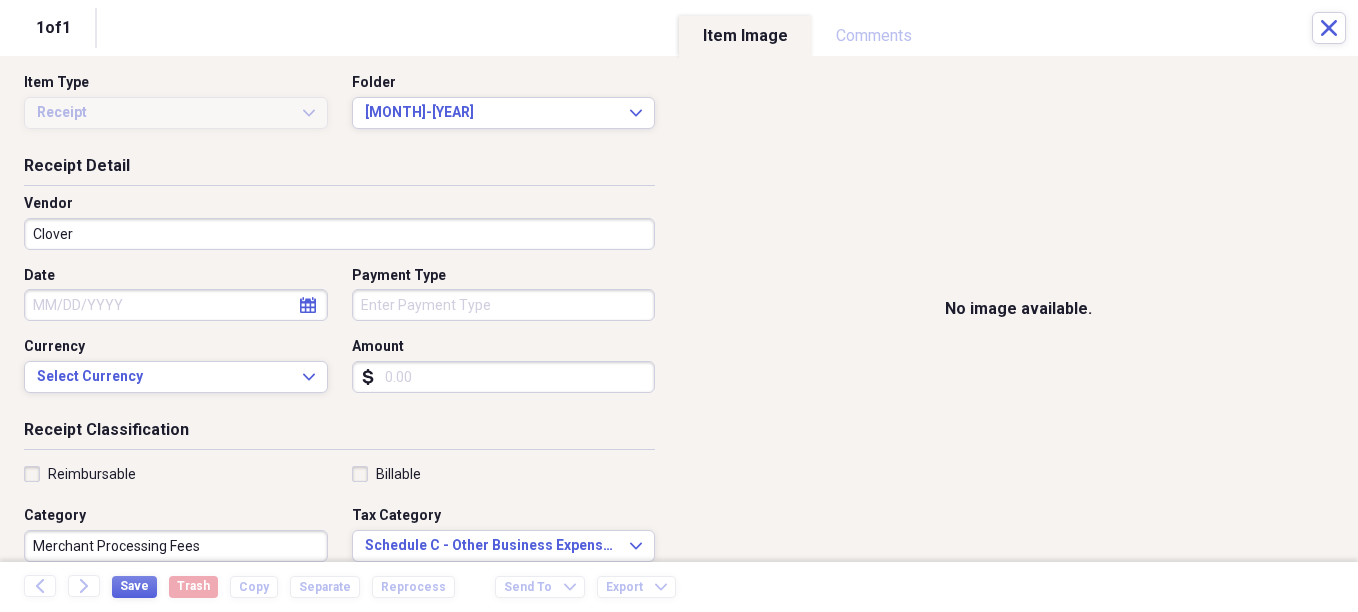click on "Date" at bounding box center (176, 305) 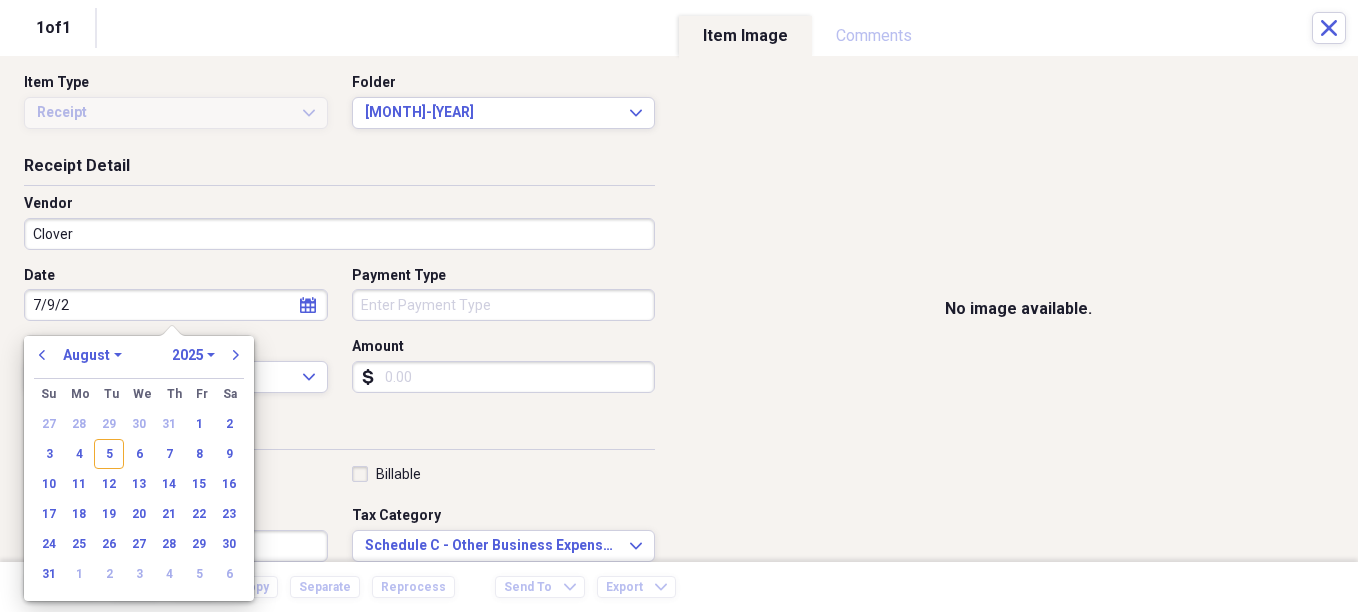 type on "[DATE]" 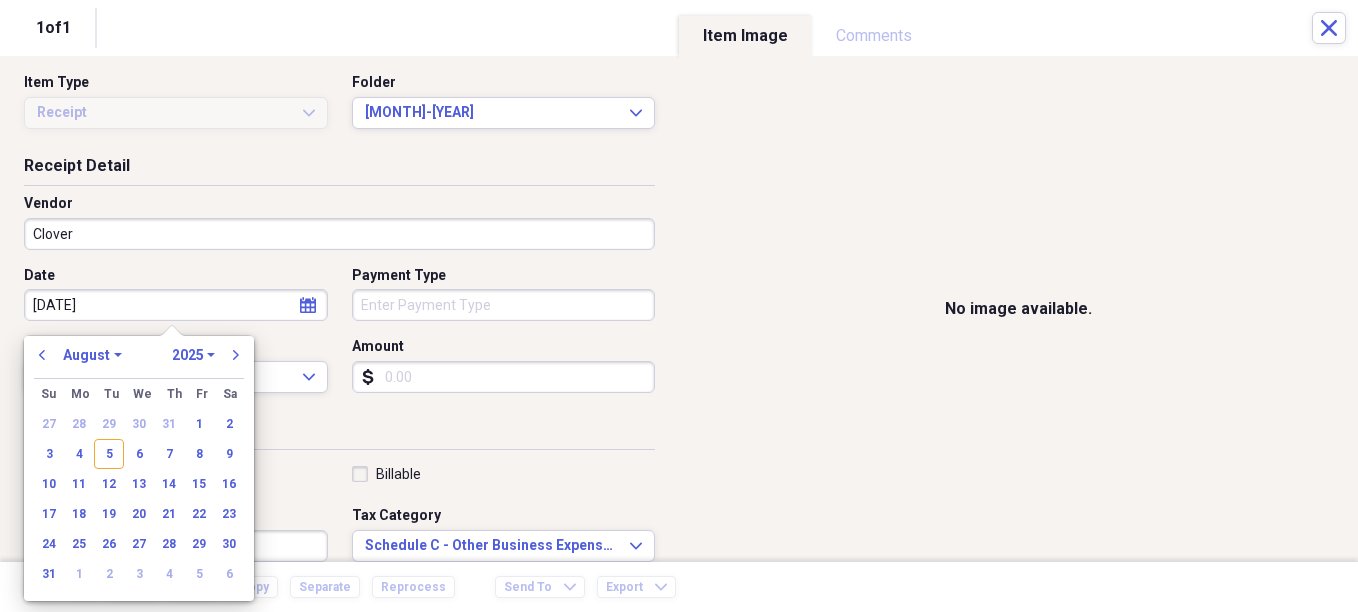 select on "6" 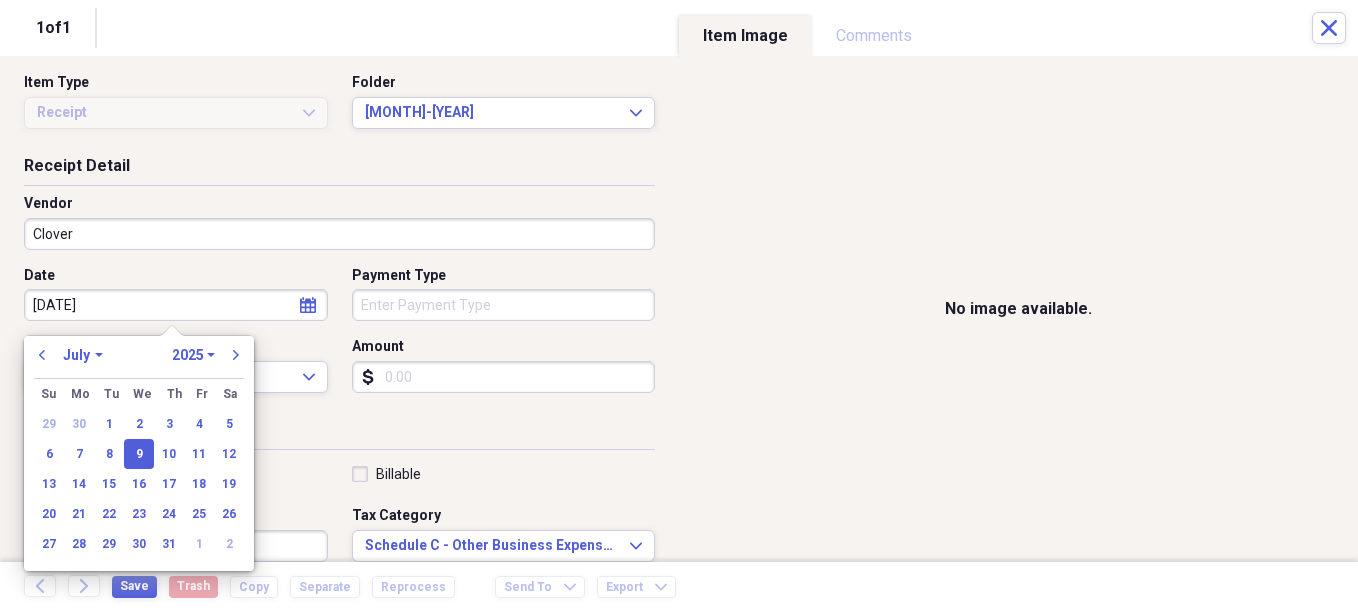 type on "07/09/2025" 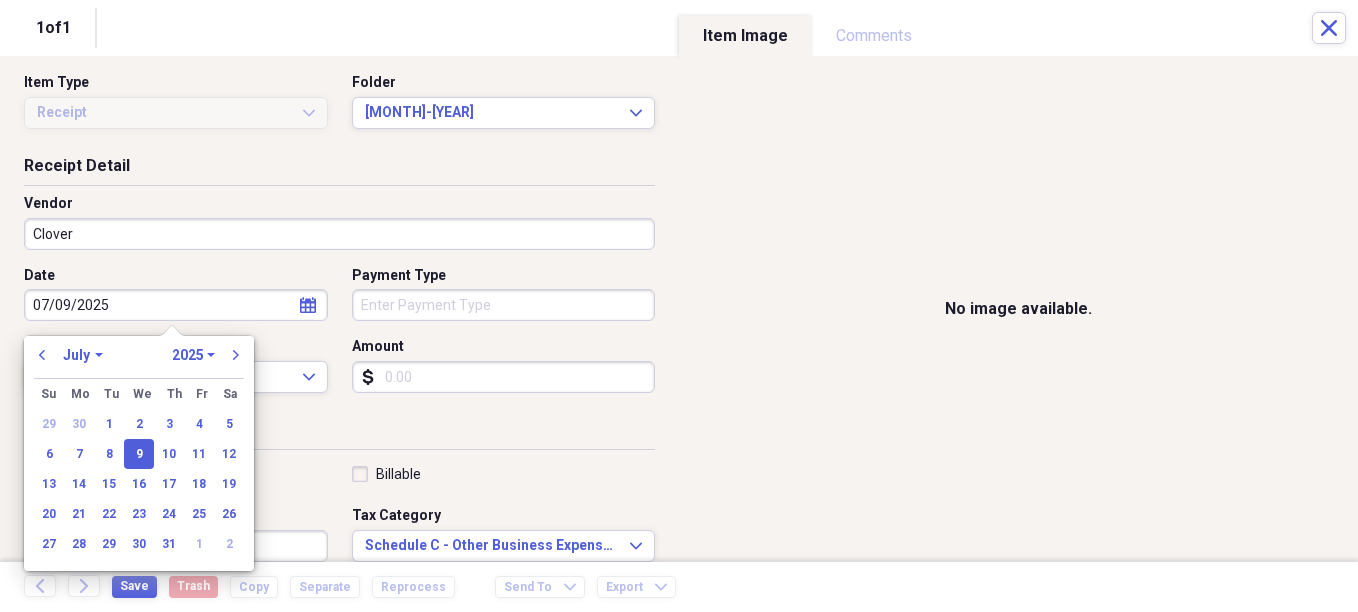 click on "Organize My Files Collapse Unfiled Needs Review Unfiled All Files Unfiled Unfiled Unfiled Saved Reports Collapse My Cabinet Christie's Cabinet Add Folder Expand Folder Avalon Power & Lighting Add Folder Expand Folder Cape May County Architect Add Folder Collapse Open Folder Hands Too Bait & Tackle Add Folder Folder 2021 Add Folder Folder 2022 Add Folder Expand Folder 2023 Add Folder Folder 2024 Add Folder Collapse Open Folder 2025 Add Folder Folder 1-2025 Add Folder Folder 10-2025 Add Folder Folder 11-2025 Add Folder Folder 12-2025 Add Folder Folder 2-2025 Add Folder Folder 3-2025 Add Folder Folder 4-2025 Add Folder Folder 5-2025 Add Folder Folder 6-2025 Add Folder Folder 7-2025 Add Folder Folder 8-2025 Add Folder Folder 9-2025 Add Folder Expand Folder Hands Too - 970 Add Folder Expand Folder Home Expenses Add Folder Expand Folder Inactive Add Folder Expand Folder JMM Studios Add Folder Folder Kevin Clifford 2024 Add Folder Expand Folder Pandemonium Fiberglass Add Folder Trash Trash Bill My Customers Expand 1" at bounding box center (679, 306) 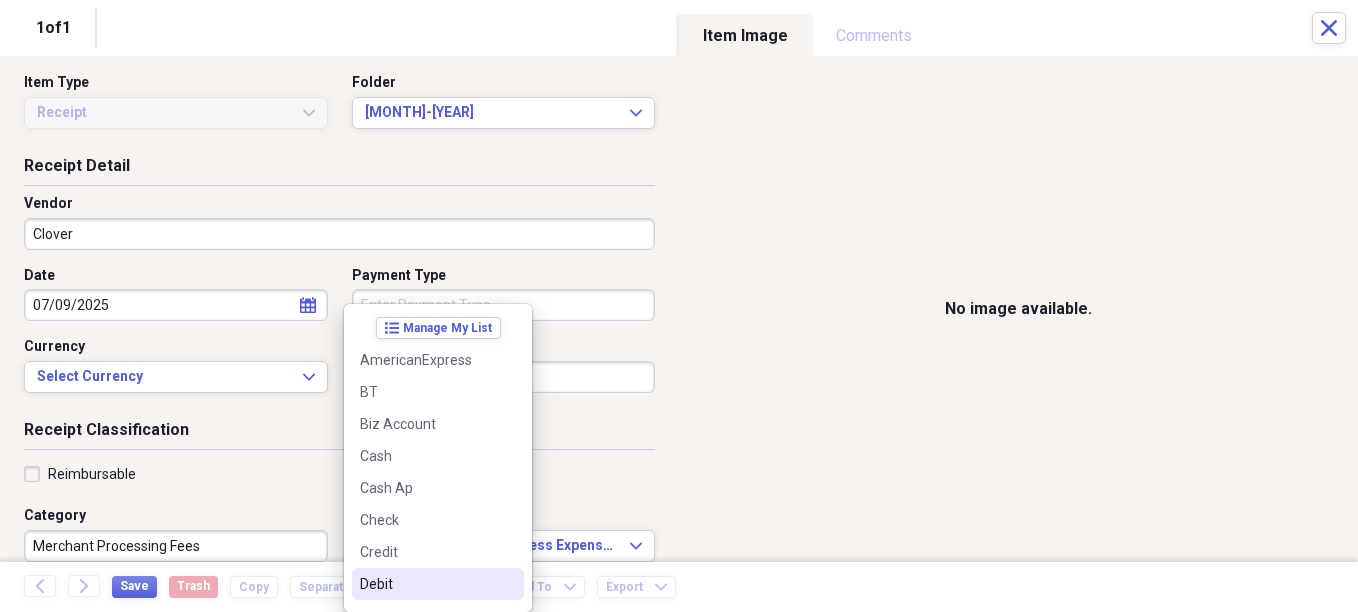 click on "Debit" at bounding box center [426, 584] 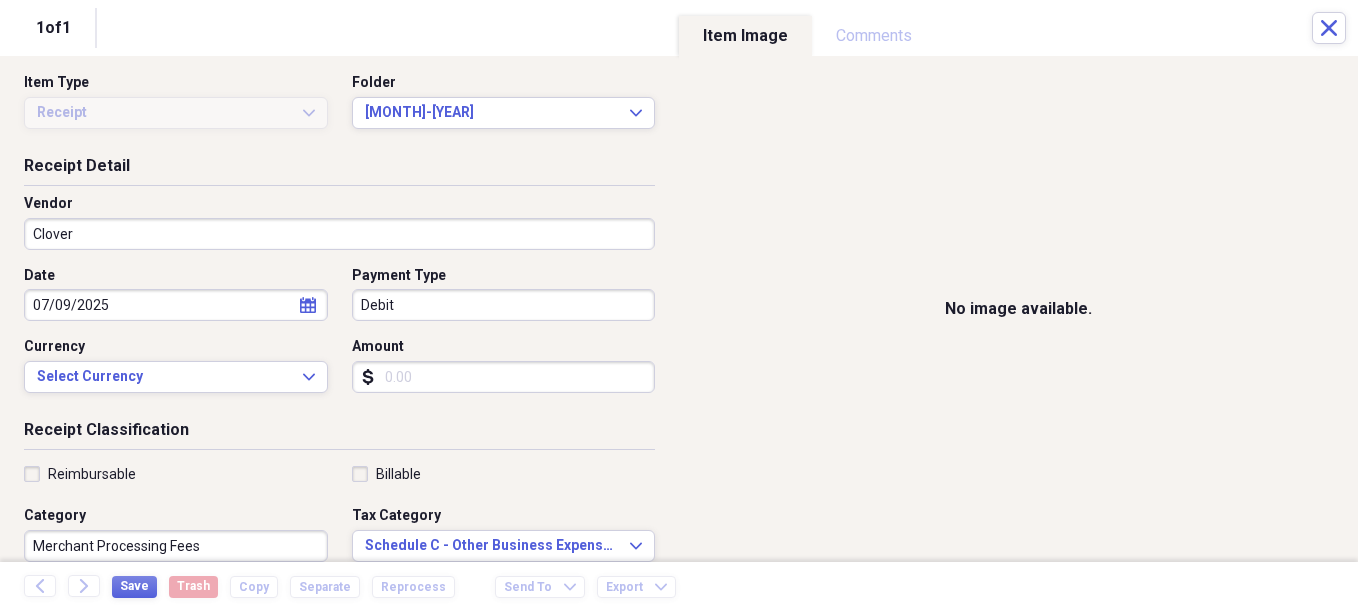 click on "Amount" at bounding box center (504, 377) 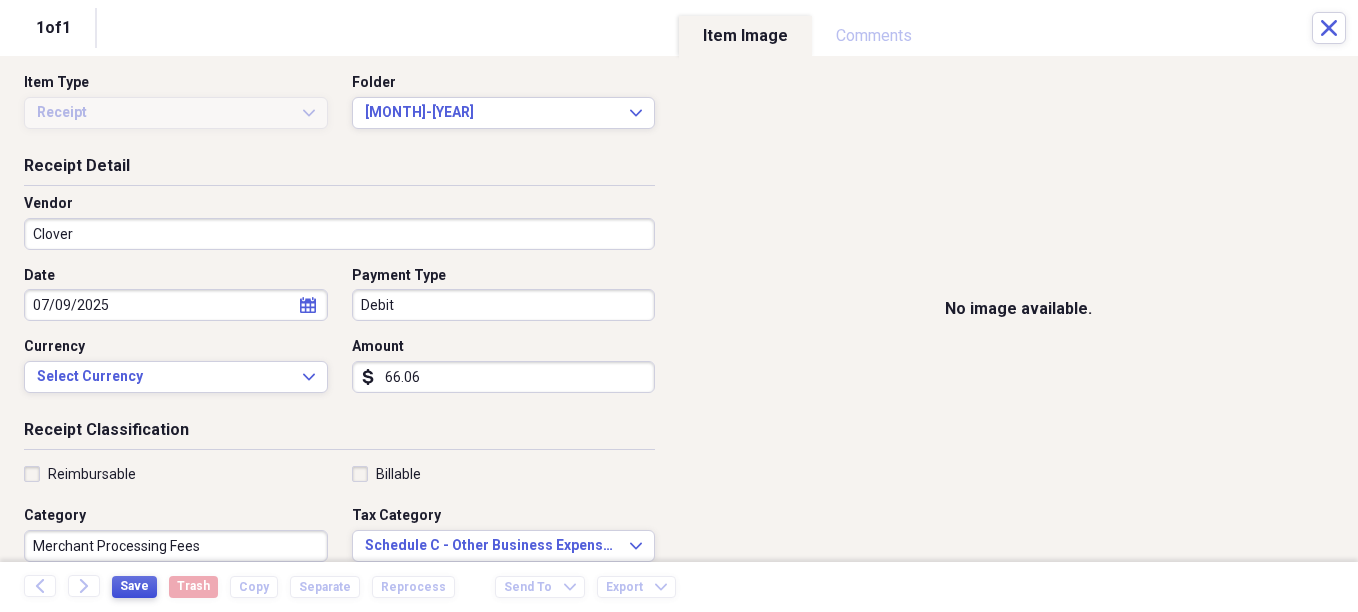 type on "66.06" 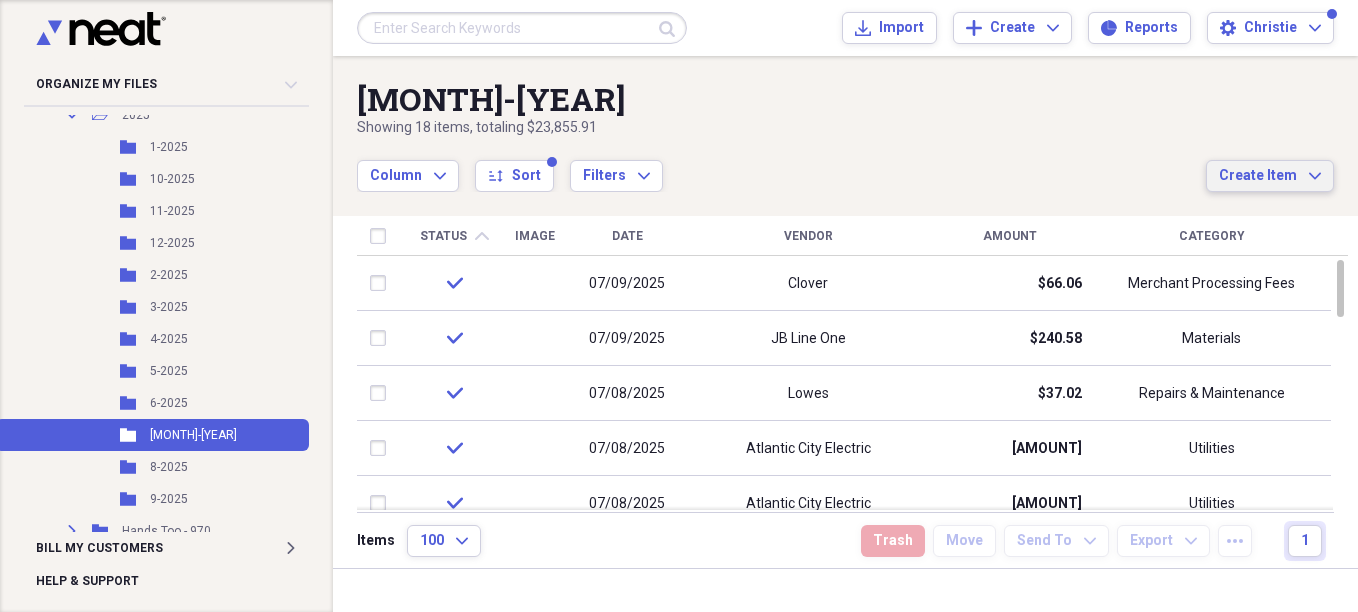 click on "Create Item" at bounding box center [1258, 176] 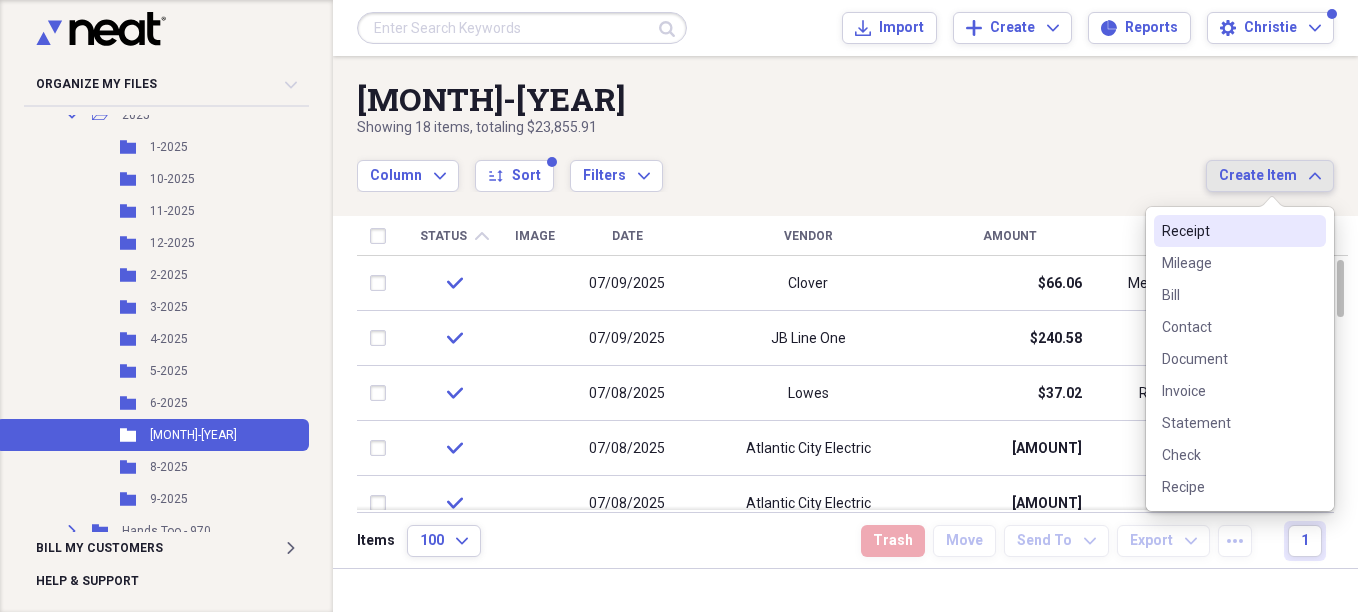click on "Receipt" at bounding box center (1228, 231) 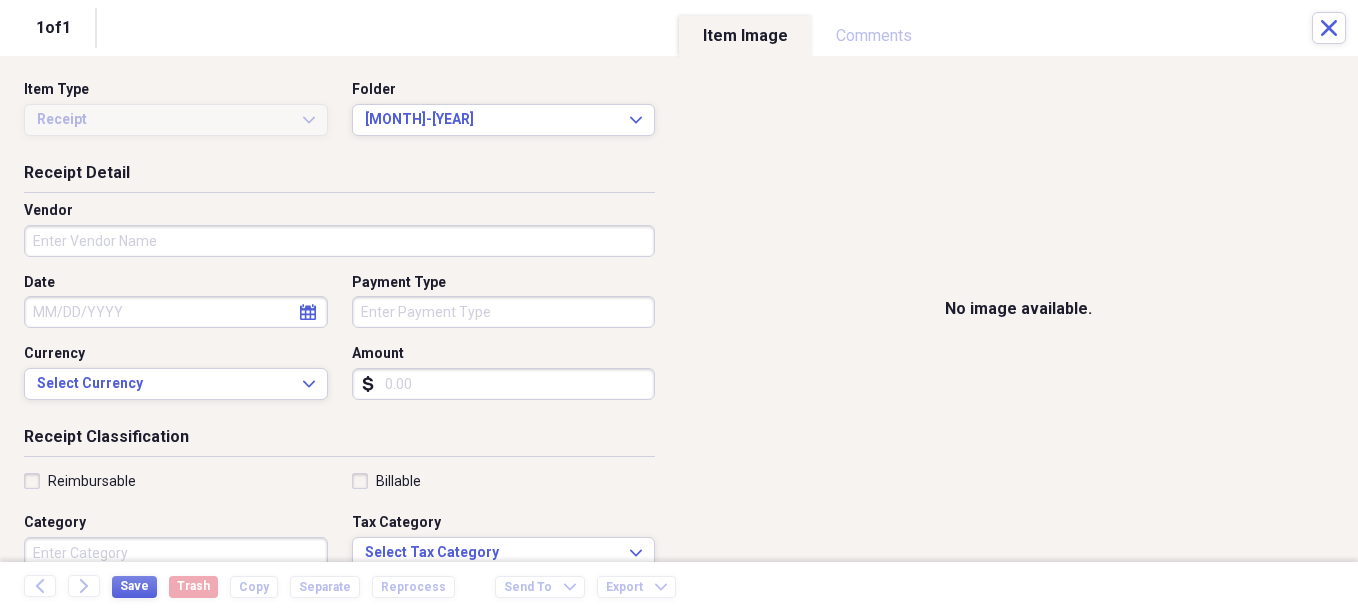 click on "Vendor" at bounding box center (339, 241) 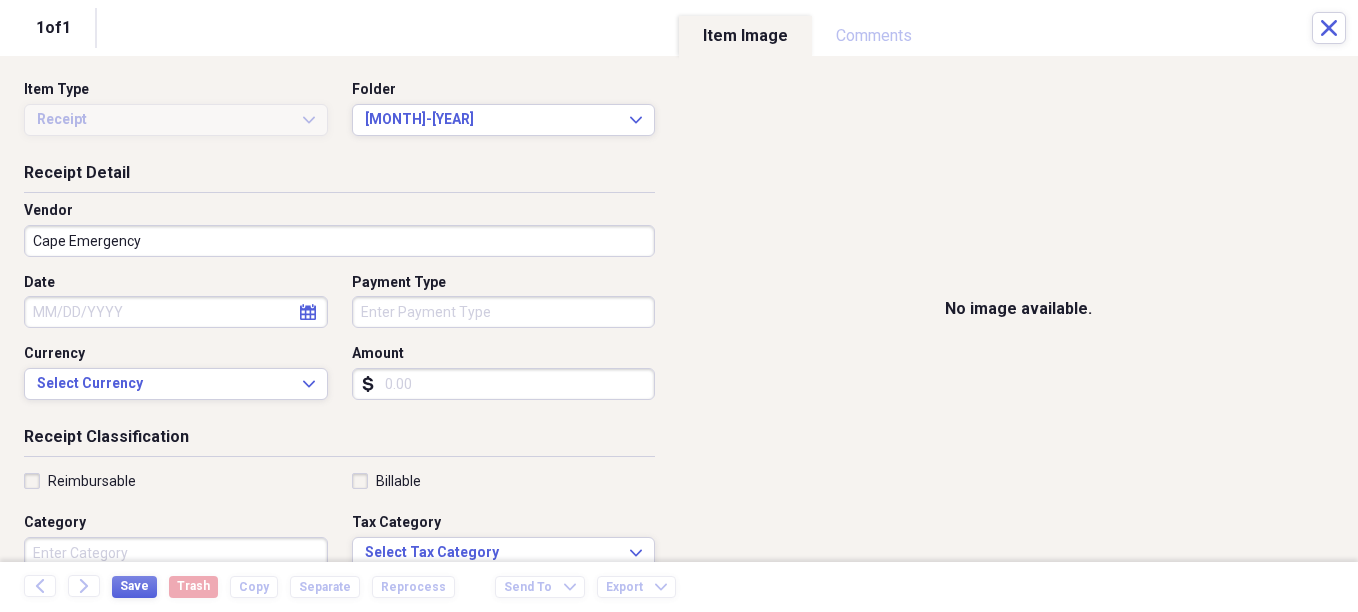 type on "Cape Emergency" 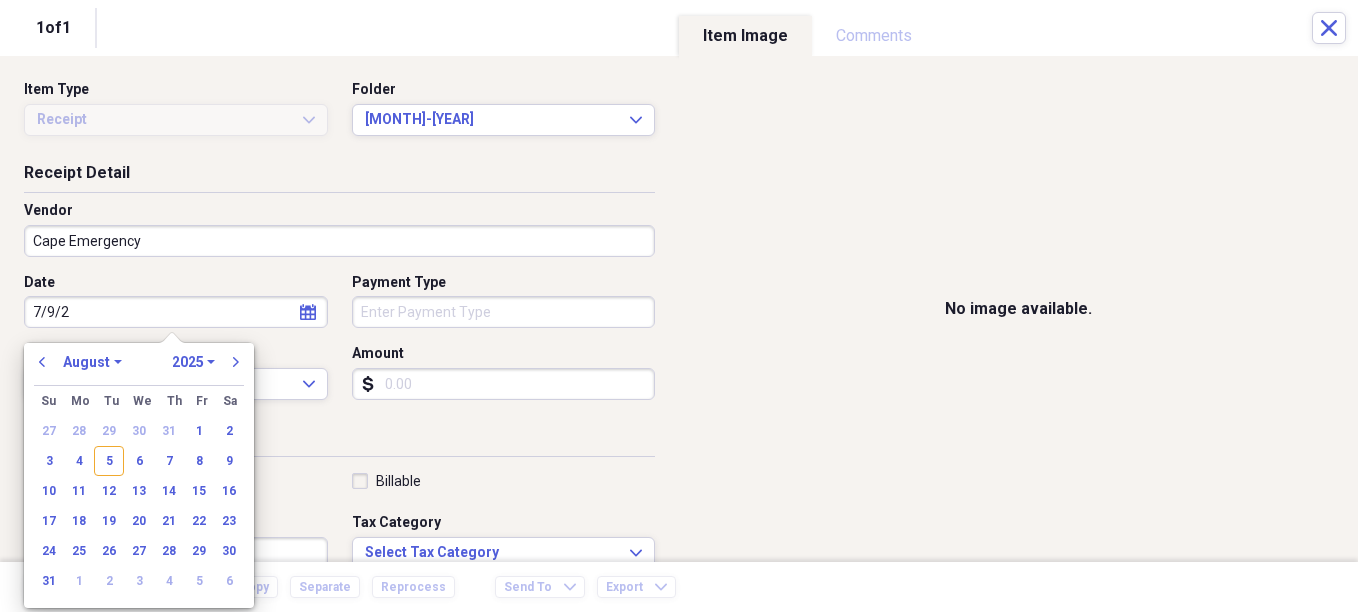 type on "[DATE]" 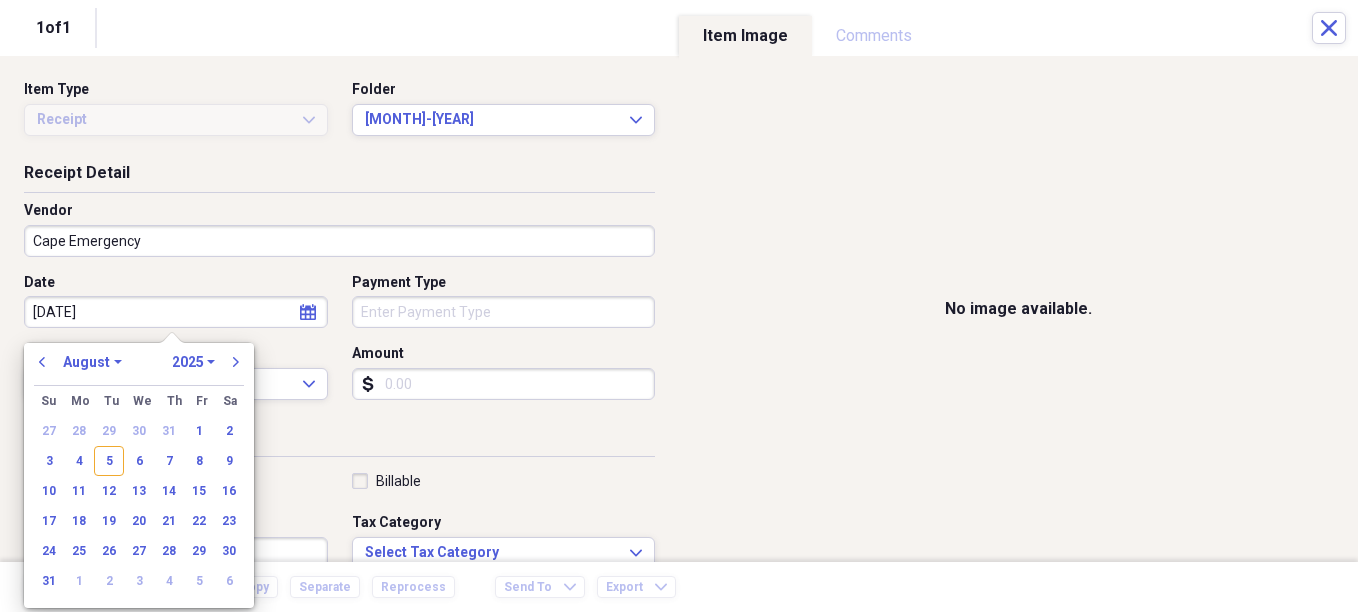select on "6" 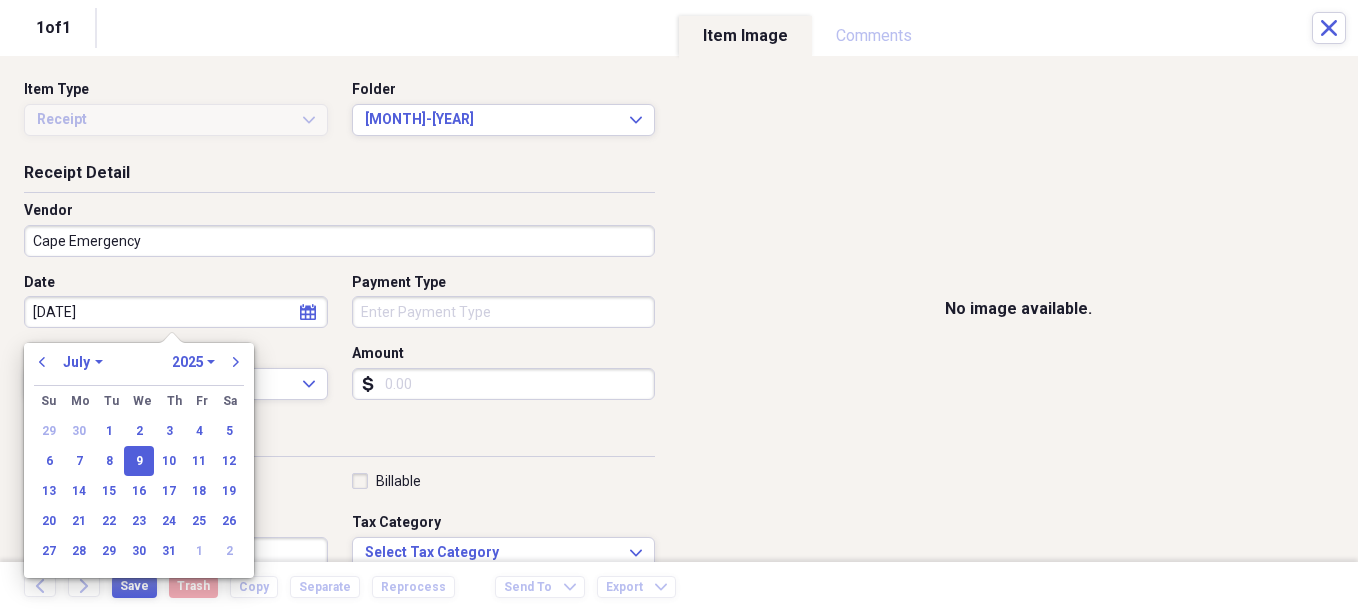type on "07/09/2025" 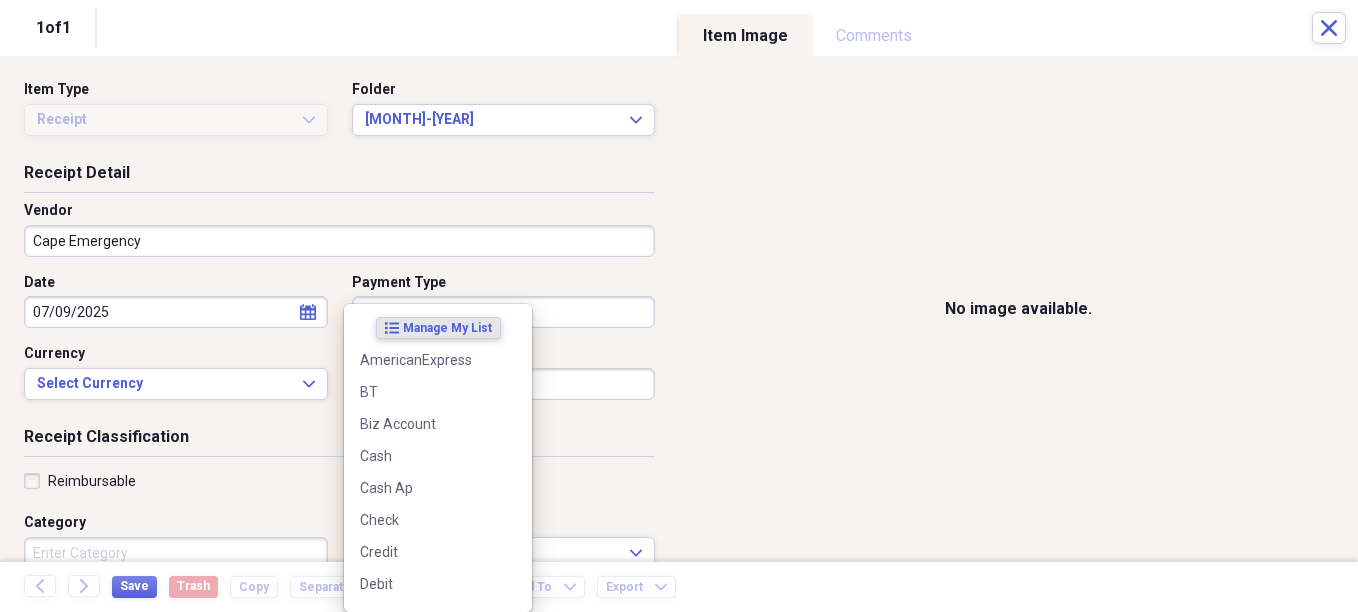 click on "Organize My Files Collapse Unfiled Needs Review Unfiled All Files Unfiled Unfiled Unfiled Saved Reports Collapse My Cabinet Christie's Cabinet Add Folder Expand Folder Avalon Power & Lighting Add Folder Expand Folder Cape May County Architect Add Folder Collapse Open Folder Hands Too Bait & Tackle Add Folder Folder 2021 Add Folder Folder 2022 Add Folder Expand Folder 2023 Add Folder Folder 2024 Add Folder Collapse Open Folder 2025 Add Folder Folder 1-2025 Add Folder Folder 10-2025 Add Folder Folder 11-2025 Add Folder Folder 12-2025 Add Folder Folder 2-2025 Add Folder Folder 3-2025 Add Folder Folder 4-2025 Add Folder Folder 5-2025 Add Folder Folder 6-2025 Add Folder Folder 7-2025 Add Folder Folder 8-2025 Add Folder Folder 9-2025 Add Folder Expand Folder Hands Too - 970 Add Folder Expand Folder Home Expenses Add Folder Expand Folder Inactive Add Folder Expand Folder JMM Studios Add Folder Folder Kevin Clifford 2024 Add Folder Expand Folder Pandemonium Fiberglass Add Folder Trash Trash Bill My Customers Expand 1" at bounding box center [679, 306] 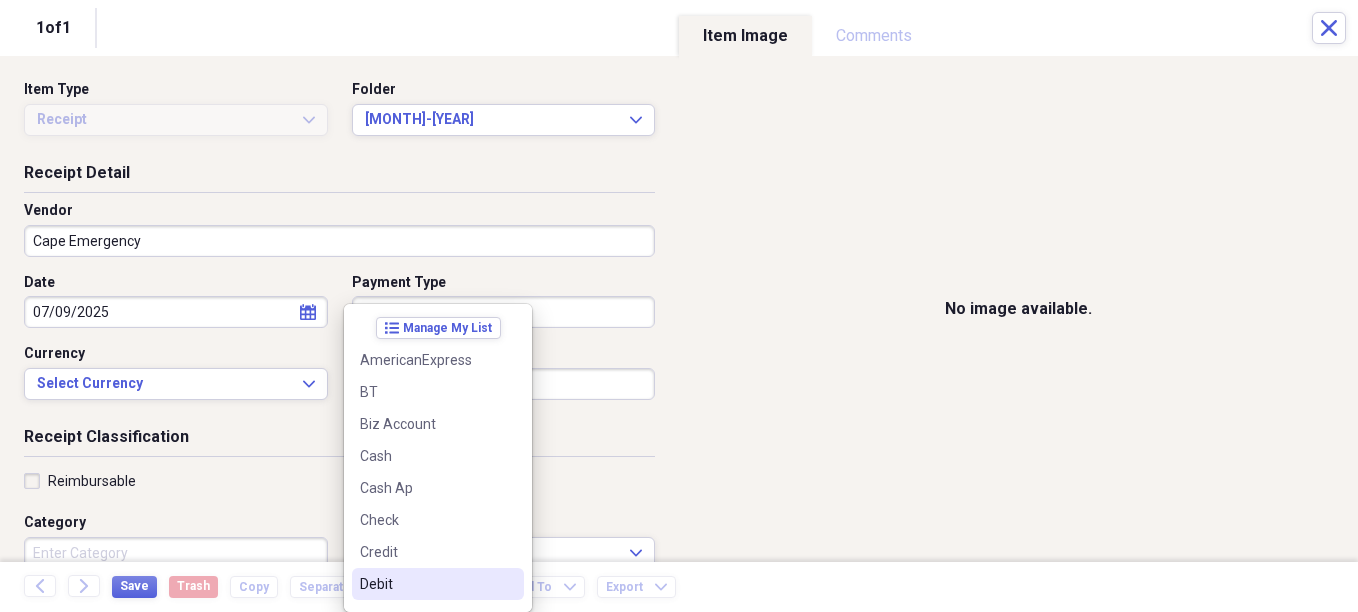 click on "Debit" at bounding box center (426, 584) 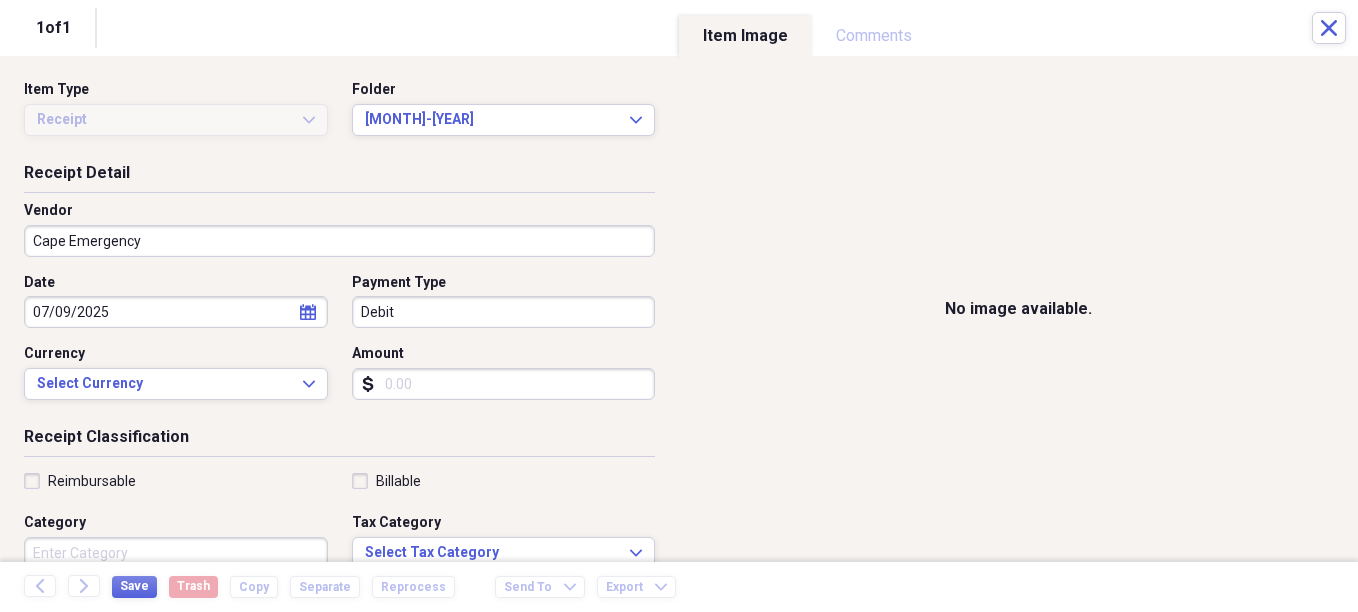 click on "Amount" at bounding box center (504, 384) 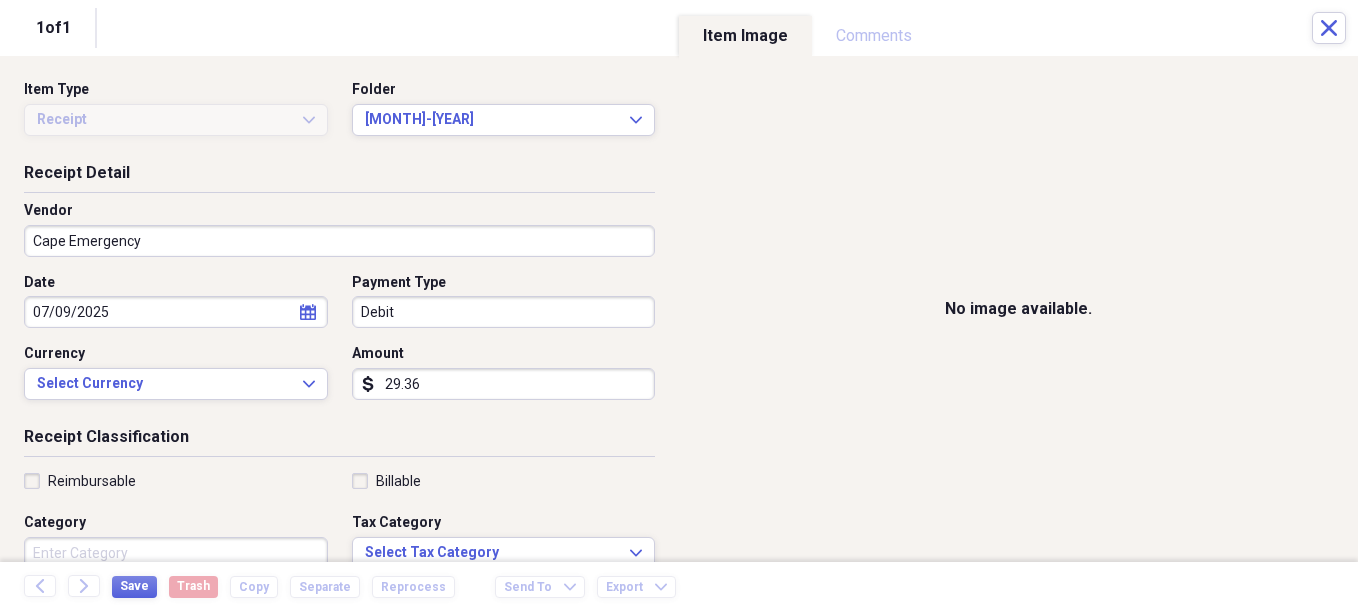 type on "29.36" 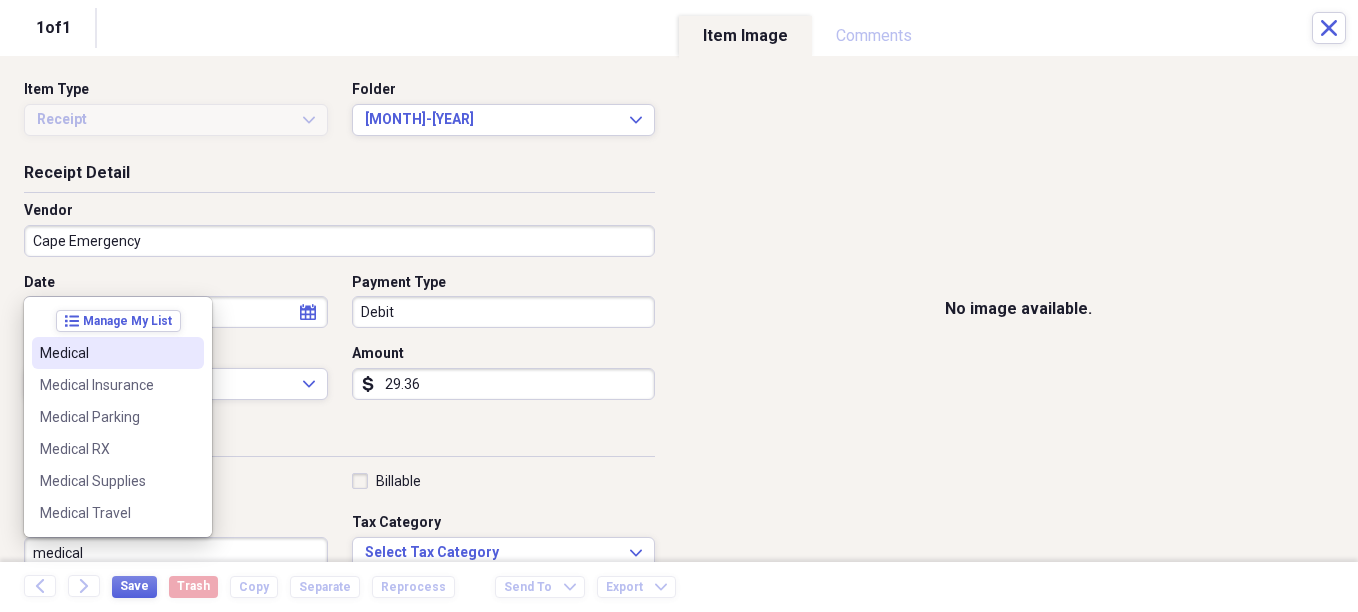 click on "Medical" at bounding box center (118, 353) 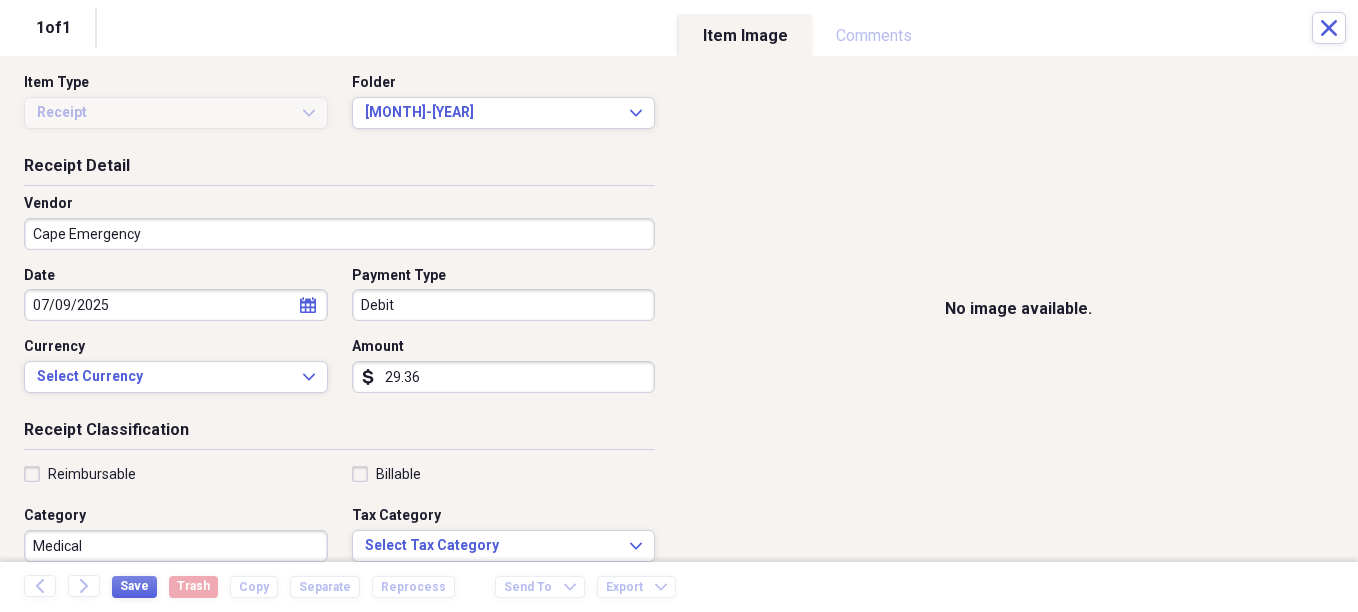 scroll, scrollTop: 107, scrollLeft: 0, axis: vertical 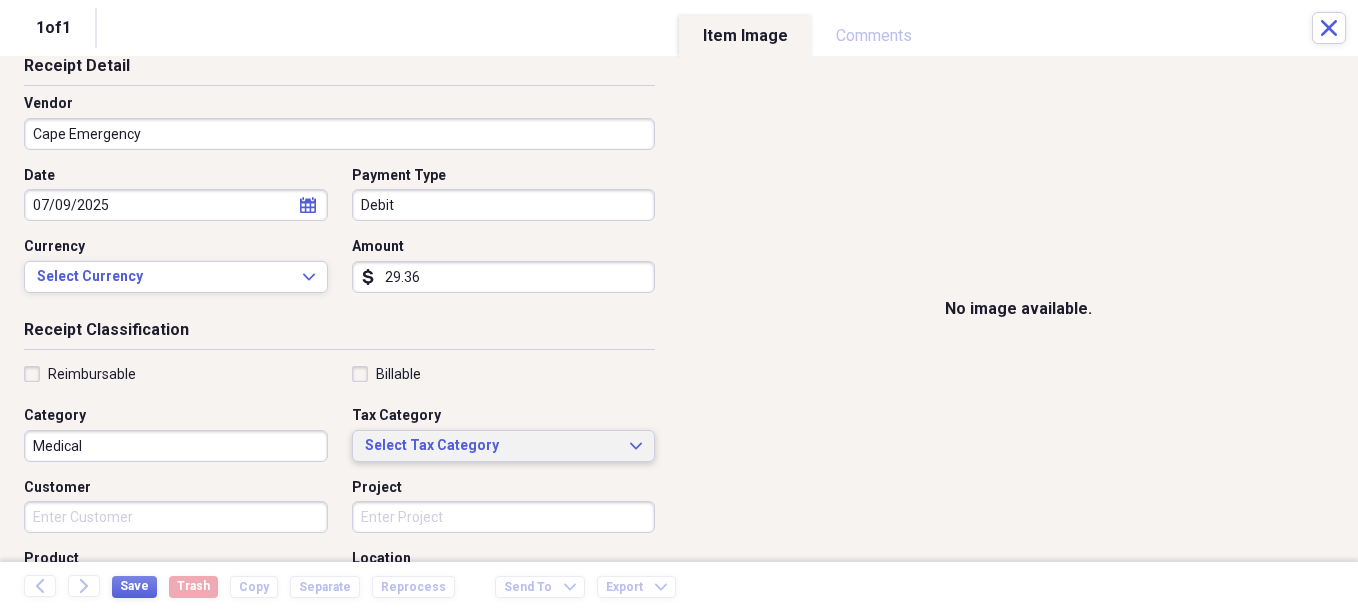 click on "Select Tax Category Expand" at bounding box center (504, 446) 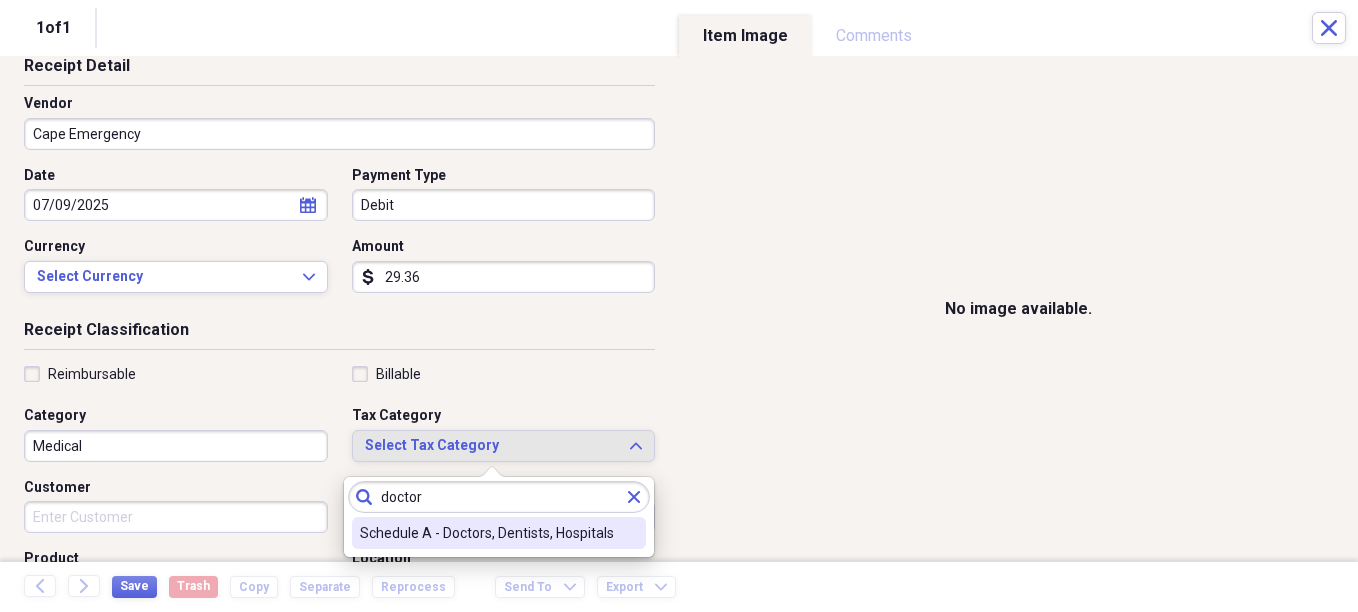 type on "doctor" 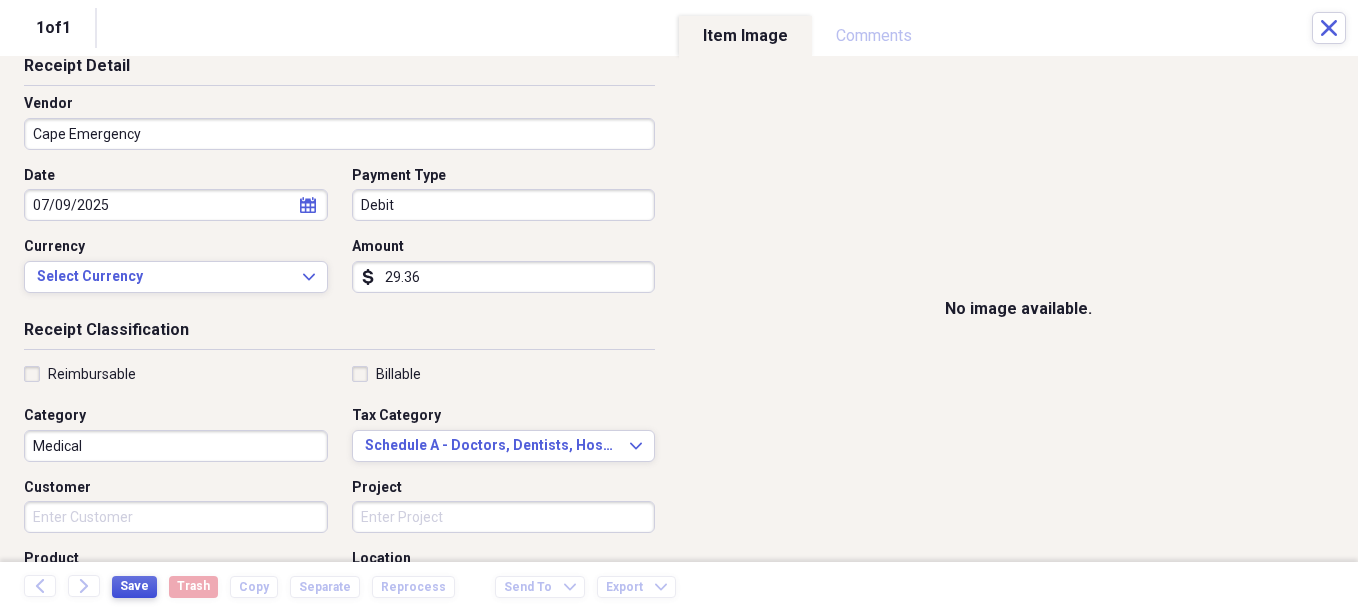 click on "Save" at bounding box center [134, 586] 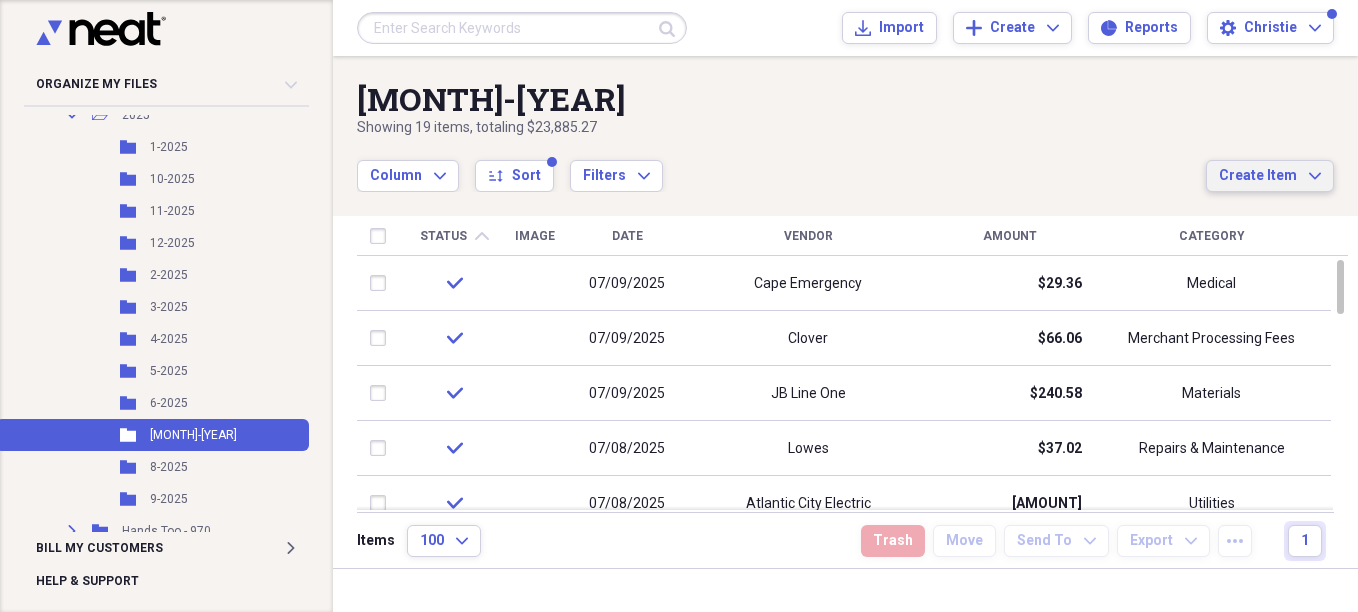 click on "Create Item" at bounding box center [1258, 176] 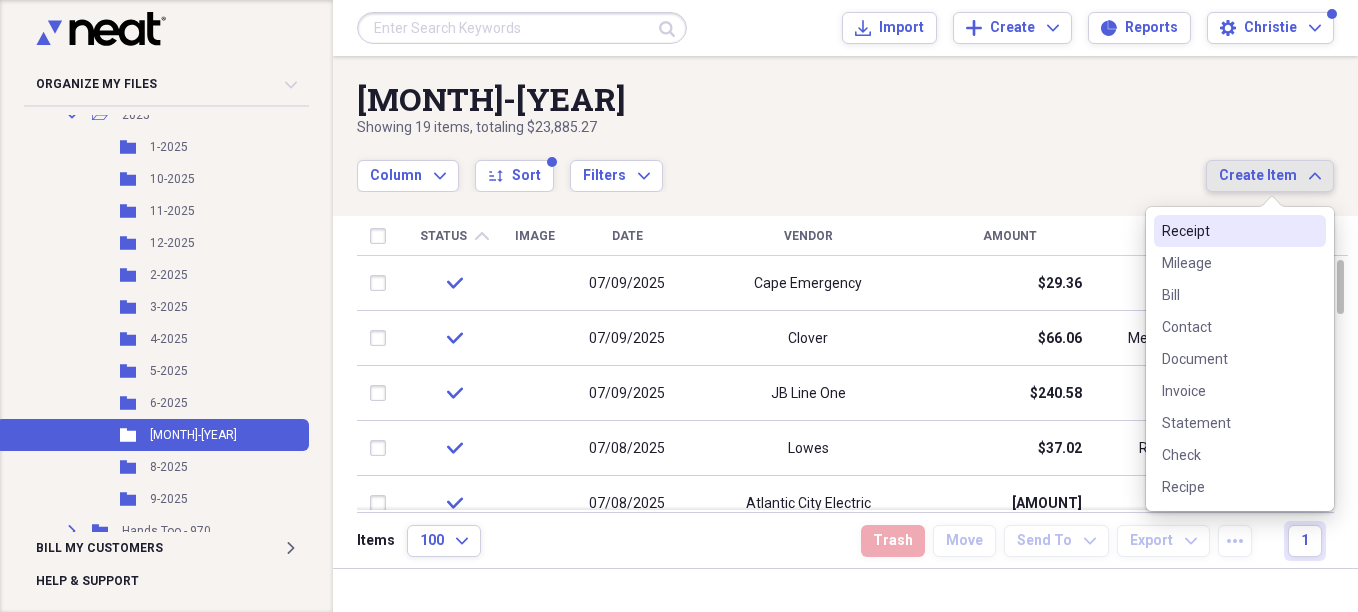 click on "Receipt" at bounding box center [1228, 231] 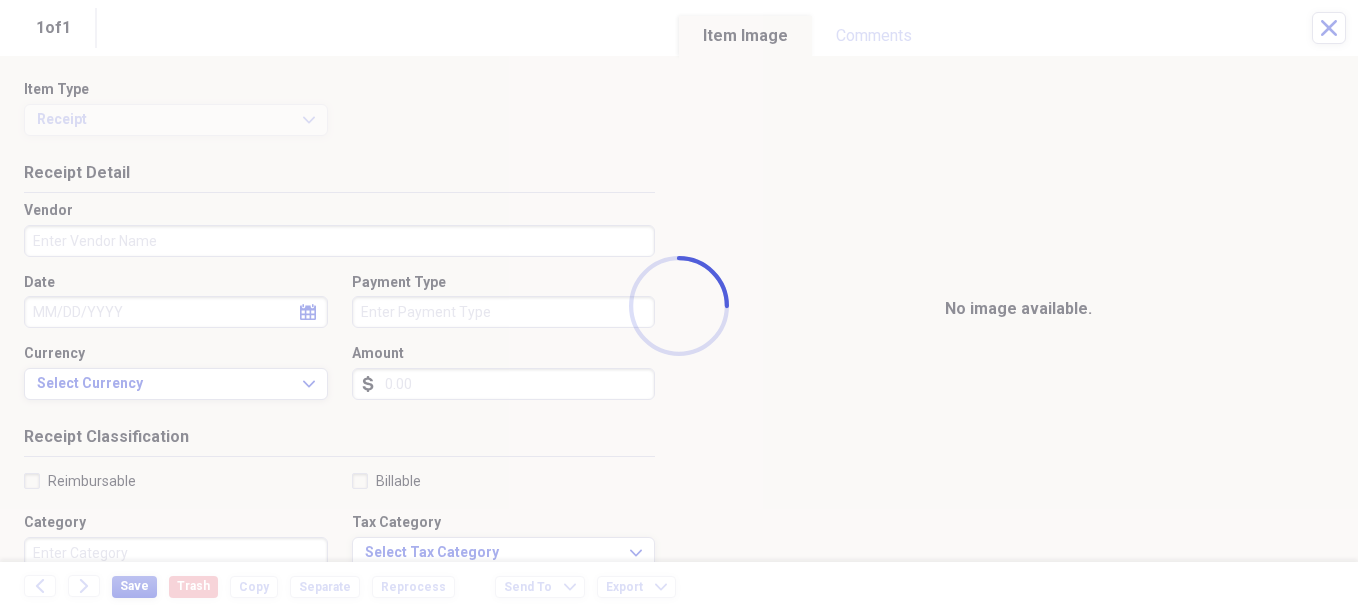 click on "Vendor" at bounding box center (339, 241) 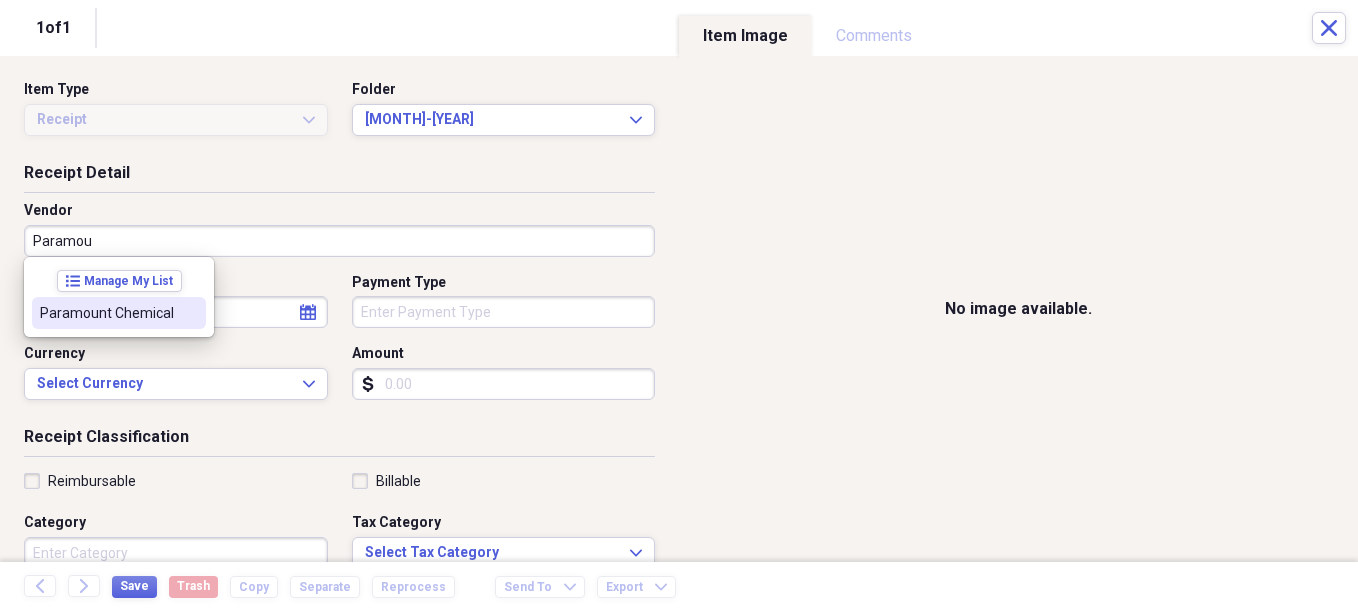 click on "Paramount Chemical" at bounding box center (119, 313) 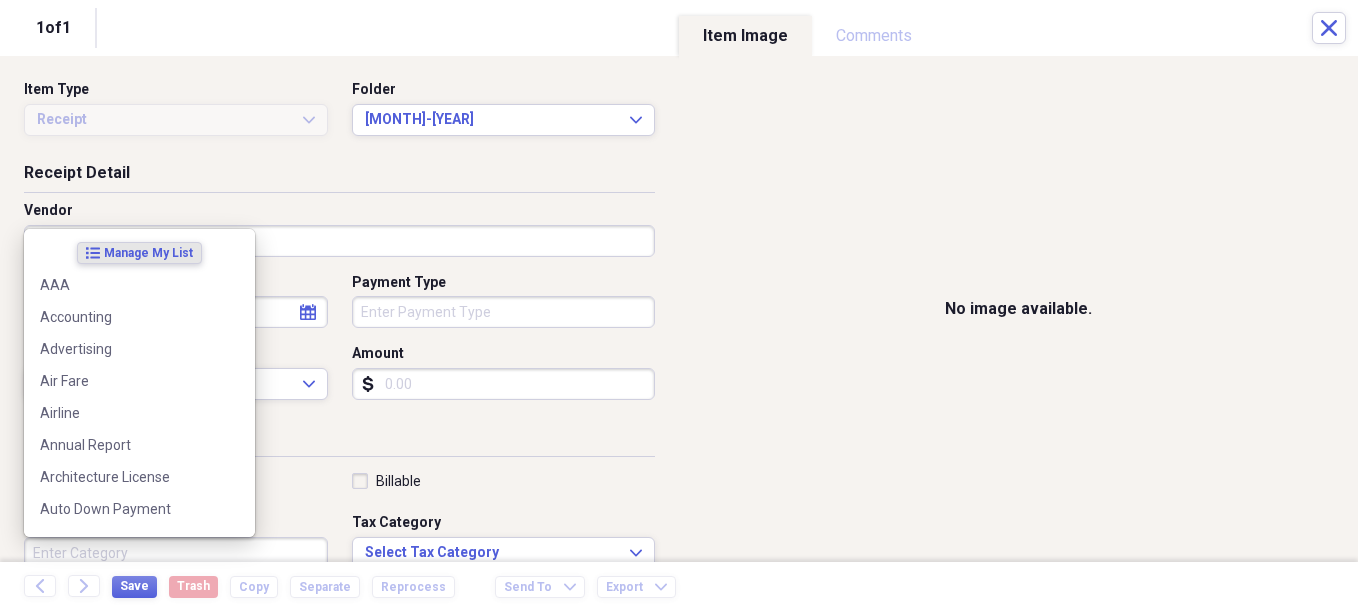 click on "Category" at bounding box center (176, 553) 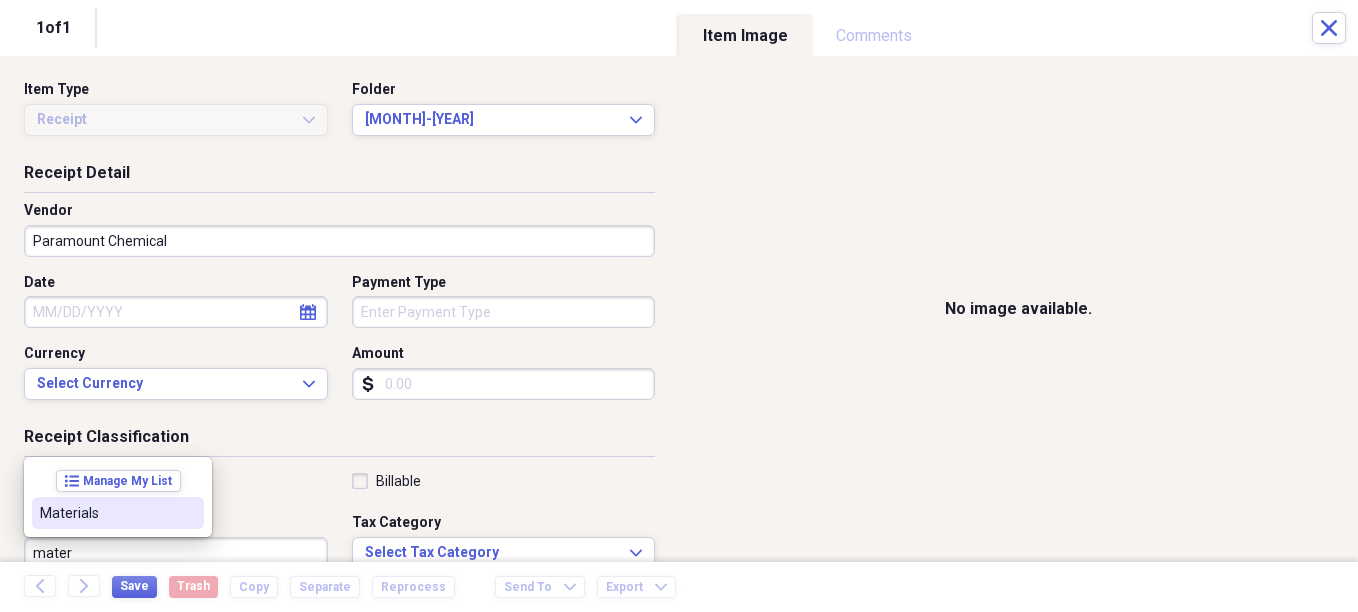 click on "Materials" at bounding box center [106, 513] 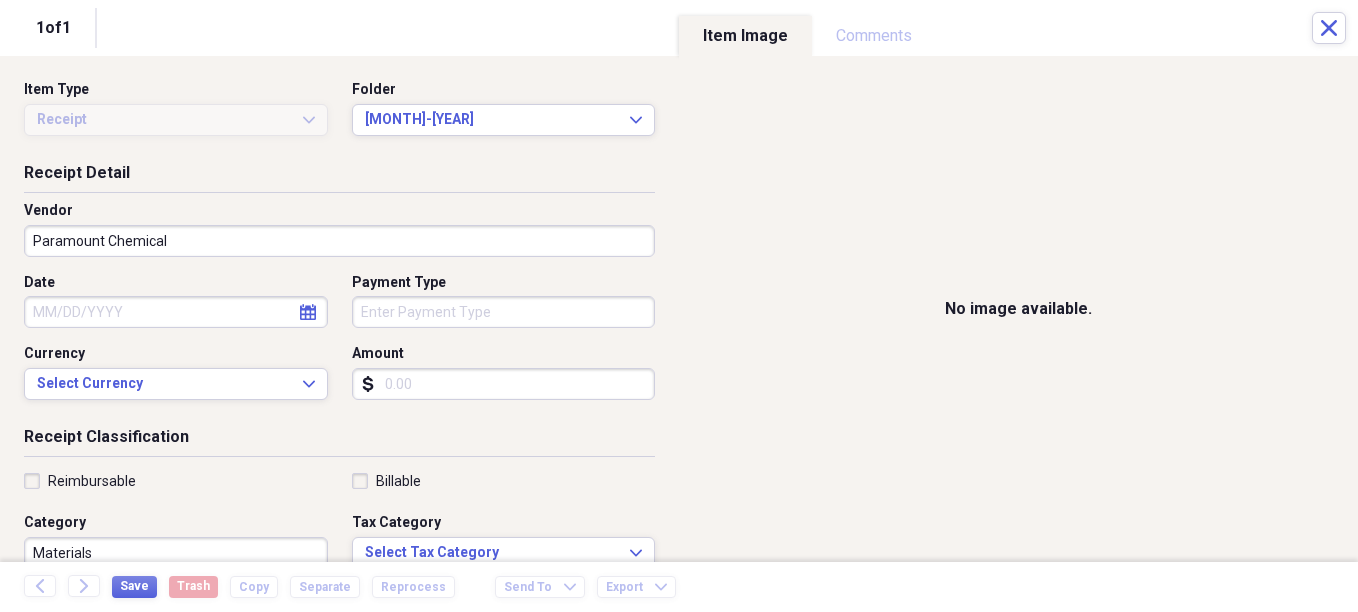 scroll, scrollTop: 7, scrollLeft: 0, axis: vertical 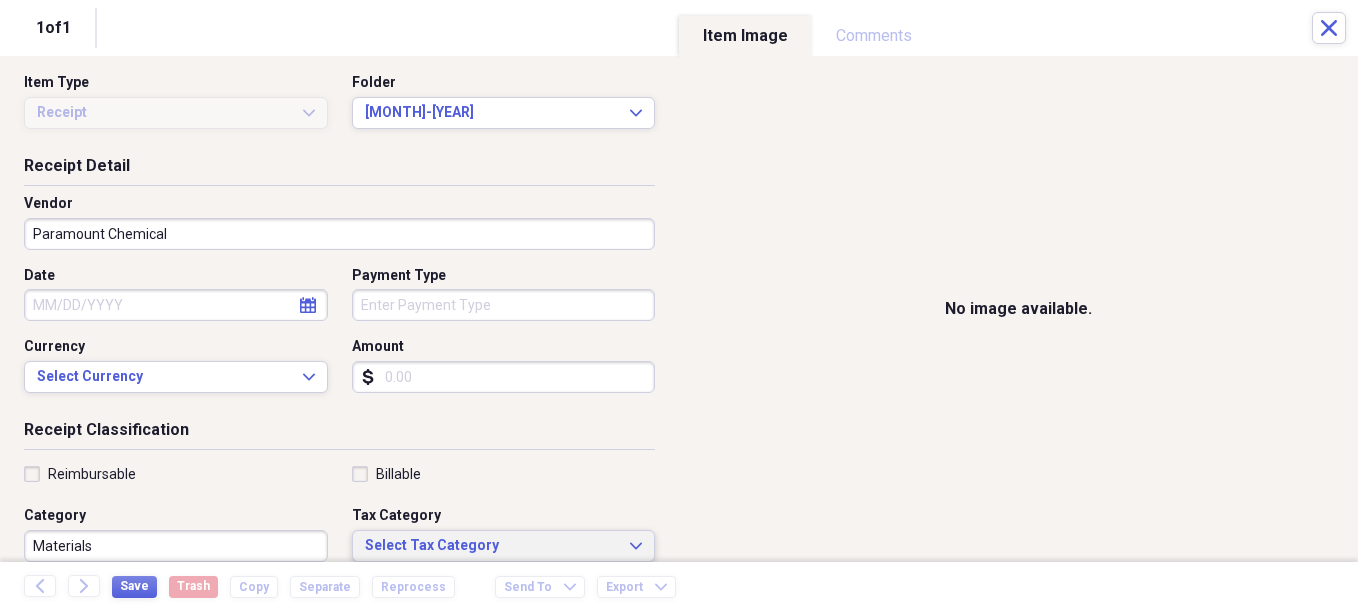 click on "Select Tax Category" at bounding box center [492, 546] 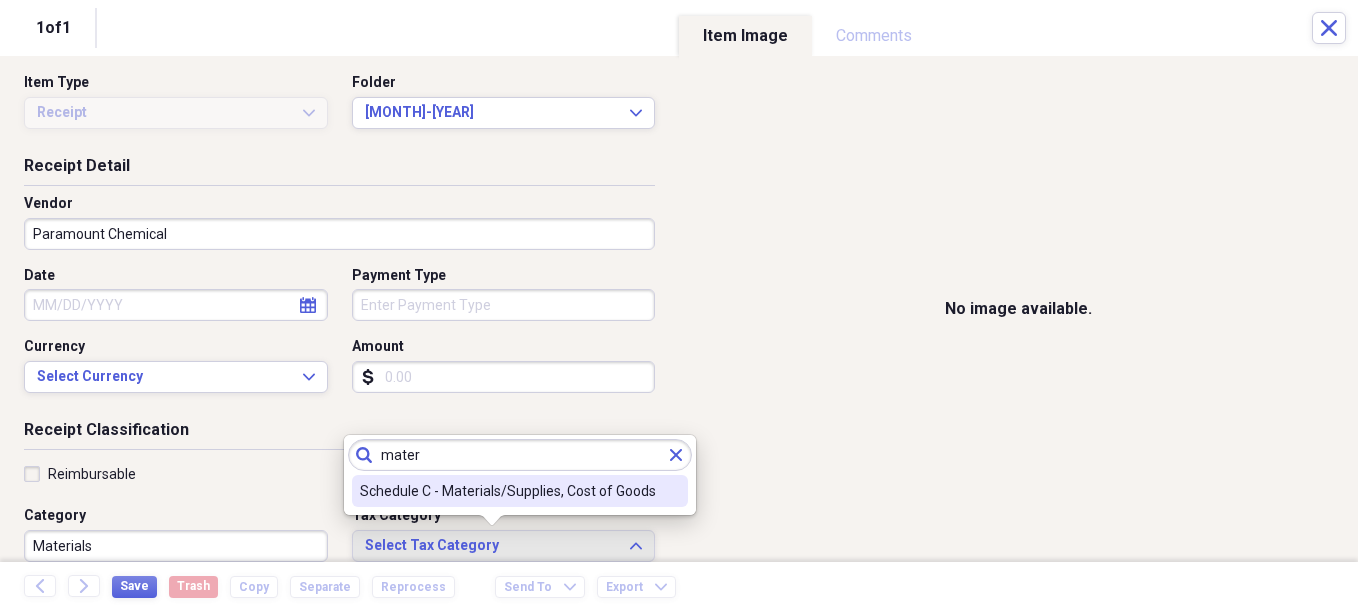 type on "mater" 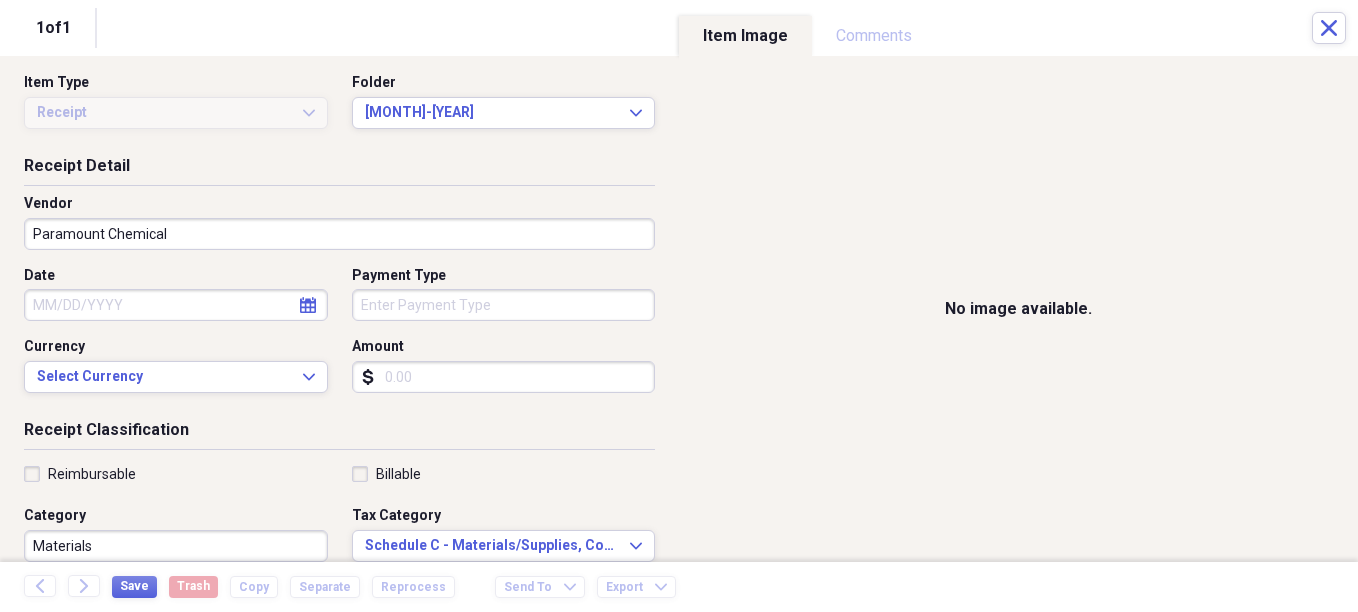 click on "Amount" at bounding box center [504, 347] 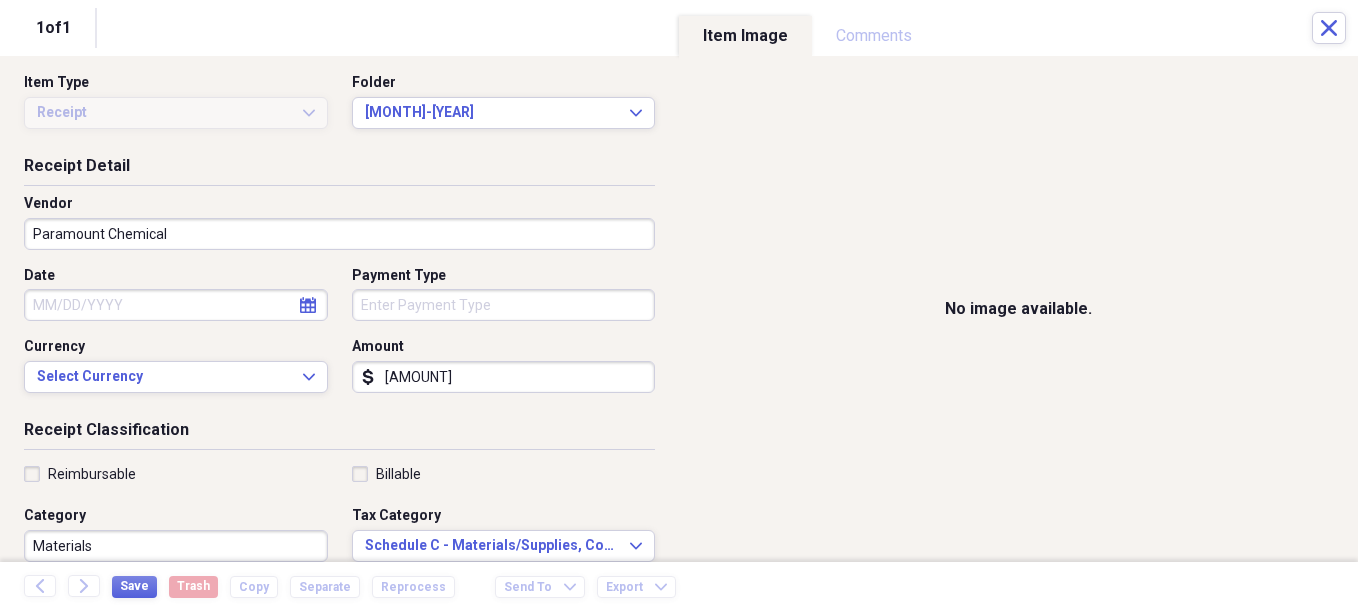 type on "[AMOUNT]" 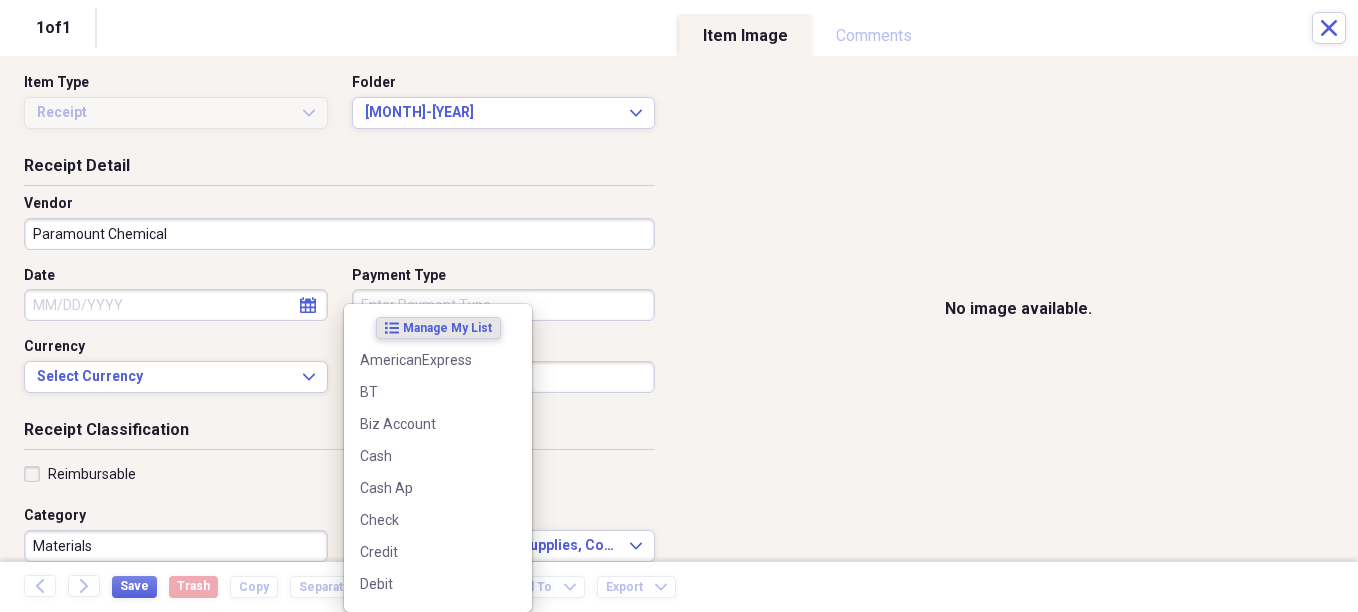 click on "Payment Type" at bounding box center [504, 305] 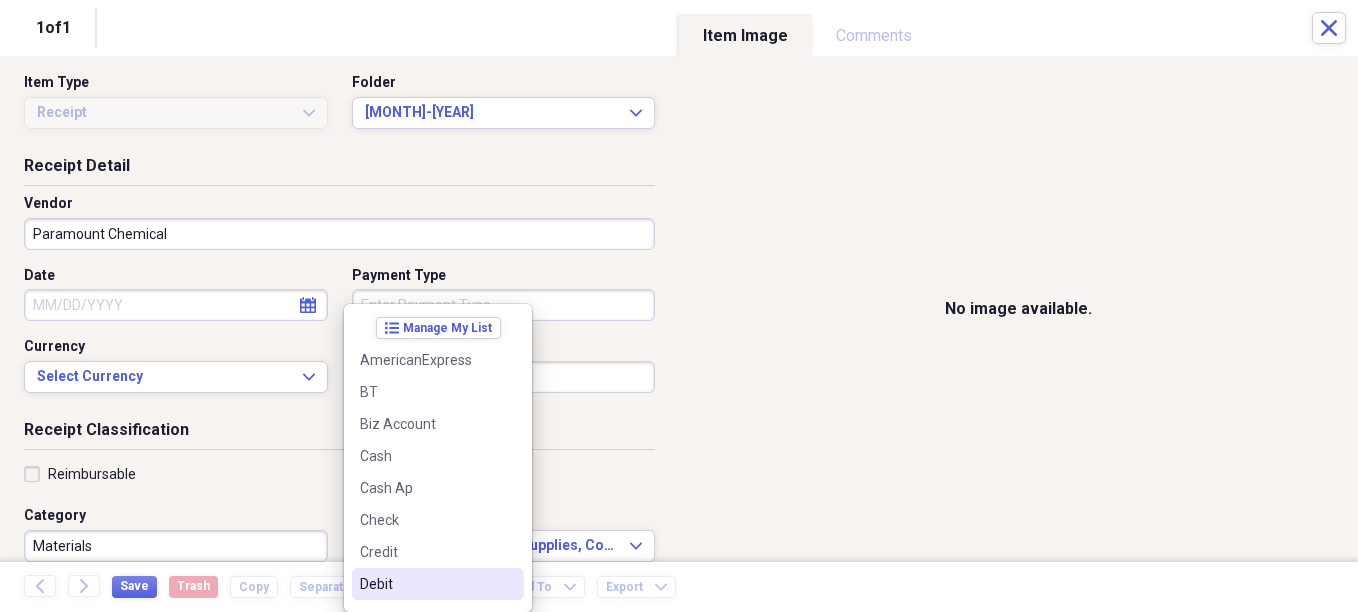 click on "Debit" at bounding box center [438, 584] 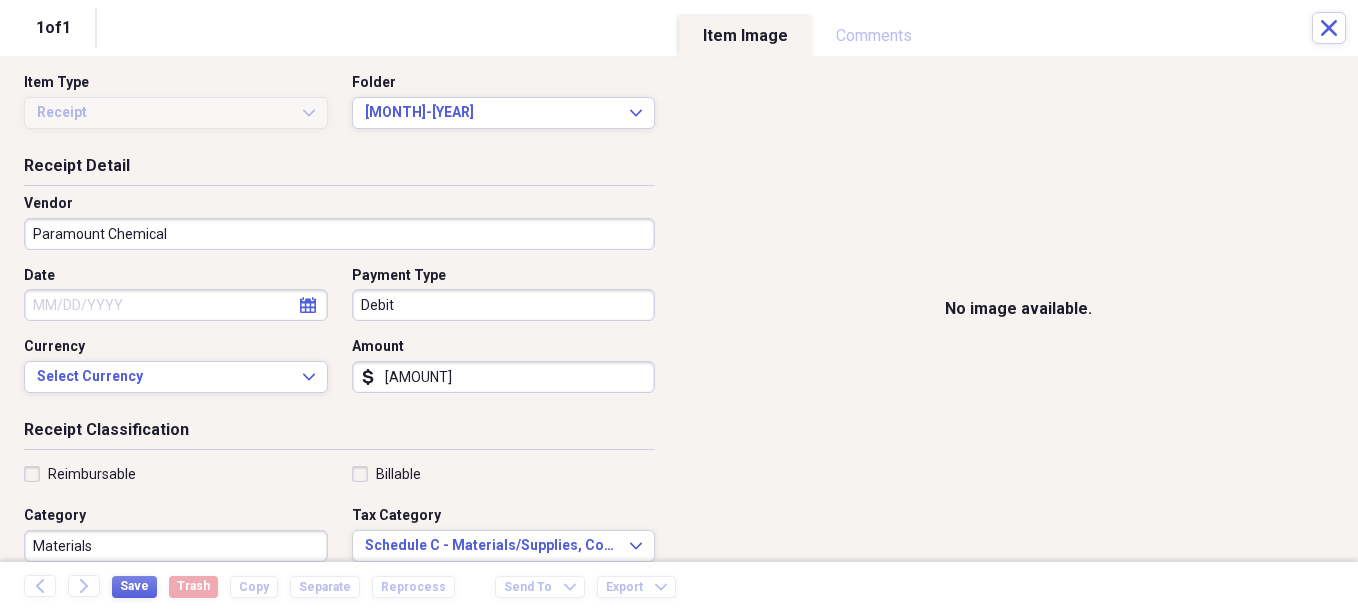 click on "Date" at bounding box center [176, 305] 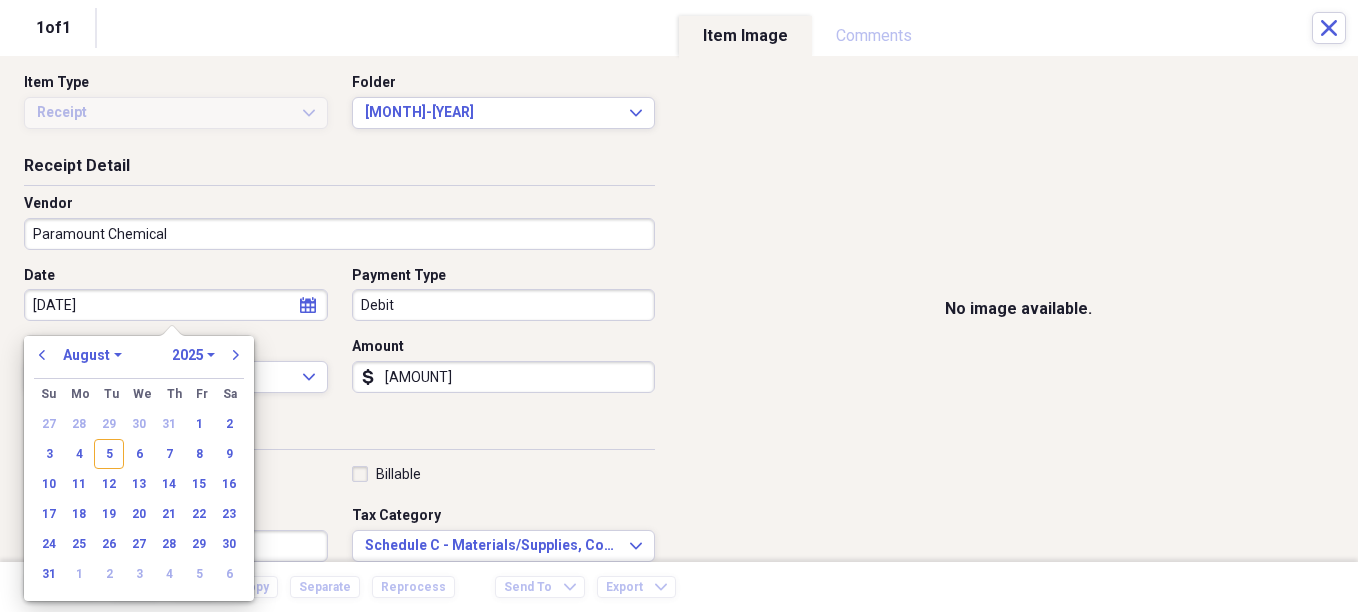 type on "[DATE]" 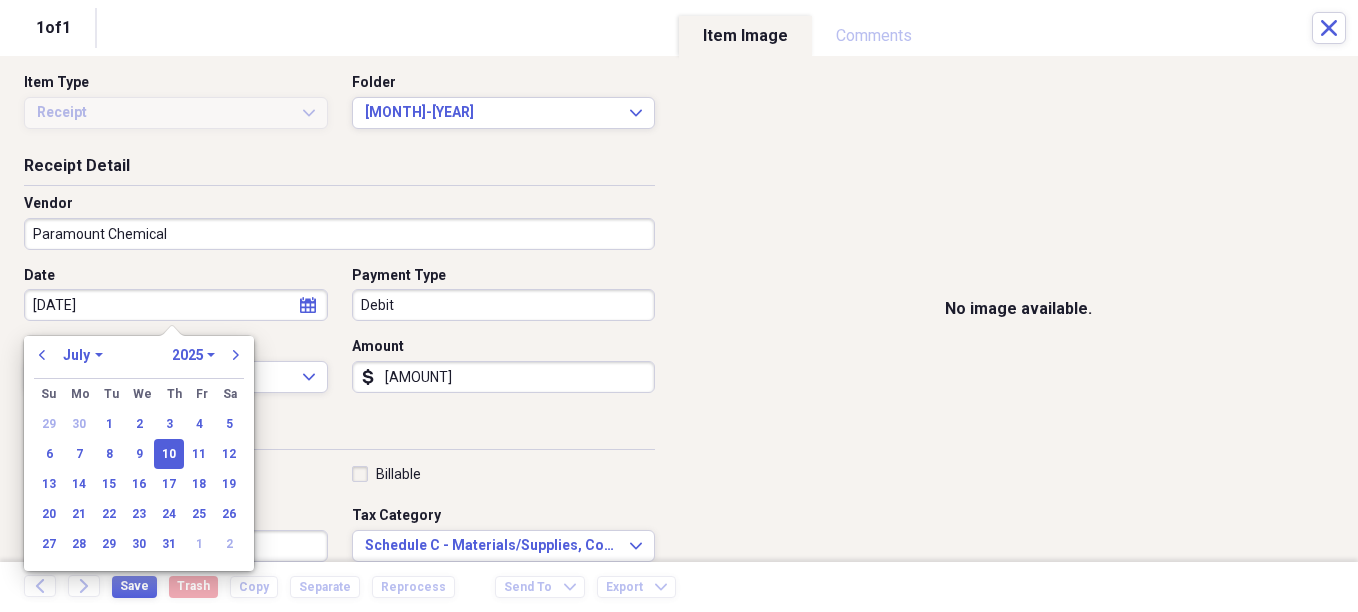type on "07/10/2025" 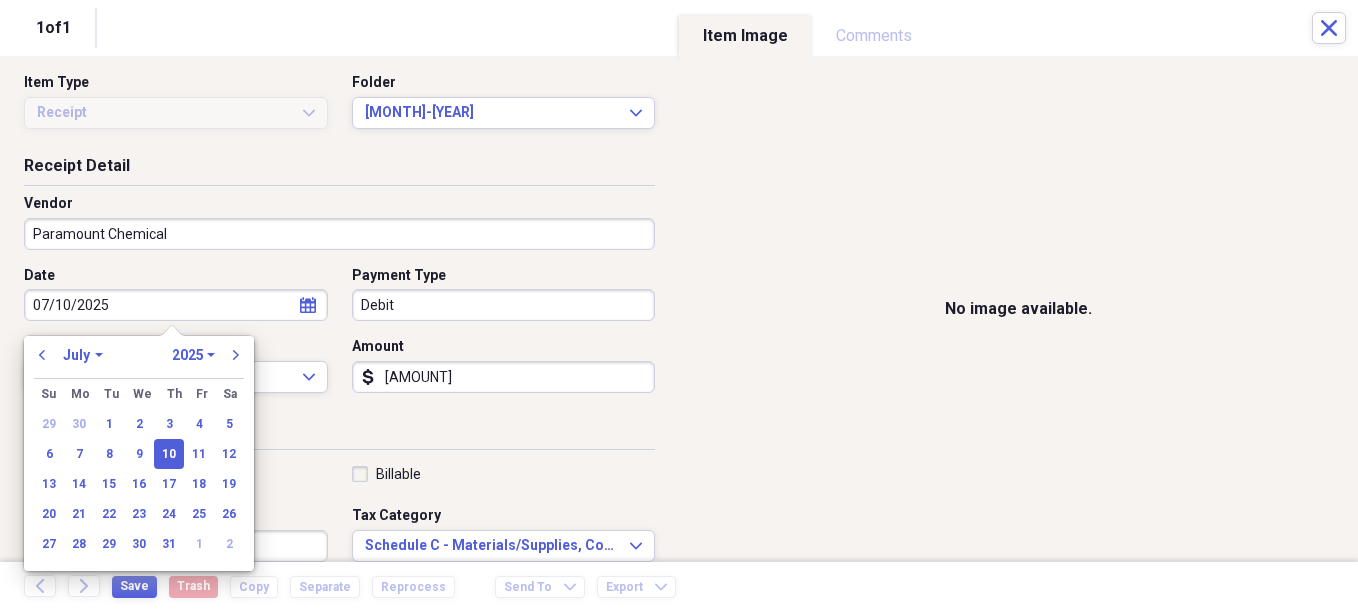 click on "No image available." at bounding box center [1018, 309] 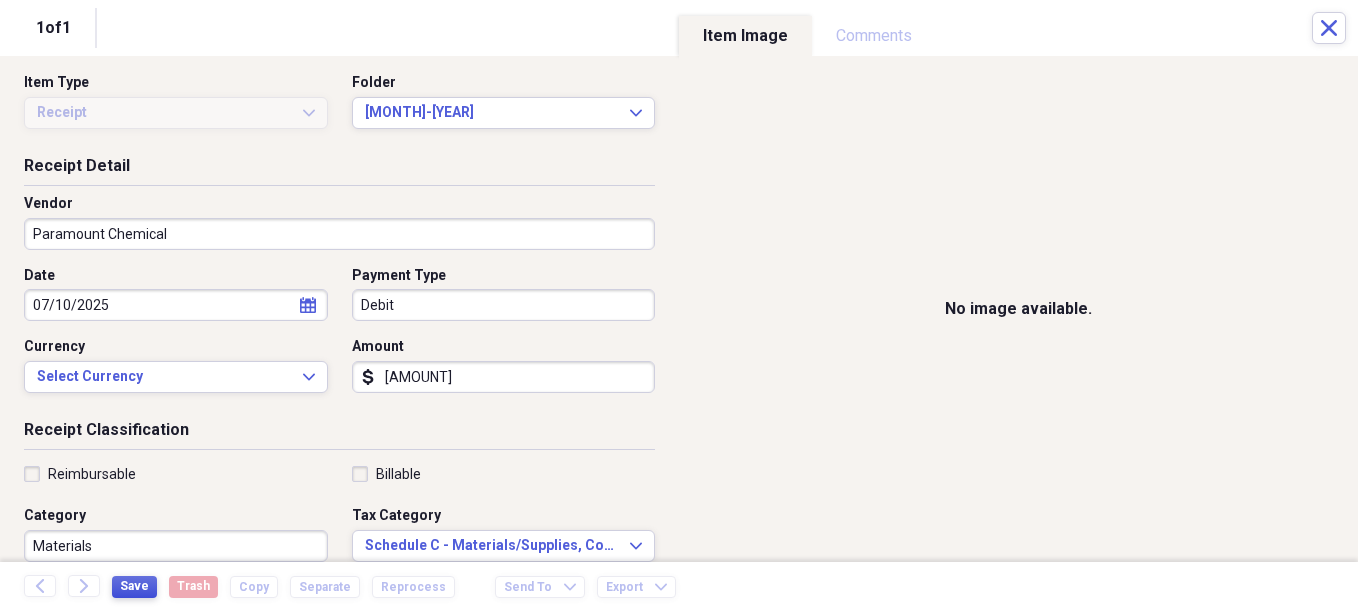 click on "Save" at bounding box center (134, 586) 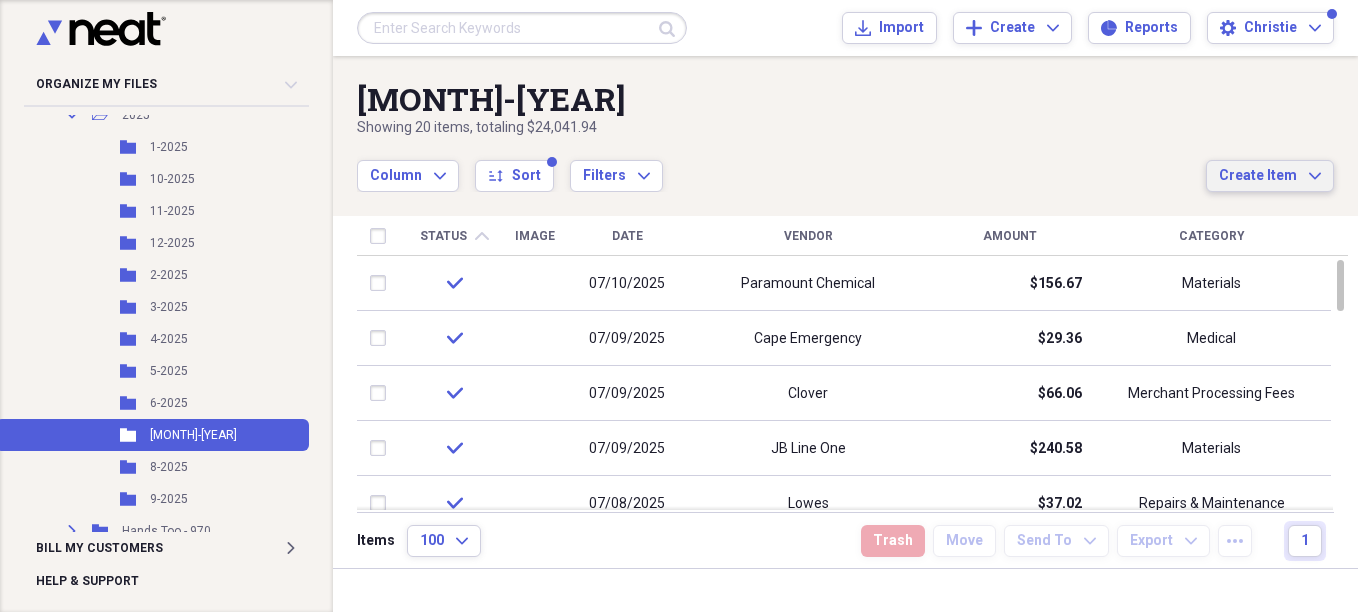 click on "Create Item" at bounding box center (1258, 176) 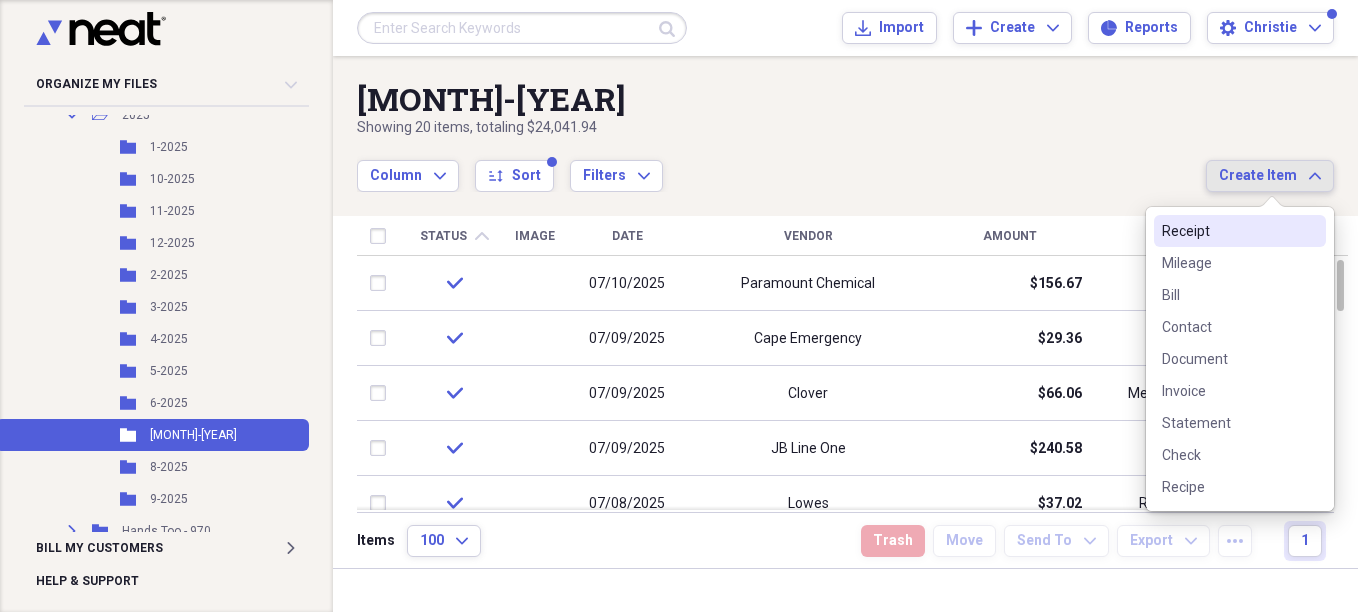 click on "Receipt" at bounding box center [1240, 231] 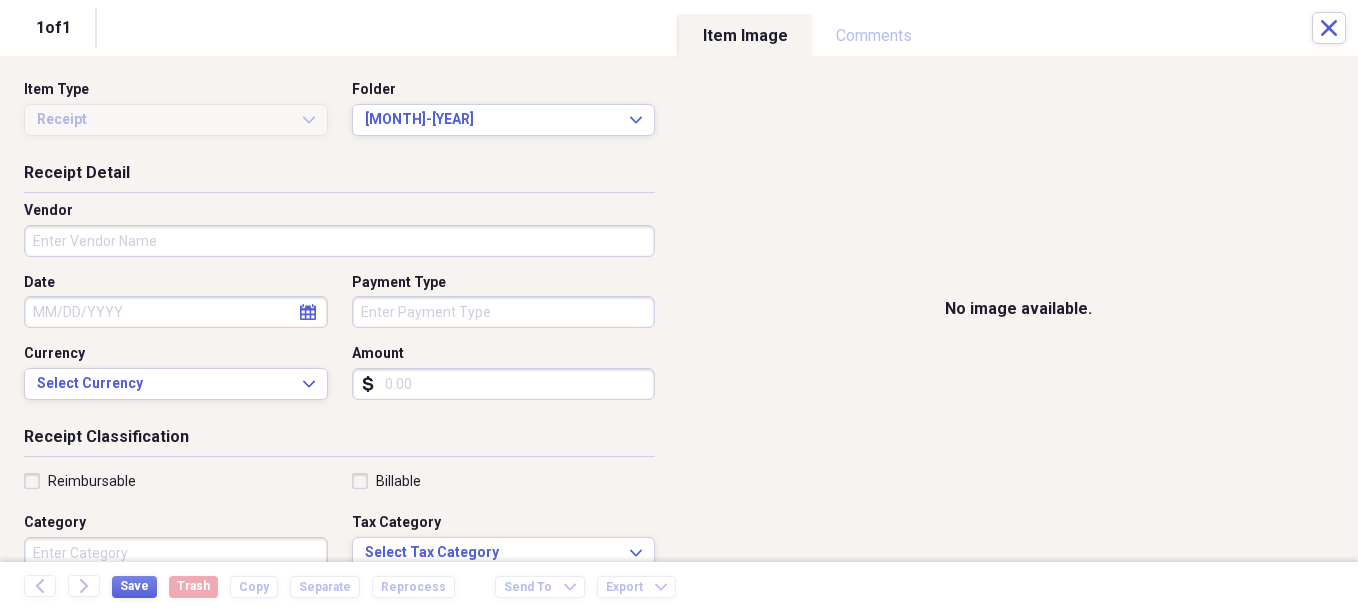 click on "Vendor" at bounding box center [339, 241] 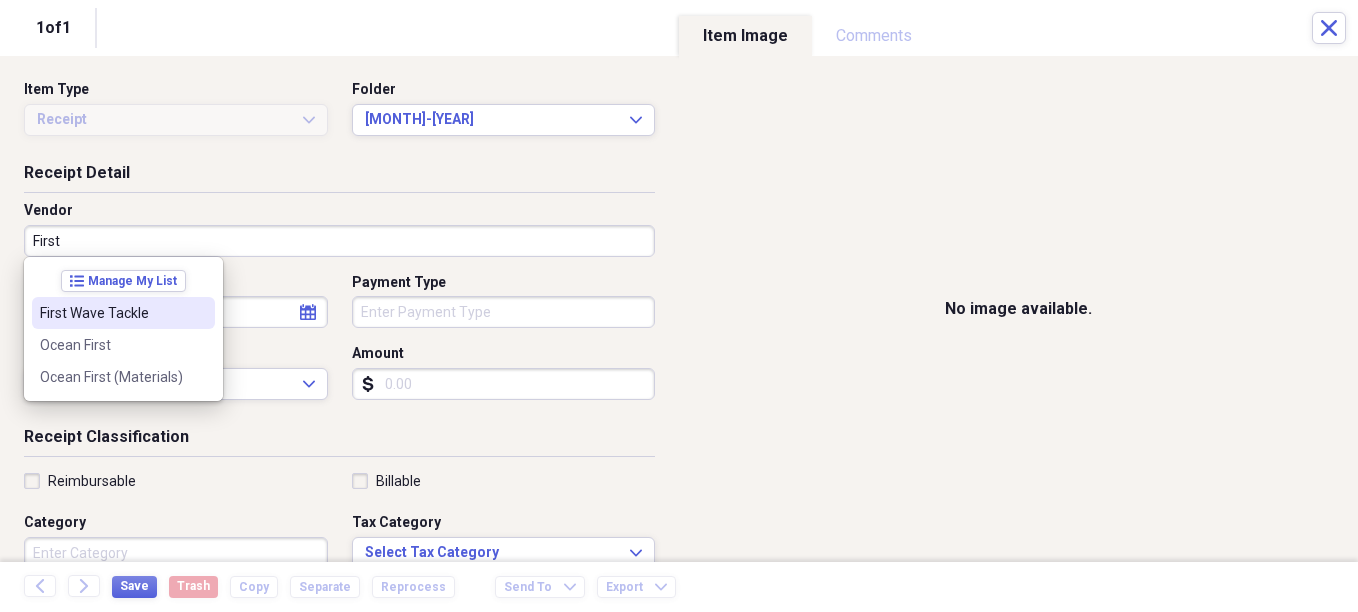 click on "First Wave Tackle" at bounding box center (123, 313) 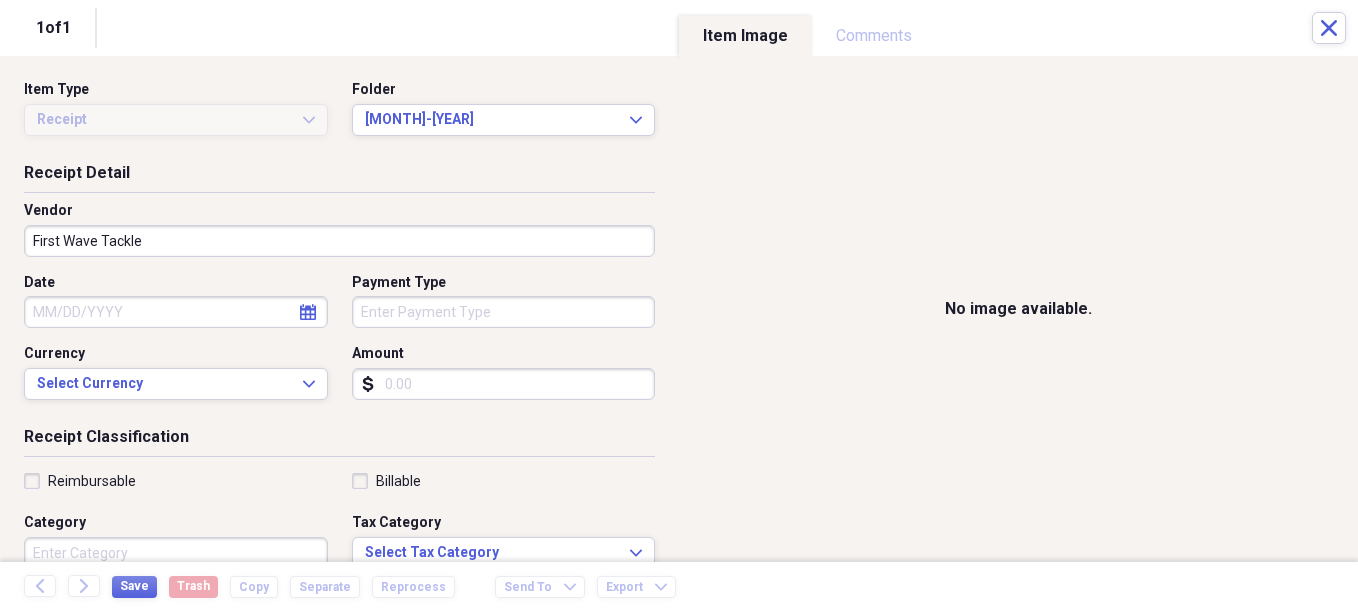 click on "Category" at bounding box center (176, 553) 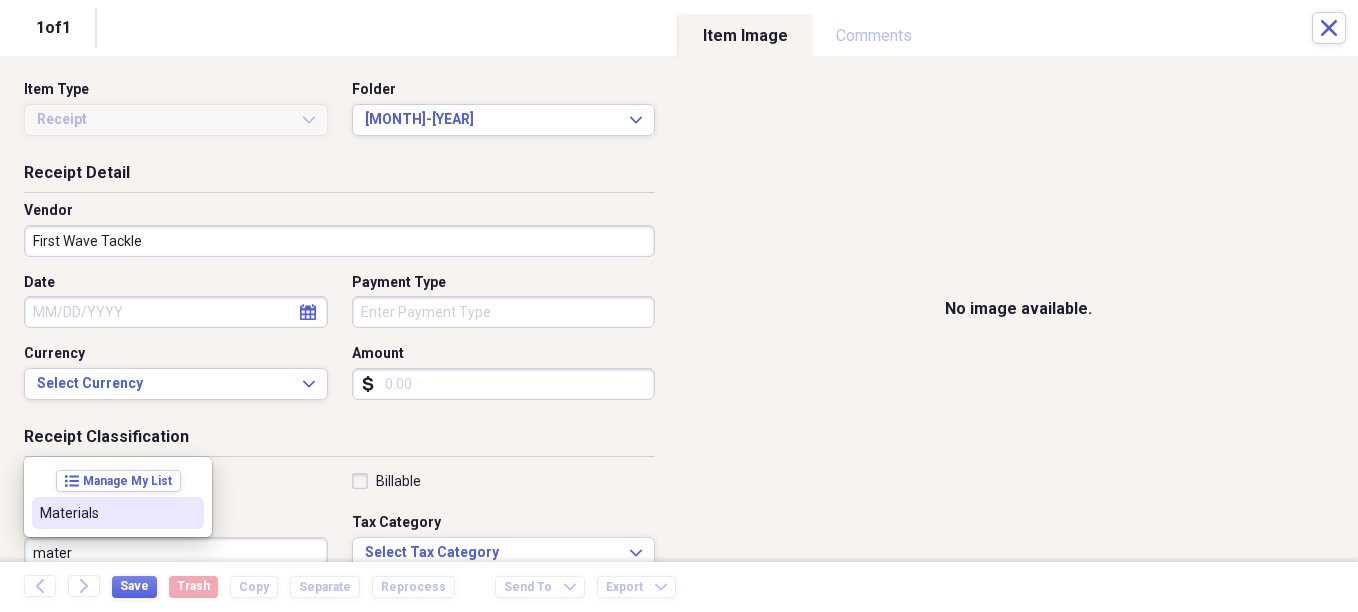 click on "Materials" at bounding box center (118, 513) 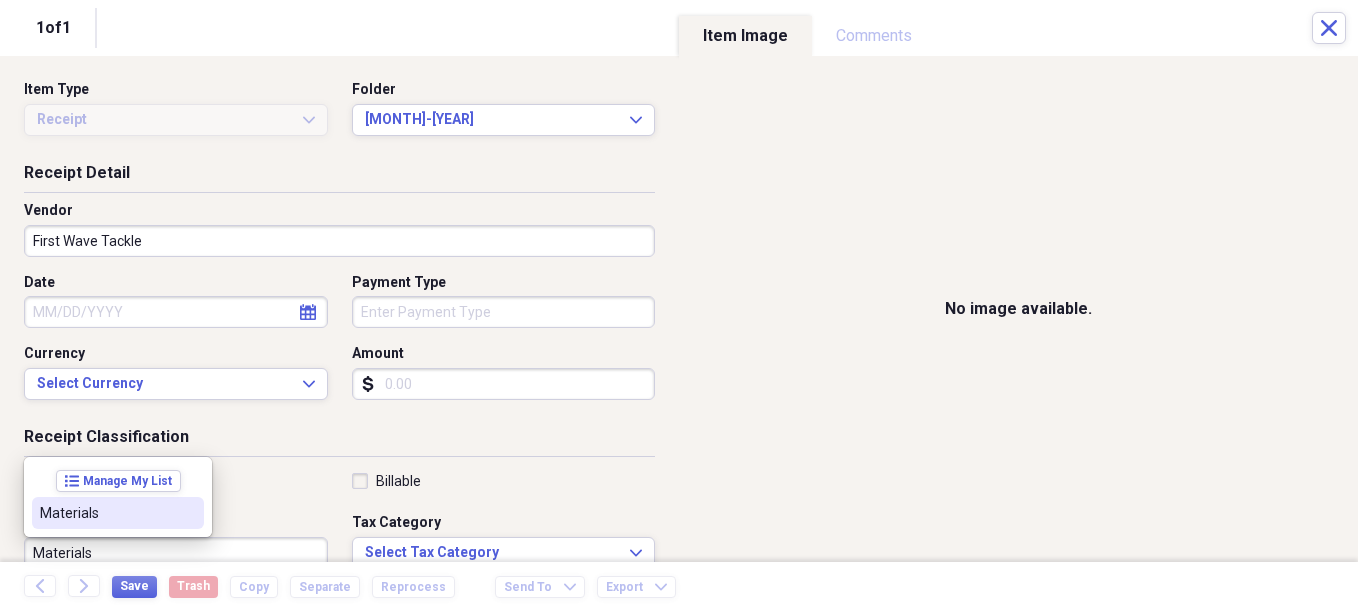 scroll, scrollTop: 7, scrollLeft: 0, axis: vertical 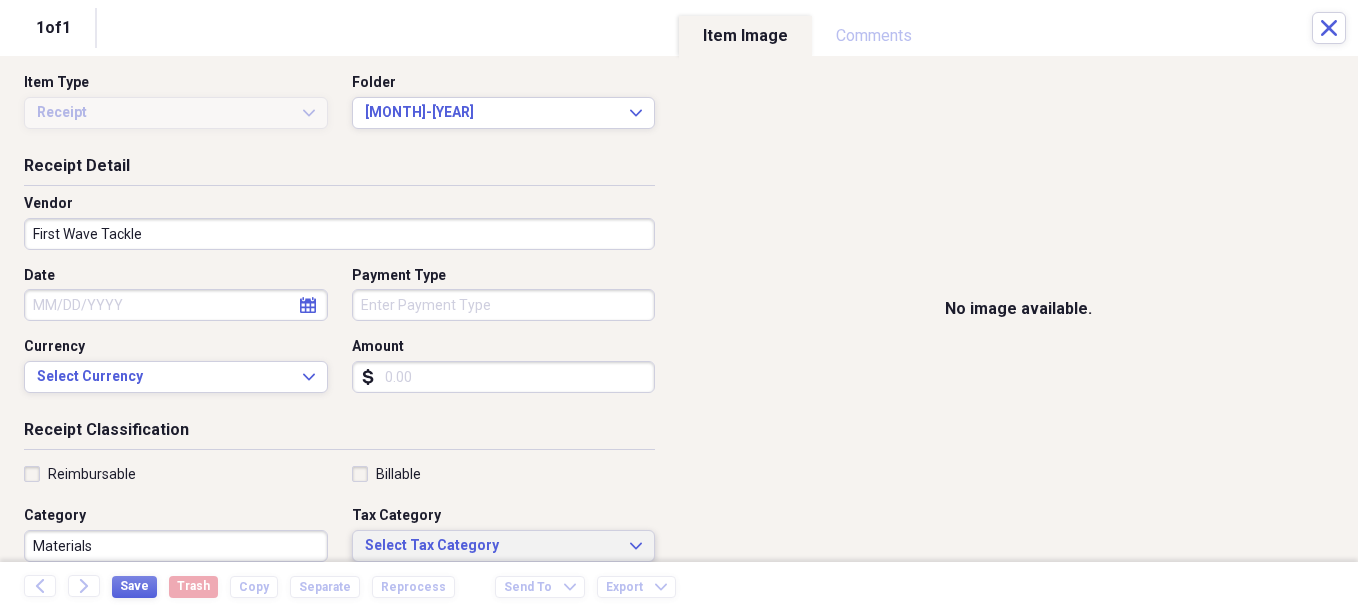 click on "Select Tax Category" at bounding box center [492, 546] 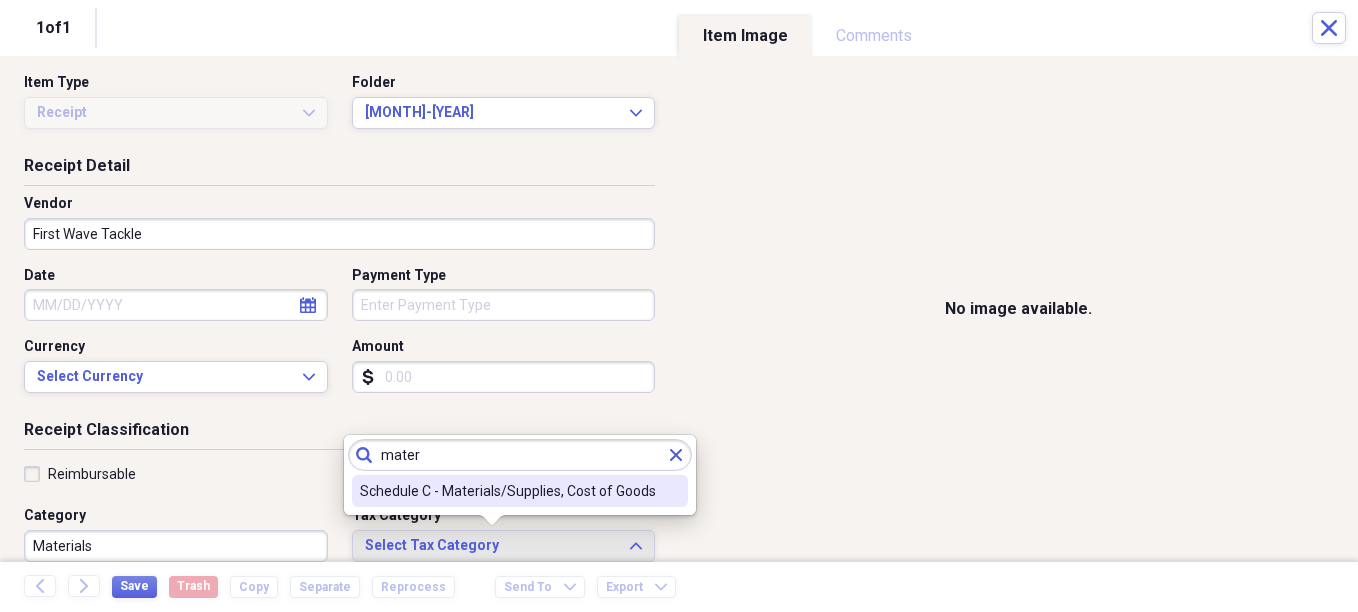 type on "mater" 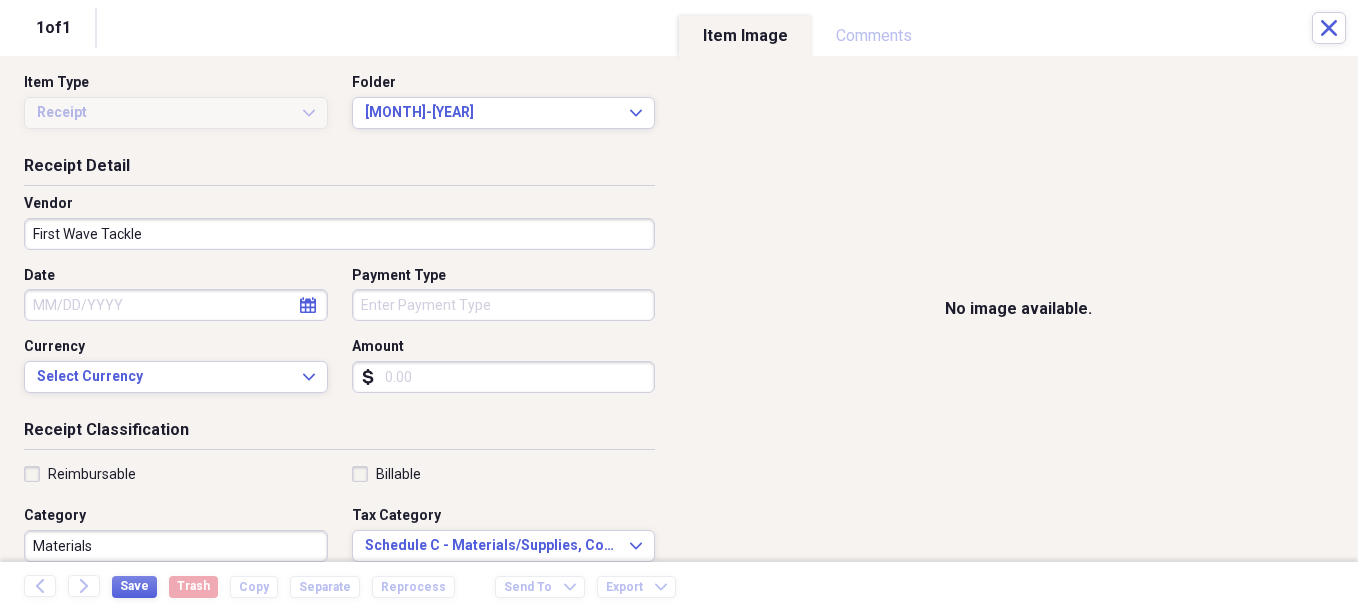 click on "Date" at bounding box center [176, 305] 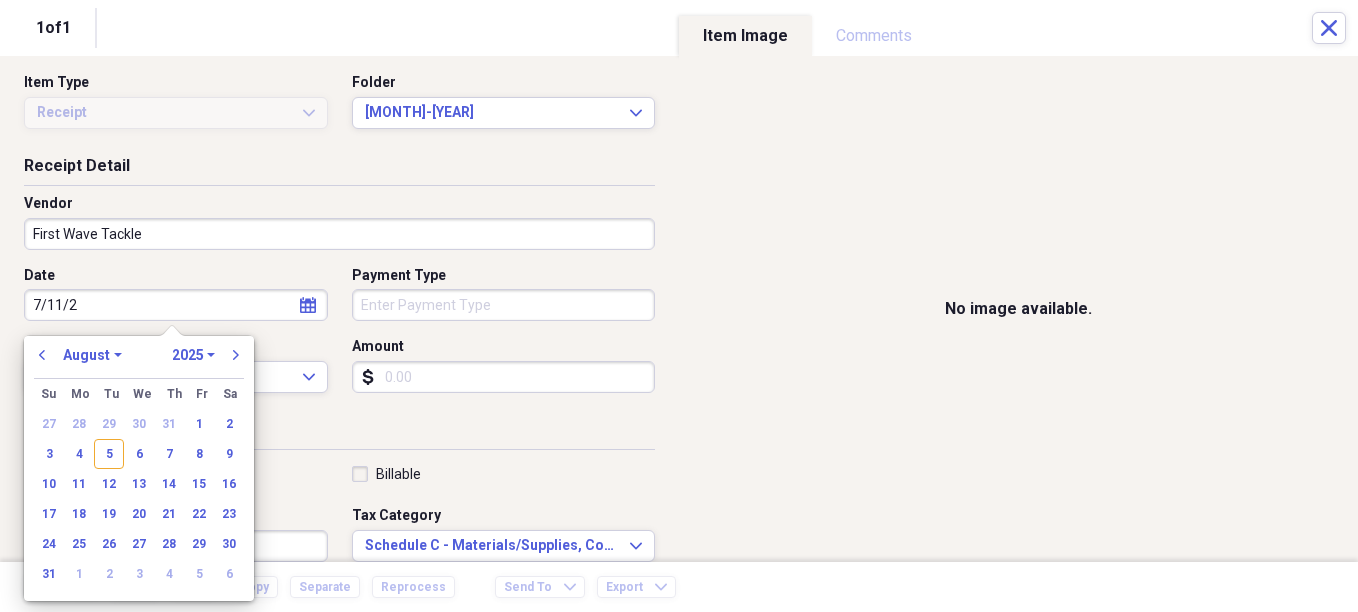 type on "[DATE]" 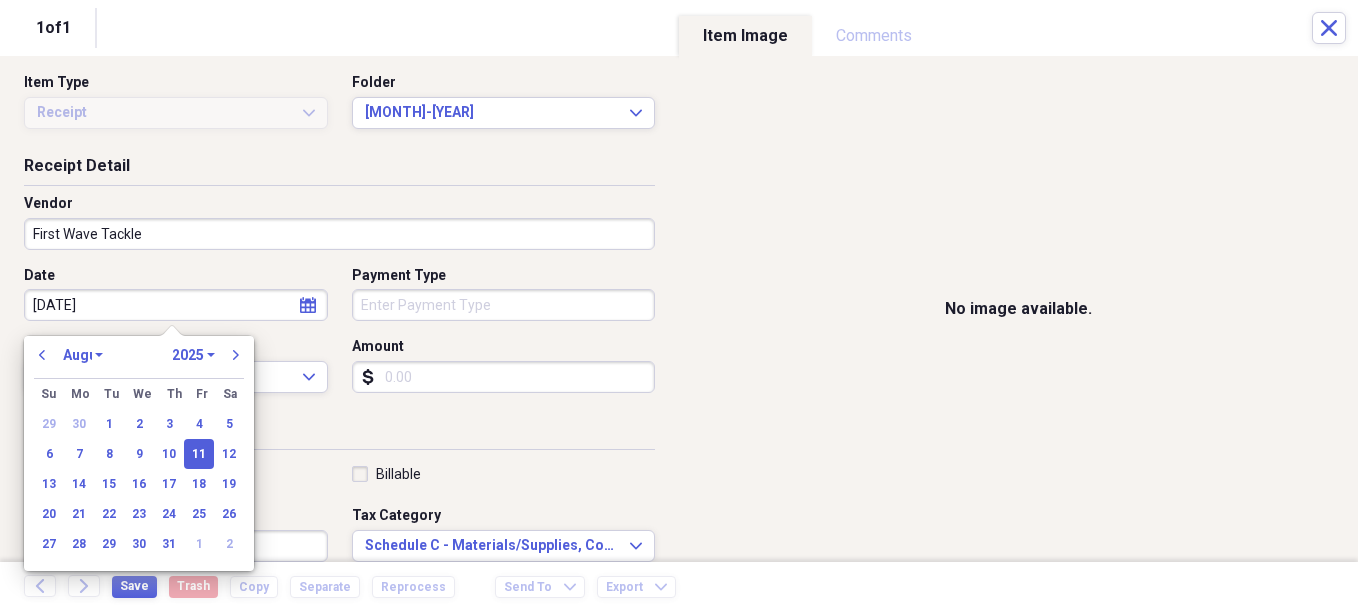 select on "6" 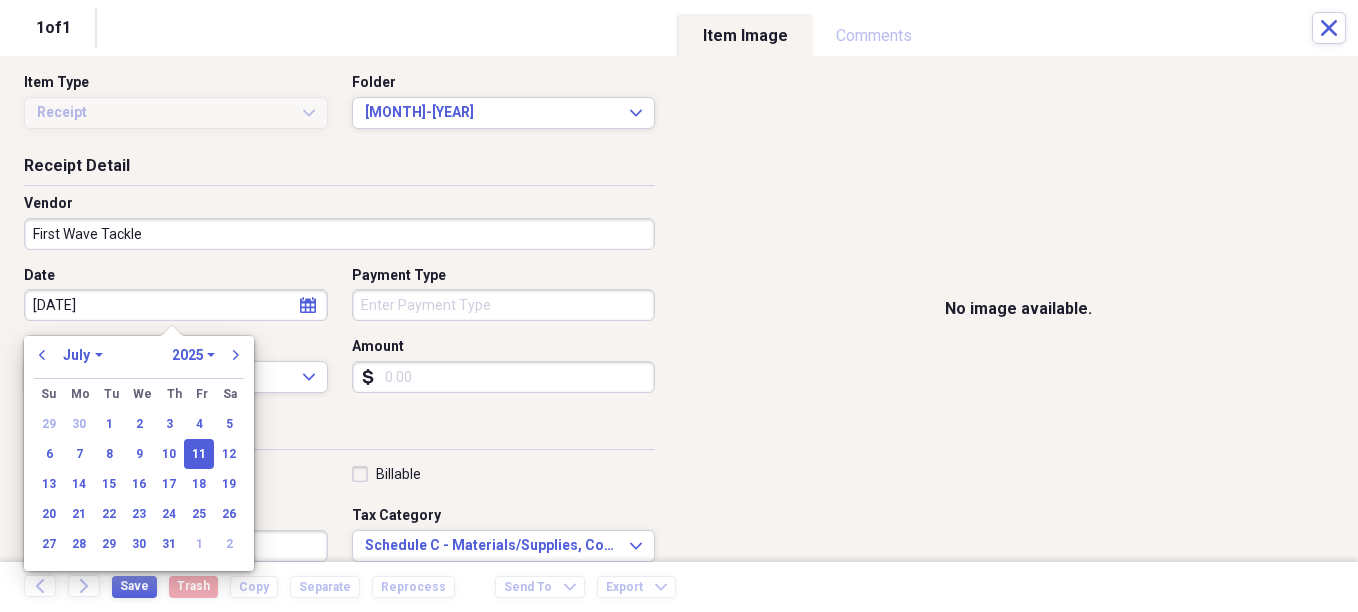 type on "07/11/2025" 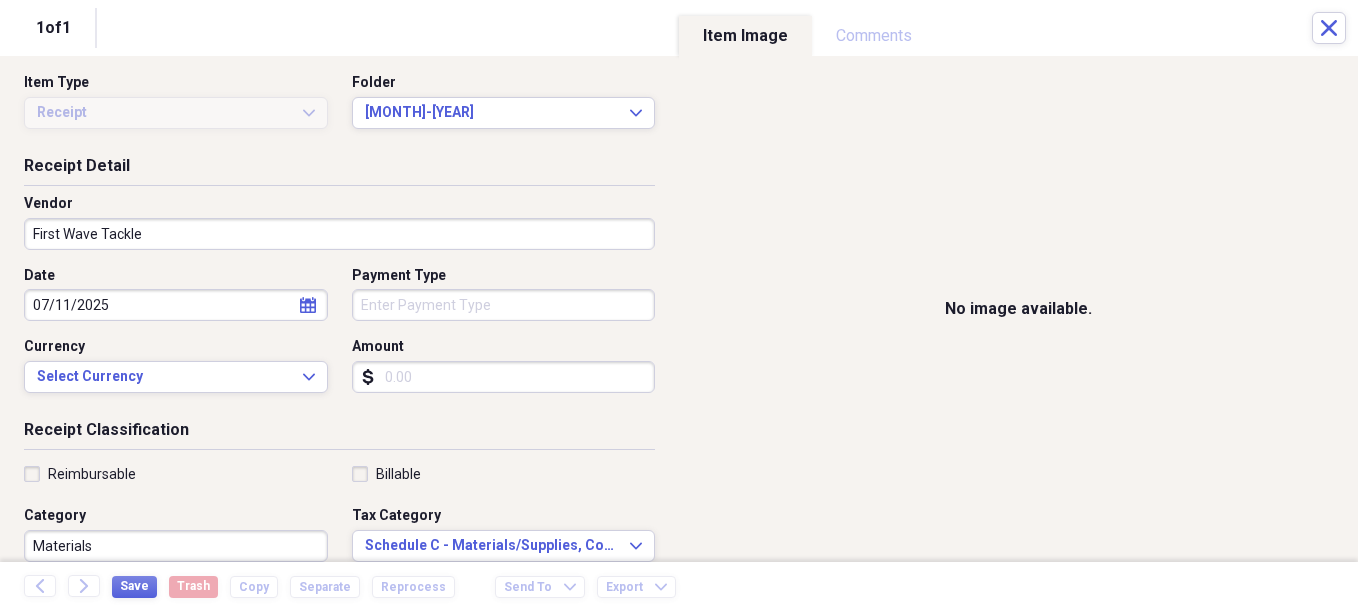 click on "Payment Type" at bounding box center (504, 305) 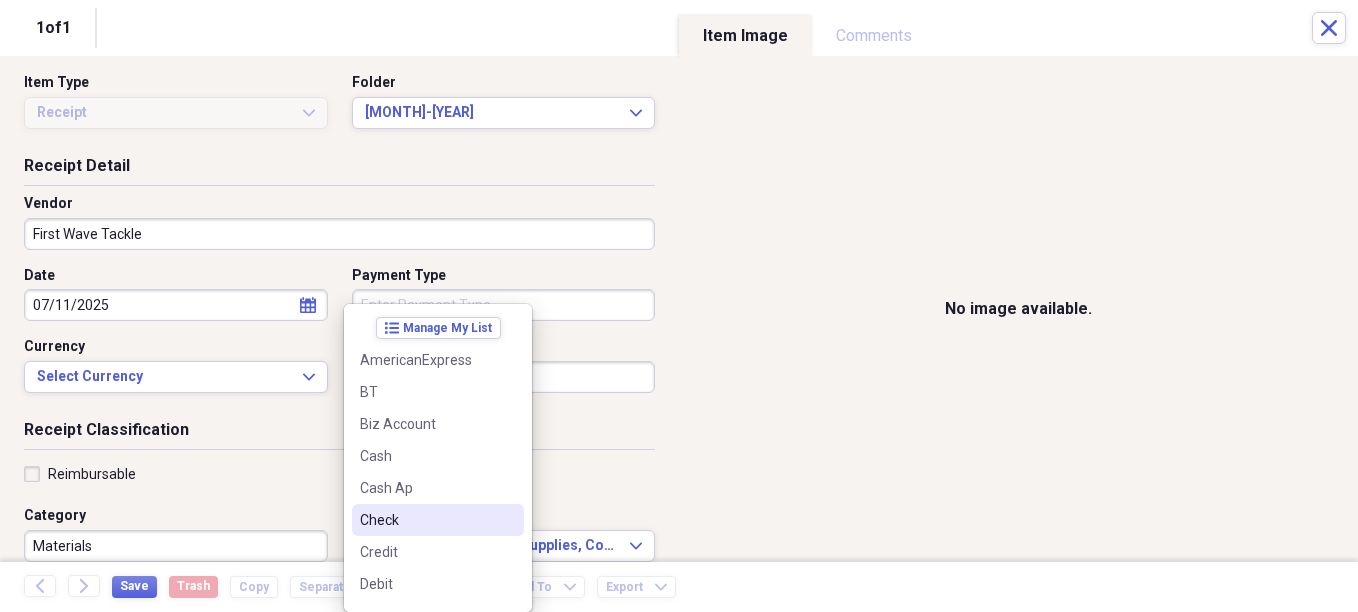 click on "Check" at bounding box center (426, 520) 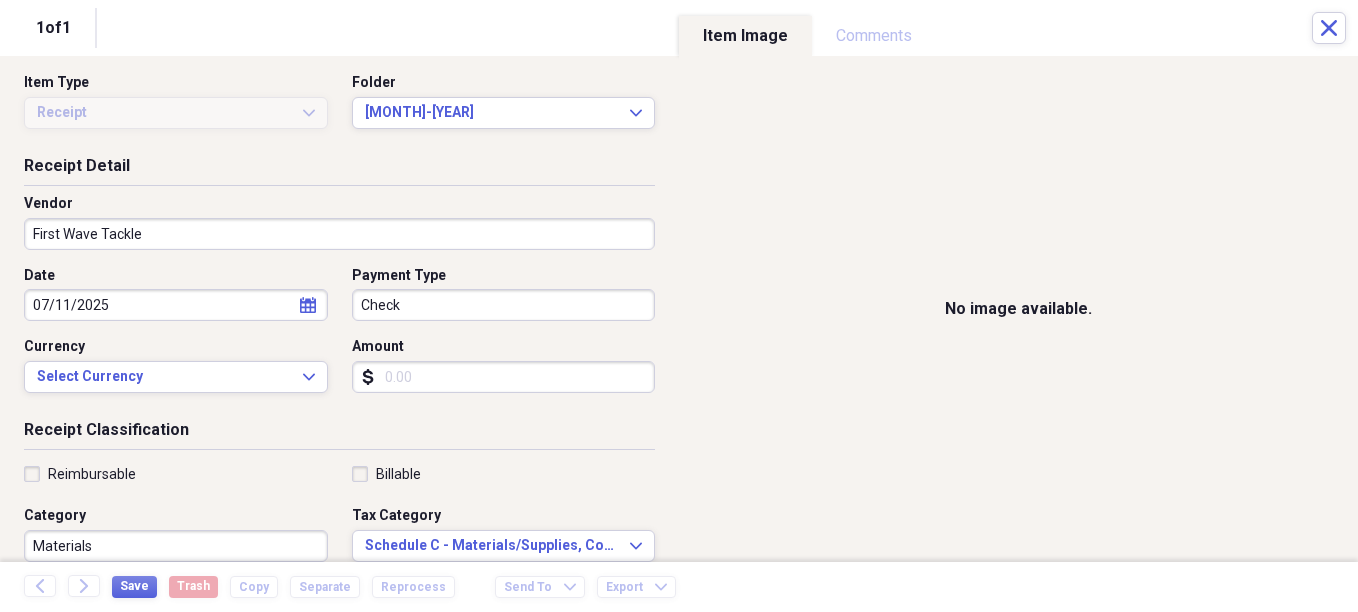 drag, startPoint x: 446, startPoint y: 372, endPoint x: 498, endPoint y: 363, distance: 52.773098 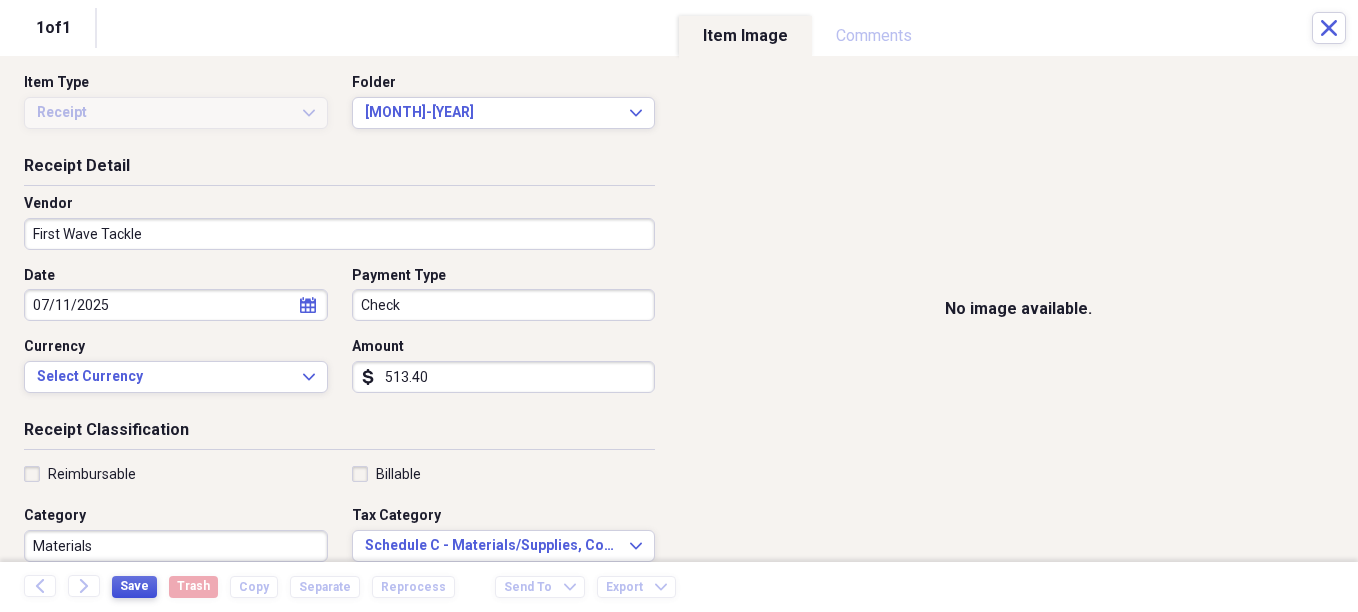 type on "513.40" 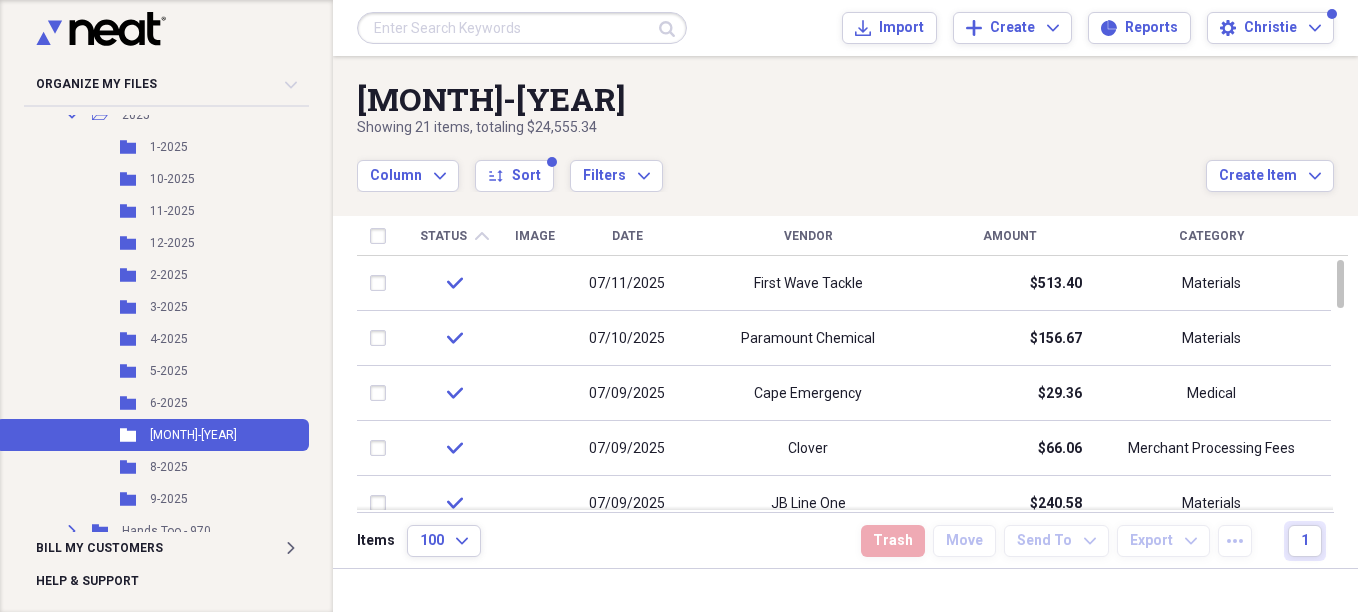 click on "[DATE] Showing 21 items , totaling $[PRICE] Column Expand sort Sort Filters  Expand Create Item Expand" at bounding box center [845, 124] 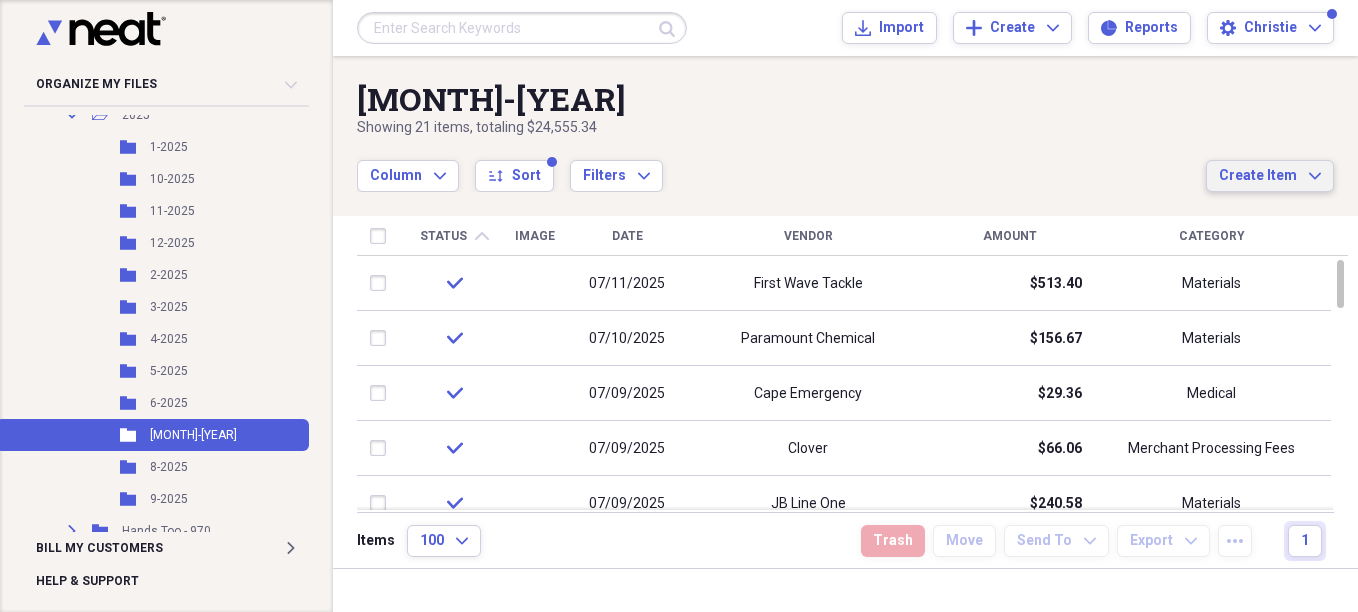 click on "Create Item" at bounding box center [1258, 176] 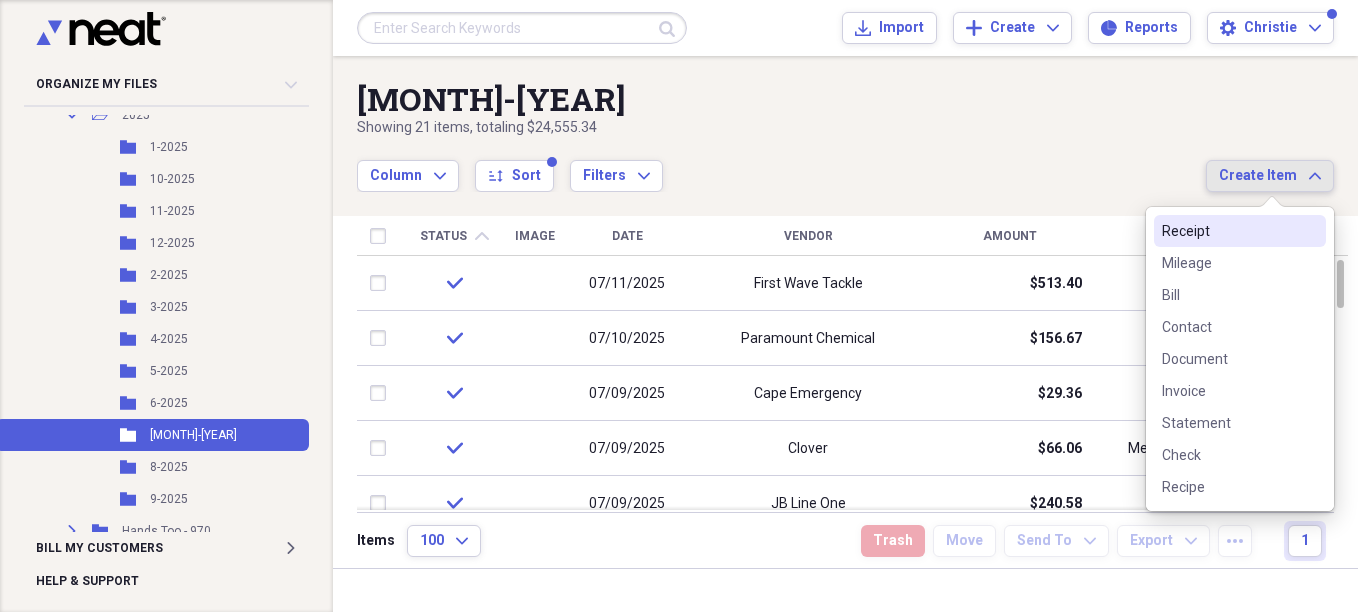 click on "Receipt" at bounding box center [1240, 231] 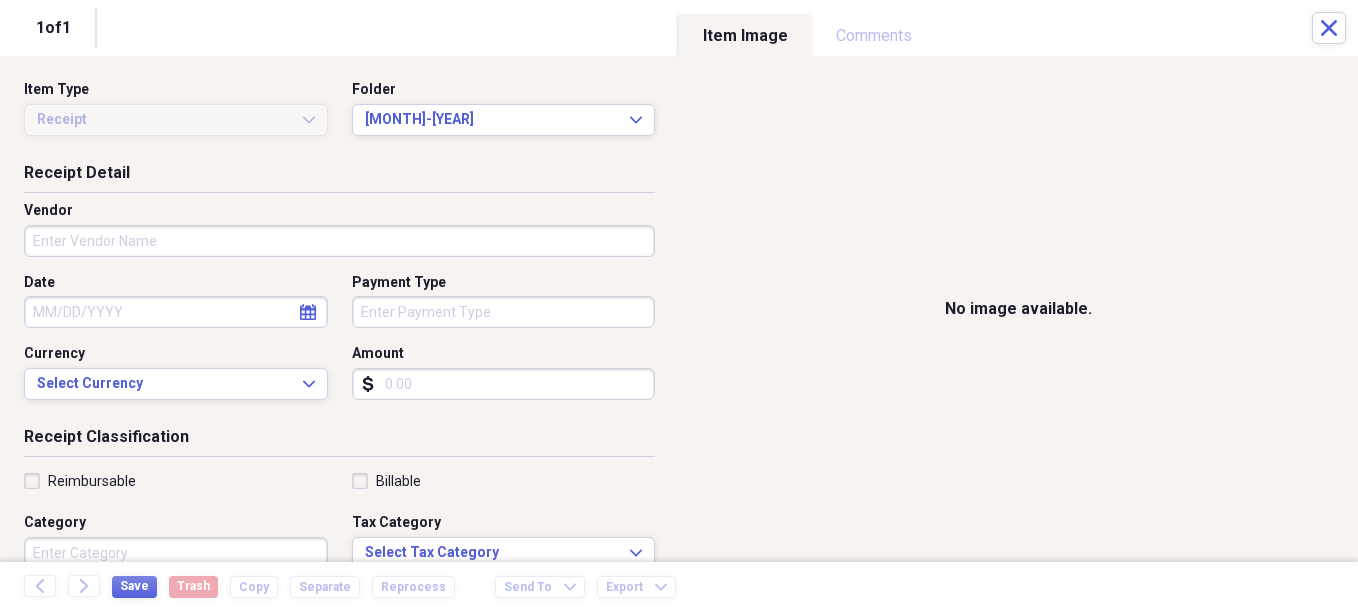 click on "Vendor" at bounding box center [339, 237] 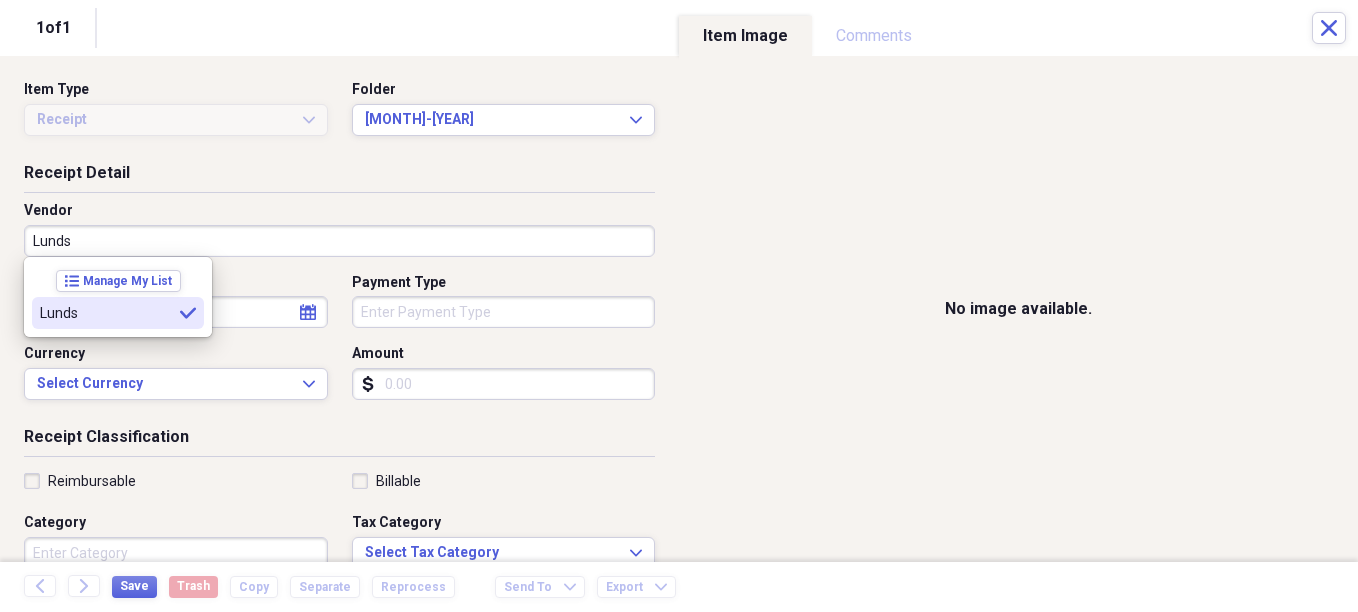 type on "Lunds" 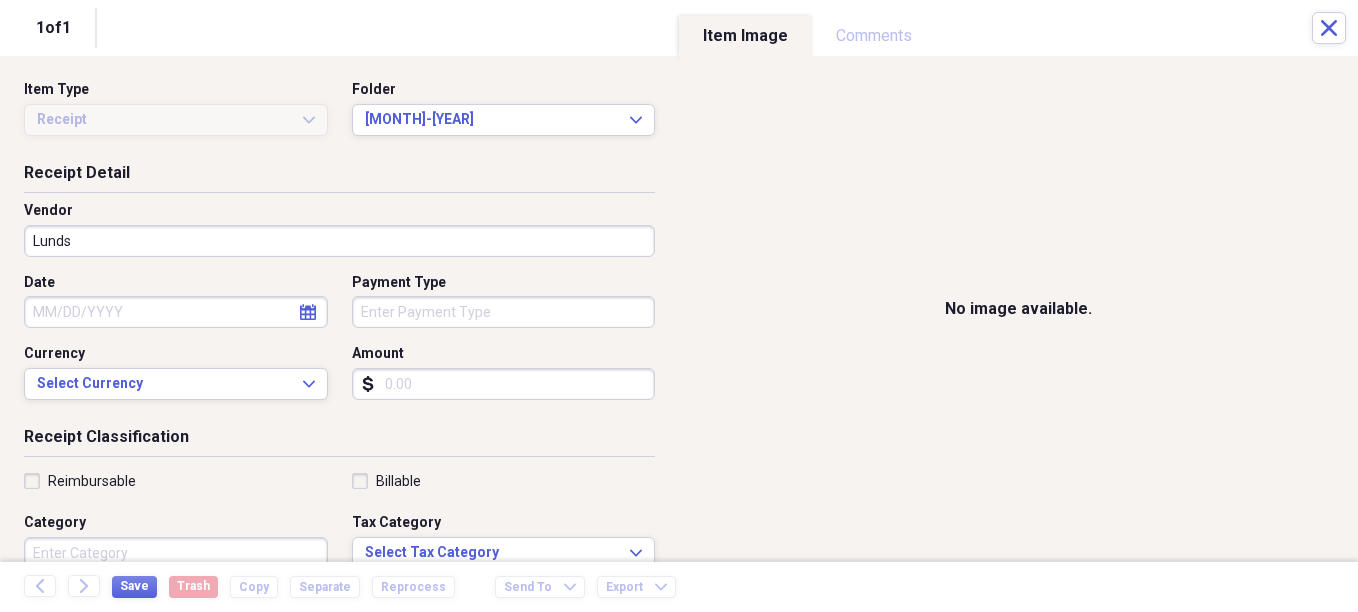click on "Date" at bounding box center (176, 312) 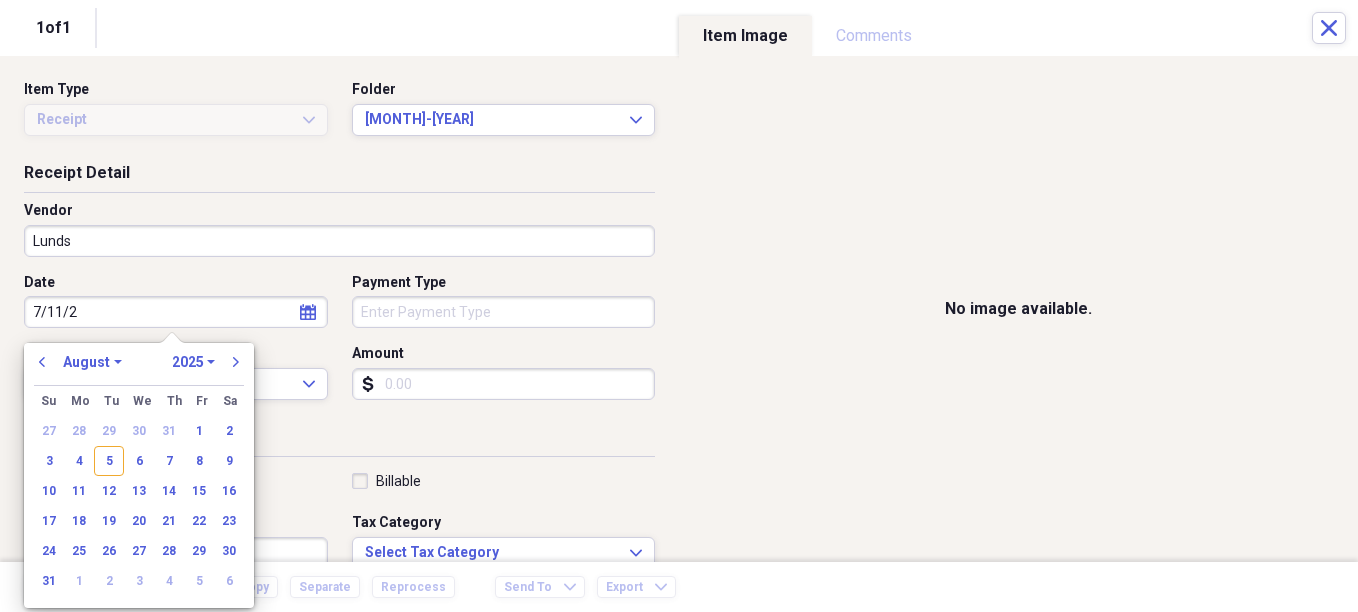 type on "[DATE]" 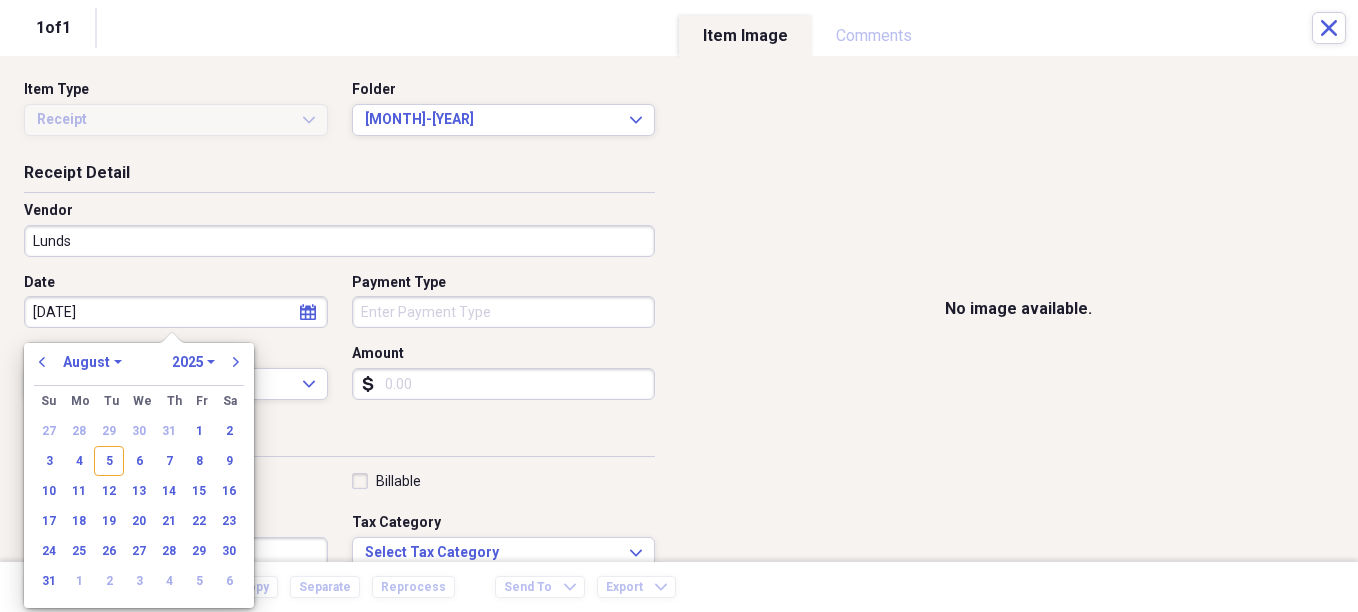 select on "6" 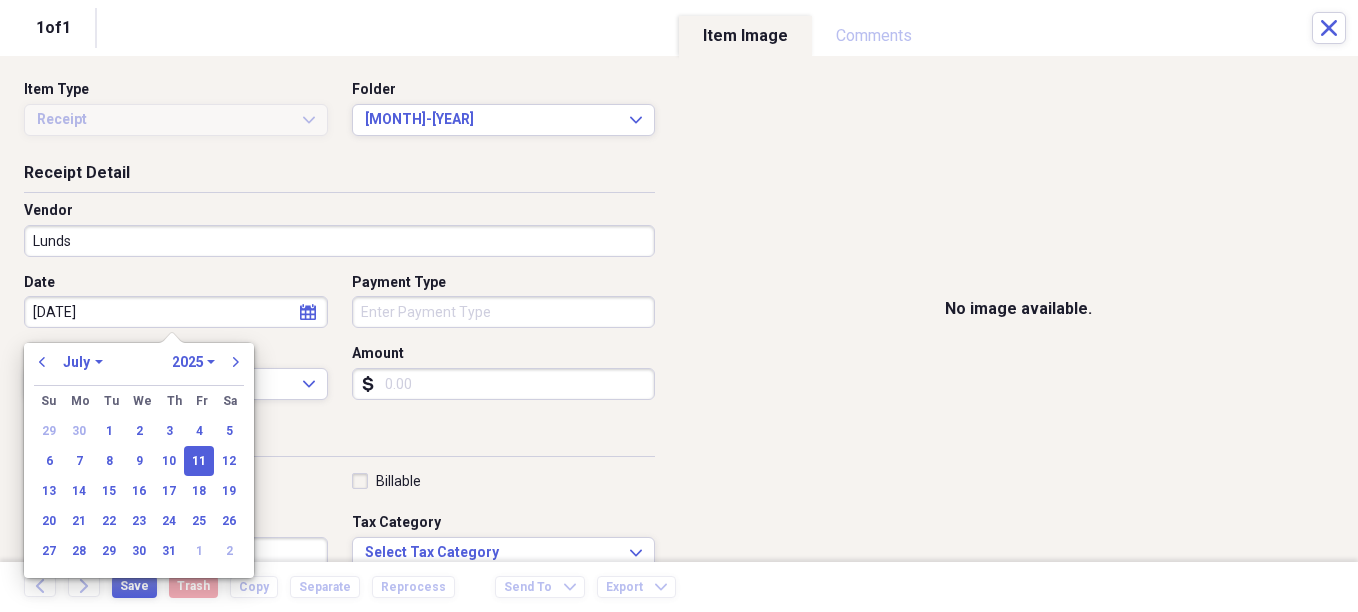type on "07/11/2025" 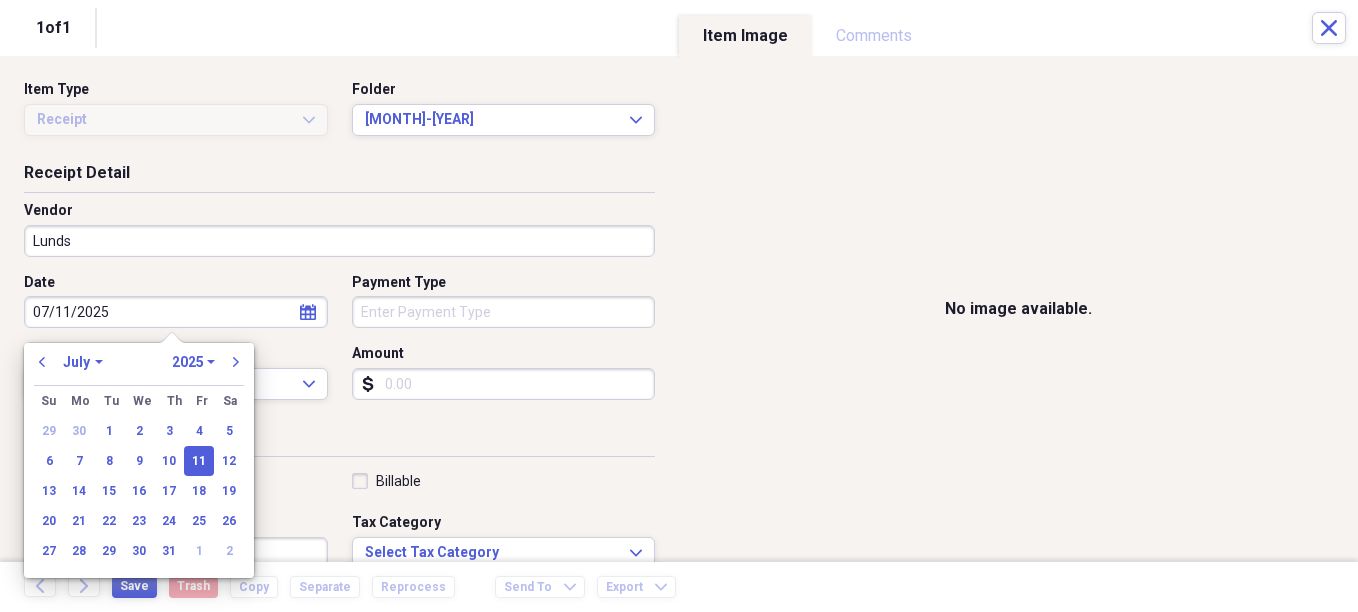 click on "Organize My Files Collapse Unfiled Needs Review Unfiled All Files Unfiled Unfiled Unfiled Saved Reports Collapse My Cabinet Christie's Cabinet Add Folder Expand Folder Avalon Power & Lighting Add Folder Expand Folder Cape May County Architect Add Folder Collapse Open Folder Hands Too Bait & Tackle Add Folder Folder 2021 Add Folder Folder 2022 Add Folder Expand Folder 2023 Add Folder Folder 2024 Add Folder Collapse Open Folder 2025 Add Folder Folder 1-2025 Add Folder Folder 10-2025 Add Folder Folder 11-2025 Add Folder Folder 12-2025 Add Folder Folder 2-2025 Add Folder Folder 3-2025 Add Folder Folder 4-2025 Add Folder Folder 5-2025 Add Folder Folder 6-2025 Add Folder Folder 7-2025 Add Folder Folder 8-2025 Add Folder Folder 9-2025 Add Folder Expand Folder Hands Too - 970 Add Folder Expand Folder Home Expenses Add Folder Expand Folder Inactive Add Folder Expand Folder JMM Studios Add Folder Folder Kevin Clifford 2024 Add Folder Expand Folder Pandemonium Fiberglass Add Folder Trash Trash Bill My Customers Expand 1" at bounding box center [679, 306] 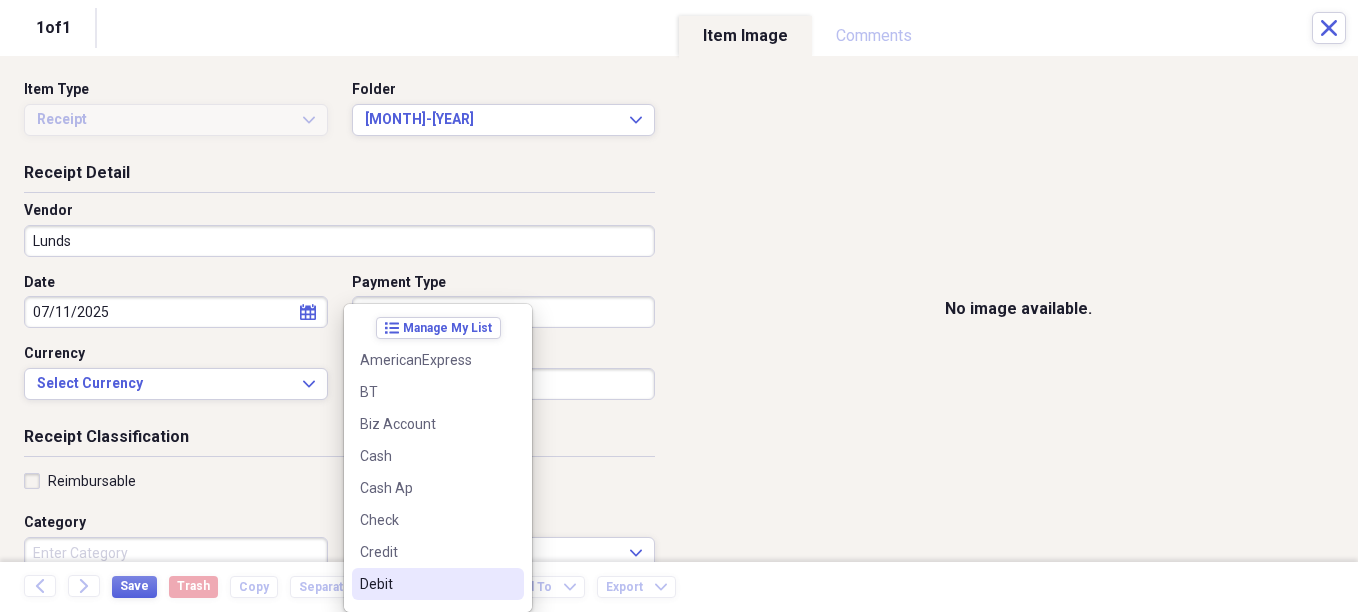 click on "Debit" at bounding box center [426, 584] 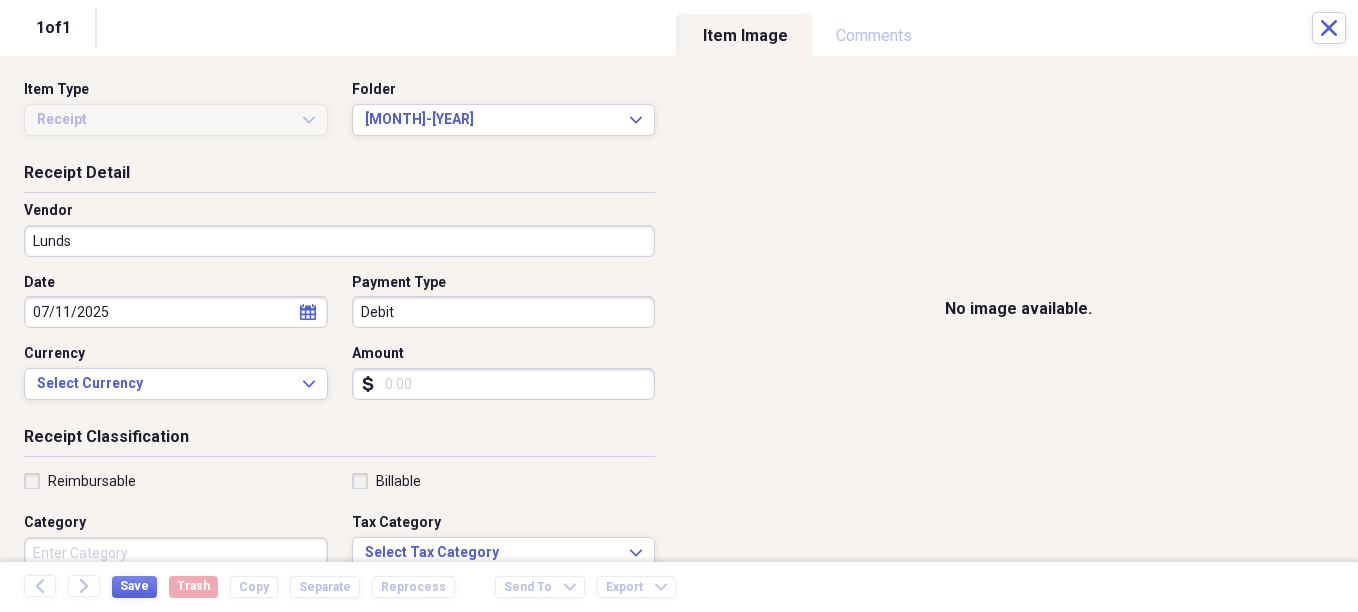 click on "Amount" at bounding box center (504, 384) 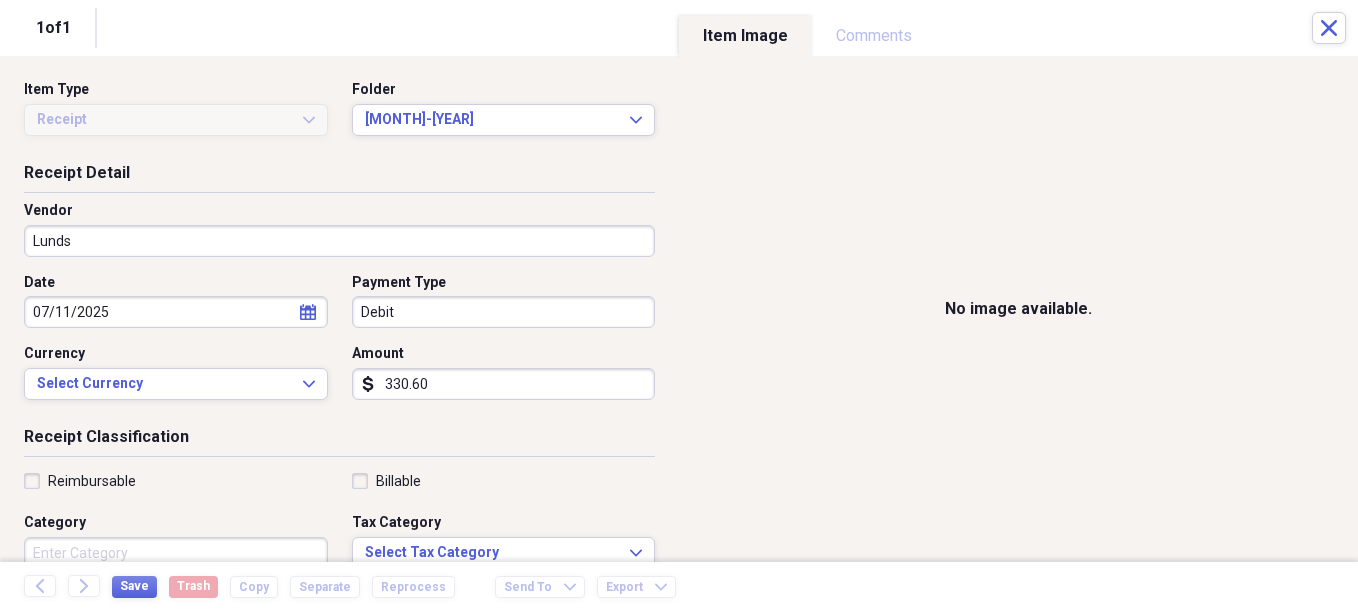 type on "330.60" 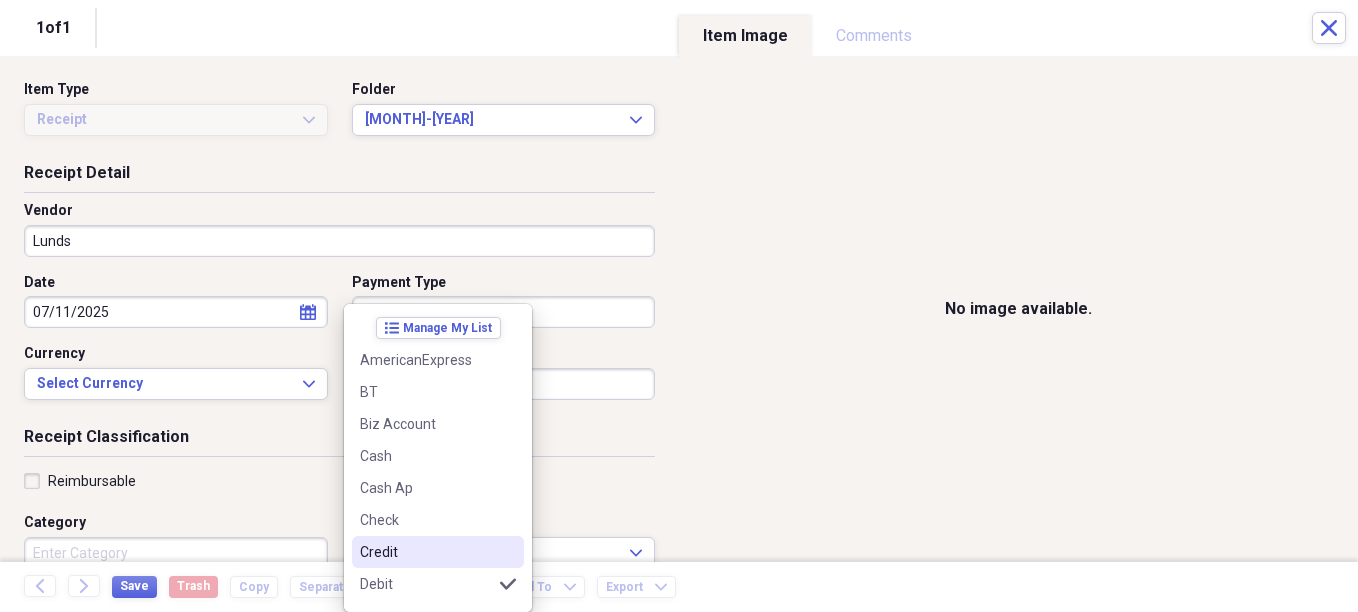 click on "Organize My Files Collapse Unfiled Needs Review Unfiled All Files Unfiled Unfiled Unfiled Saved Reports Collapse My Cabinet Christie's Cabinet Add Folder Expand Folder Avalon Power & Lighting Add Folder Expand Folder Cape May County Architect Add Folder Collapse Open Folder Hands Too Bait & Tackle Add Folder Folder 2021 Add Folder Folder 2022 Add Folder Expand Folder 2023 Add Folder Folder 2024 Add Folder Collapse Open Folder 2025 Add Folder Folder 1-2025 Add Folder Folder 10-2025 Add Folder Folder 11-2025 Add Folder Folder 12-2025 Add Folder Folder 2-2025 Add Folder Folder 3-2025 Add Folder Folder 4-2025 Add Folder Folder 5-2025 Add Folder Folder 6-2025 Add Folder Folder 7-2025 Add Folder Folder 8-2025 Add Folder Folder 9-2025 Add Folder Expand Folder Hands Too - 970 Add Folder Expand Folder Home Expenses Add Folder Expand Folder Inactive Add Folder Expand Folder JMM Studios Add Folder Folder Kevin Clifford 2024 Add Folder Expand Folder Pandemonium Fiberglass Add Folder Trash Trash Bill My Customers Expand 1" at bounding box center (679, 306) 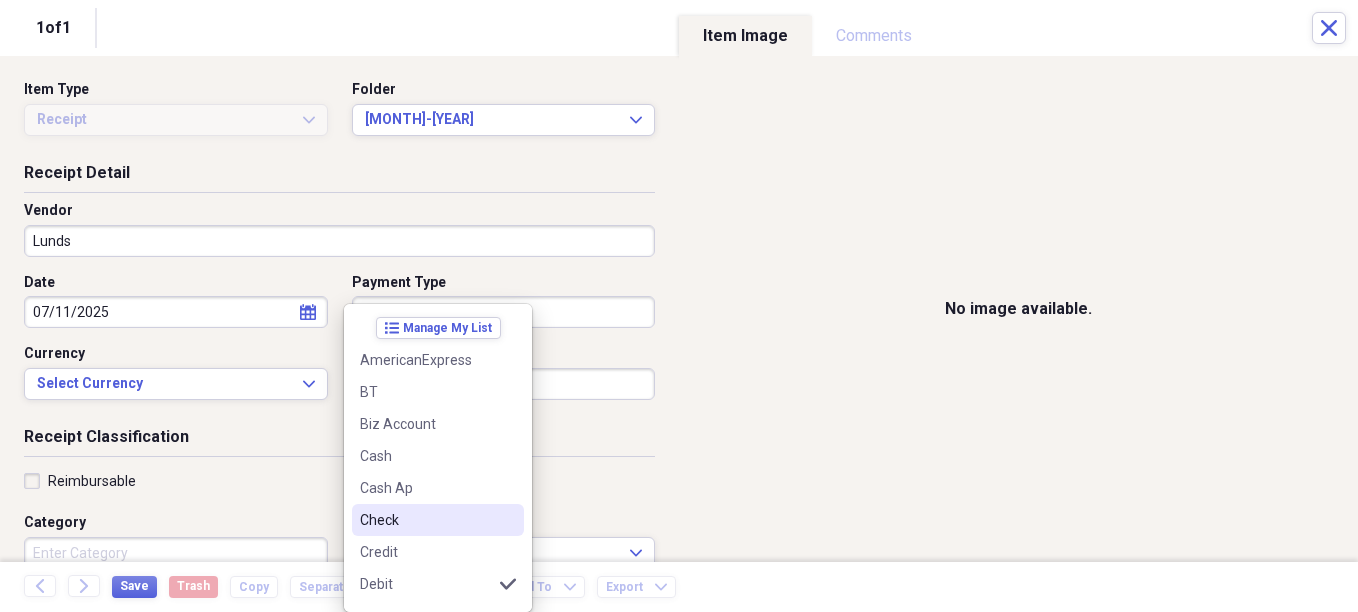 click on "Check" at bounding box center [426, 520] 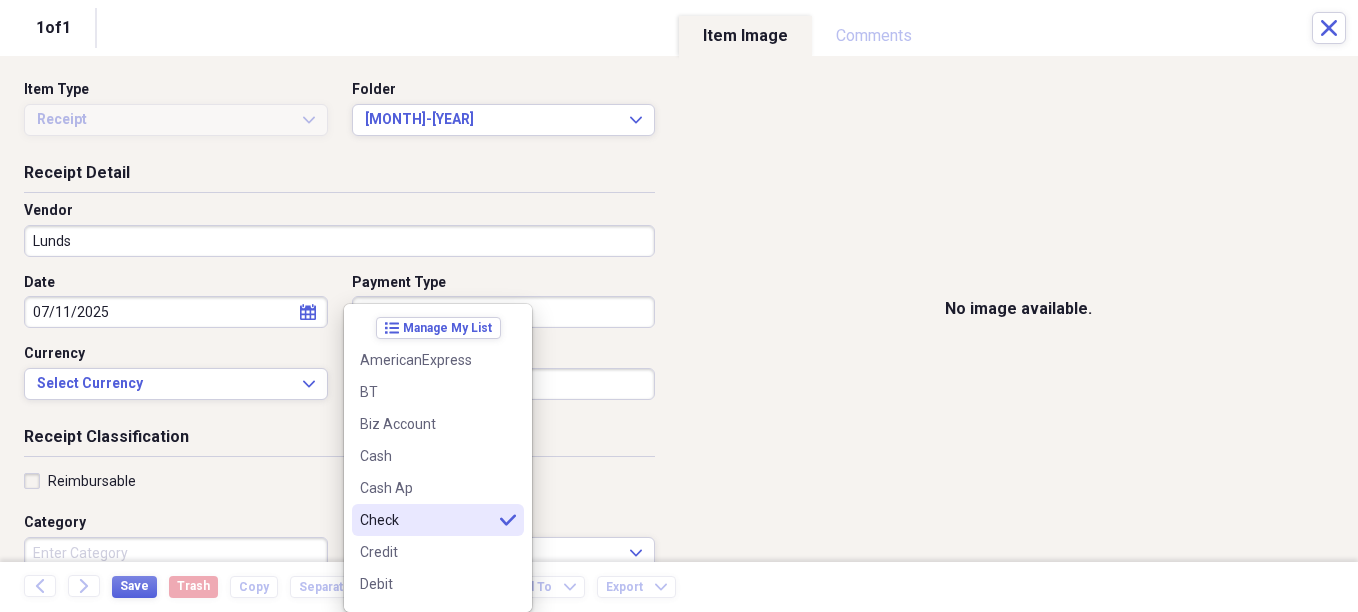 type on "Check" 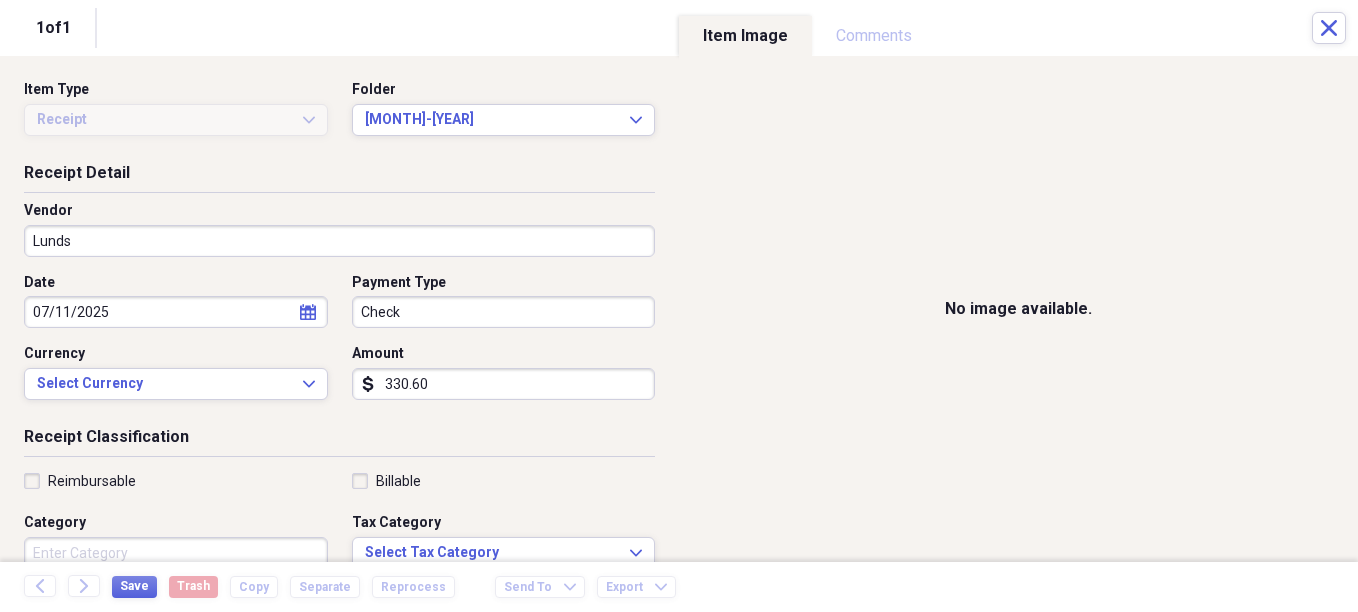 click on "Category" at bounding box center (176, 553) 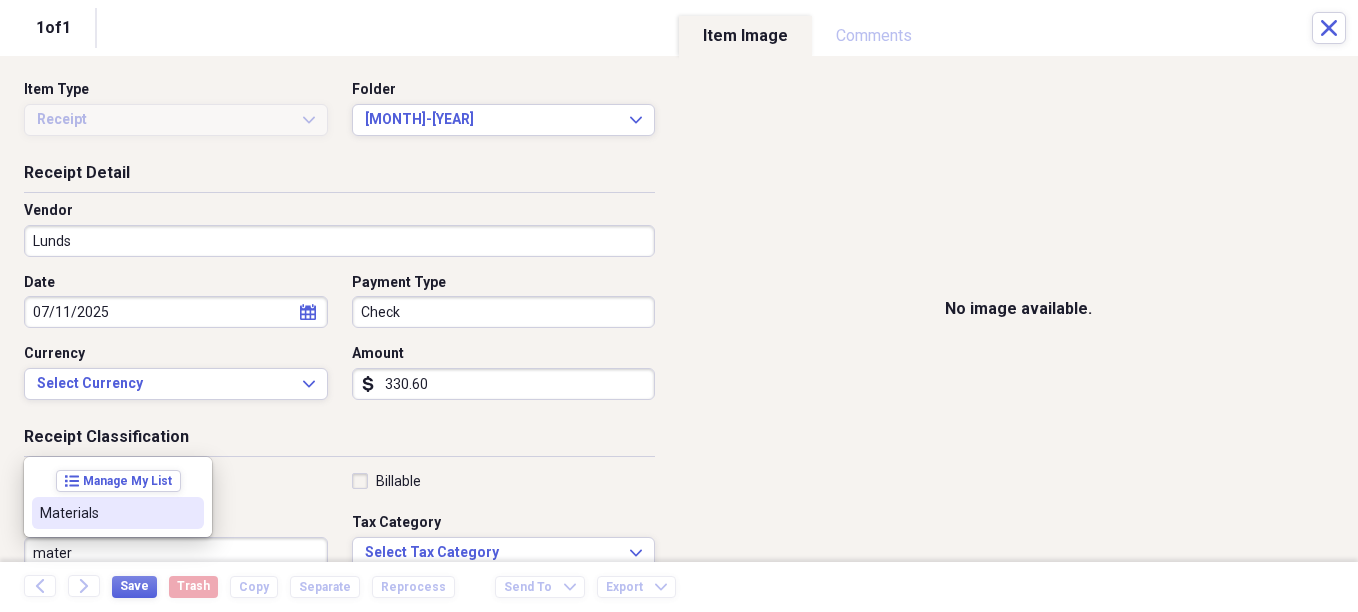 click on "Materials" at bounding box center (106, 513) 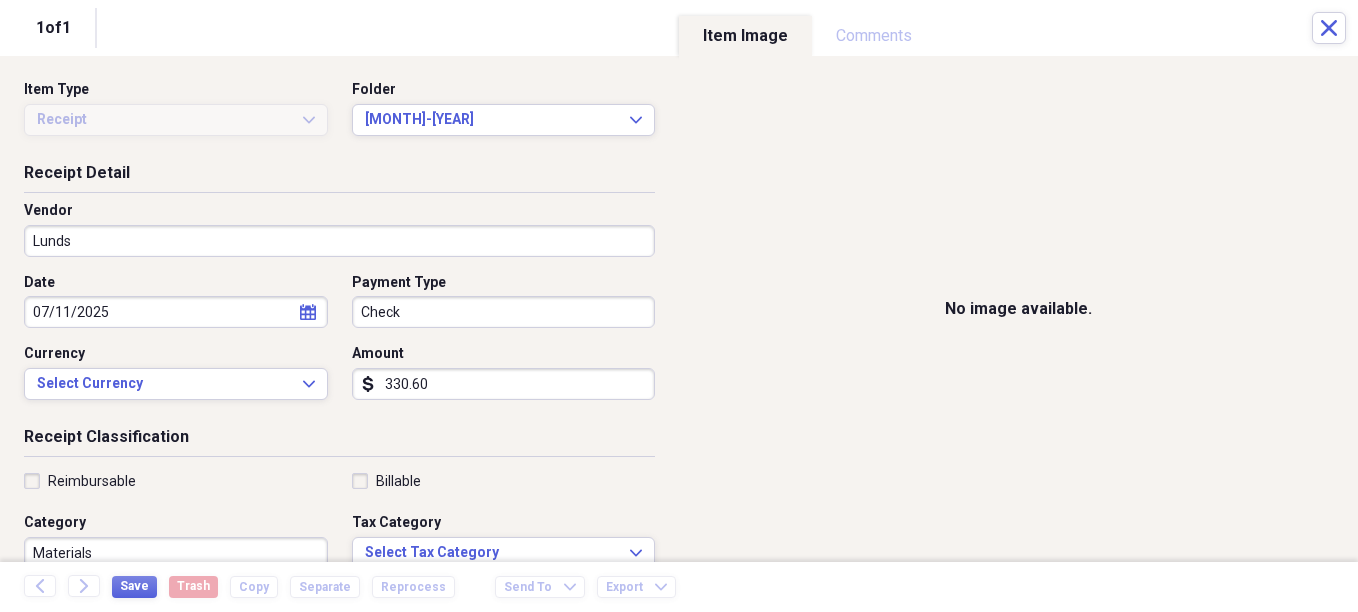 scroll, scrollTop: 7, scrollLeft: 0, axis: vertical 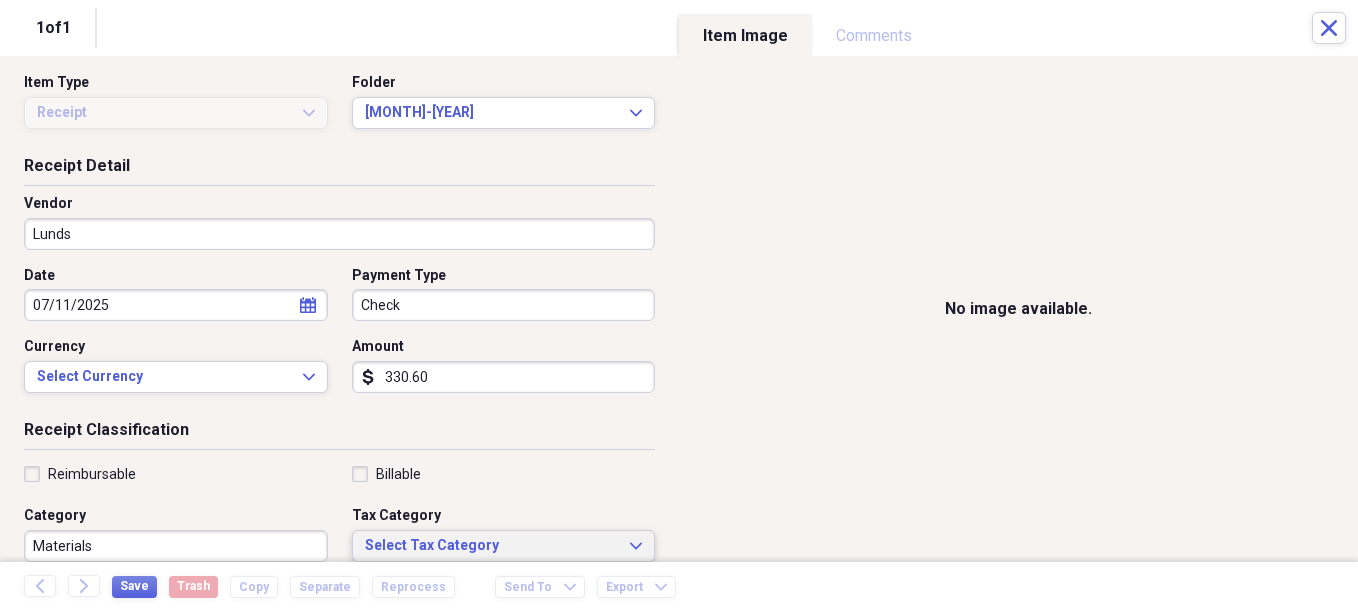 click on "Select Tax Category" at bounding box center [492, 546] 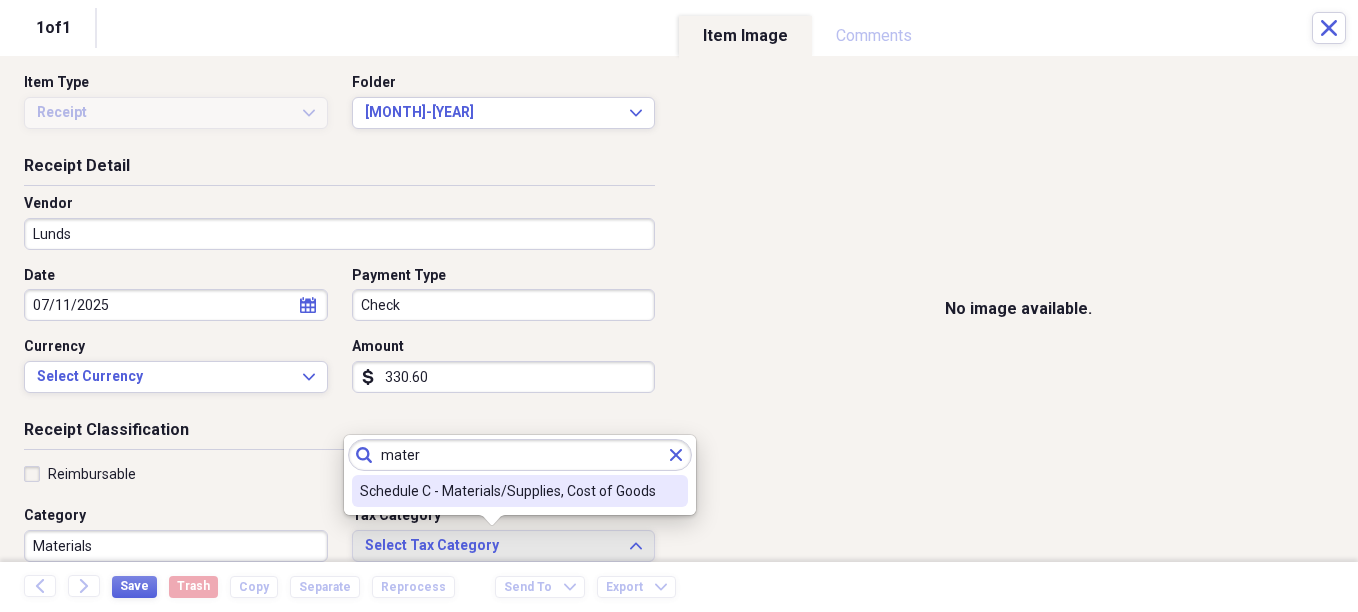 type on "mater" 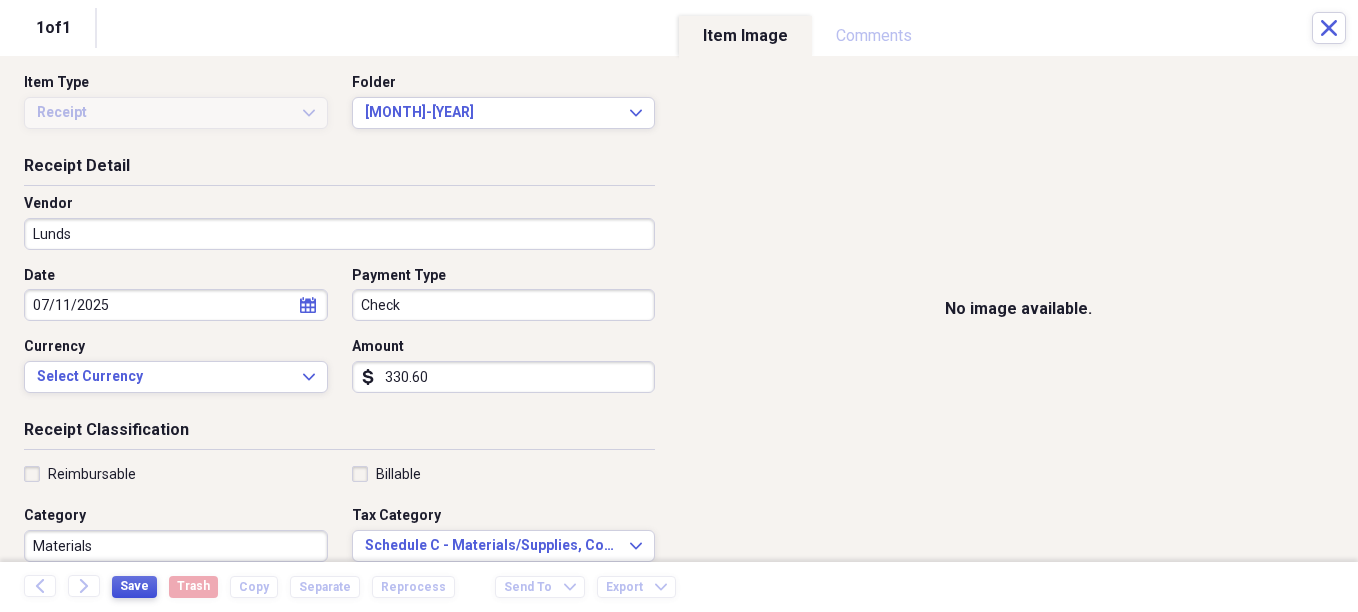 click on "Save" at bounding box center [134, 586] 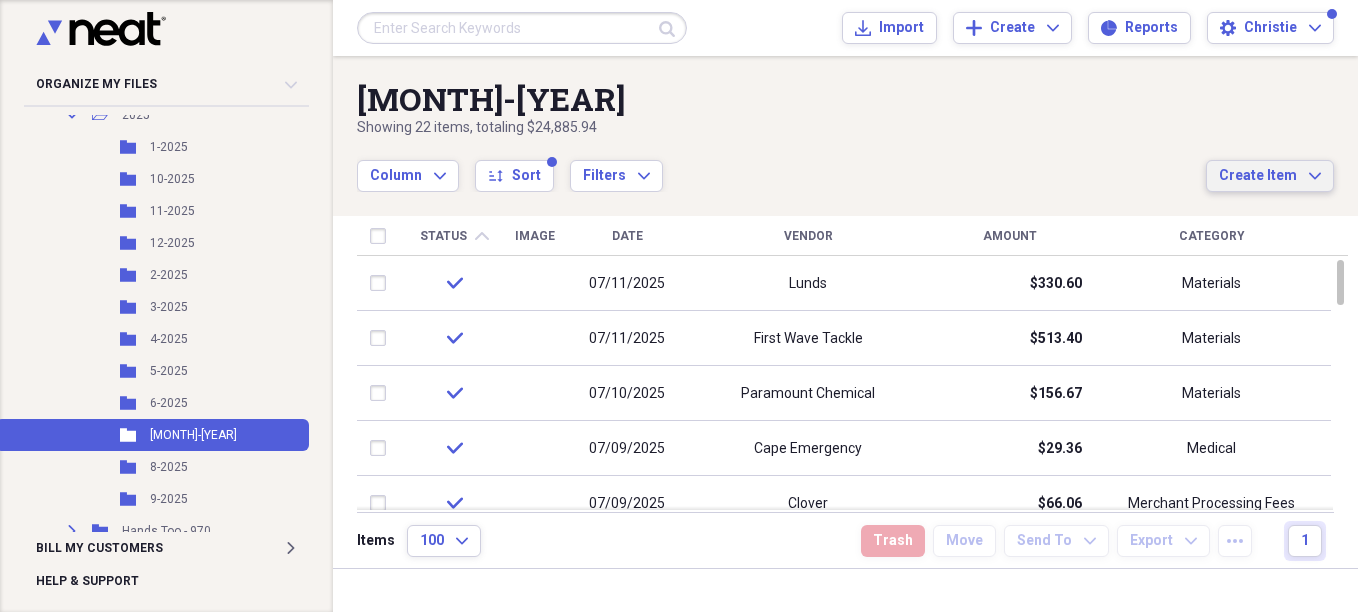 click on "Create Item Expand" at bounding box center (1270, 176) 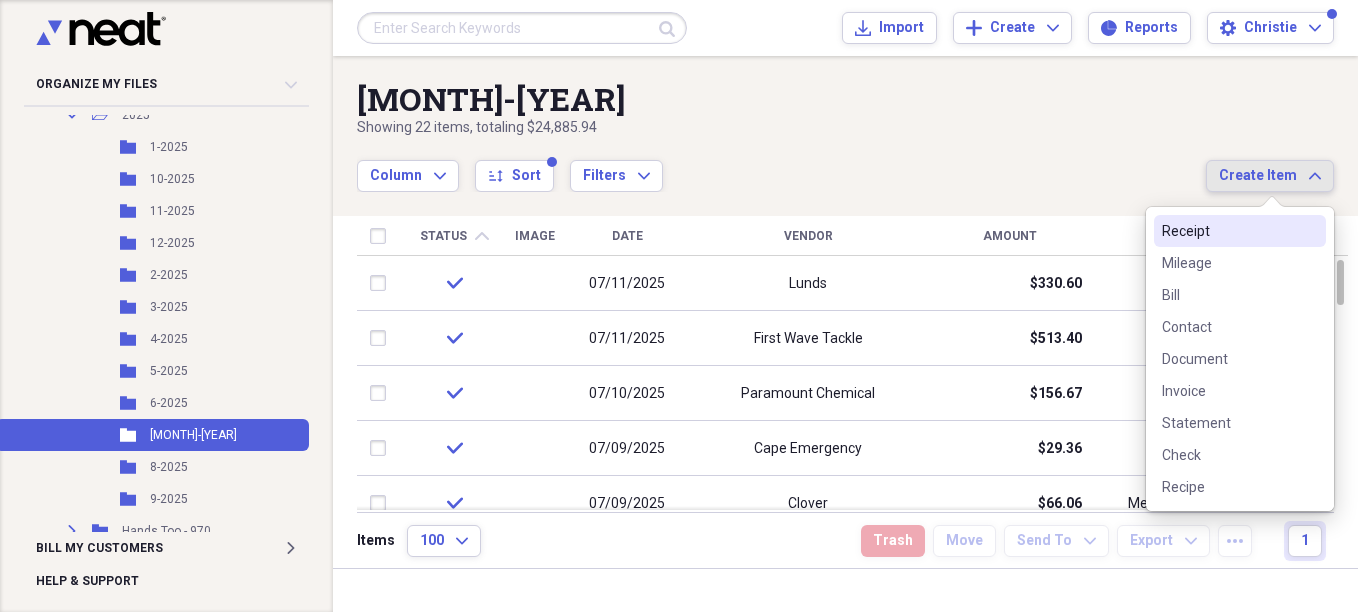 click on "Receipt" at bounding box center (1228, 231) 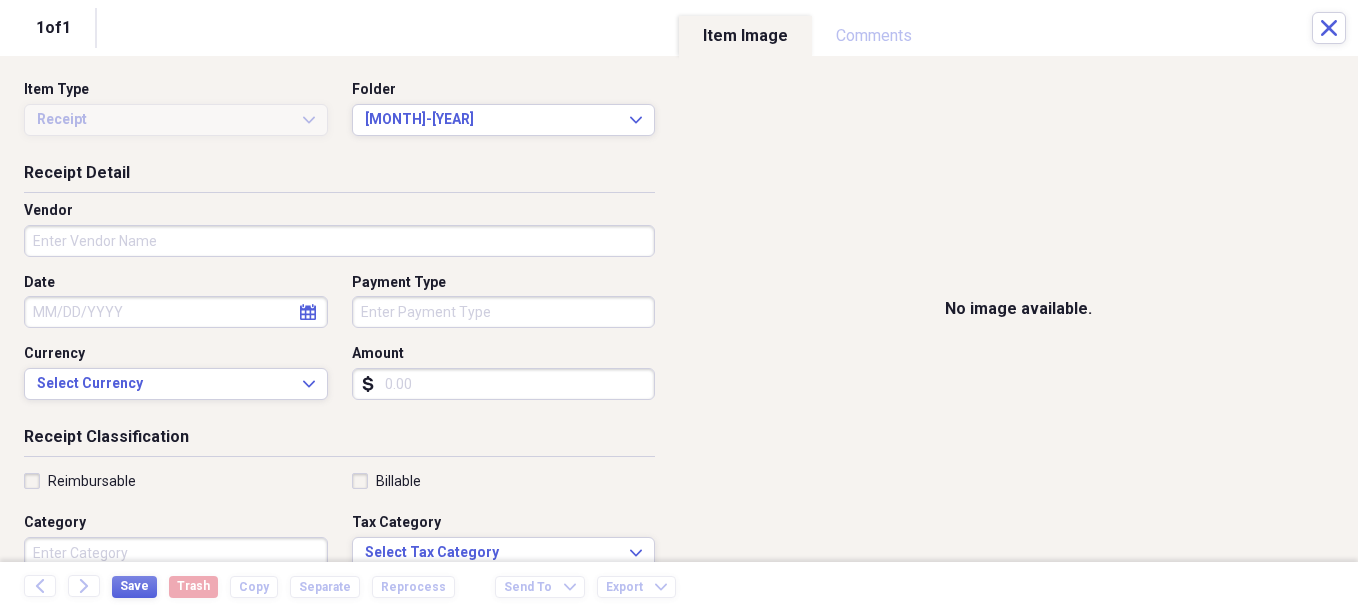 click on "Vendor" at bounding box center [339, 237] 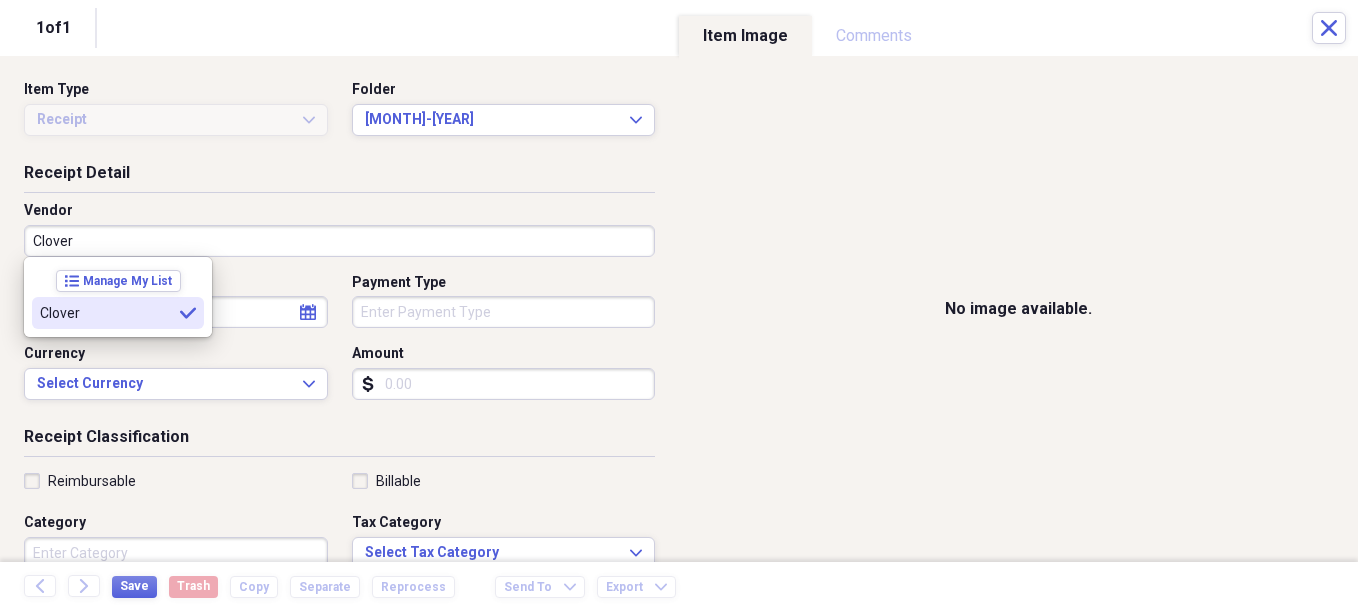 type on "Clover" 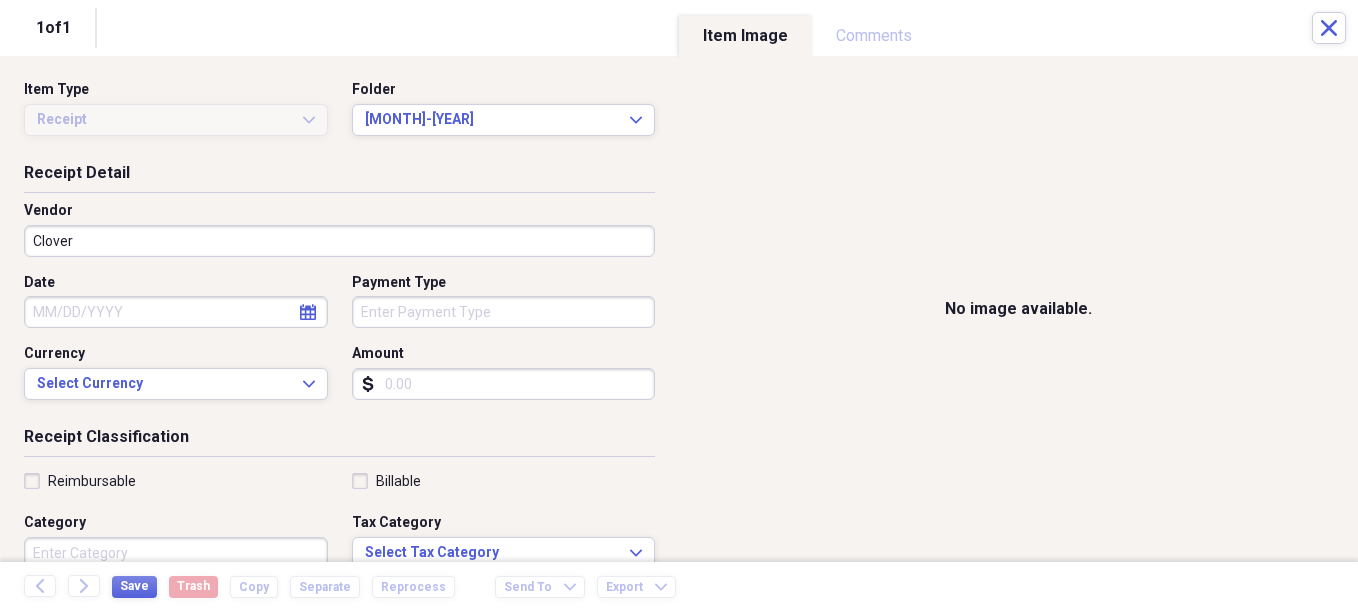 click on "Date" at bounding box center (176, 312) 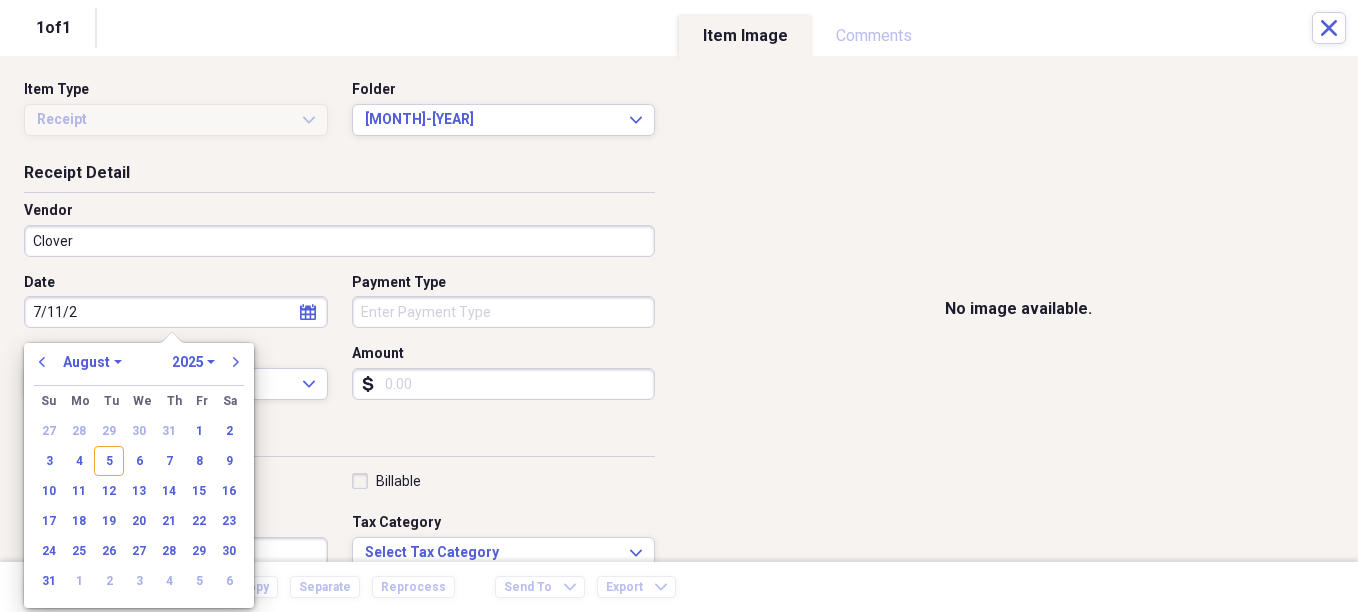 type on "[DATE]" 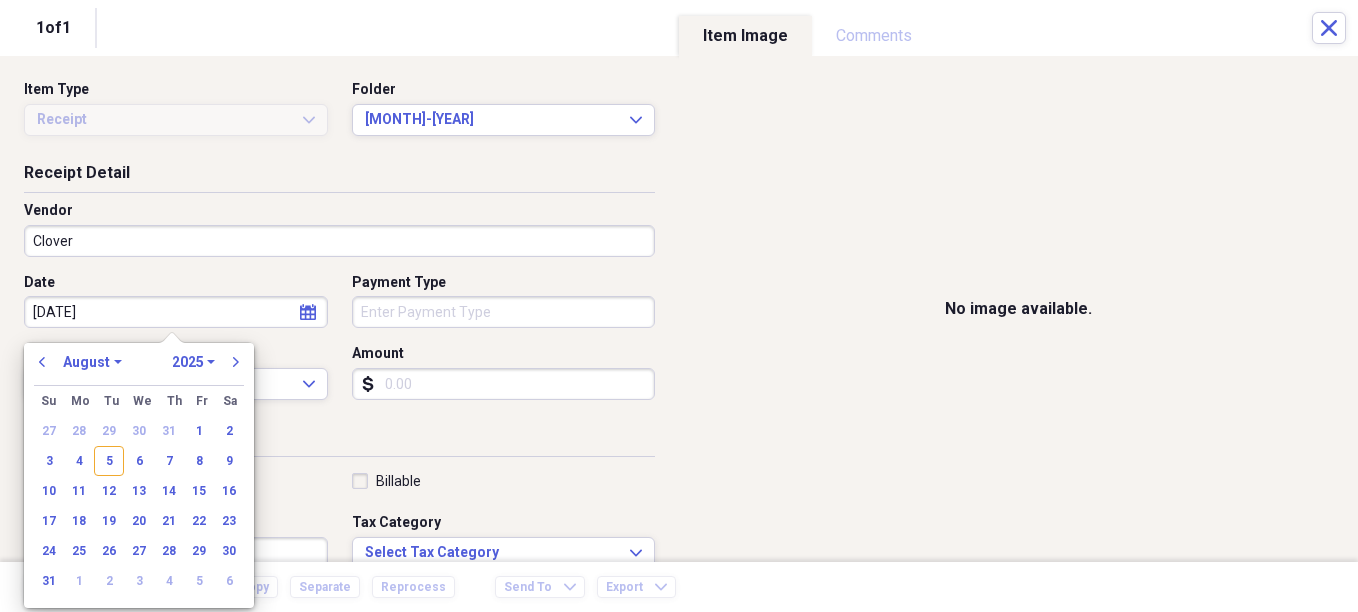 select on "6" 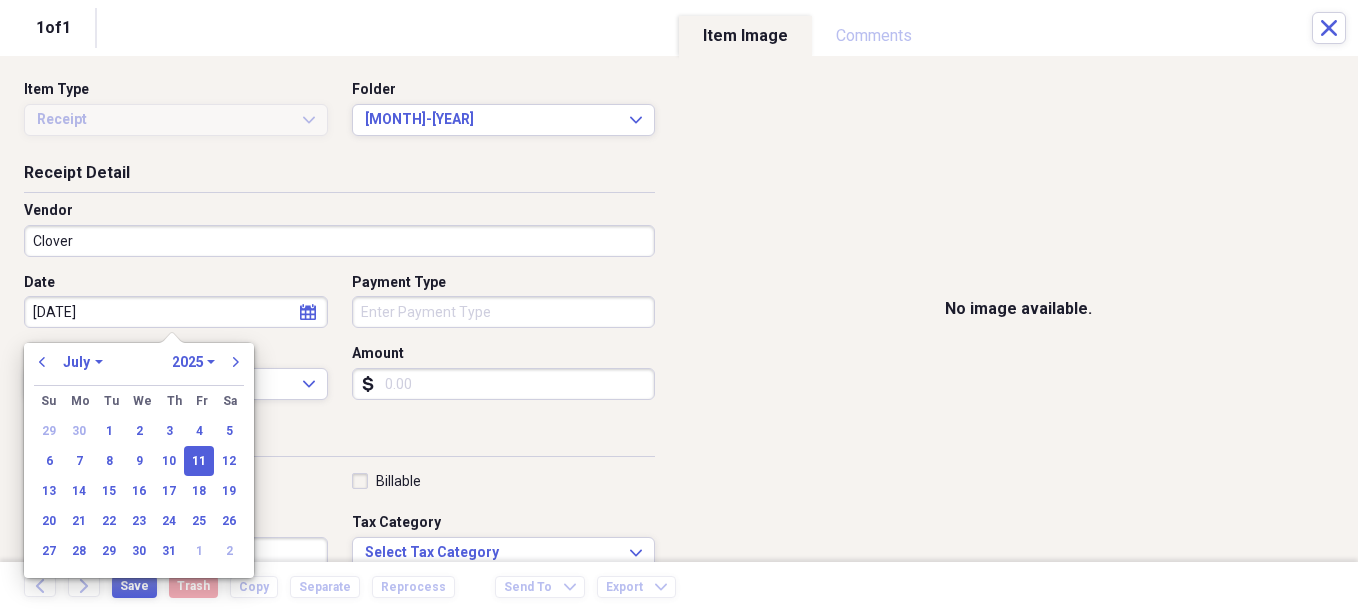 type on "07/11/2025" 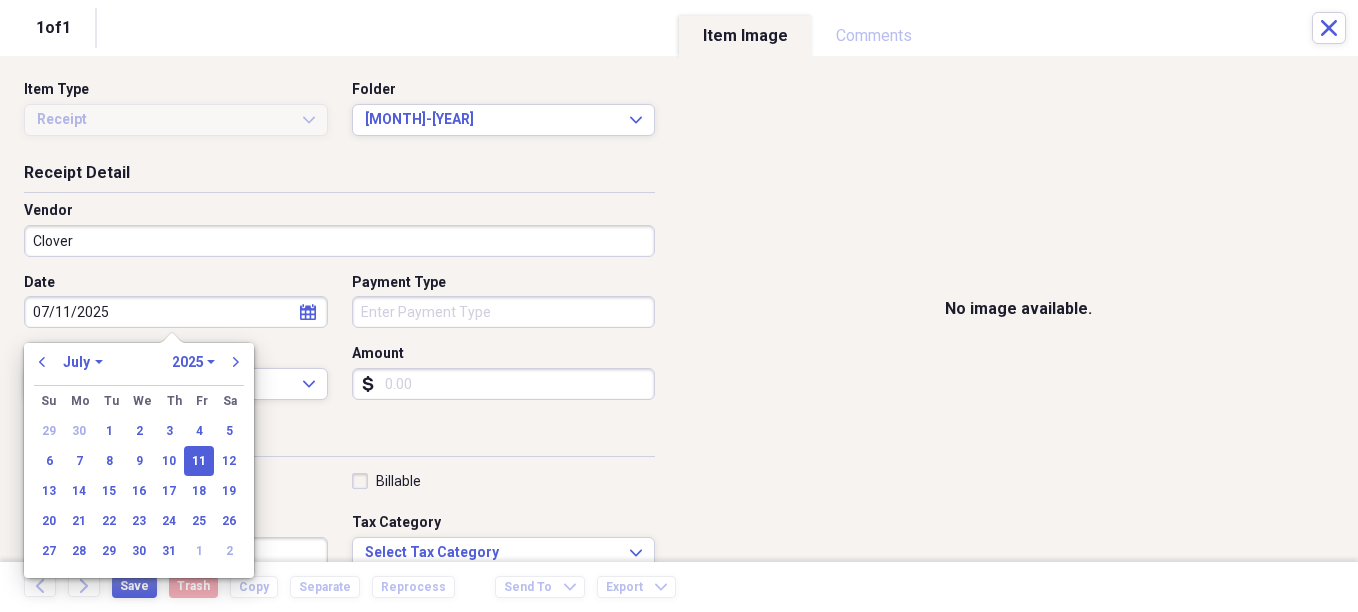 click on "Organize My Files Collapse Unfiled Needs Review Unfiled All Files Unfiled Unfiled Unfiled Saved Reports Collapse My Cabinet Christie's Cabinet Add Folder Expand Folder Avalon Power & Lighting Add Folder Expand Folder Cape May County Architect Add Folder Collapse Open Folder Hands Too Bait & Tackle Add Folder Folder 2021 Add Folder Folder 2022 Add Folder Expand Folder 2023 Add Folder Folder 2024 Add Folder Collapse Open Folder 2025 Add Folder Folder 1-2025 Add Folder Folder 10-2025 Add Folder Folder 11-2025 Add Folder Folder 12-2025 Add Folder Folder 2-2025 Add Folder Folder 3-2025 Add Folder Folder 4-2025 Add Folder Folder 5-2025 Add Folder Folder 6-2025 Add Folder Folder 7-2025 Add Folder Folder 8-2025 Add Folder Folder 9-2025 Add Folder Expand Folder Hands Too - 970 Add Folder Expand Folder Home Expenses Add Folder Expand Folder Inactive Add Folder Expand Folder JMM Studios Add Folder Folder Kevin Clifford 2024 Add Folder Expand Folder Pandemonium Fiberglass Add Folder Trash Trash Bill My Customers Expand 1" at bounding box center (679, 306) 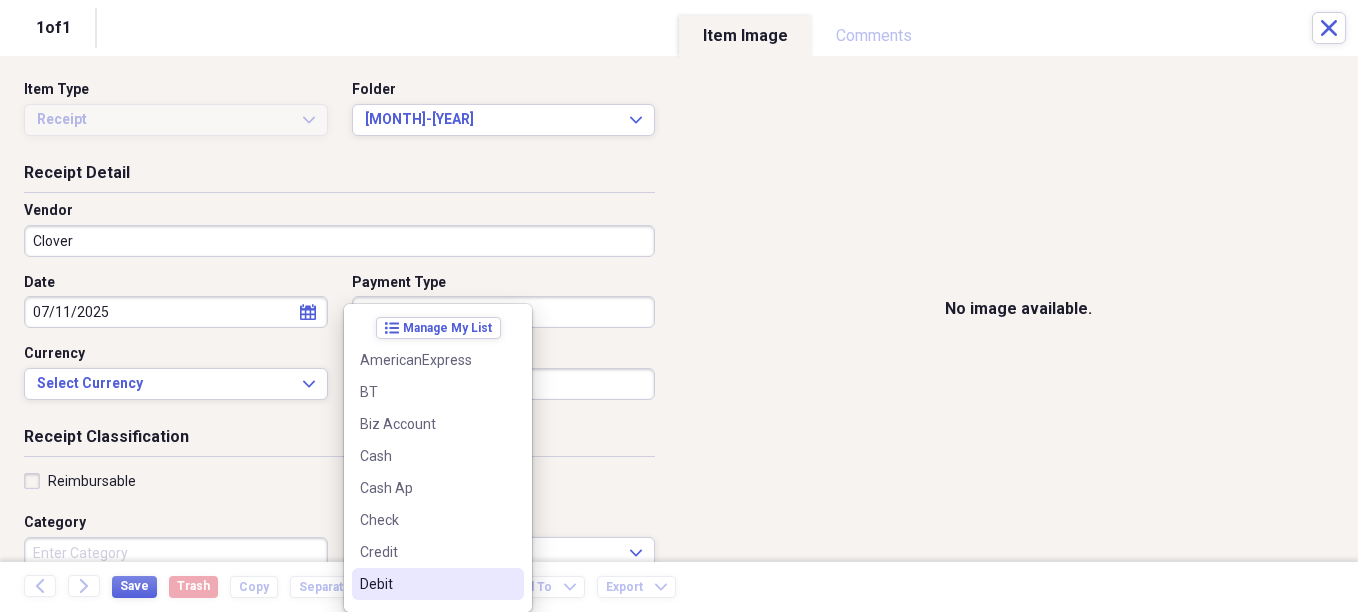 click on "Debit" at bounding box center [438, 584] 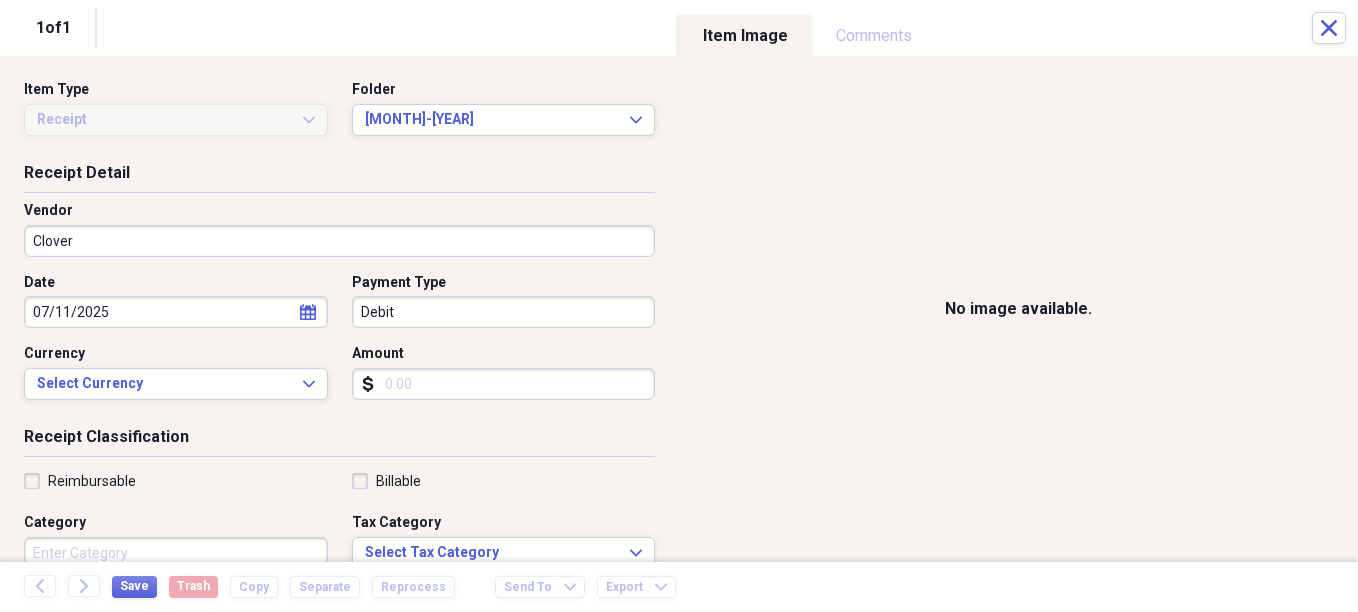 click on "Category" at bounding box center [176, 553] 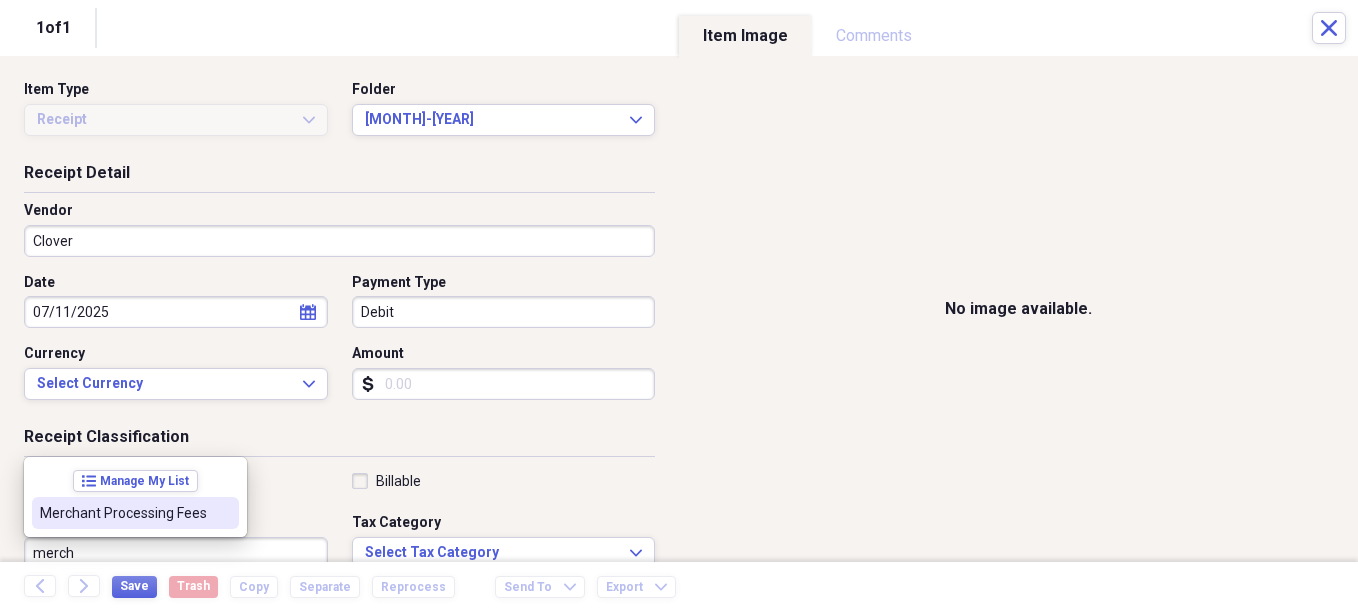 click on "Merchant Processing Fees" at bounding box center [123, 513] 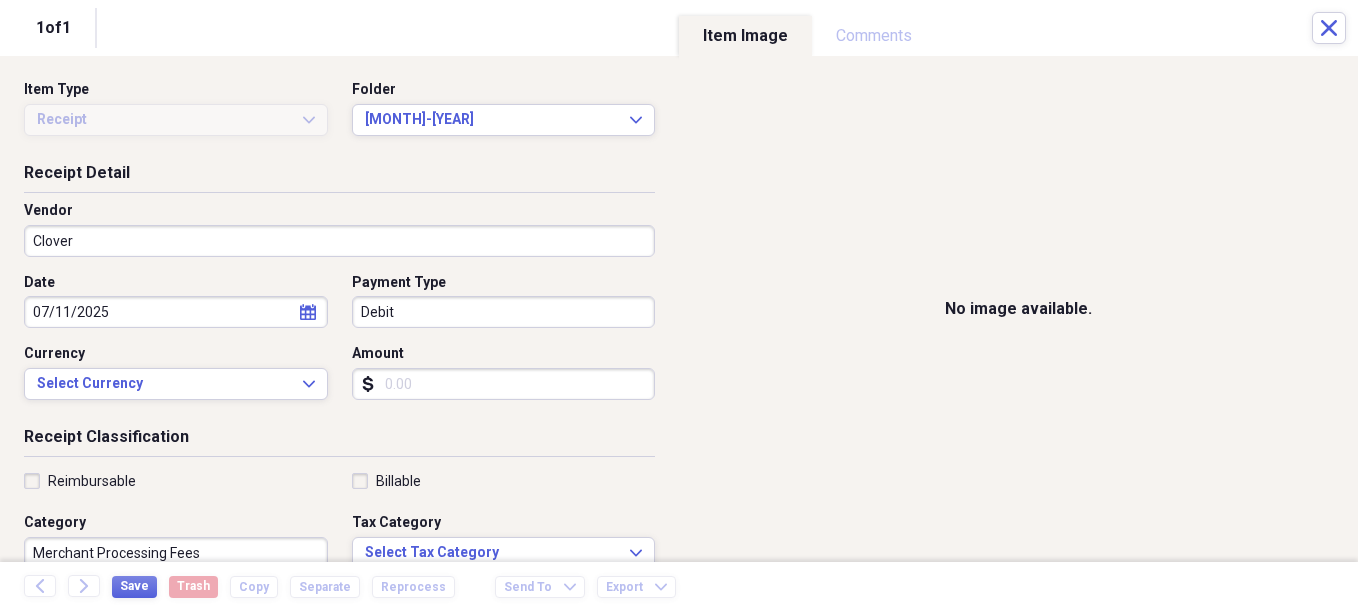 scroll, scrollTop: 7, scrollLeft: 0, axis: vertical 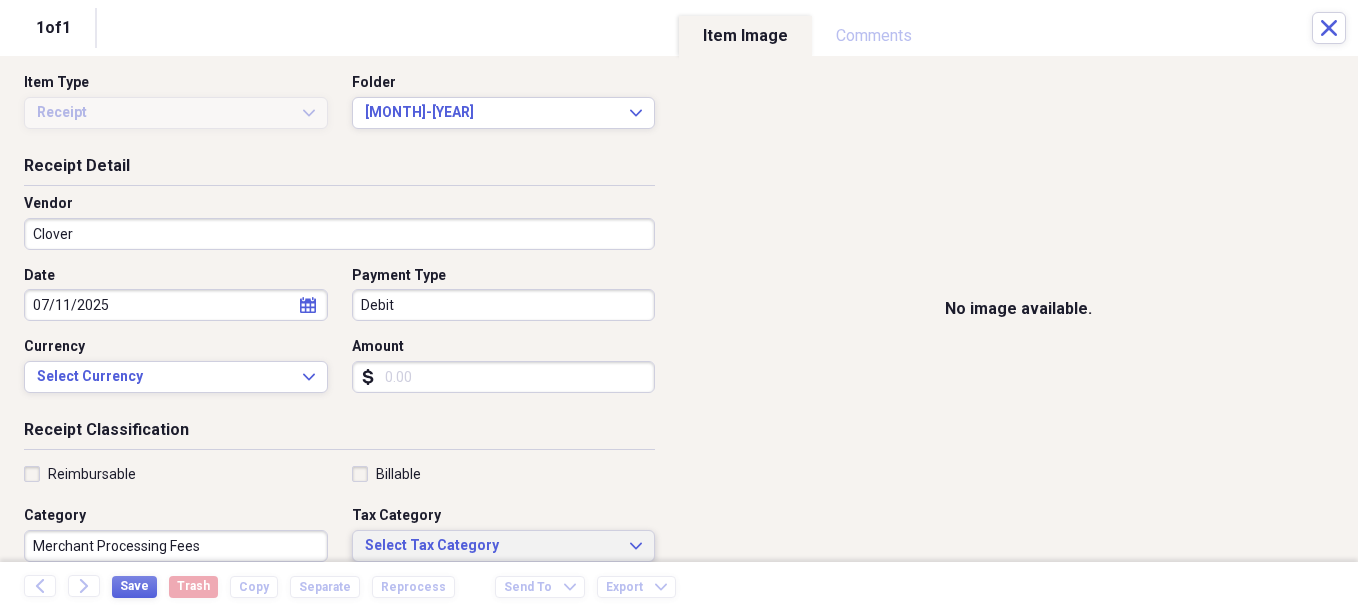 click on "Select Tax Category Expand" at bounding box center [504, 546] 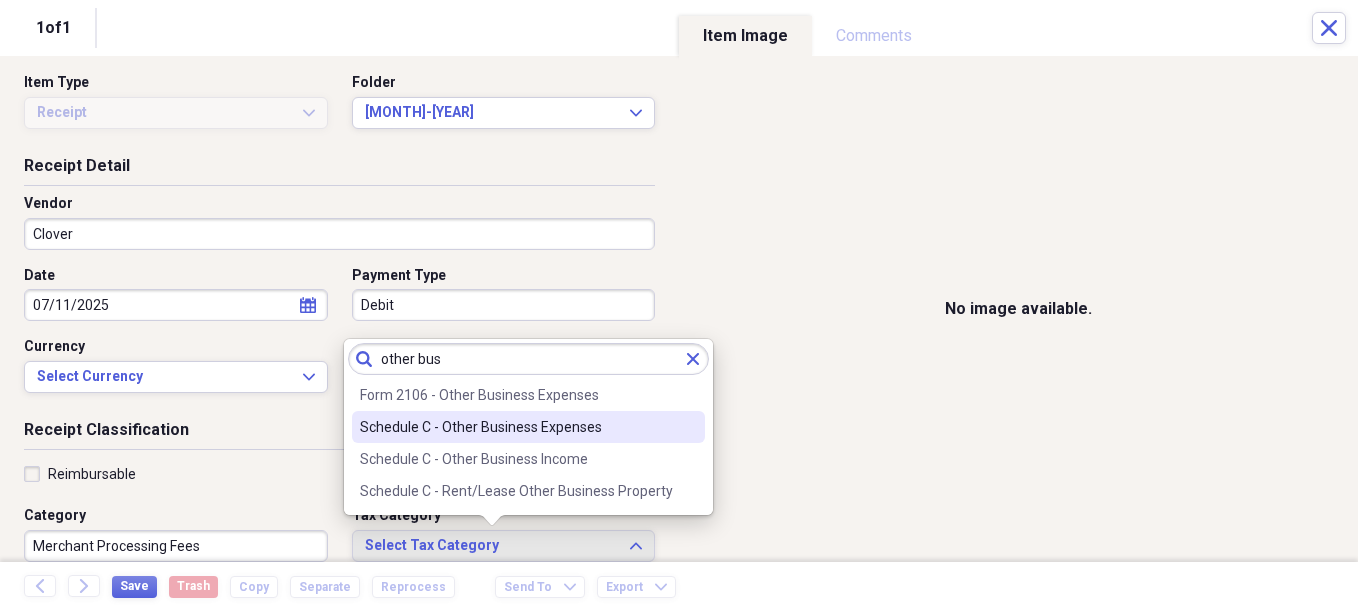 type on "other bus" 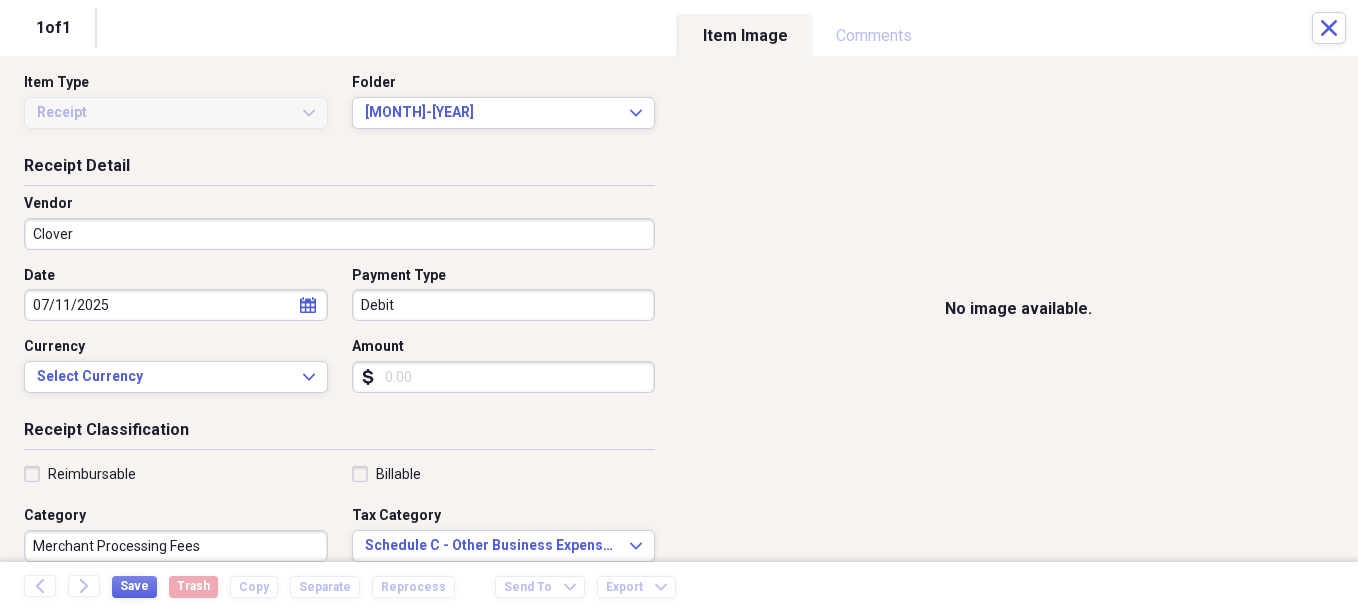 click on "Amount" at bounding box center (504, 377) 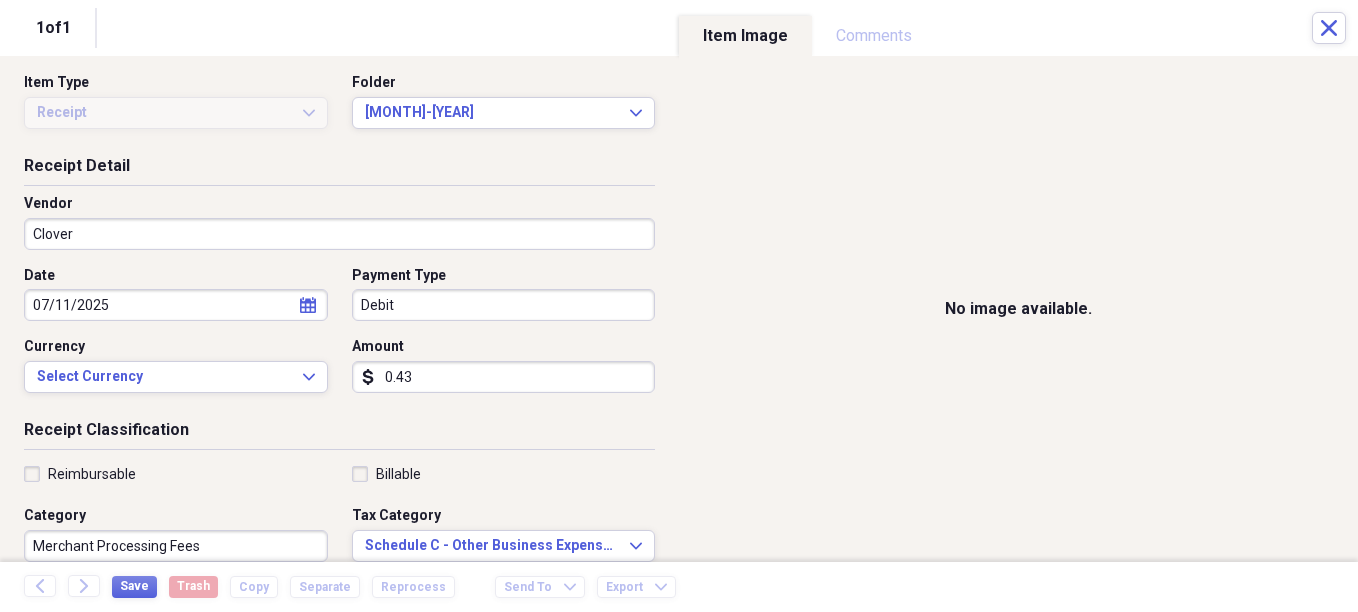 type on "0.04" 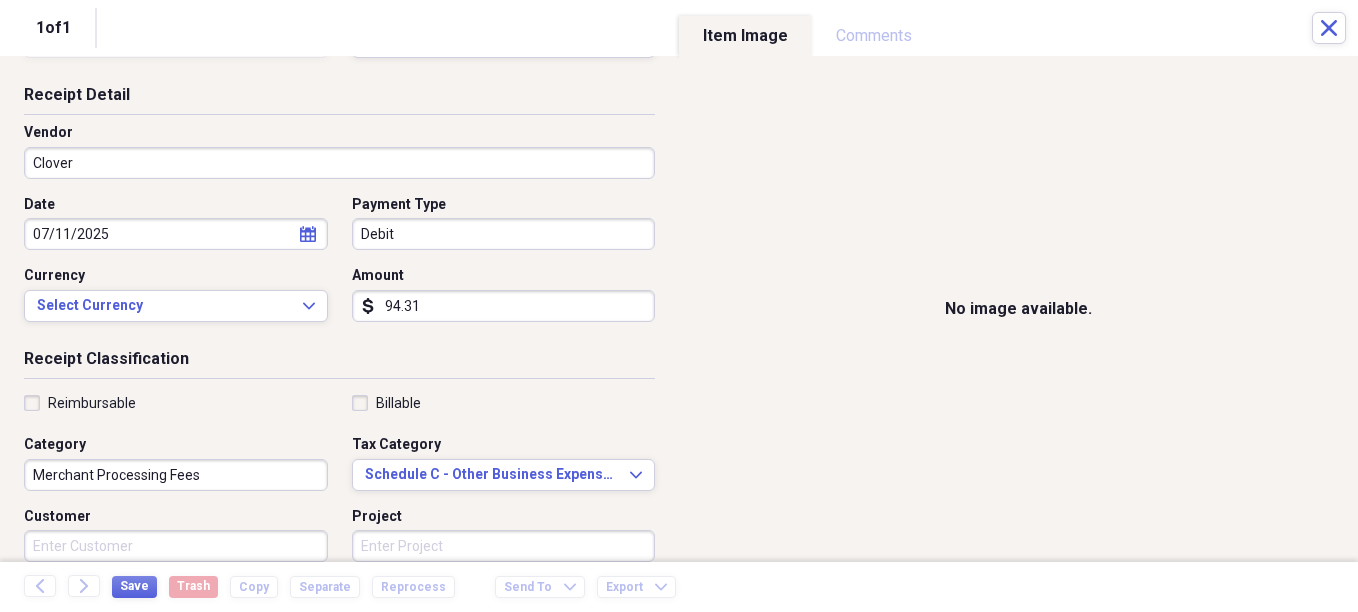 scroll, scrollTop: 107, scrollLeft: 0, axis: vertical 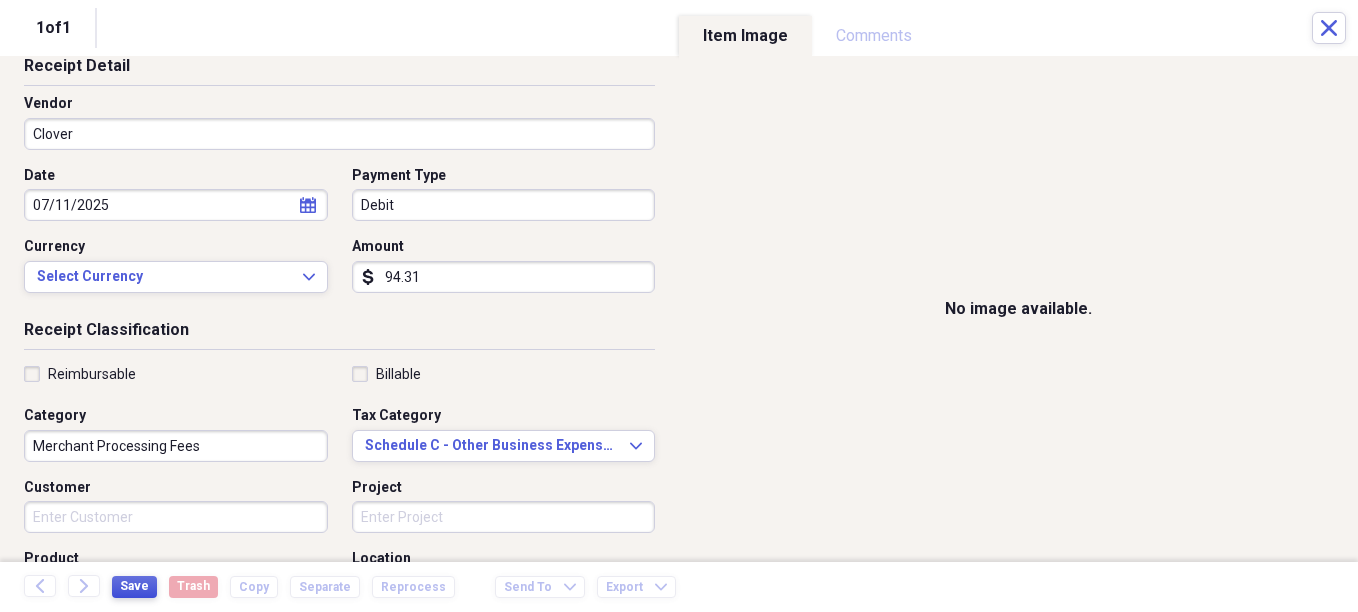 type on "94.31" 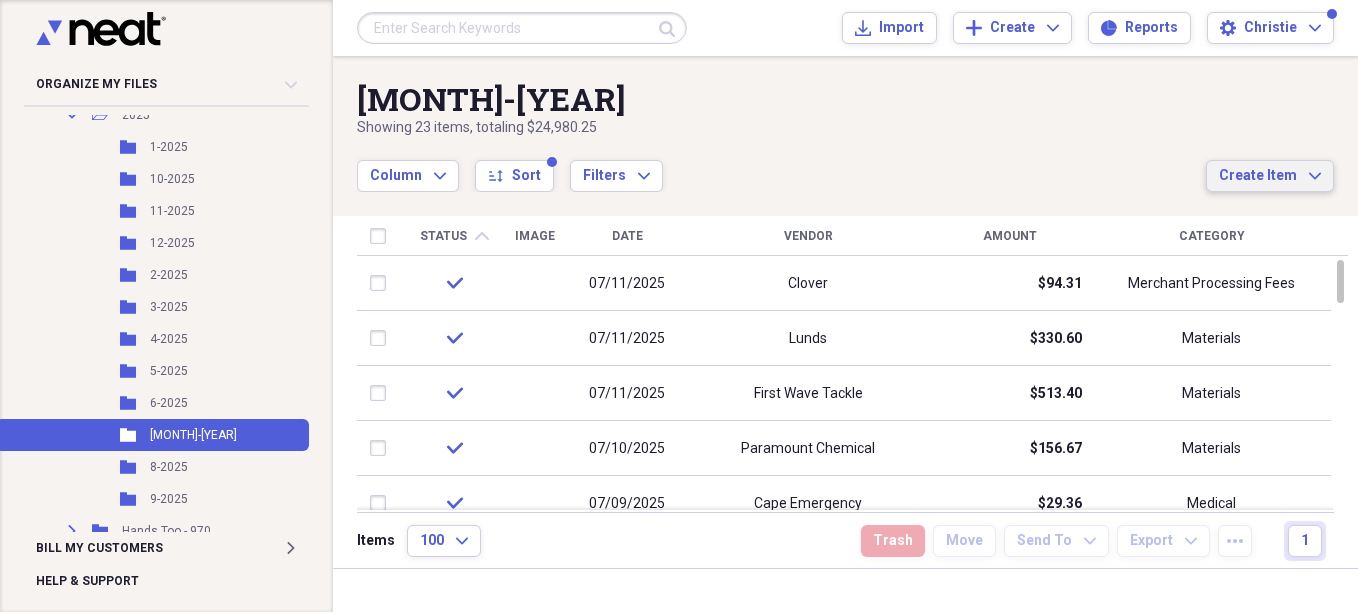 click on "Create Item Expand" at bounding box center (1270, 176) 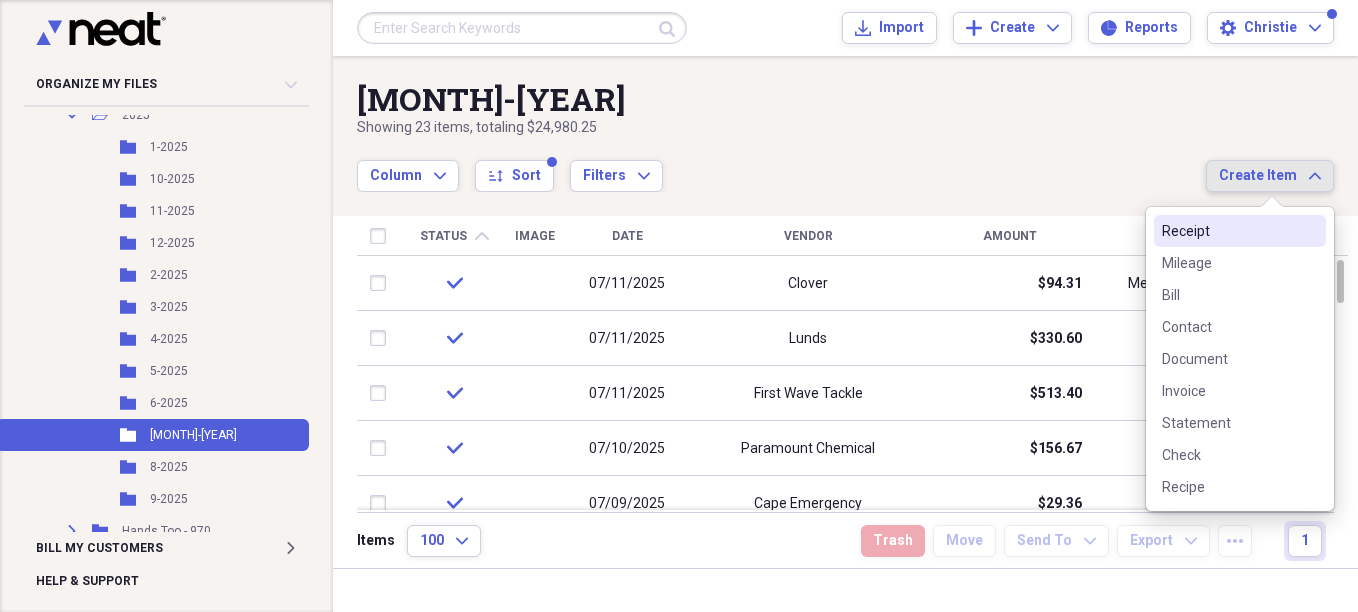 click on "Receipt" at bounding box center (1228, 231) 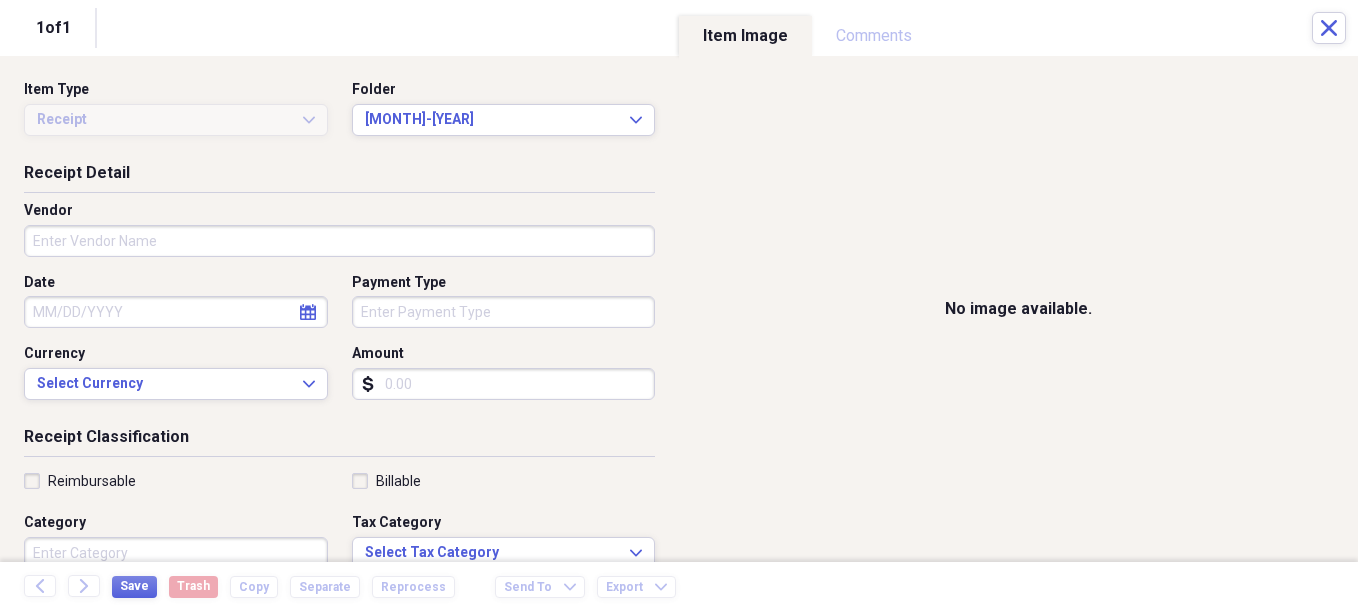 click on "Vendor" at bounding box center (339, 241) 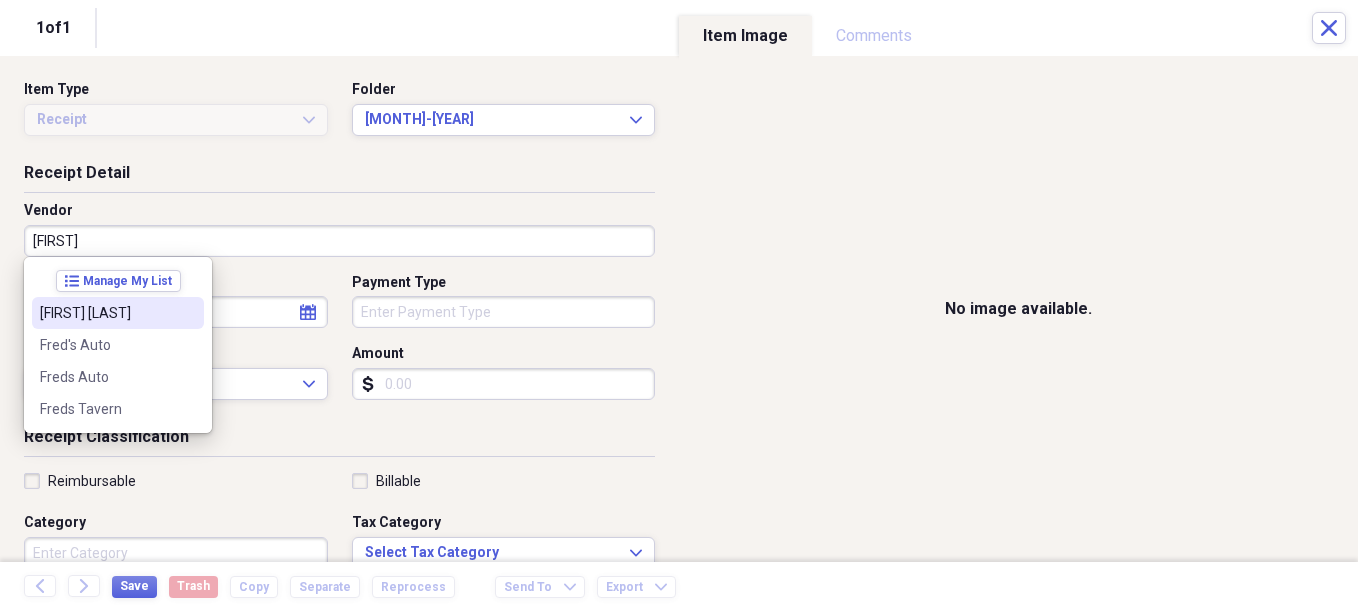 click on "[FIRST] [LAST]" at bounding box center [118, 313] 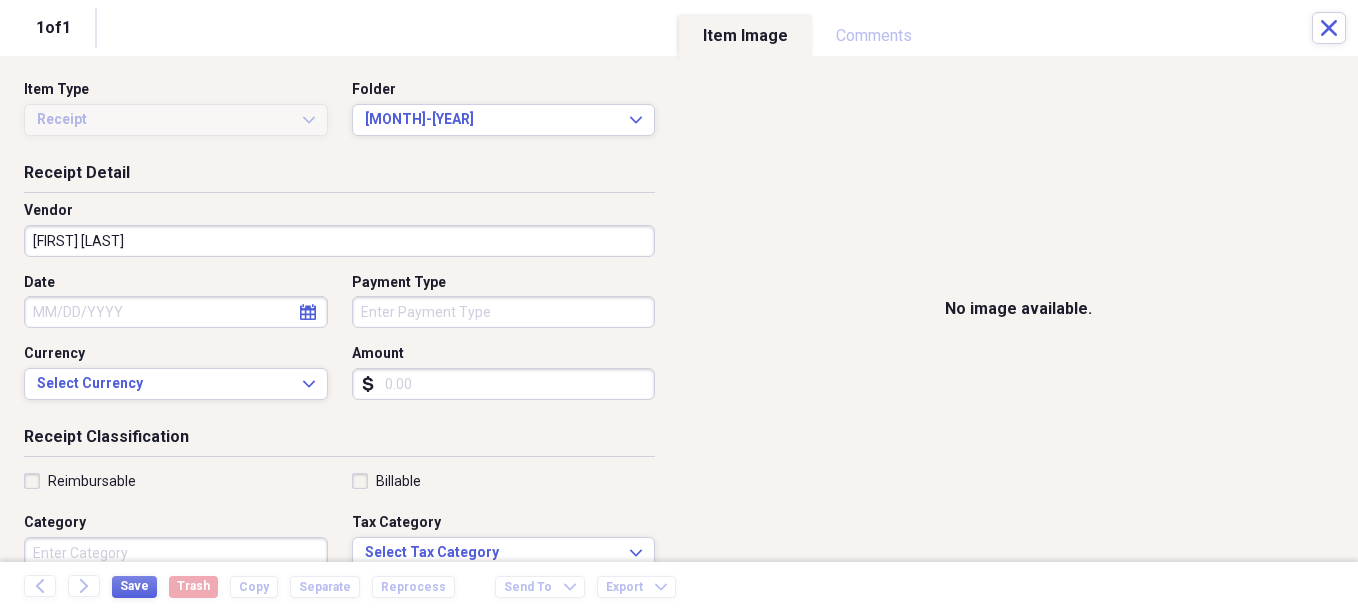 click on "Date" at bounding box center [176, 312] 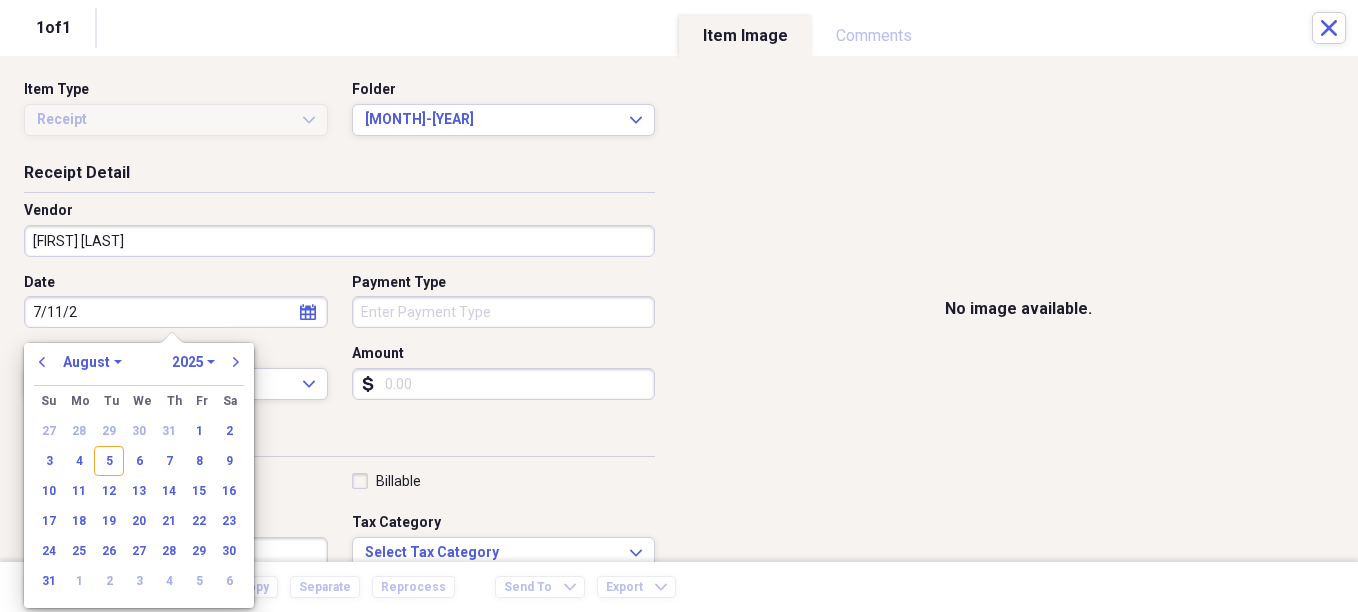 type on "[DATE]" 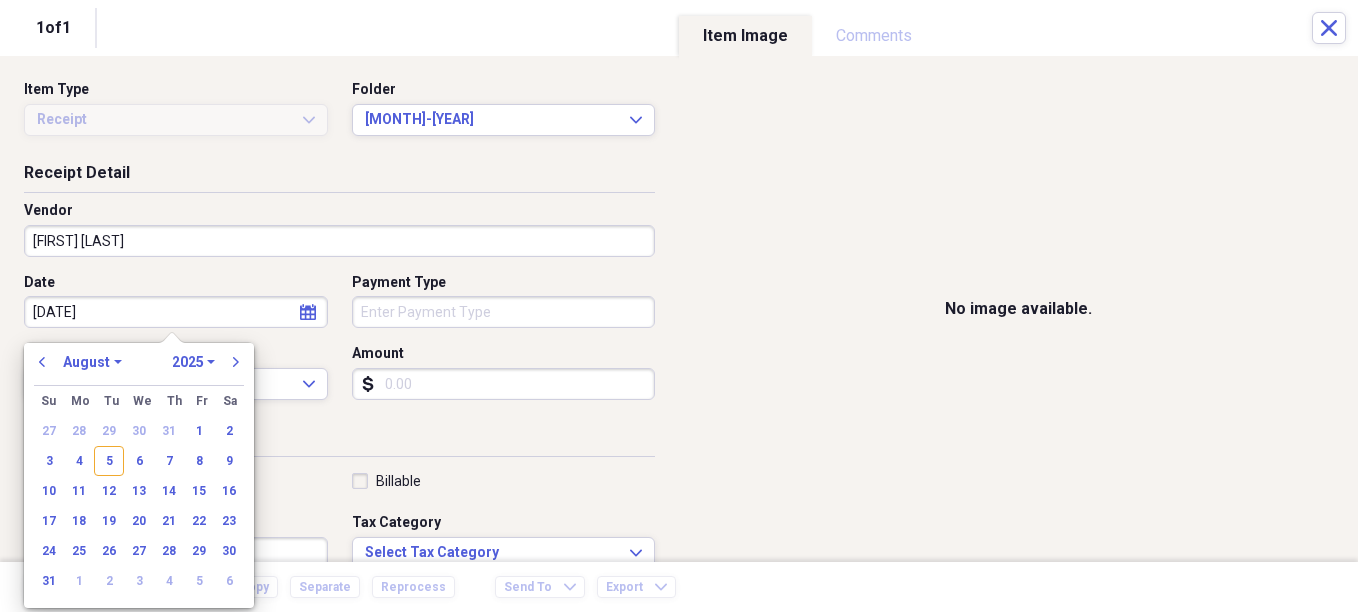 select on "6" 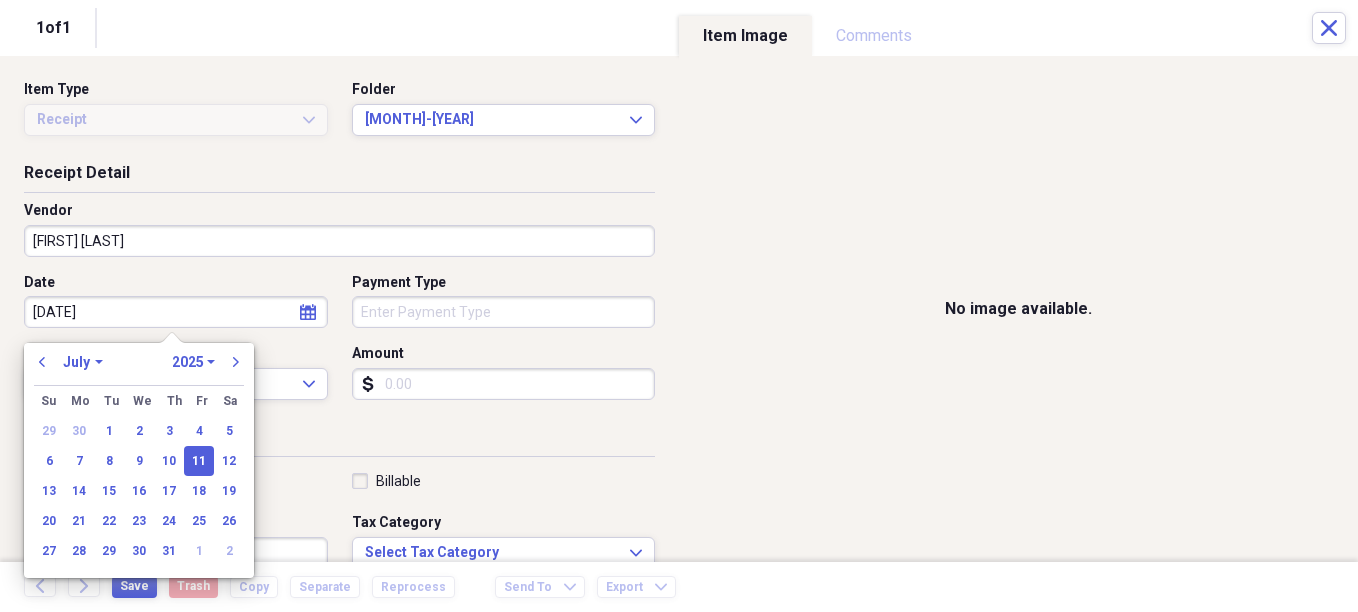 type on "07/11/2025" 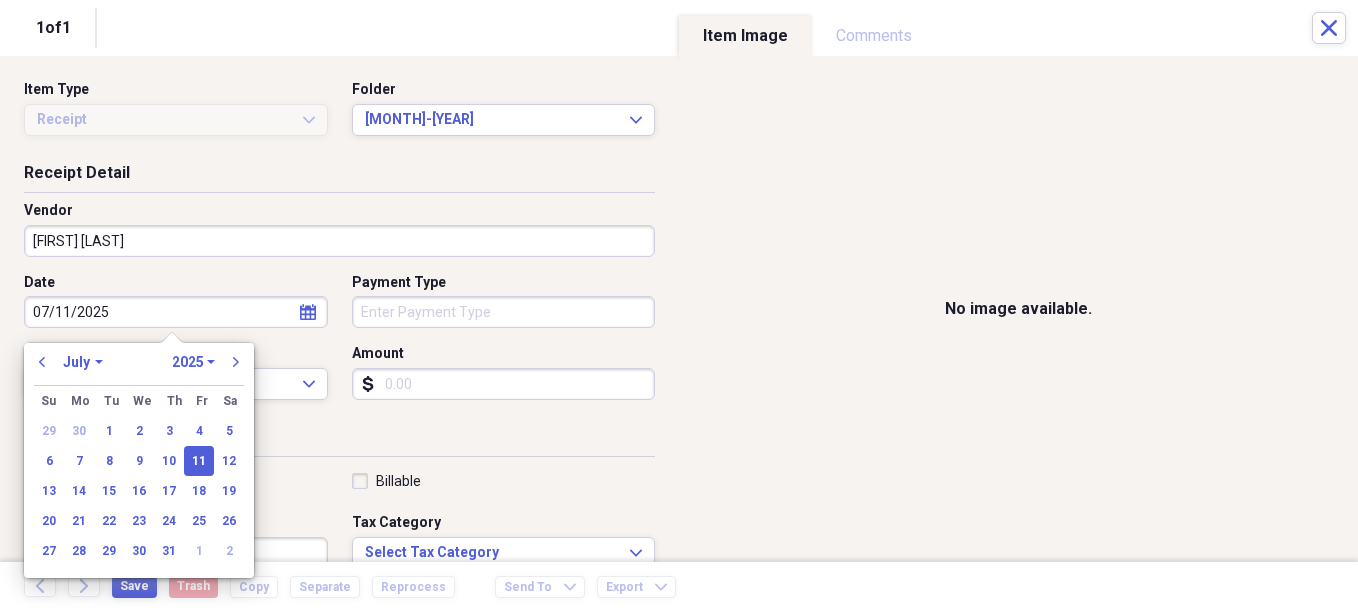 click on "Category" at bounding box center [176, 553] 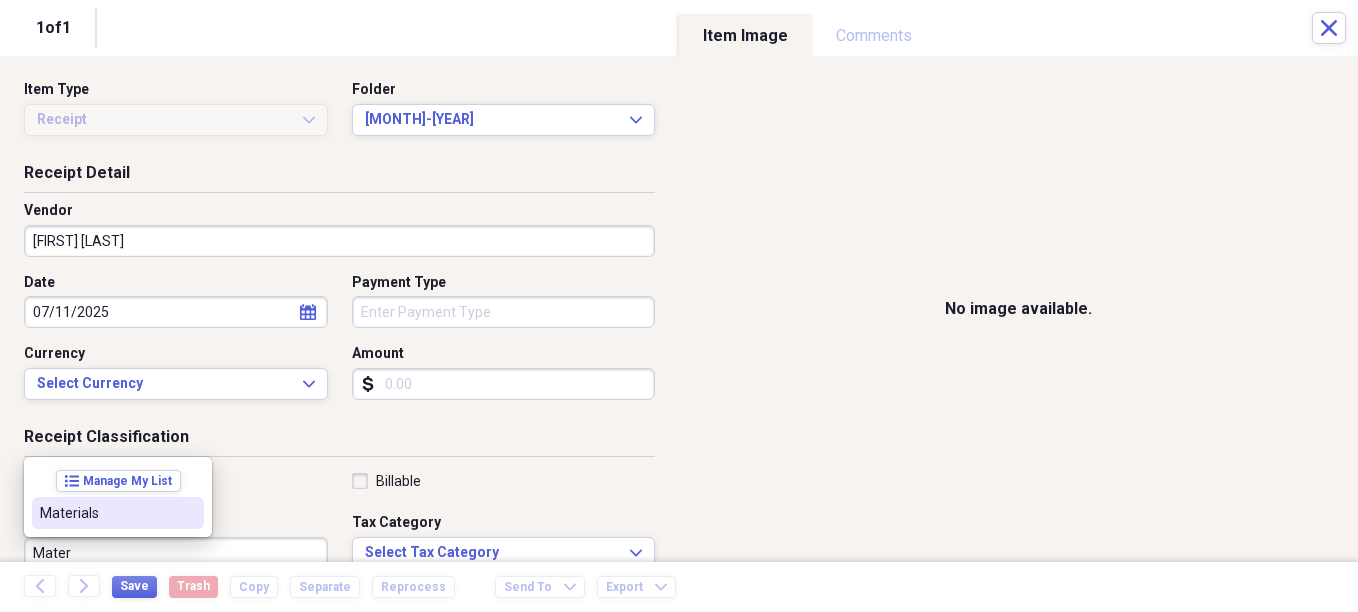 click on "Materials" at bounding box center [106, 513] 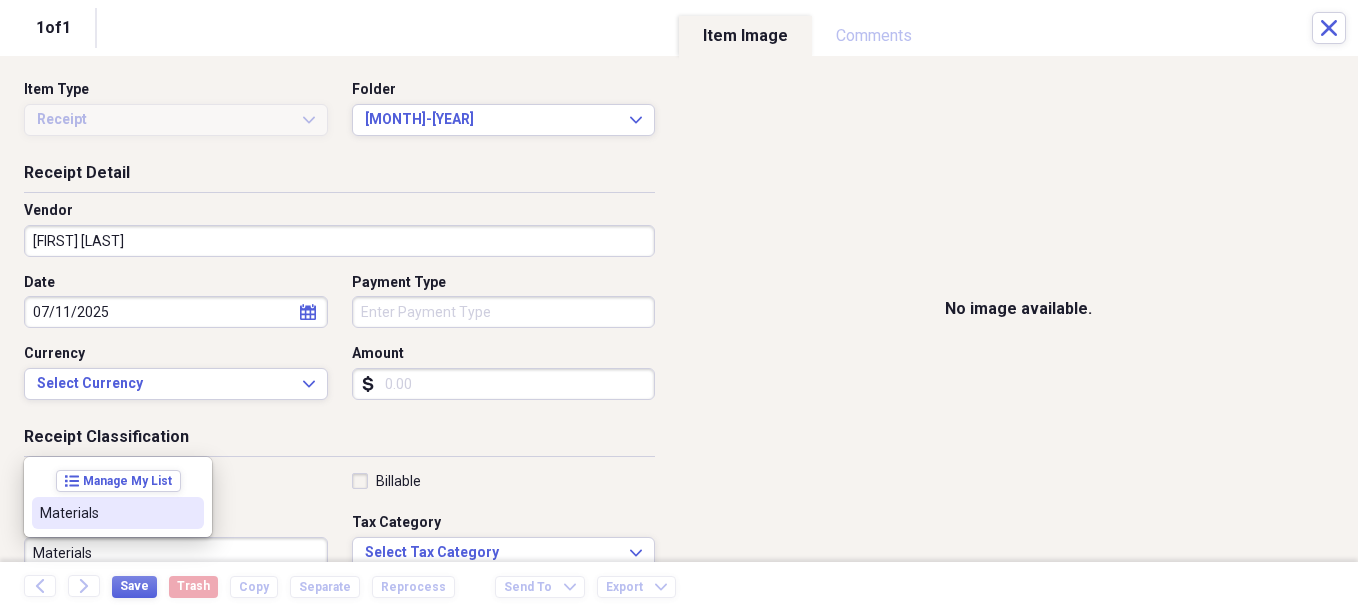 scroll, scrollTop: 7, scrollLeft: 0, axis: vertical 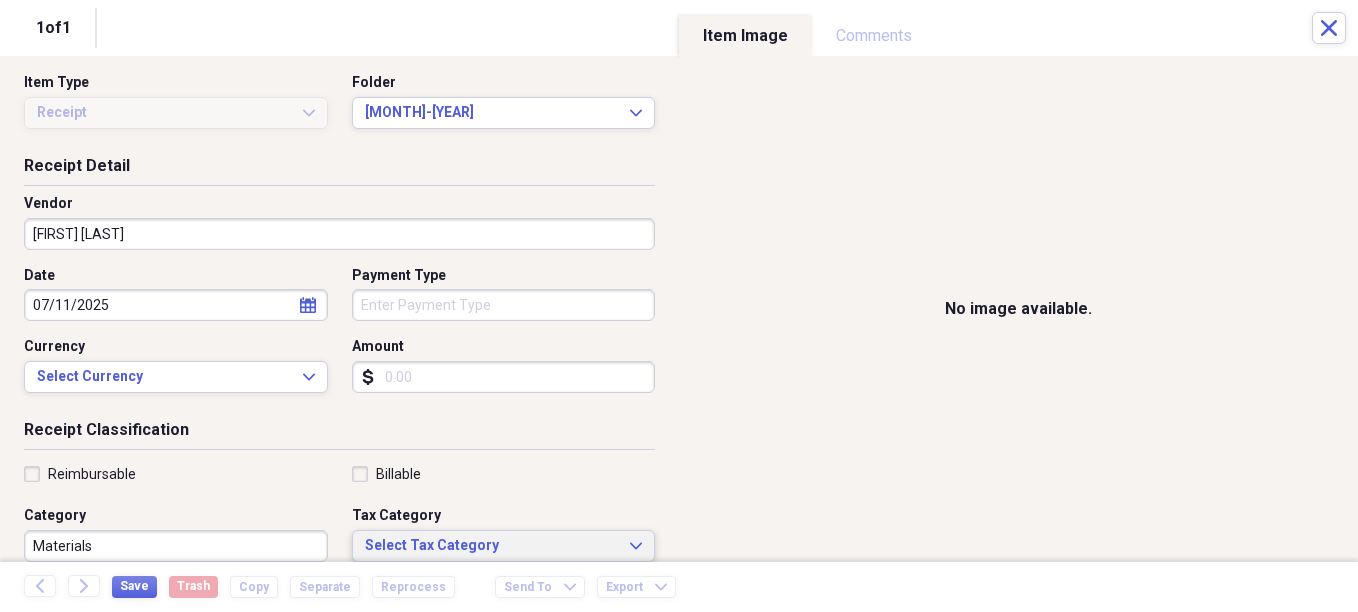 click on "Select Tax Category" at bounding box center (492, 546) 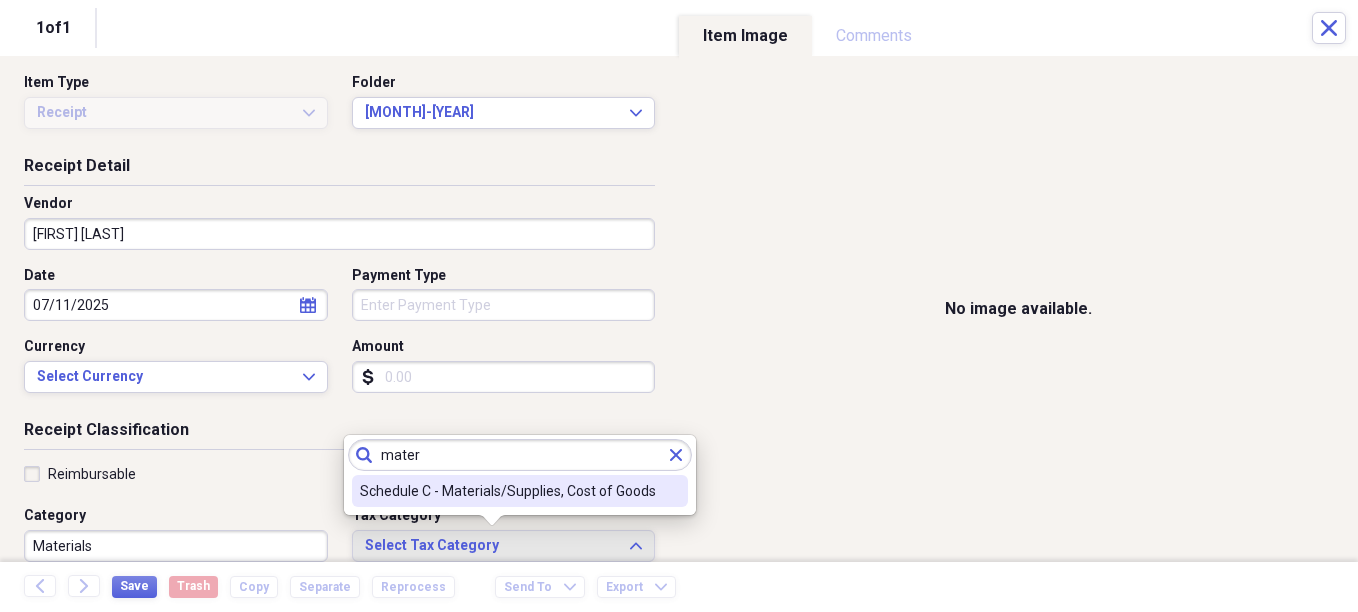 type on "mater" 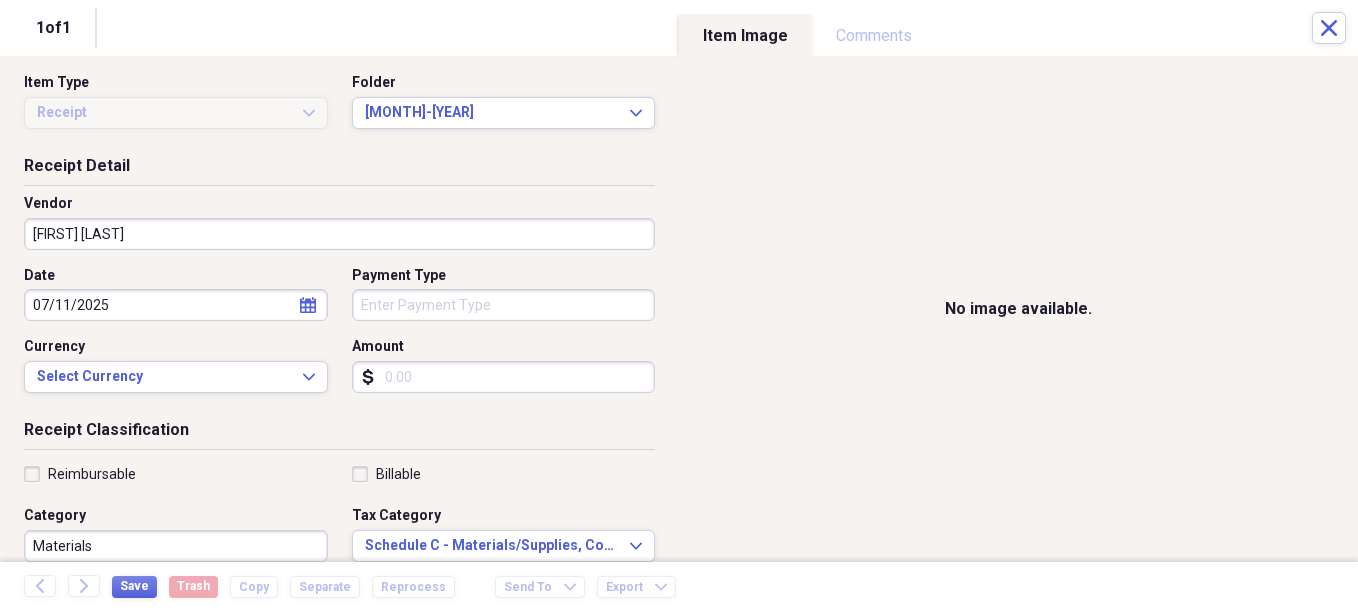 click on "Organize My Files Collapse Unfiled Needs Review Unfiled All Files Unfiled Unfiled Unfiled Saved Reports Collapse My Cabinet Christie's Cabinet Add Folder Expand Folder Avalon Power & Lighting Add Folder Expand Folder Cape May County Architect Add Folder Collapse Open Folder Hands Too Bait & Tackle Add Folder Folder 2021 Add Folder Folder 2022 Add Folder Expand Folder 2023 Add Folder Folder 2024 Add Folder Collapse Open Folder 2025 Add Folder Folder 1-2025 Add Folder Folder 10-2025 Add Folder Folder 11-2025 Add Folder Folder 12-2025 Add Folder Folder 2-2025 Add Folder Folder 3-2025 Add Folder Folder 4-2025 Add Folder Folder 5-2025 Add Folder Folder 6-2025 Add Folder Folder 7-2025 Add Folder Folder 8-2025 Add Folder Folder 9-2025 Add Folder Expand Folder Hands Too - 970 Add Folder Expand Folder Home Expenses Add Folder Expand Folder Inactive Add Folder Expand Folder JMM Studios Add Folder Folder Kevin Clifford 2024 Add Folder Expand Folder Pandemonium Fiberglass Add Folder Trash Trash Bill My Customers Expand 1" at bounding box center [679, 306] 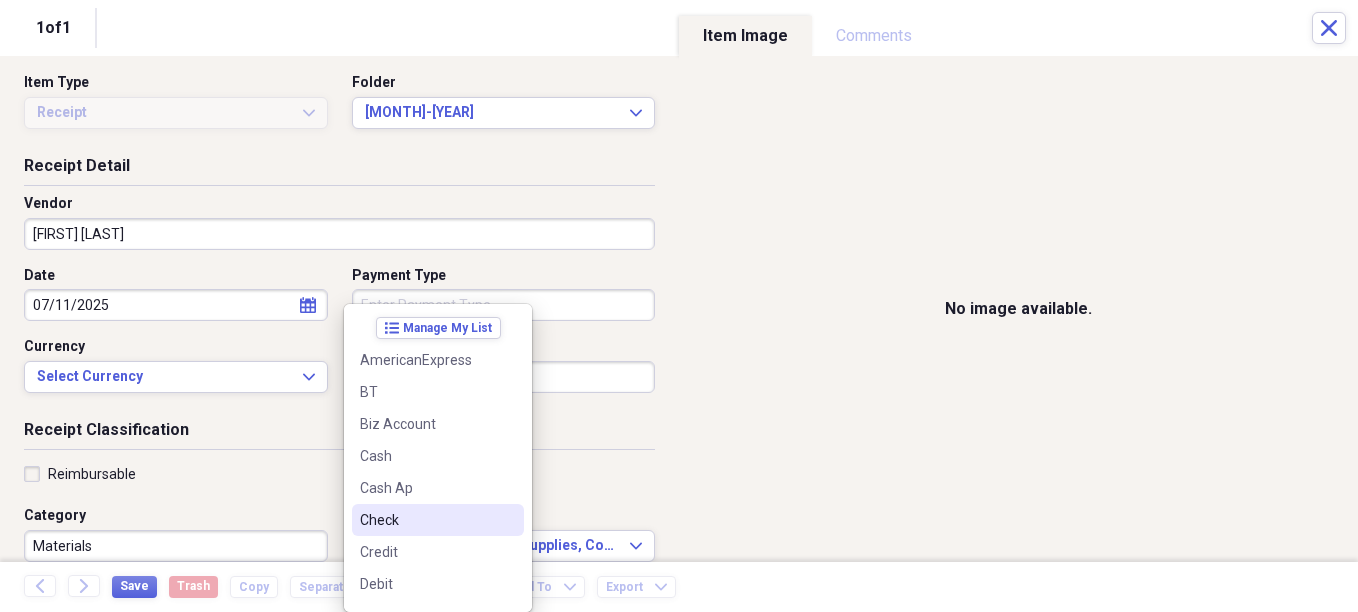 click on "Check" at bounding box center [426, 520] 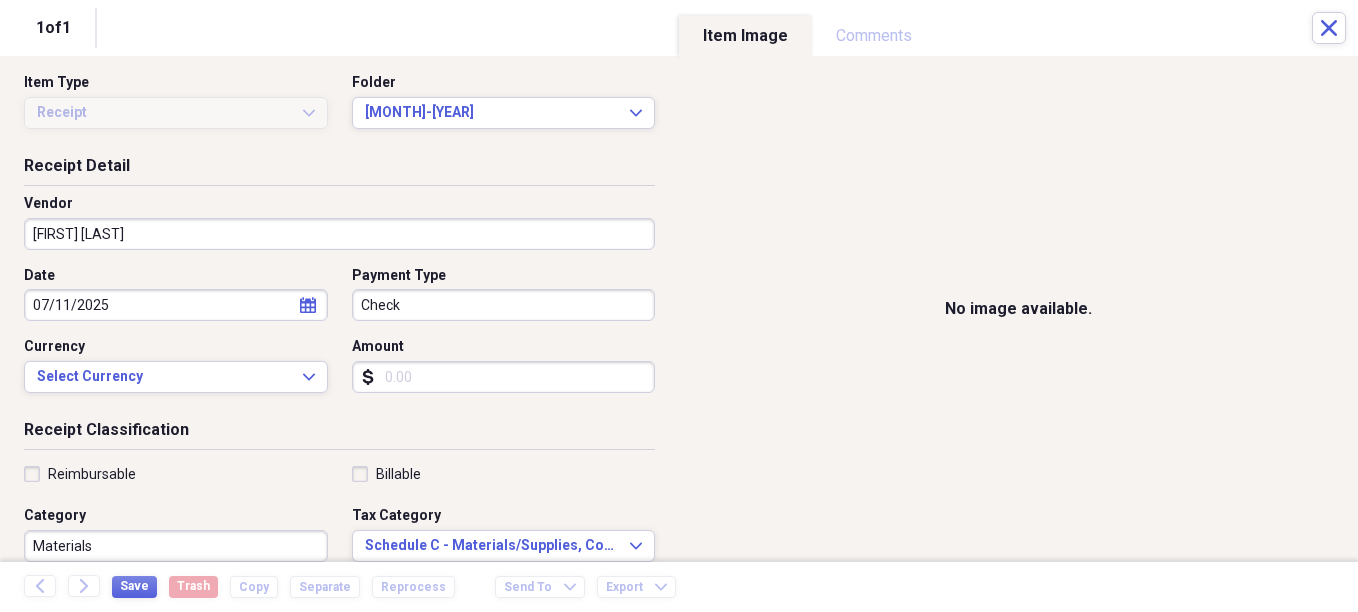 click on "Amount" at bounding box center [504, 377] 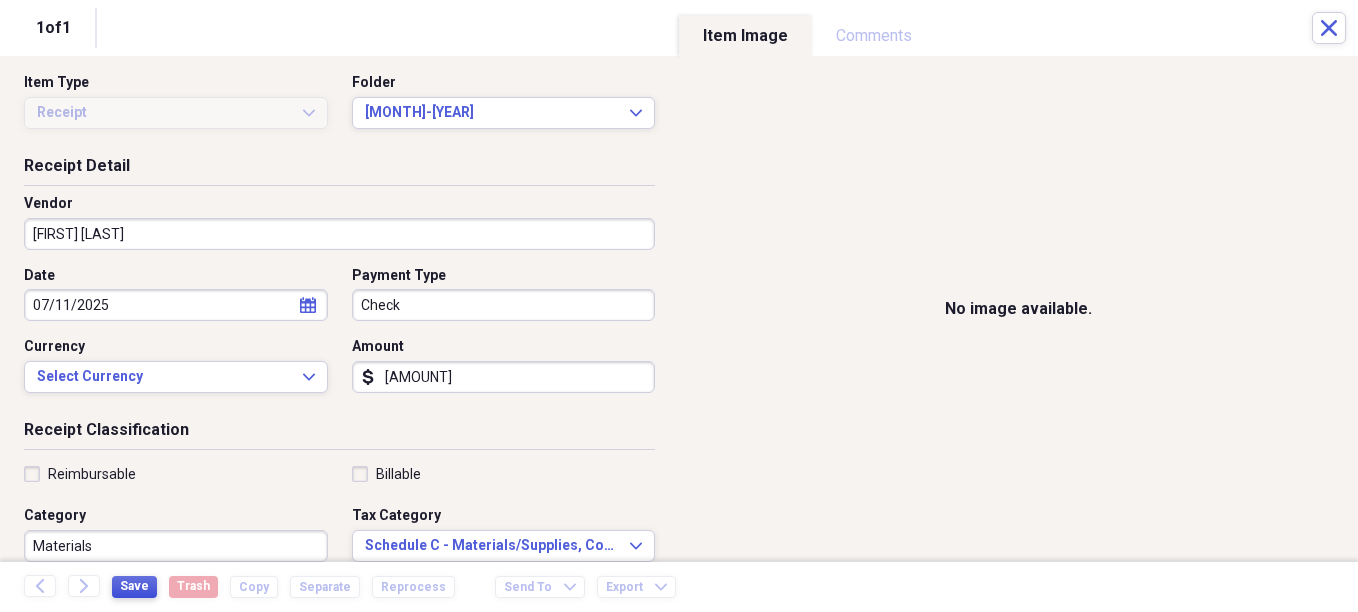type on "[AMOUNT]" 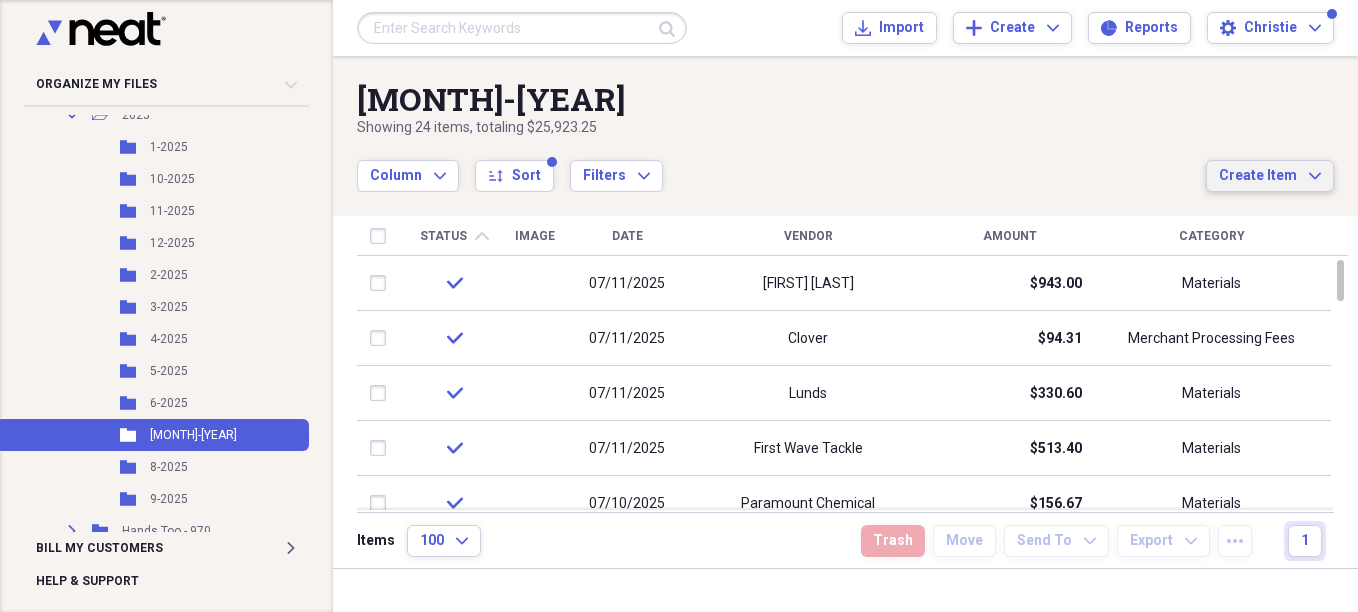click on "Create Item" at bounding box center [1258, 176] 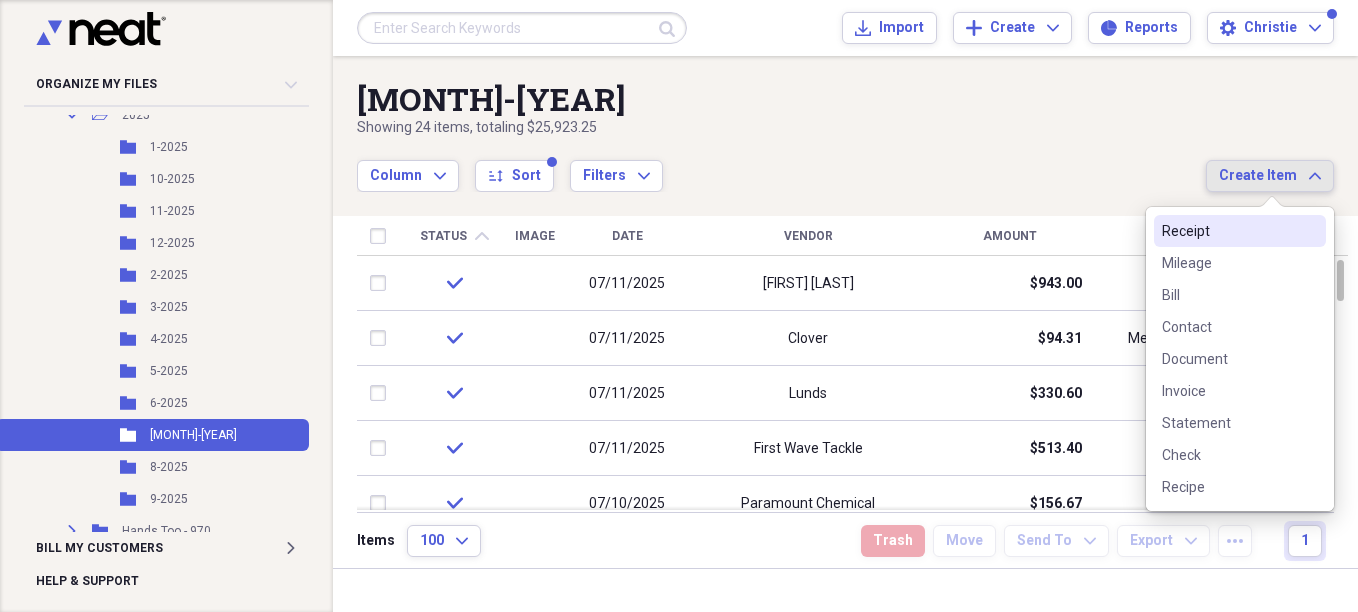 click on "Receipt" at bounding box center [1228, 231] 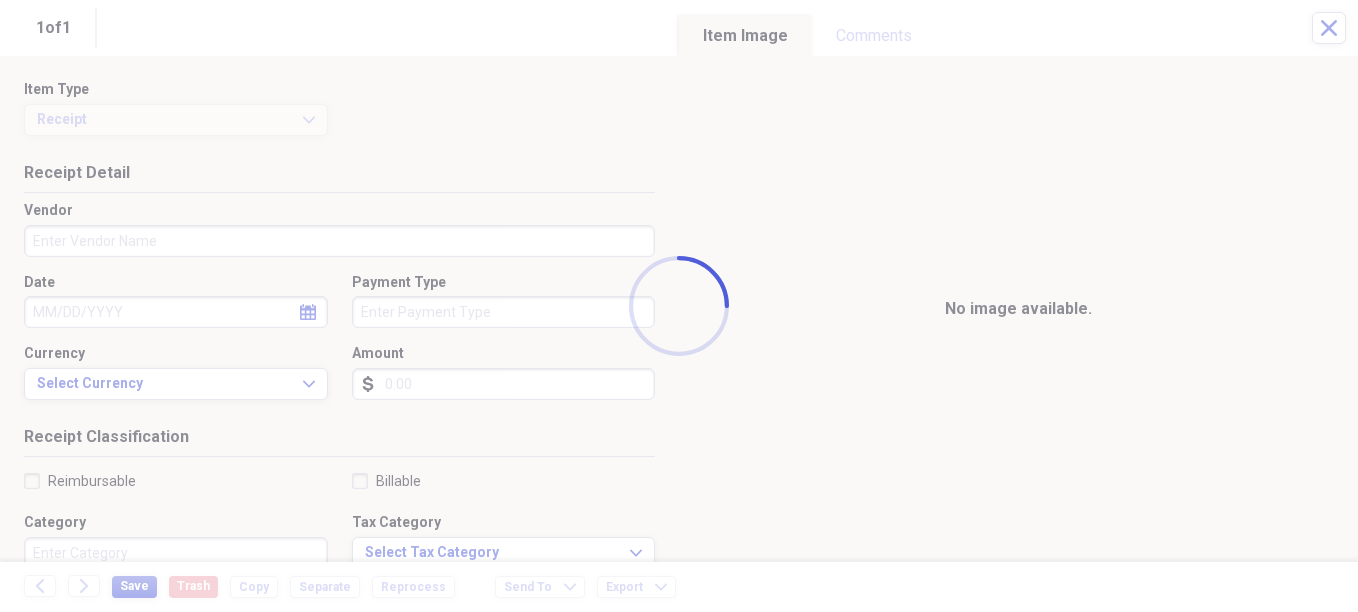 click at bounding box center [679, 306] 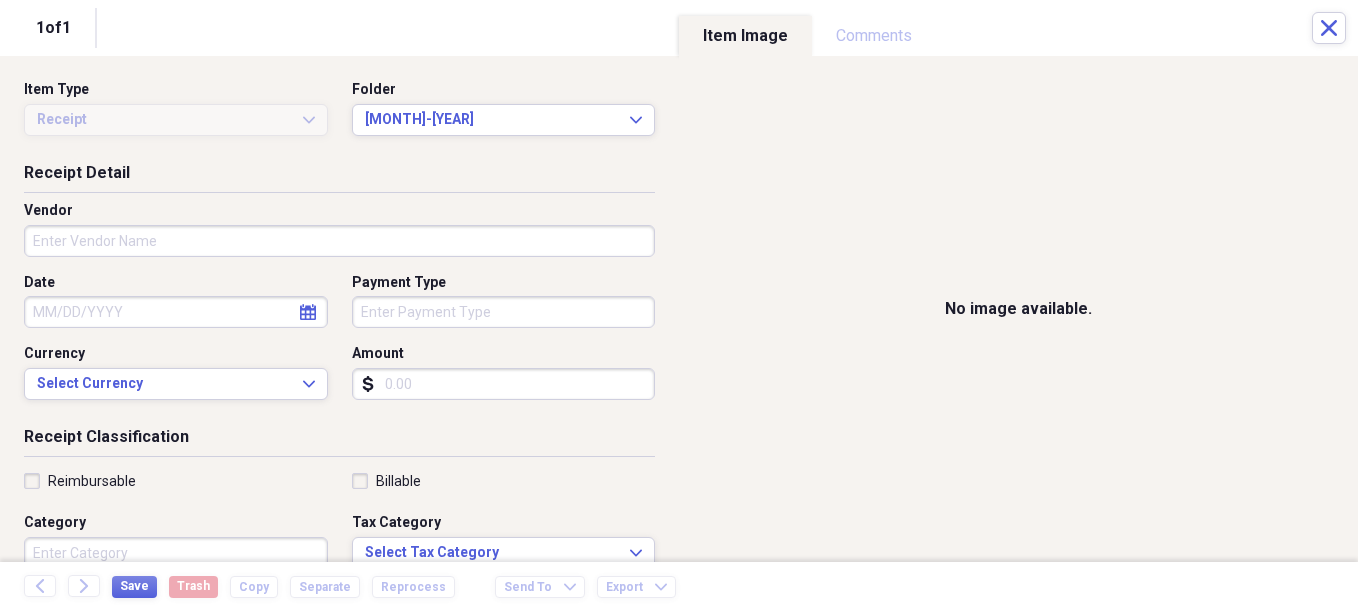 click on "Vendor" at bounding box center (339, 241) 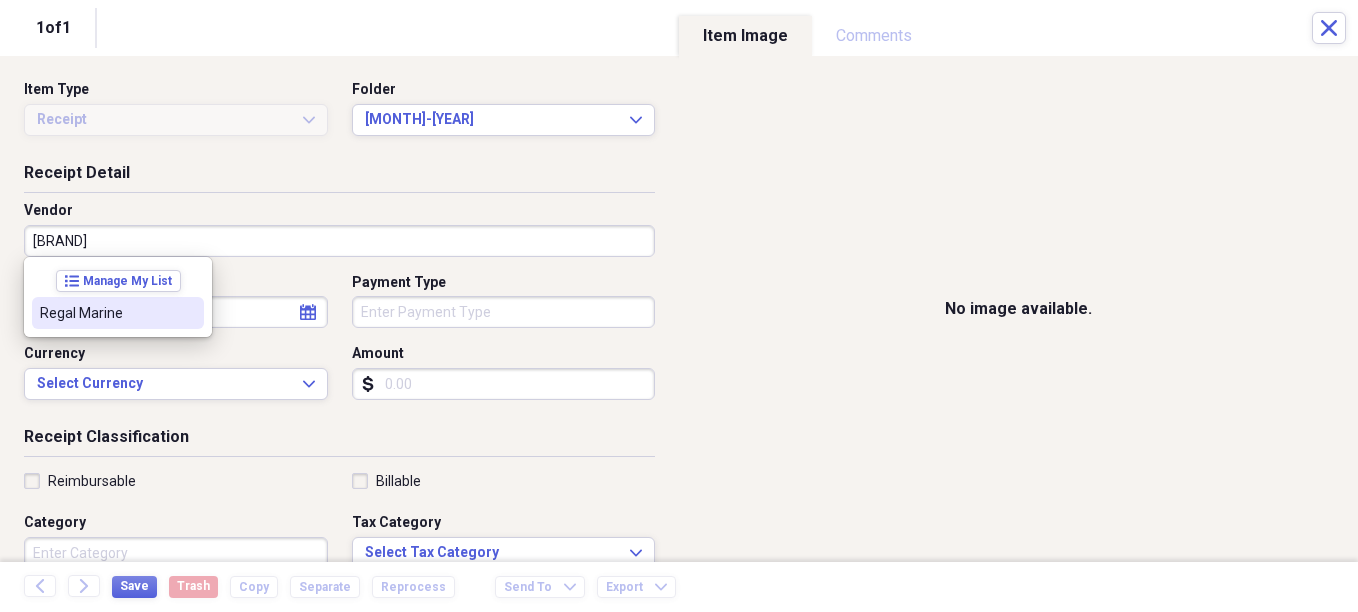 click on "Regal Marine" at bounding box center [106, 313] 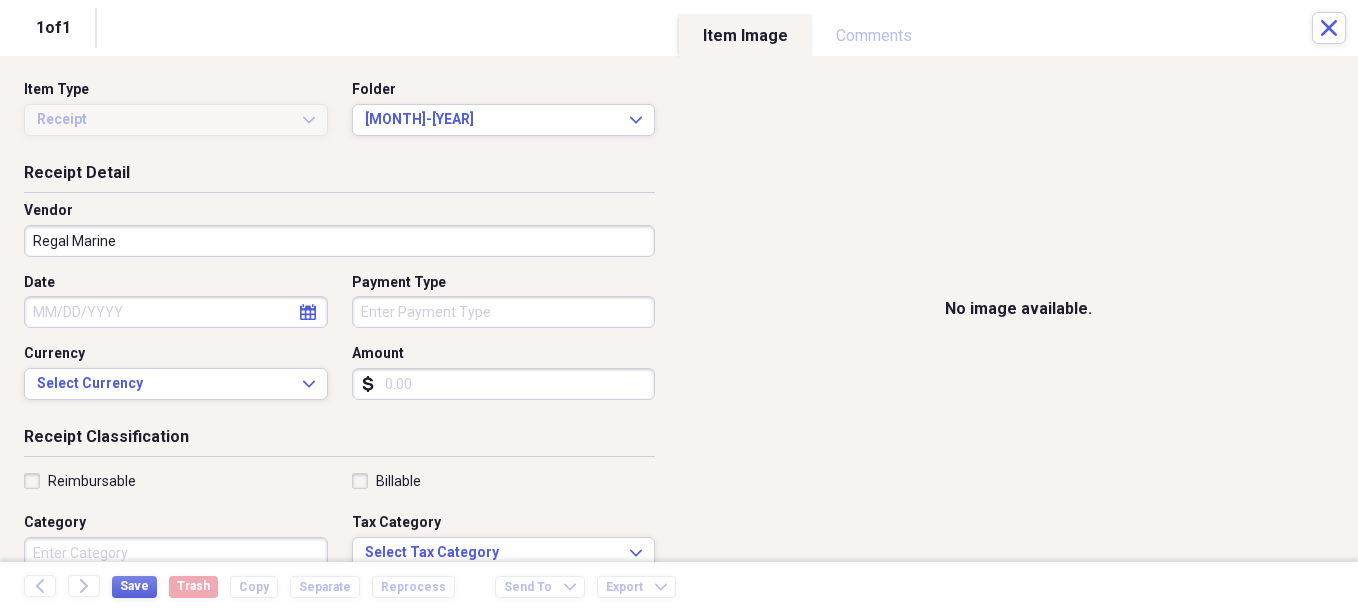 click on "Date" at bounding box center (176, 312) 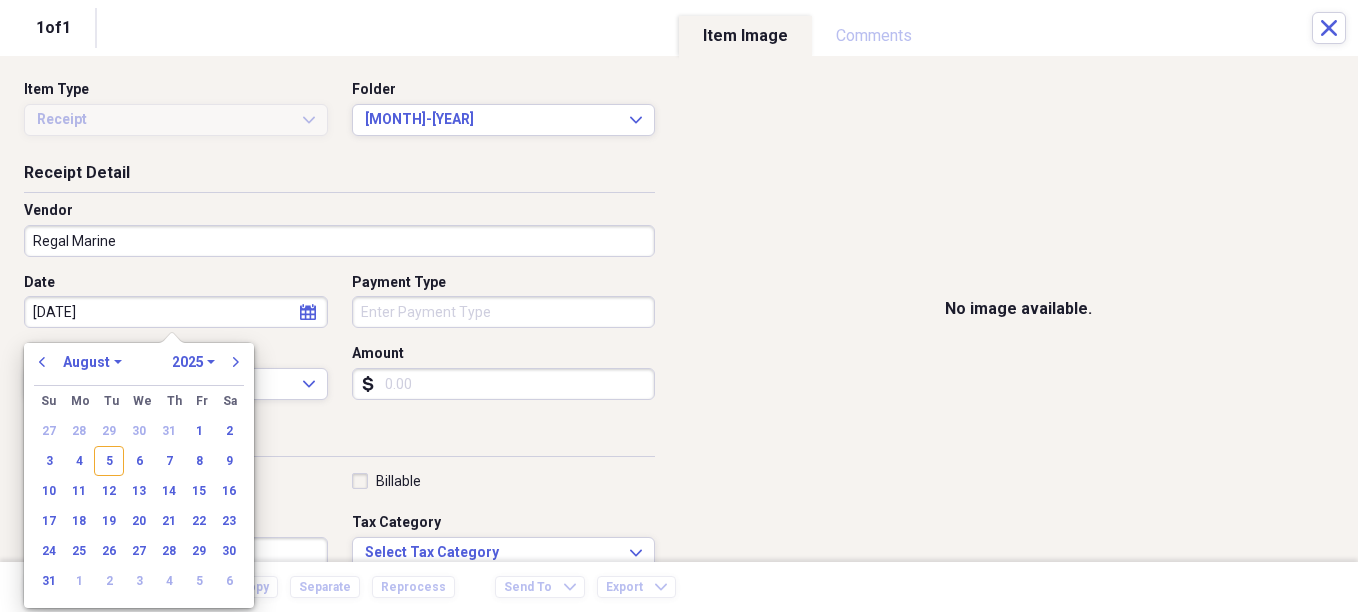 type on "[DATE]" 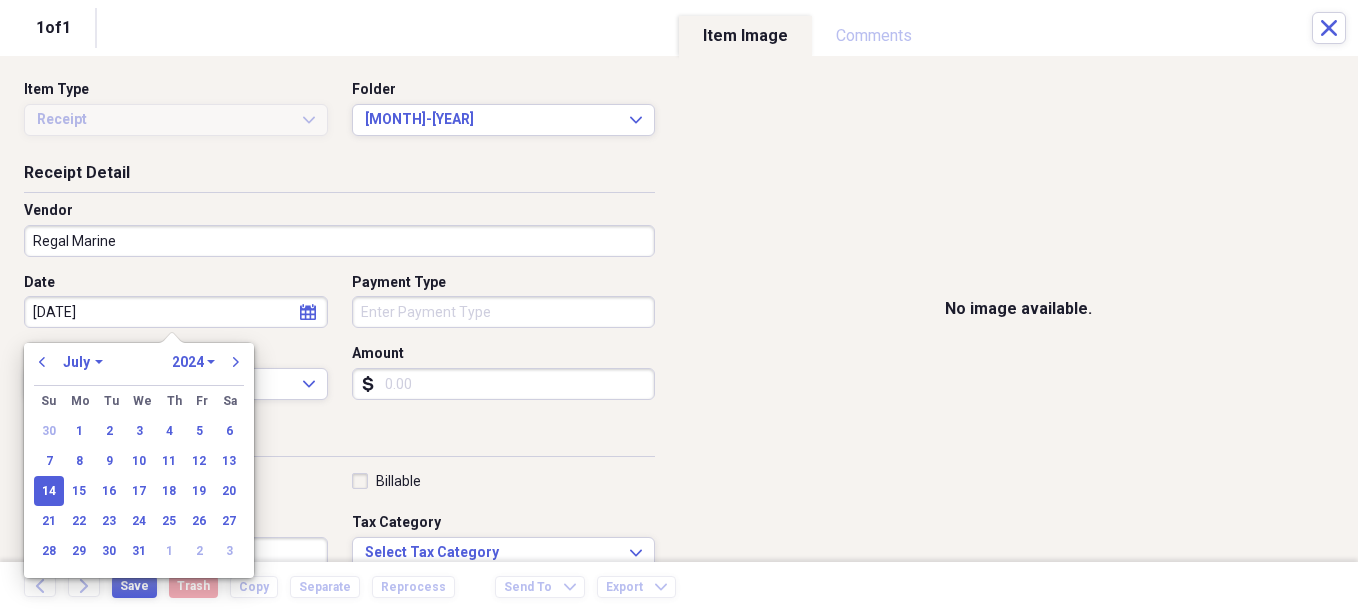 type on "[DATE]" 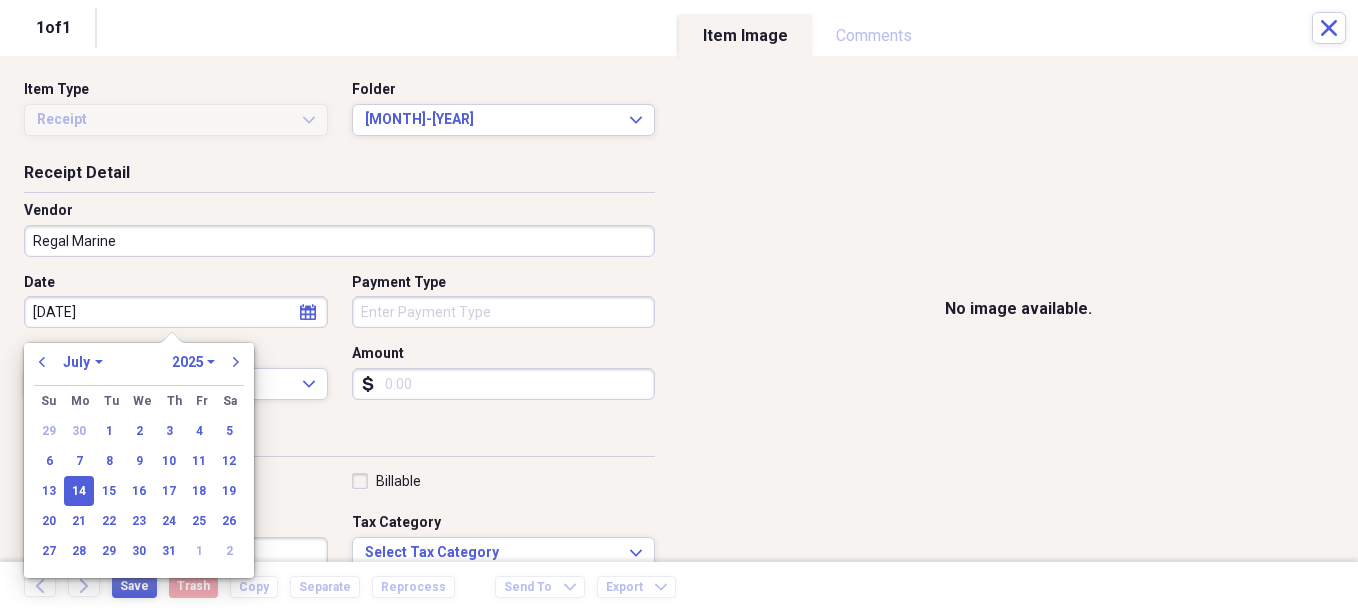 type on "07/14/2025" 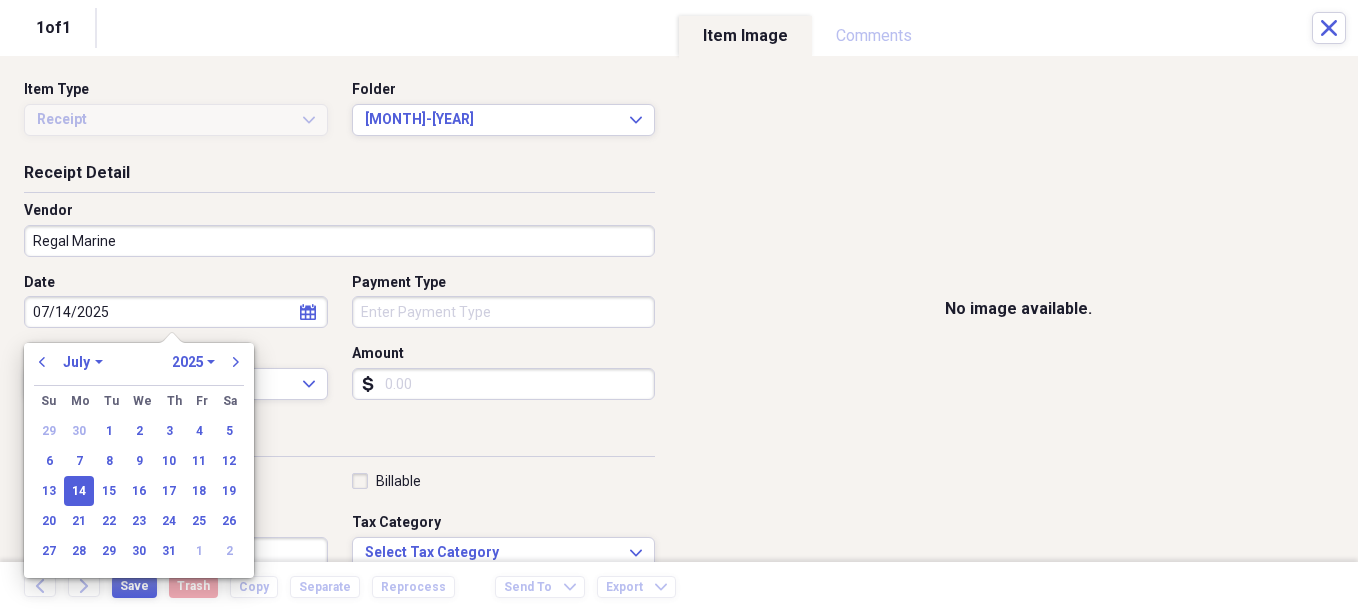 click on "Payment Type" at bounding box center (504, 312) 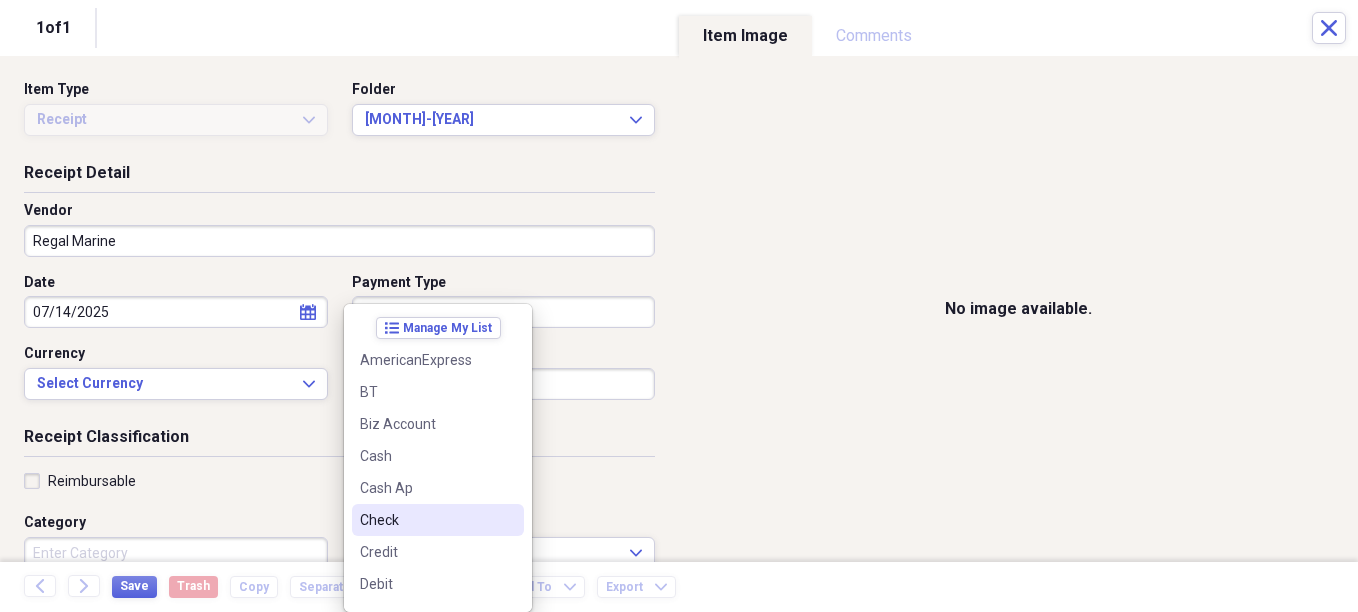 click on "Check" at bounding box center [438, 520] 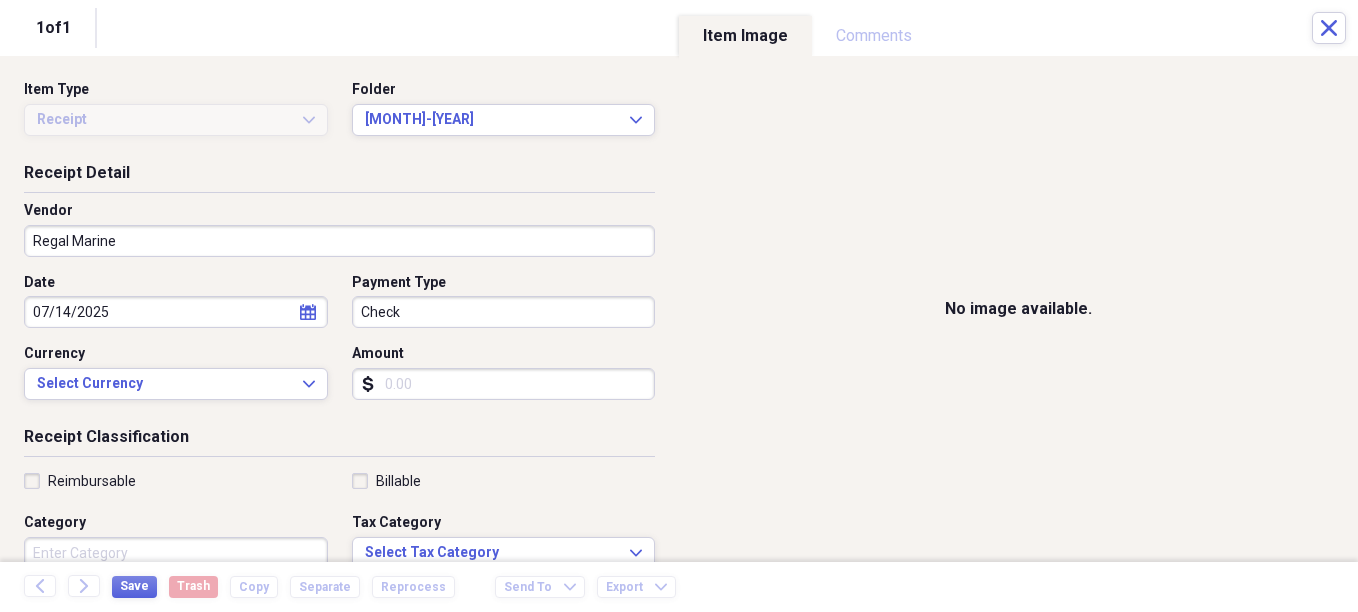 click on "Amount" at bounding box center [504, 384] 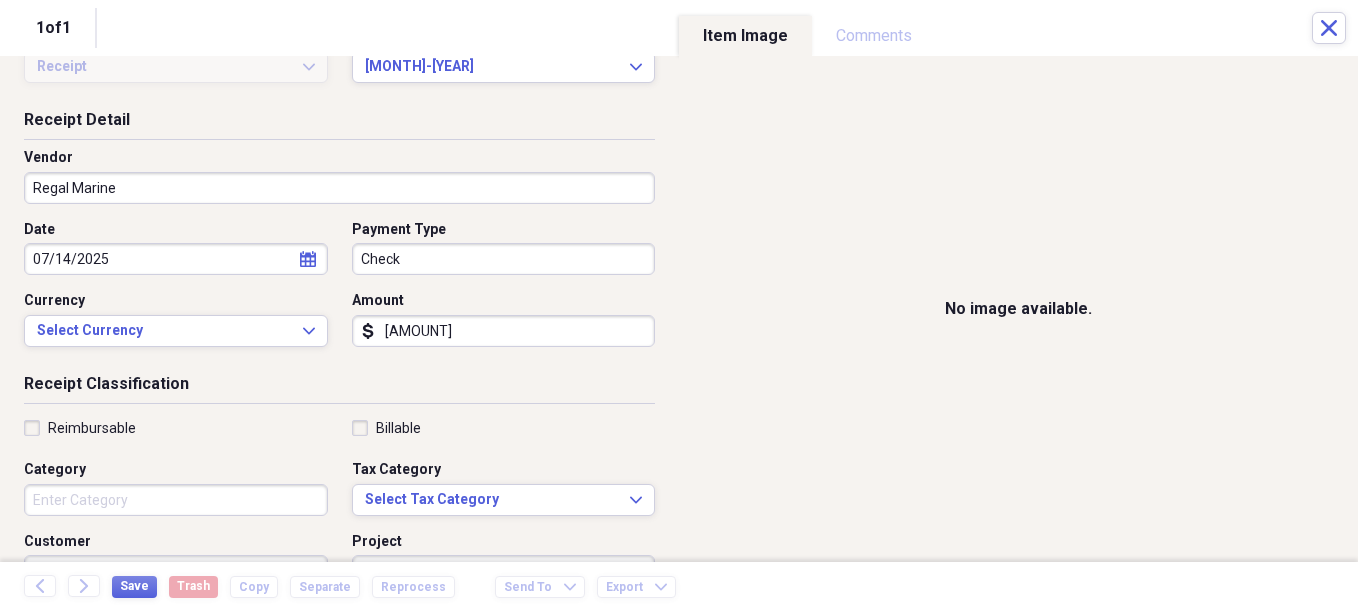 scroll, scrollTop: 100, scrollLeft: 0, axis: vertical 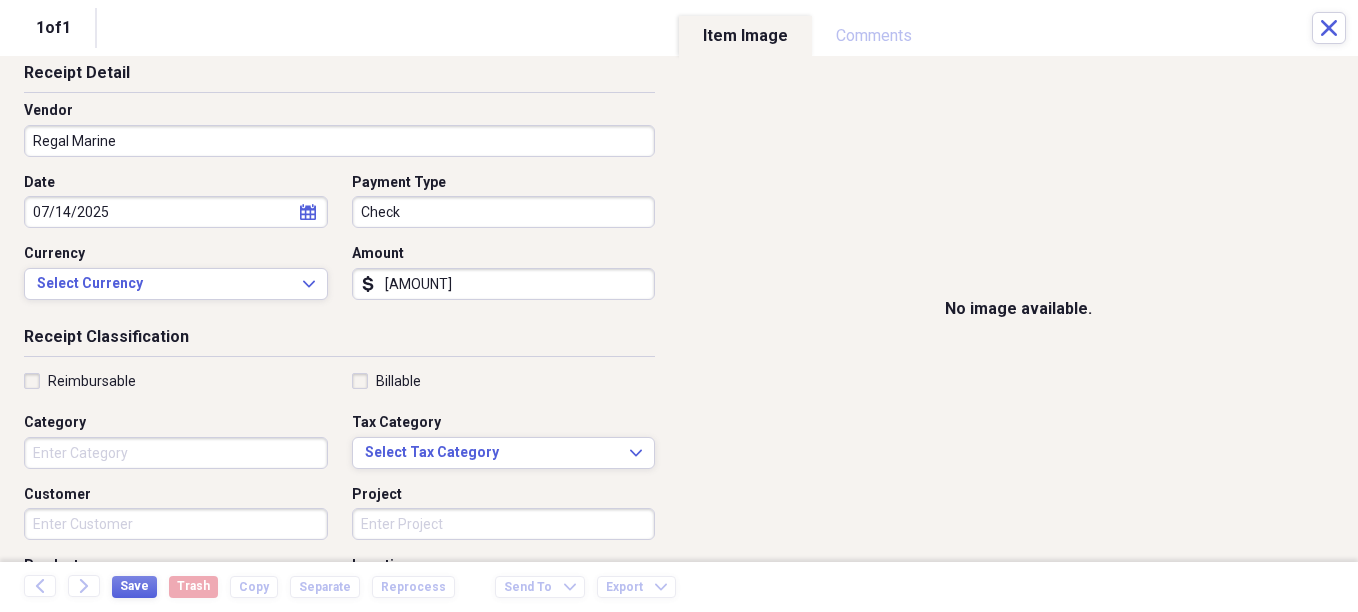type on "[AMOUNT]" 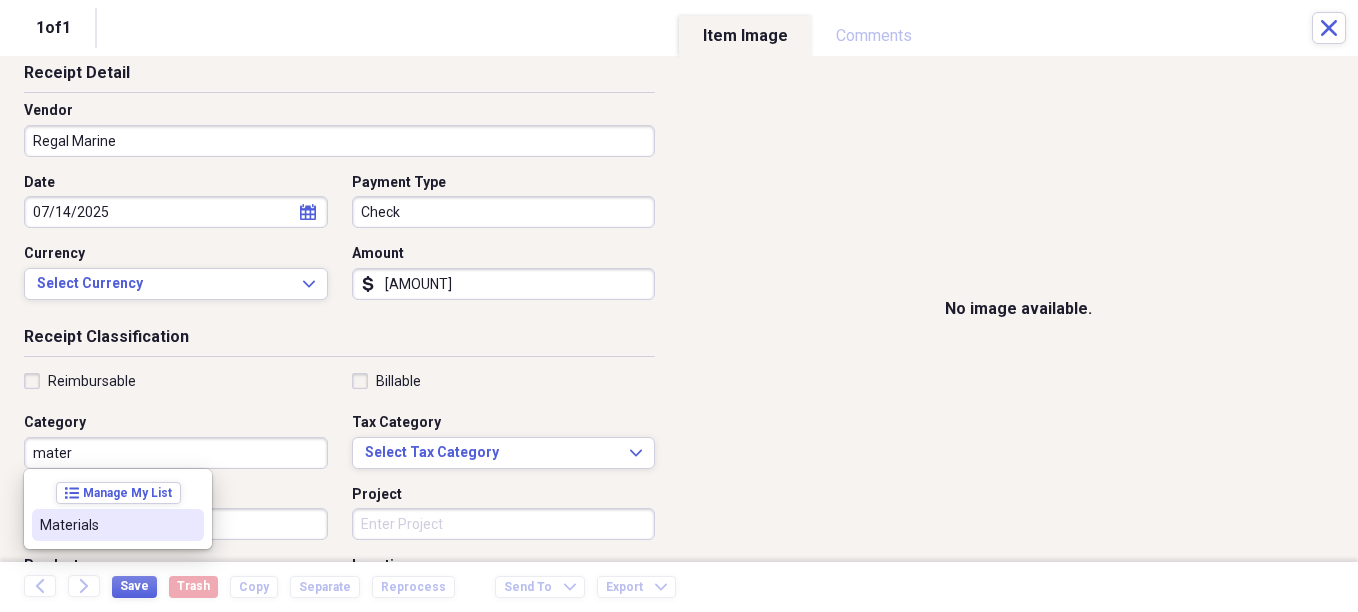click on "Materials" at bounding box center (118, 525) 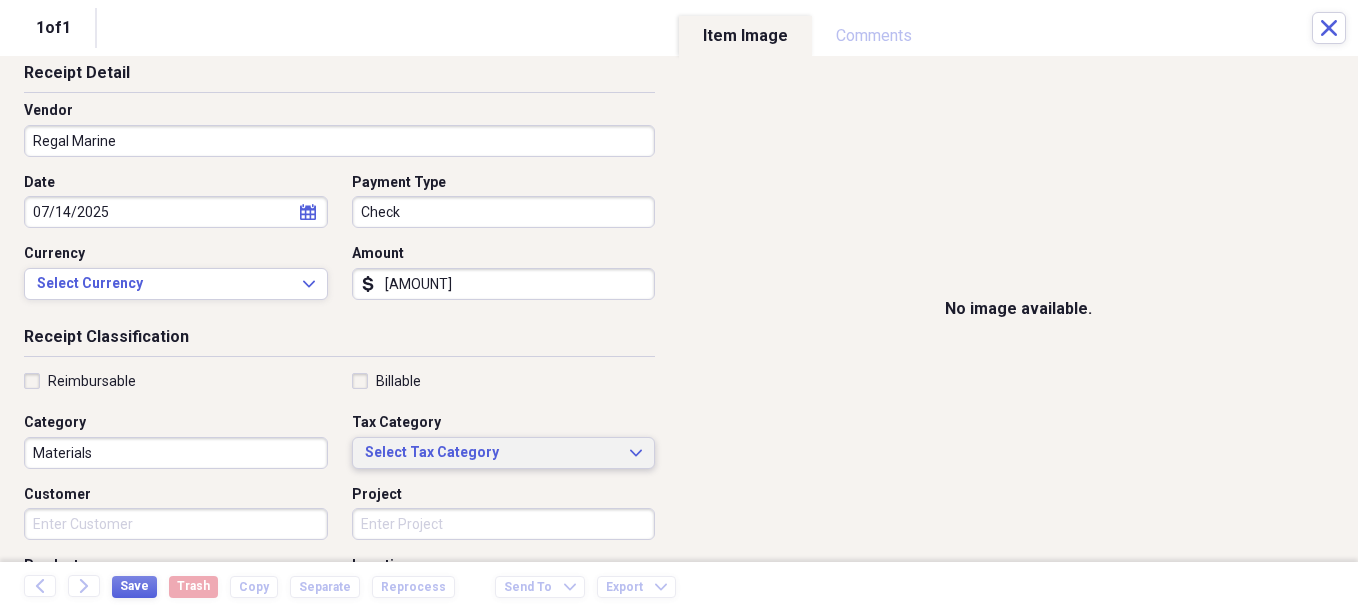 click on "Select Tax Category" at bounding box center (492, 453) 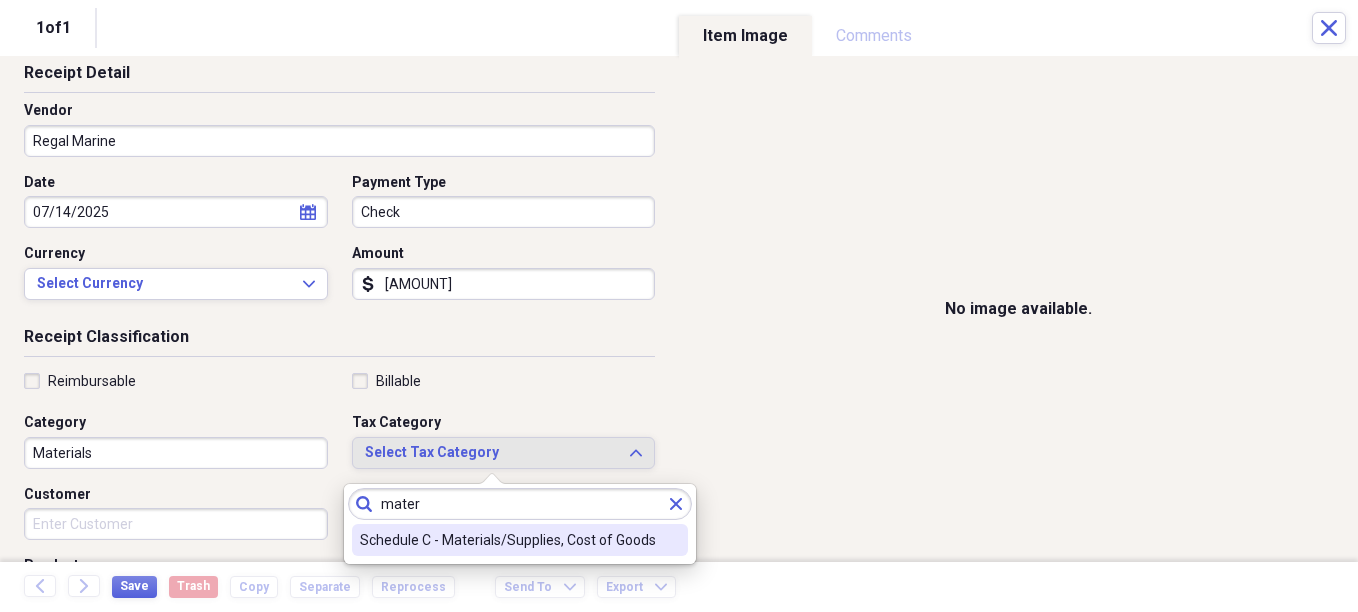 type on "mater" 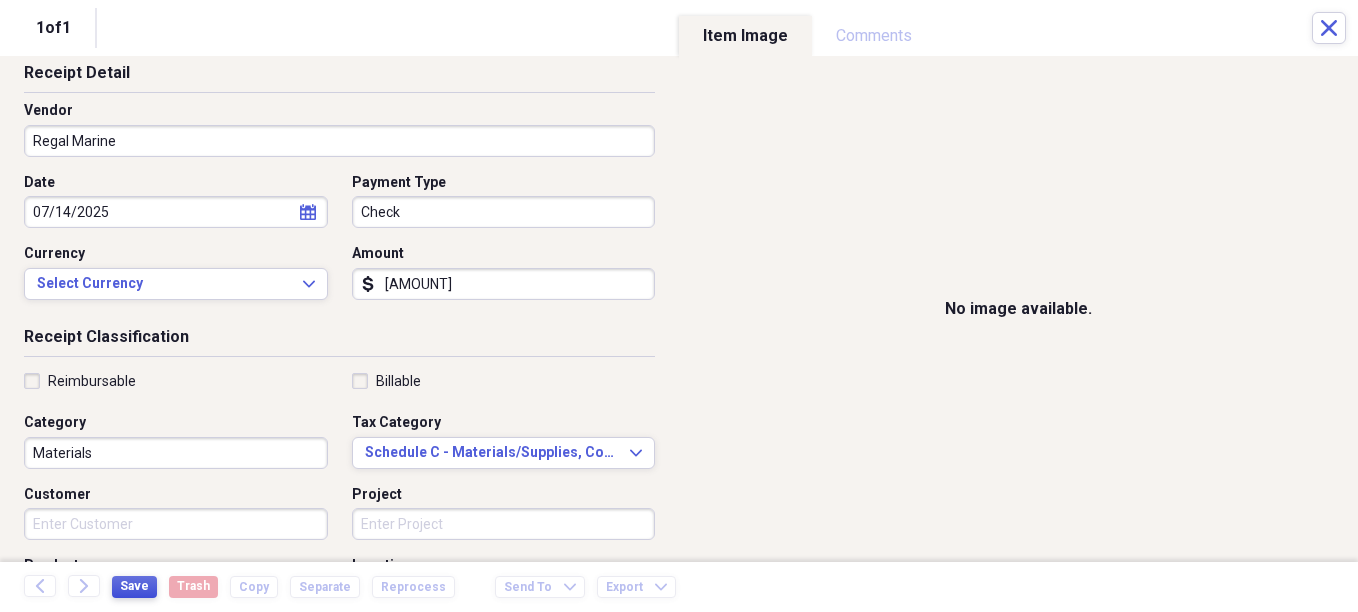 click on "Save" at bounding box center (134, 586) 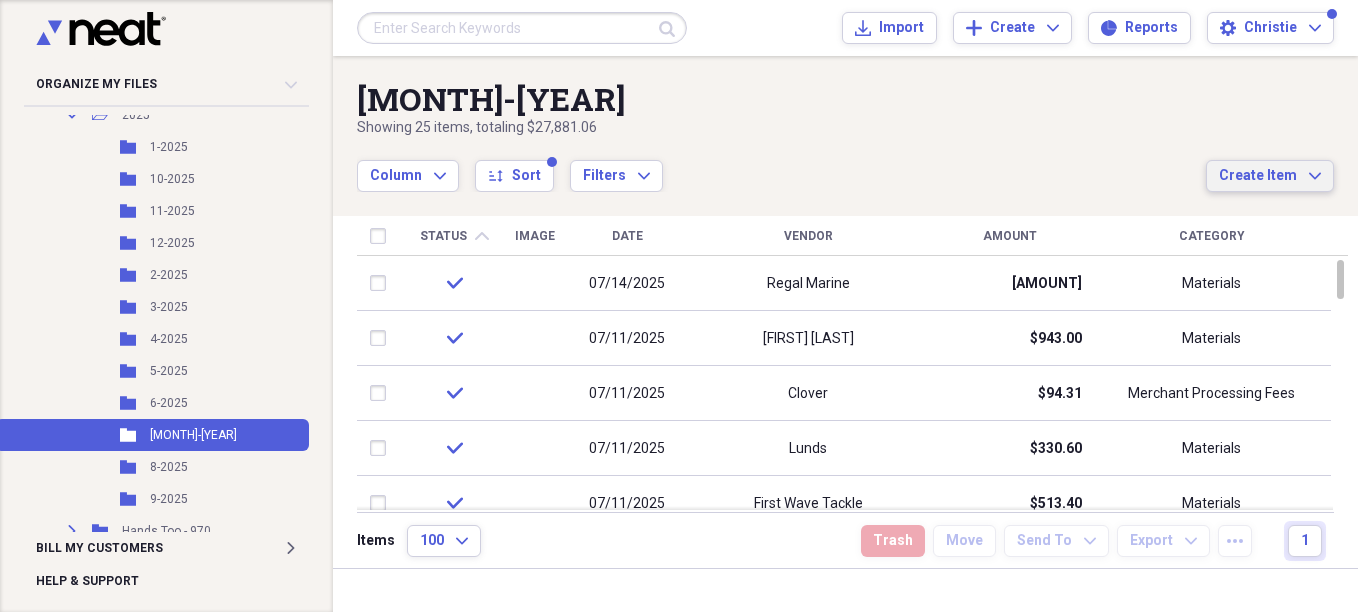 click on "Create Item" at bounding box center (1258, 176) 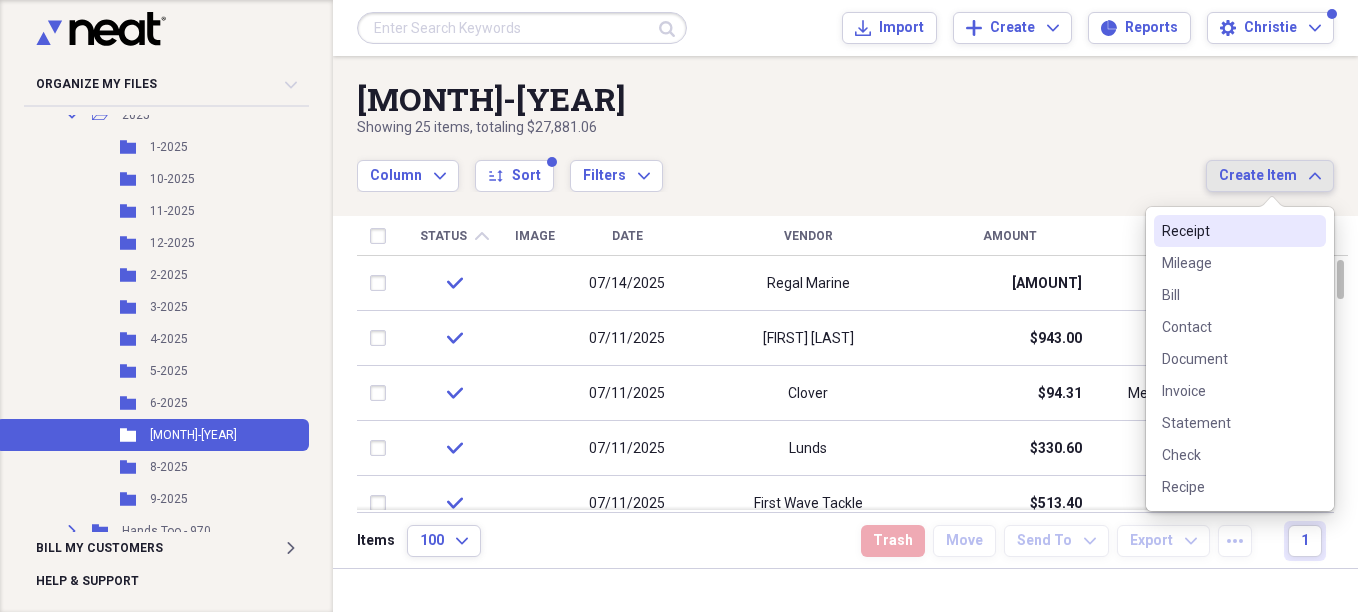 click on "Receipt" at bounding box center (1228, 231) 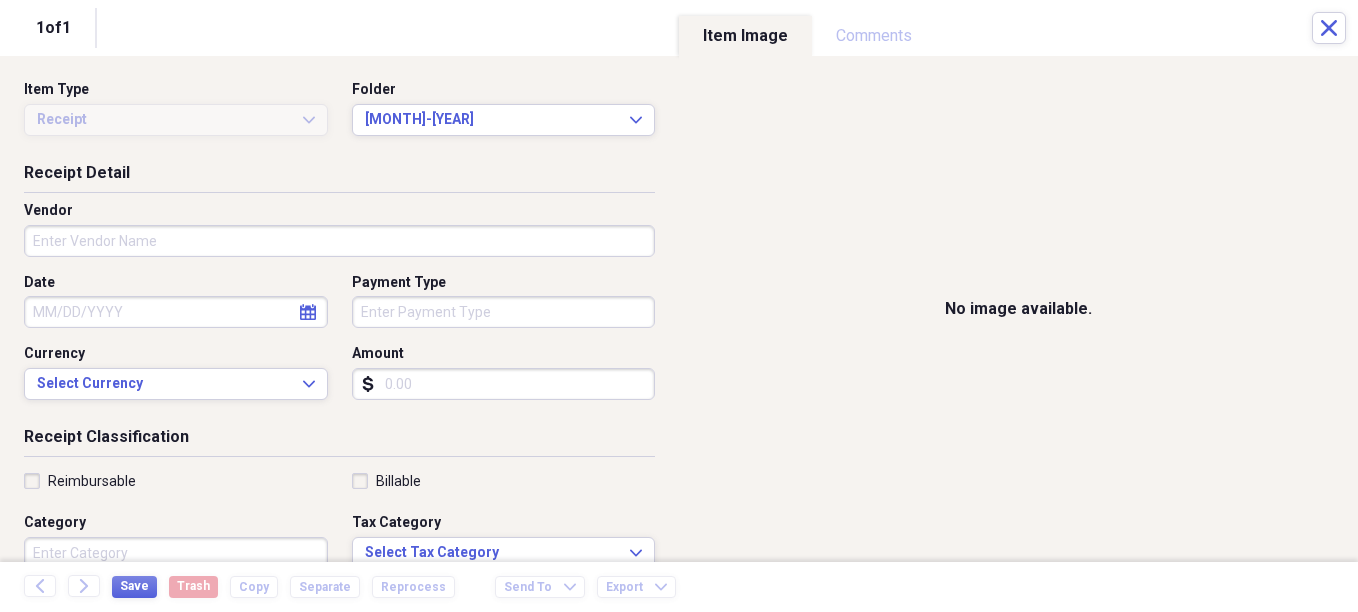 click on "Vendor" at bounding box center (339, 241) 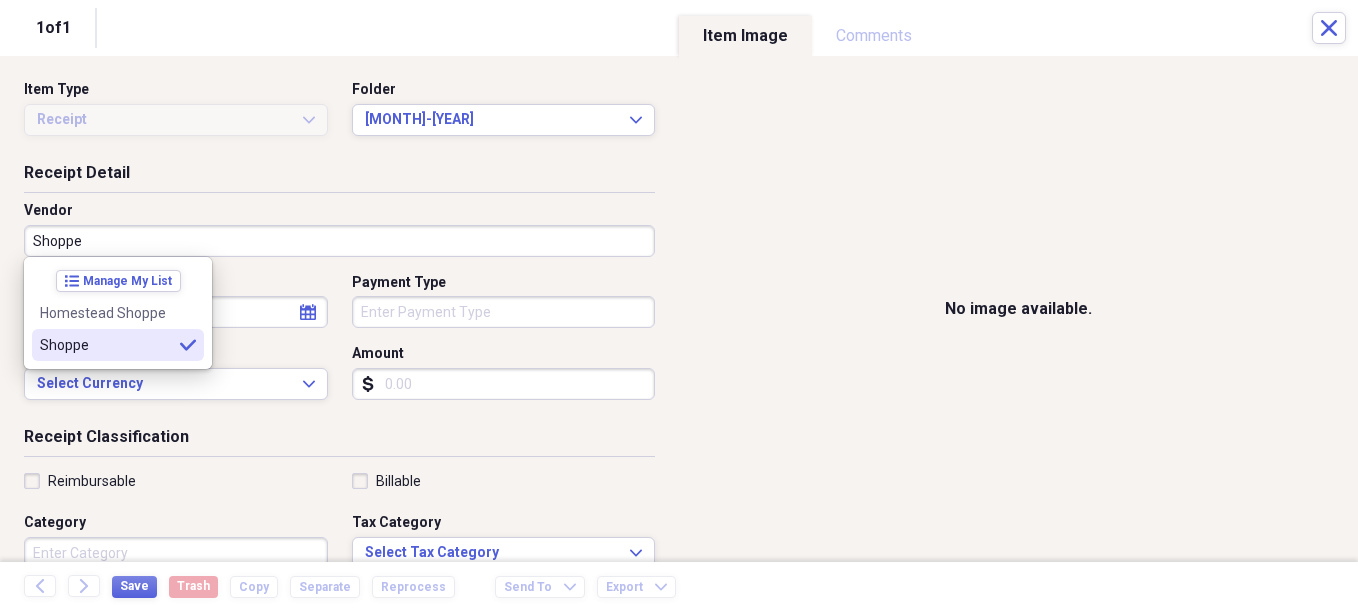 type on "Shoppe" 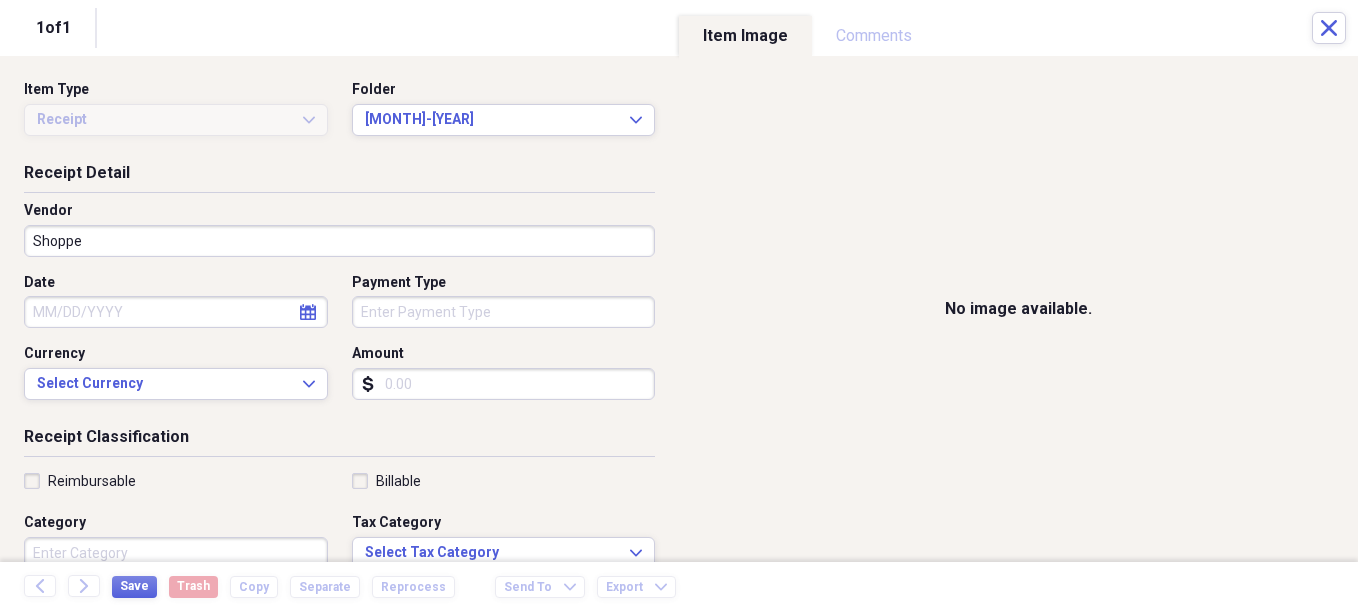 select on "7" 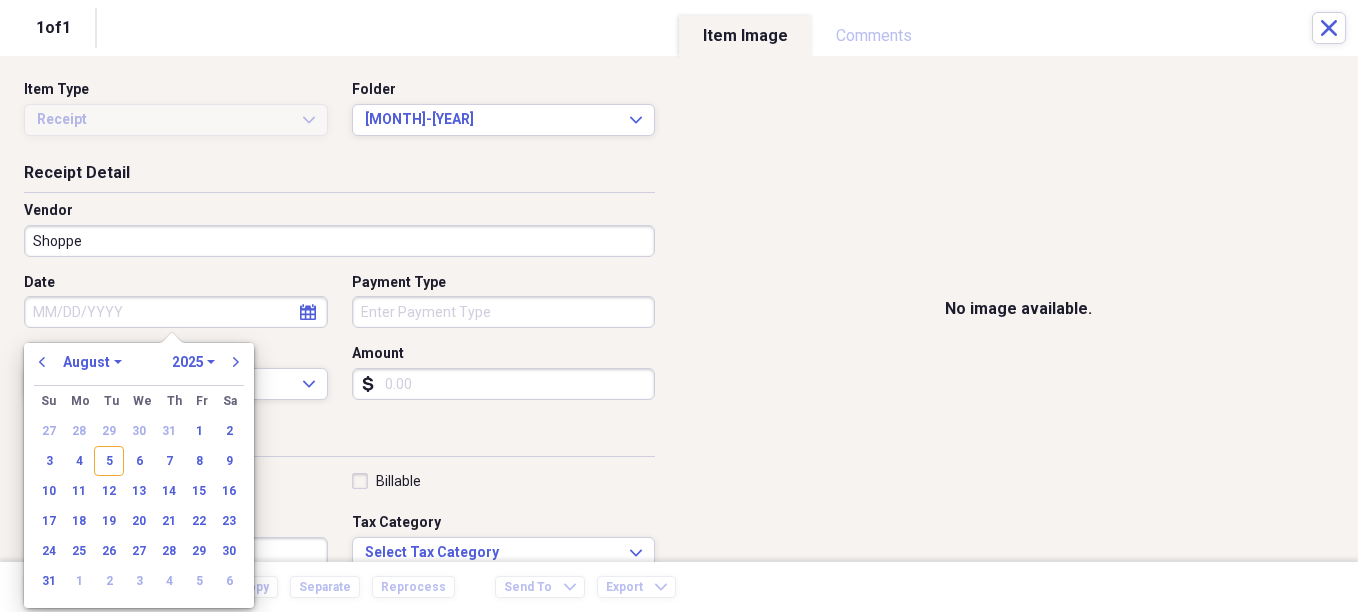 click on "Date" at bounding box center (176, 312) 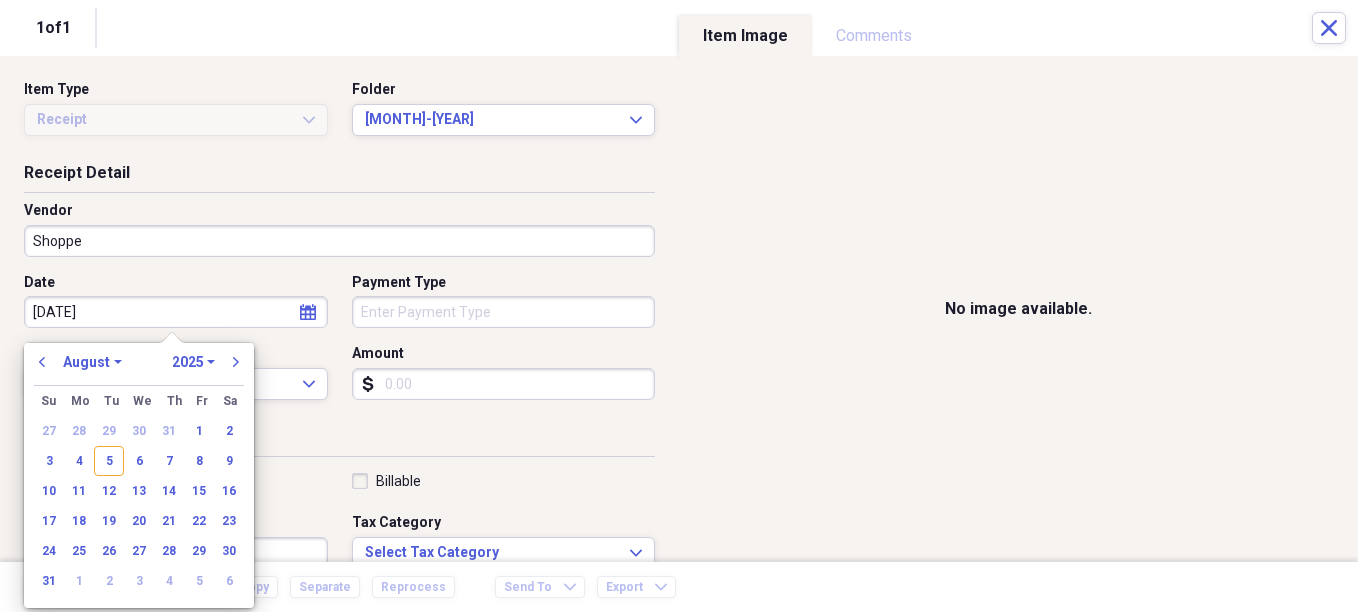 type on "[DATE]" 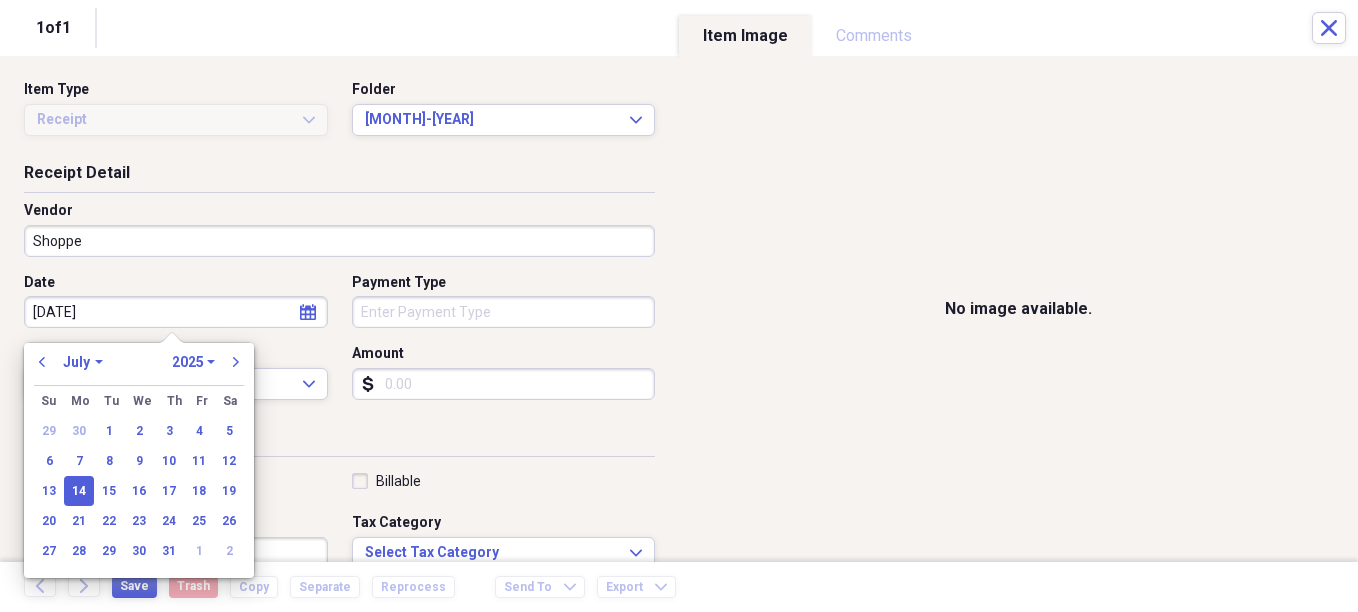click on "Payment Type" at bounding box center [504, 312] 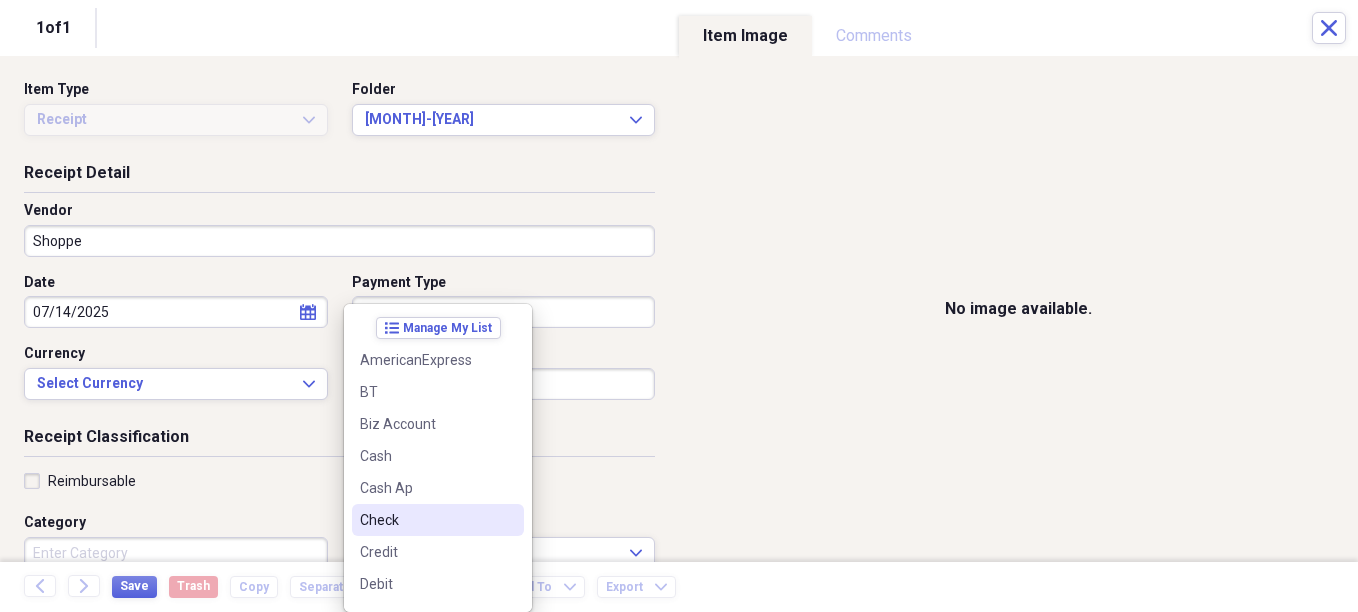 click on "Check" at bounding box center [426, 520] 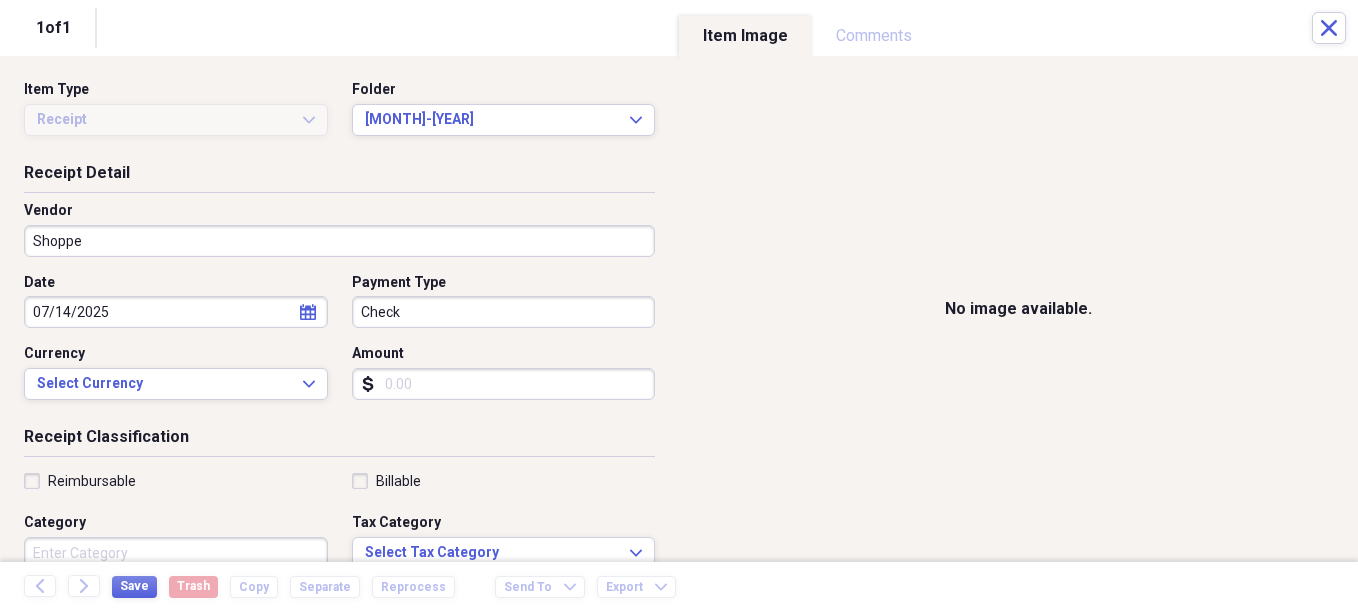 click on "Amount" at bounding box center [504, 384] 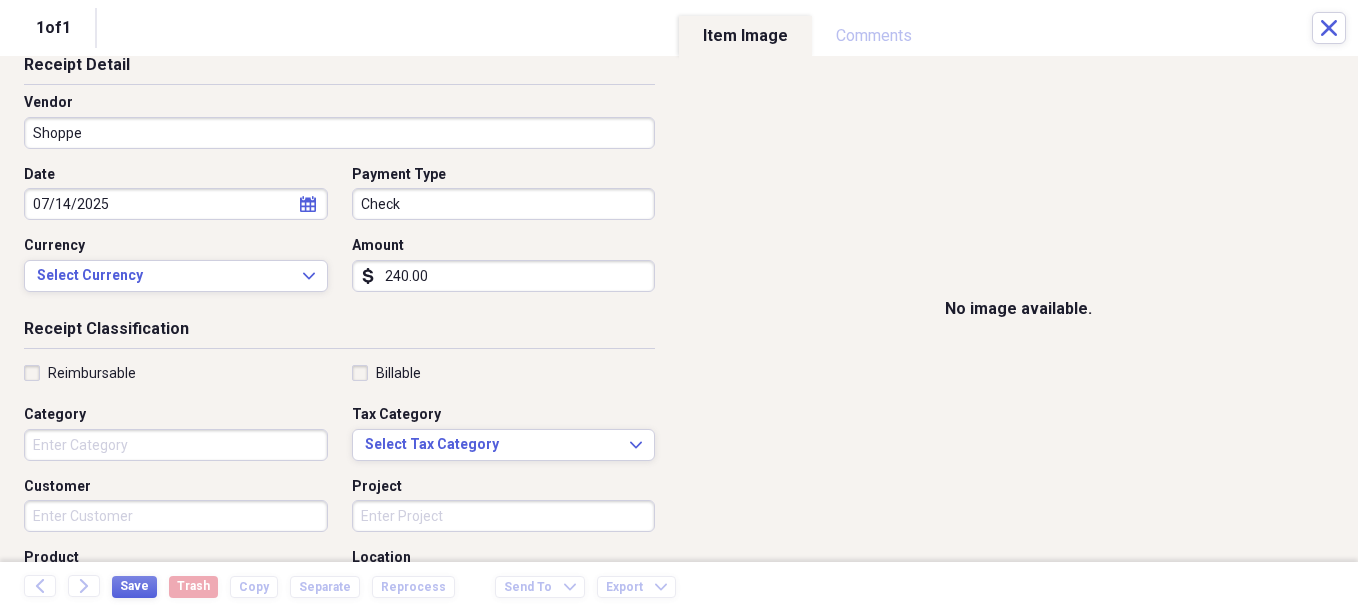 scroll, scrollTop: 200, scrollLeft: 0, axis: vertical 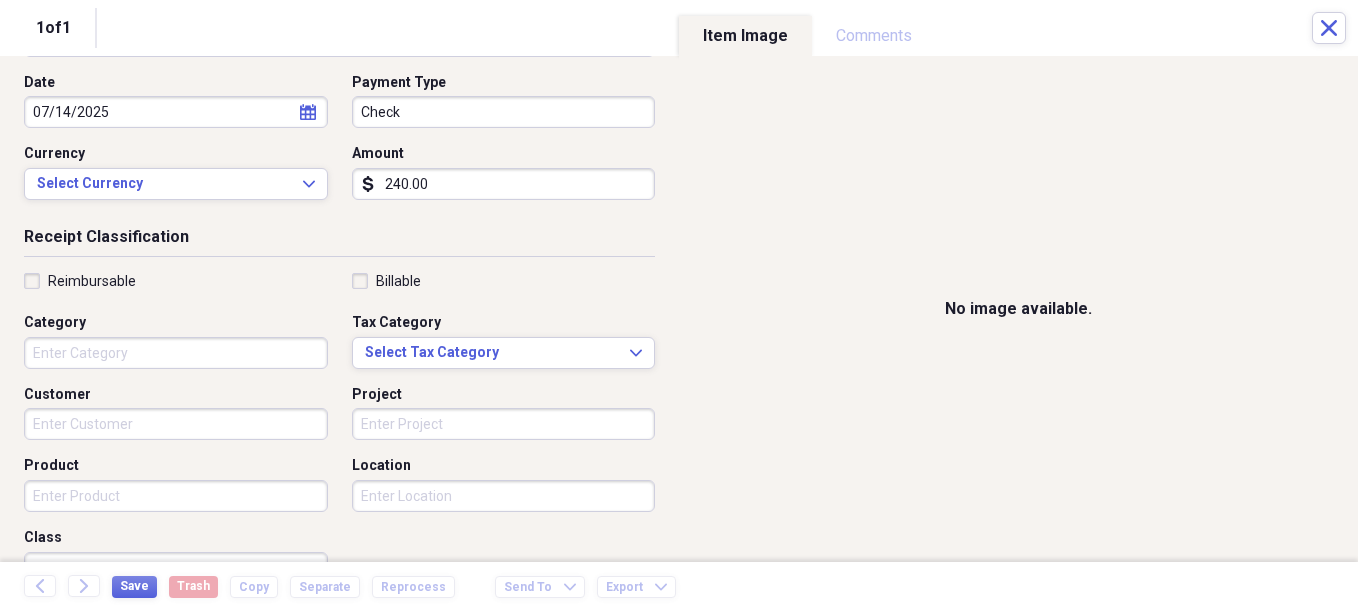 type on "240.00" 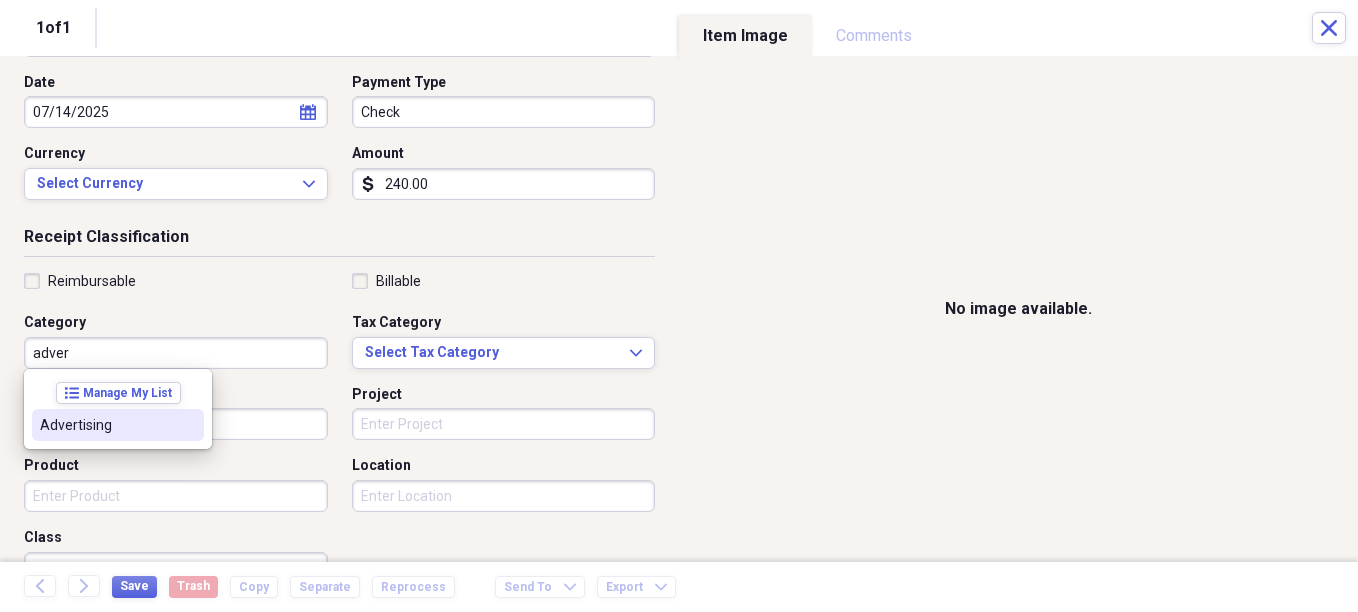 click on "Advertising" at bounding box center (106, 425) 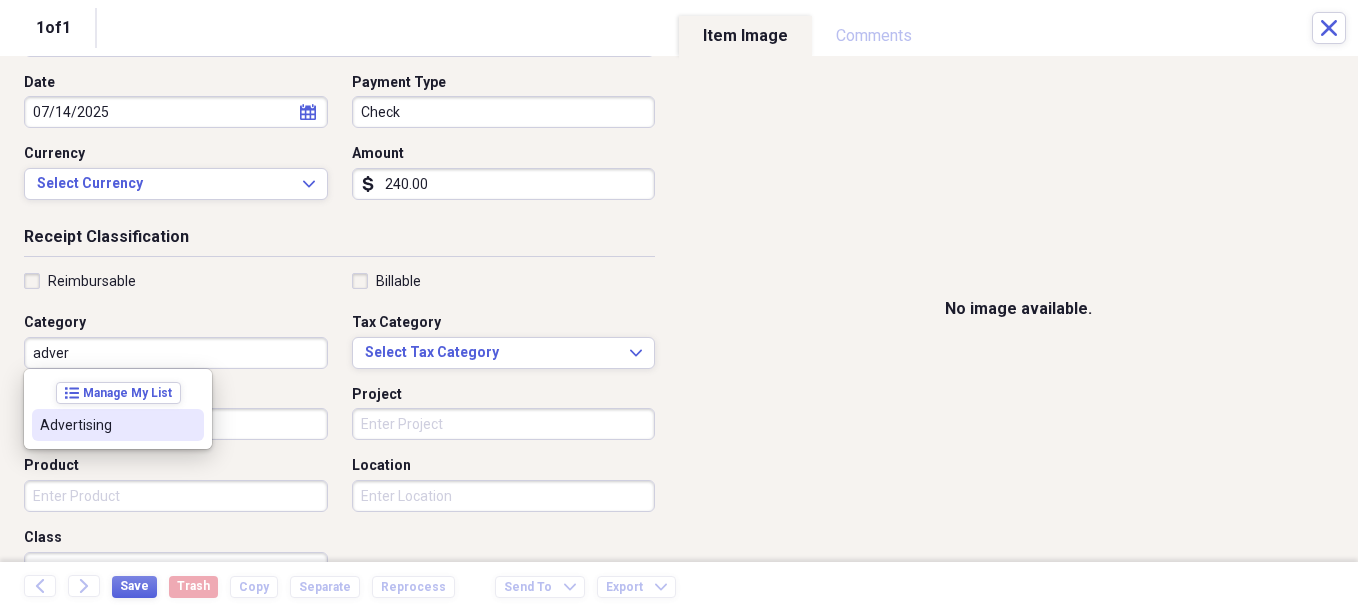 type on "Advertising" 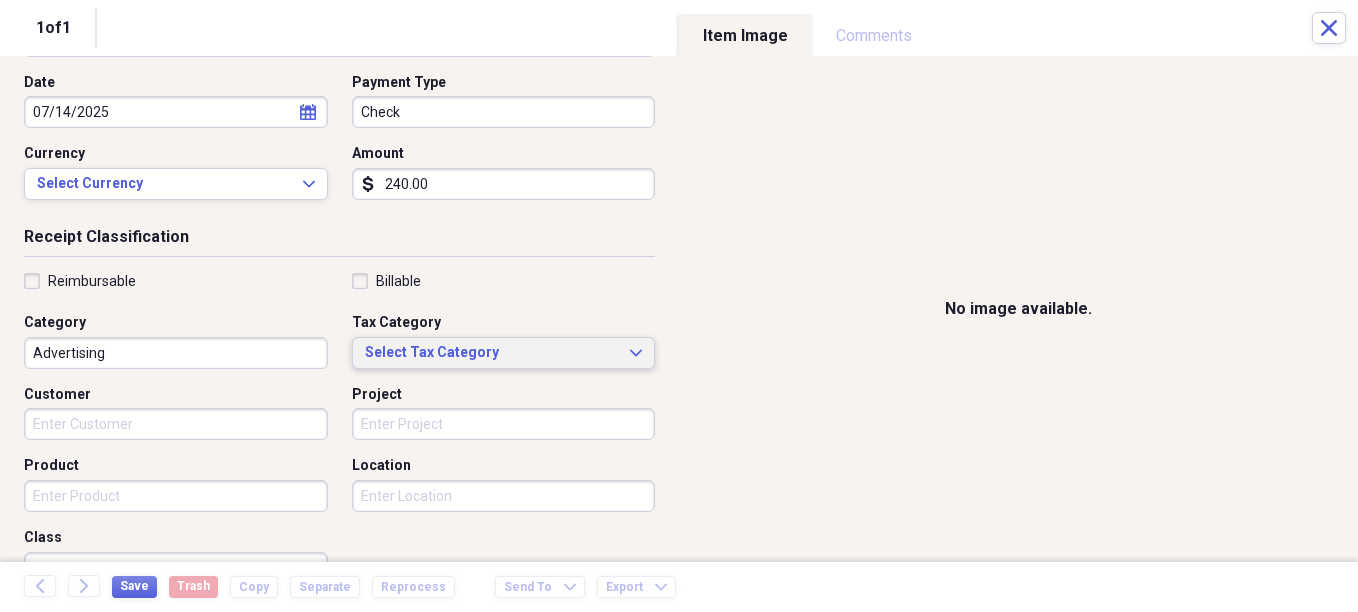 click on "Select Tax Category" at bounding box center (492, 353) 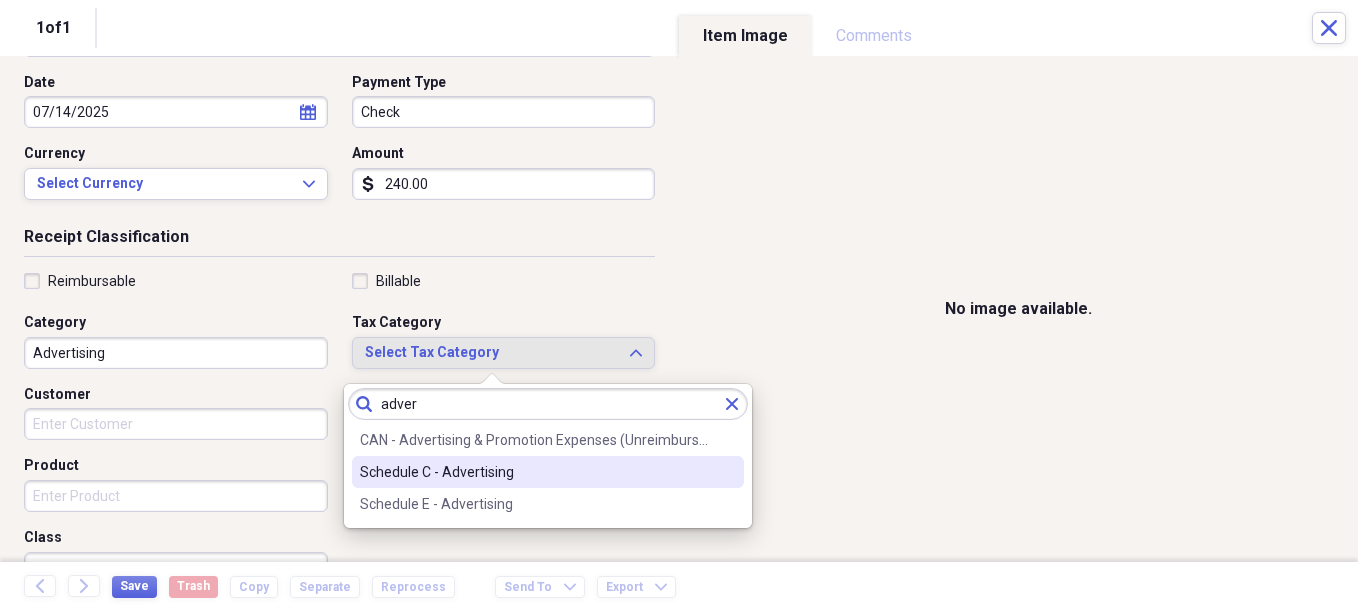 type on "adver" 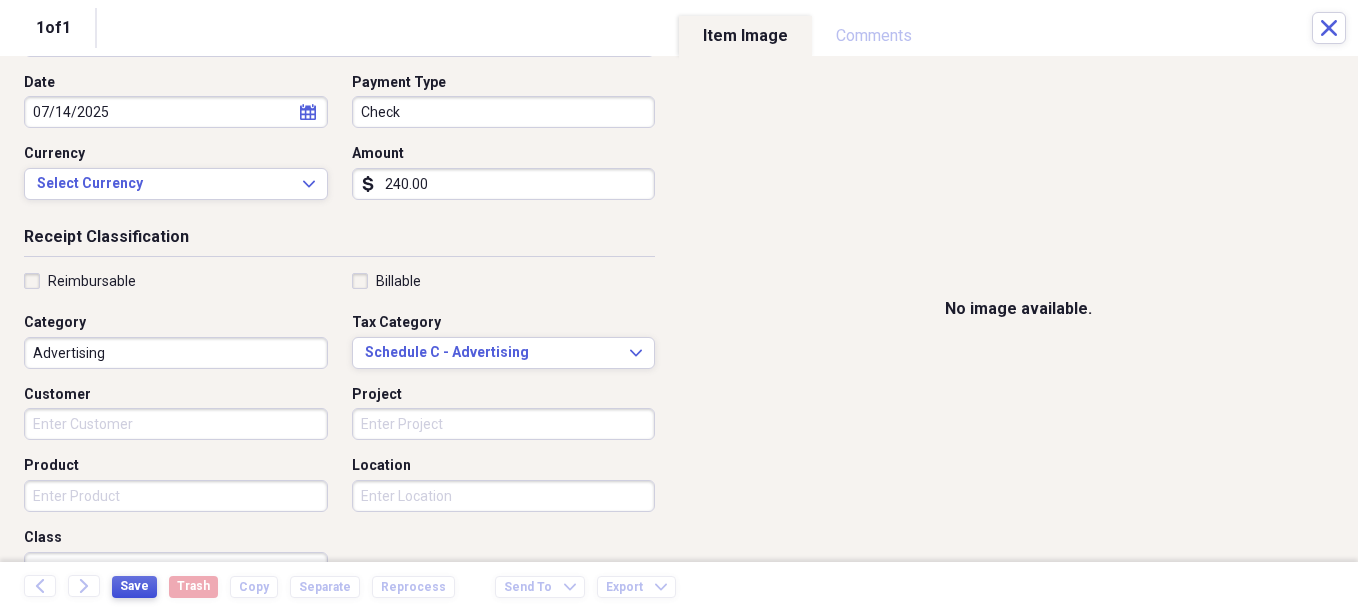 click on "Save" at bounding box center [134, 587] 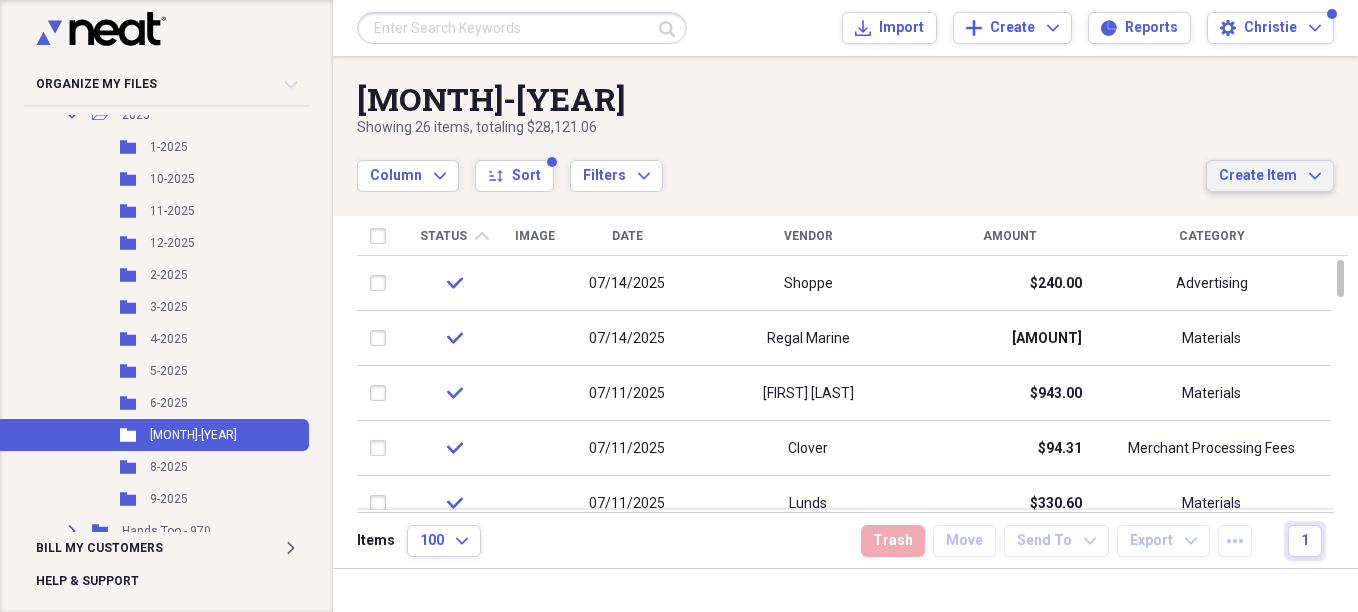 click on "Create Item" at bounding box center [1258, 176] 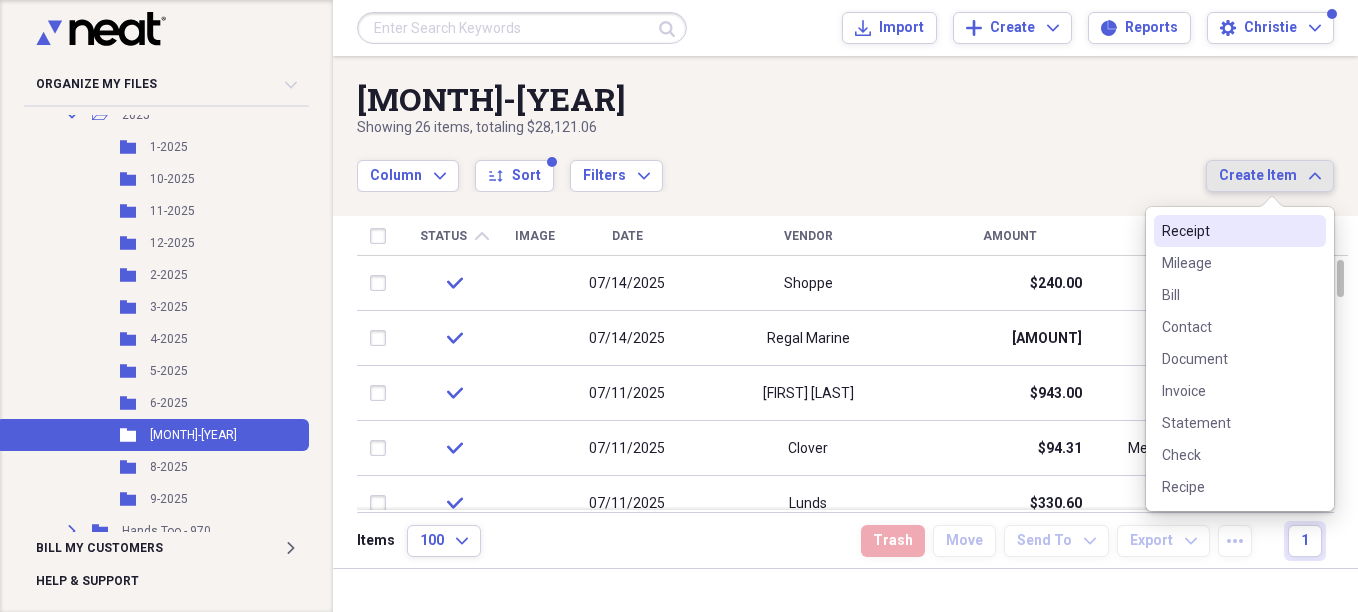 click on "Receipt" at bounding box center [1240, 231] 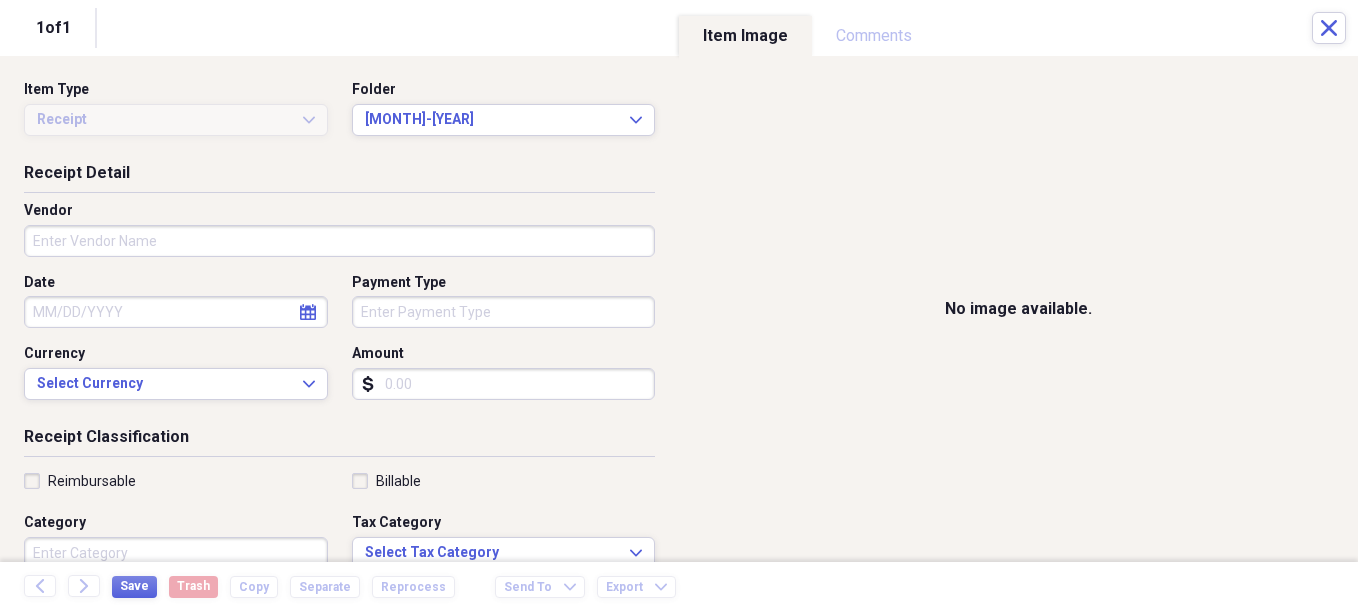 click on "Vendor" at bounding box center (339, 241) 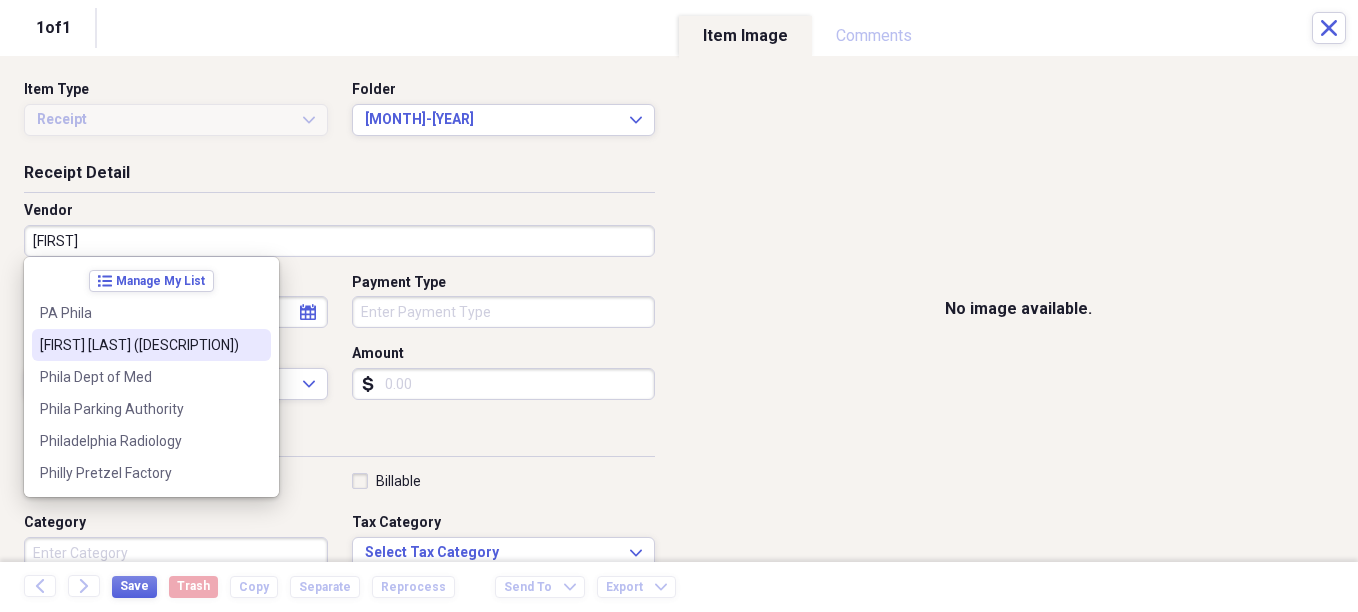 click on "[FIRST] [LAST] ([DESCRIPTION])" at bounding box center (151, 345) 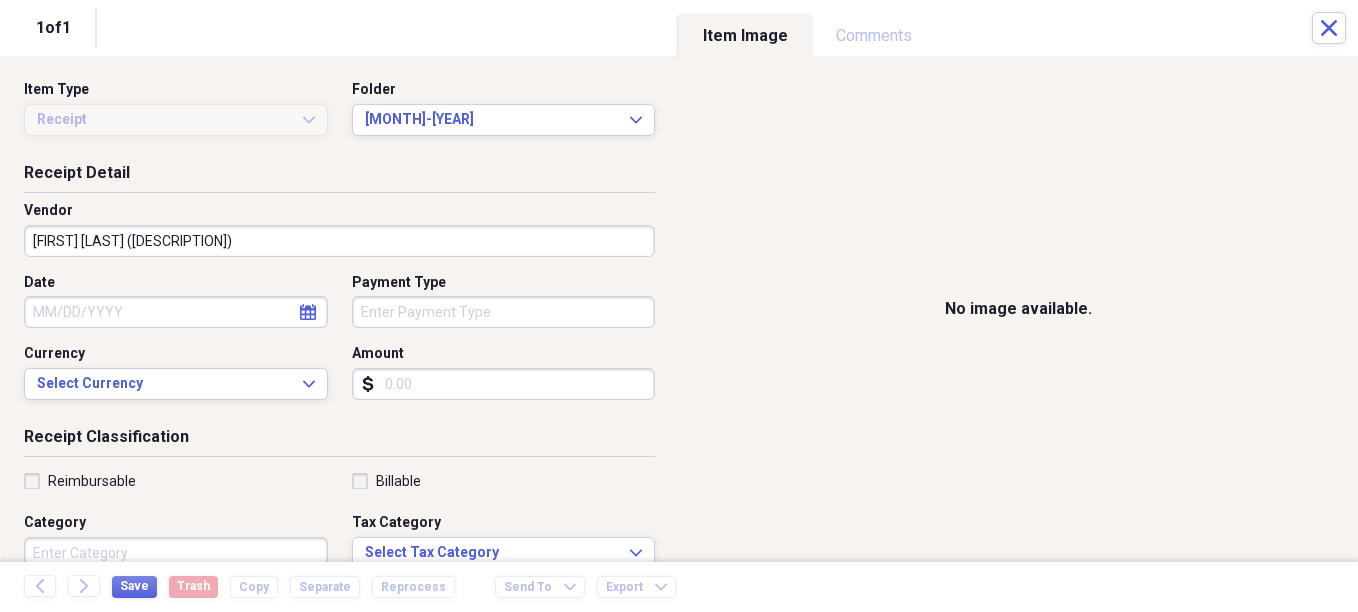 click on "Category" at bounding box center (176, 553) 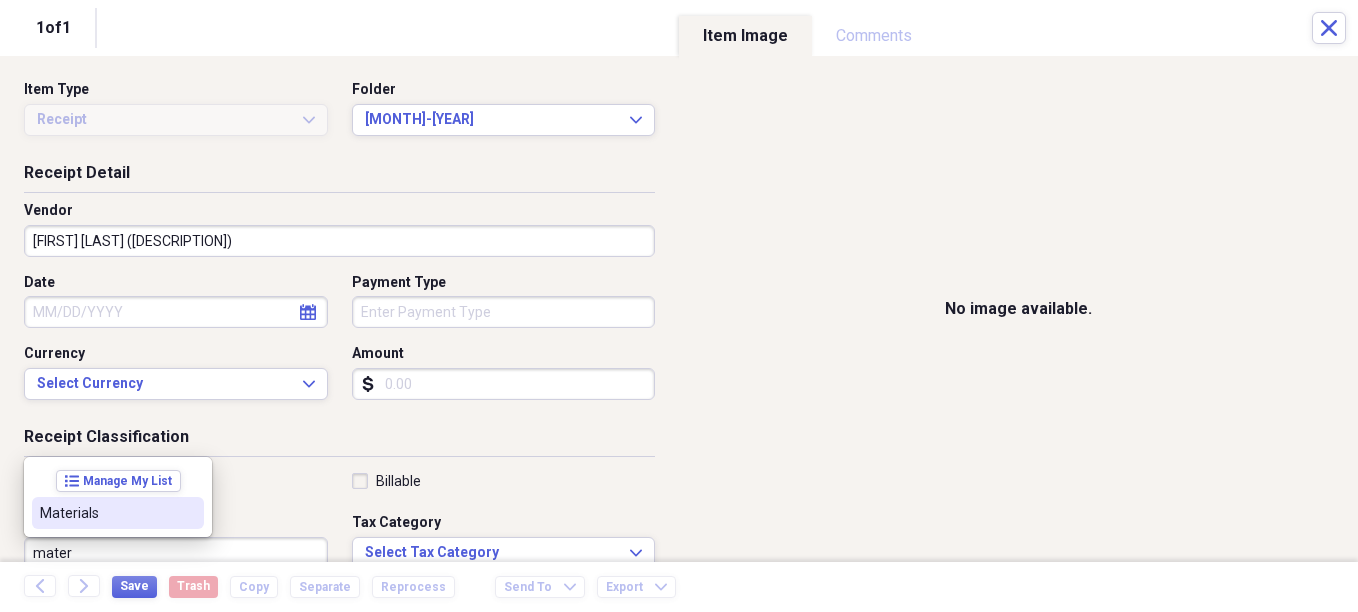 click on "Materials" at bounding box center (118, 513) 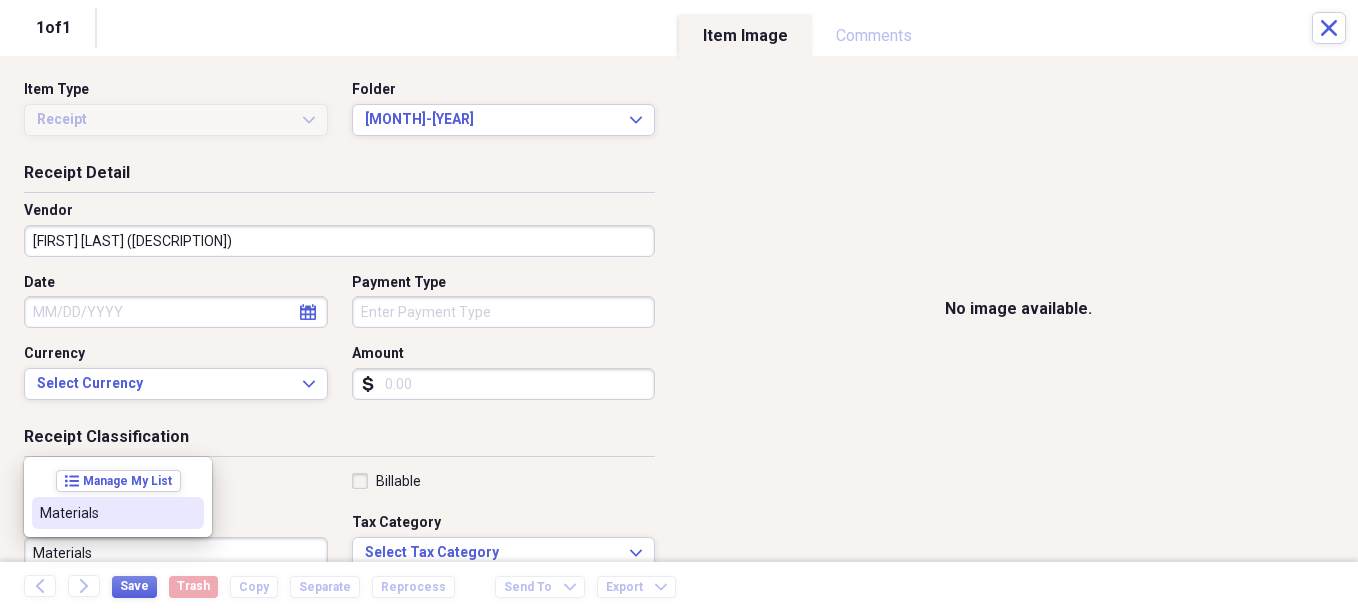 scroll, scrollTop: 7, scrollLeft: 0, axis: vertical 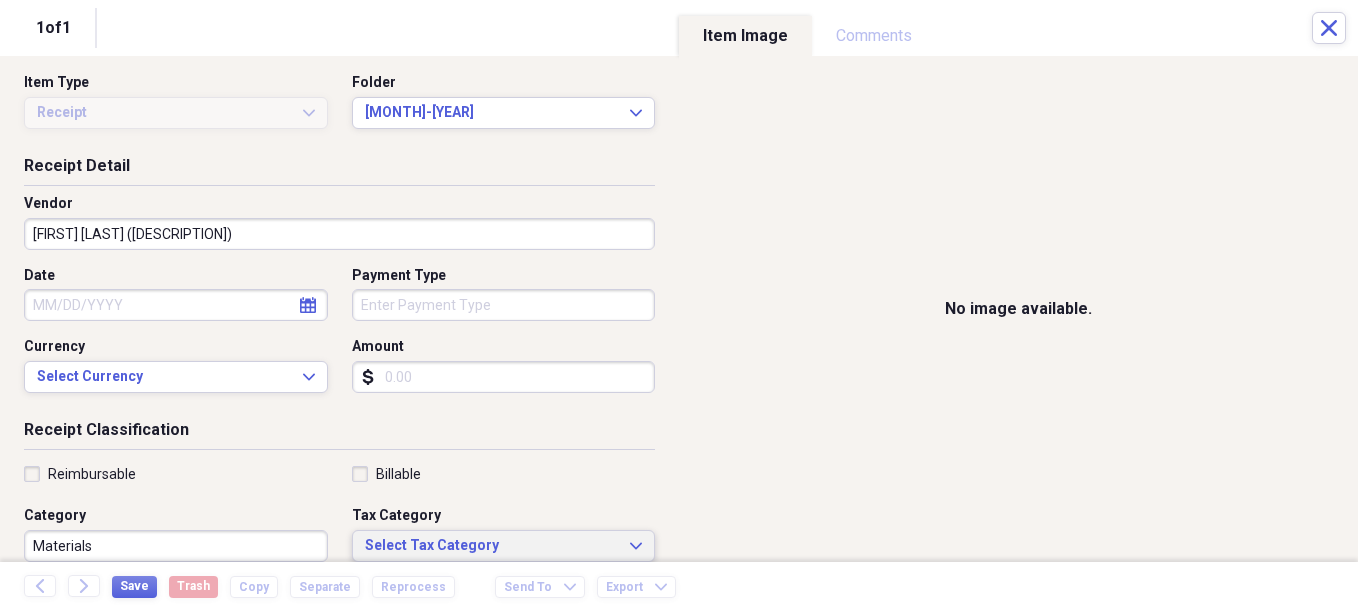 click on "Select Tax Category" at bounding box center (492, 546) 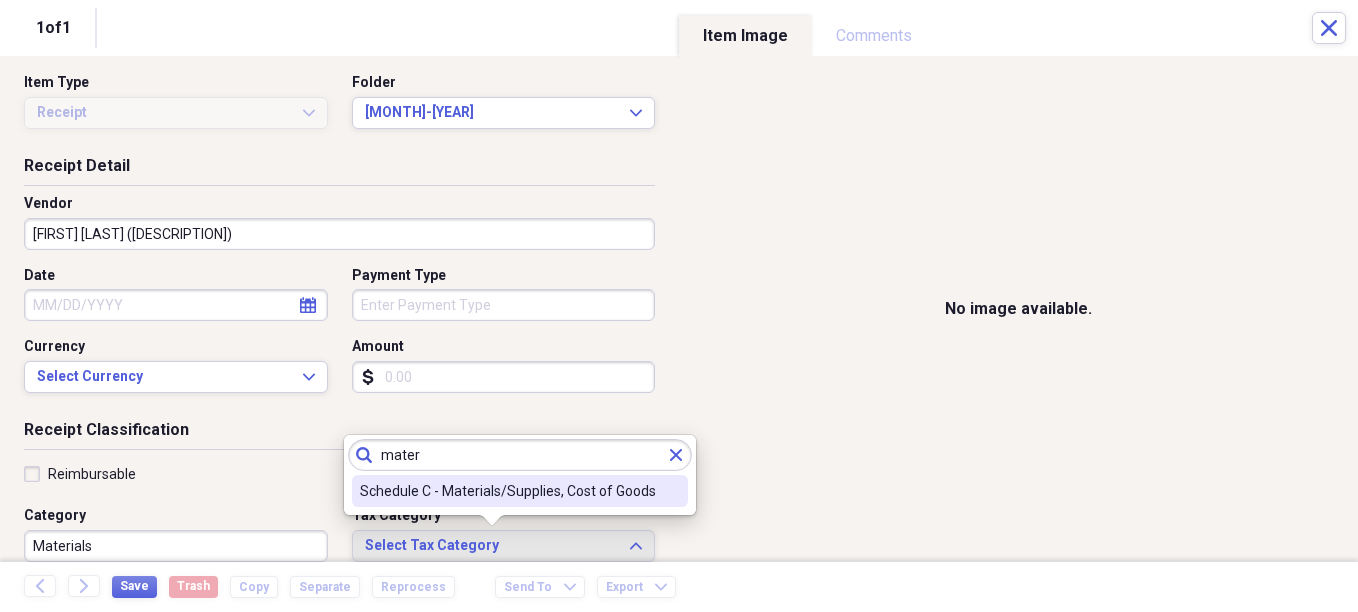 type on "mater" 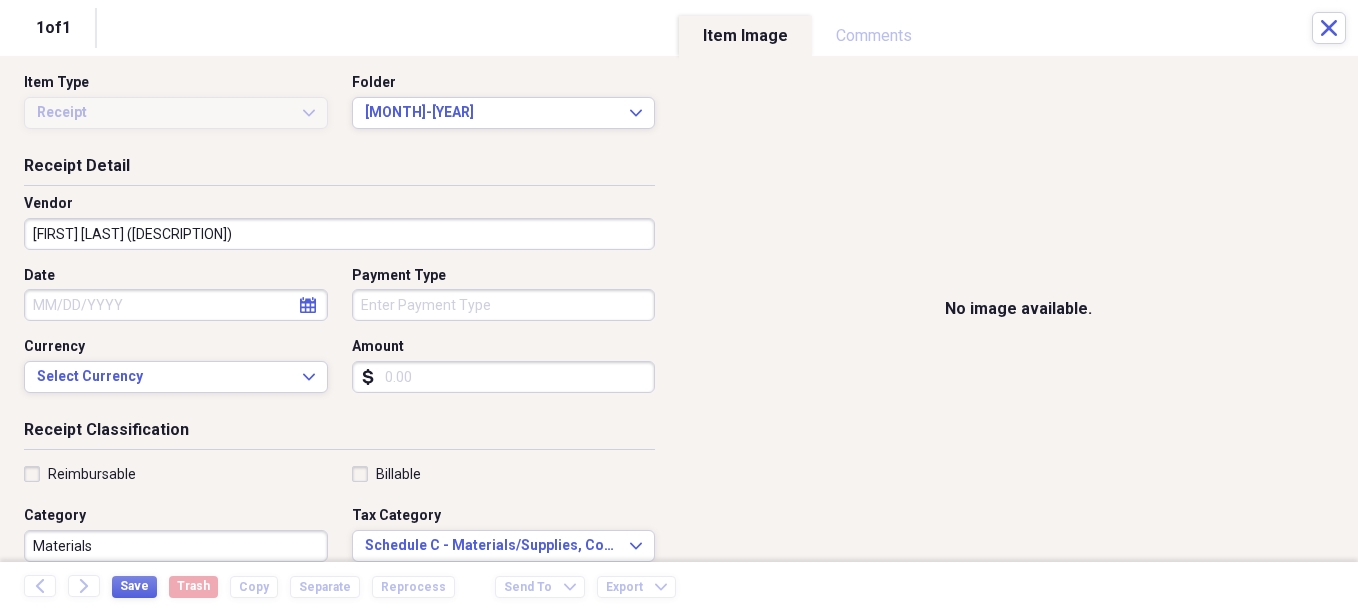 click on "Date" at bounding box center (176, 305) 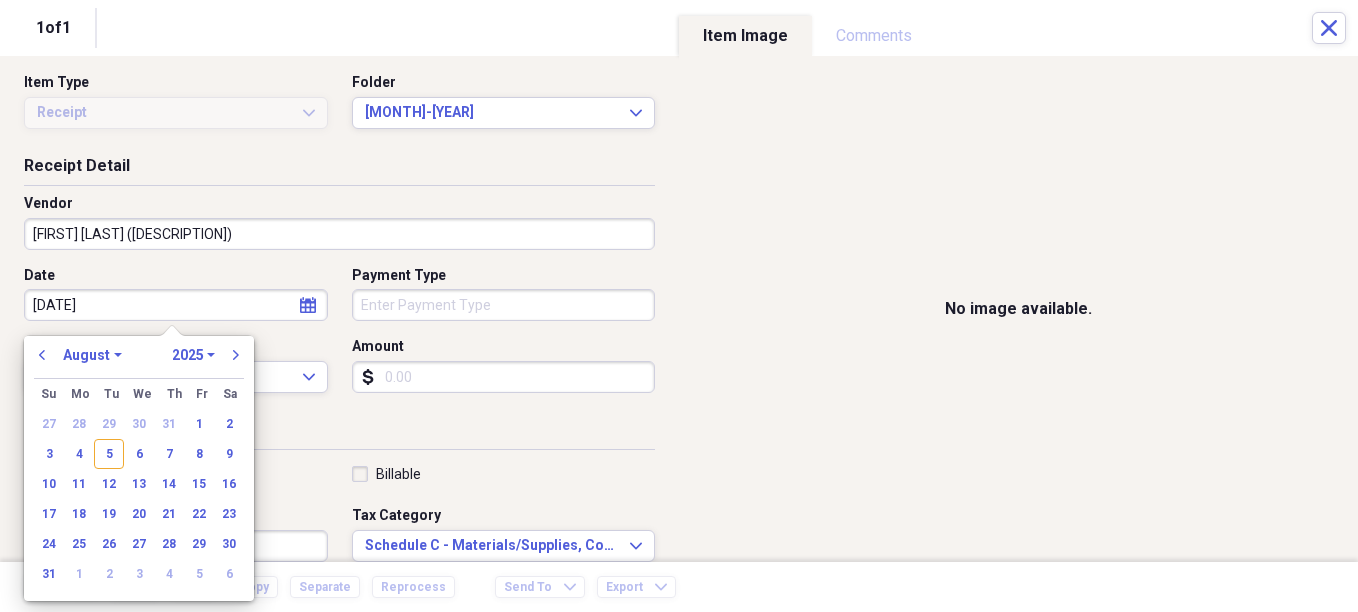 type on "[DATE]" 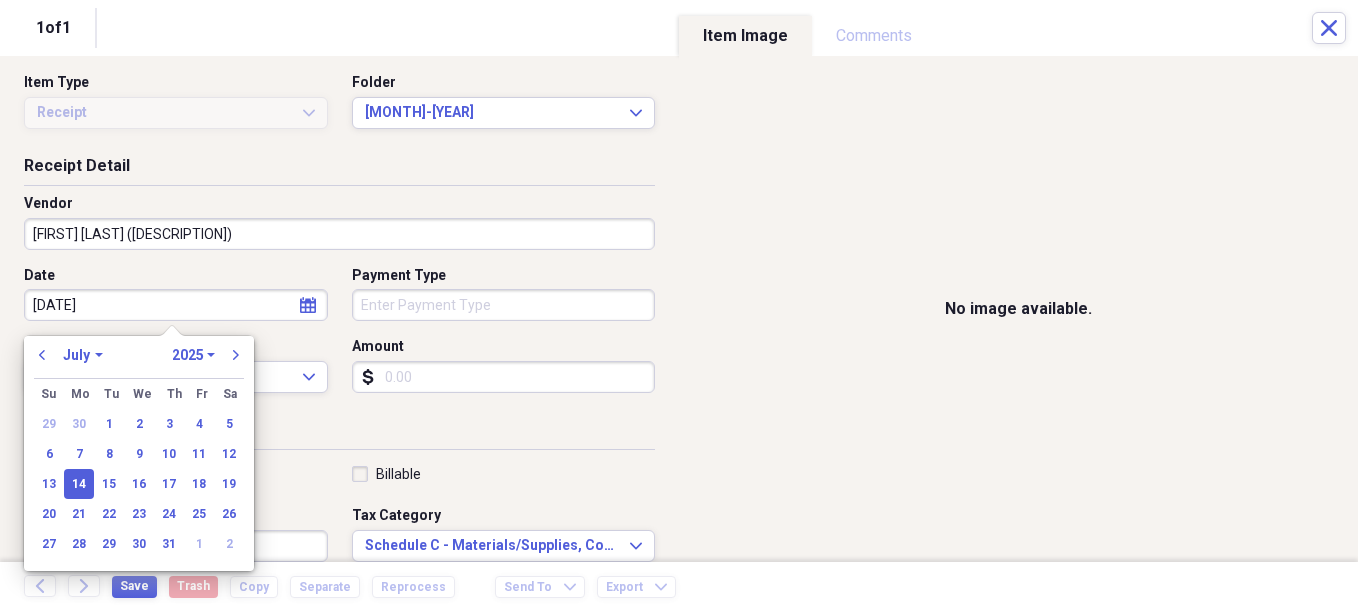 type on "07/14/2025" 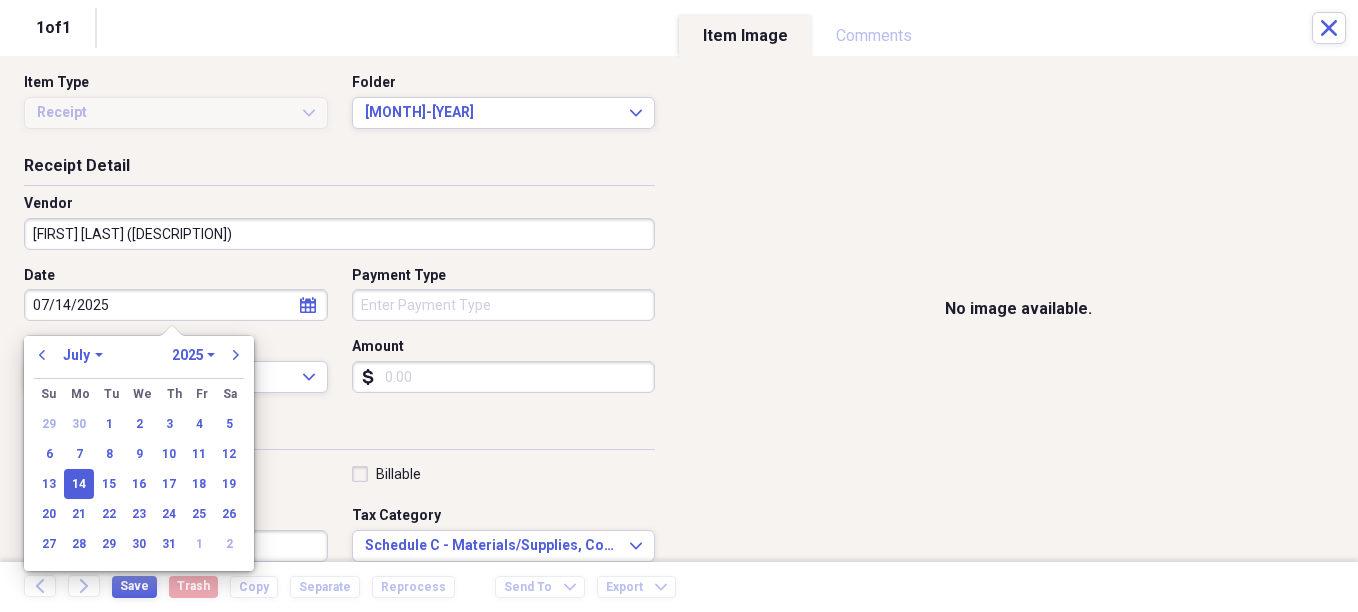 click on "Organize My Files Collapse Unfiled Needs Review Unfiled All Files Unfiled Unfiled Unfiled Saved Reports Collapse My Cabinet Christie's Cabinet Add Folder Expand Folder Avalon Power & Lighting Add Folder Expand Folder Cape May County Architect Add Folder Collapse Open Folder Hands Too Bait & Tackle Add Folder Folder 2021 Add Folder Folder 2022 Add Folder Expand Folder 2023 Add Folder Folder 2024 Add Folder Collapse Open Folder 2025 Add Folder Folder 1-2025 Add Folder Folder 10-2025 Add Folder Folder 11-2025 Add Folder Folder 12-2025 Add Folder Folder 2-2025 Add Folder Folder 3-2025 Add Folder Folder 4-2025 Add Folder Folder 5-2025 Add Folder Folder 6-2025 Add Folder Folder 7-2025 Add Folder Folder 8-2025 Add Folder Folder 9-2025 Add Folder Expand Folder Hands Too - 970 Add Folder Expand Folder Home Expenses Add Folder Expand Folder Inactive Add Folder Expand Folder JMM Studios Add Folder Folder Kevin Clifford 2024 Add Folder Expand Folder Pandemonium Fiberglass Add Folder Trash Trash Bill My Customers Expand 1" at bounding box center (679, 306) 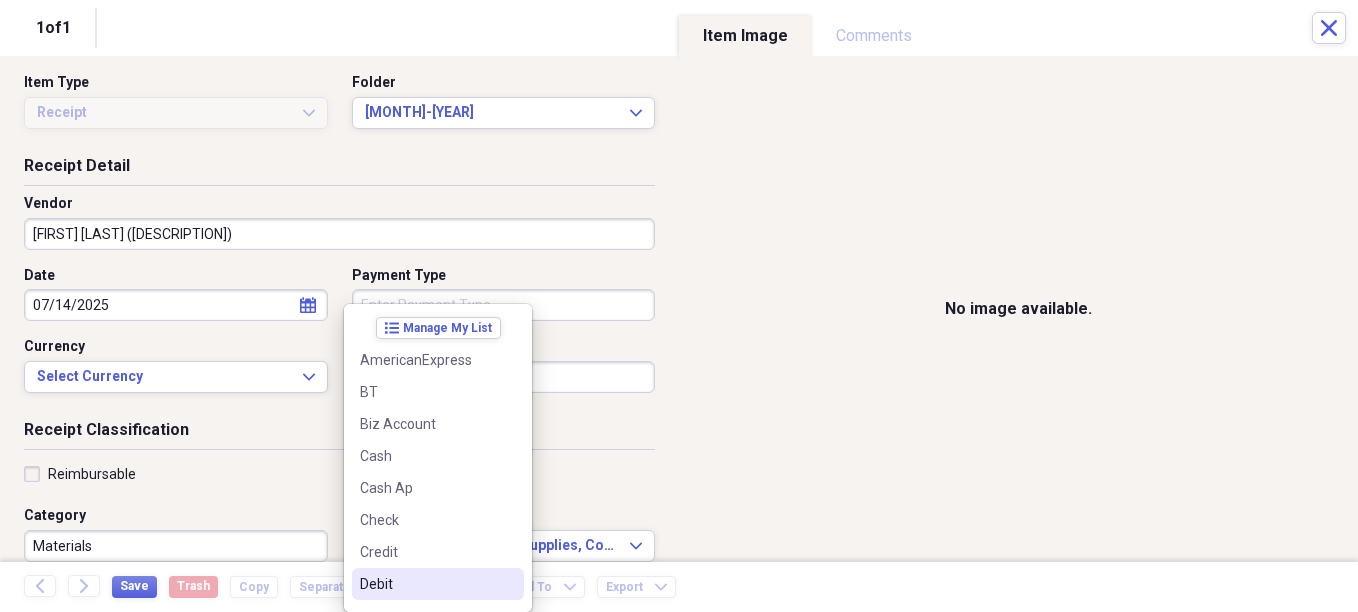 click on "Debit" at bounding box center [438, 584] 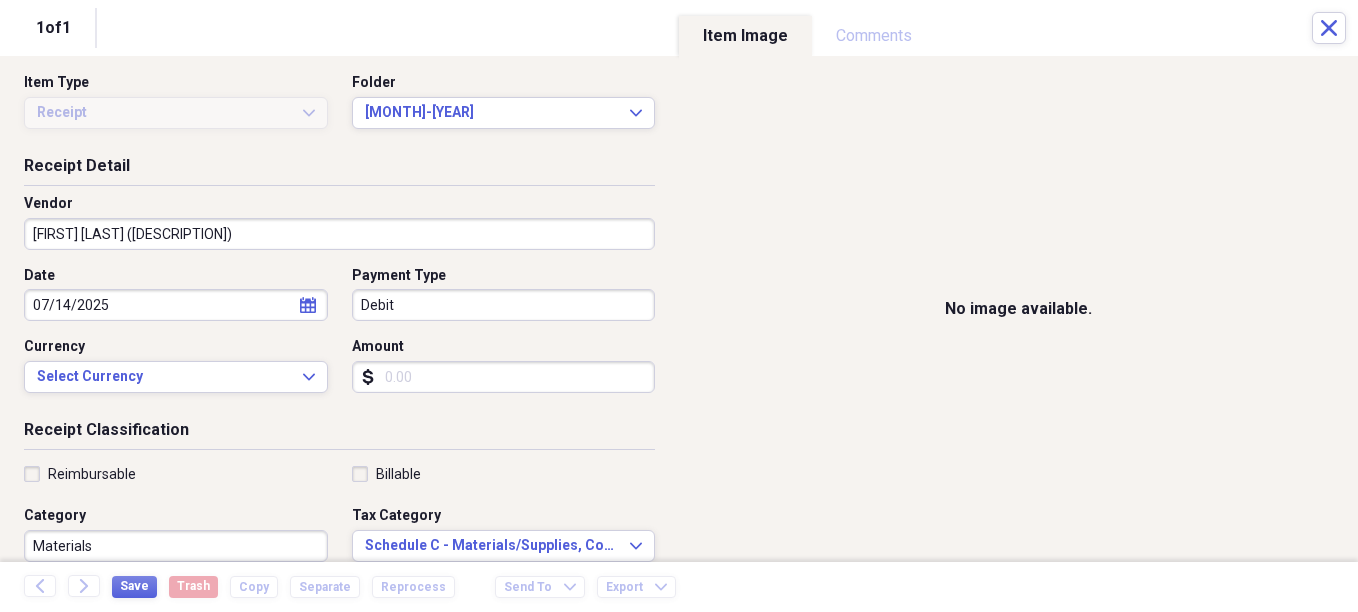 drag, startPoint x: 451, startPoint y: 390, endPoint x: 454, endPoint y: 380, distance: 10.440307 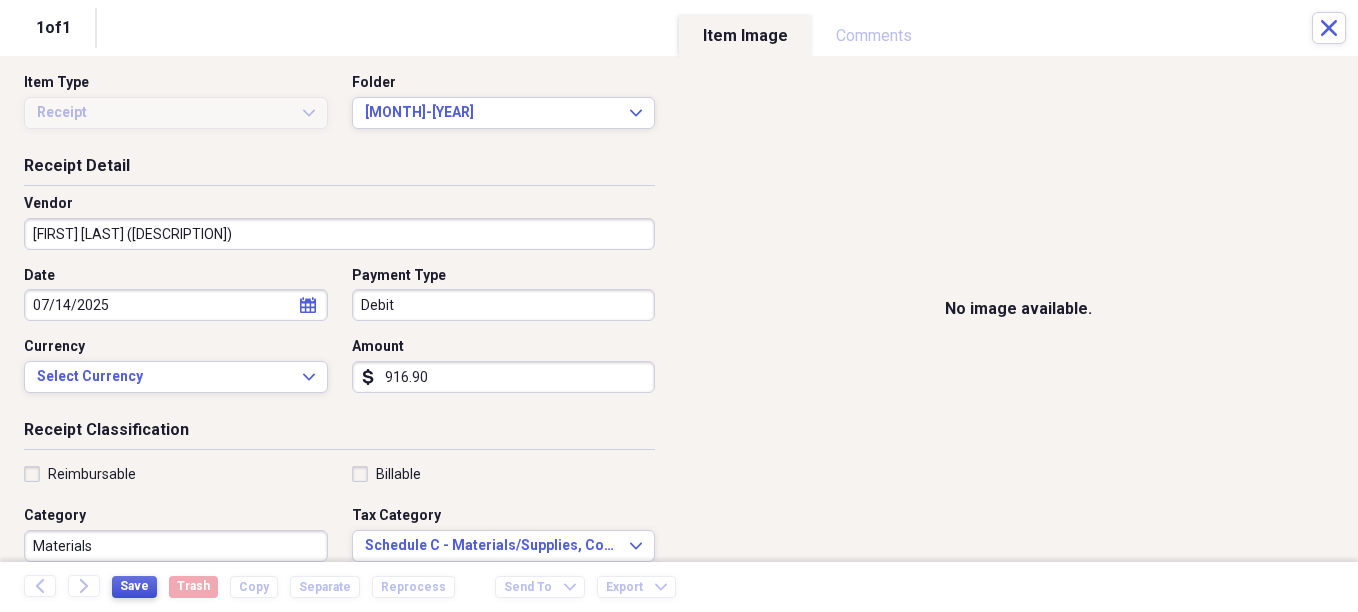 type on "916.90" 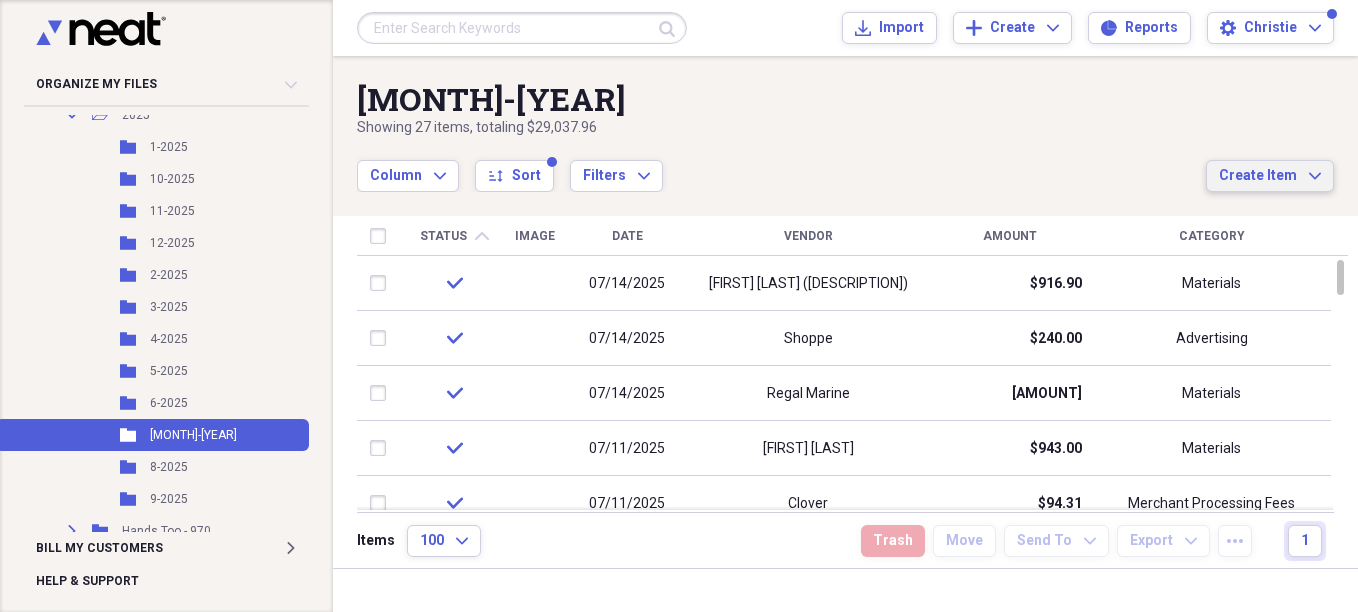 click on "Create Item" at bounding box center [1258, 176] 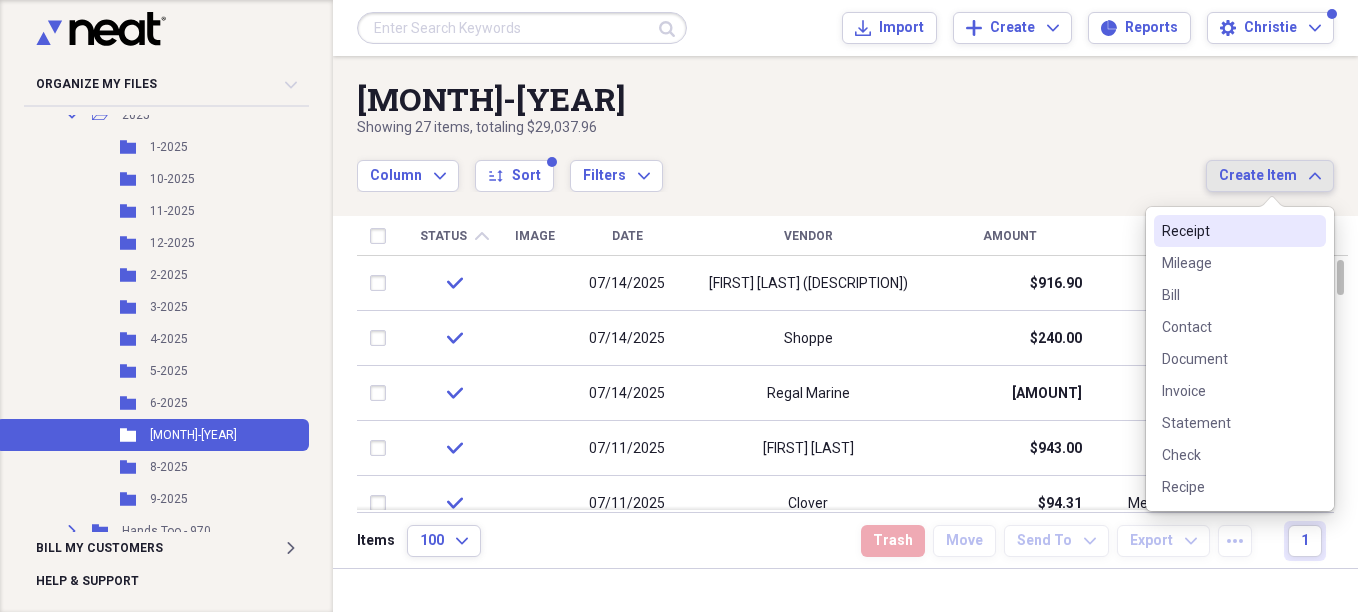 click on "Receipt" at bounding box center (1228, 231) 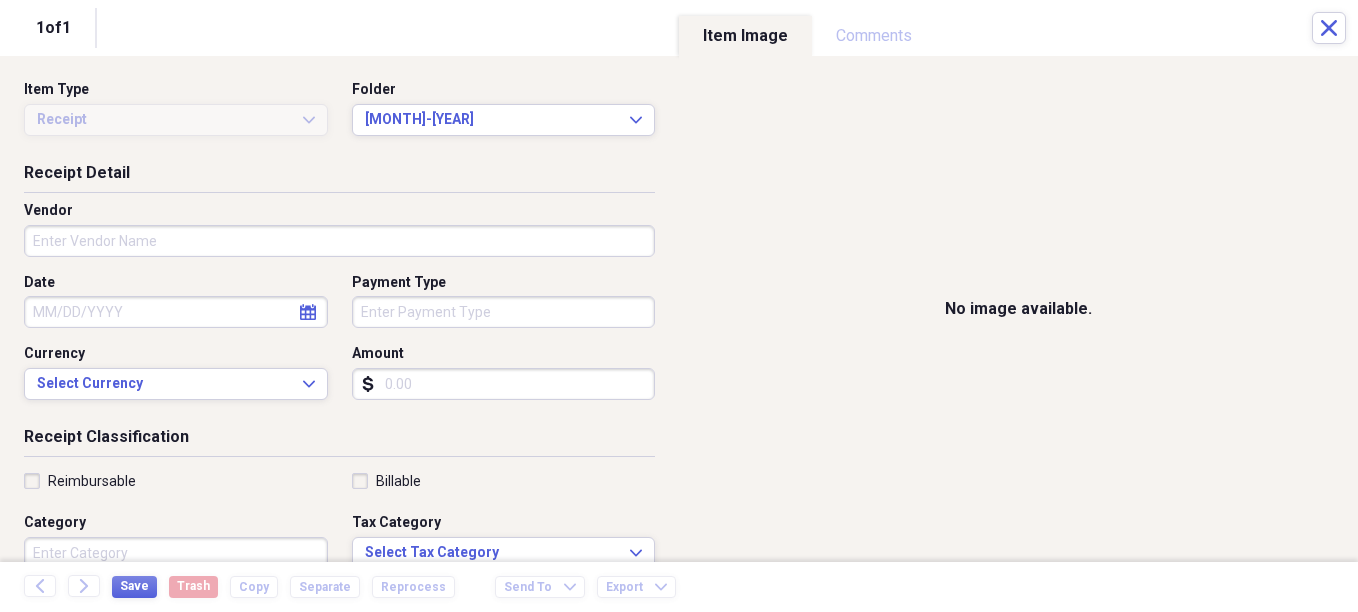 click on "Vendor" at bounding box center (339, 241) 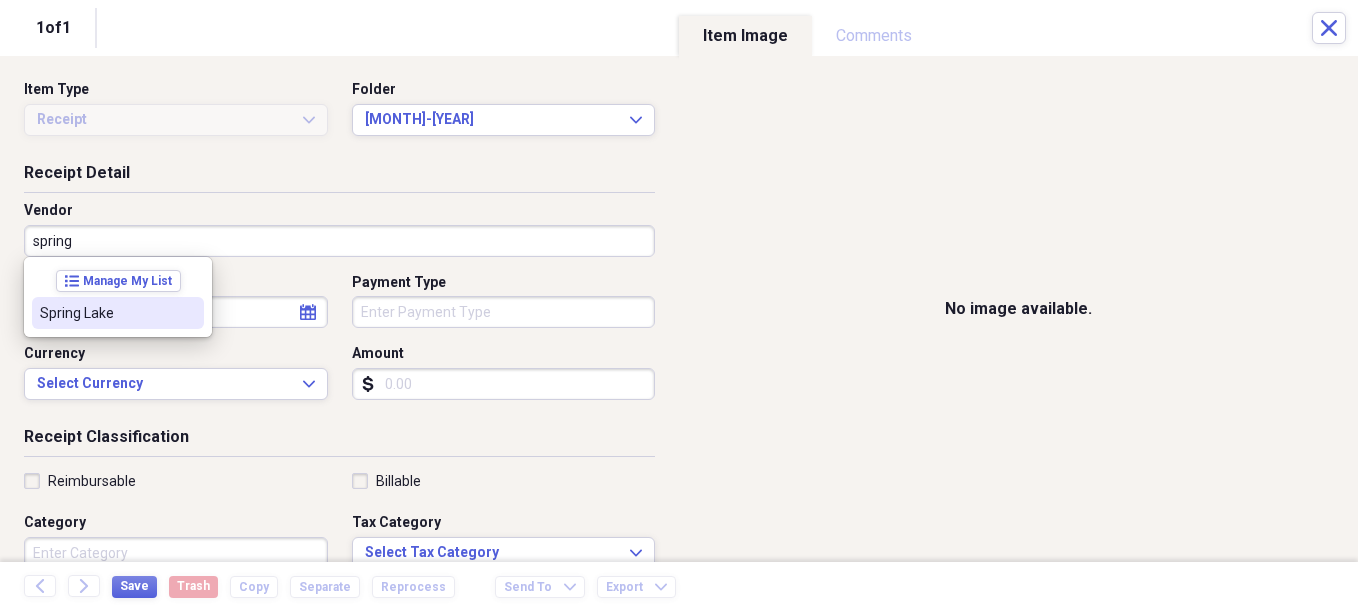 click on "Spring Lake" at bounding box center (106, 313) 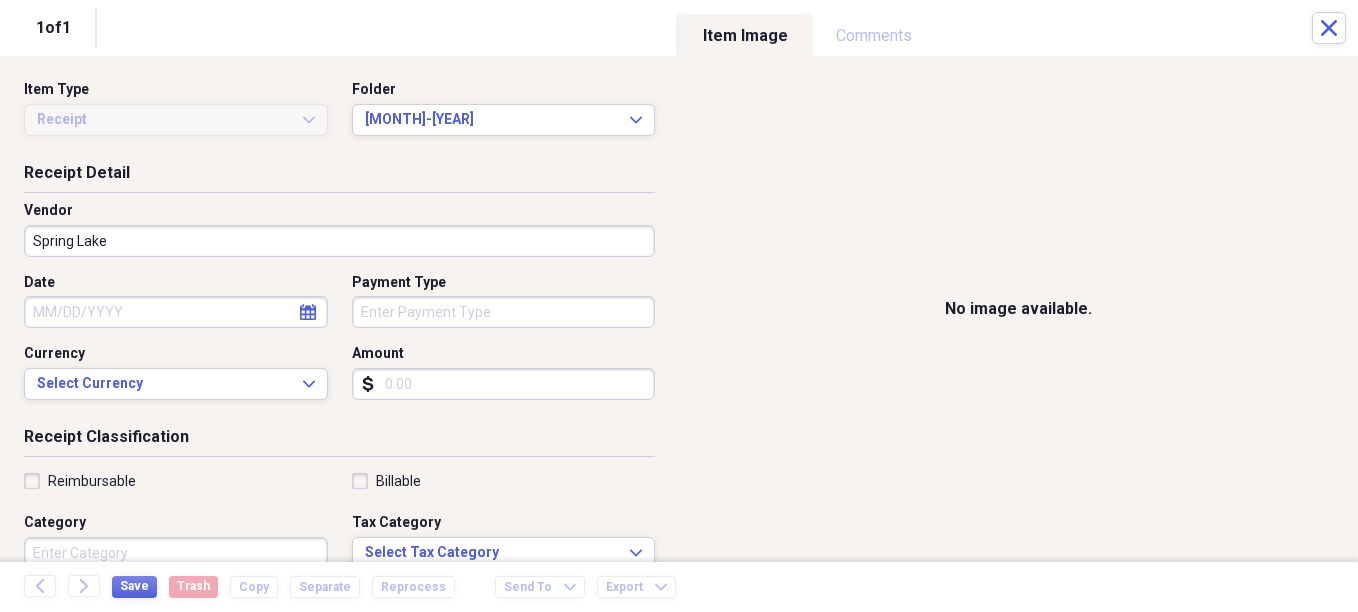 click on "Date" at bounding box center (176, 312) 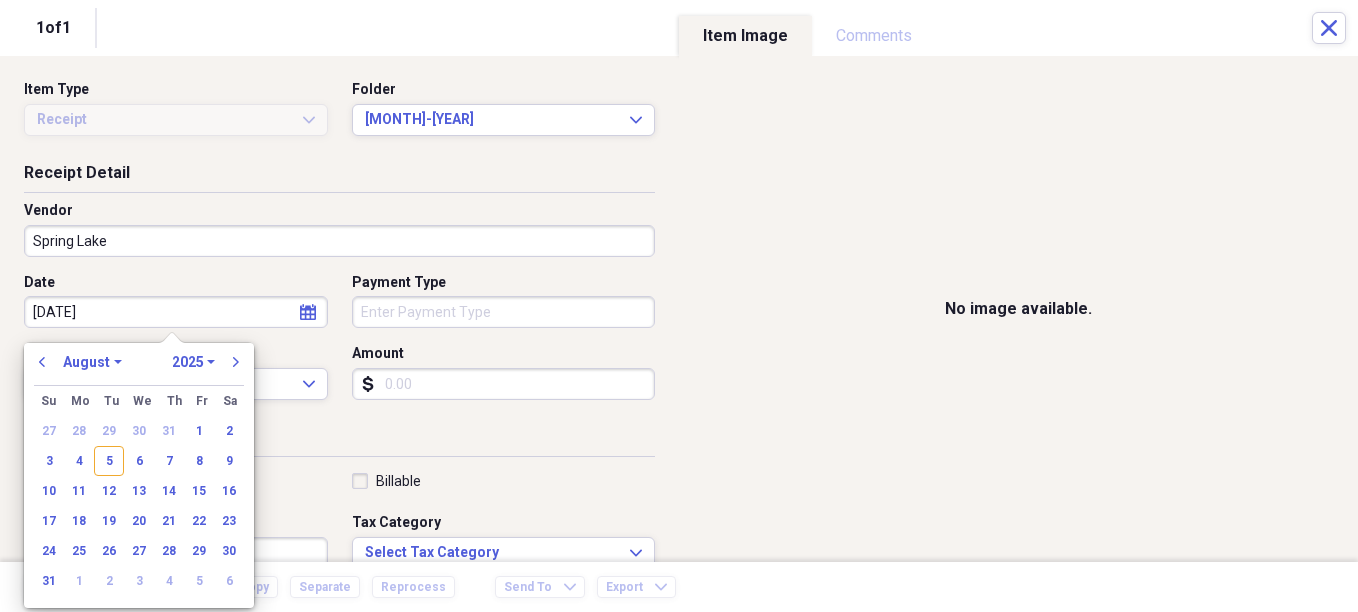 type on "[DATE]" 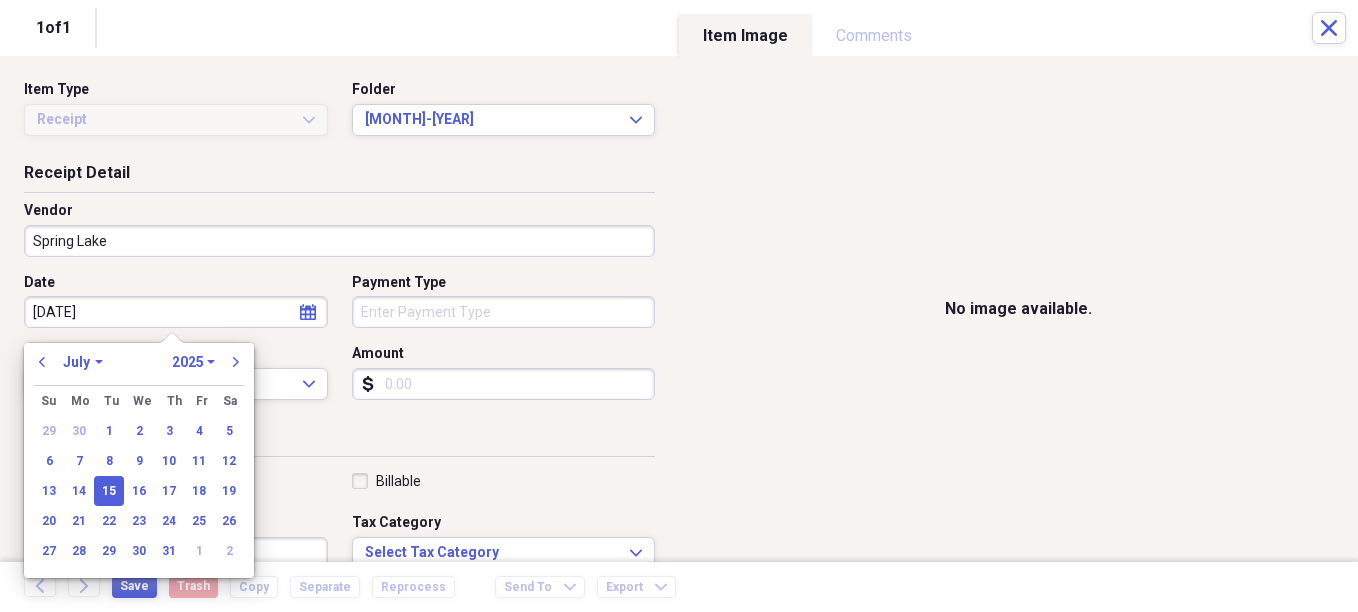 click on "Currency Select Currency Expand" at bounding box center (182, 372) 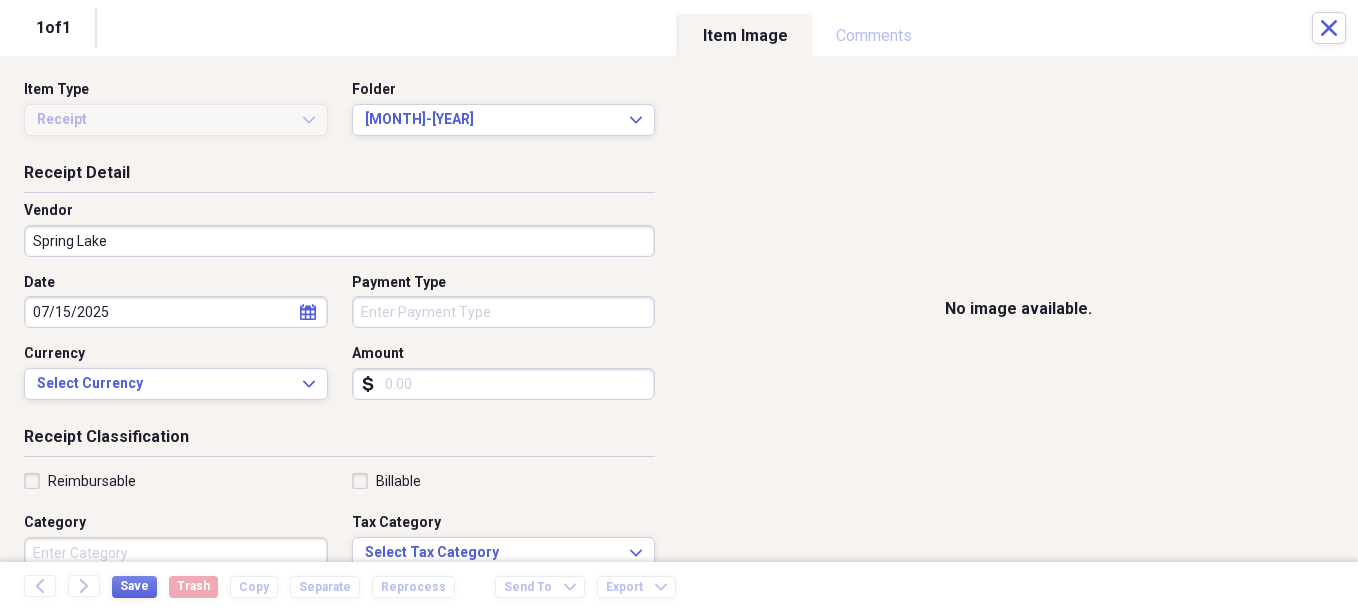 click on "Payment Type" at bounding box center (504, 312) 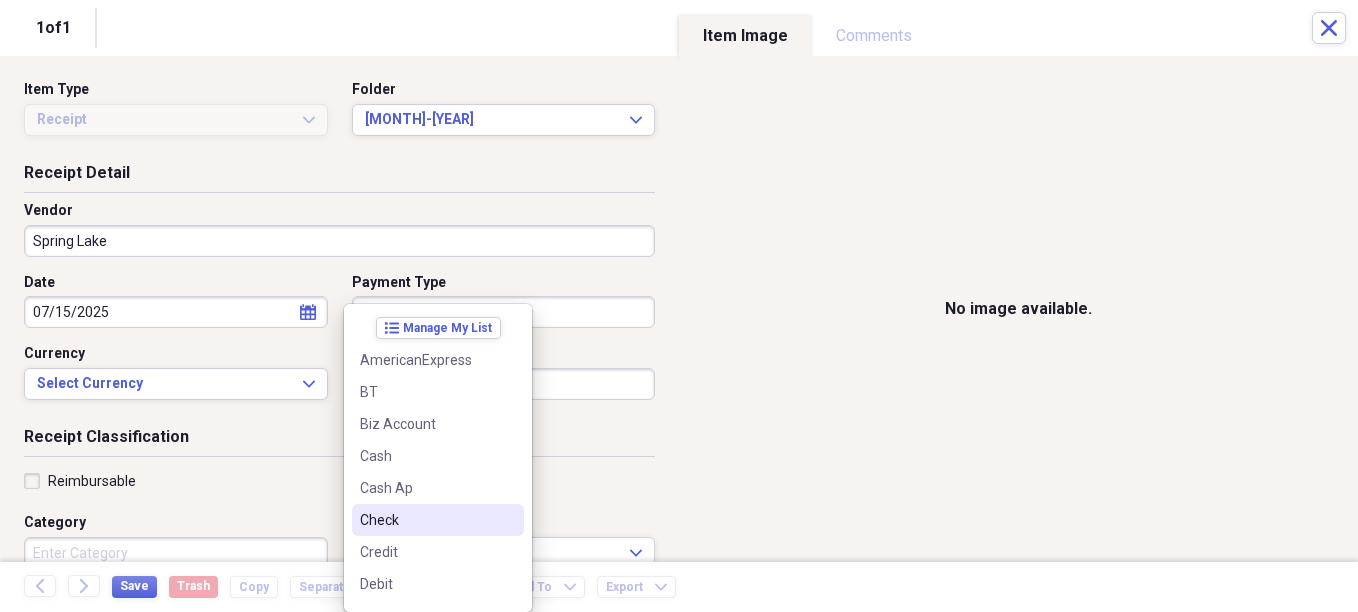 click on "Check" at bounding box center [426, 520] 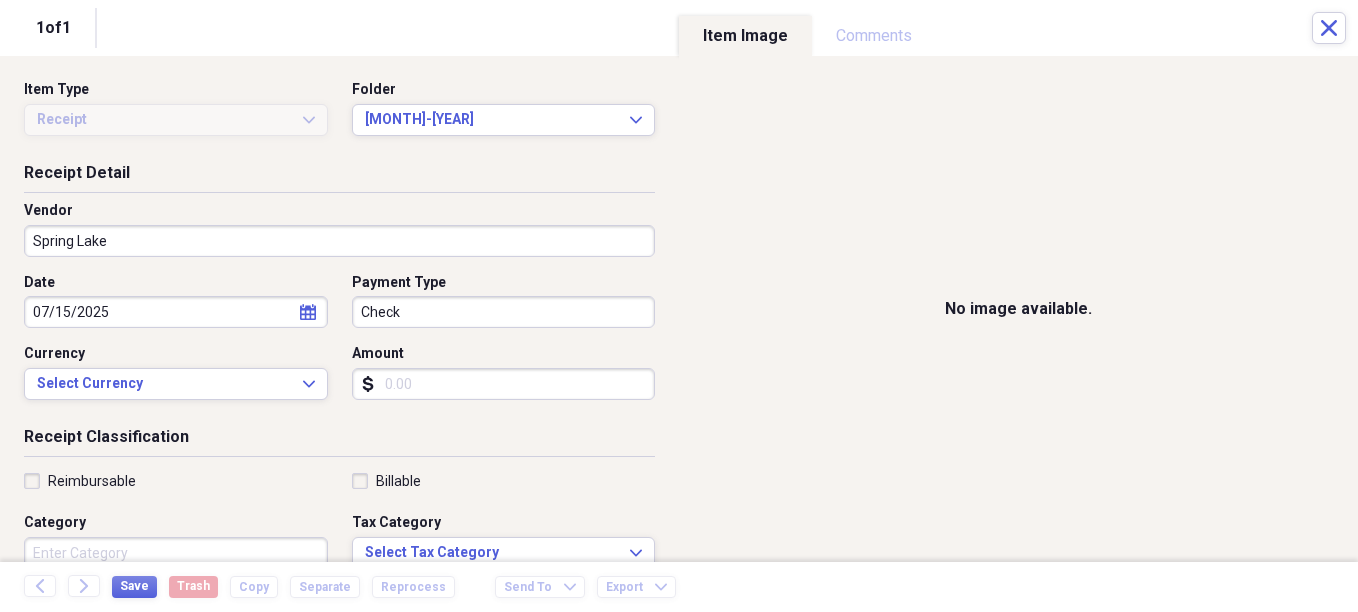 click on "Amount" at bounding box center (504, 384) 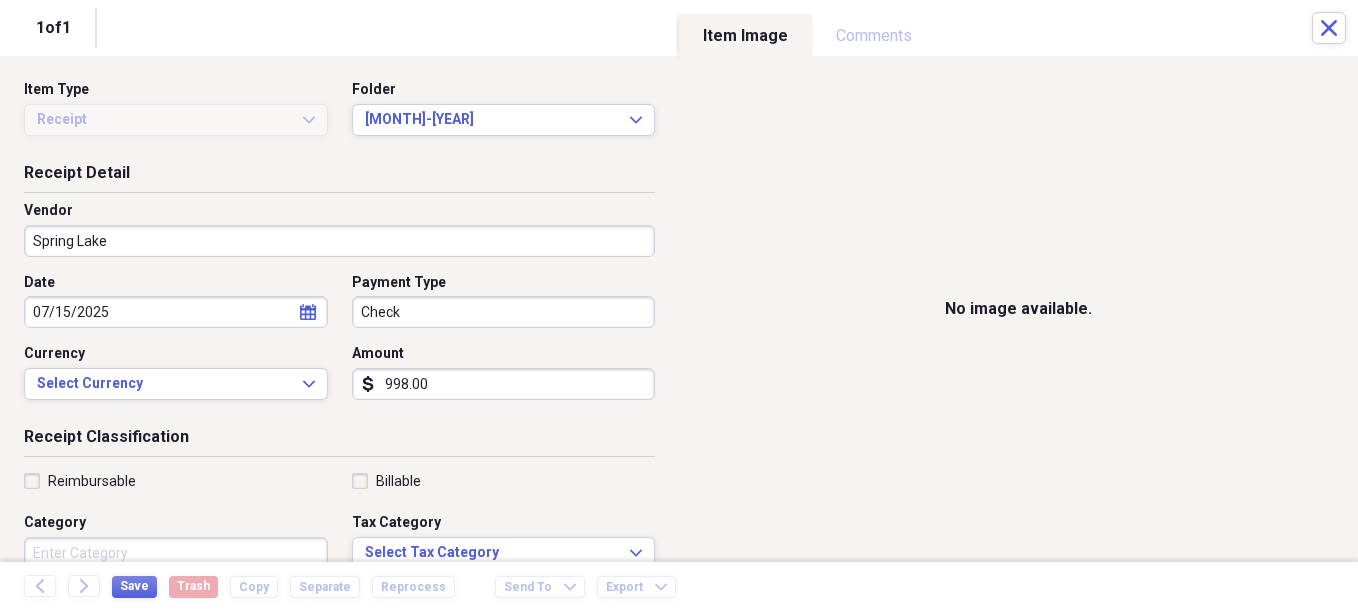 type on "998.00" 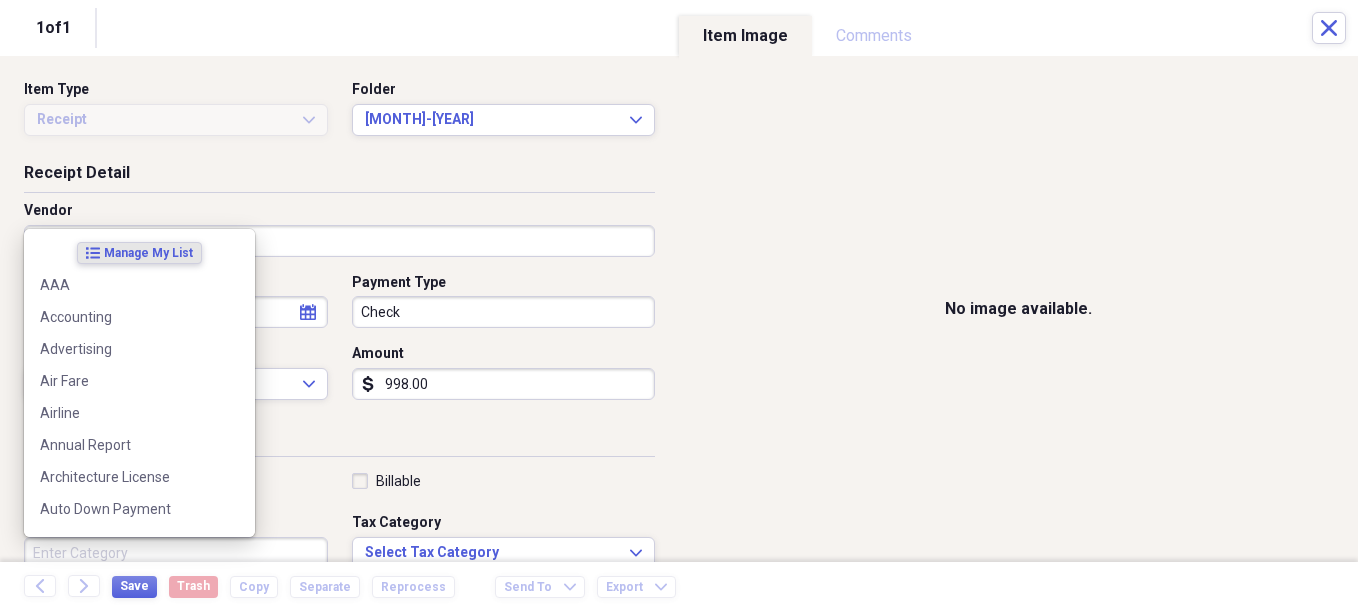 click on "Category" at bounding box center [176, 553] 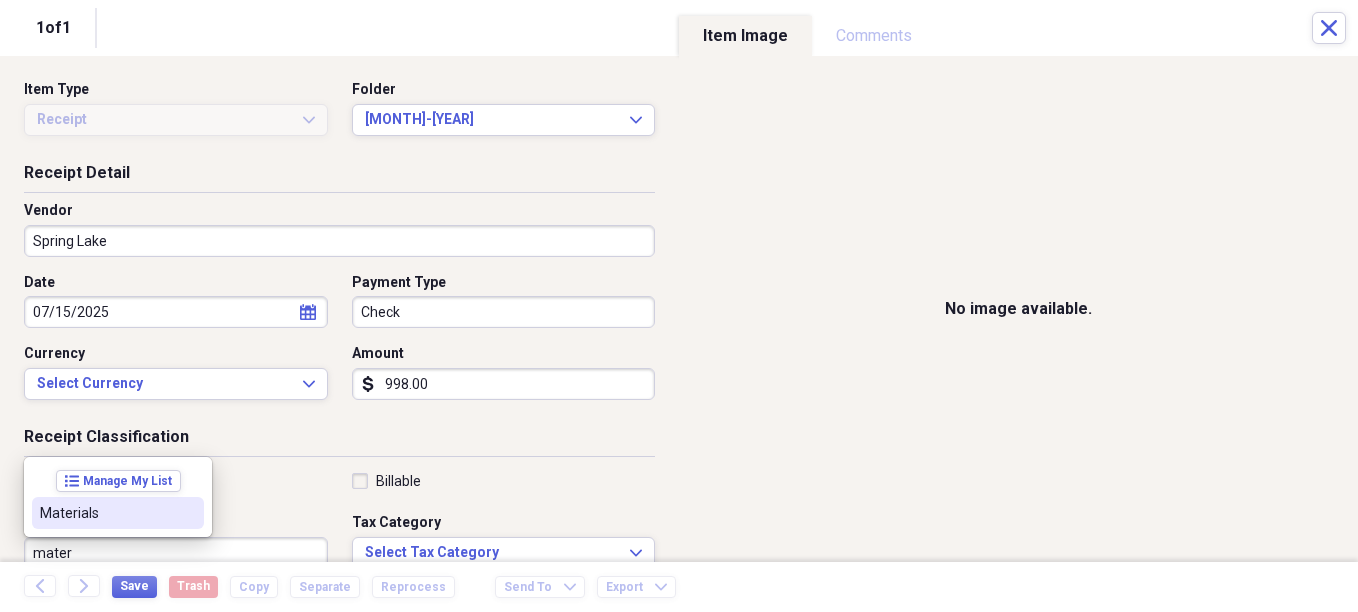 click on "Materials" at bounding box center [106, 513] 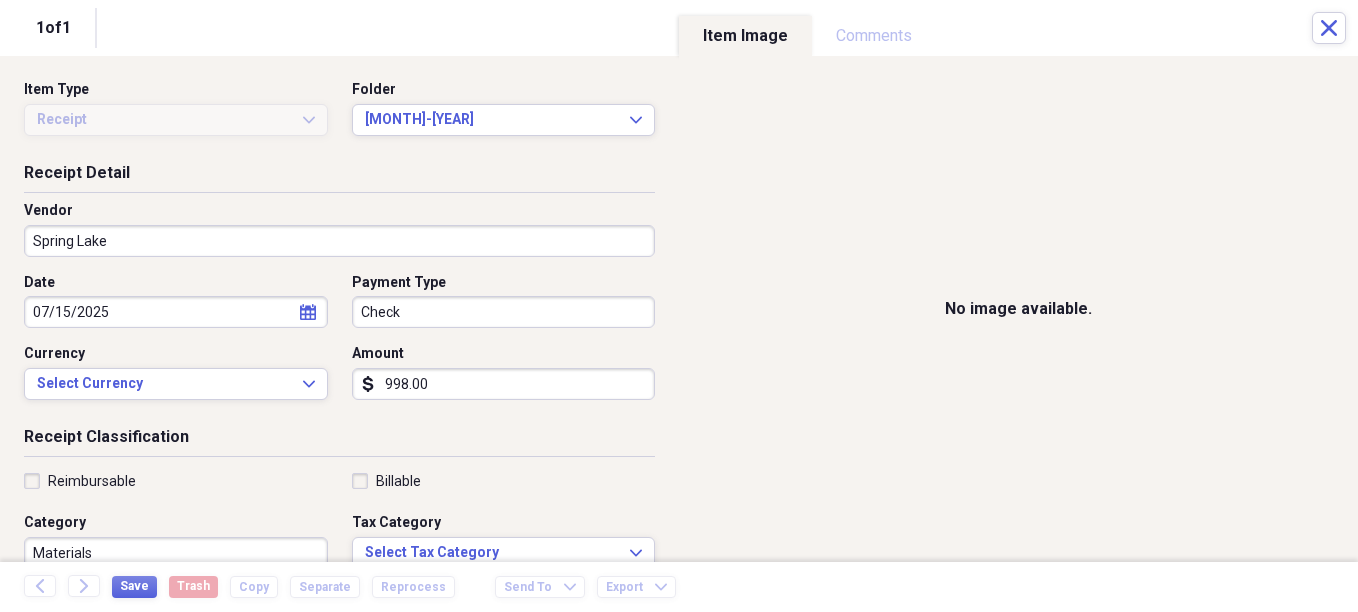 scroll, scrollTop: 7, scrollLeft: 0, axis: vertical 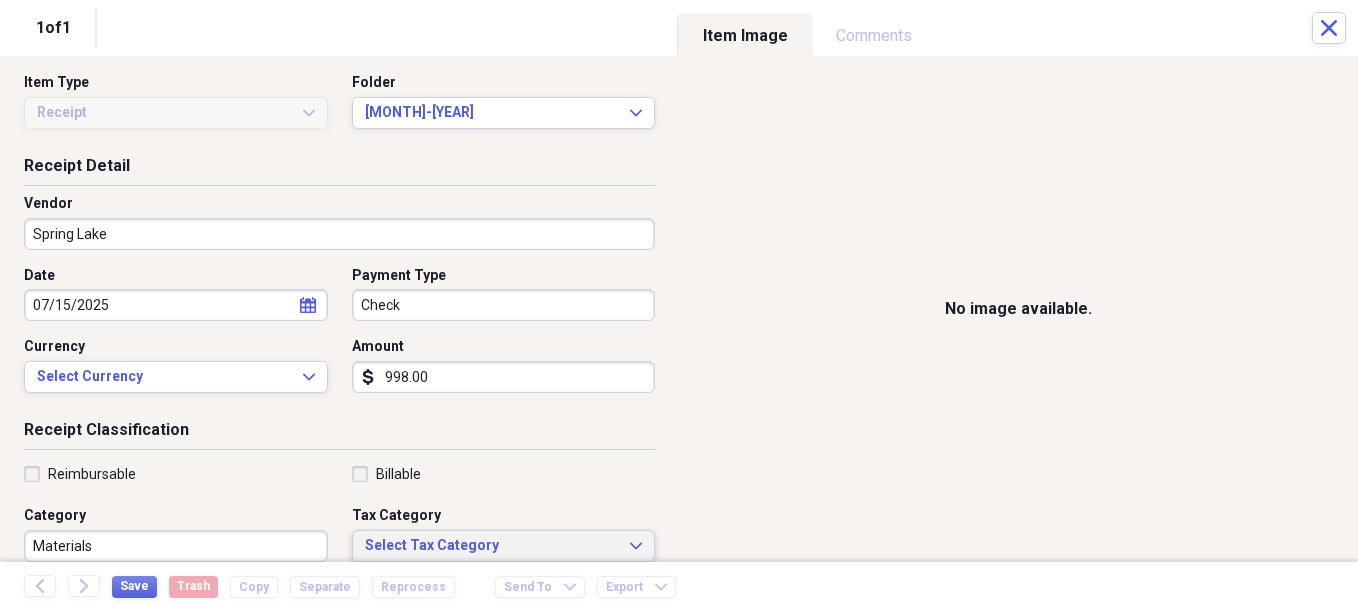 click on "Select Tax Category Expand" at bounding box center (504, 546) 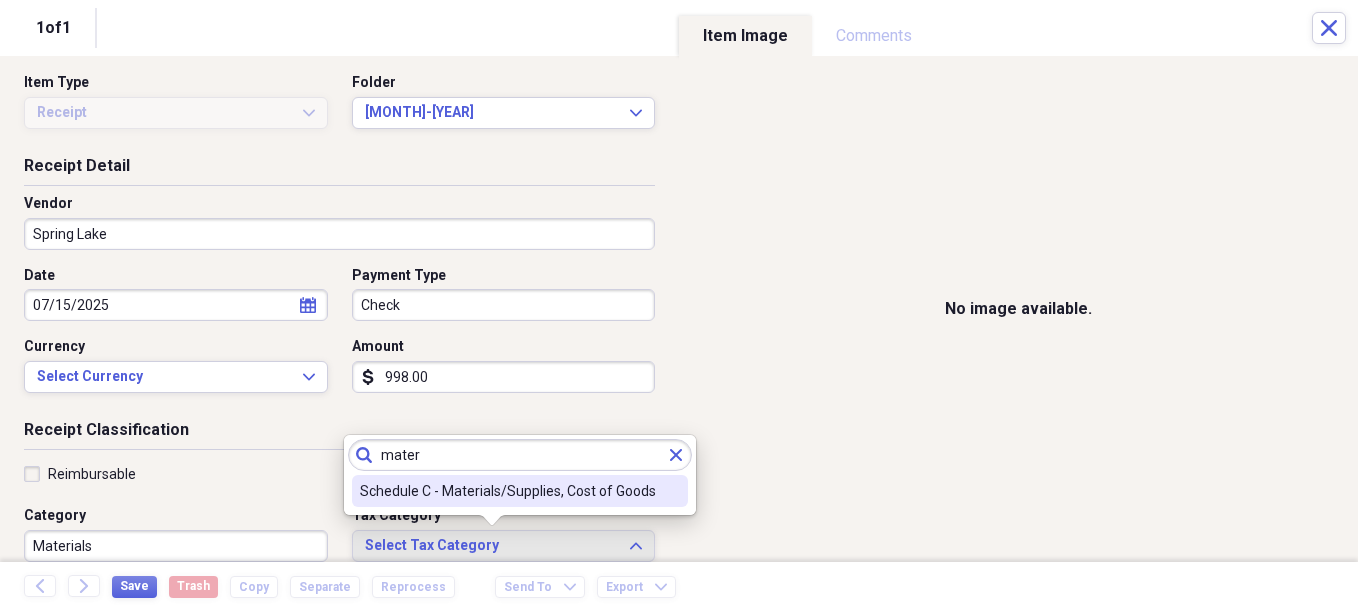 type on "mater" 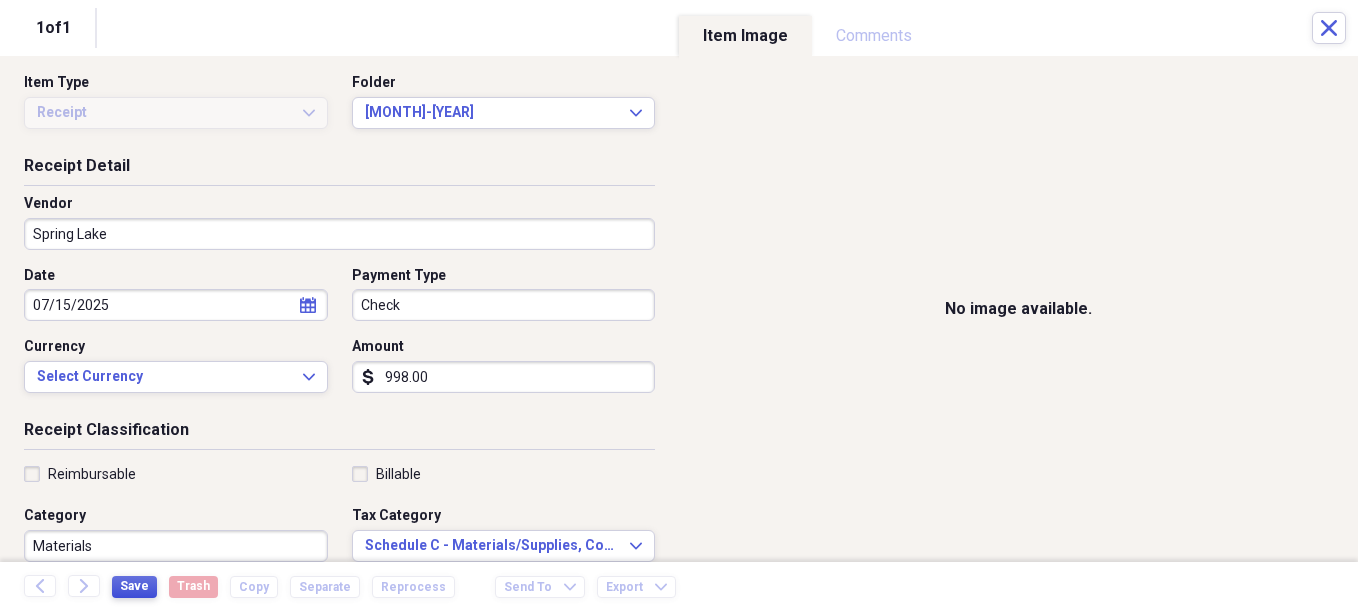 click on "Save" at bounding box center (134, 587) 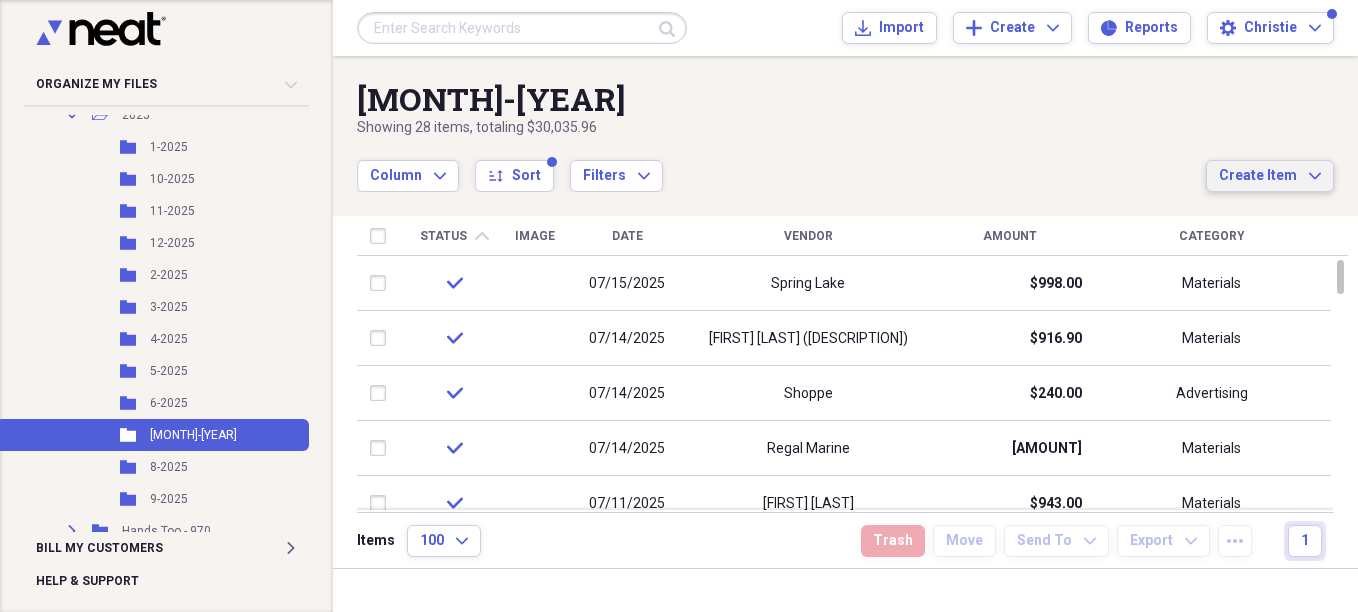 click on "Create Item" at bounding box center (1258, 176) 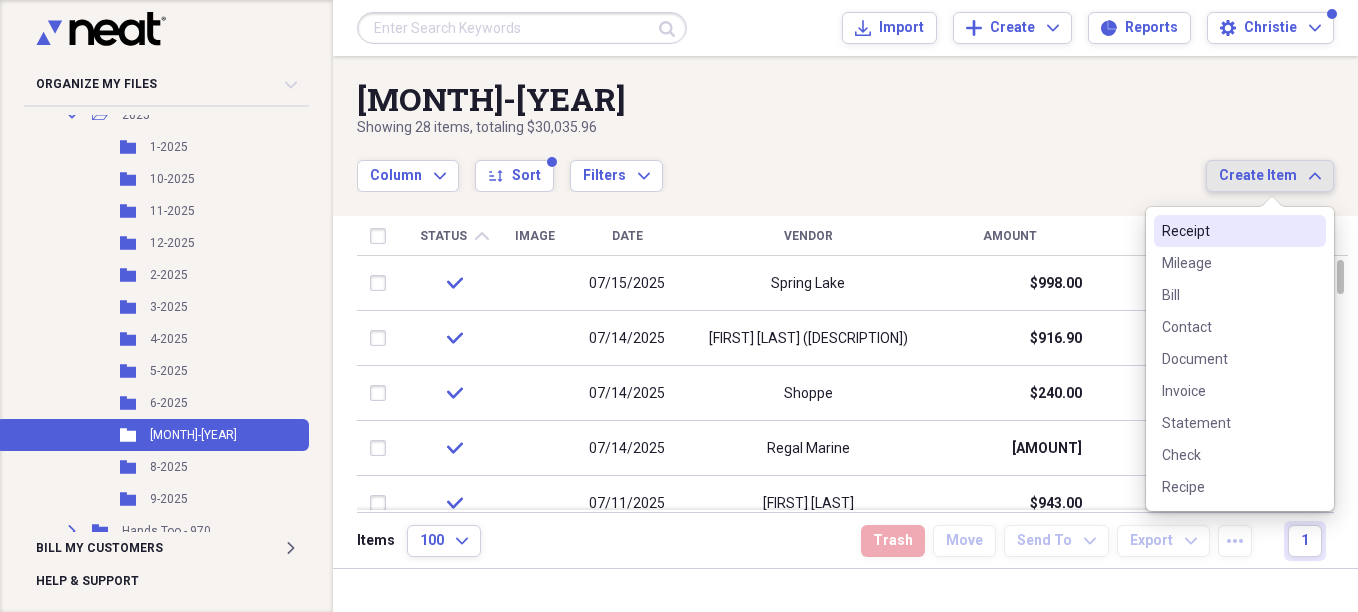 click on "Receipt" at bounding box center [1228, 231] 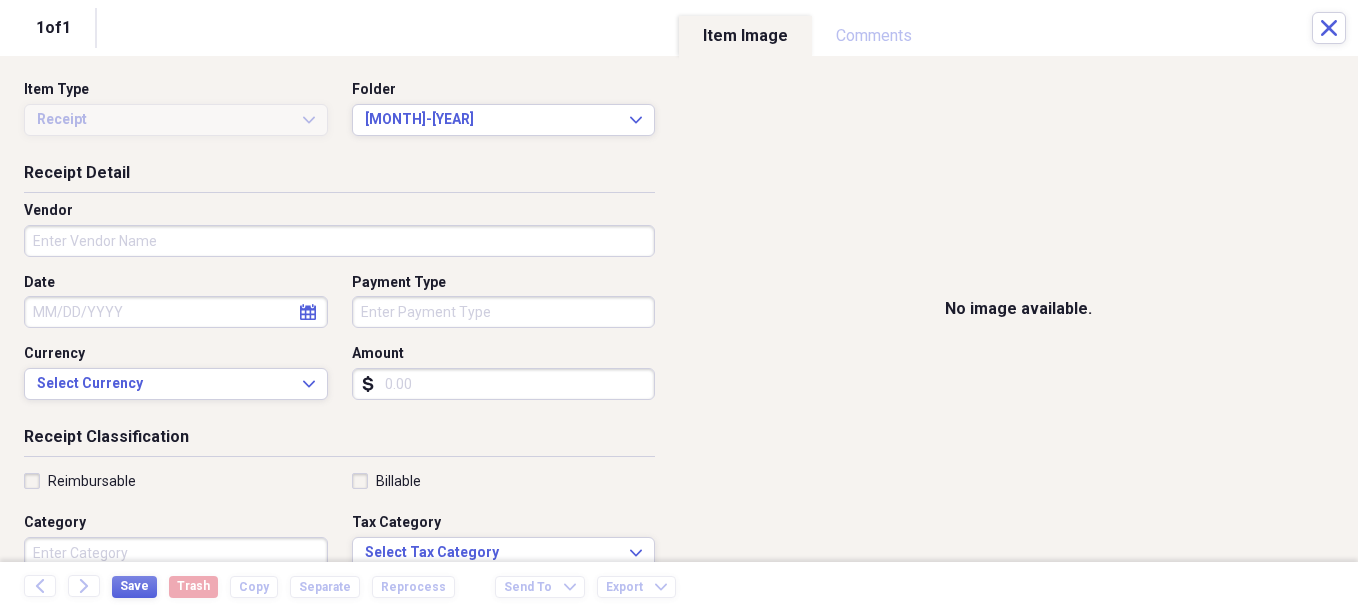 click on "Vendor" at bounding box center [339, 237] 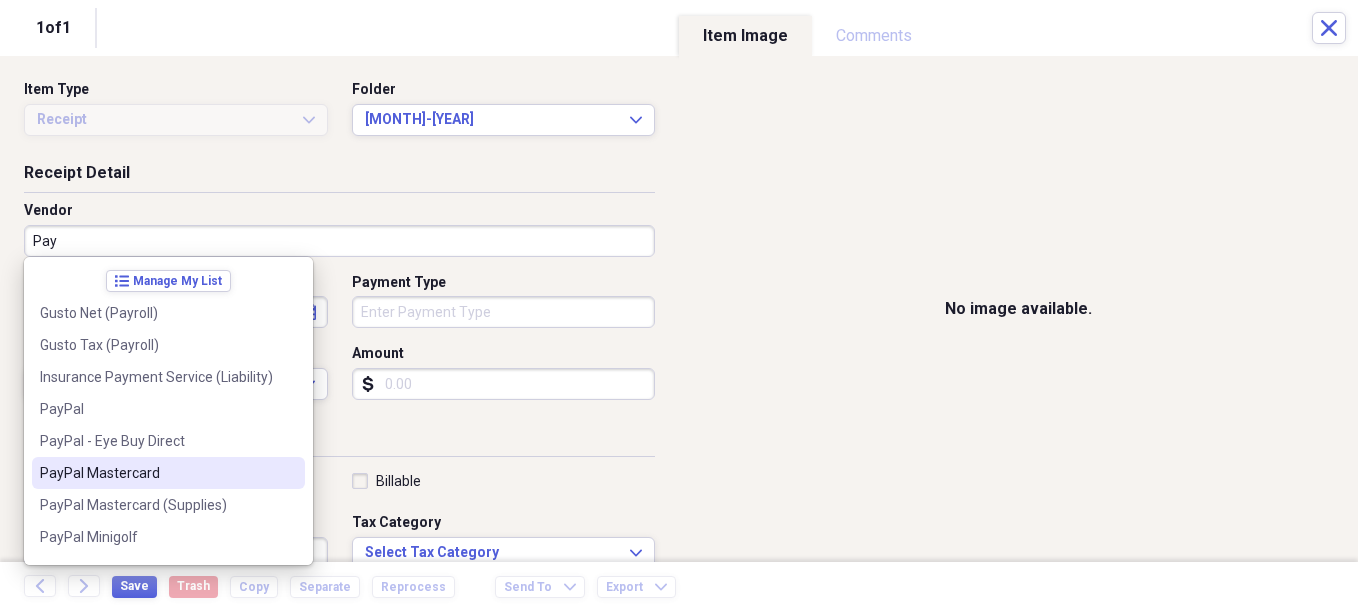 click on "PayPal Mastercard" at bounding box center [156, 473] 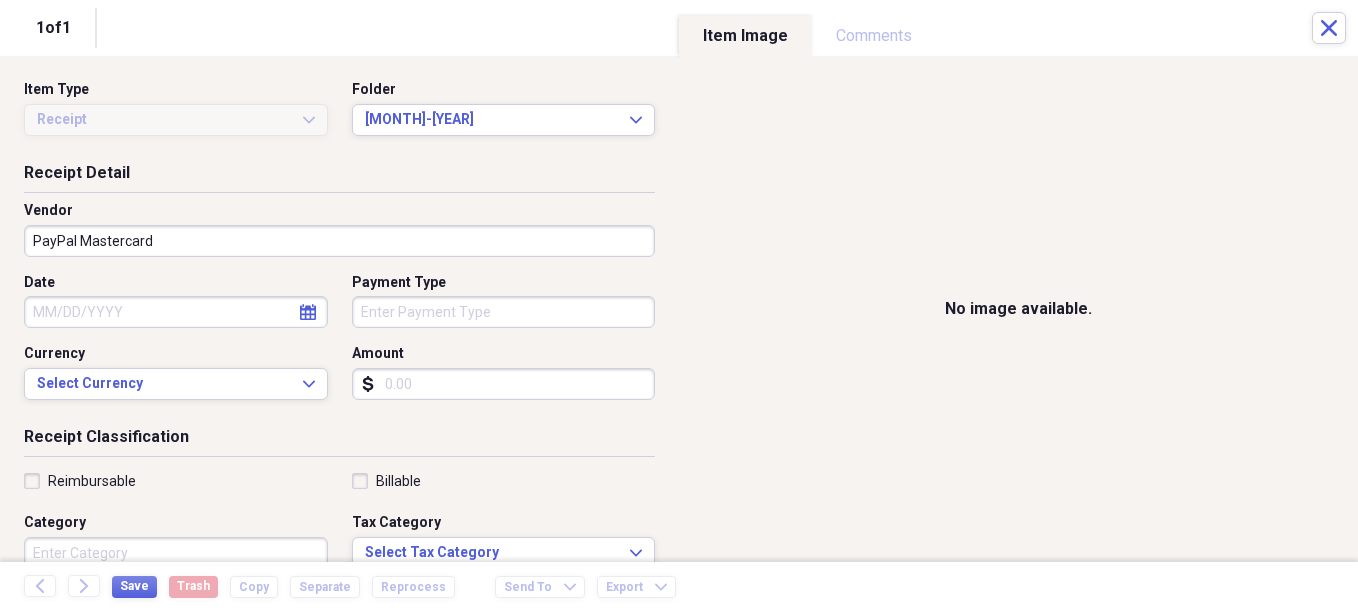 click on "Date" at bounding box center [176, 312] 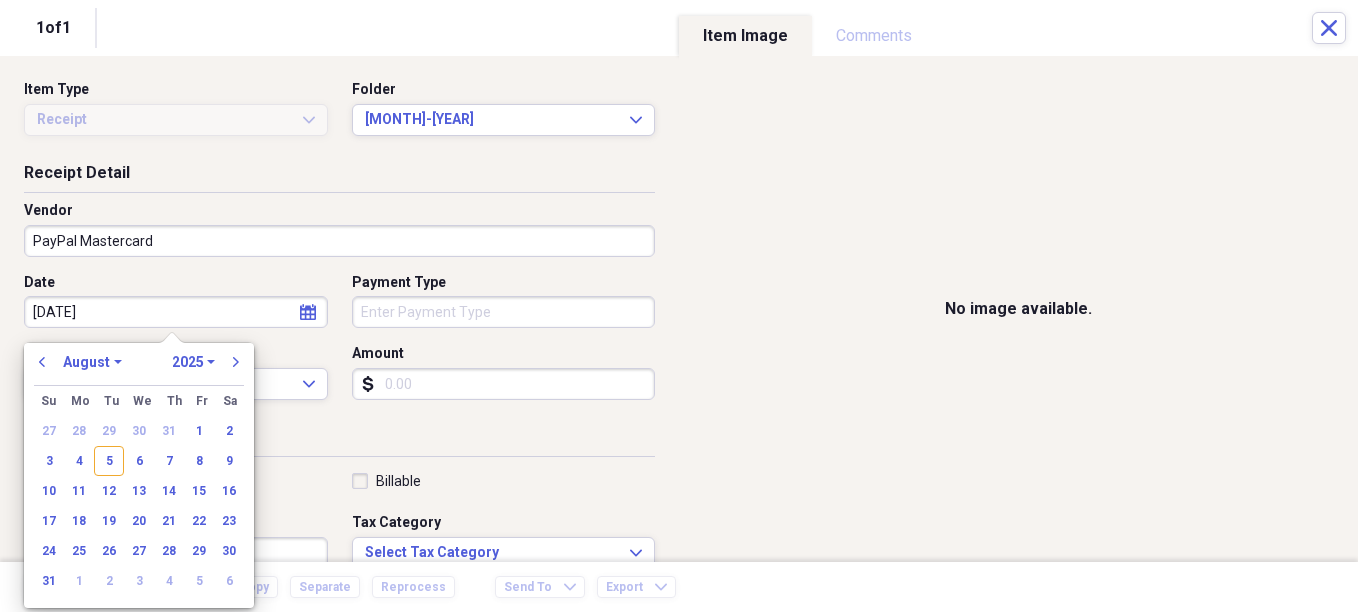 type on "[DATE]" 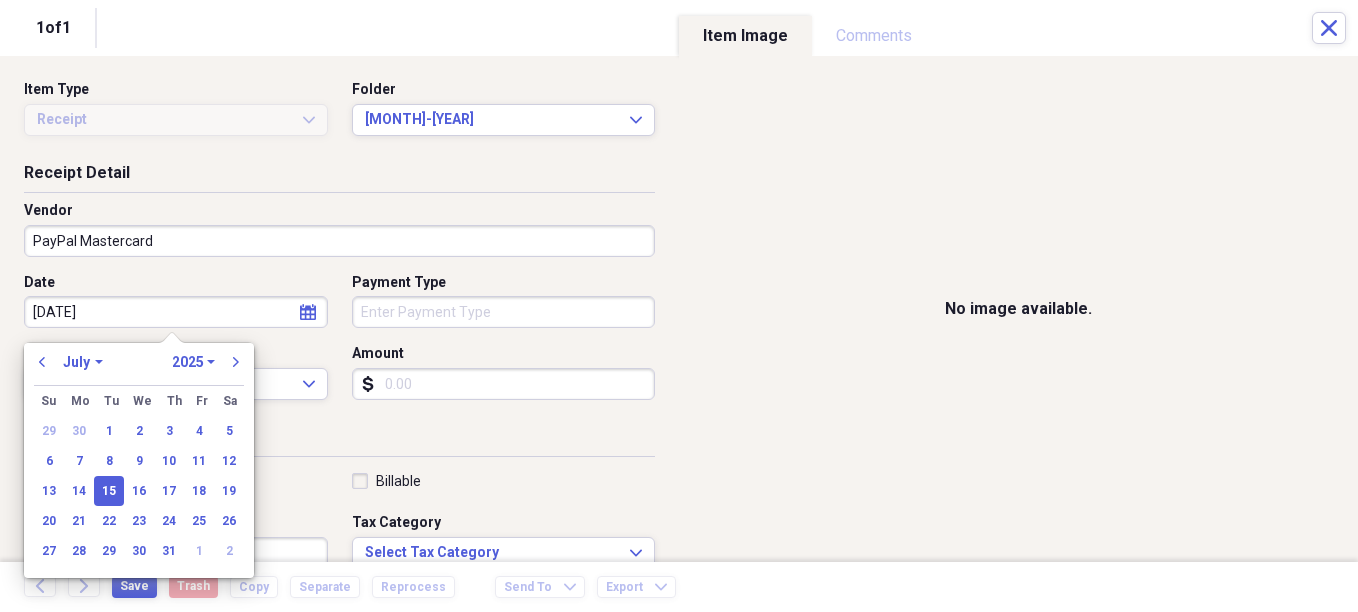 click on "Payment Type" at bounding box center [504, 312] 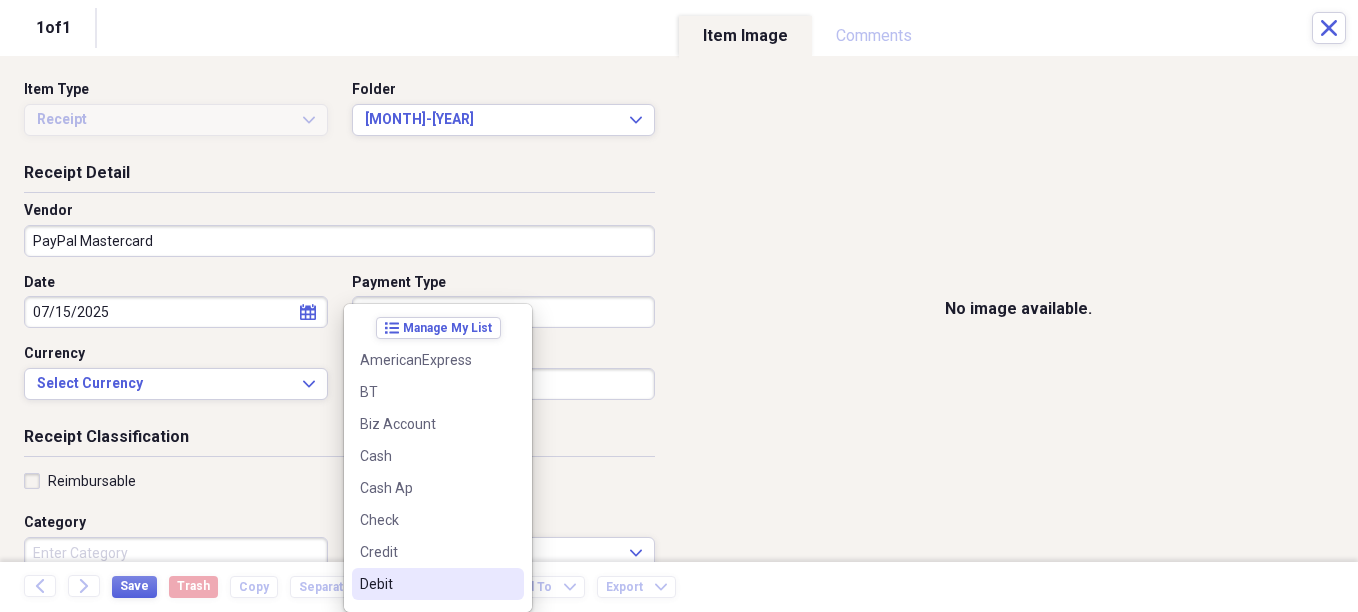 click on "Debit" at bounding box center (426, 584) 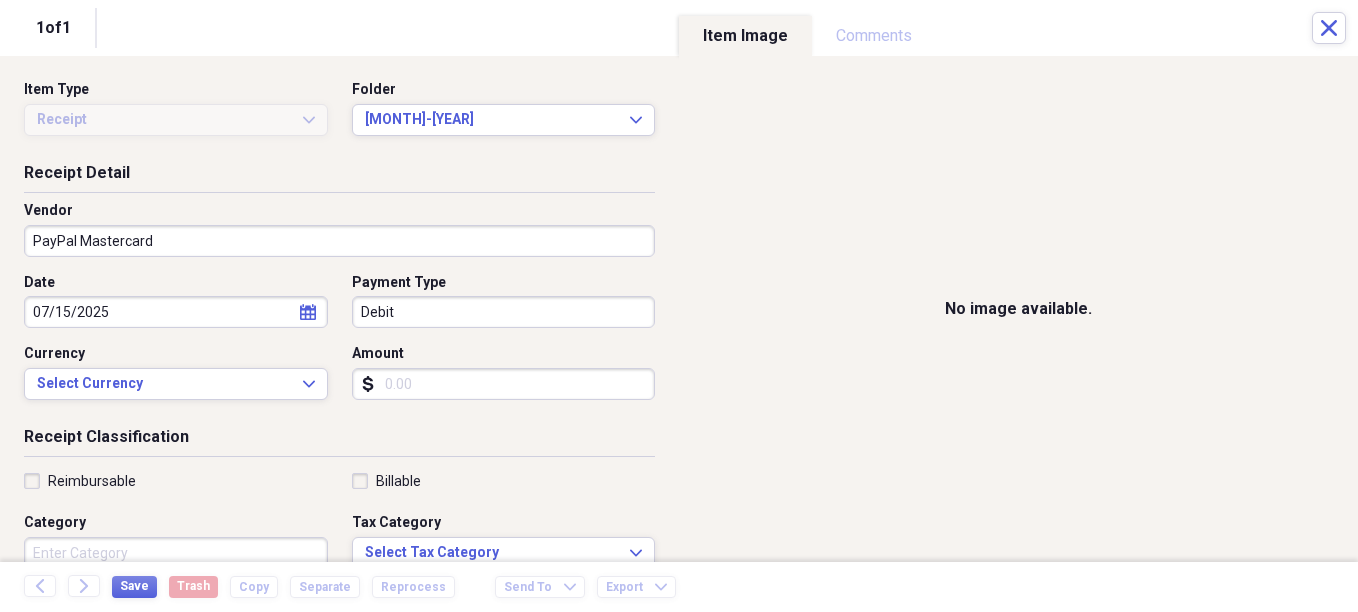 click on "Amount" at bounding box center (504, 384) 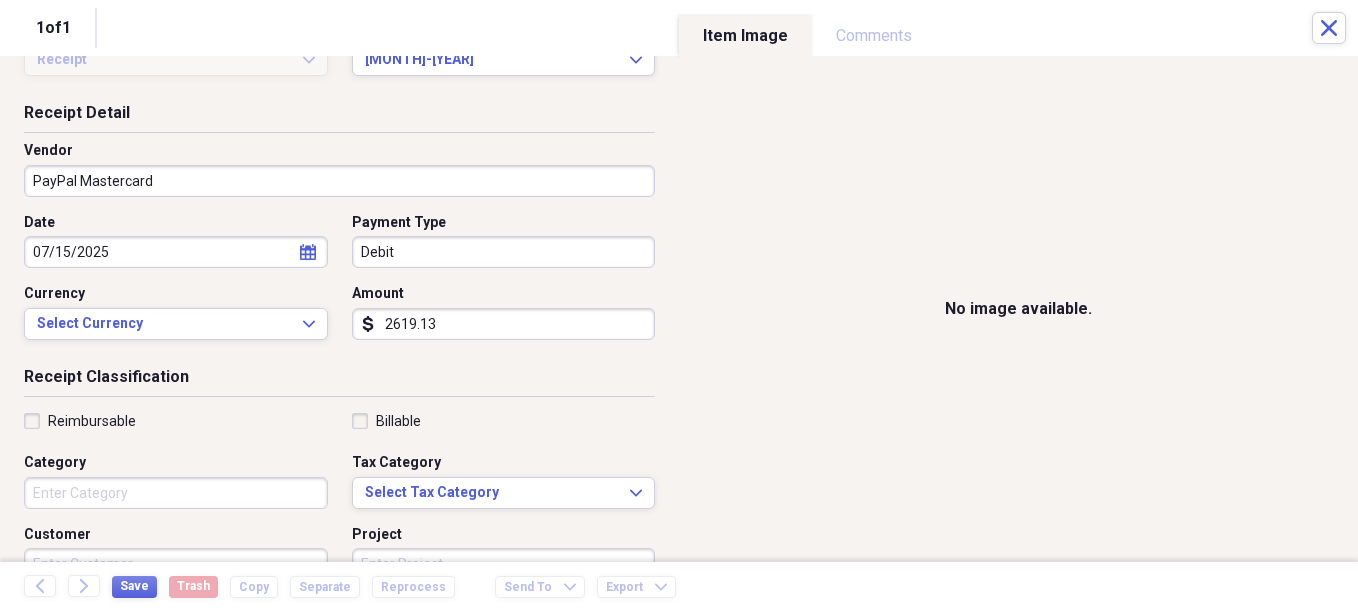 scroll, scrollTop: 100, scrollLeft: 0, axis: vertical 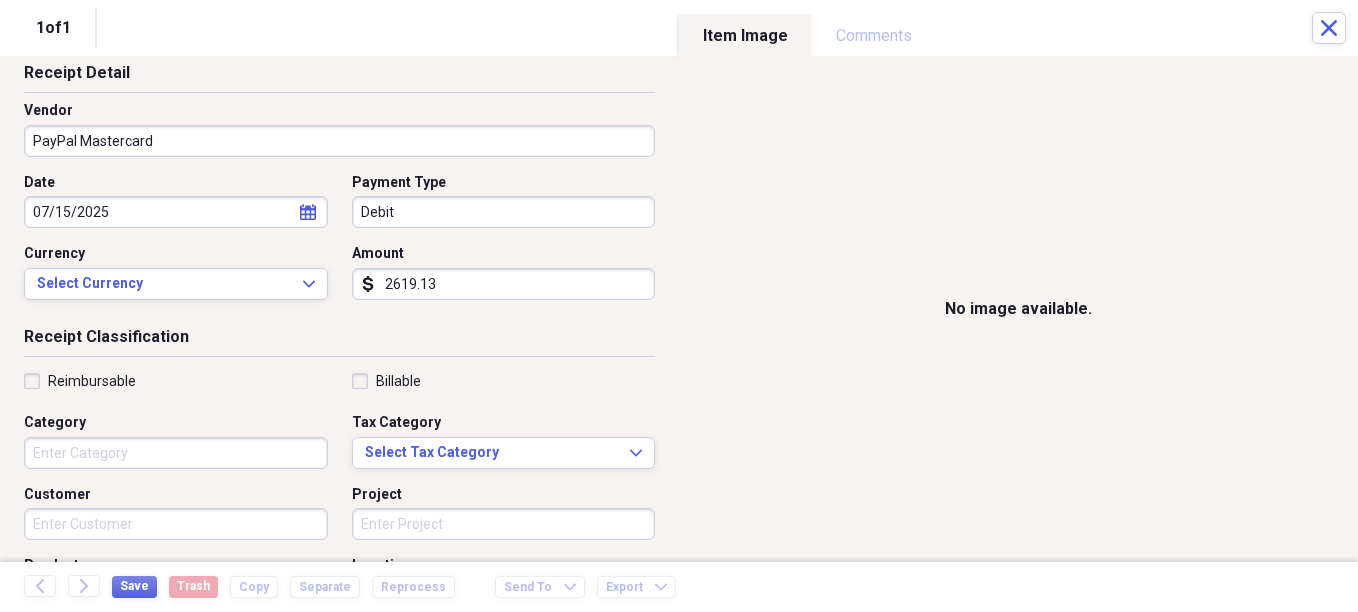 type on "2619.13" 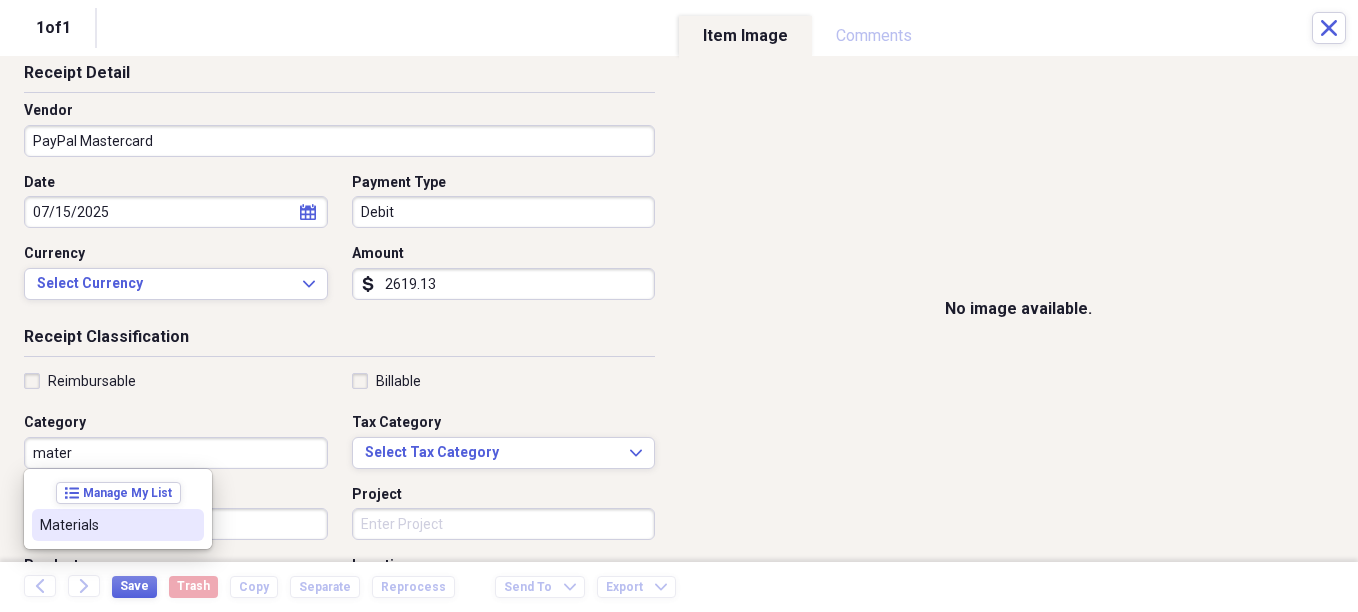 click on "Materials" at bounding box center (118, 525) 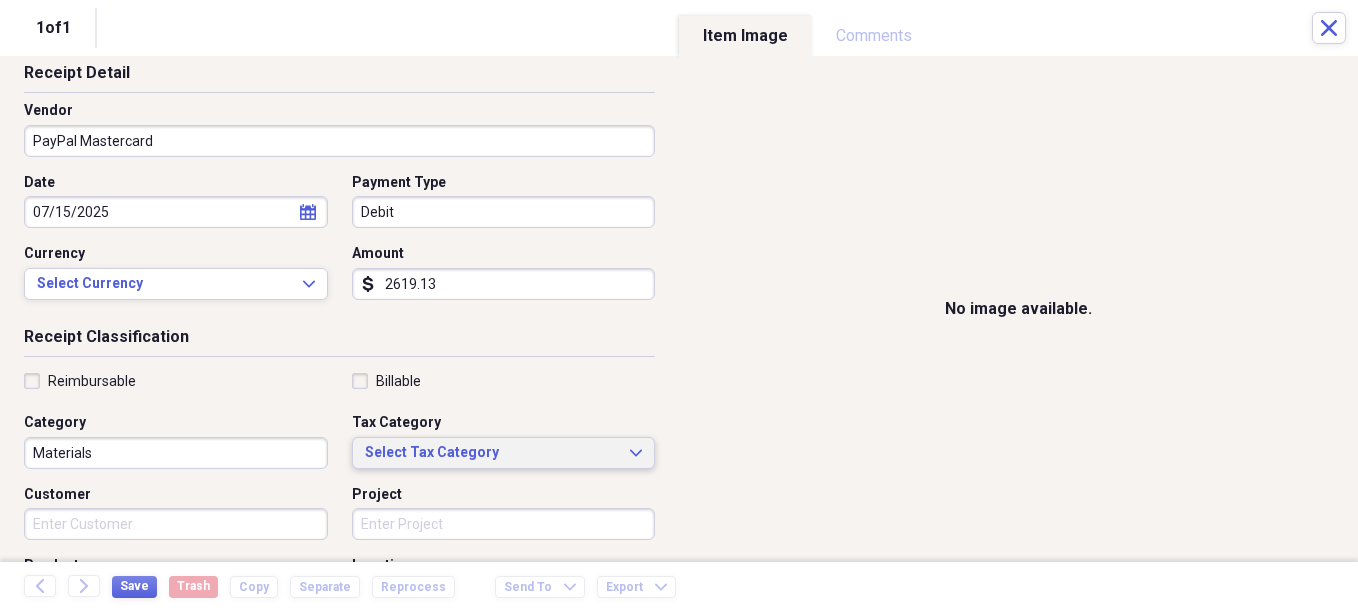 click on "Select Tax Category" at bounding box center (492, 453) 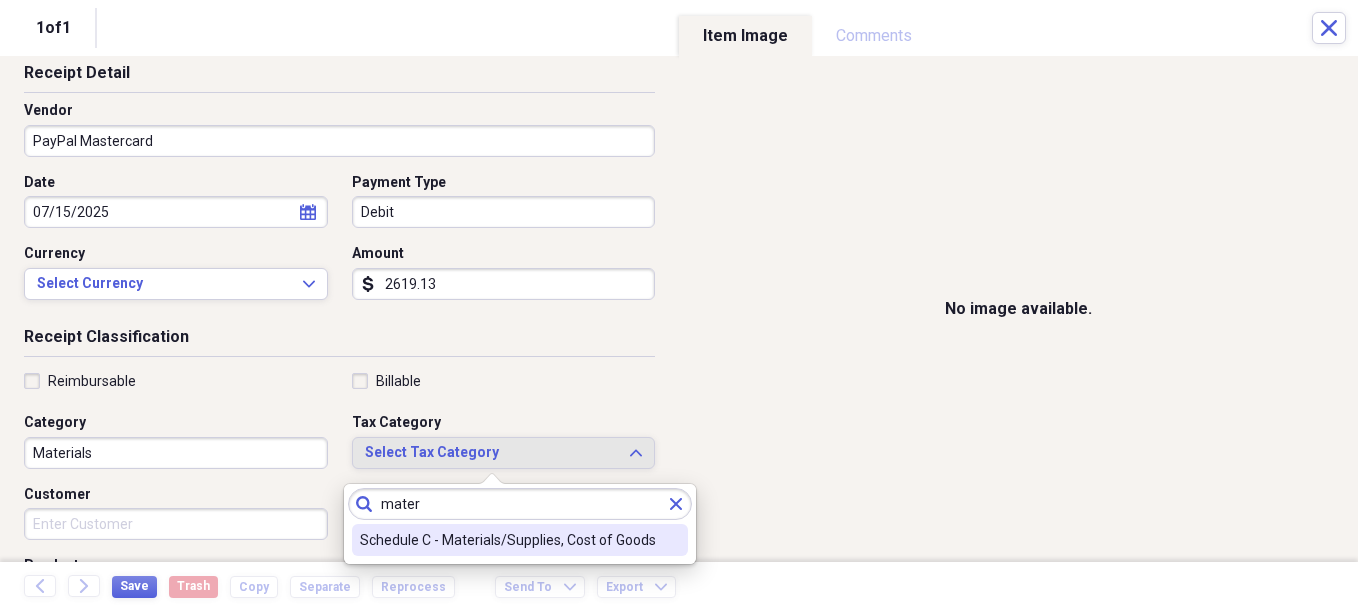 type on "mater" 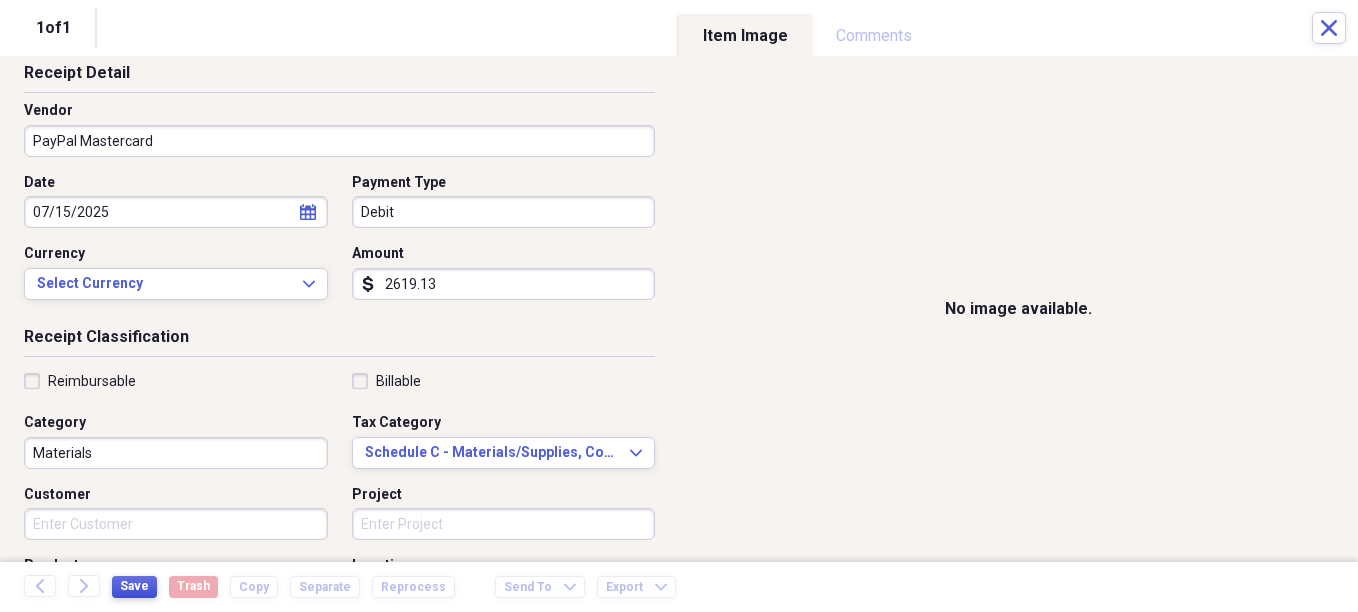 click on "Save" at bounding box center [134, 586] 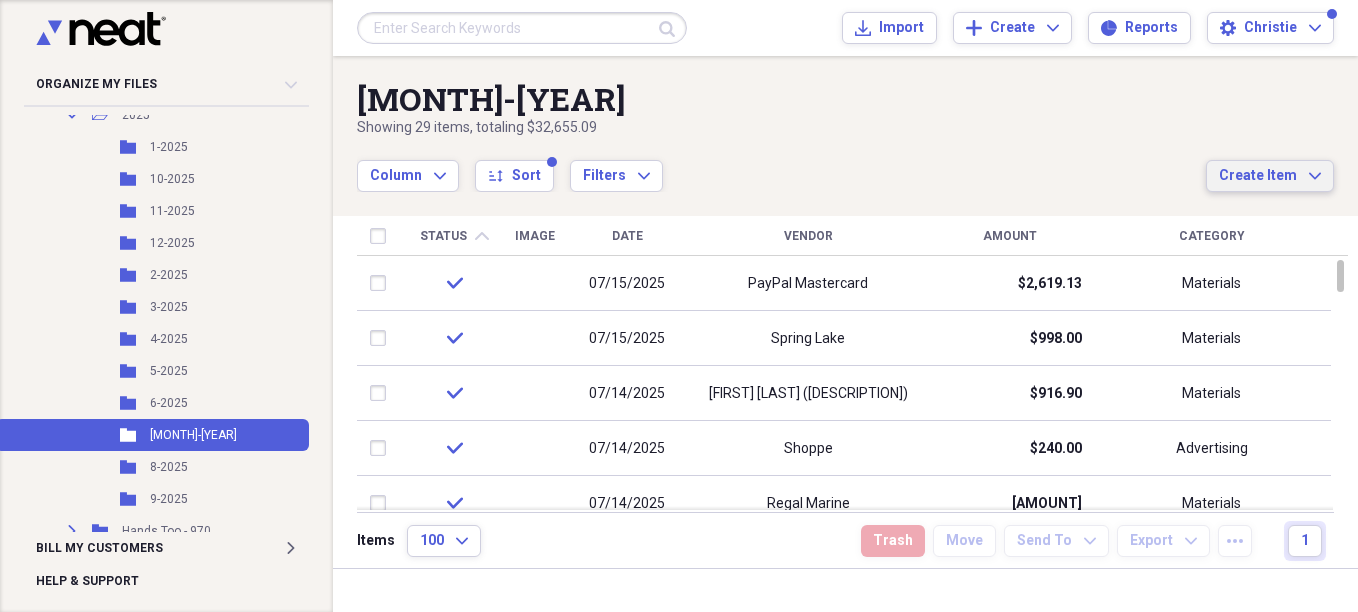 click on "Create Item" at bounding box center (1258, 176) 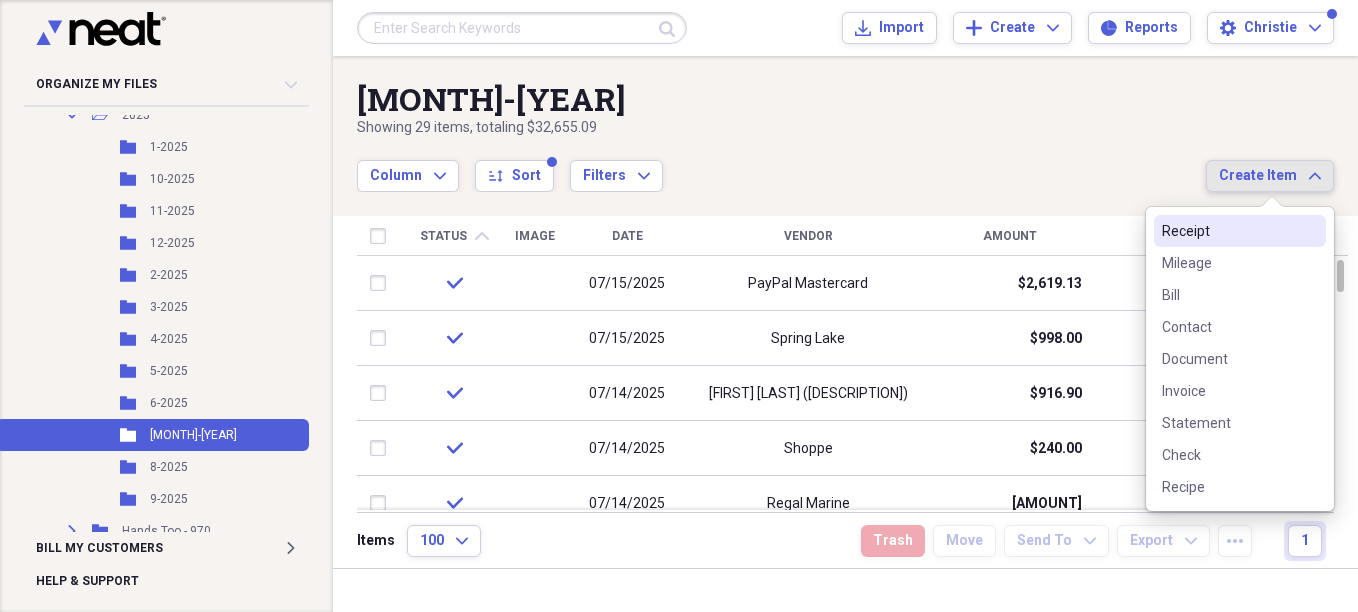 click on "Receipt" at bounding box center (1228, 231) 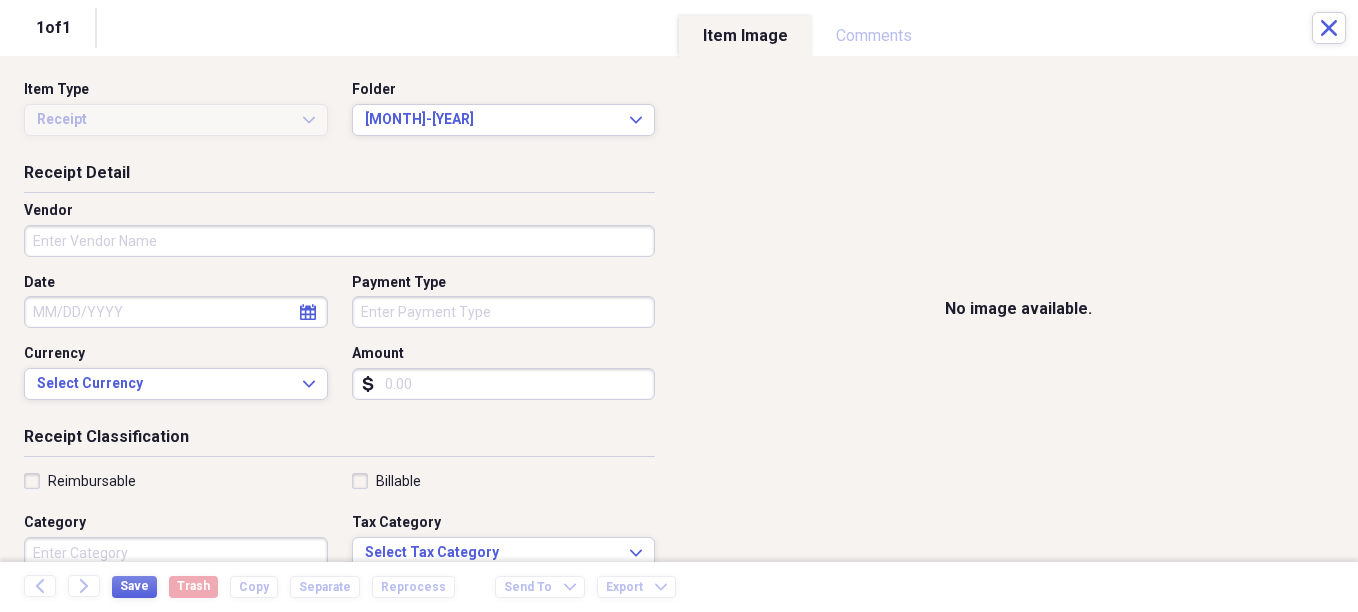 click on "Vendor" at bounding box center [339, 241] 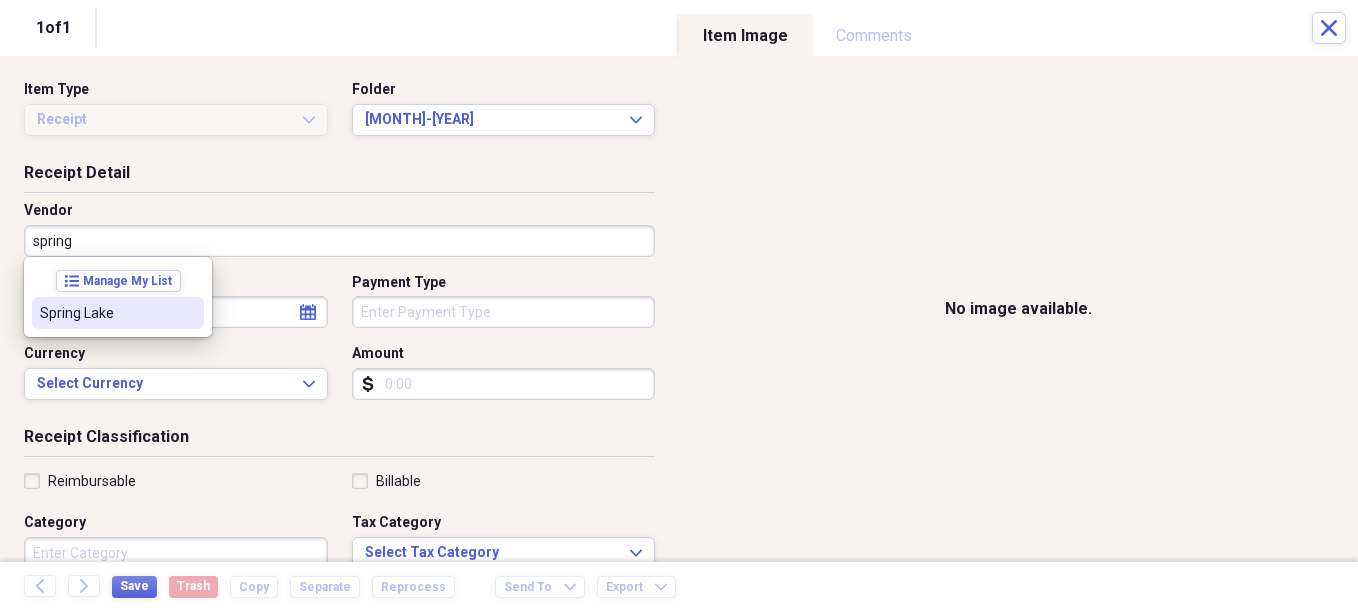 click on "Spring Lake" at bounding box center (106, 313) 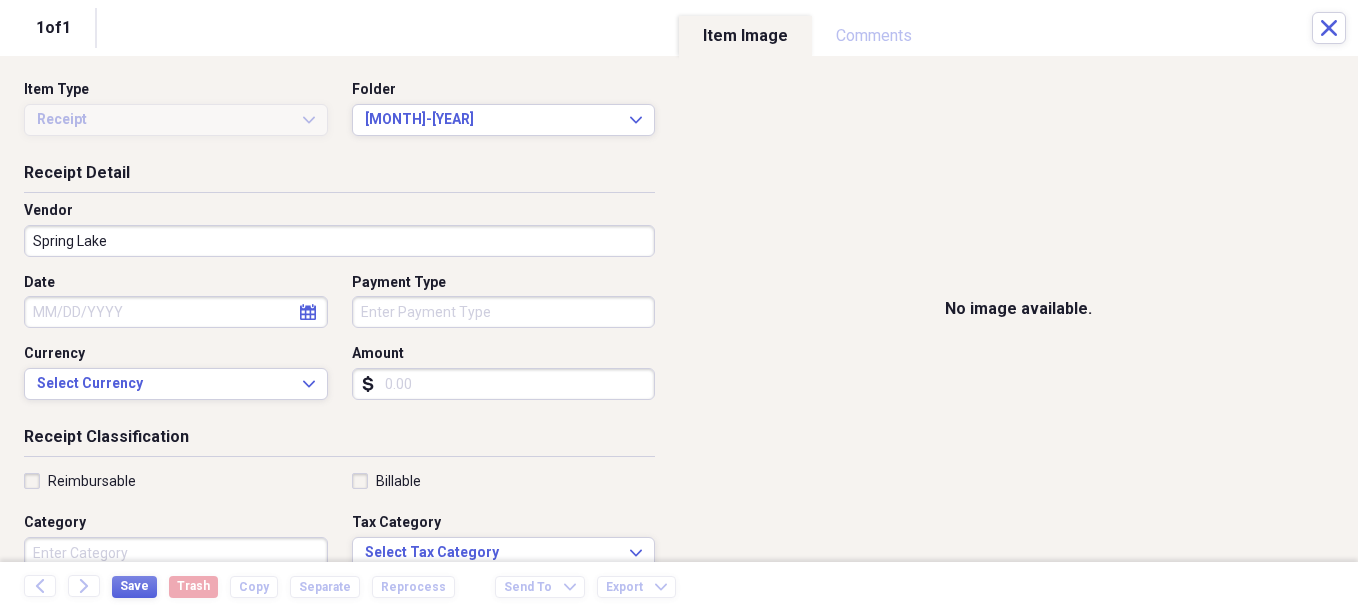 select on "7" 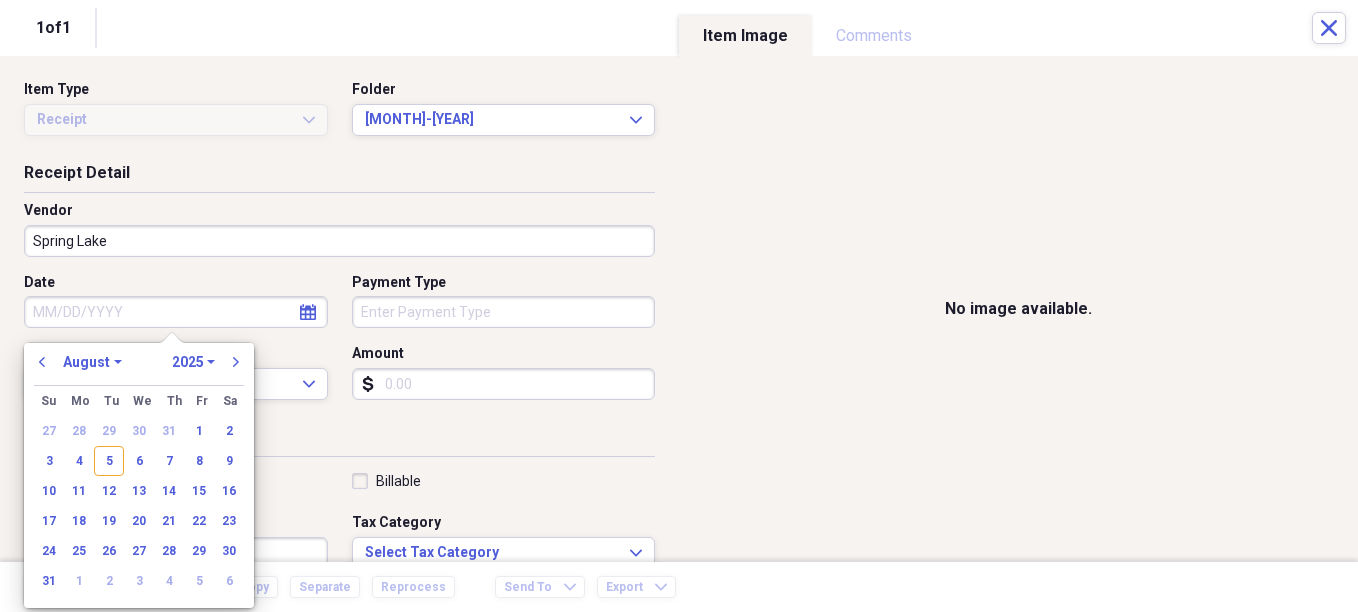 click on "Date" at bounding box center [176, 312] 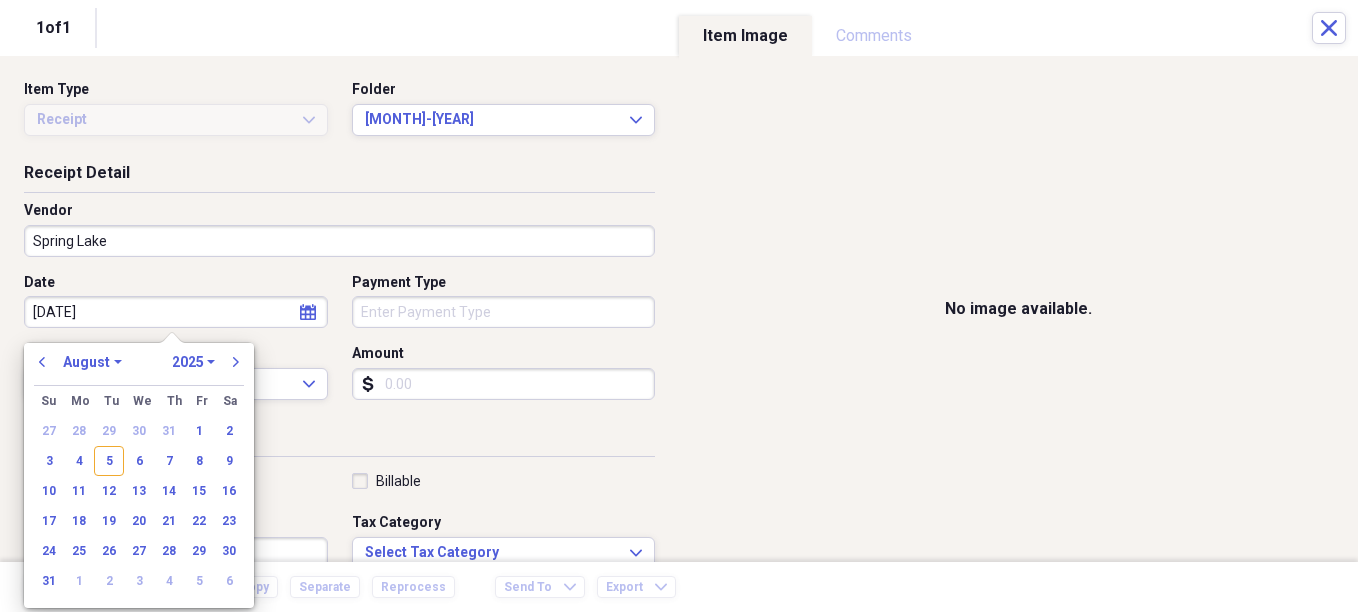 type on "7/16/25" 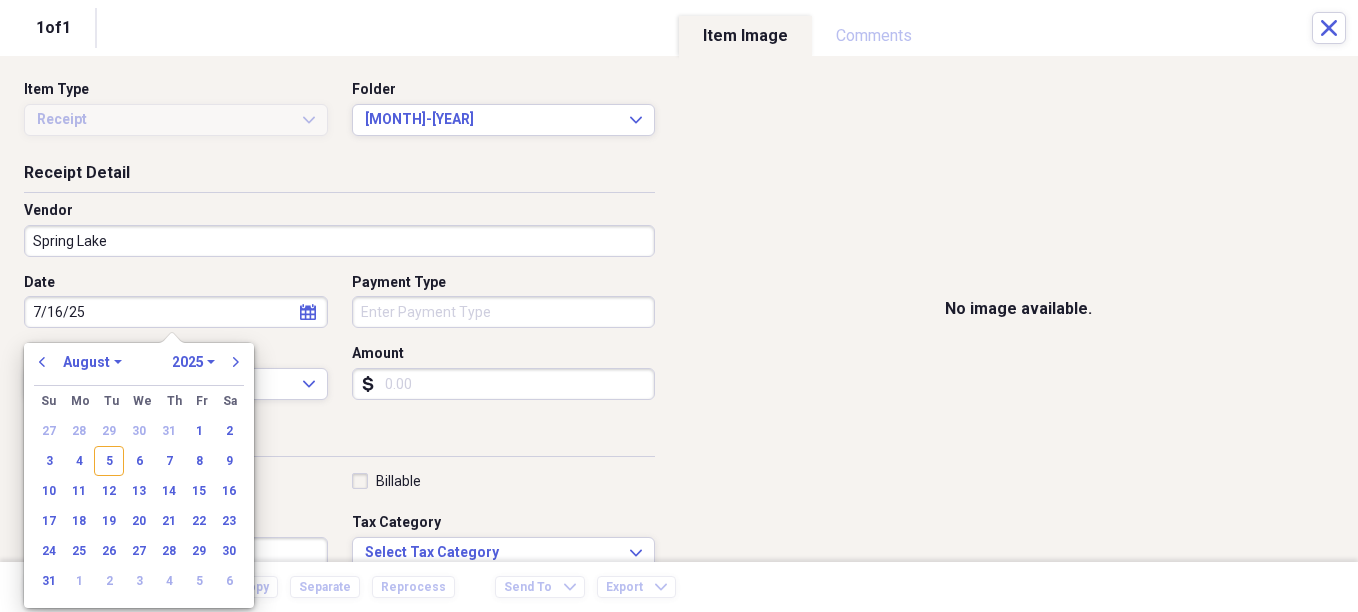 select on "6" 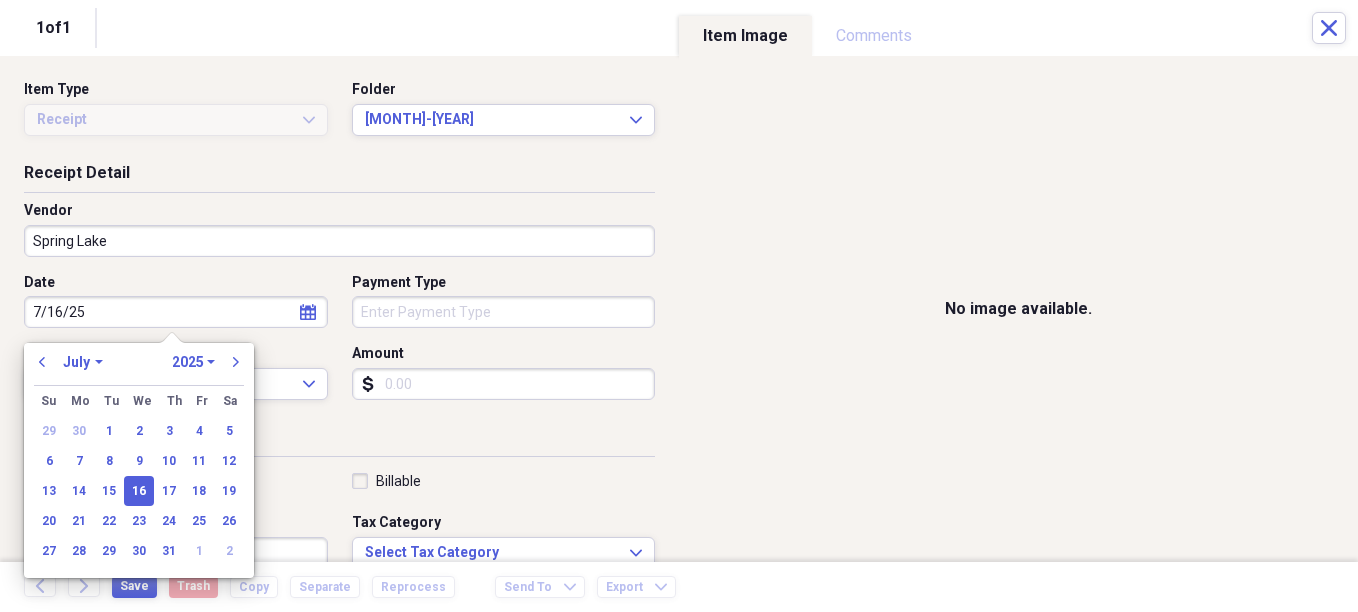 type on "07/16/2025" 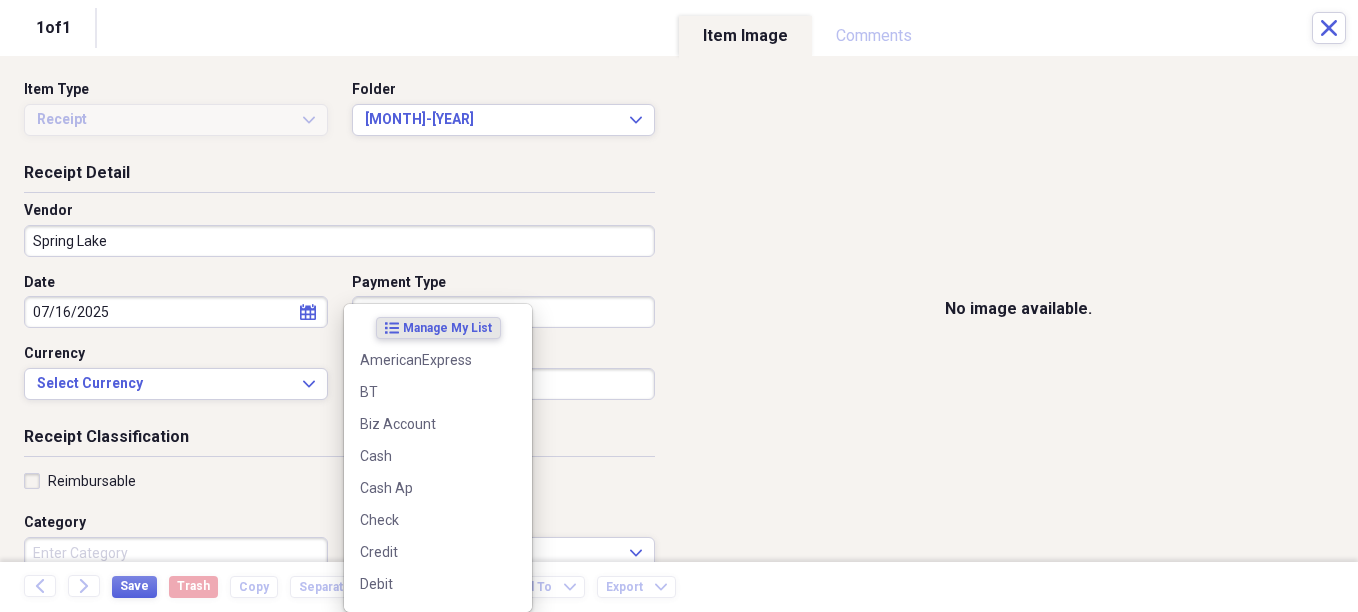 click on "Organize My Files Collapse Unfiled Needs Review Unfiled All Files Unfiled Unfiled Unfiled Saved Reports Collapse My Cabinet Christie's Cabinet Add Folder Expand Folder Avalon Power & Lighting Add Folder Expand Folder Cape May County Architect Add Folder Collapse Open Folder Hands Too Bait & Tackle Add Folder Folder 2021 Add Folder Folder 2022 Add Folder Expand Folder 2023 Add Folder Folder 2024 Add Folder Collapse Open Folder 2025 Add Folder Folder 1-2025 Add Folder Folder 10-2025 Add Folder Folder 11-2025 Add Folder Folder 12-2025 Add Folder Folder 2-2025 Add Folder Folder 3-2025 Add Folder Folder 4-2025 Add Folder Folder 5-2025 Add Folder Folder 6-2025 Add Folder Folder 7-2025 Add Folder Folder 8-2025 Add Folder Folder 9-2025 Add Folder Expand Folder Hands Too - 970 Add Folder Expand Folder Home Expenses Add Folder Expand Folder Inactive Add Folder Expand Folder JMM Studios Add Folder Folder Kevin Clifford 2024 Add Folder Expand Folder Pandemonium Fiberglass Add Folder Trash Trash Bill My Customers Expand 1" at bounding box center [679, 306] 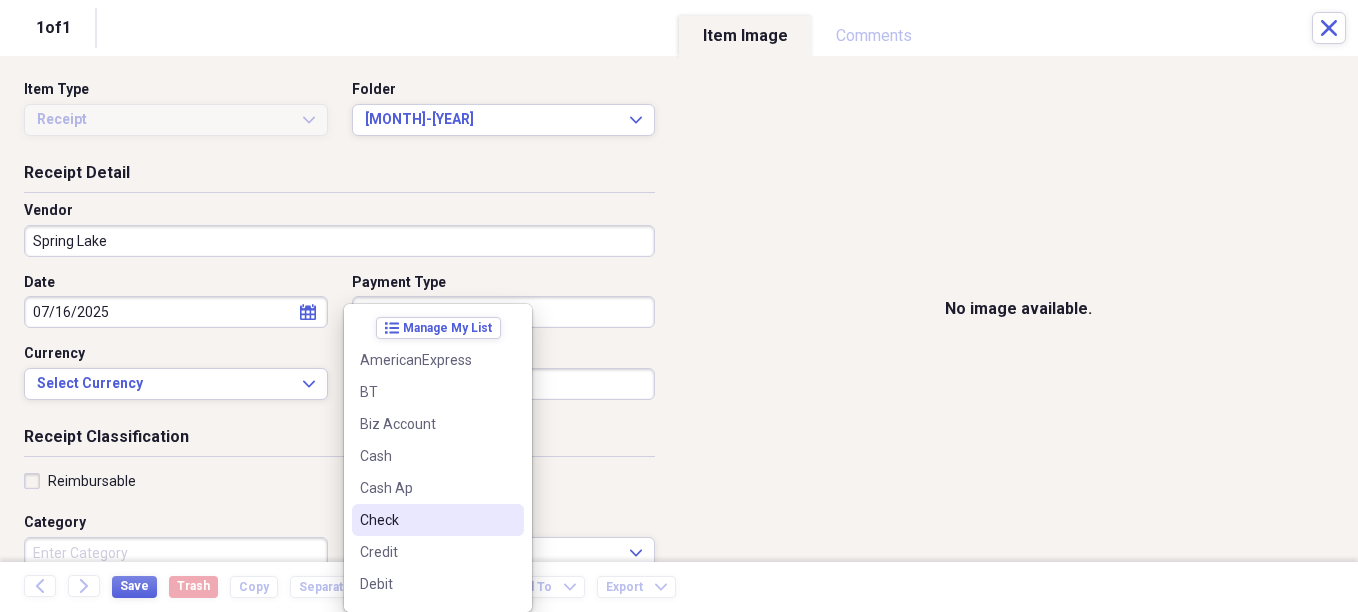 click on "Check" at bounding box center (438, 520) 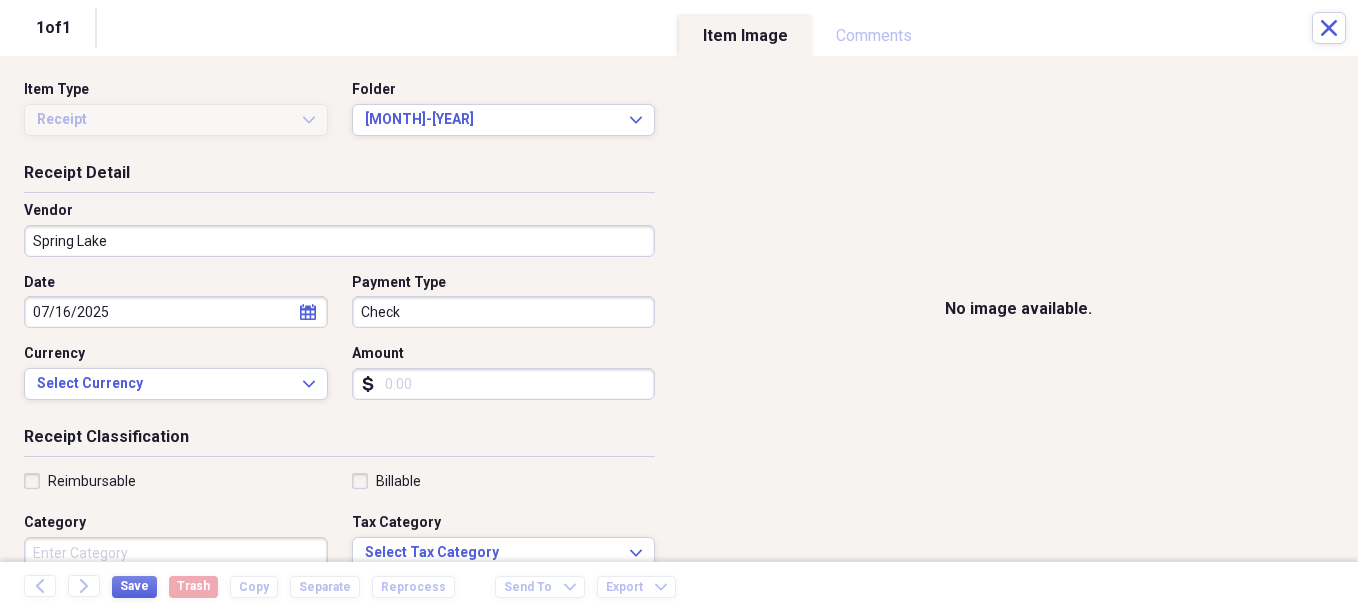 click on "Amount" at bounding box center [504, 384] 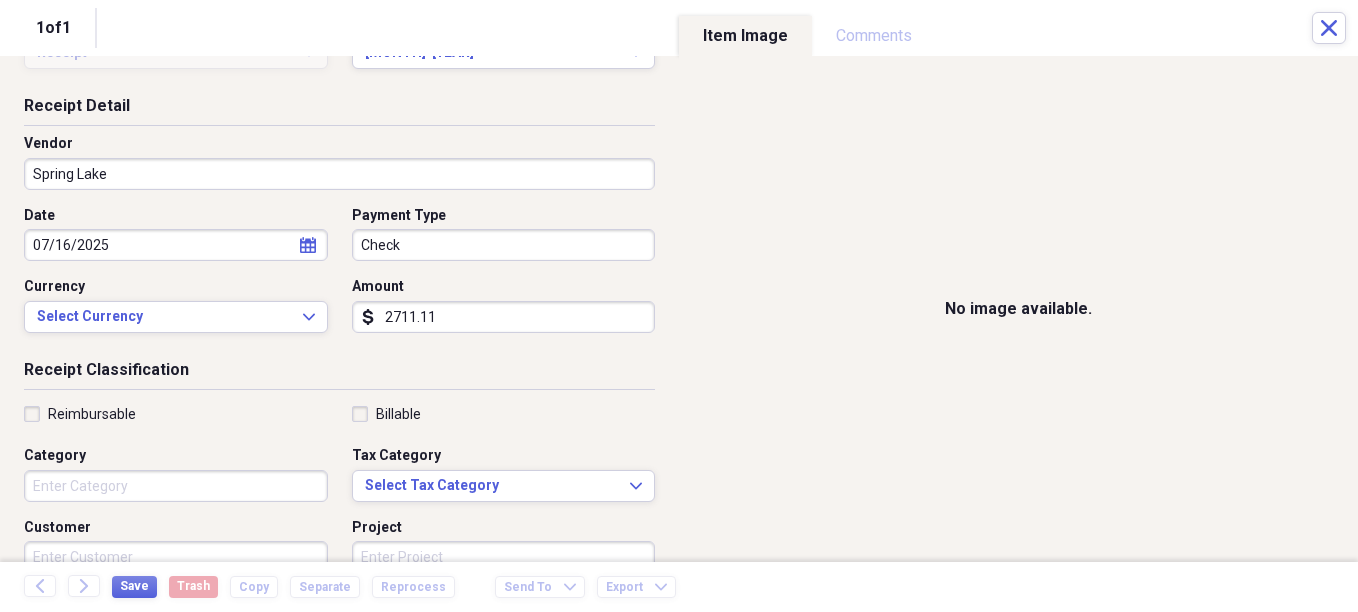 scroll, scrollTop: 100, scrollLeft: 0, axis: vertical 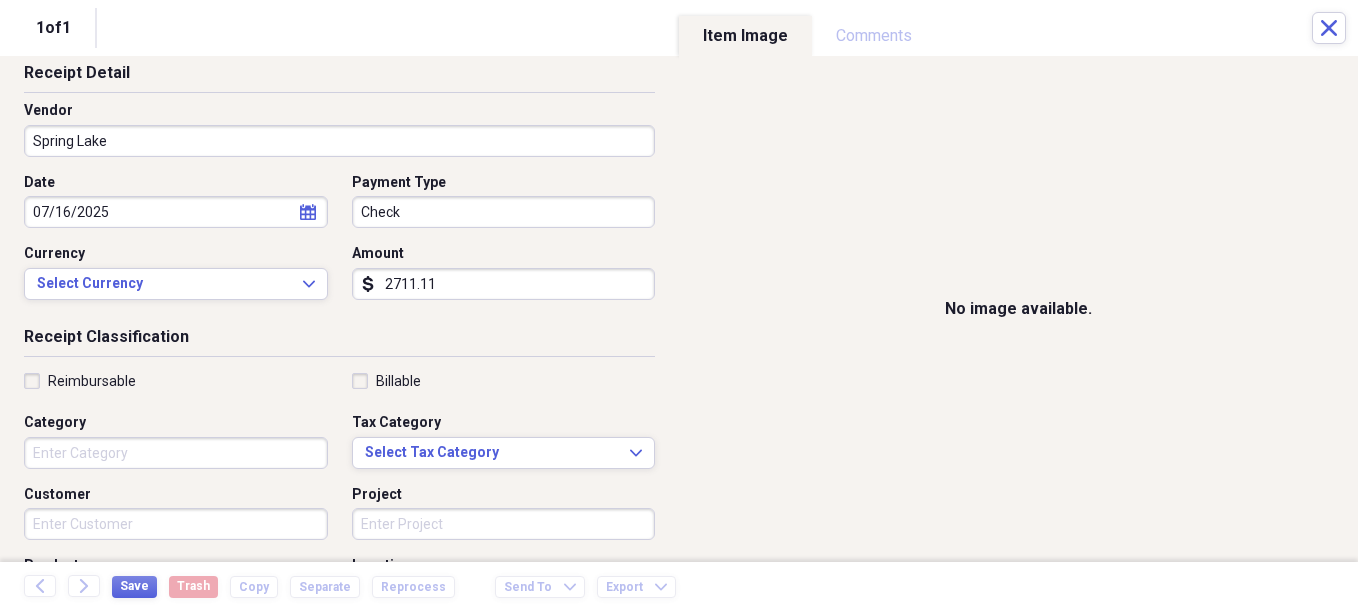 type on "2711.11" 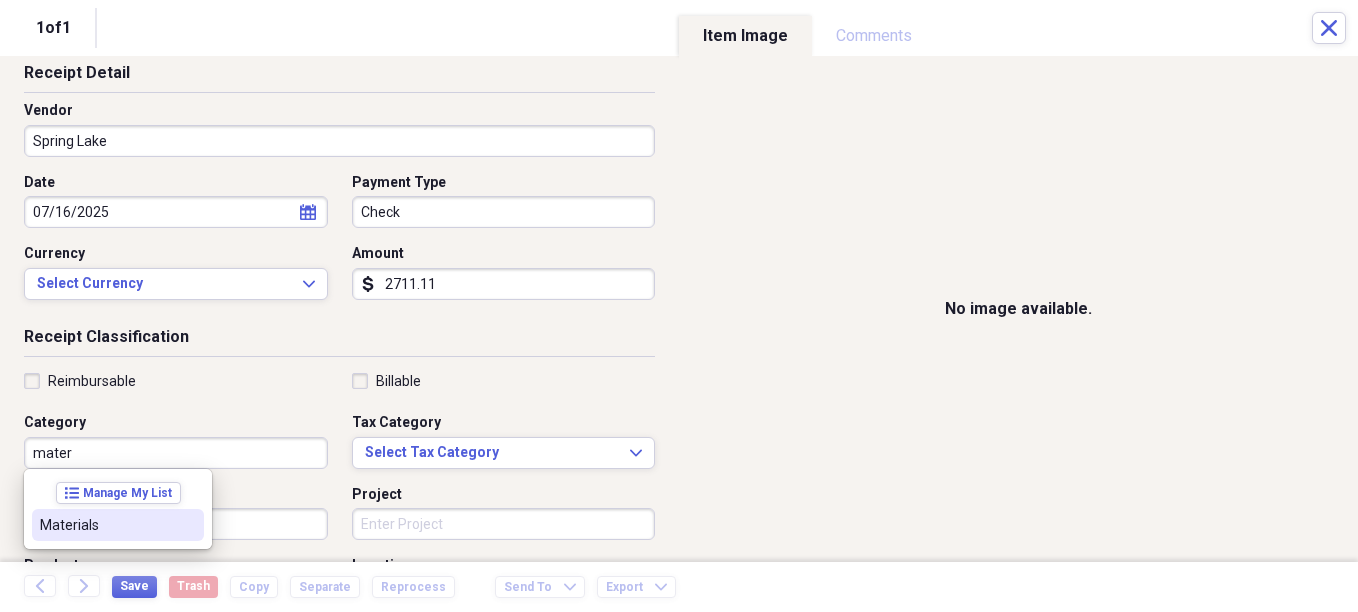 drag, startPoint x: 116, startPoint y: 534, endPoint x: 139, endPoint y: 533, distance: 23.021729 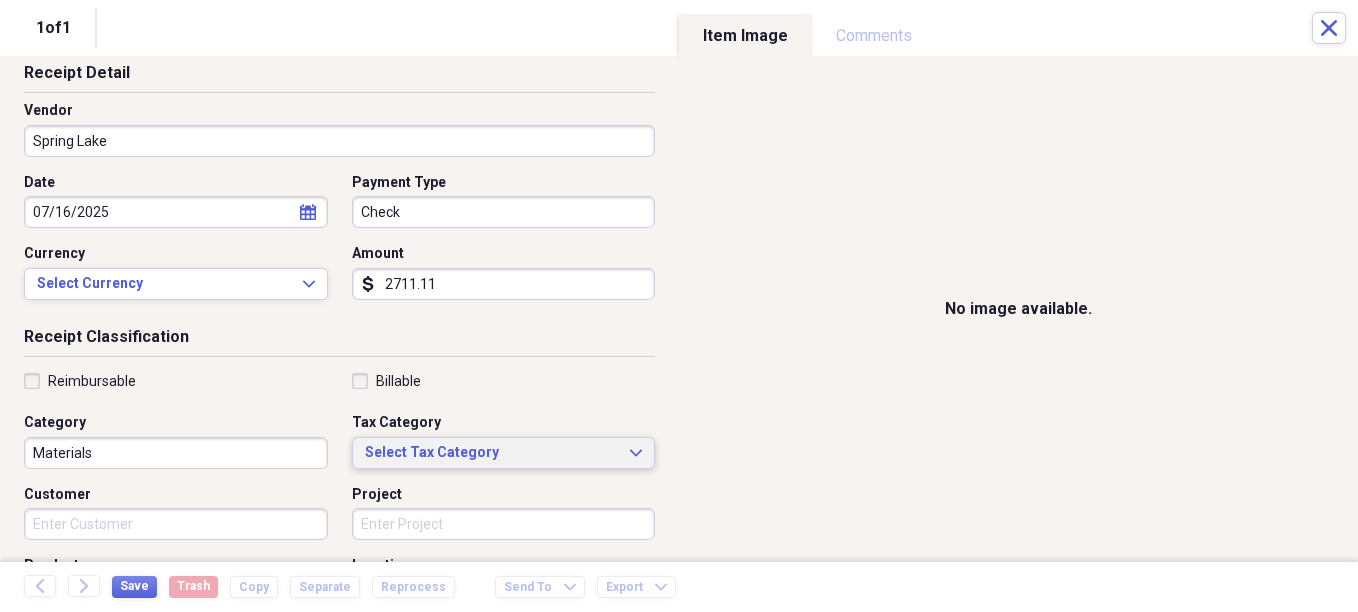 click on "Select Tax Category" at bounding box center [492, 453] 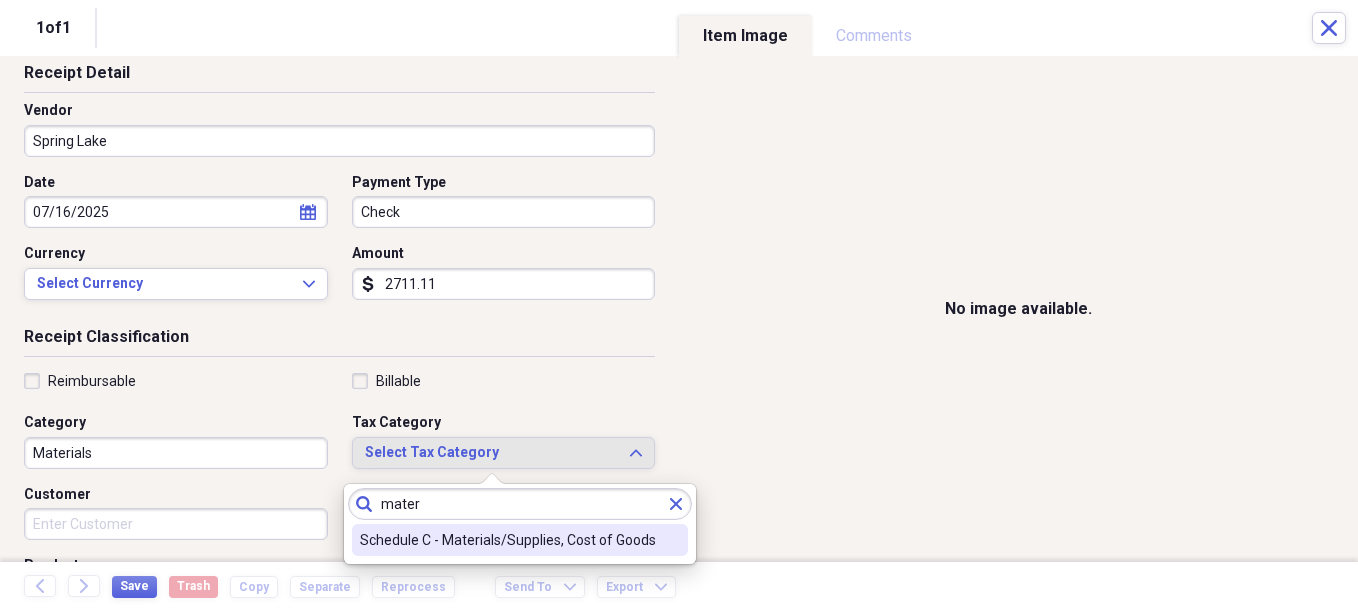 type on "mater" 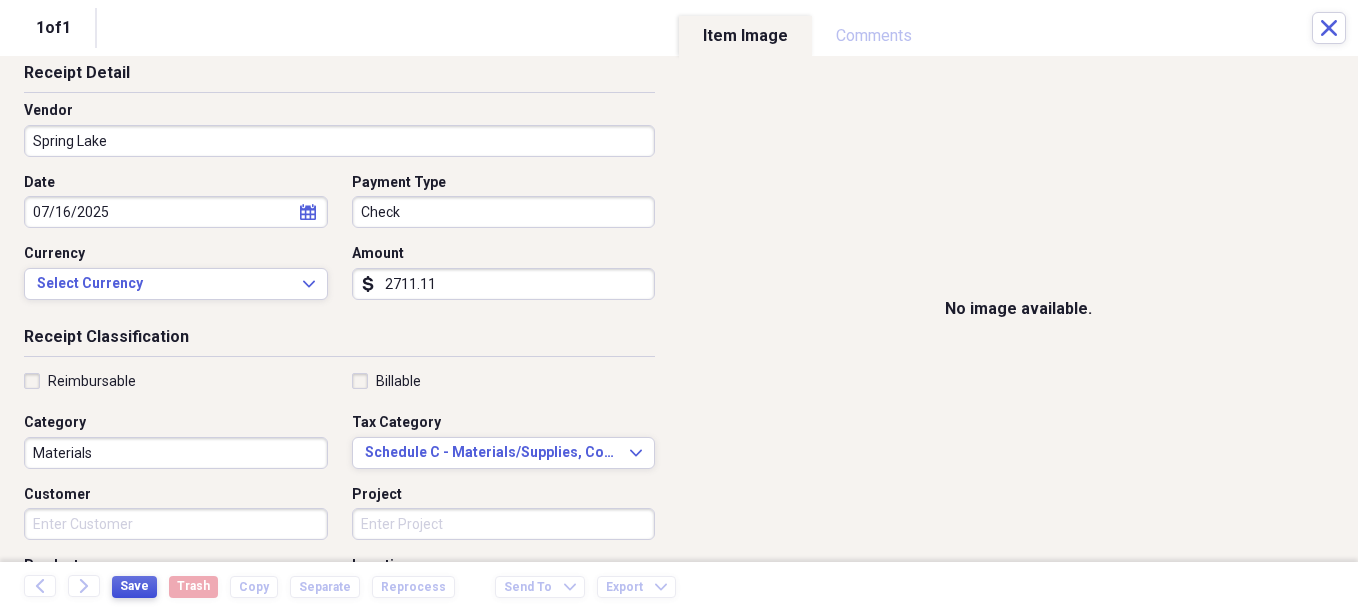 click on "Save" at bounding box center (134, 586) 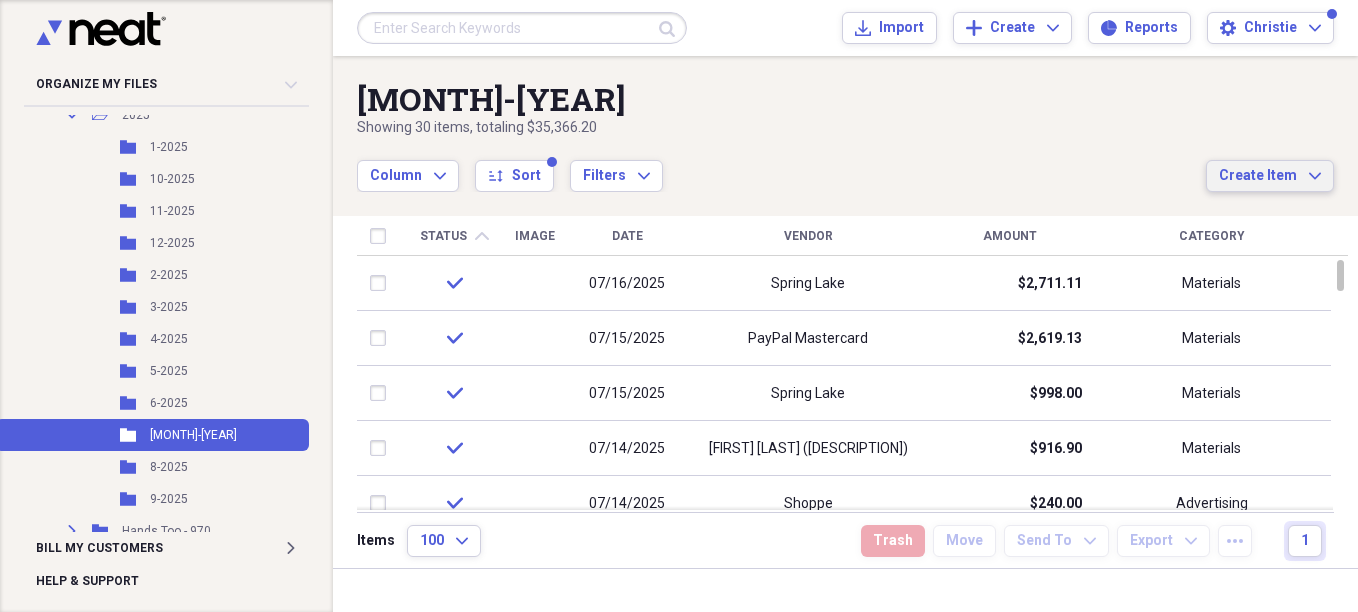 click on "Create Item Expand" at bounding box center (1270, 176) 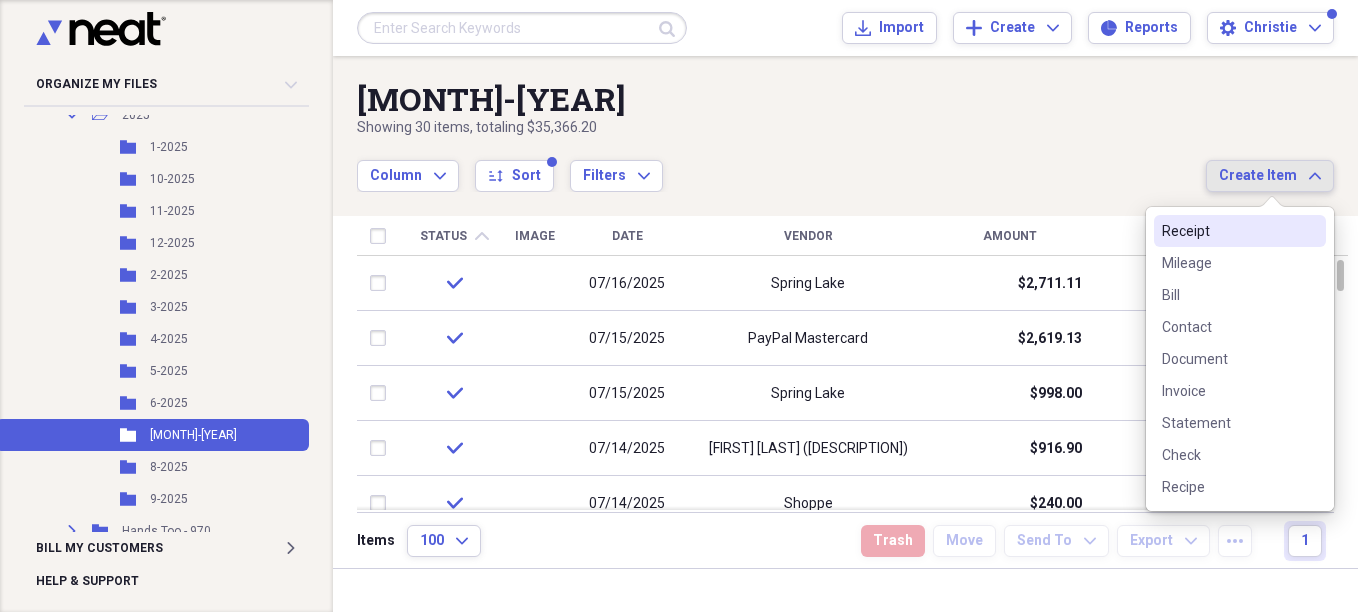 drag, startPoint x: 1188, startPoint y: 231, endPoint x: 1176, endPoint y: 230, distance: 12.0415945 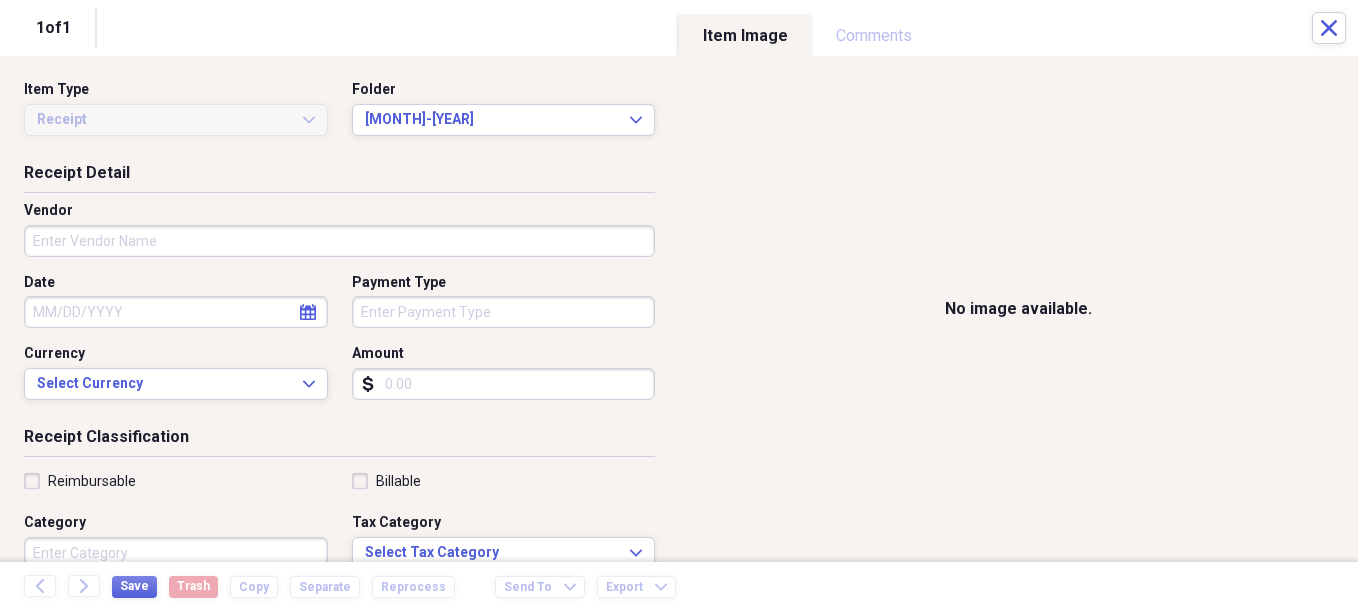 click on "Vendor" at bounding box center (339, 241) 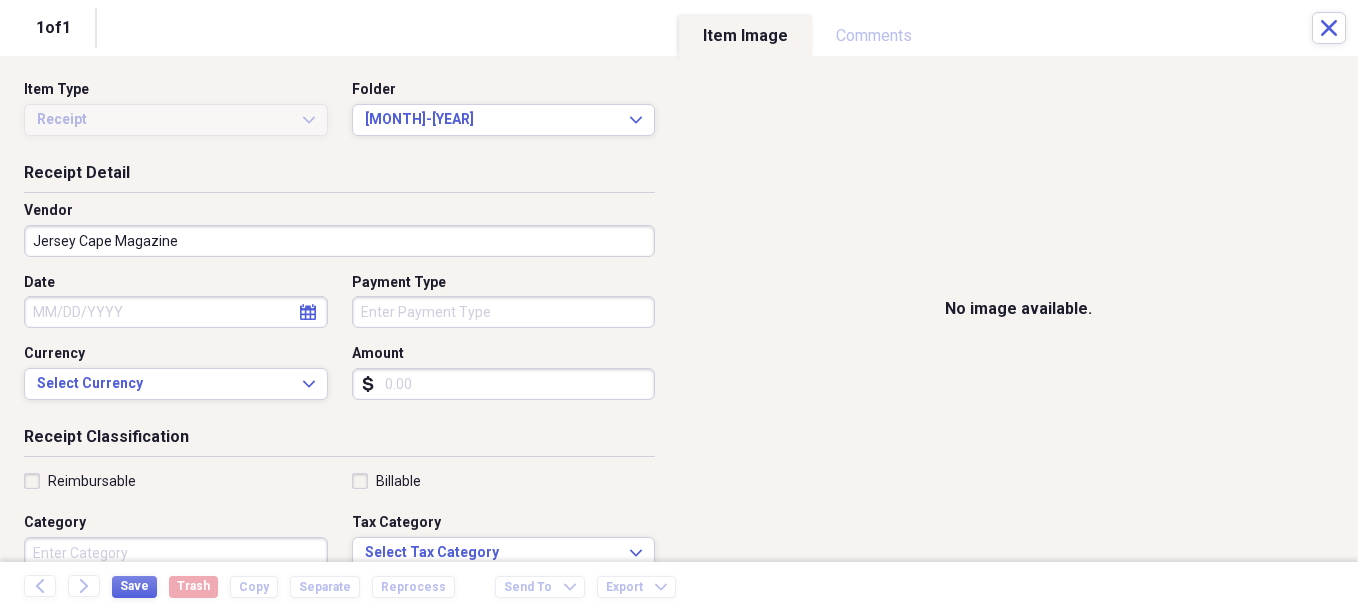 type on "Jersey Cape Magazine" 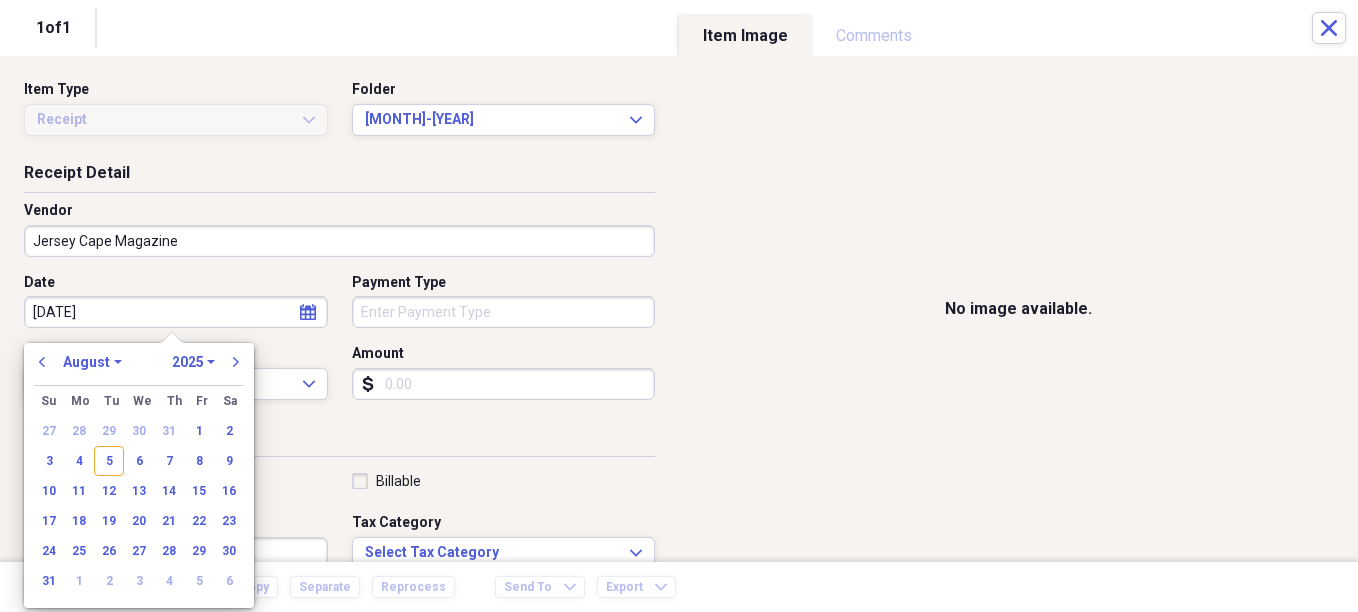 type on "7/16/25" 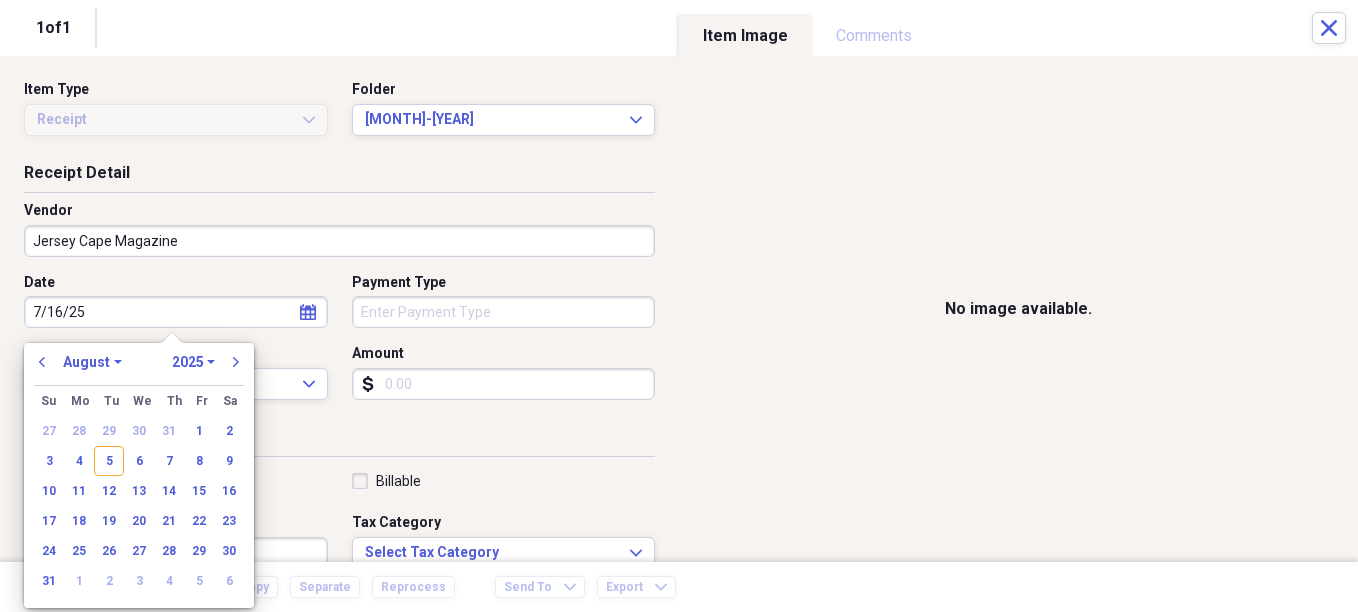 select on "6" 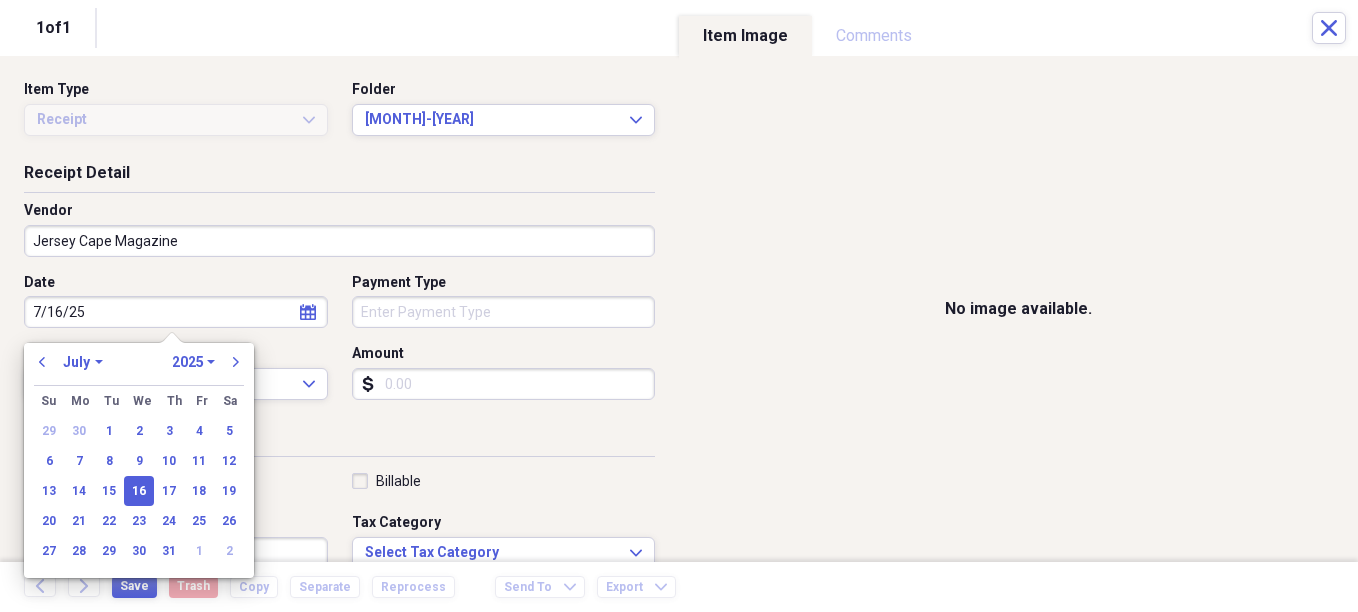 type on "07/16/2025" 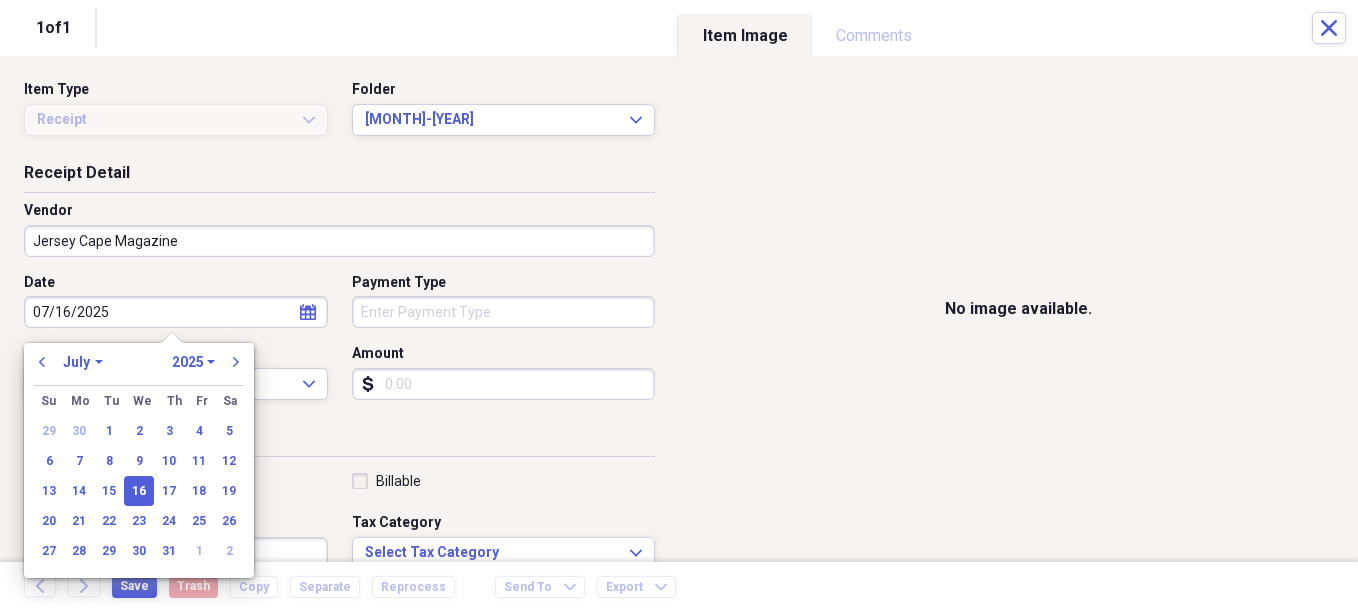 click on "Organize My Files Collapse Unfiled Needs Review Unfiled All Files Unfiled Unfiled Unfiled Saved Reports Collapse My Cabinet Christie's Cabinet Add Folder Expand Folder Avalon Power & Lighting Add Folder Expand Folder Cape May County Architect Add Folder Collapse Open Folder Hands Too Bait & Tackle Add Folder Folder 2021 Add Folder Folder 2022 Add Folder Expand Folder 2023 Add Folder Folder 2024 Add Folder Collapse Open Folder 2025 Add Folder Folder 1-2025 Add Folder Folder 10-2025 Add Folder Folder 11-2025 Add Folder Folder 12-2025 Add Folder Folder 2-2025 Add Folder Folder 3-2025 Add Folder Folder 4-2025 Add Folder Folder 5-2025 Add Folder Folder 6-2025 Add Folder Folder 7-2025 Add Folder Folder 8-2025 Add Folder Folder 9-2025 Add Folder Expand Folder Hands Too - 970 Add Folder Expand Folder Home Expenses Add Folder Expand Folder Inactive Add Folder Expand Folder JMM Studios Add Folder Folder Kevin Clifford 2024 Add Folder Expand Folder Pandemonium Fiberglass Add Folder Trash Trash Bill My Customers Expand 1" at bounding box center [679, 306] 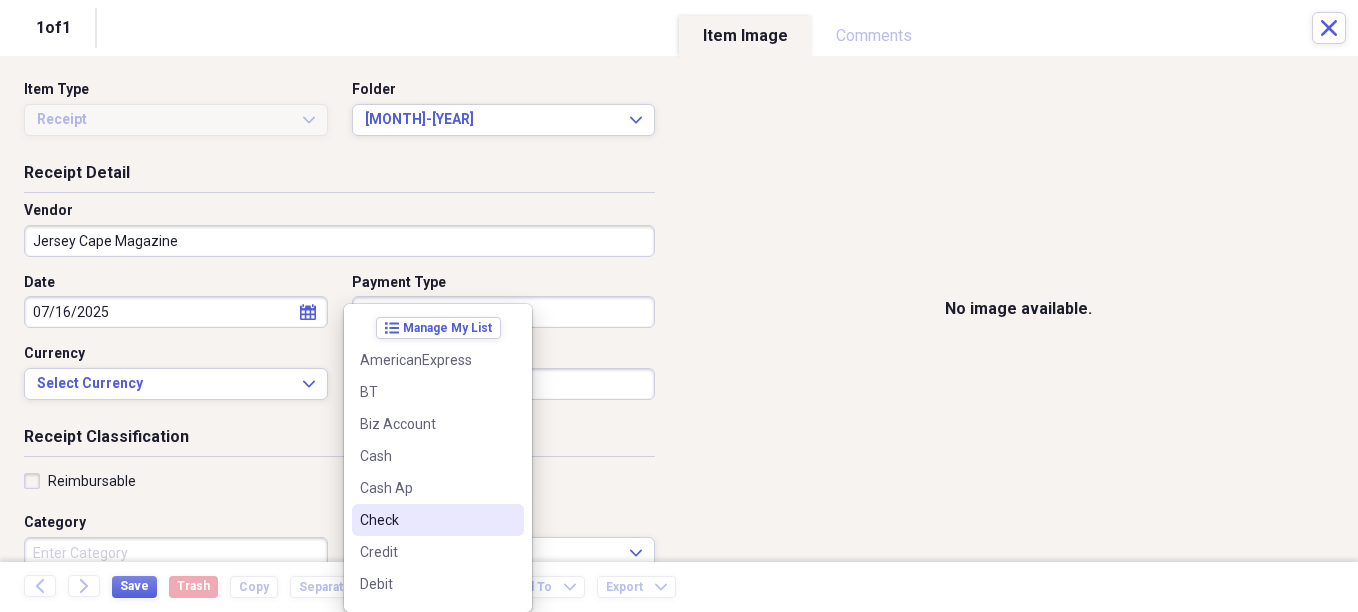click on "Check" at bounding box center (426, 520) 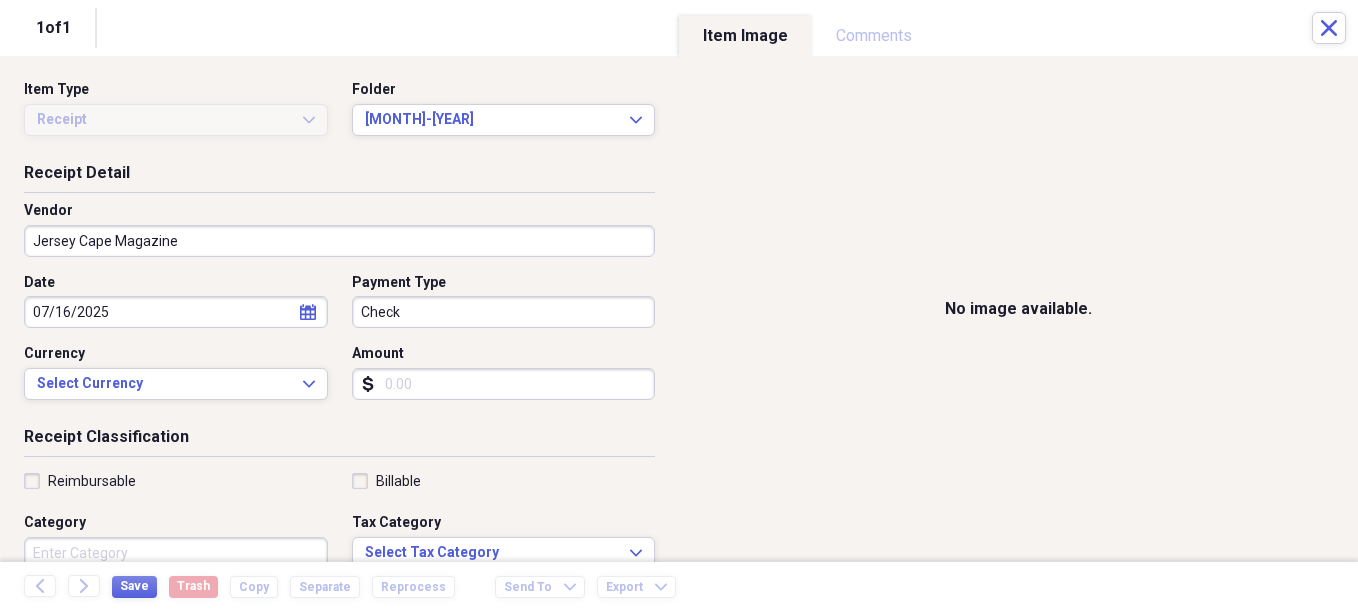 click on "Amount" at bounding box center (504, 384) 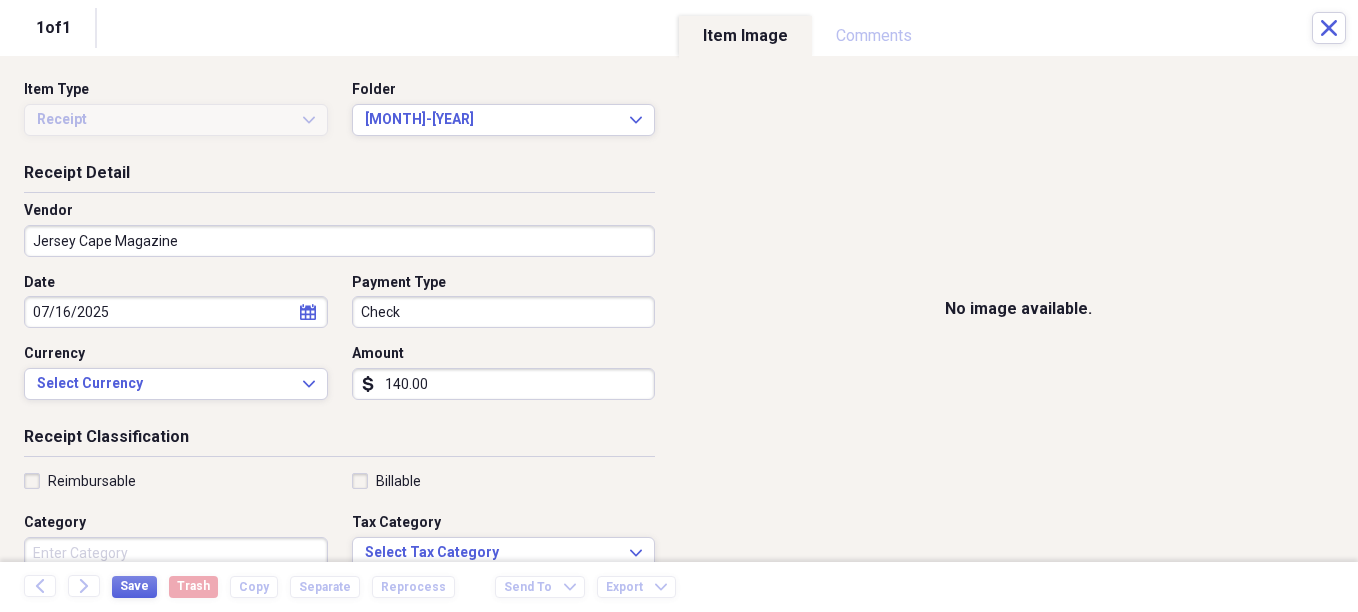 scroll, scrollTop: 100, scrollLeft: 0, axis: vertical 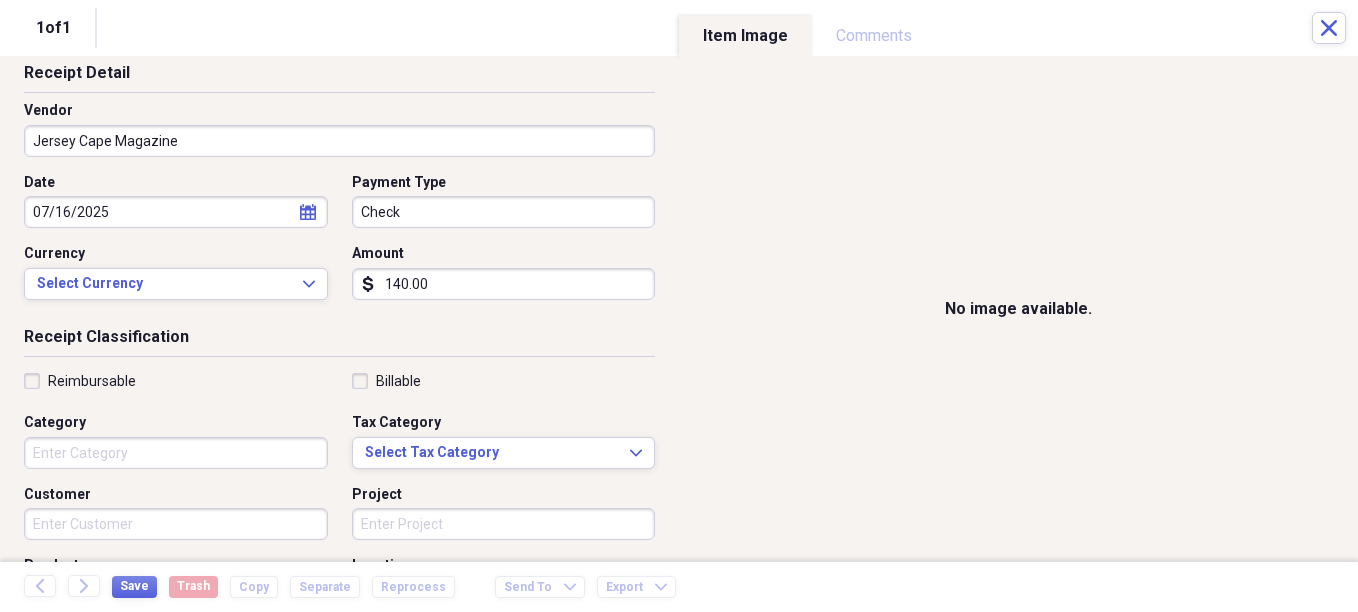 type on "140.00" 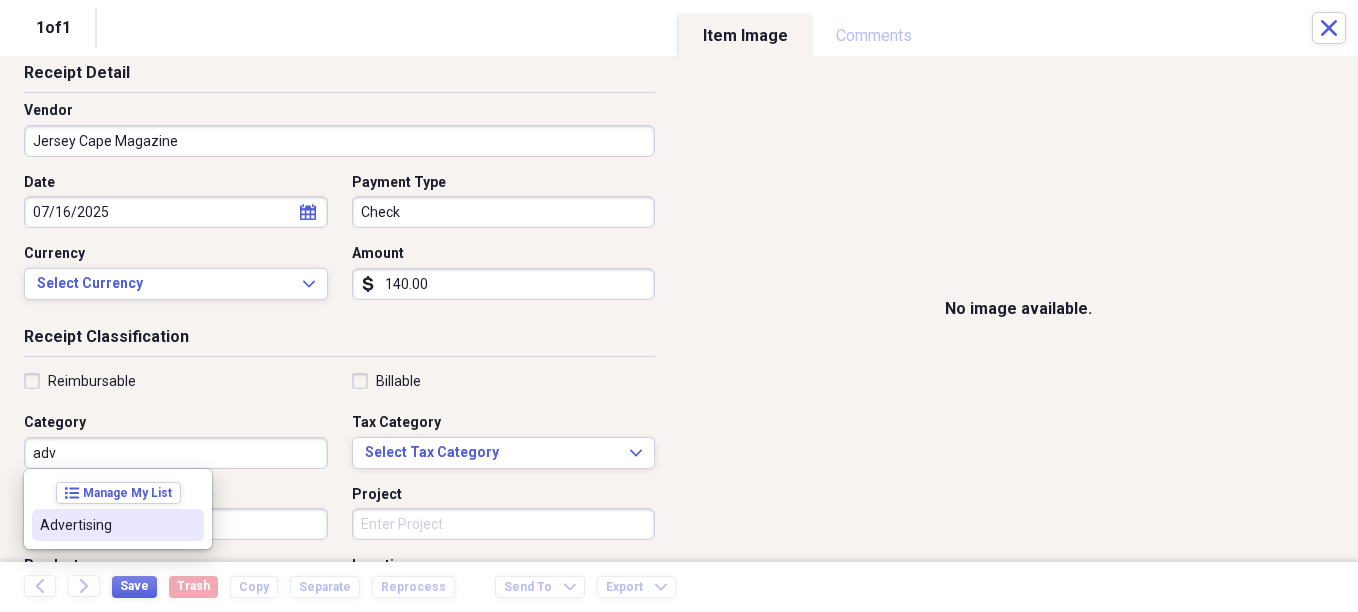 click on "Advertising" at bounding box center [106, 525] 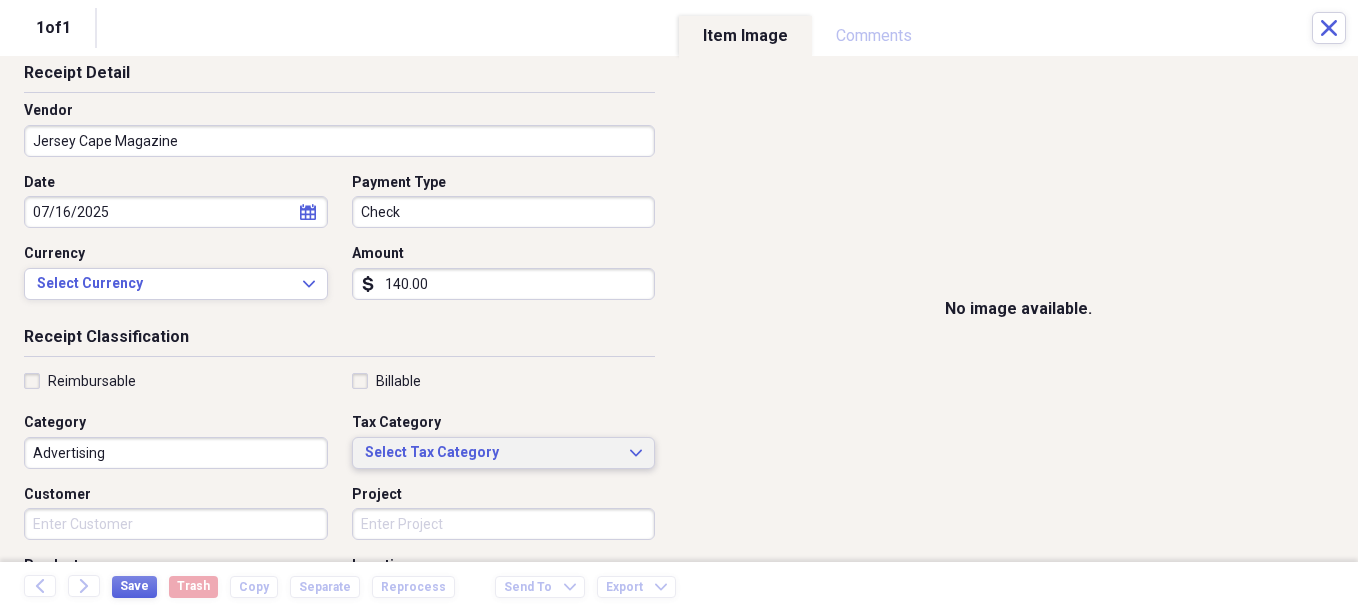 click on "Select Tax Category" at bounding box center (492, 453) 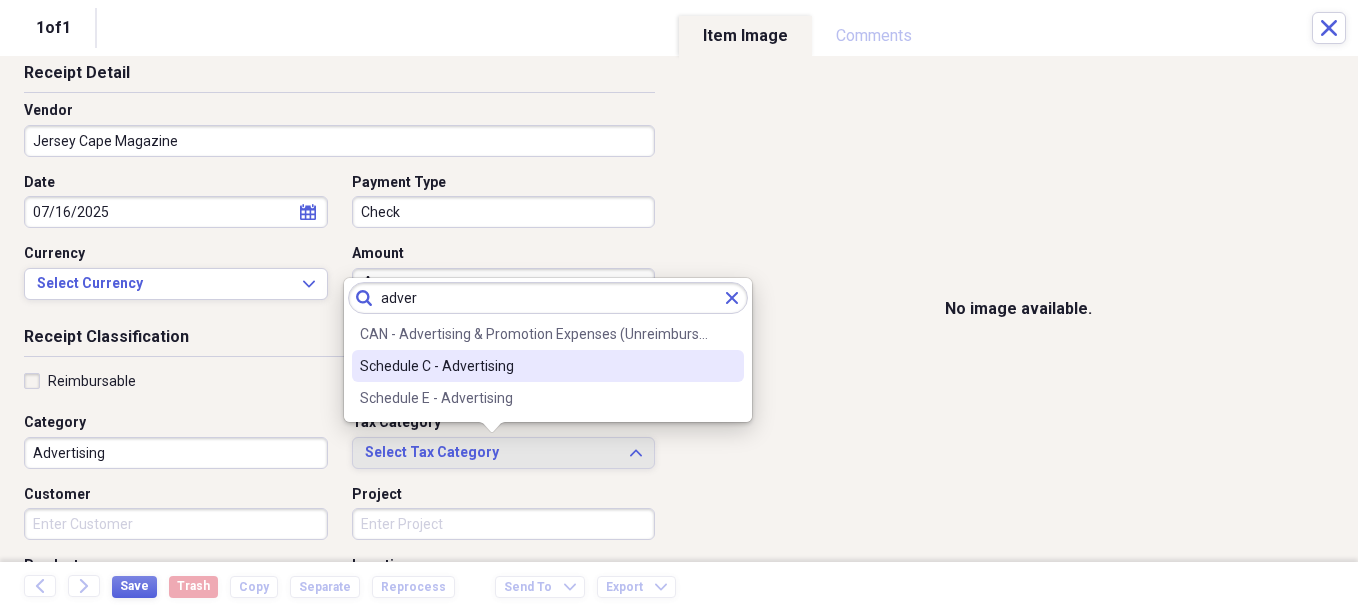 type on "adver" 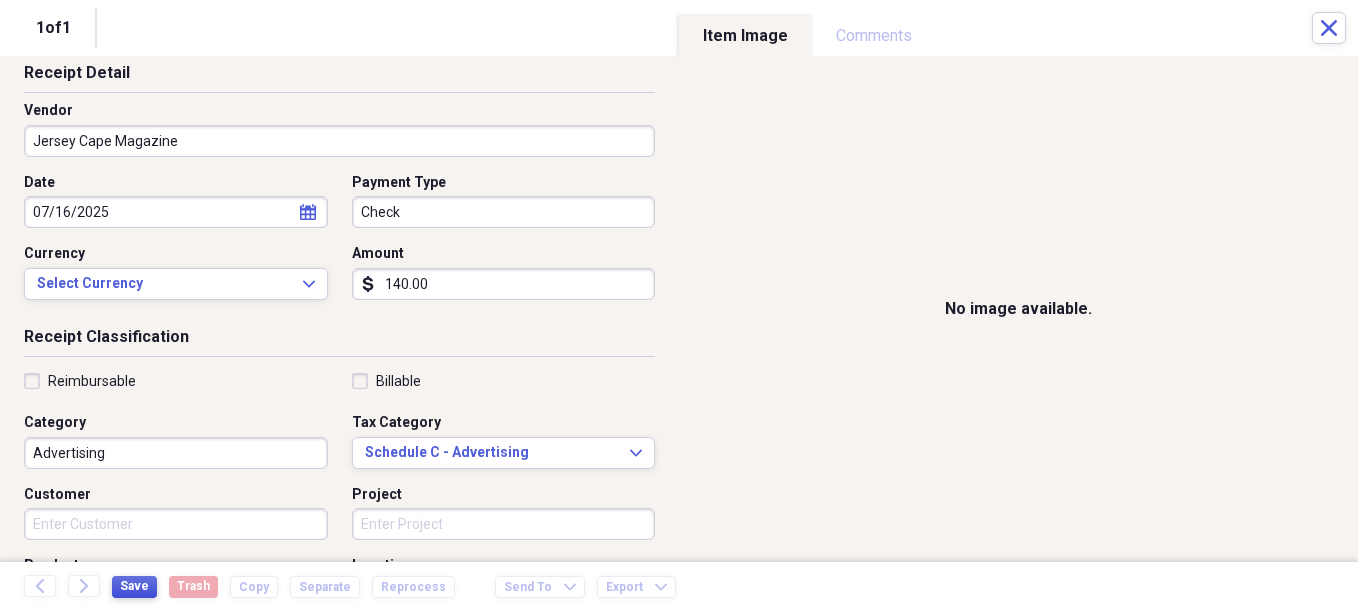 click on "Save" at bounding box center (134, 587) 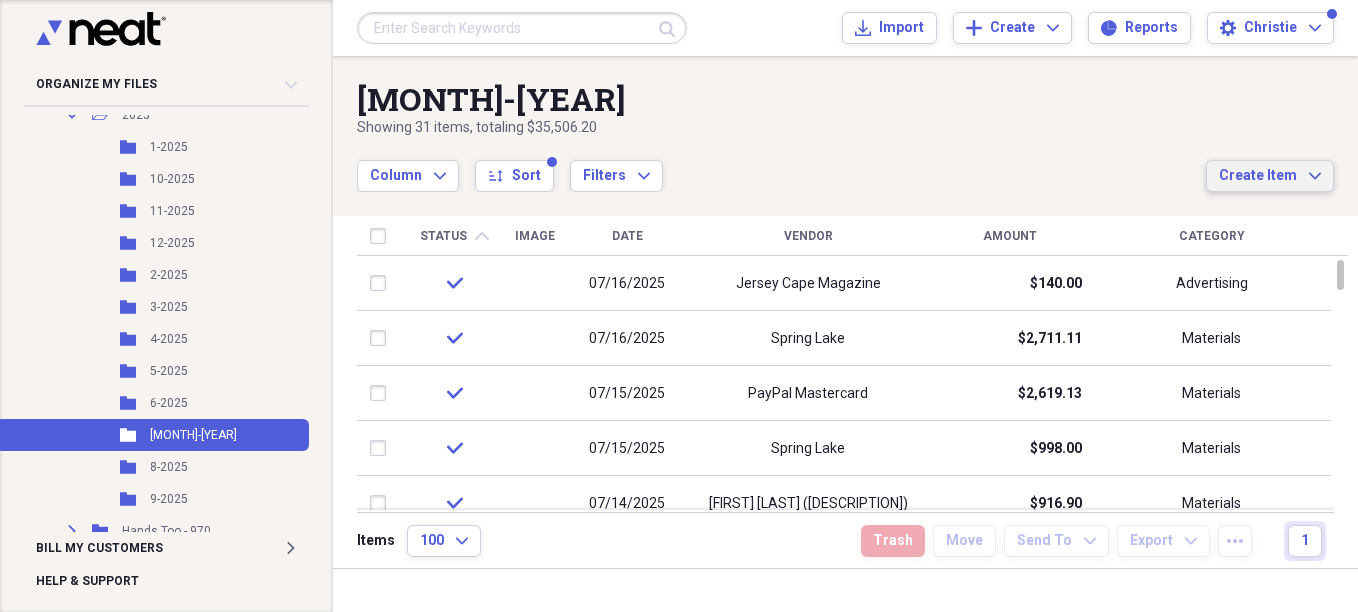 click on "Create Item" at bounding box center [1258, 176] 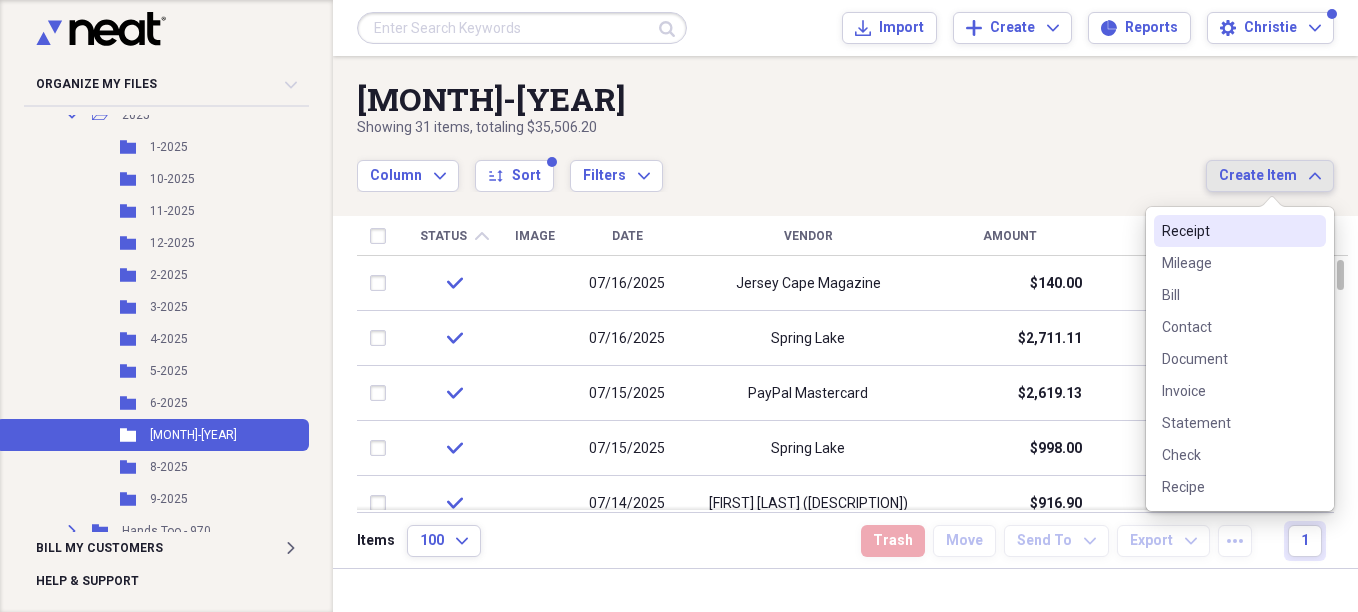 click on "Receipt" at bounding box center (1228, 231) 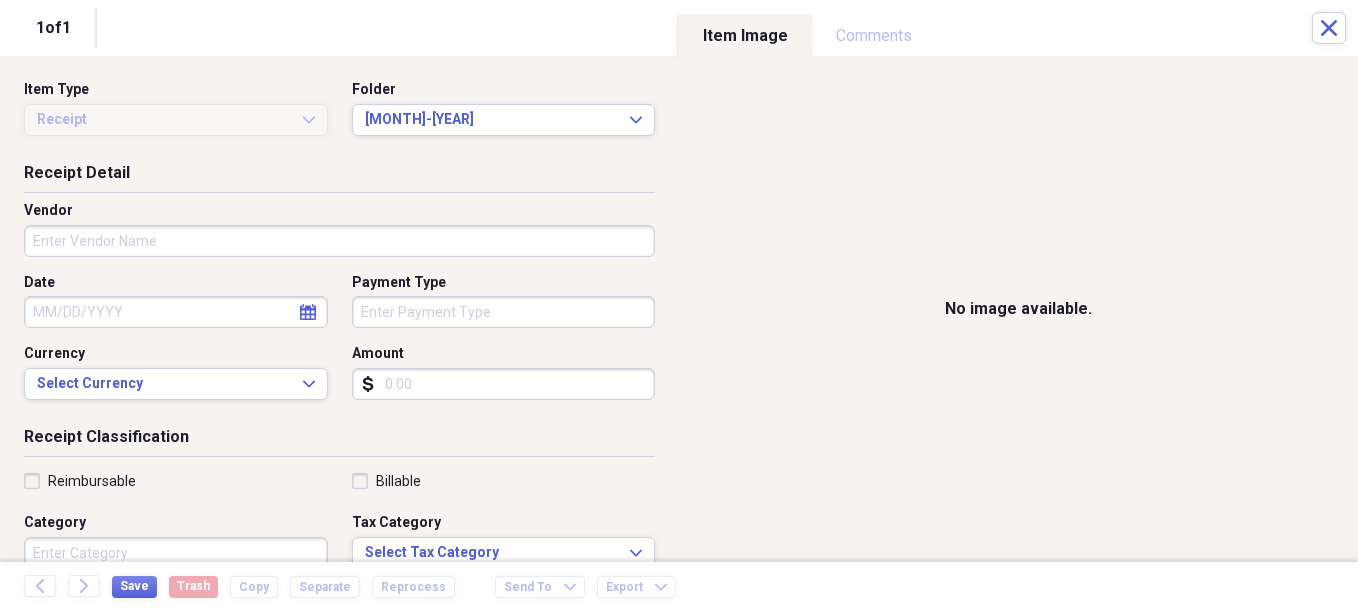 click on "Vendor" at bounding box center [339, 241] 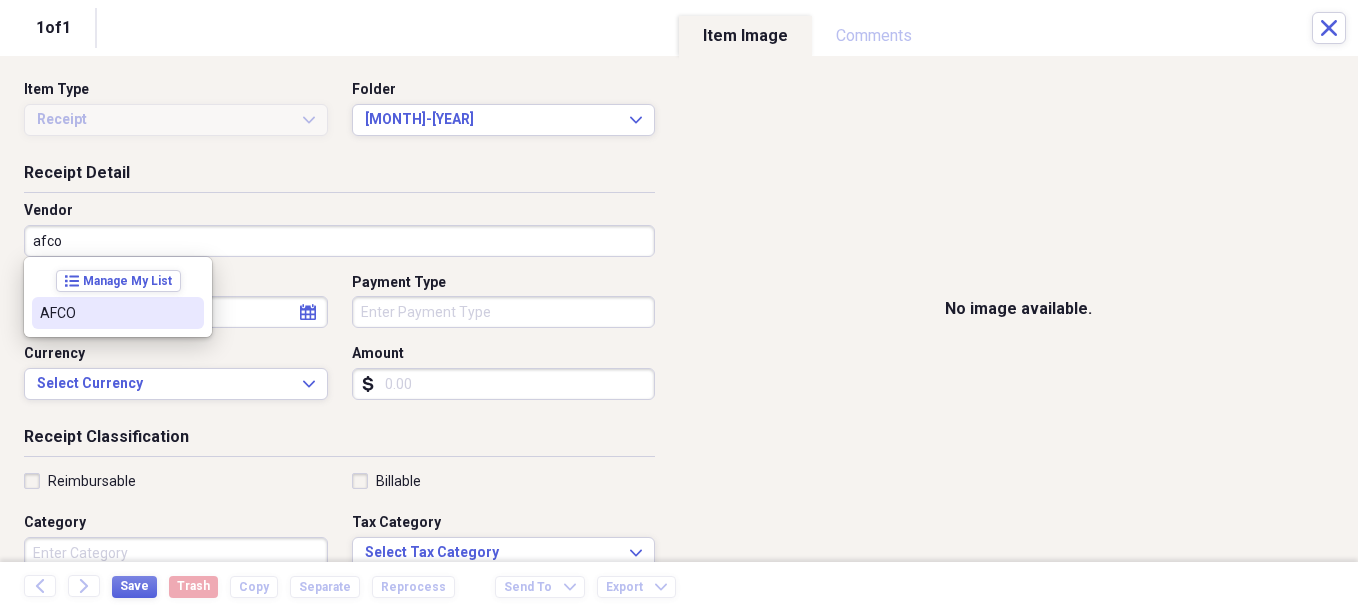 click on "AFCO" at bounding box center (106, 313) 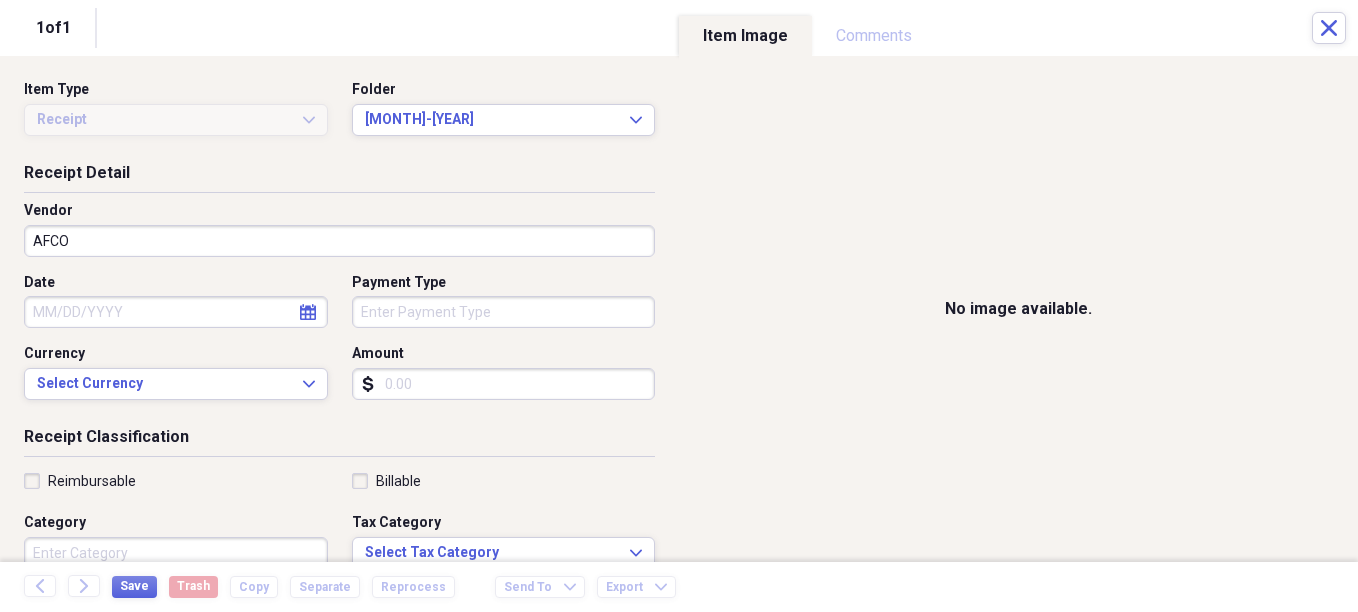 click on "Category" at bounding box center (176, 553) 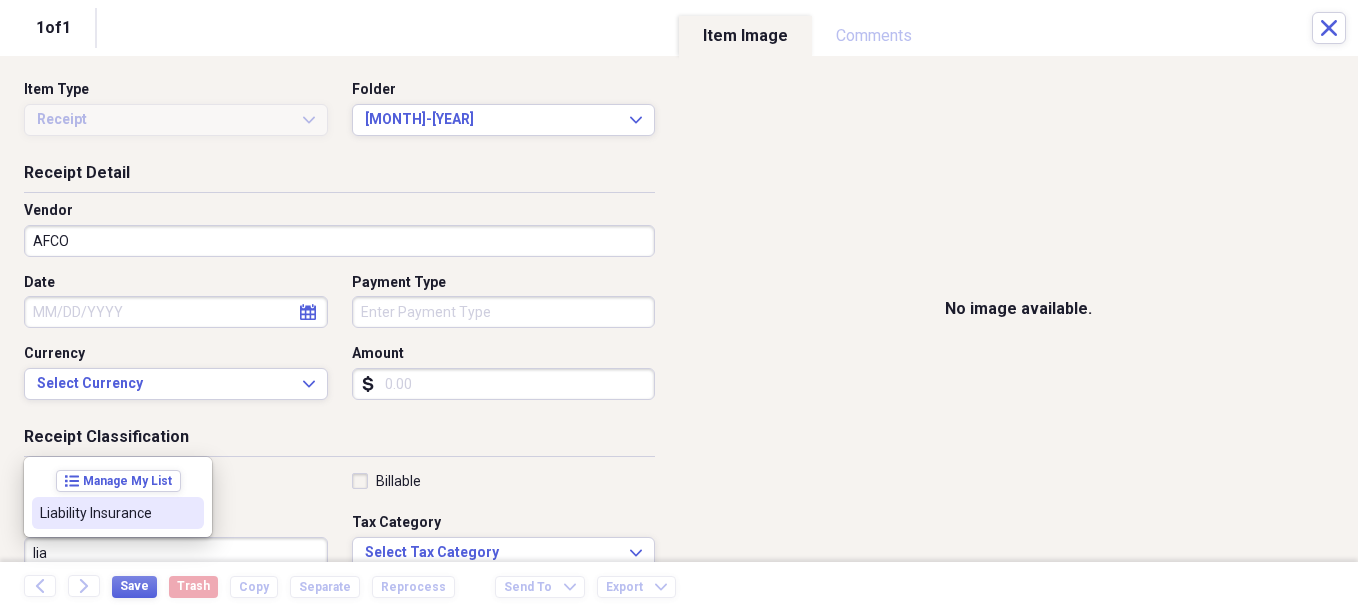 click on "Liability Insurance" at bounding box center (106, 513) 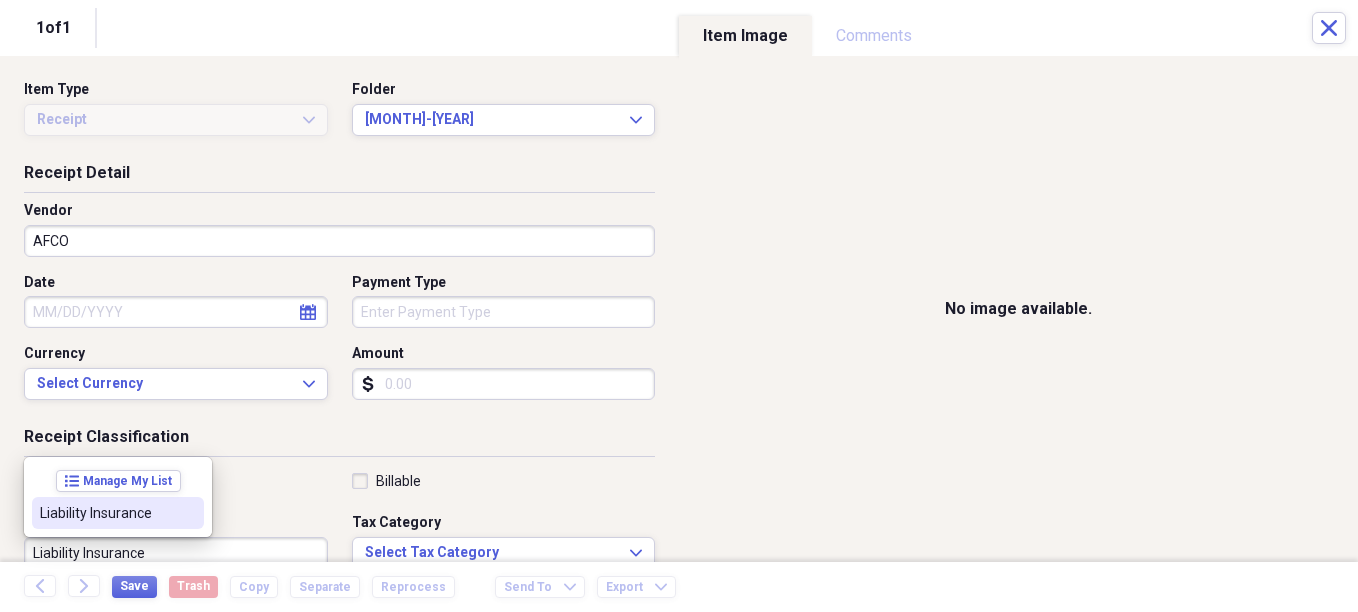 scroll, scrollTop: 7, scrollLeft: 0, axis: vertical 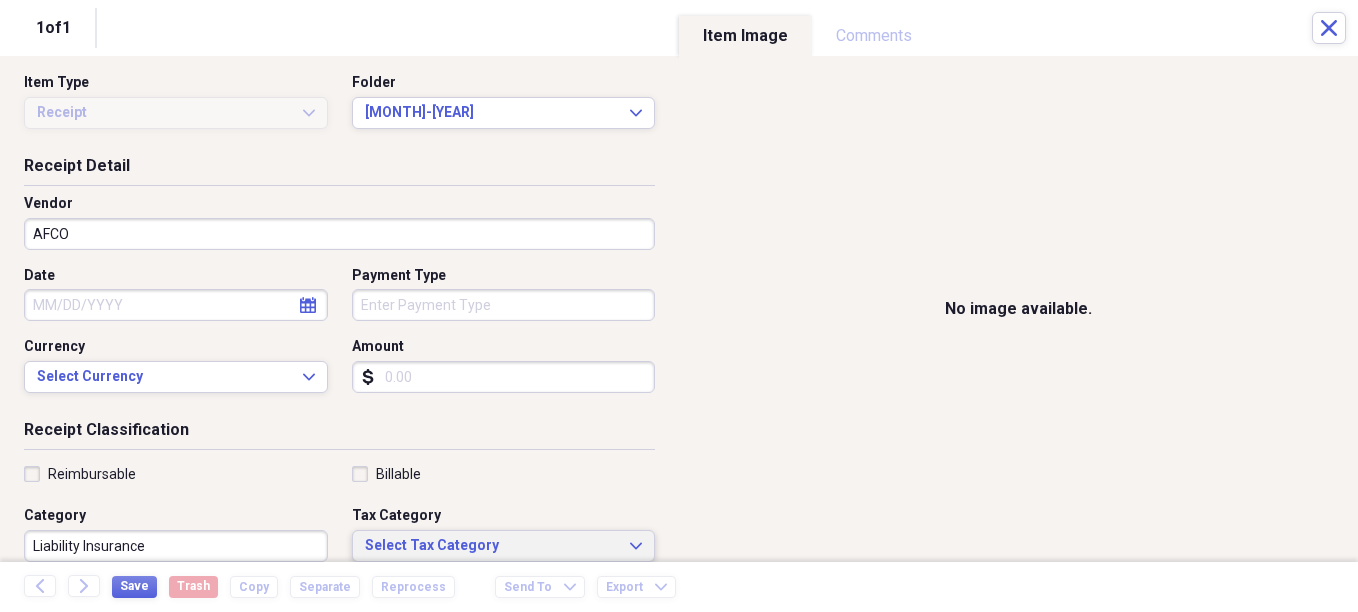 click on "Select Tax Category" at bounding box center [492, 546] 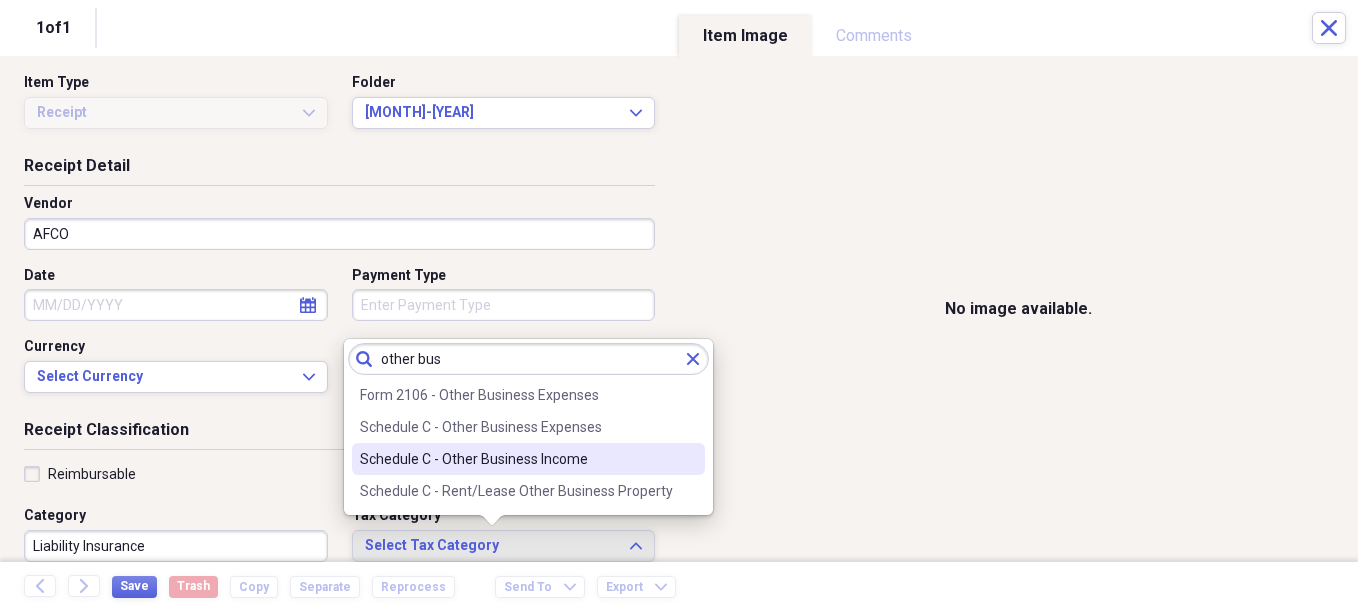 type on "other bus" 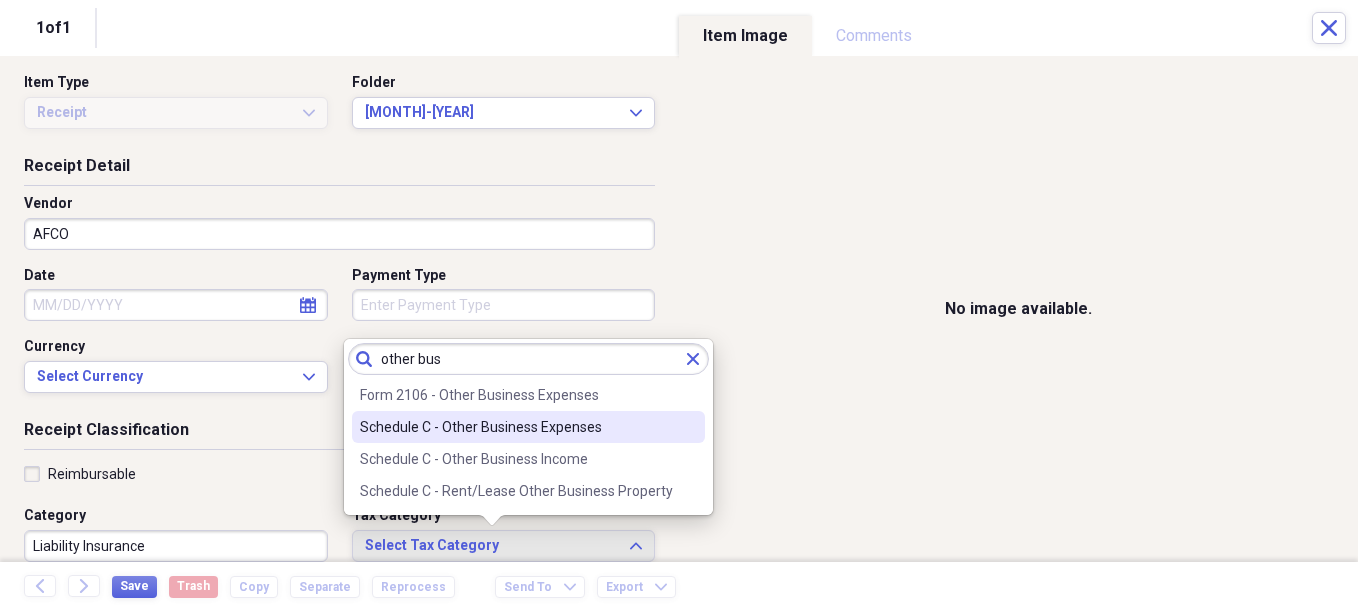 click on "Schedule C - Other Business Expenses" at bounding box center [516, 427] 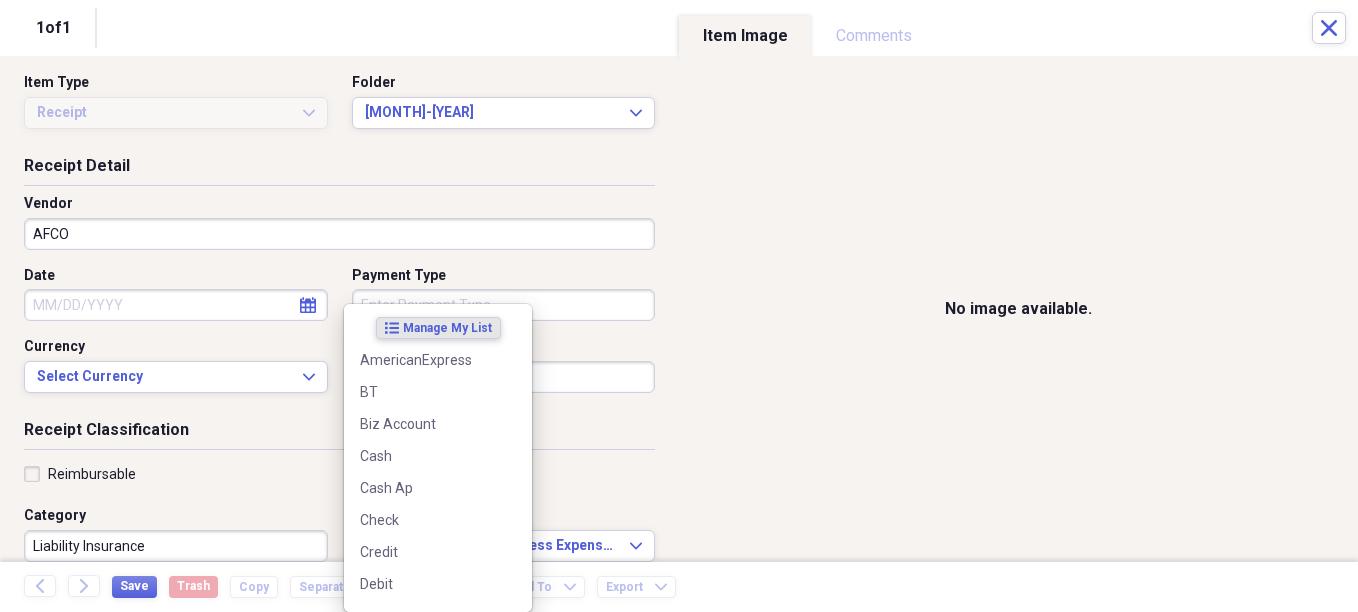 click on "Organize My Files Collapse Unfiled Needs Review Unfiled All Files Unfiled Unfiled Unfiled Saved Reports Collapse My Cabinet Christie's Cabinet Add Folder Expand Folder Avalon Power & Lighting Add Folder Expand Folder Cape May County Architect Add Folder Collapse Open Folder Hands Too Bait & Tackle Add Folder Folder 2021 Add Folder Folder 2022 Add Folder Expand Folder 2023 Add Folder Folder 2024 Add Folder Collapse Open Folder 2025 Add Folder Folder 1-2025 Add Folder Folder 10-2025 Add Folder Folder 11-2025 Add Folder Folder 12-2025 Add Folder Folder 2-2025 Add Folder Folder 3-2025 Add Folder Folder 4-2025 Add Folder Folder 5-2025 Add Folder Folder 6-2025 Add Folder Folder 7-2025 Add Folder Folder 8-2025 Add Folder Folder 9-2025 Add Folder Expand Folder Hands Too - 970 Add Folder Expand Folder Home Expenses Add Folder Expand Folder Inactive Add Folder Expand Folder JMM Studios Add Folder Folder Kevin Clifford 2024 Add Folder Expand Folder Pandemonium Fiberglass Add Folder Trash Trash Bill My Customers Expand 1" at bounding box center [679, 306] 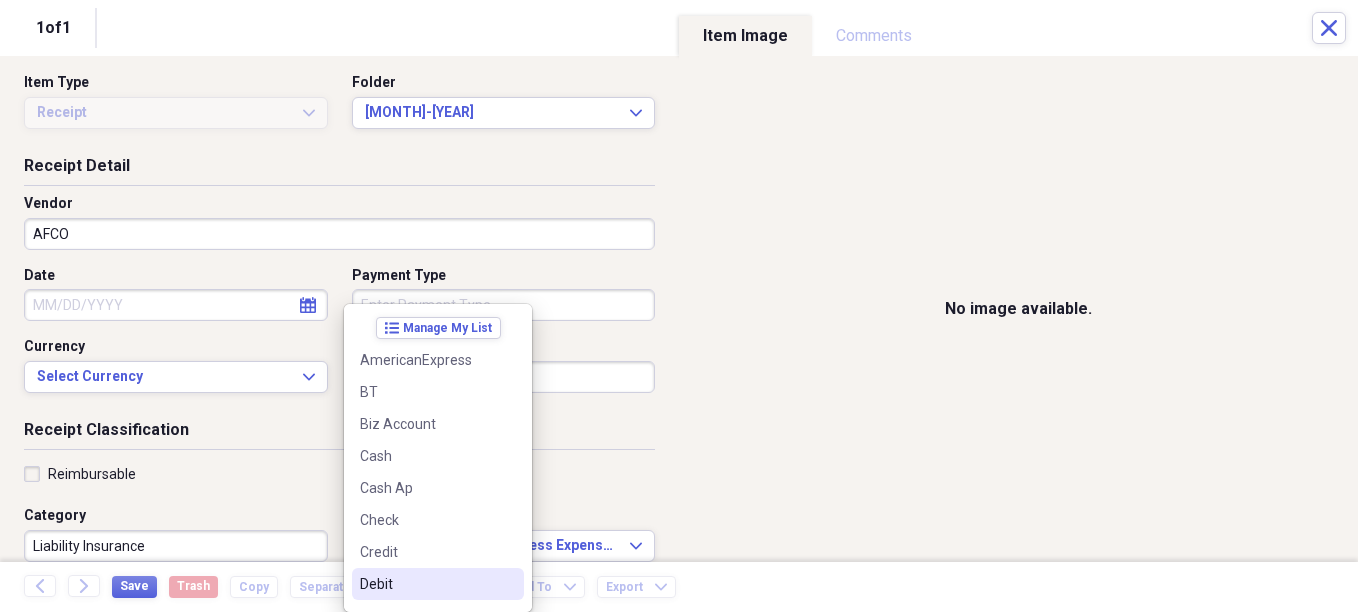 click on "Debit" at bounding box center (426, 584) 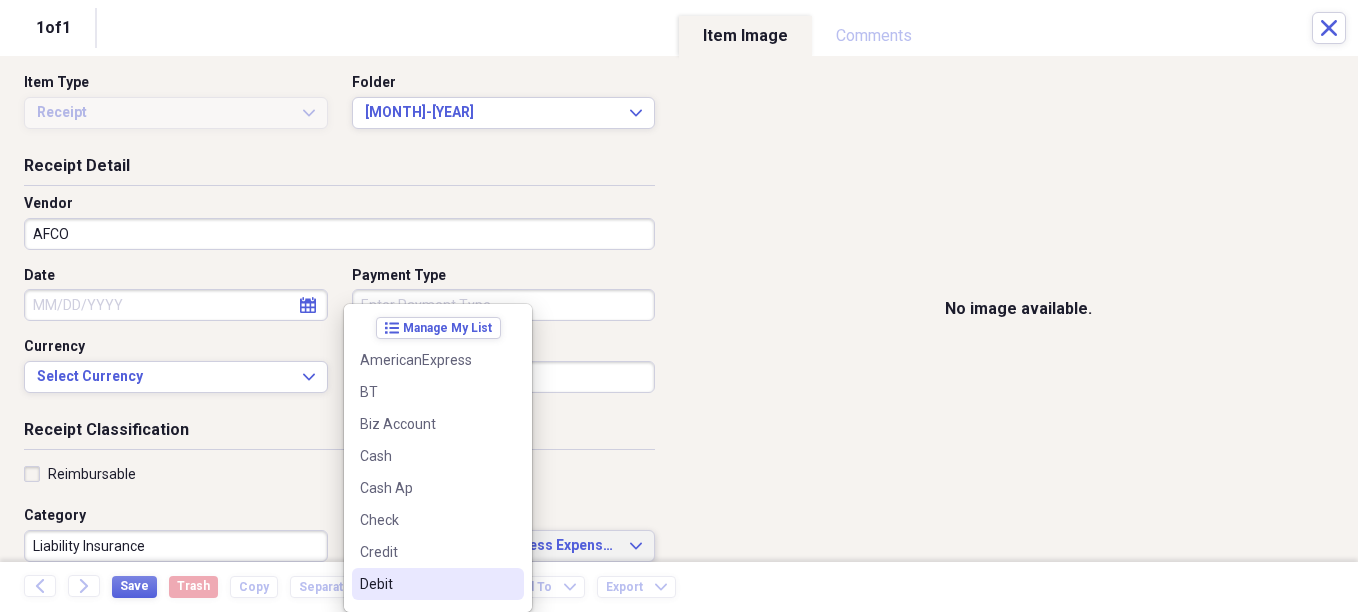 type on "Debit" 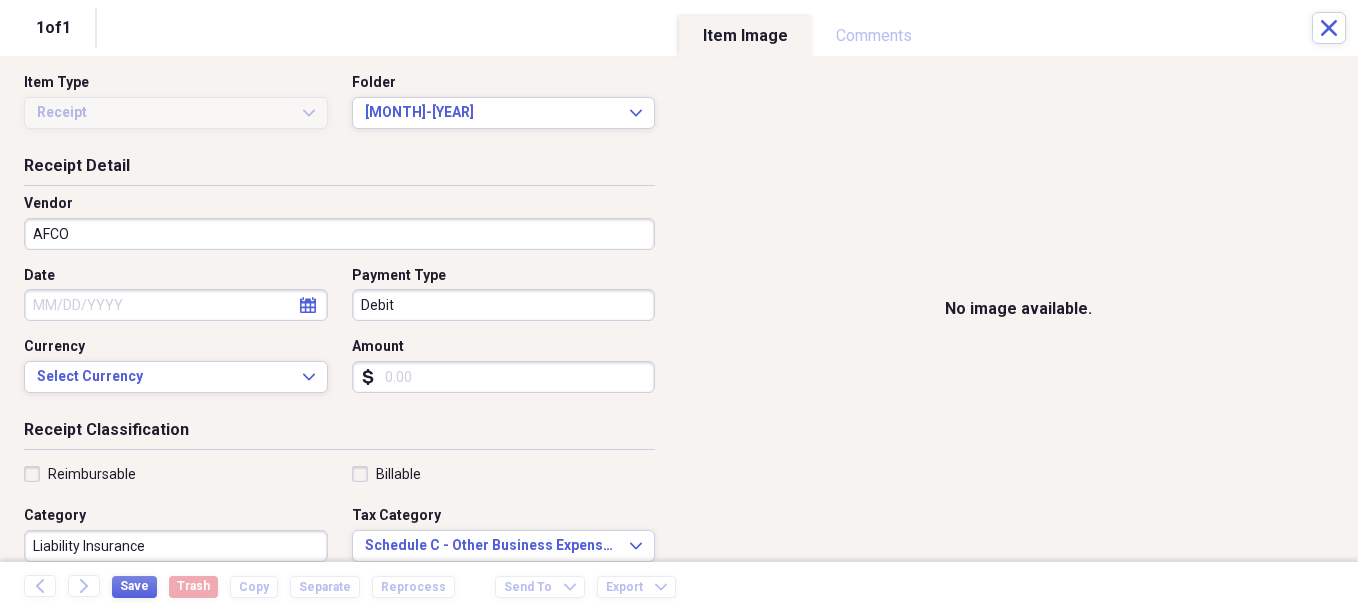 click on "Amount" at bounding box center [504, 377] 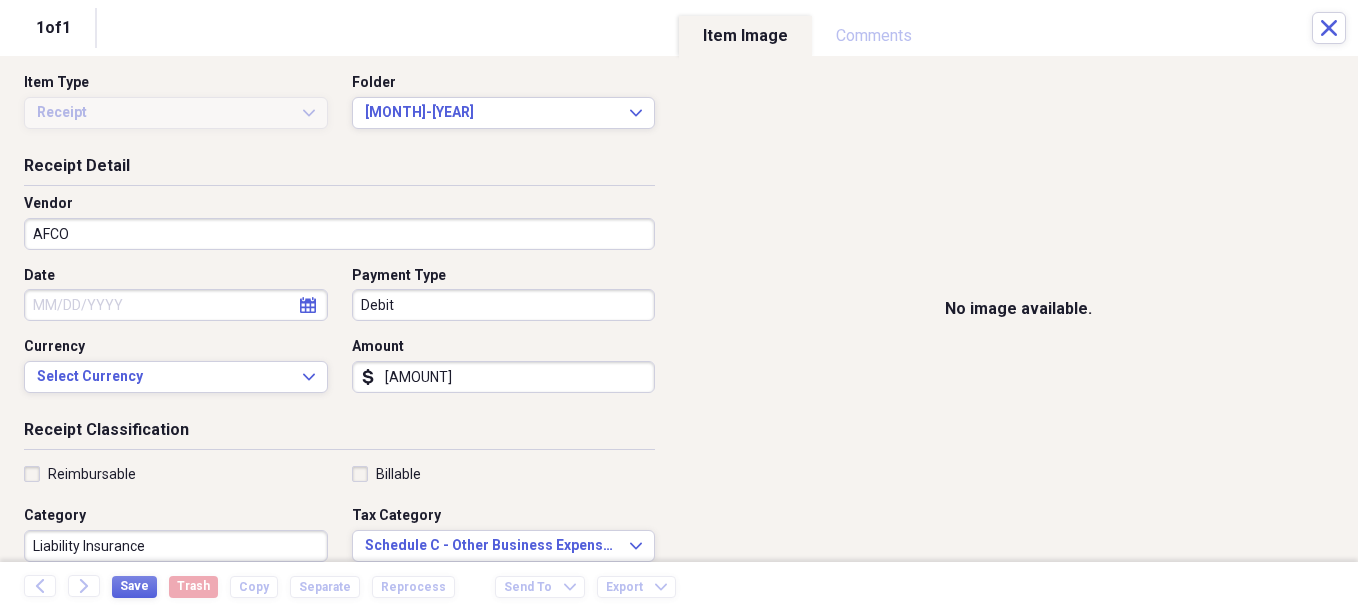type on "[AMOUNT]" 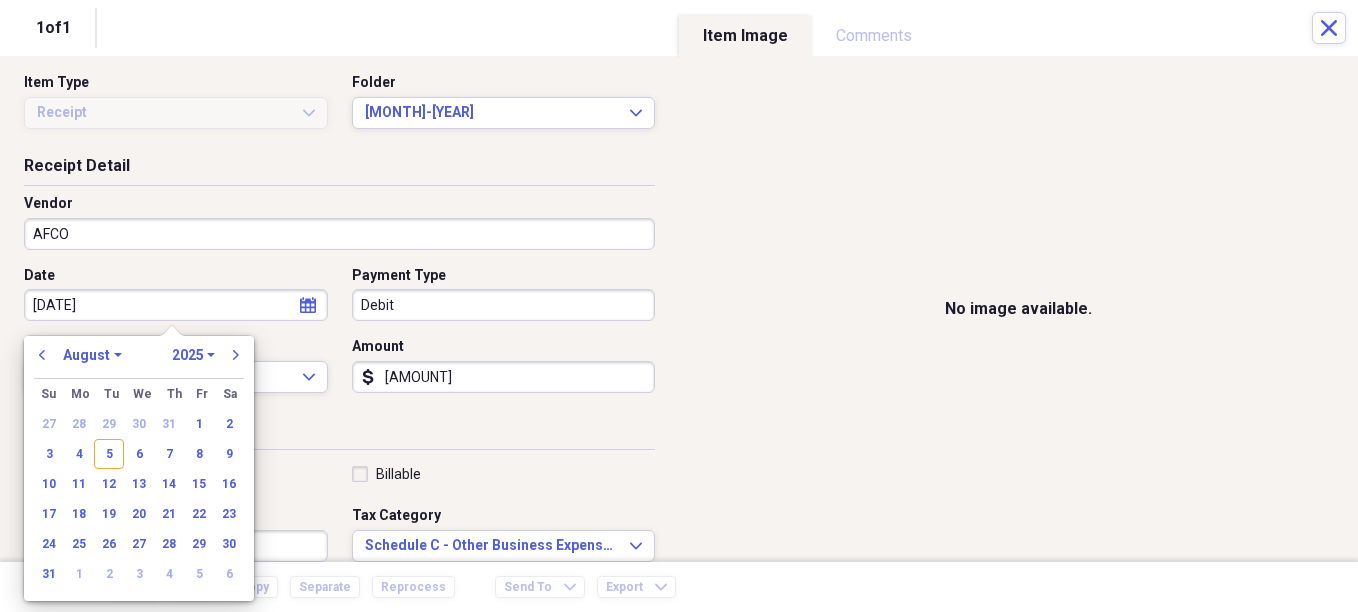 type on "7/16/25" 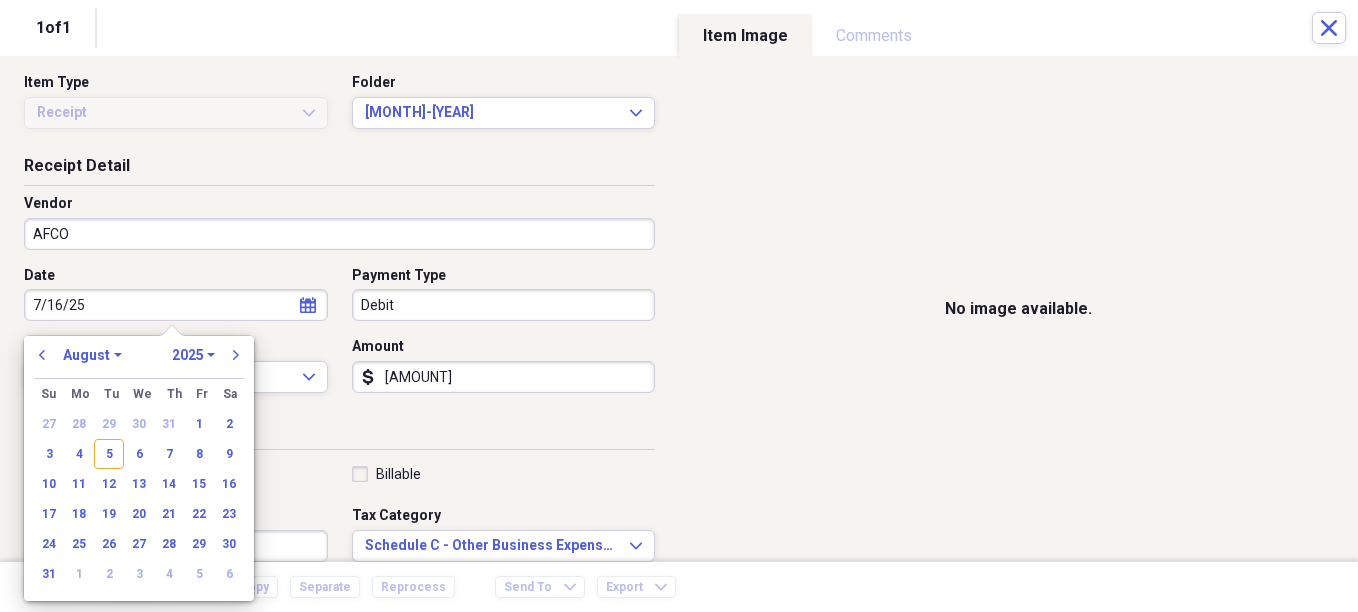 select on "6" 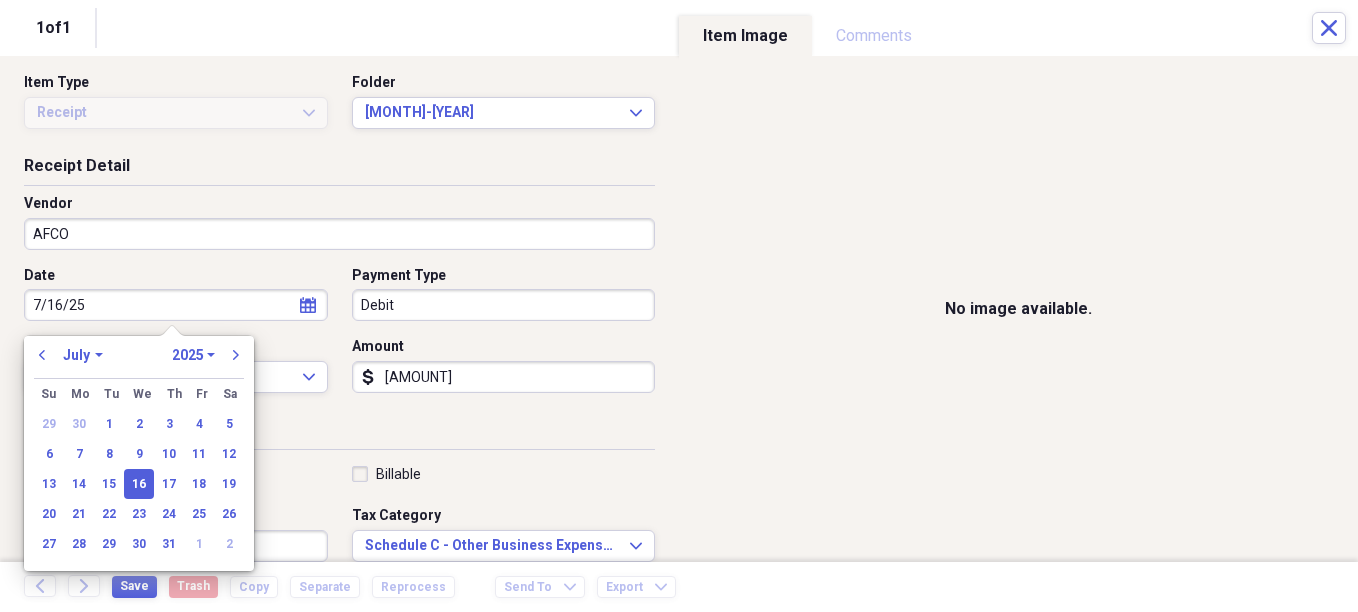 type on "07/16/2025" 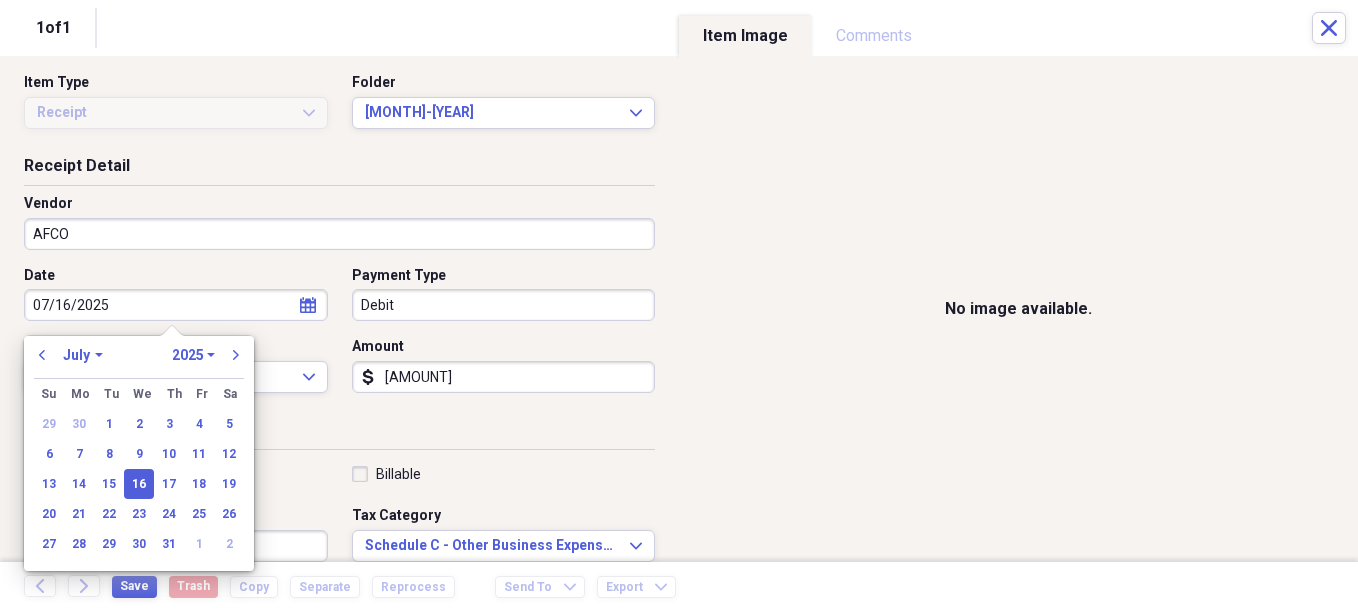 click on "Receipt Detail Vendor [BRAND] Date [DATE] calendar Calendar Payment Type Debit Currency Select Currency Expand Amount dollar-sign [AMOUNT]" at bounding box center [339, 287] 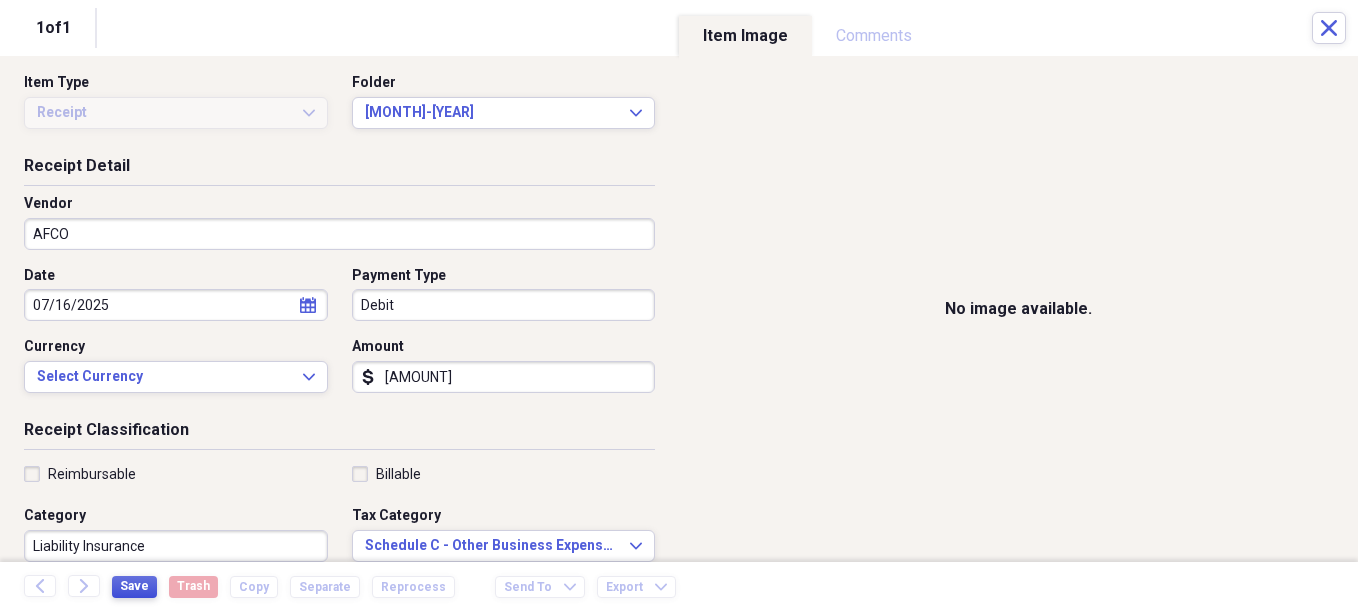 click on "Save" at bounding box center (134, 586) 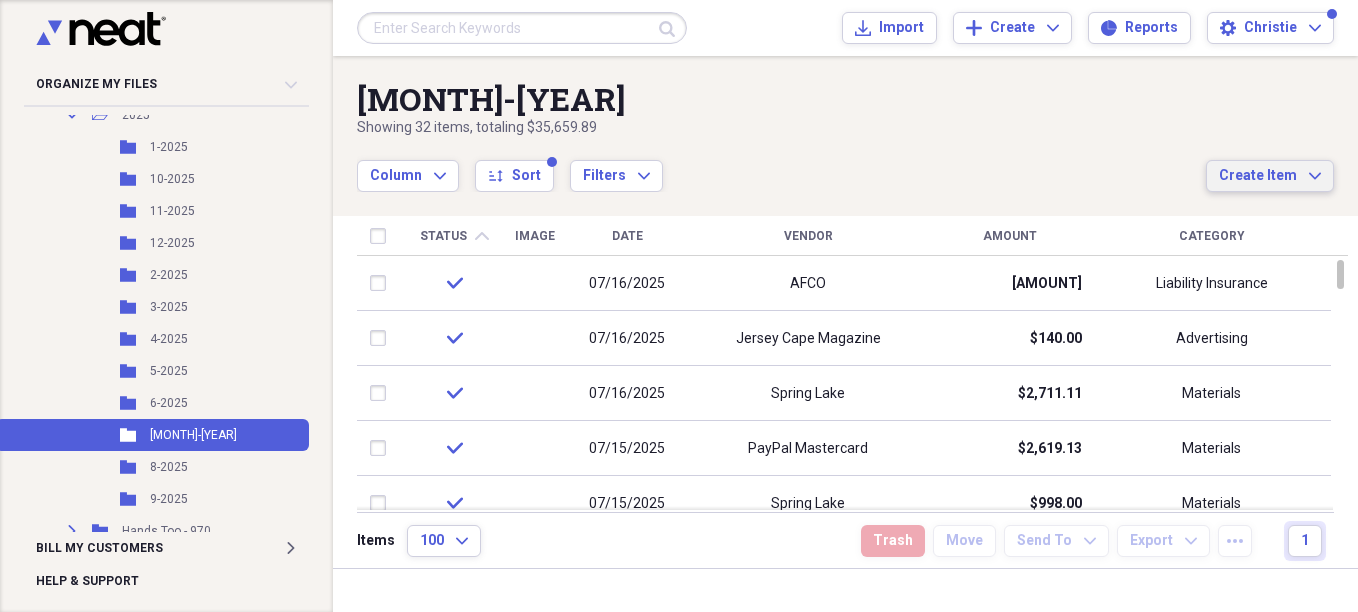click on "Create Item" at bounding box center (1258, 176) 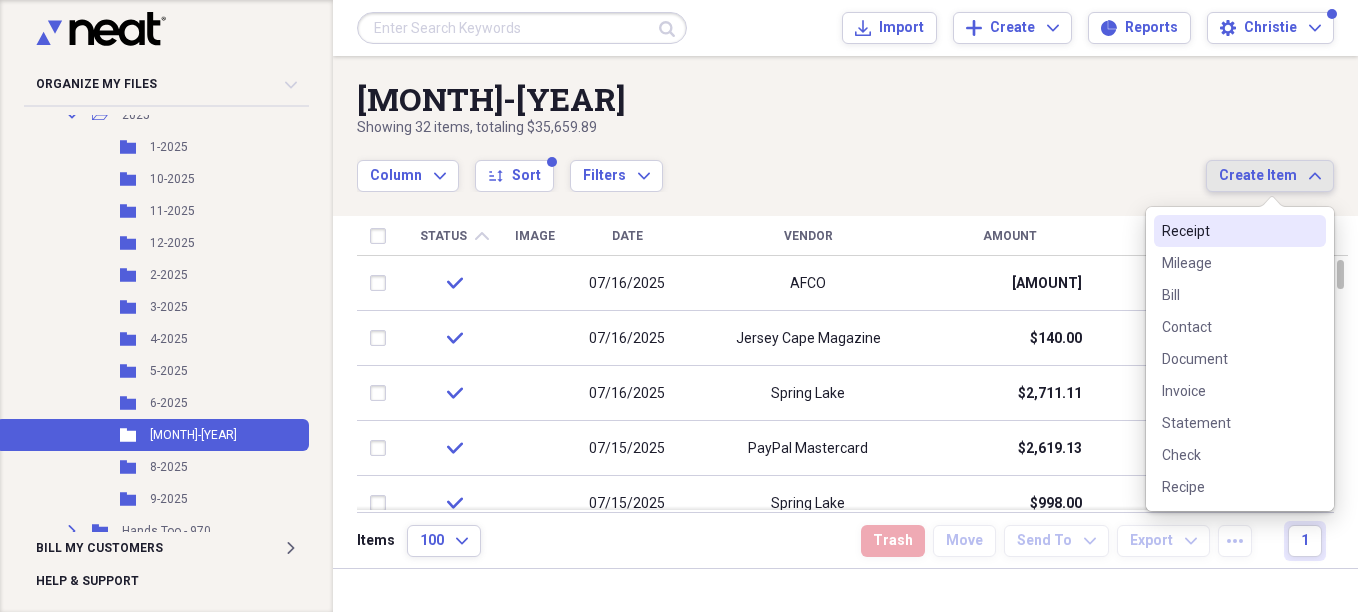 click on "Receipt" at bounding box center (1240, 231) 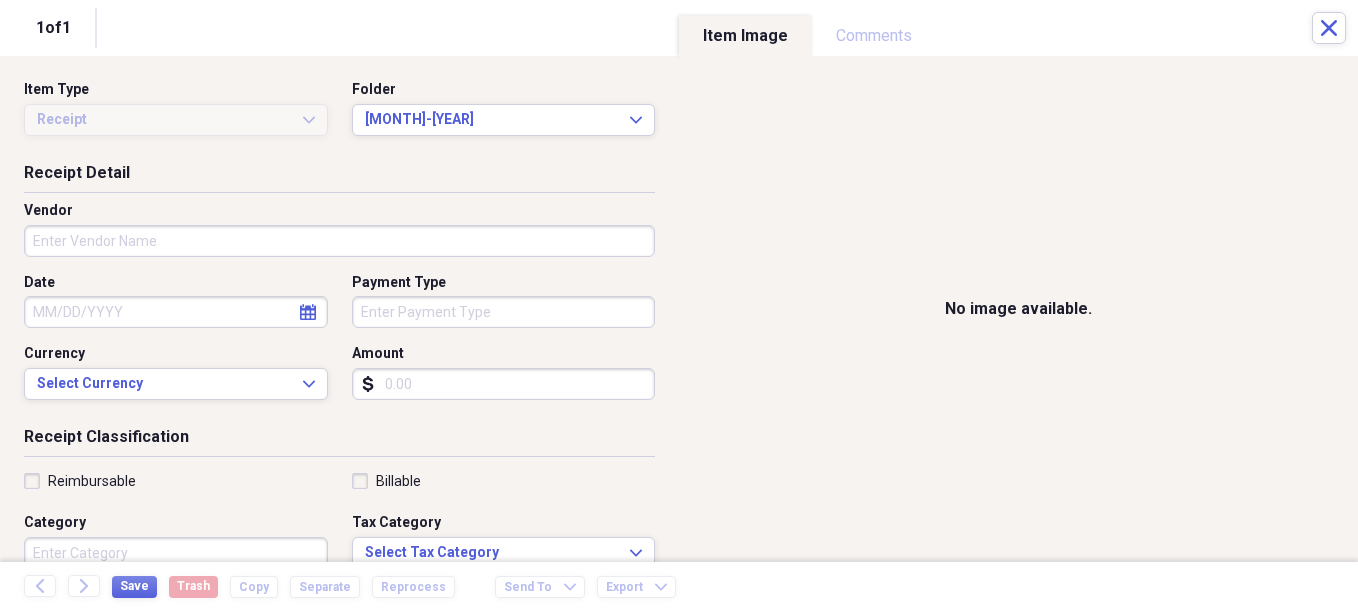 click on "Vendor" at bounding box center [339, 241] 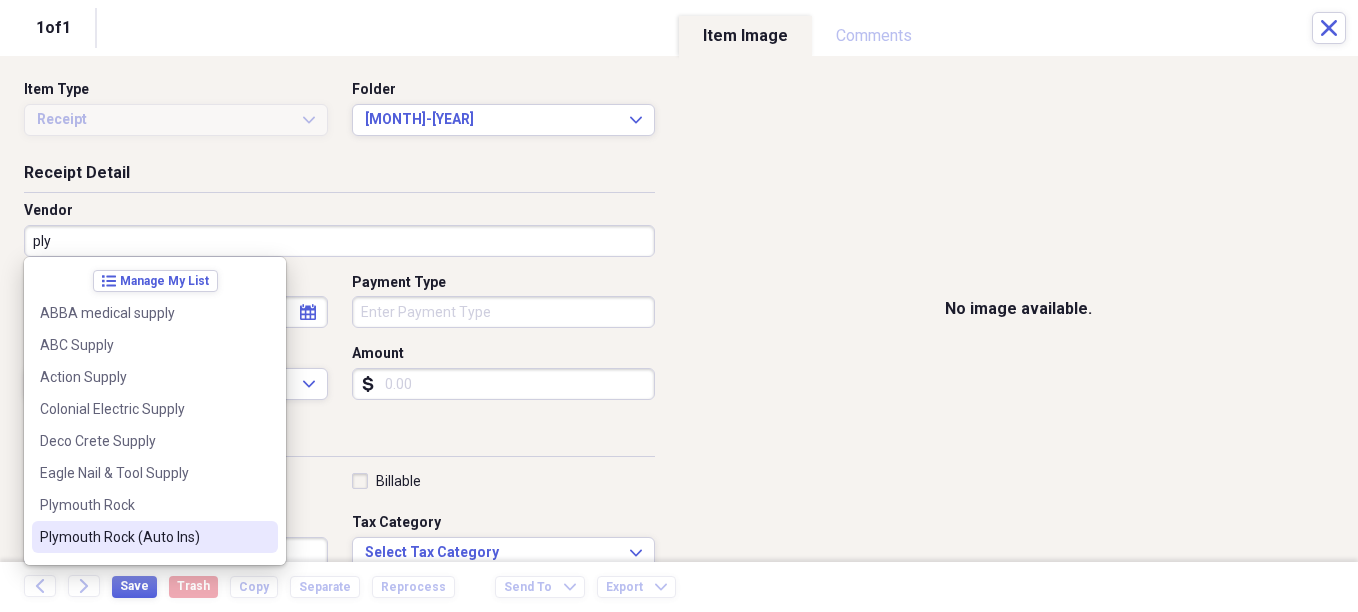 click on "Plymouth Rock (Auto Ins)" at bounding box center (143, 537) 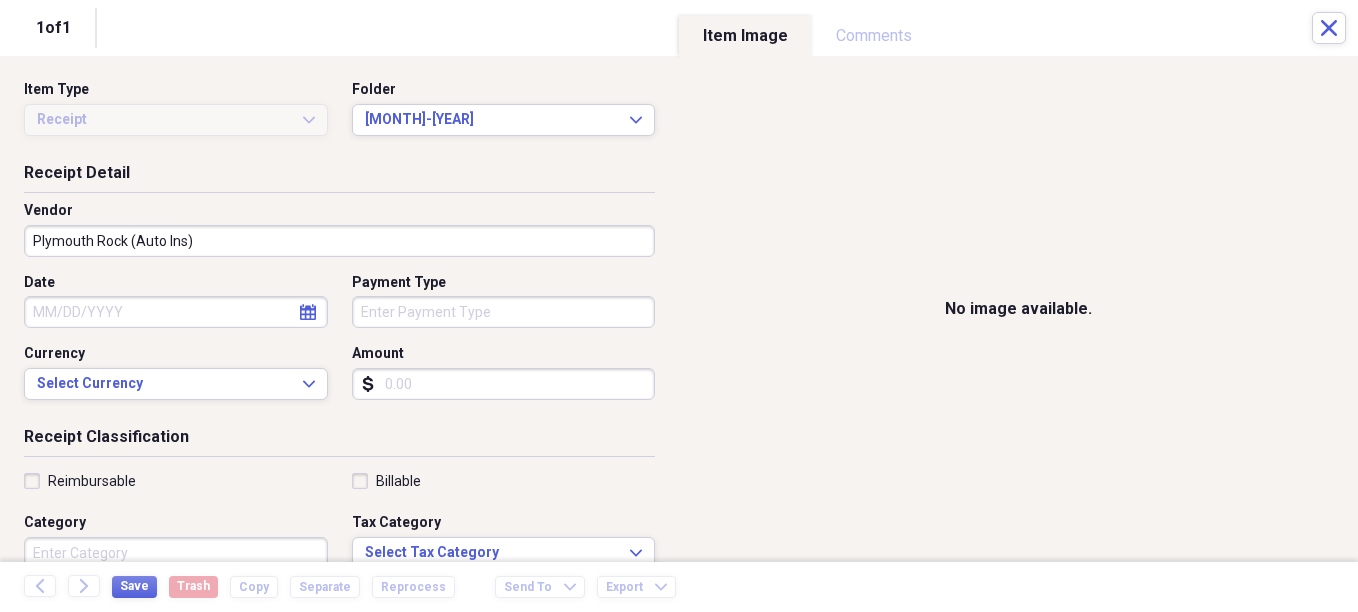 click on "Category" at bounding box center [176, 553] 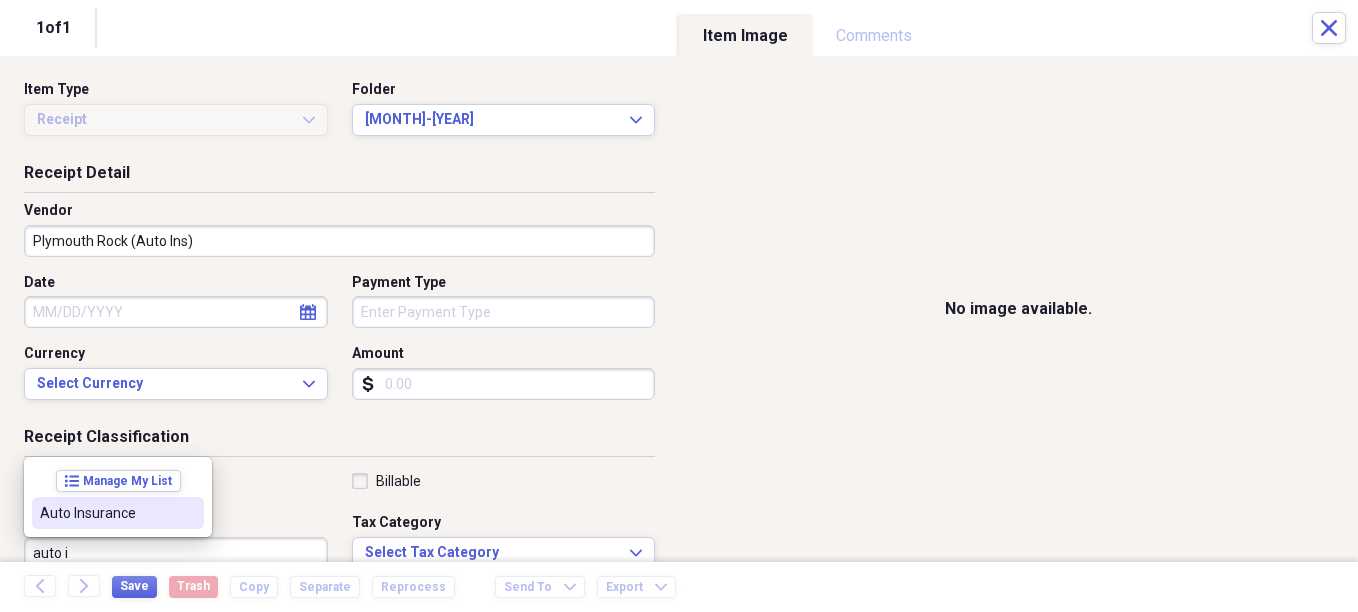 click on "Auto Insurance" at bounding box center (106, 513) 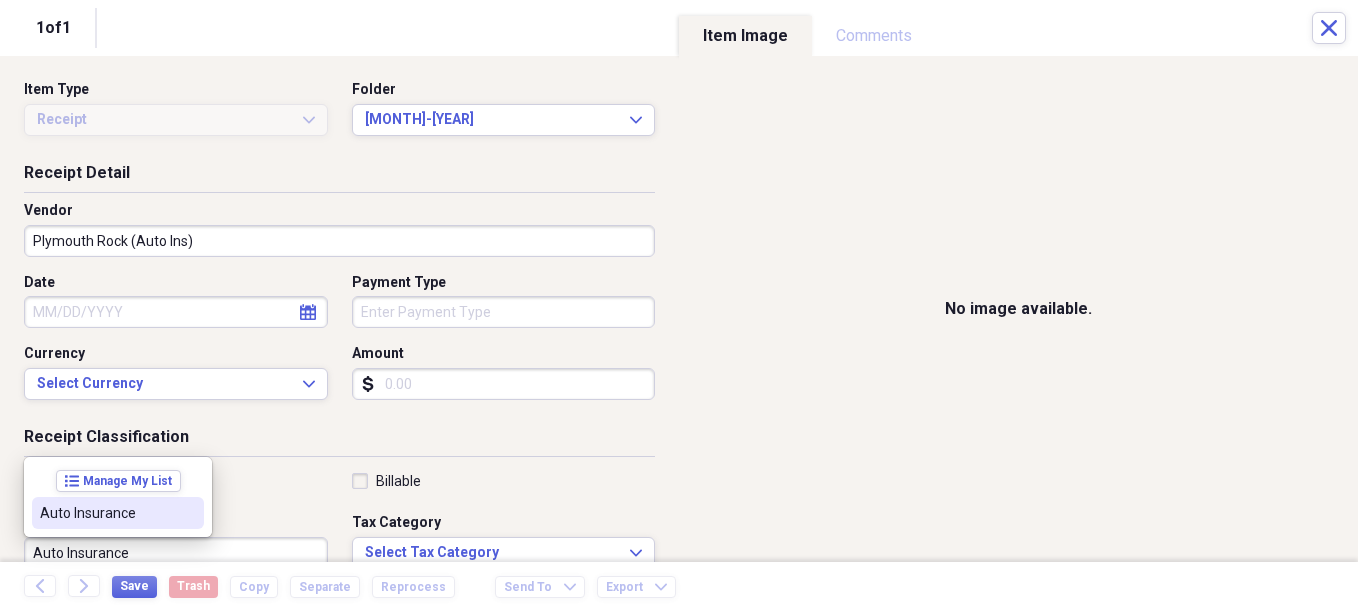 scroll, scrollTop: 7, scrollLeft: 0, axis: vertical 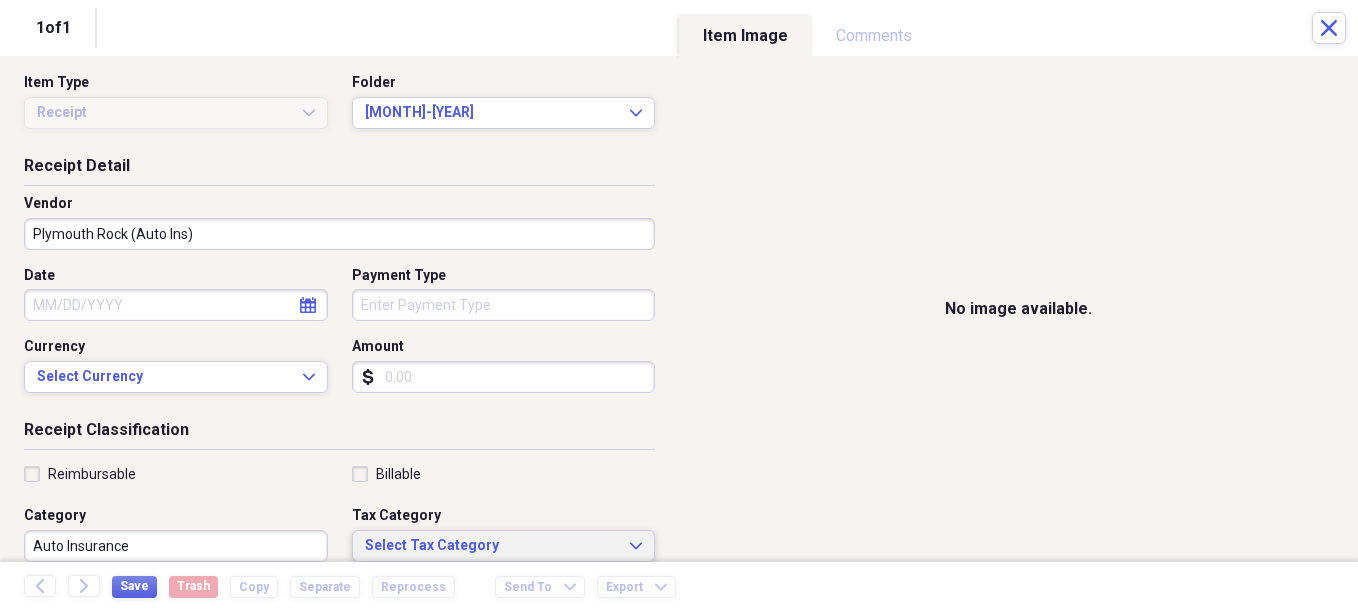 click on "Select Tax Category" at bounding box center [492, 546] 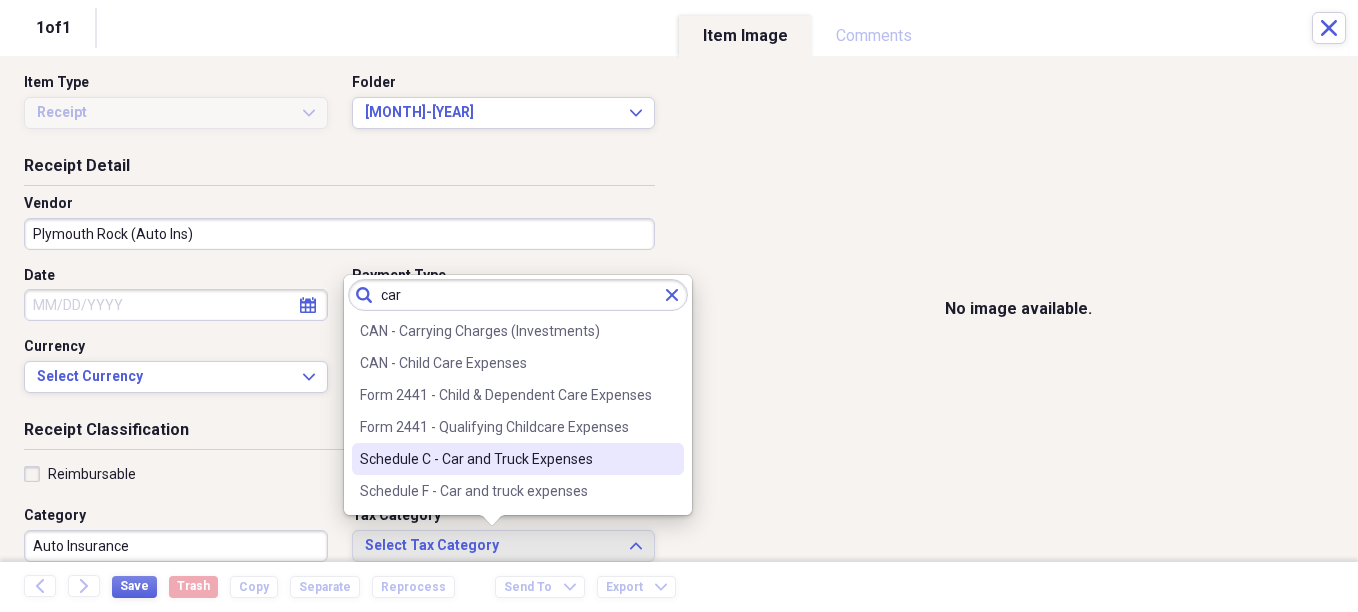 type on "car" 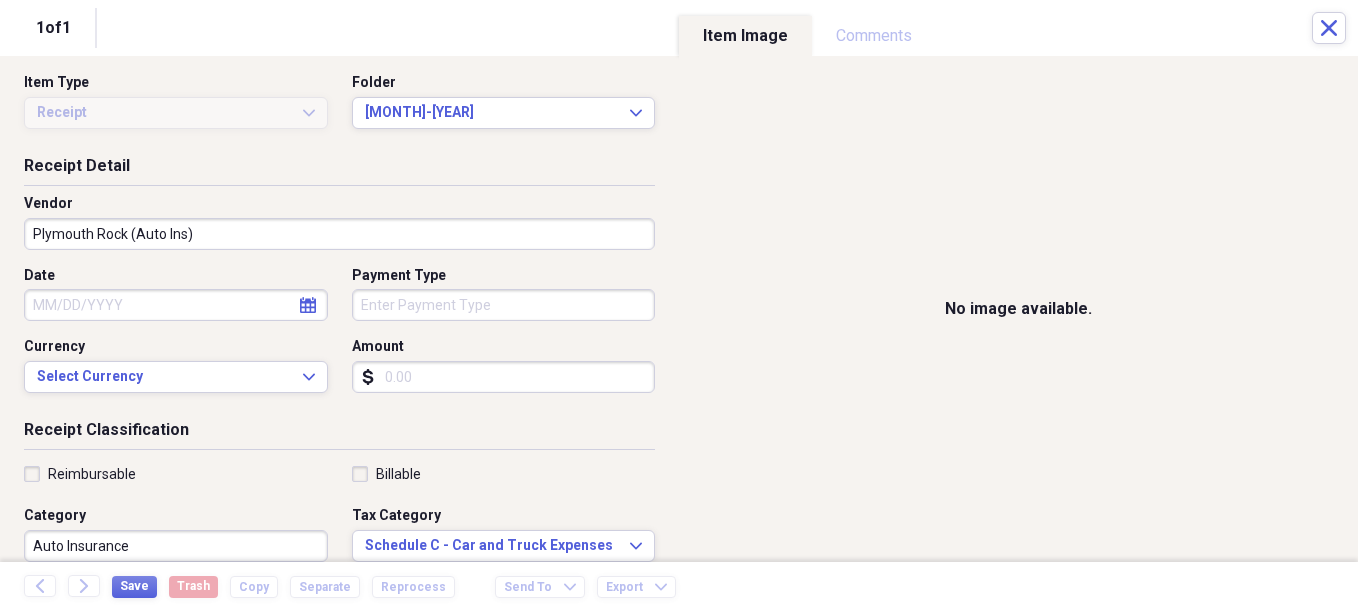 click on "Amount" at bounding box center (504, 377) 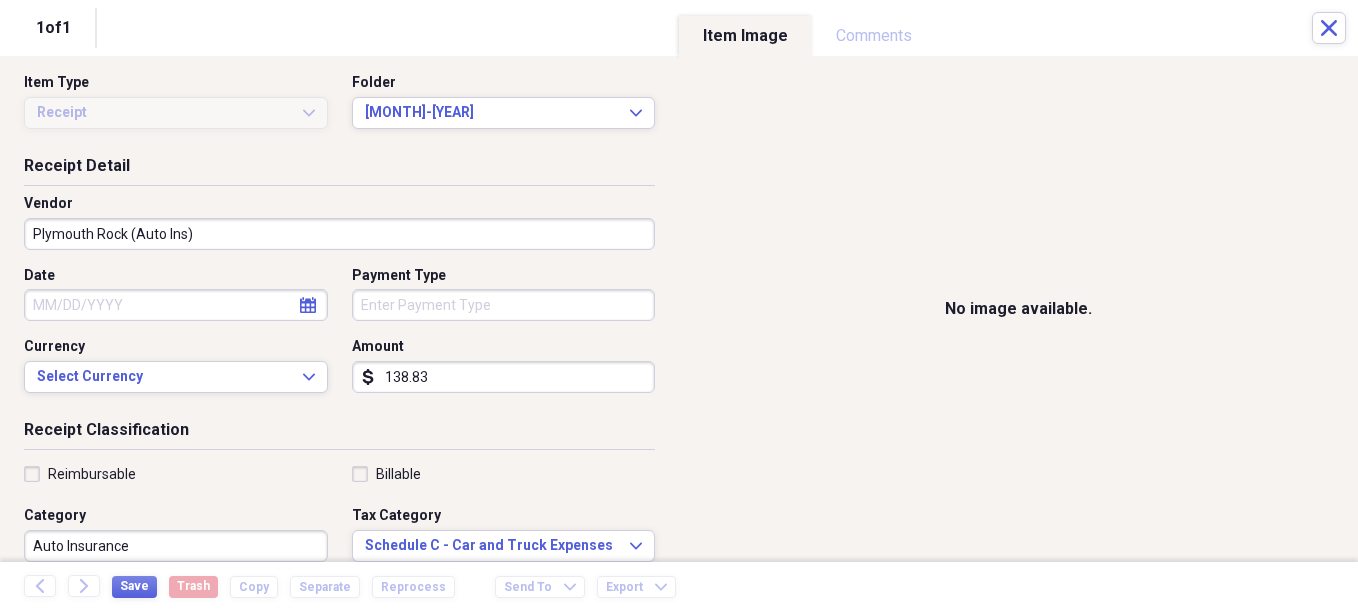 type on "138.83" 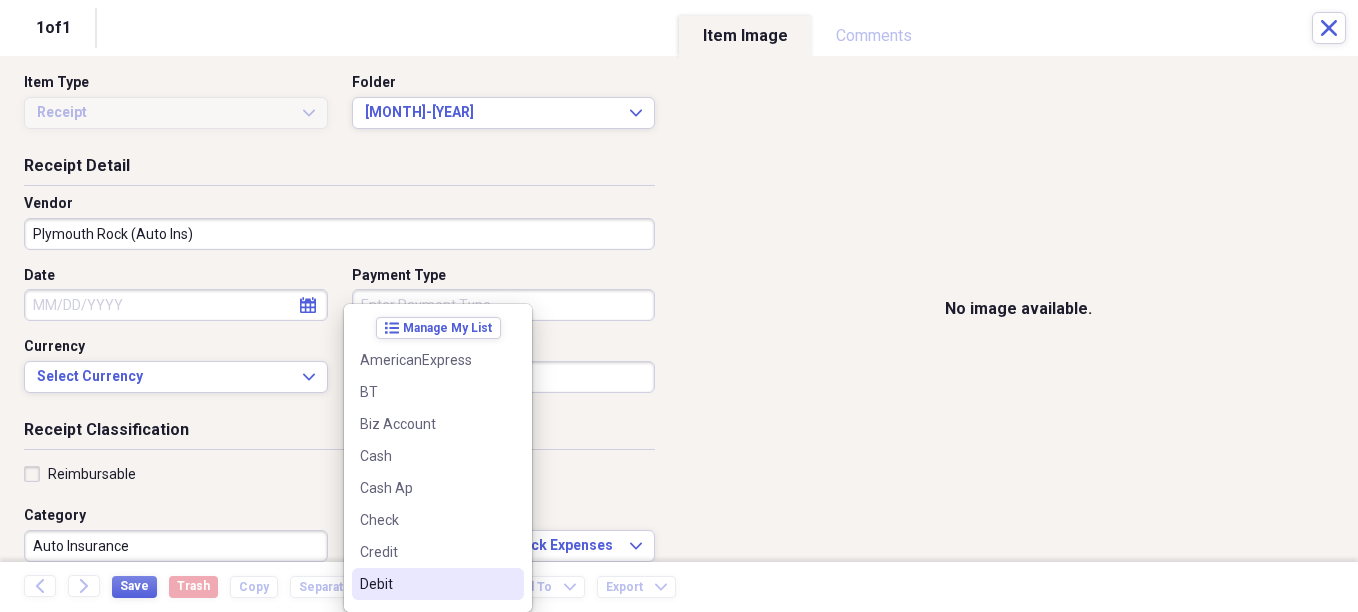 click on "Debit" at bounding box center [438, 584] 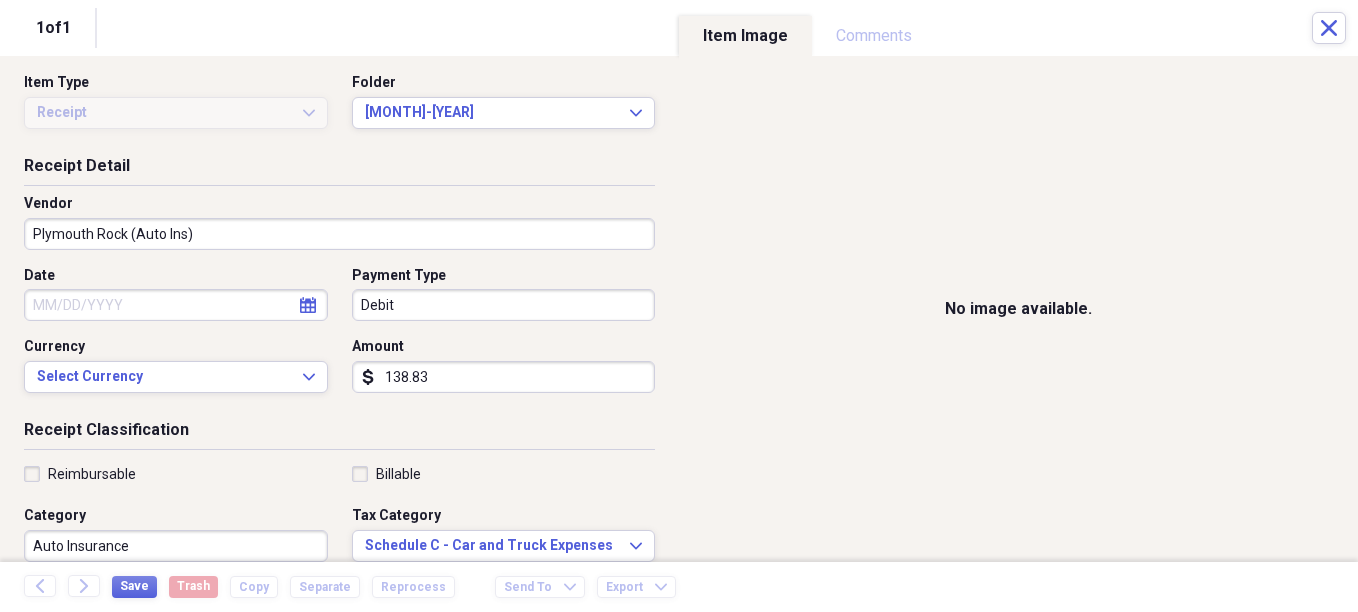 click on "Date" at bounding box center [176, 305] 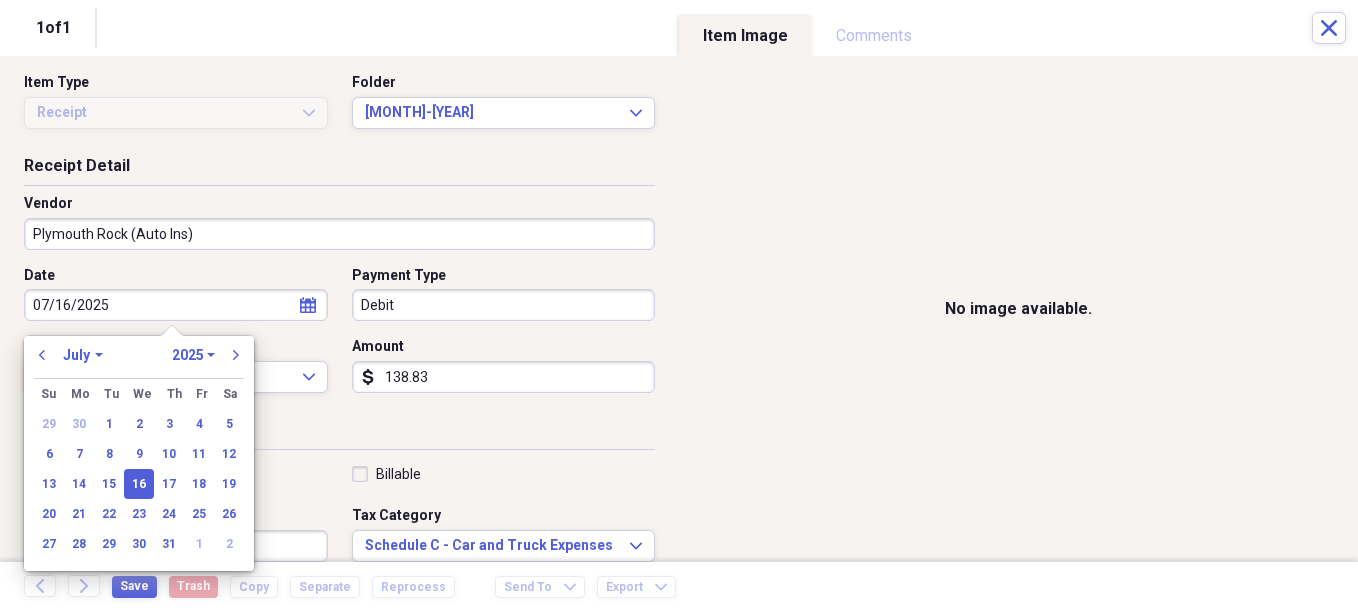 click on "Receipt Classification Reimbursable Billable Category Auto Insurance Tax Category Schedule C - Car and Truck Expenses Expand Customer Project Product Location Class" at bounding box center [339, 611] 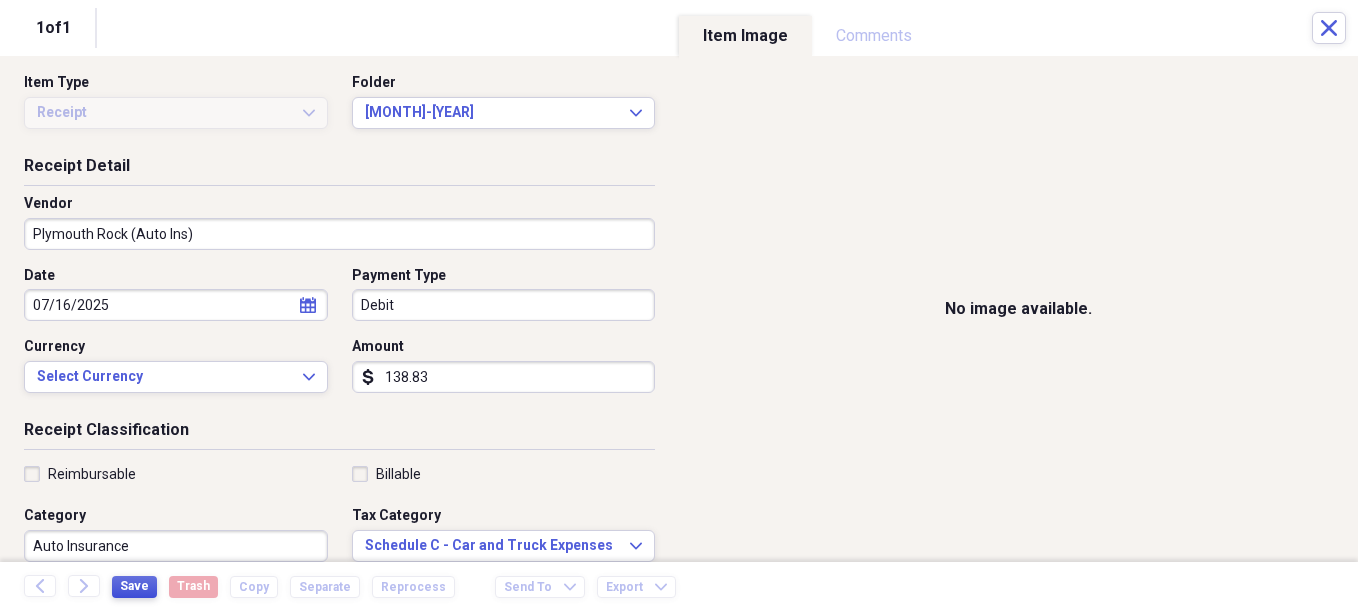 click on "Save" at bounding box center [134, 586] 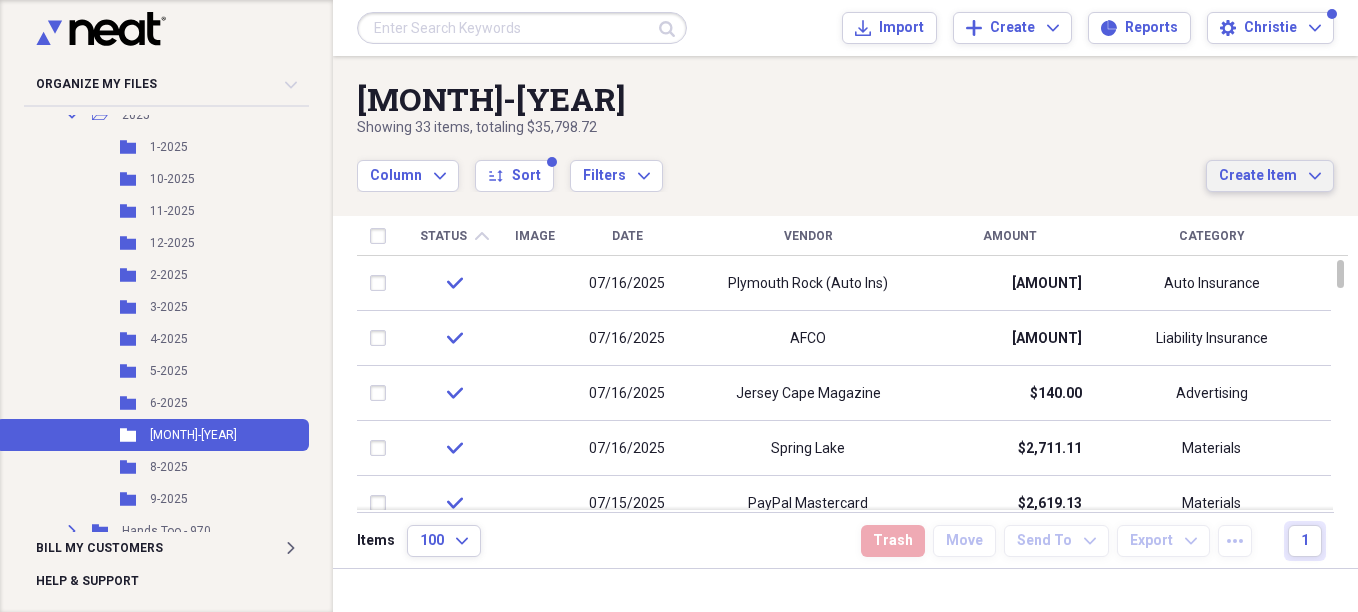 click on "Create Item" at bounding box center (1258, 176) 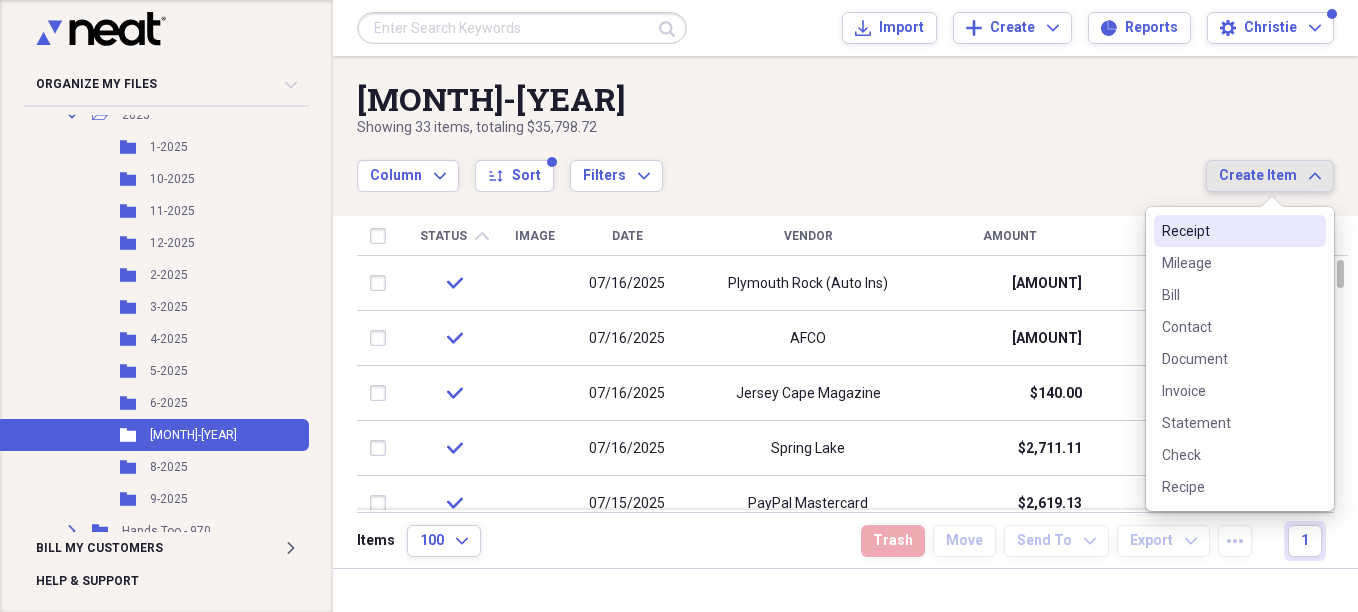 click on "Receipt" at bounding box center (1228, 231) 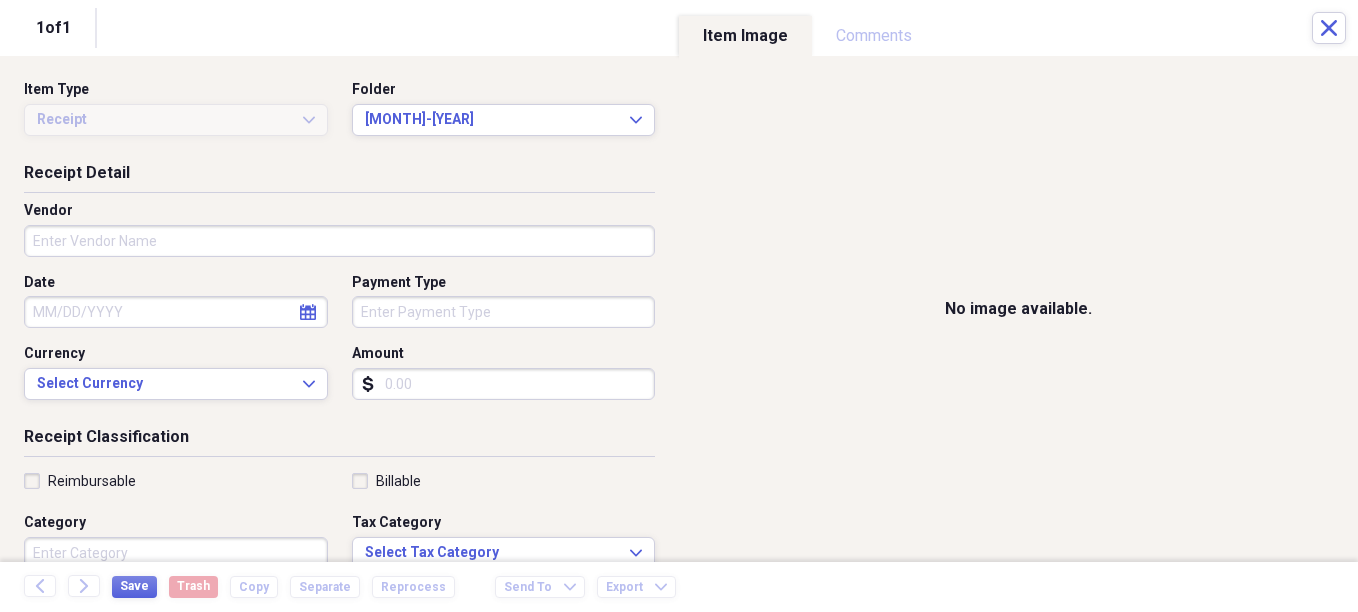 click on "Vendor" at bounding box center [339, 241] 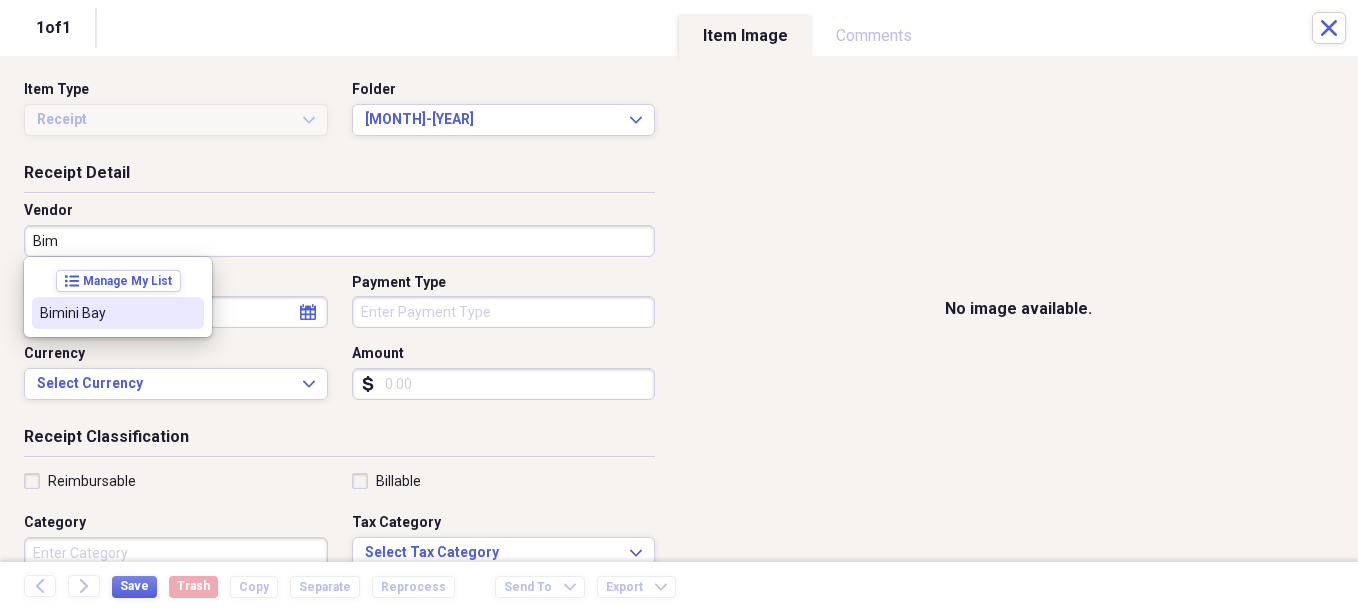 click on "Bimini Bay" at bounding box center (106, 313) 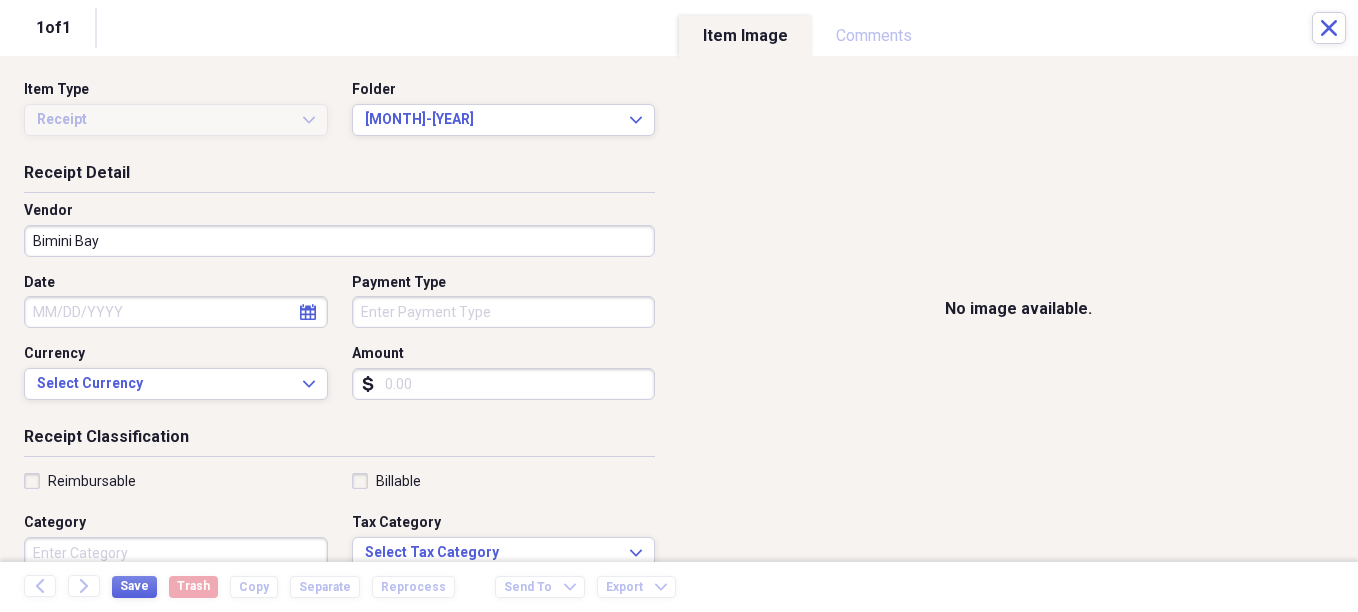 click on "Date" at bounding box center (176, 312) 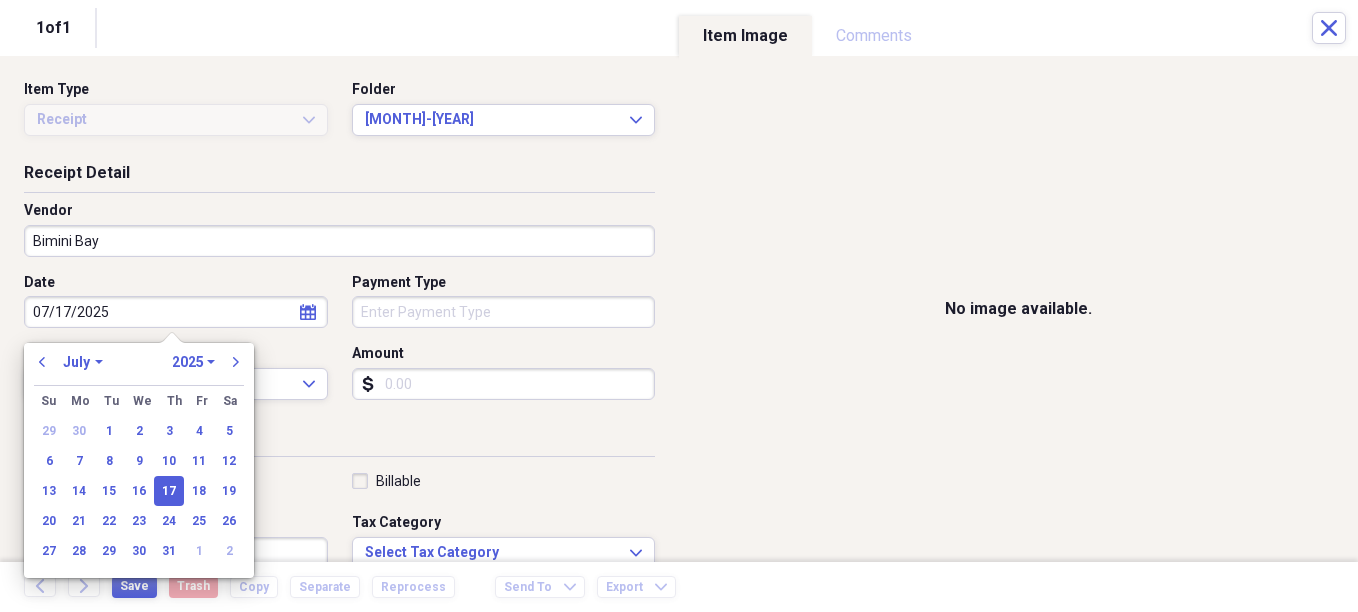 click on "Organize My Files Collapse Unfiled Needs Review Unfiled All Files Unfiled Unfiled Unfiled Saved Reports Collapse My Cabinet Christie's Cabinet Add Folder Expand Folder Avalon Power & Lighting Add Folder Expand Folder Cape May County Architect Add Folder Collapse Open Folder Hands Too Bait & Tackle Add Folder Folder 2021 Add Folder Folder 2022 Add Folder Expand Folder 2023 Add Folder Folder 2024 Add Folder Collapse Open Folder 2025 Add Folder Folder 1-2025 Add Folder Folder 10-2025 Add Folder Folder 11-2025 Add Folder Folder 12-2025 Add Folder Folder 2-2025 Add Folder Folder 3-2025 Add Folder Folder 4-2025 Add Folder Folder 5-2025 Add Folder Folder 6-2025 Add Folder Folder 7-2025 Add Folder Folder 8-2025 Add Folder Folder 9-2025 Add Folder Expand Folder Hands Too - 970 Add Folder Expand Folder Home Expenses Add Folder Expand Folder Inactive Add Folder Expand Folder JMM Studios Add Folder Folder Kevin Clifford 2024 Add Folder Expand Folder Pandemonium Fiberglass Add Folder Trash Trash Bill My Customers Expand 1" at bounding box center [679, 306] 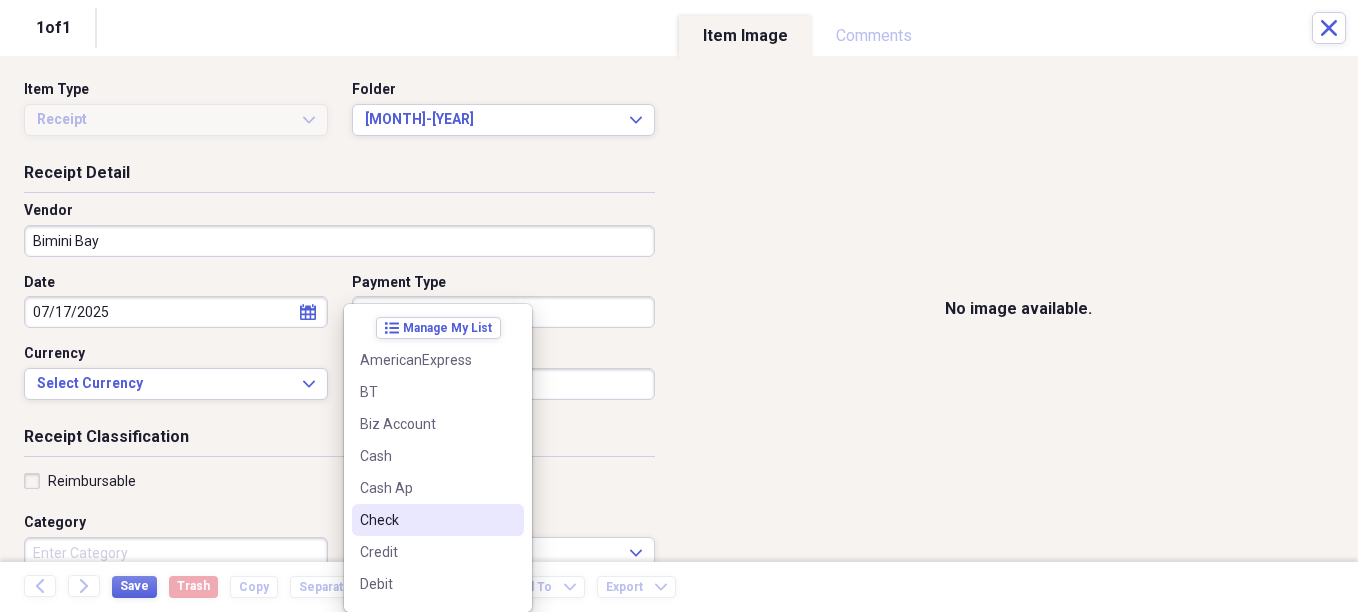 click on "Check" at bounding box center [426, 520] 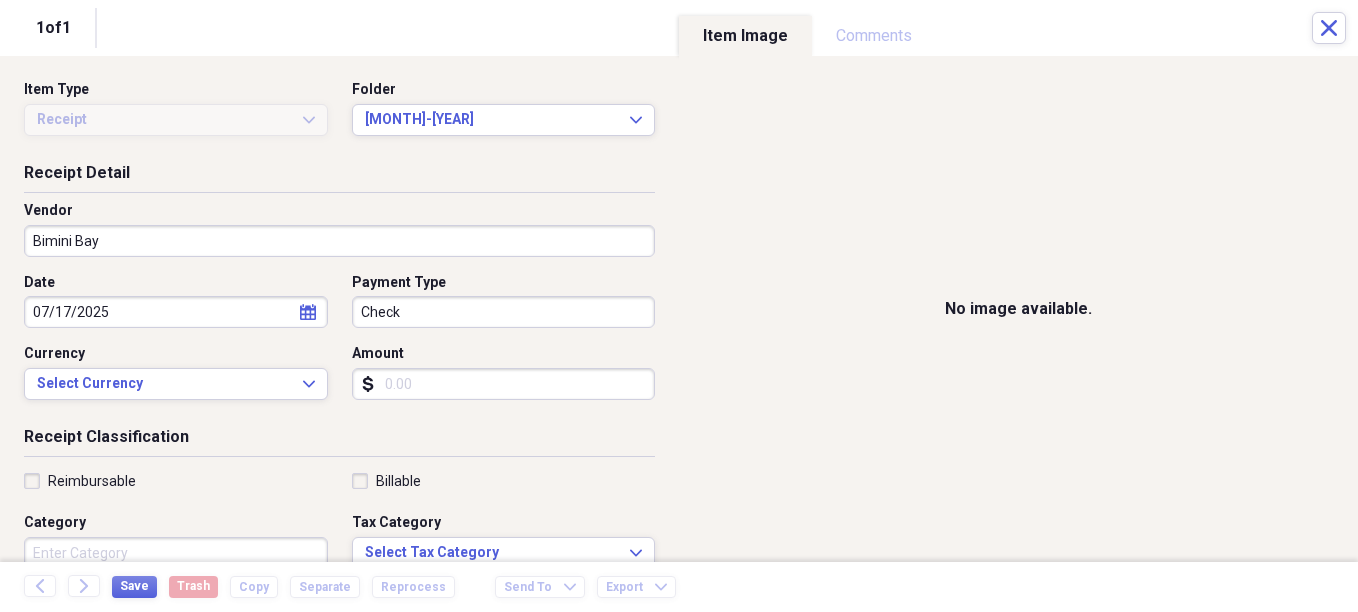 click on "Amount" at bounding box center [504, 384] 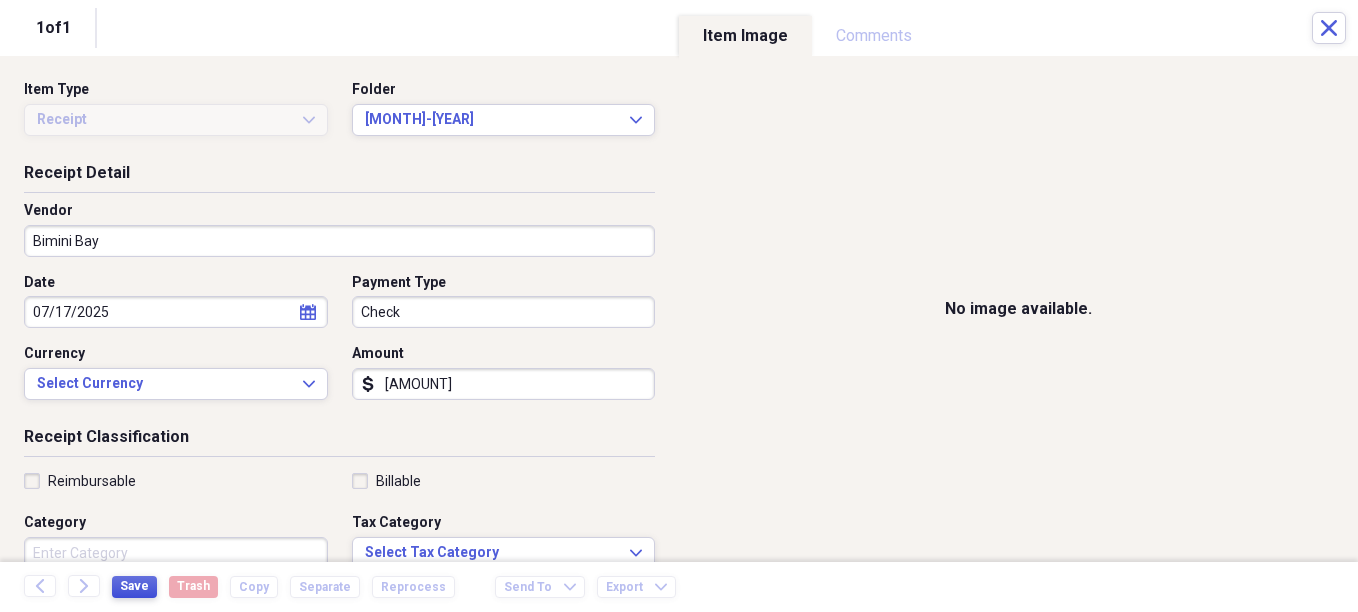 click on "Save" at bounding box center (134, 586) 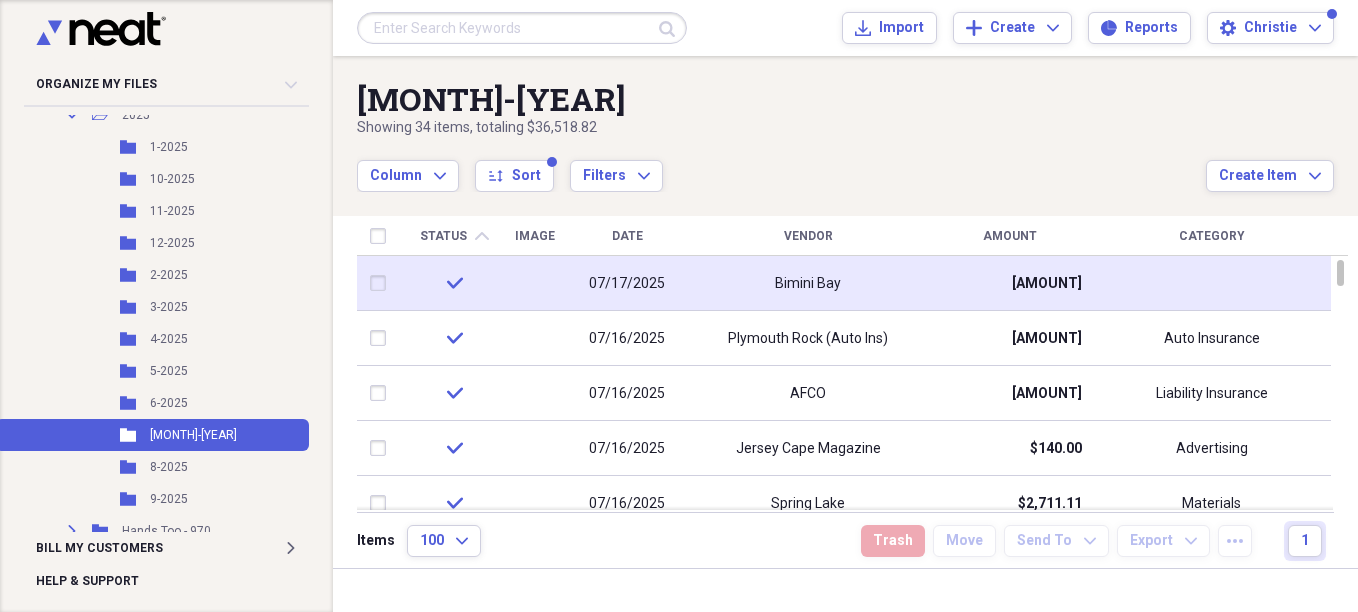 click at bounding box center [1211, 283] 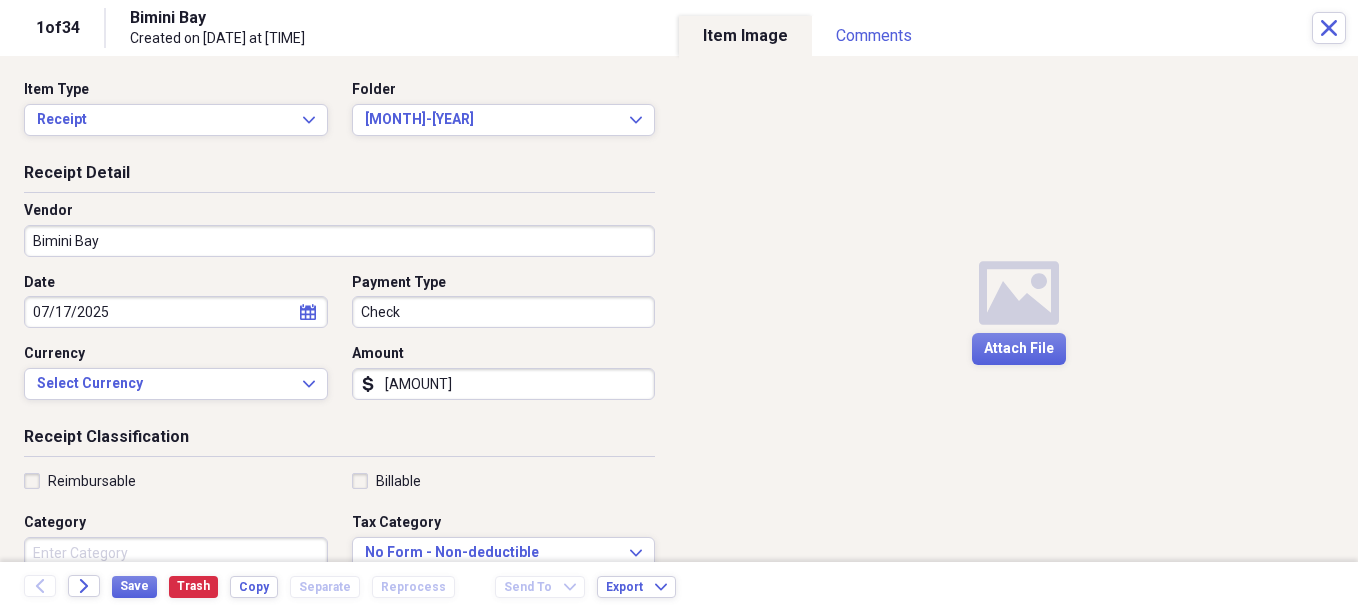 click on "Category" at bounding box center (176, 553) 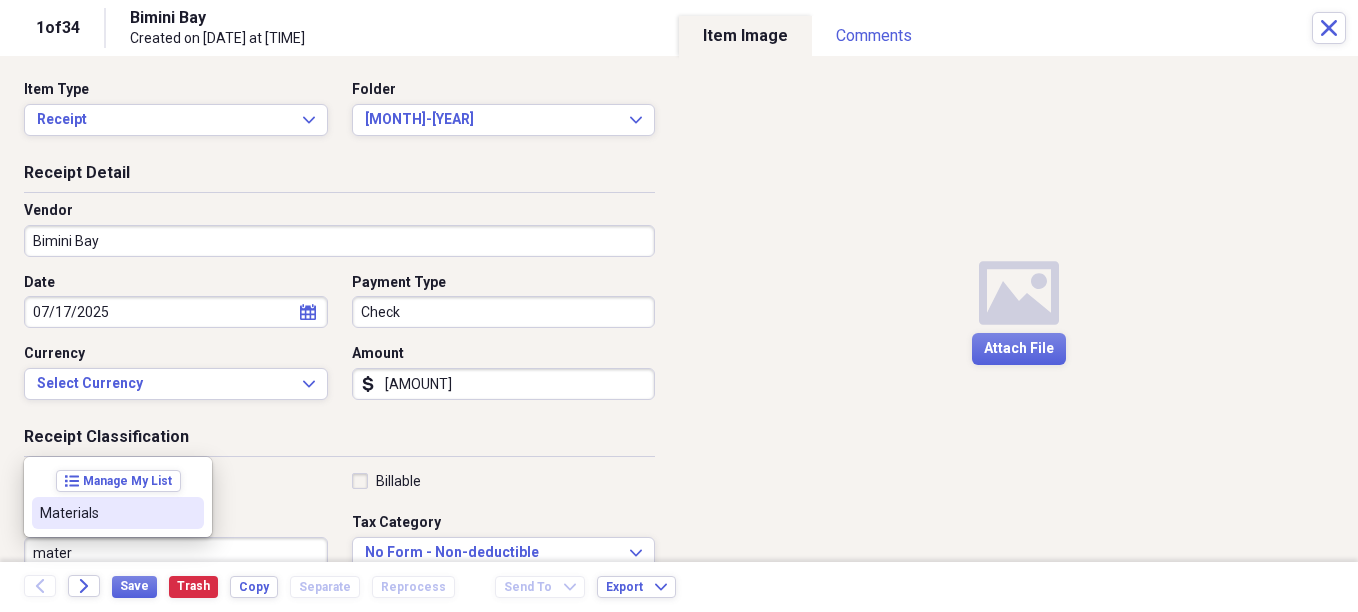 click on "Materials" at bounding box center (106, 513) 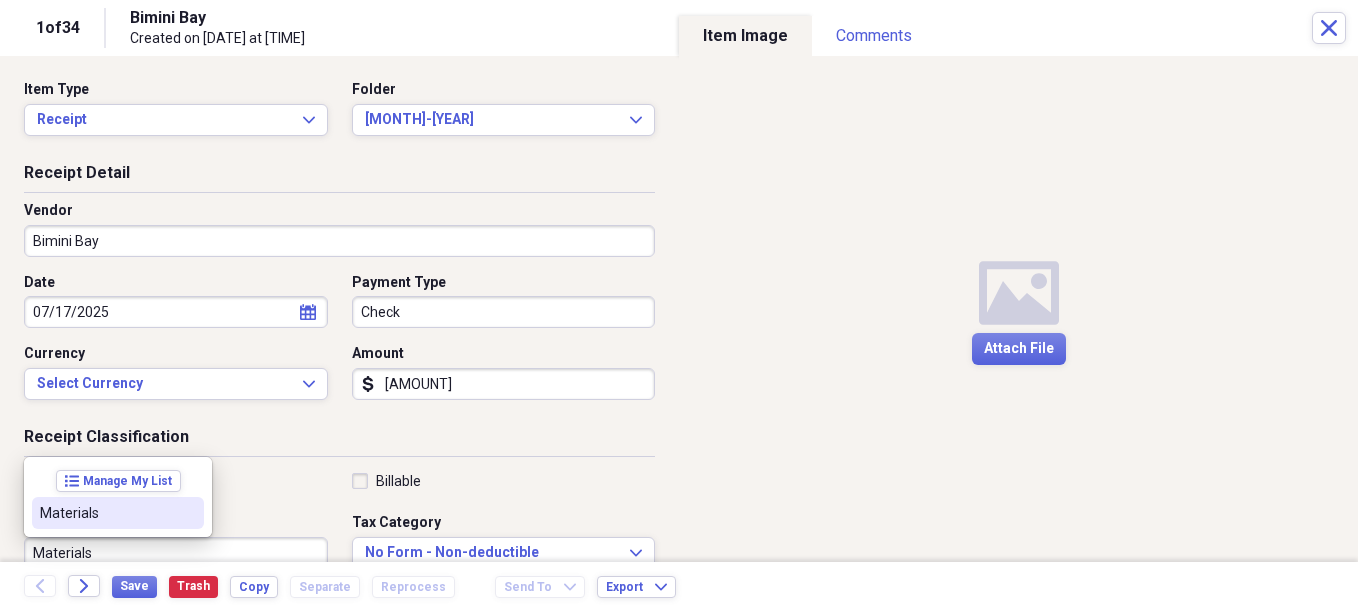 scroll, scrollTop: 7, scrollLeft: 0, axis: vertical 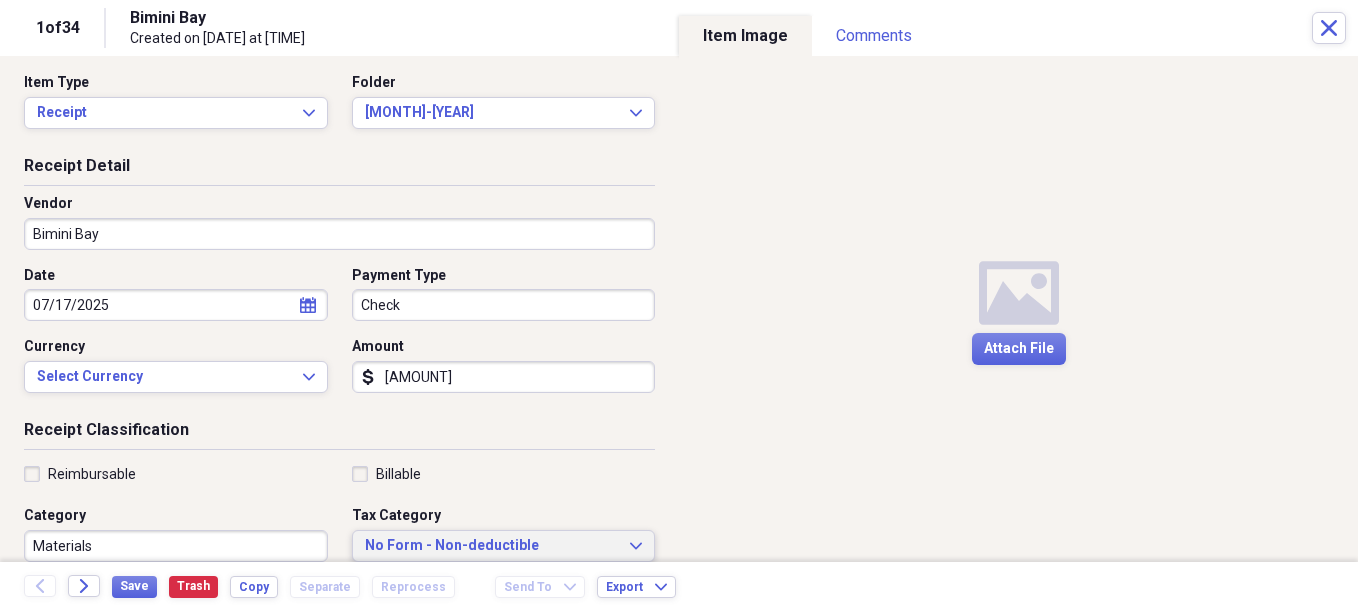 click on "No Form - Non-deductible" at bounding box center (492, 546) 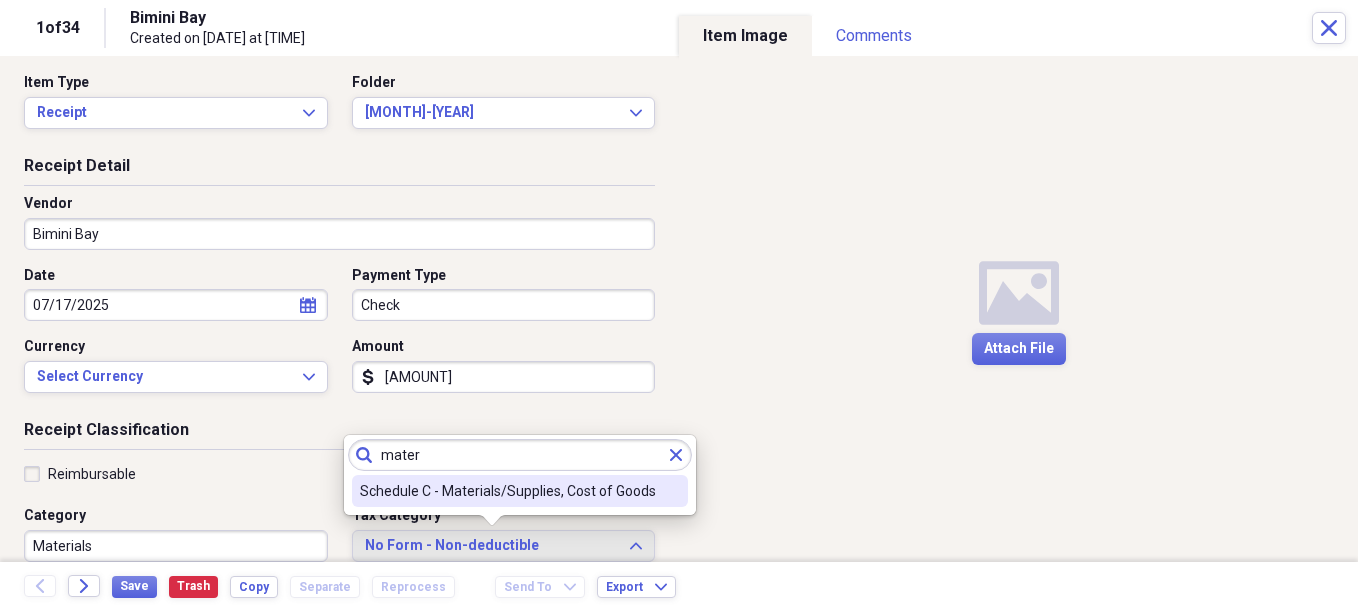 click on "Schedule C - Materials/Supplies, Cost of Goods" at bounding box center [508, 491] 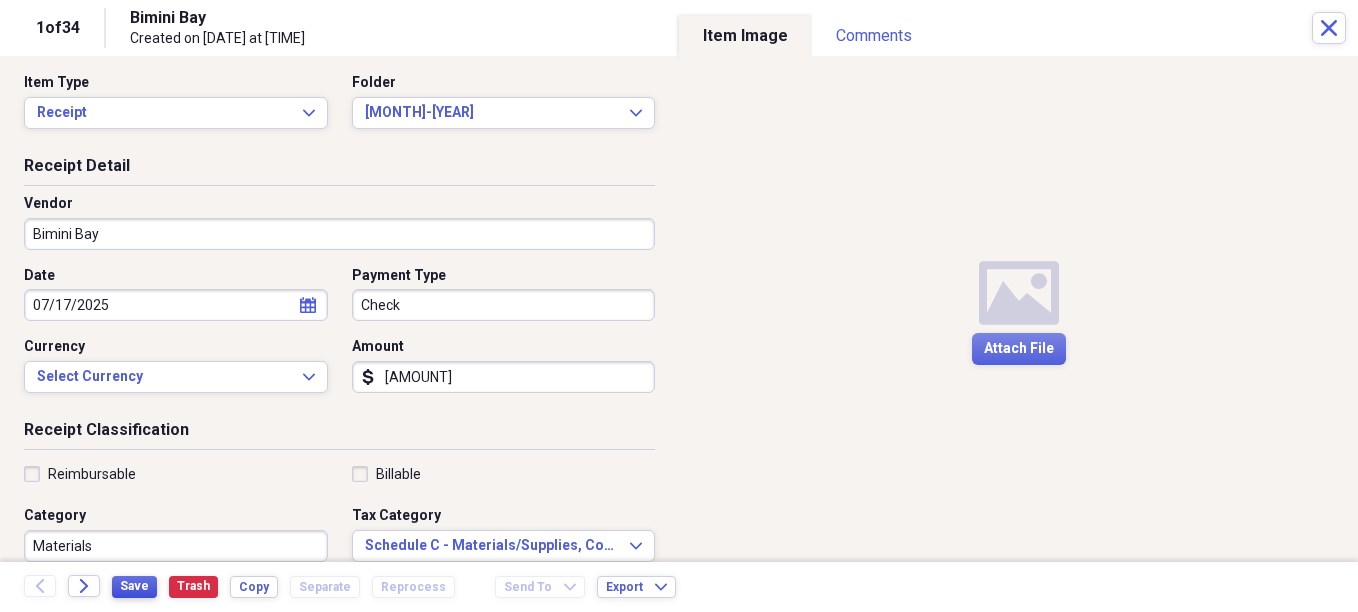 click on "Save" at bounding box center [134, 587] 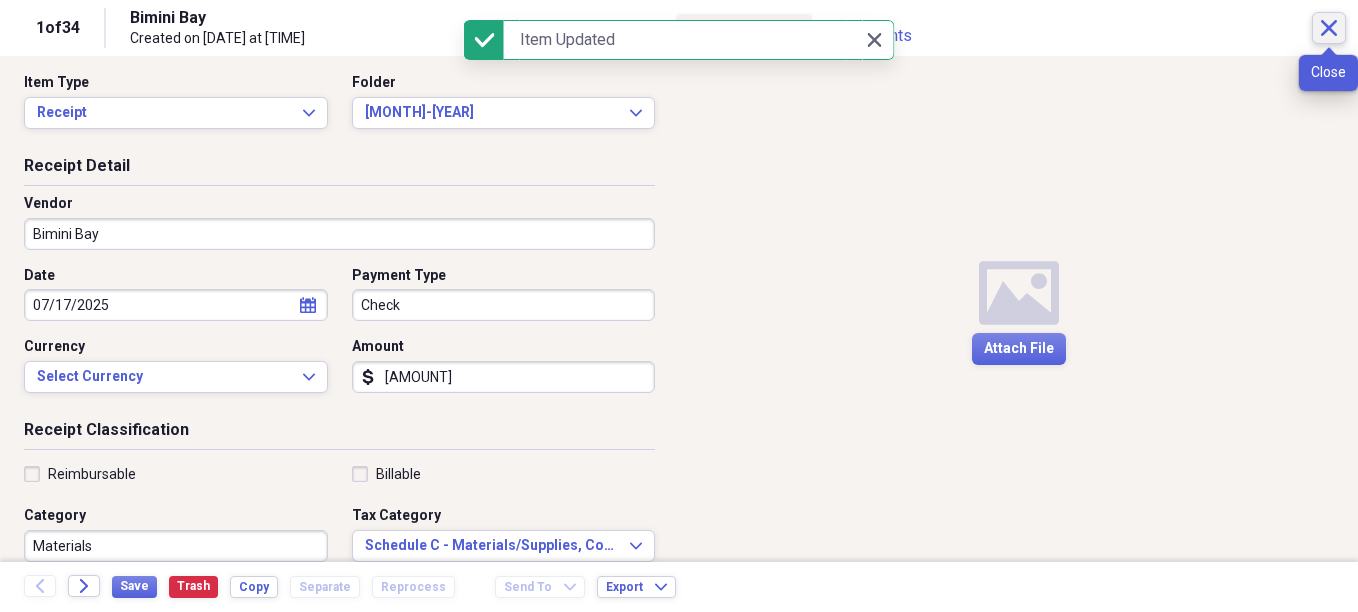 click on "Close" 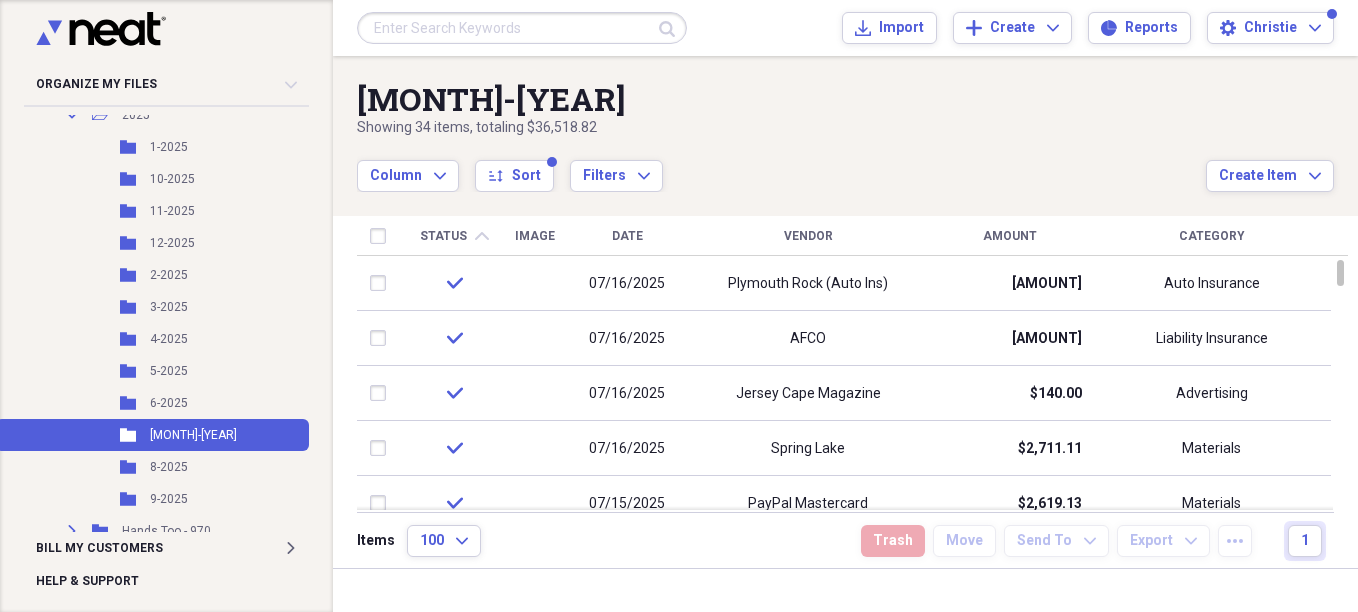 click on "Status" at bounding box center (443, 236) 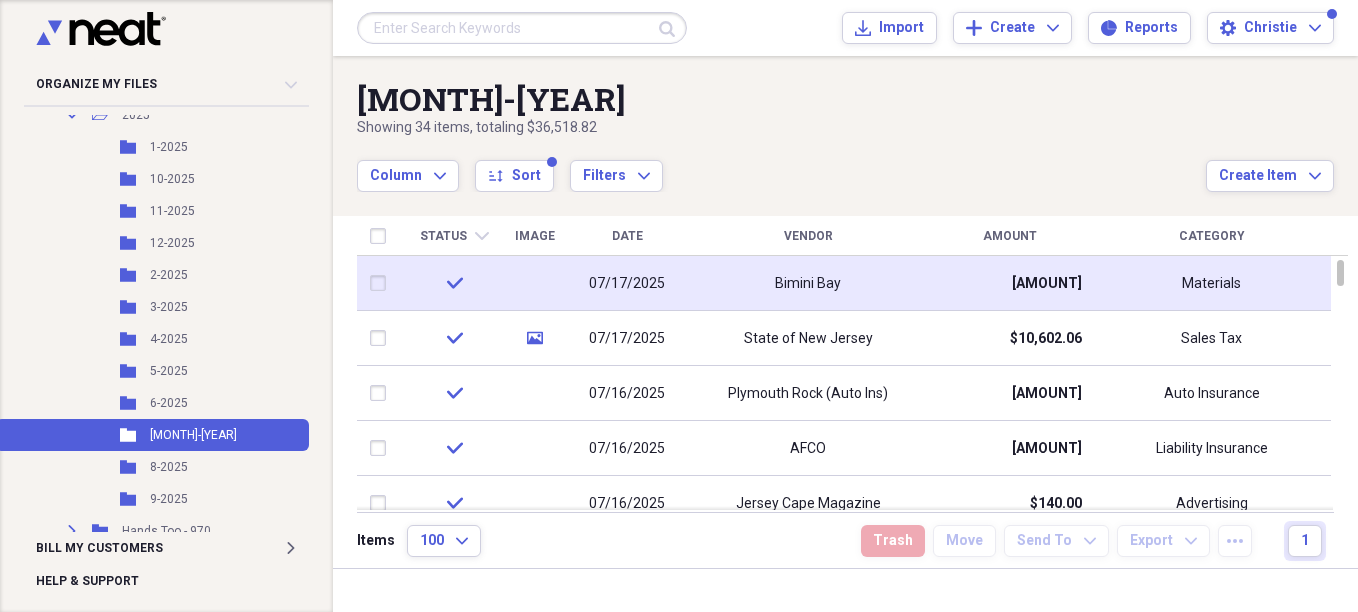 click on "Bimini Bay" at bounding box center (808, 283) 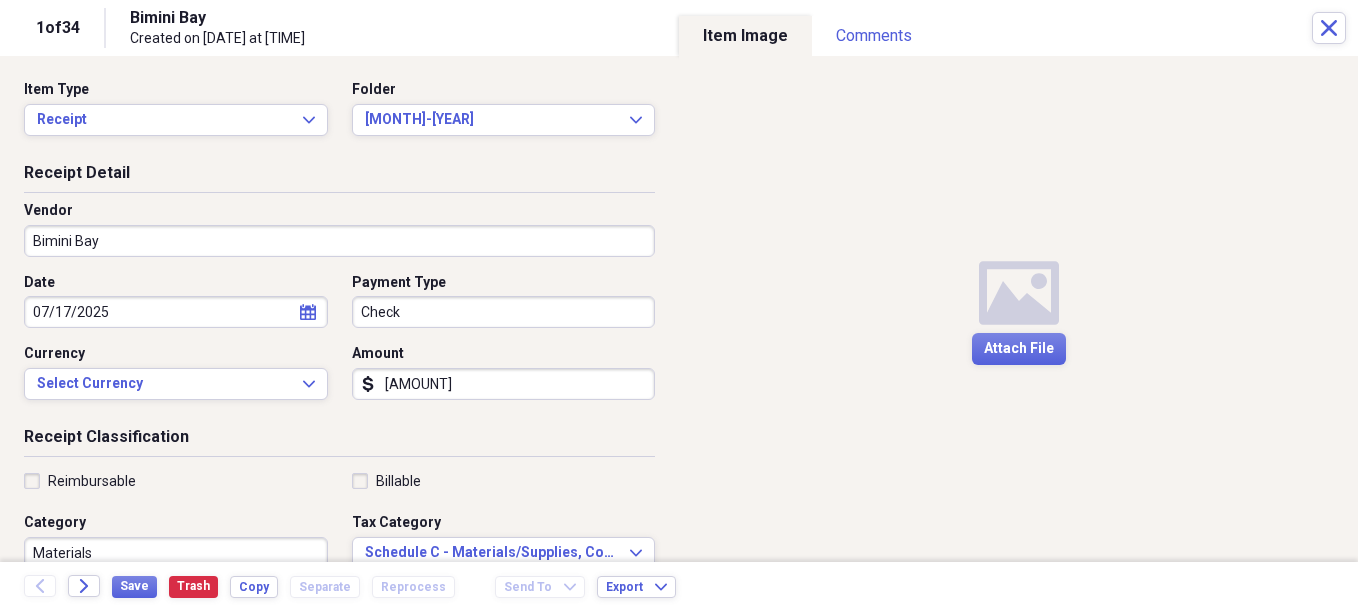 click on "[AMOUNT]" at bounding box center (504, 384) 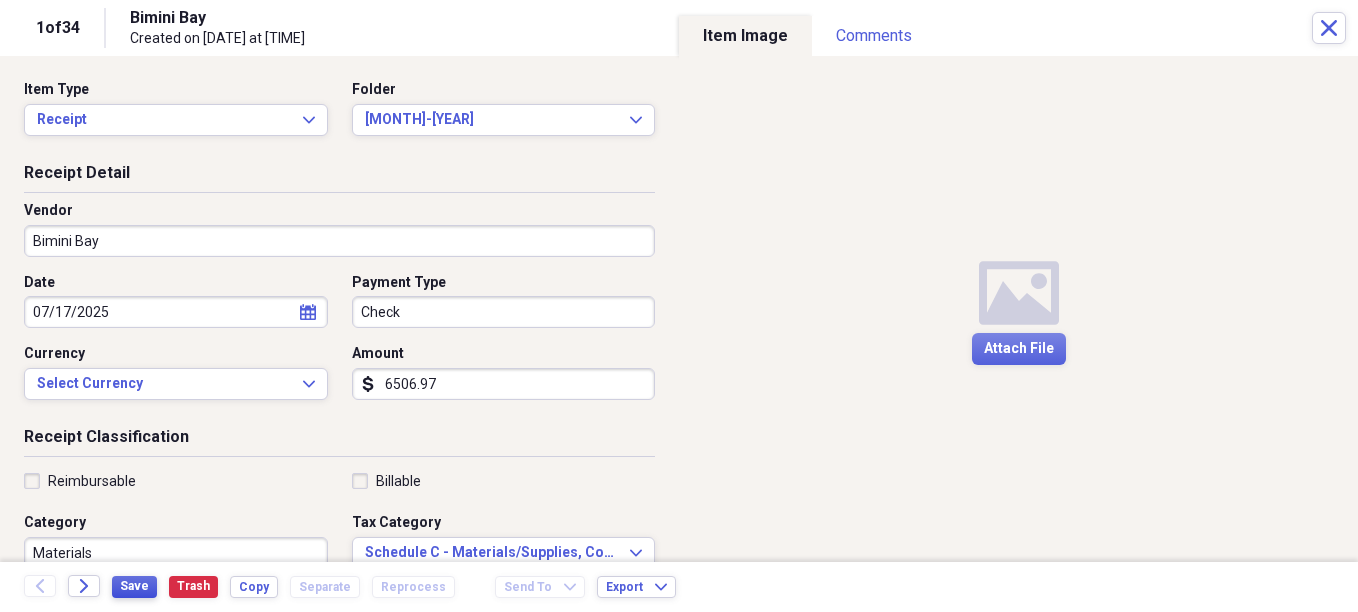 click on "Save" at bounding box center [134, 586] 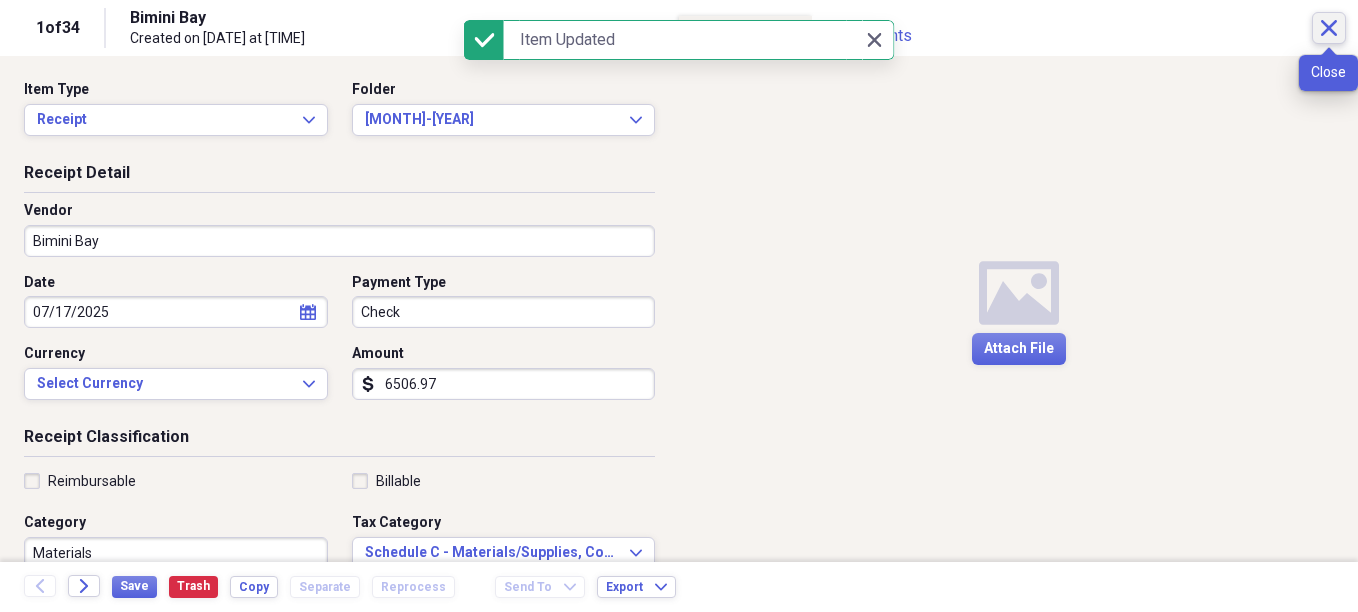 click on "Close" at bounding box center [1329, 28] 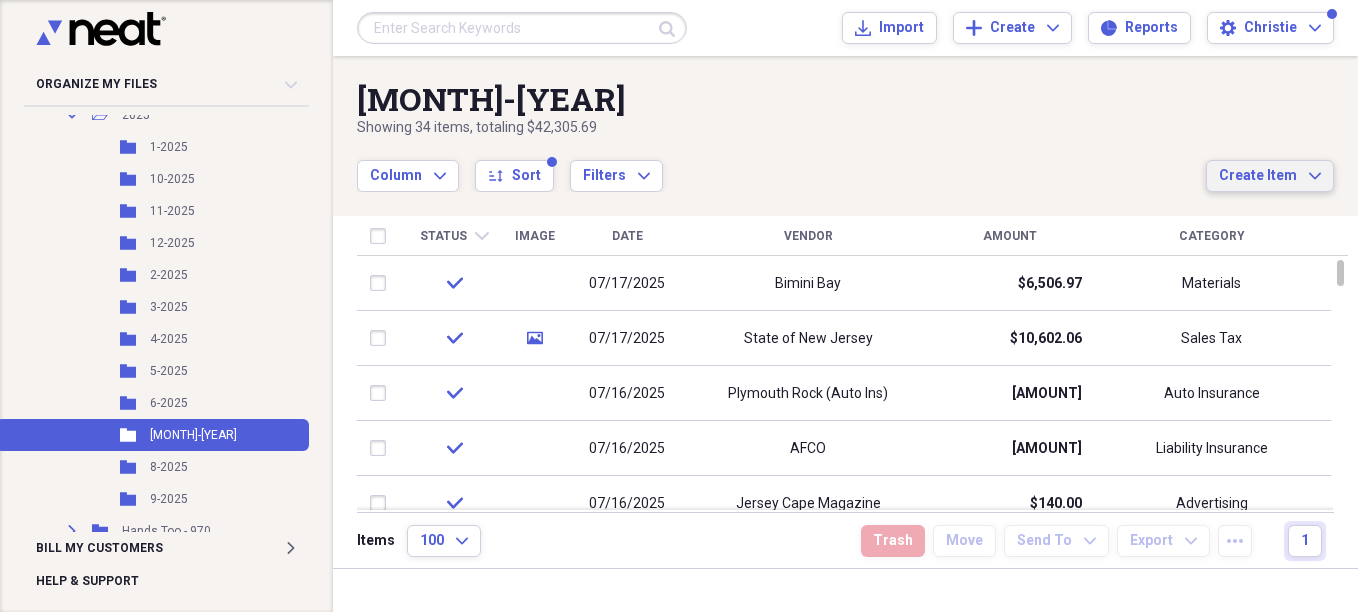 click on "Create Item" at bounding box center [1258, 176] 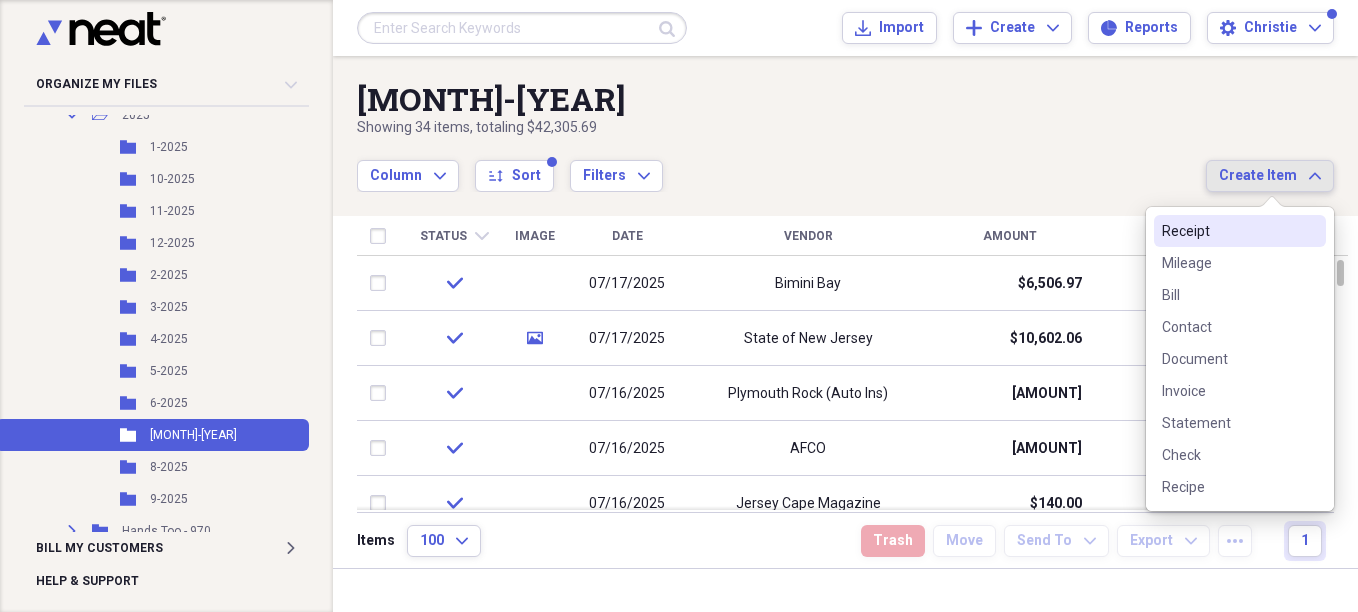 click on "Receipt" at bounding box center (1228, 231) 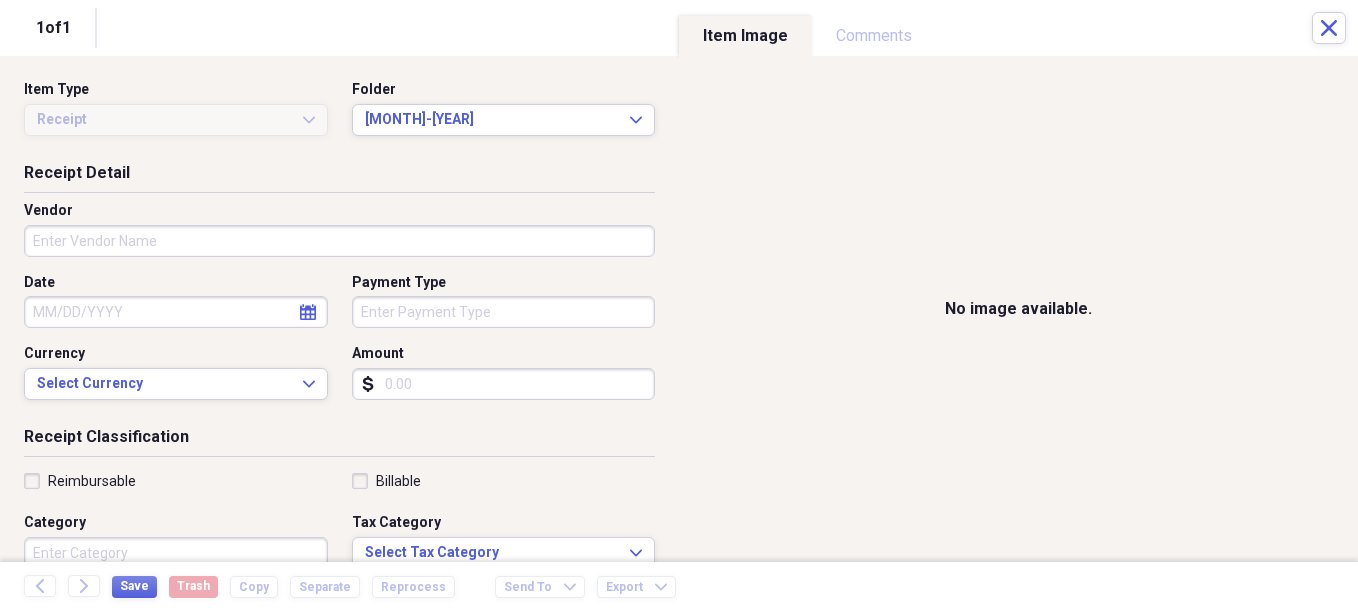 drag, startPoint x: 399, startPoint y: 244, endPoint x: 408, endPoint y: 250, distance: 10.816654 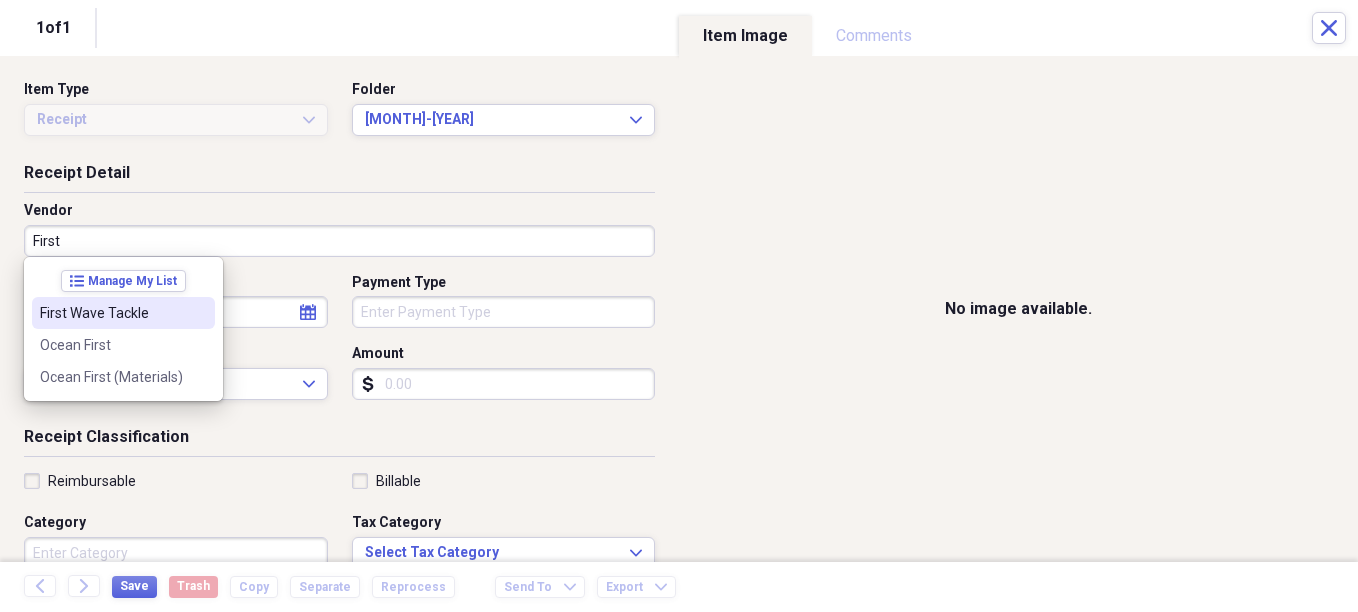 click on "First Wave Tackle" at bounding box center (111, 313) 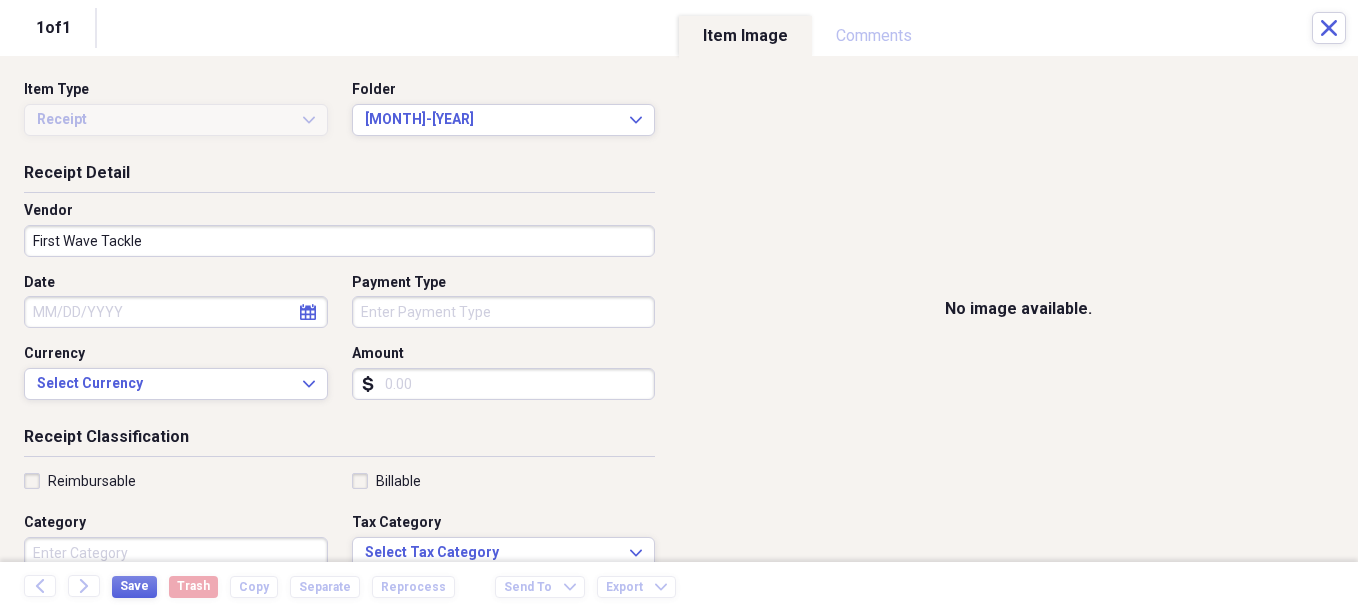 click on "Date" at bounding box center [176, 312] 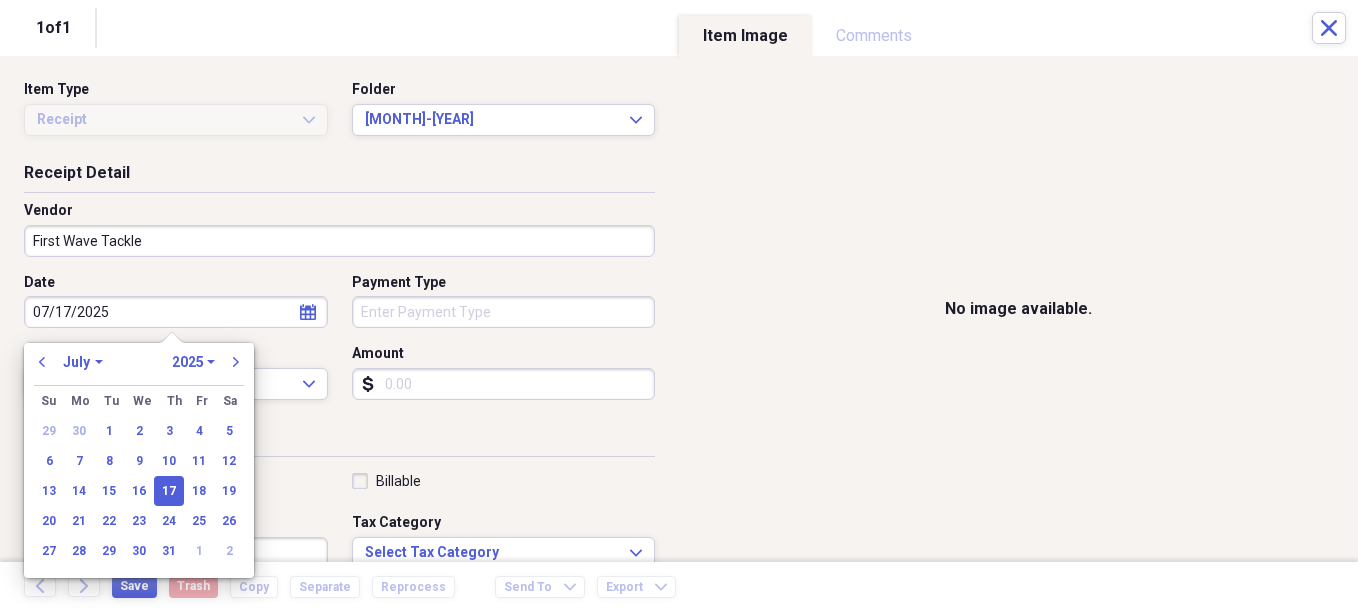 click on "Organize My Files Collapse Unfiled Needs Review Unfiled All Files Unfiled Unfiled Unfiled Saved Reports Collapse My Cabinet Christie's Cabinet Add Folder Expand Folder Avalon Power & Lighting Add Folder Expand Folder Cape May County Architect Add Folder Collapse Open Folder Hands Too Bait & Tackle Add Folder Folder 2021 Add Folder Folder 2022 Add Folder Expand Folder 2023 Add Folder Folder 2024 Add Folder Collapse Open Folder 2025 Add Folder Folder 1-2025 Add Folder Folder 10-2025 Add Folder Folder 11-2025 Add Folder Folder 12-2025 Add Folder Folder 2-2025 Add Folder Folder 3-2025 Add Folder Folder 4-2025 Add Folder Folder 5-2025 Add Folder Folder 6-2025 Add Folder Folder 7-2025 Add Folder Folder 8-2025 Add Folder Folder 9-2025 Add Folder Expand Folder Hands Too - 970 Add Folder Expand Folder Home Expenses Add Folder Expand Folder Inactive Add Folder Expand Folder JMM Studios Add Folder Folder Kevin Clifford 2024 Add Folder Expand Folder Pandemonium Fiberglass Add Folder Trash Trash Bill My Customers Expand 1" at bounding box center (679, 306) 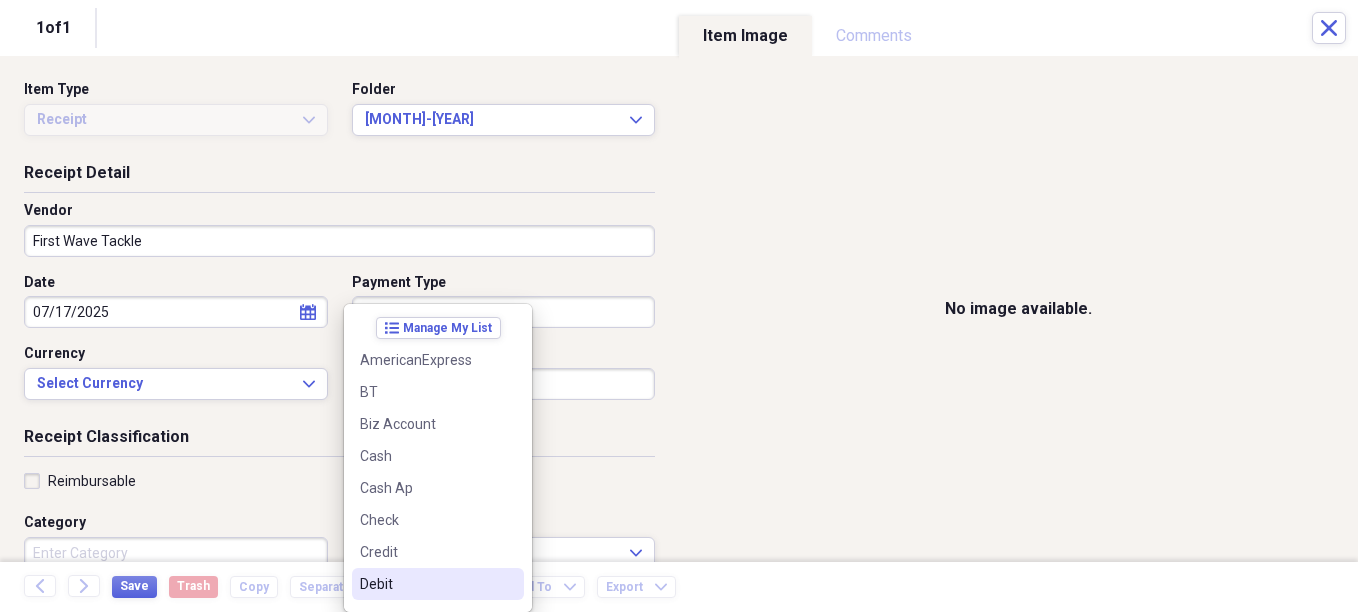click on "Debit" at bounding box center (438, 584) 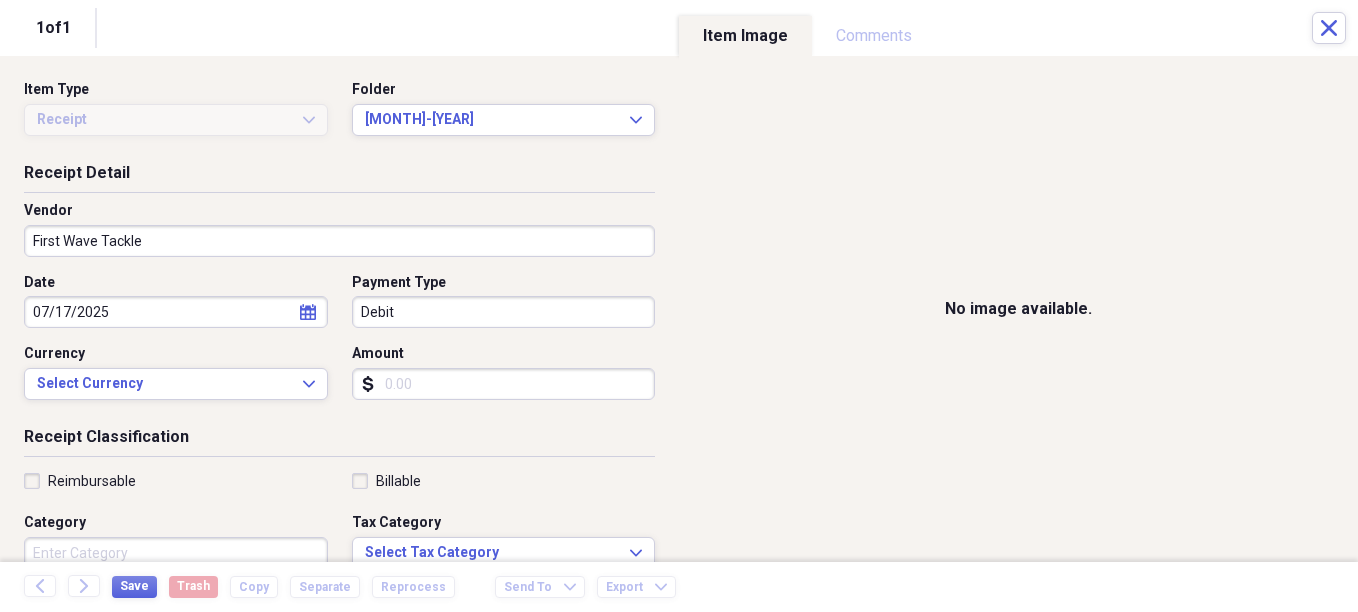 drag, startPoint x: 467, startPoint y: 324, endPoint x: 305, endPoint y: 311, distance: 162.52077 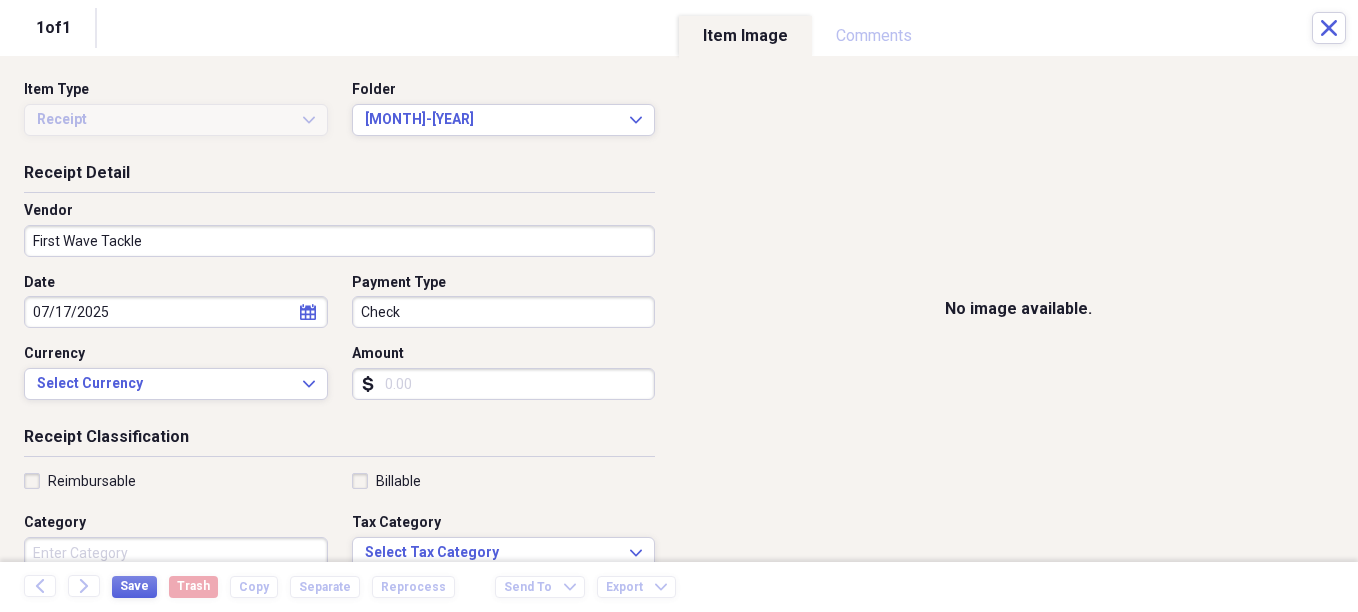 click on "Date [DATE] calendar Calendar Payment Type Check Currency Select Currency Expand Amount dollar-sign" at bounding box center (339, 344) 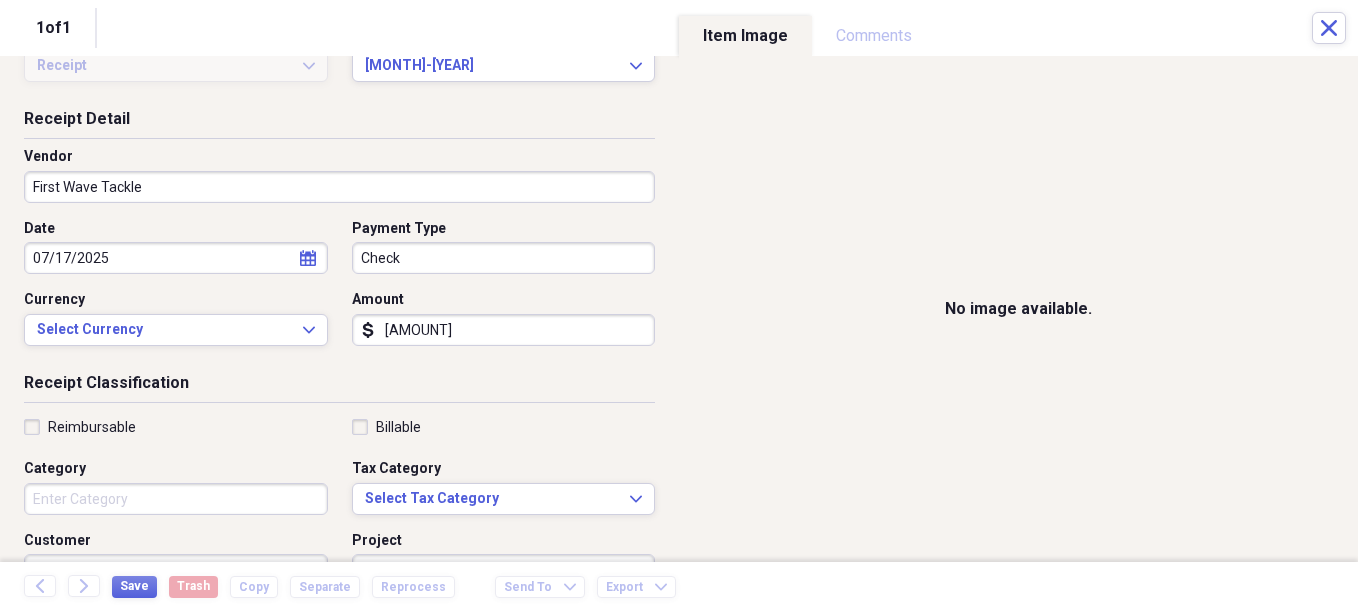 scroll, scrollTop: 100, scrollLeft: 0, axis: vertical 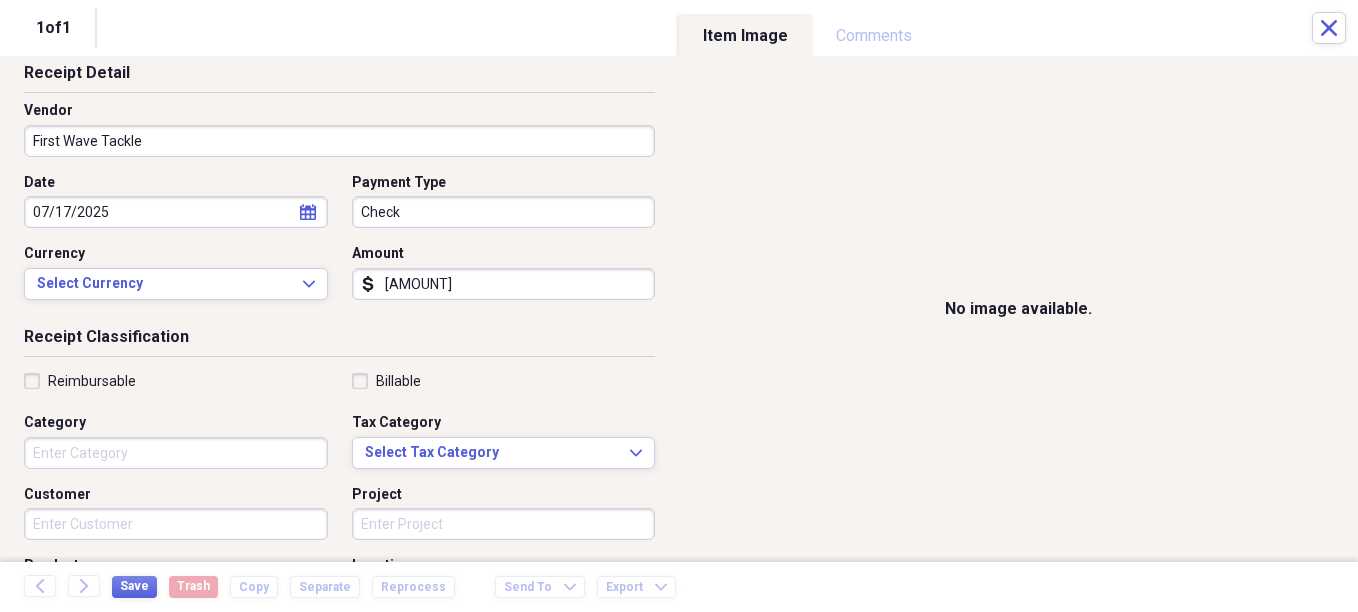 click on "Category" at bounding box center (176, 453) 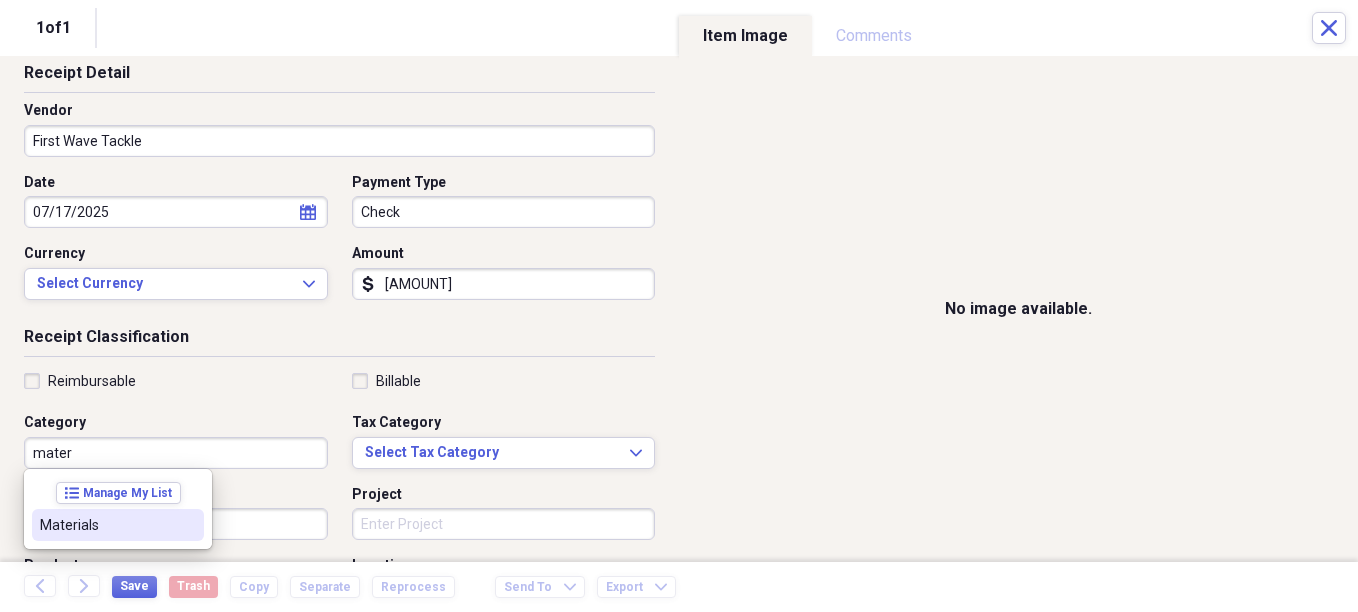 click on "Materials" at bounding box center [118, 525] 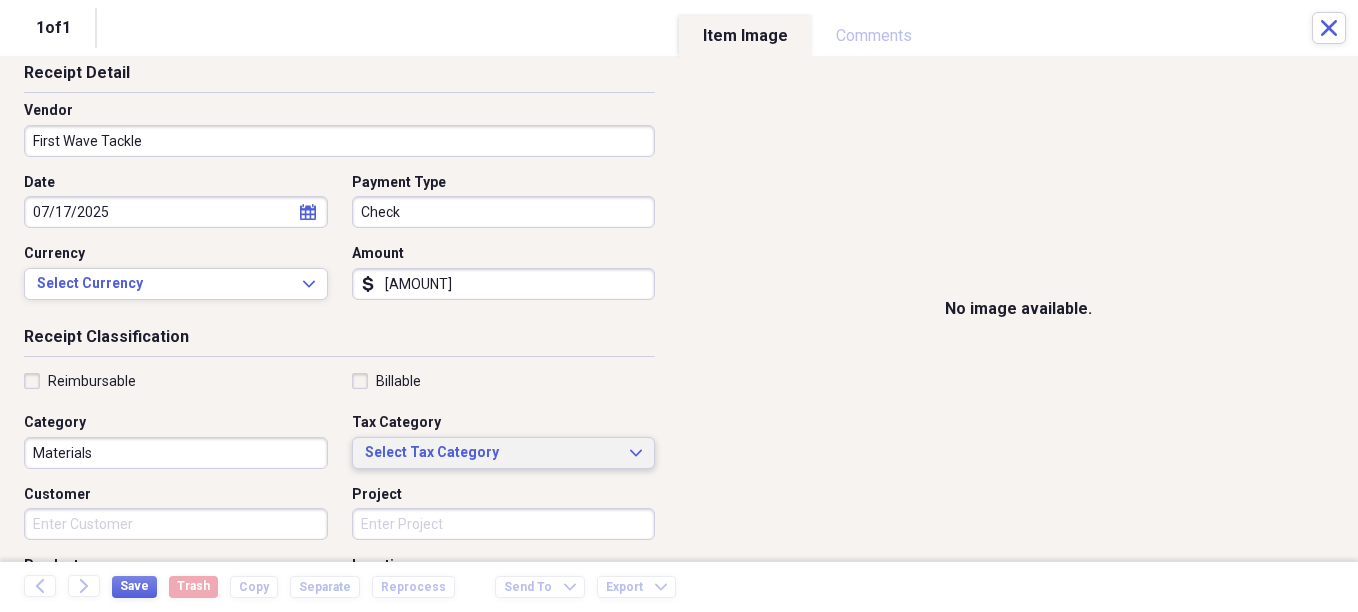 click on "Select Tax Category" at bounding box center (492, 453) 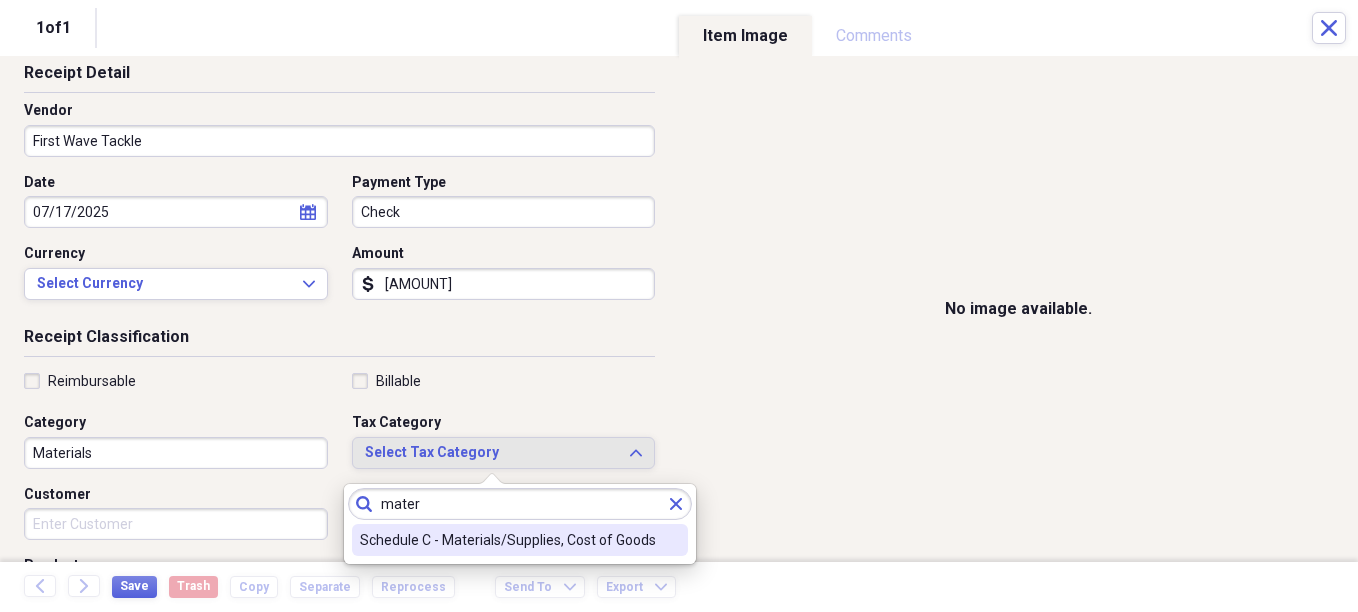click on "Schedule C - Materials/Supplies, Cost of Goods" at bounding box center (508, 540) 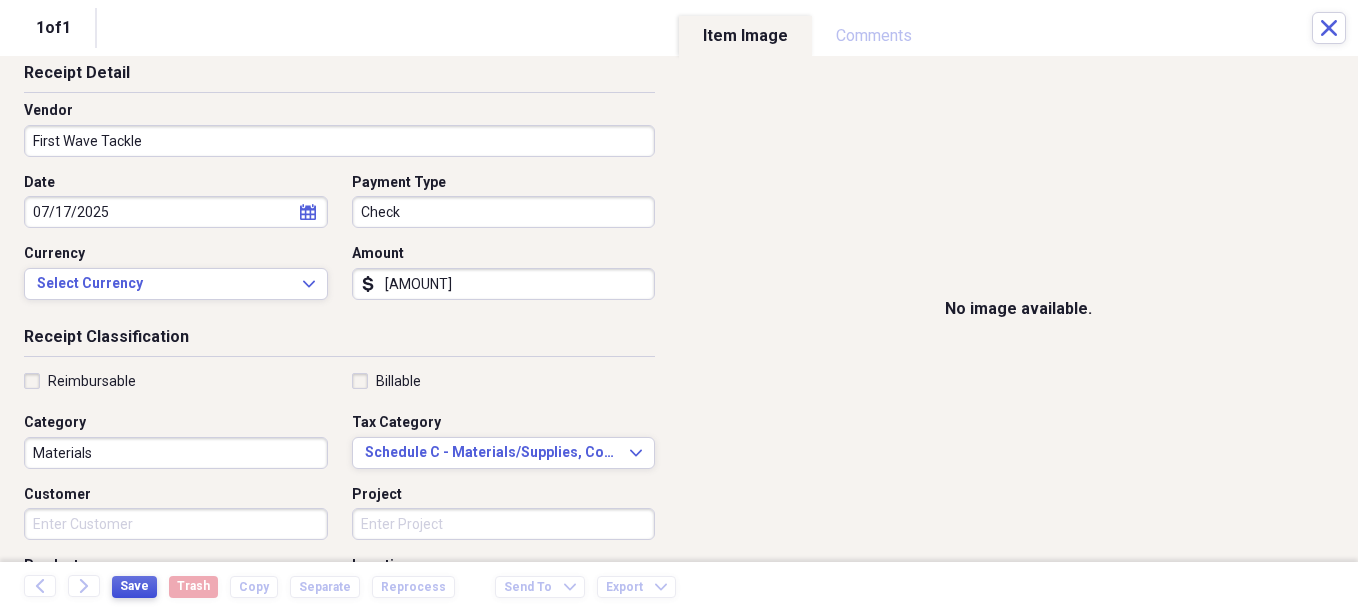 click on "Save" at bounding box center [134, 586] 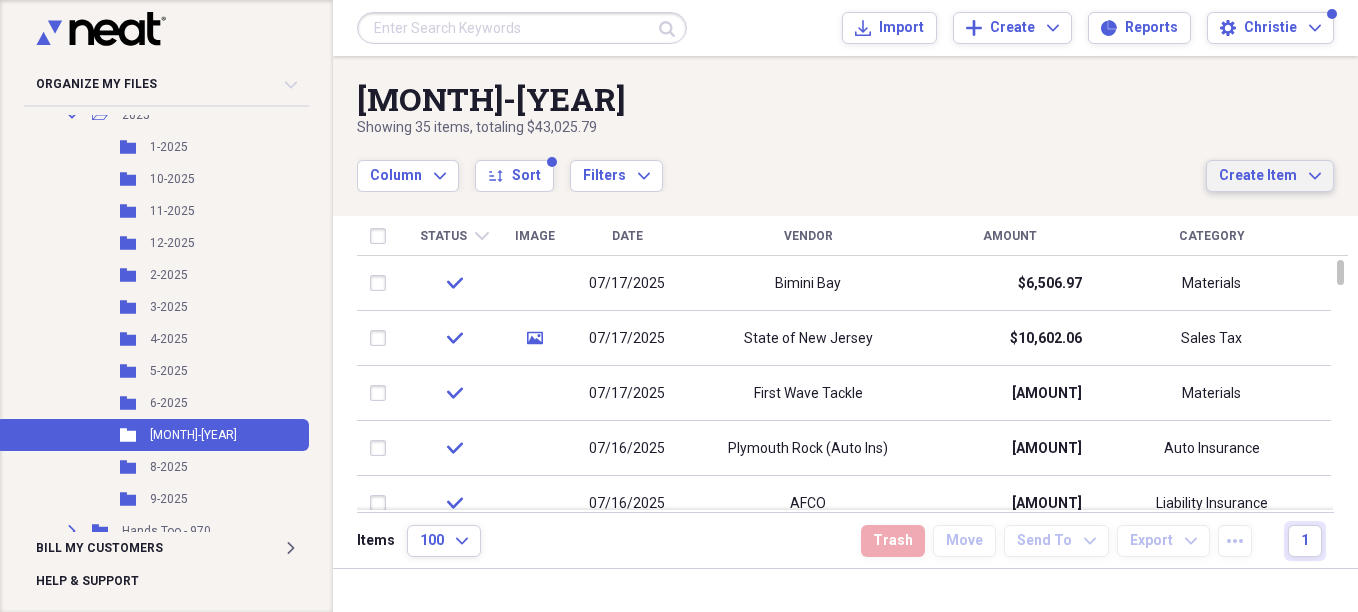 click on "Create Item" at bounding box center (1258, 176) 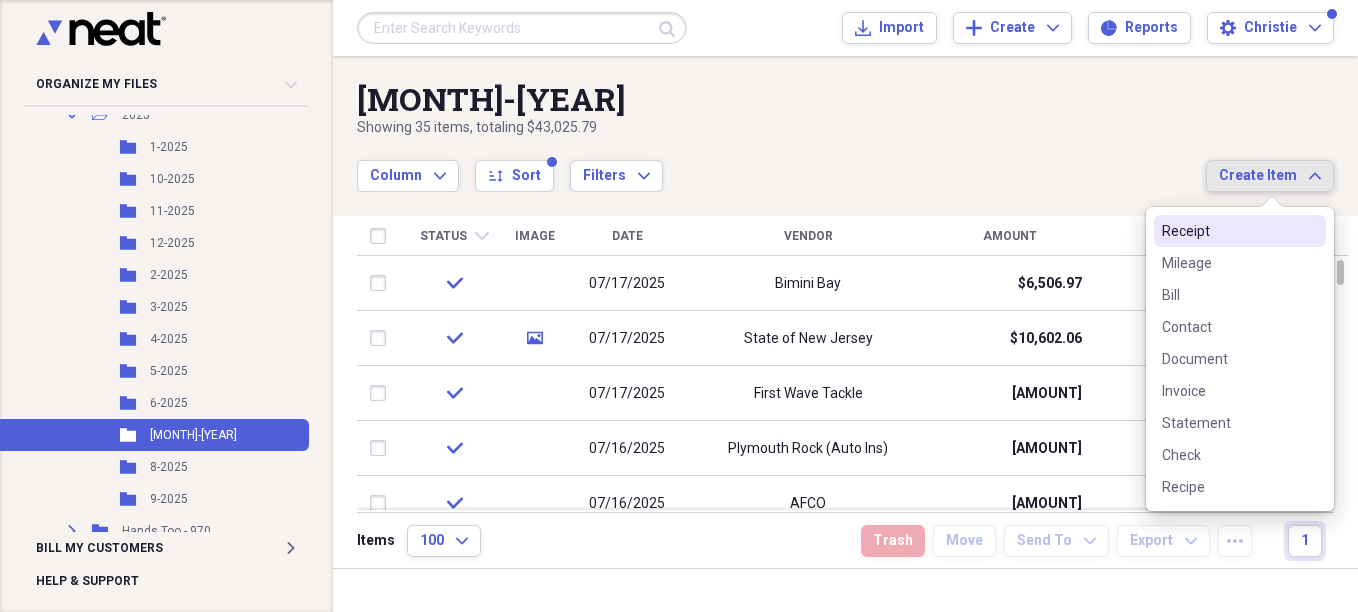 drag, startPoint x: 1222, startPoint y: 228, endPoint x: 1195, endPoint y: 227, distance: 27.018513 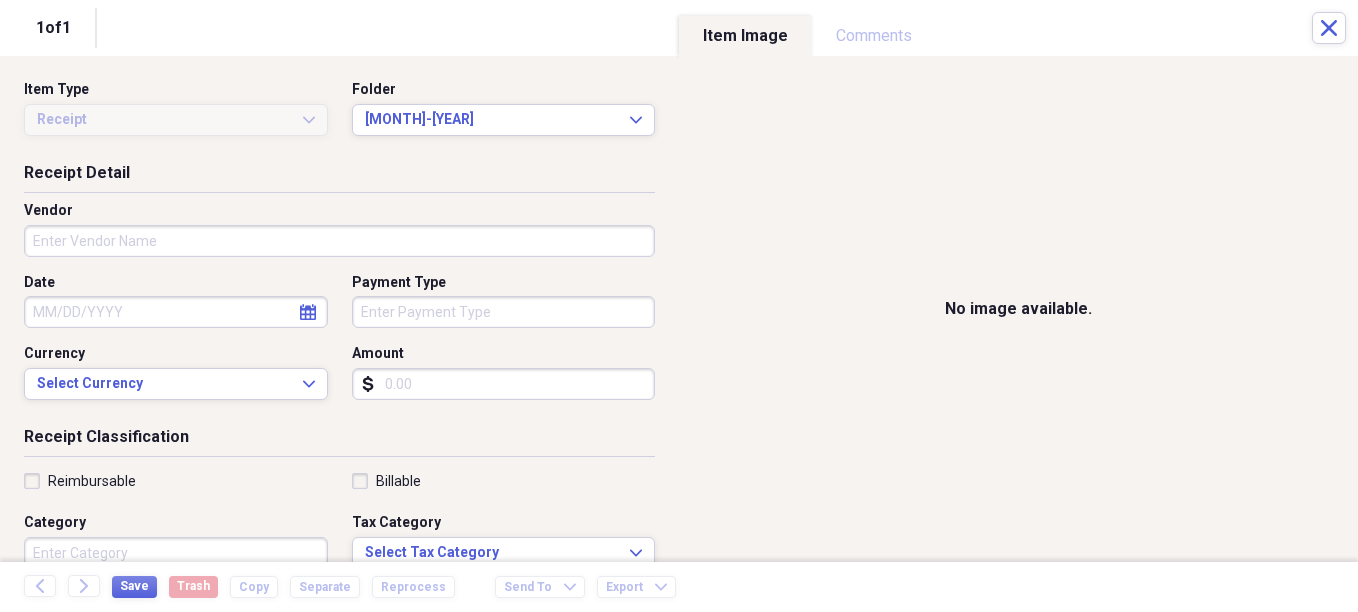 click on "Vendor" at bounding box center [339, 241] 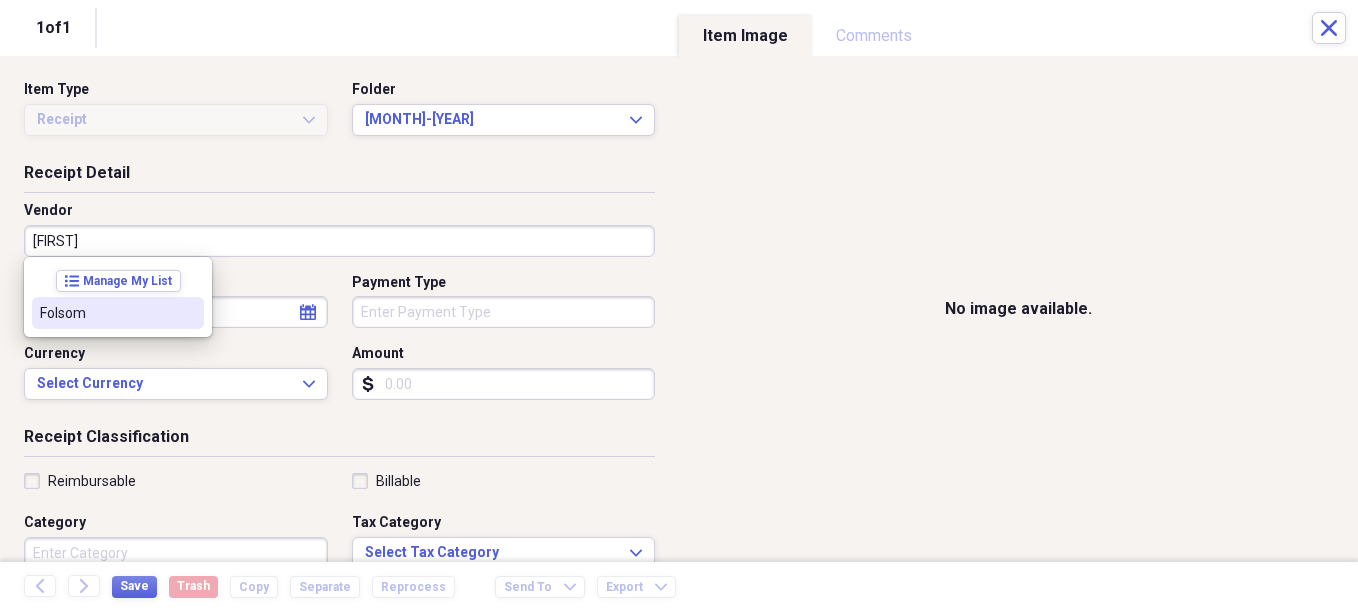 click on "Folsom" at bounding box center (118, 313) 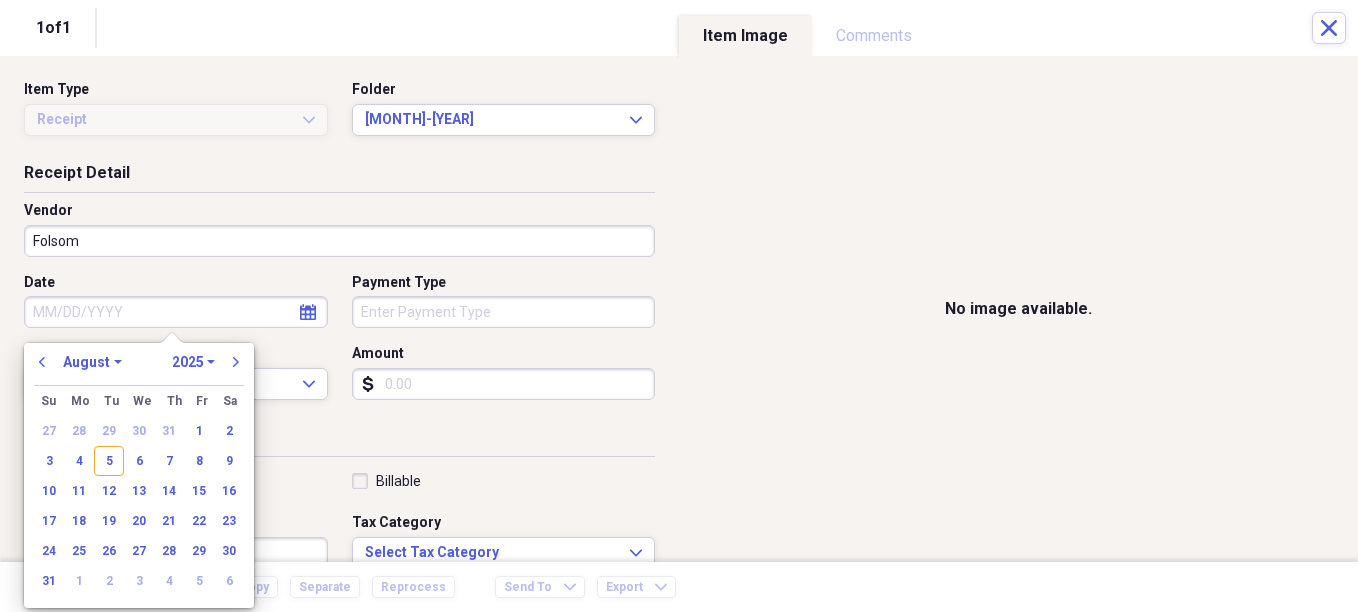 click on "Date" at bounding box center (176, 312) 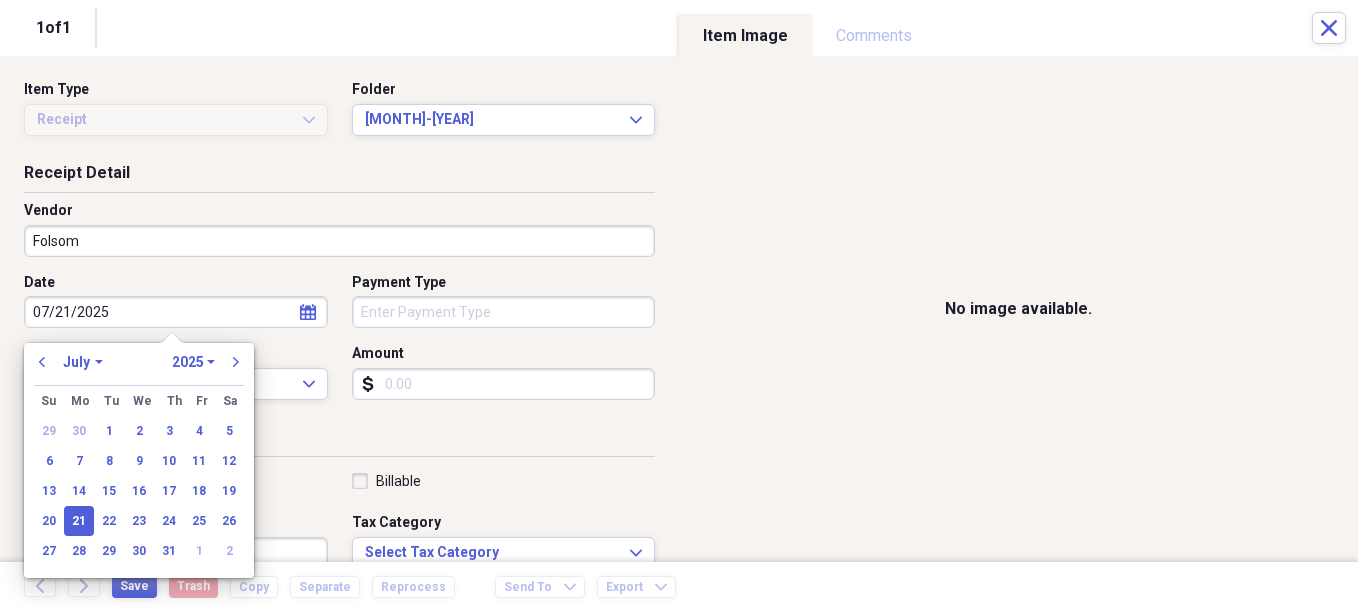 click on "Organize My Files Collapse Unfiled Needs Review Unfiled All Files Unfiled Unfiled Unfiled Saved Reports Collapse My Cabinet Christie's Cabinet Add Folder Expand Folder Avalon Power & Lighting Add Folder Expand Folder Cape May County Architect Add Folder Collapse Open Folder Hands Too Bait & Tackle Add Folder Folder 2021 Add Folder Folder 2022 Add Folder Expand Folder 2023 Add Folder Folder 2024 Add Folder Collapse Open Folder 2025 Add Folder Folder 1-2025 Add Folder Folder 10-2025 Add Folder Folder 11-2025 Add Folder Folder 12-2025 Add Folder Folder 2-2025 Add Folder Folder 3-2025 Add Folder Folder 4-2025 Add Folder Folder 5-2025 Add Folder Folder 6-2025 Add Folder Folder 7-2025 Add Folder Folder 8-2025 Add Folder Folder 9-2025 Add Folder Expand Folder Hands Too - 970 Add Folder Expand Folder Home Expenses Add Folder Expand Folder Inactive Add Folder Expand Folder JMM Studios Add Folder Folder Kevin Clifford 2024 Add Folder Expand Folder Pandemonium Fiberglass Add Folder Trash Trash Bill My Customers Expand 1" at bounding box center (679, 306) 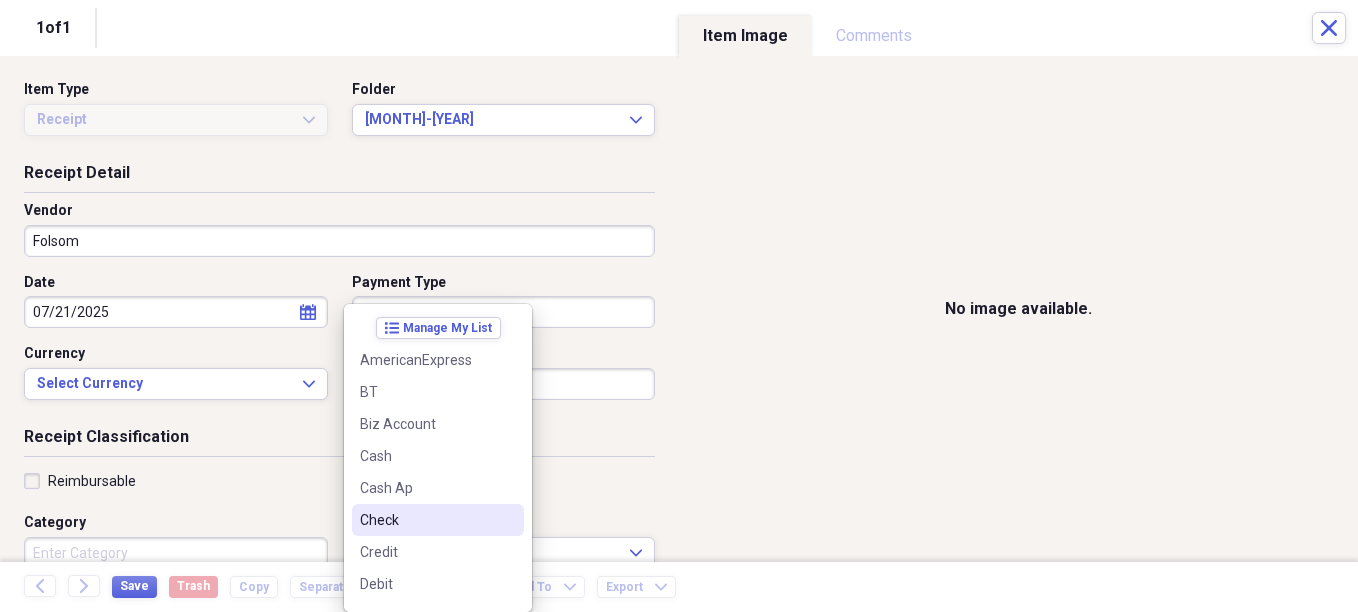 click on "Check" at bounding box center [426, 520] 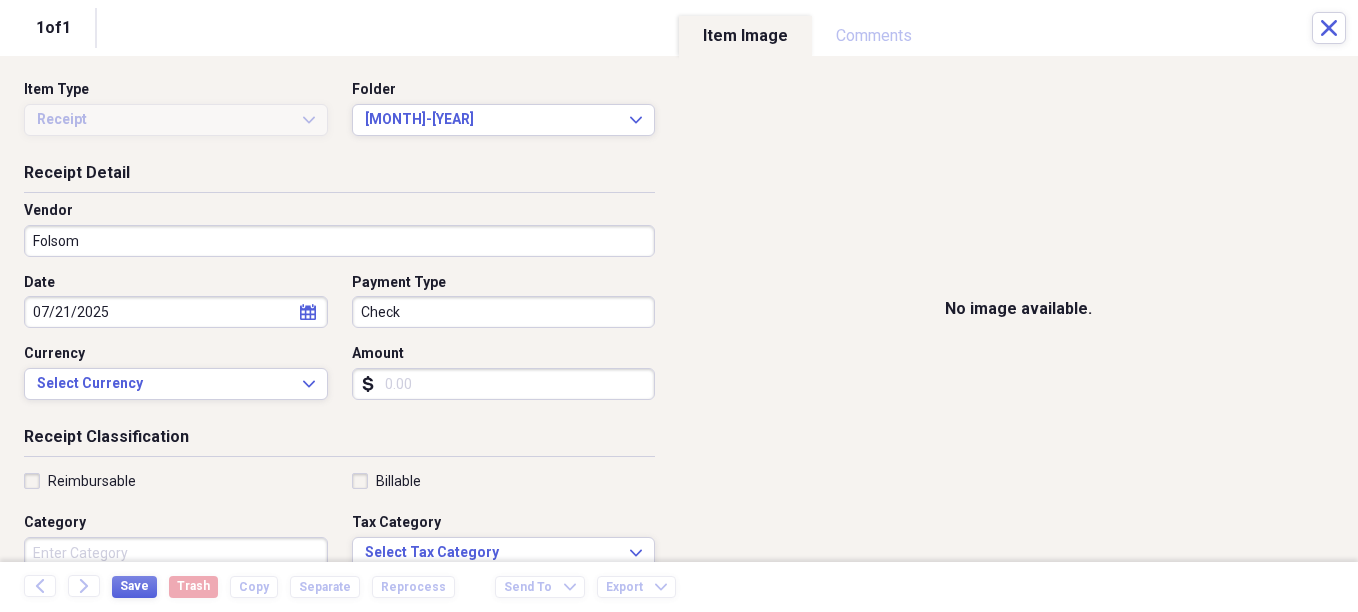 click on "Amount" at bounding box center [504, 384] 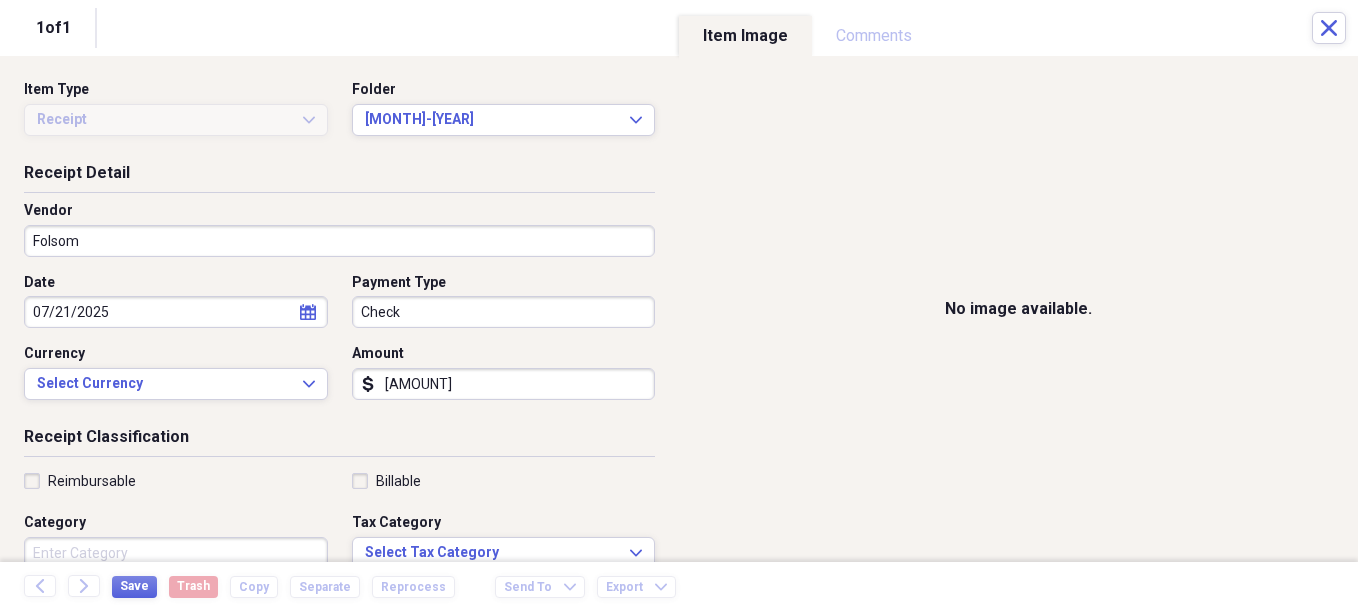 click on "Receipt Classification" at bounding box center (339, 441) 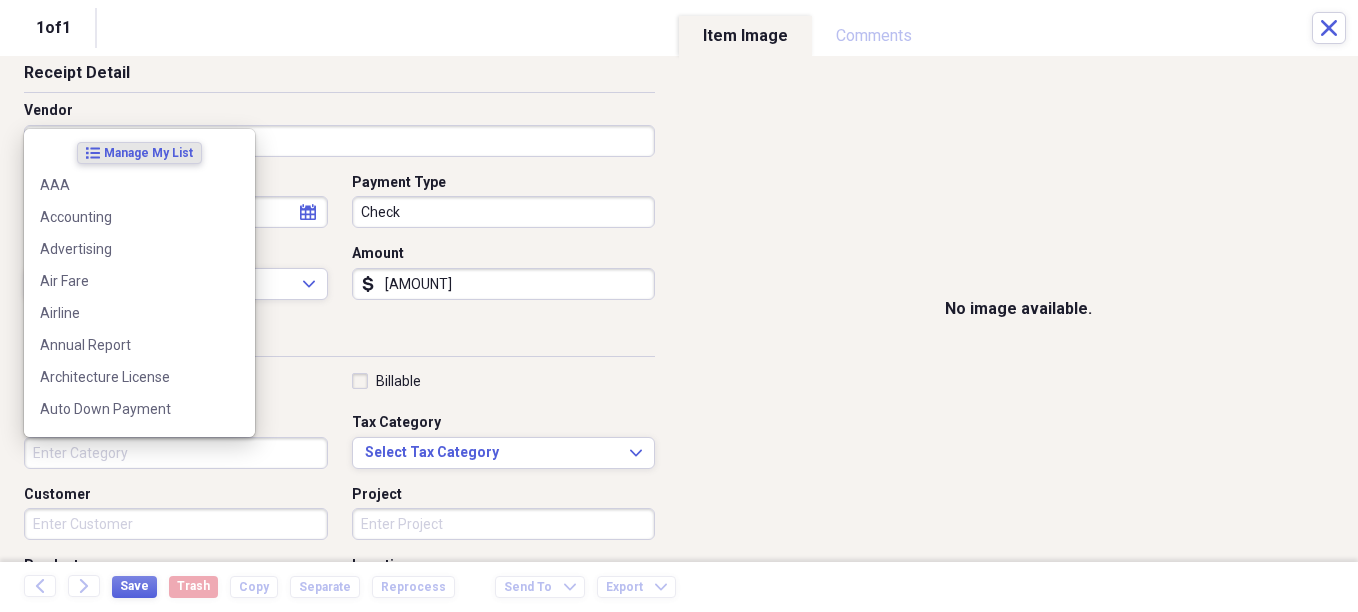 drag, startPoint x: 181, startPoint y: 468, endPoint x: 197, endPoint y: 462, distance: 17.088007 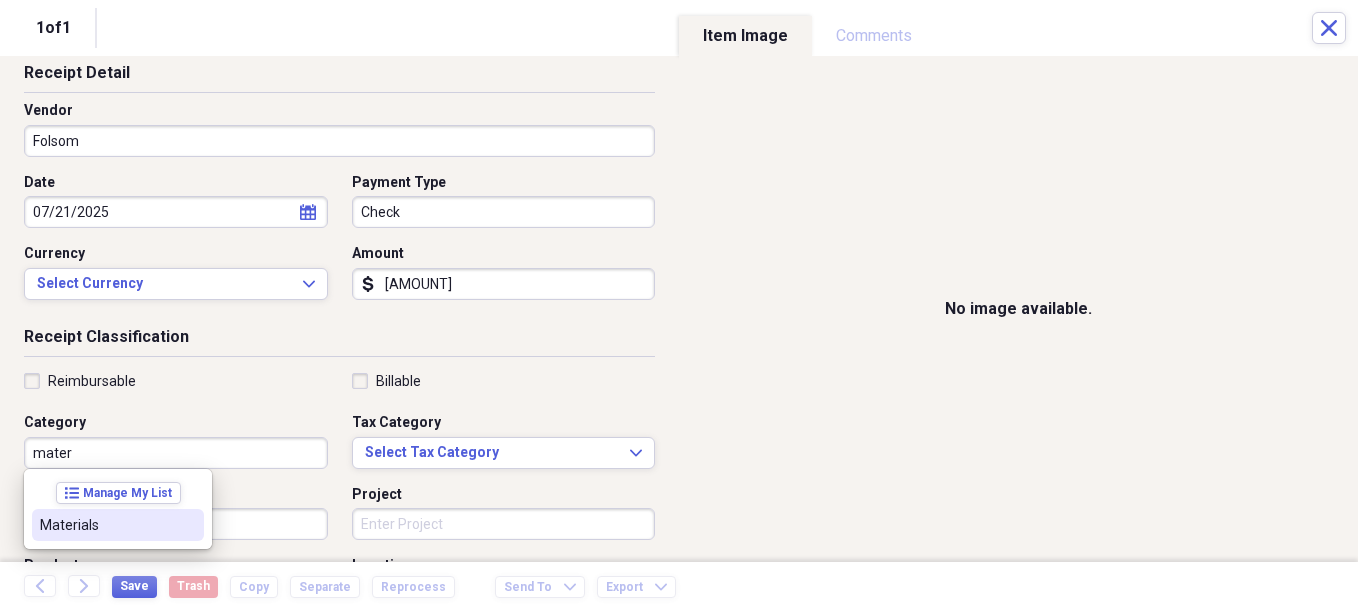 click on "Materials" at bounding box center (106, 525) 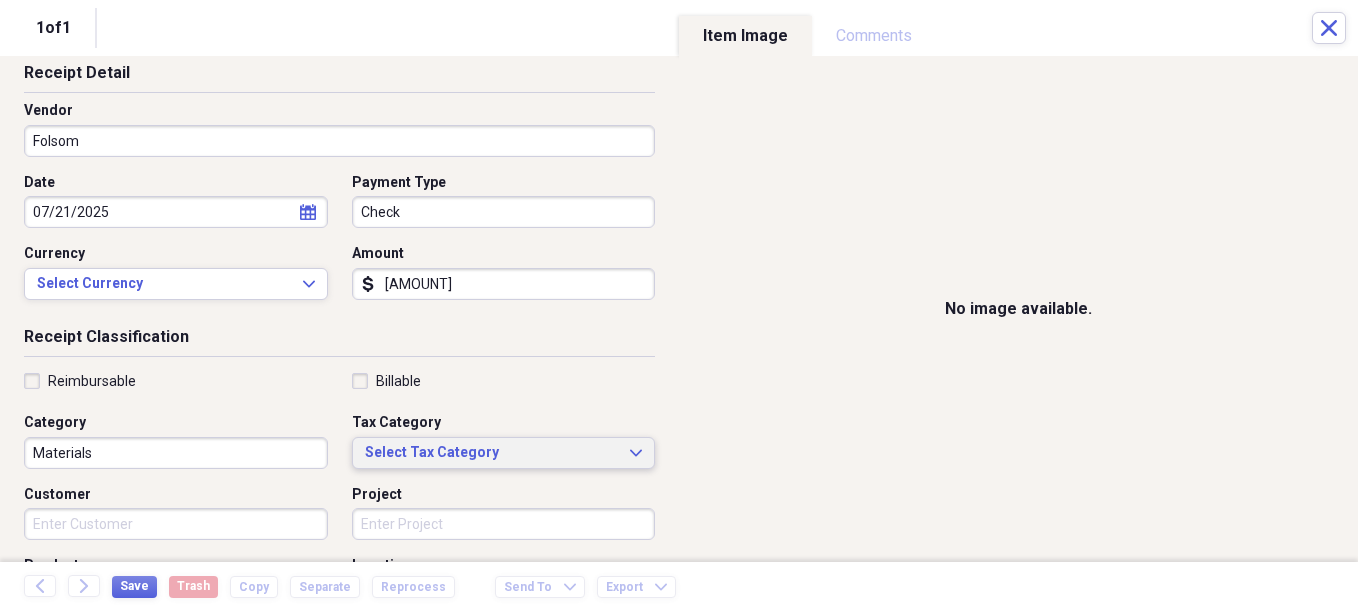 click on "Select Tax Category" at bounding box center [492, 453] 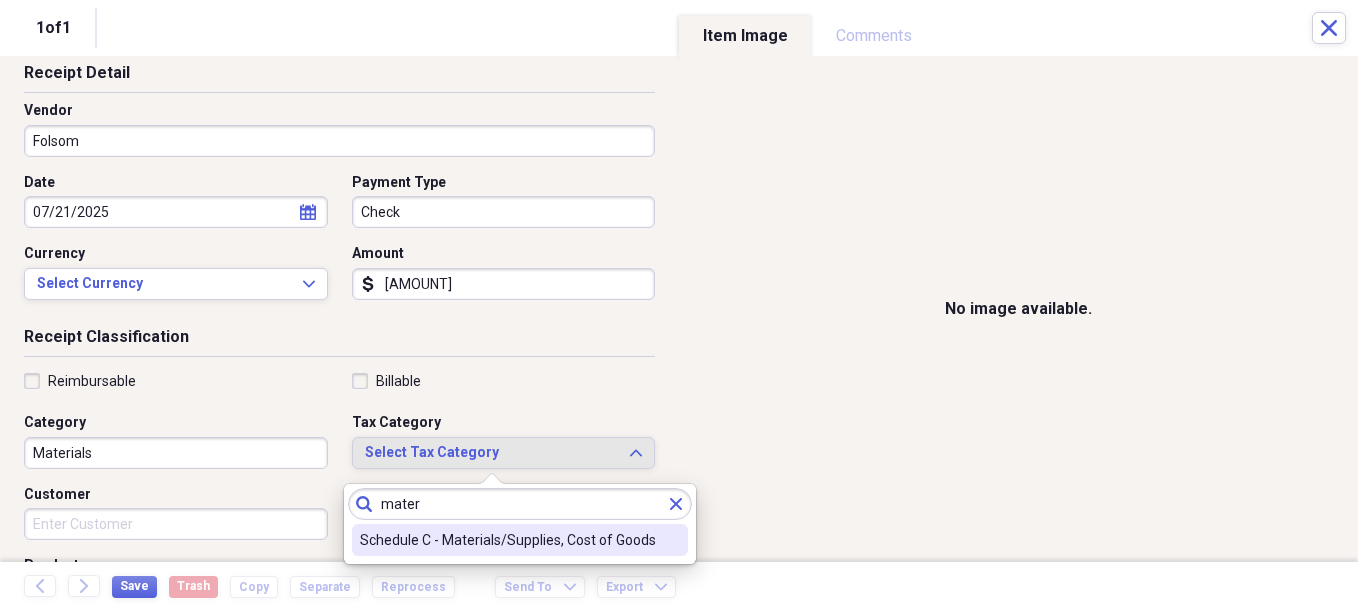 click on "Schedule C - Materials/Supplies, Cost of Goods" at bounding box center [508, 540] 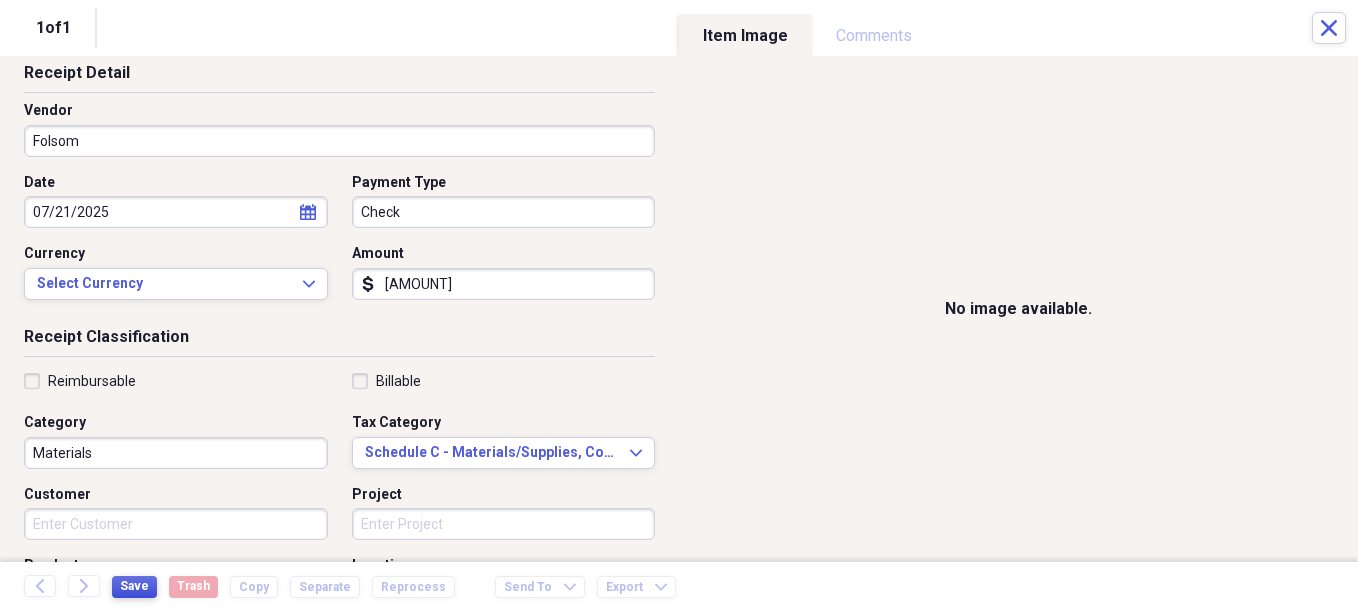 click on "Save" at bounding box center (134, 586) 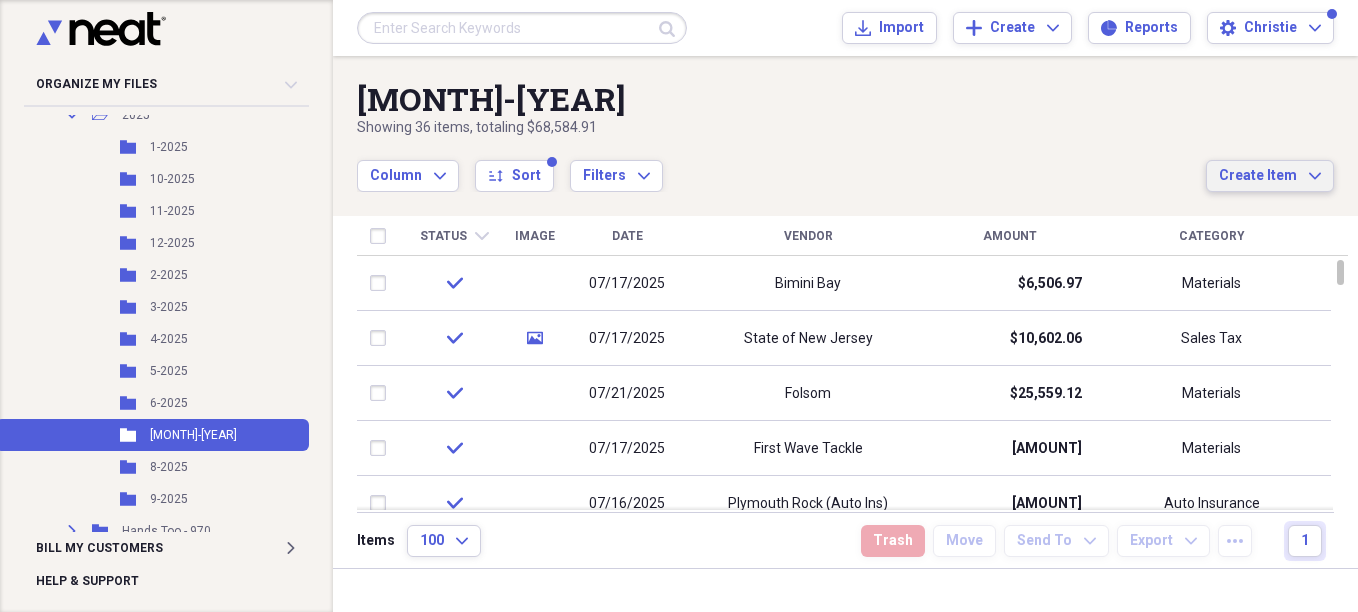 click on "Create Item Expand" at bounding box center (1270, 176) 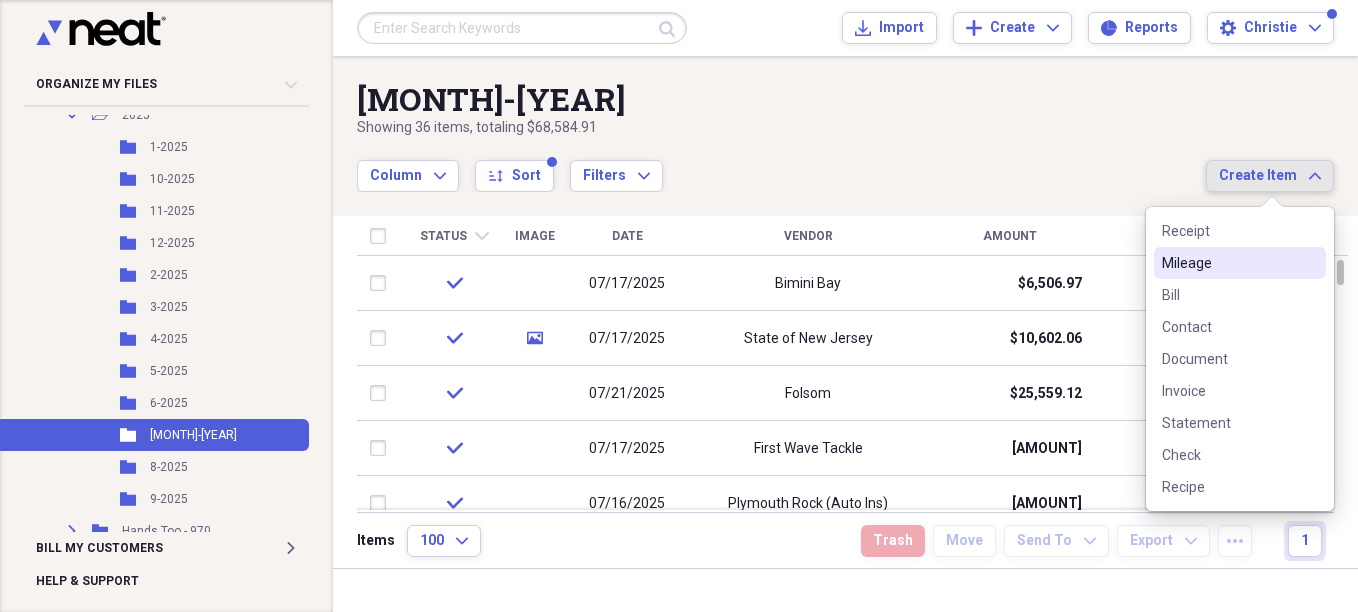 click on "Mileage" at bounding box center [1240, 263] 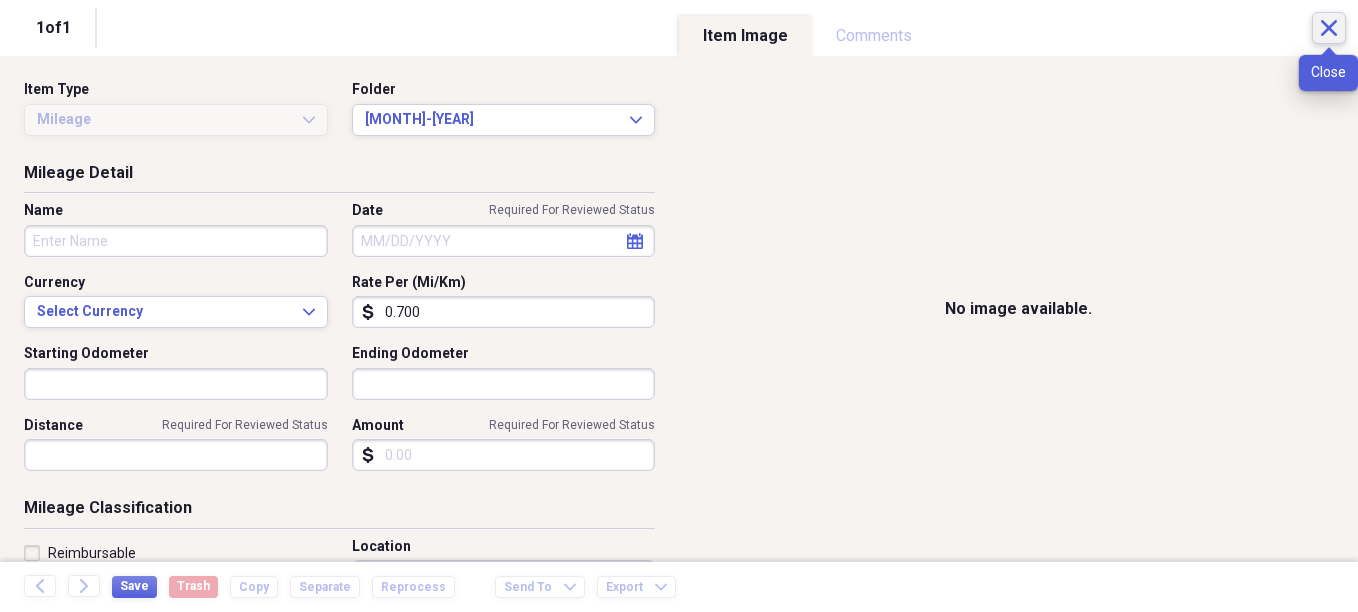 click on "Close" at bounding box center [1329, 28] 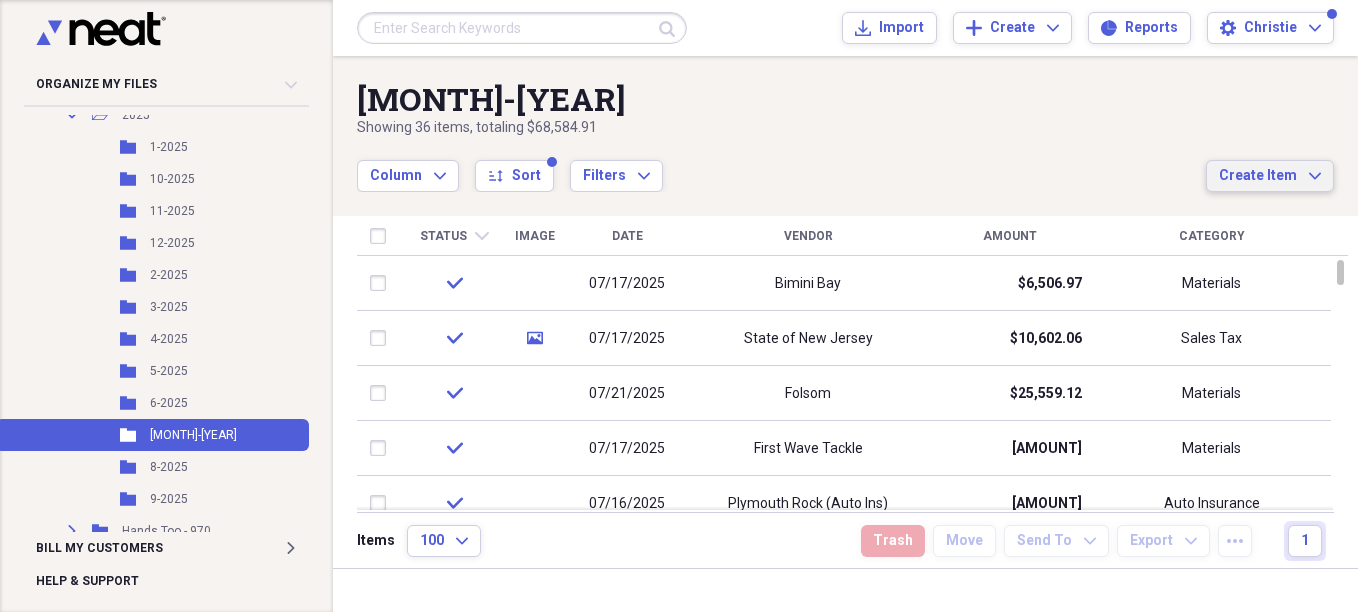 click on "Create Item" at bounding box center (1258, 176) 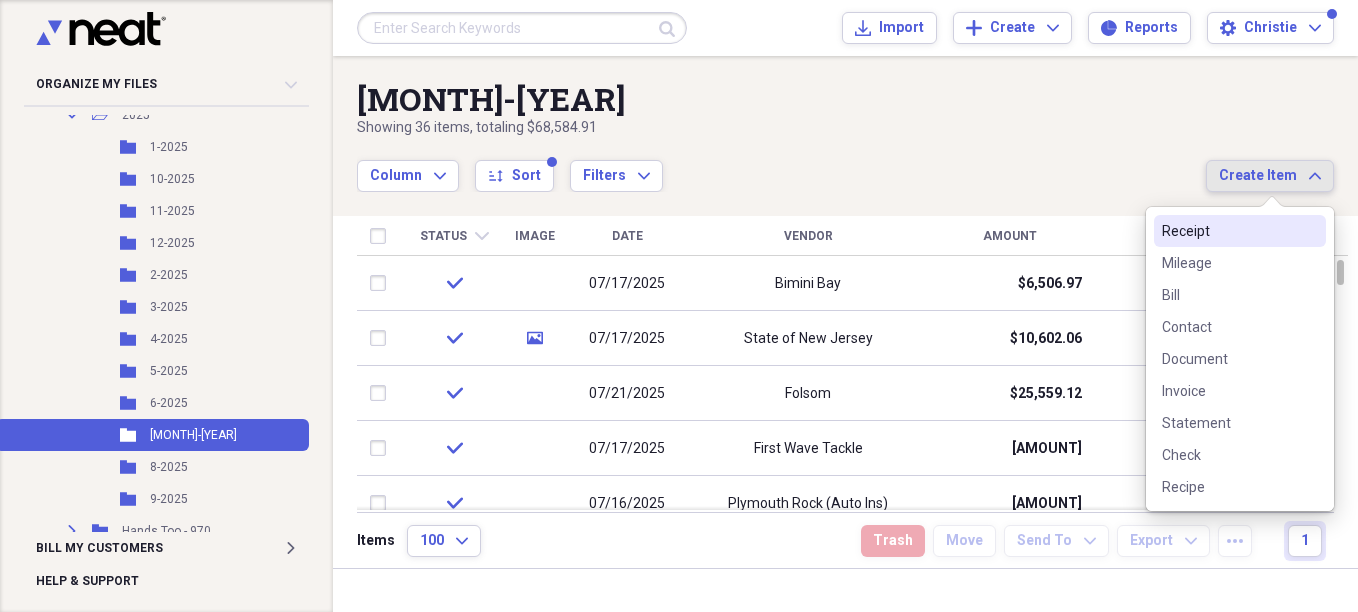 click on "Receipt" at bounding box center (1228, 231) 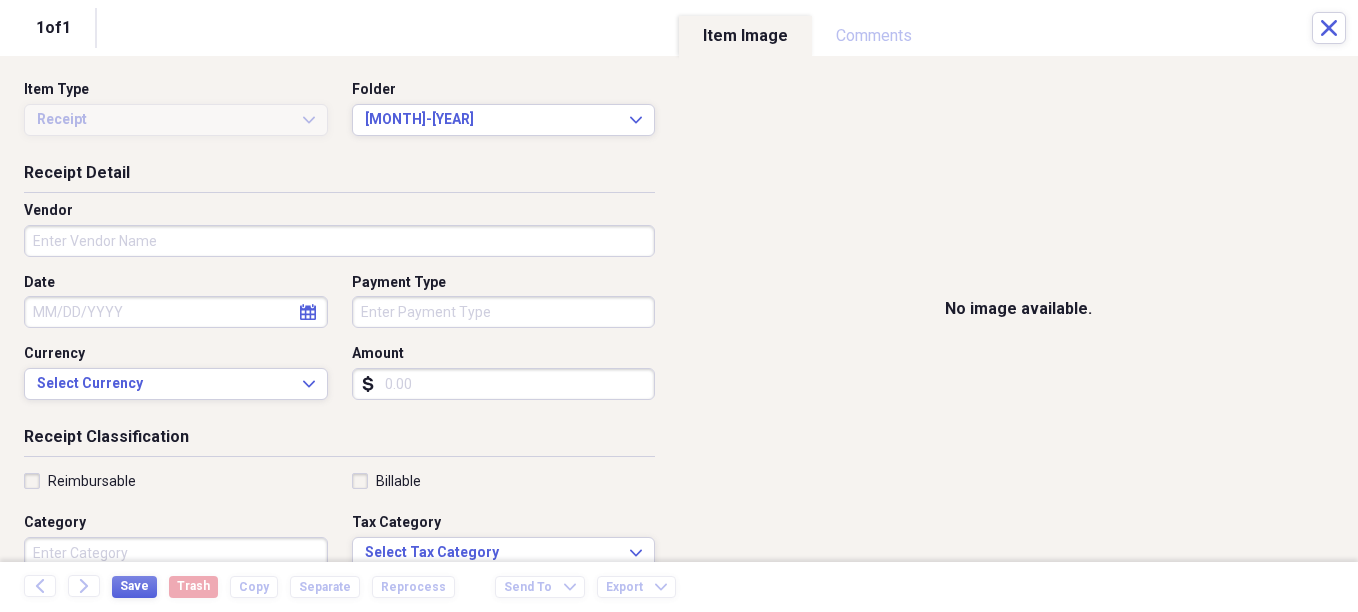 click on "Vendor" at bounding box center [339, 241] 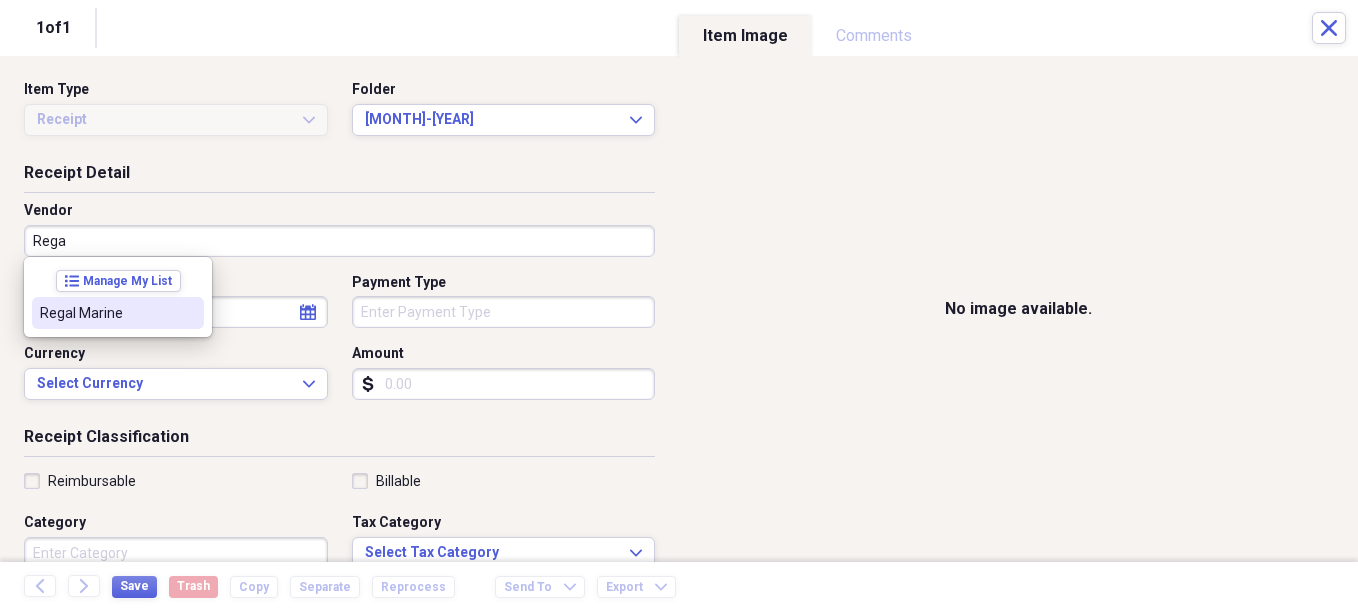 click on "Regal Marine" at bounding box center [106, 313] 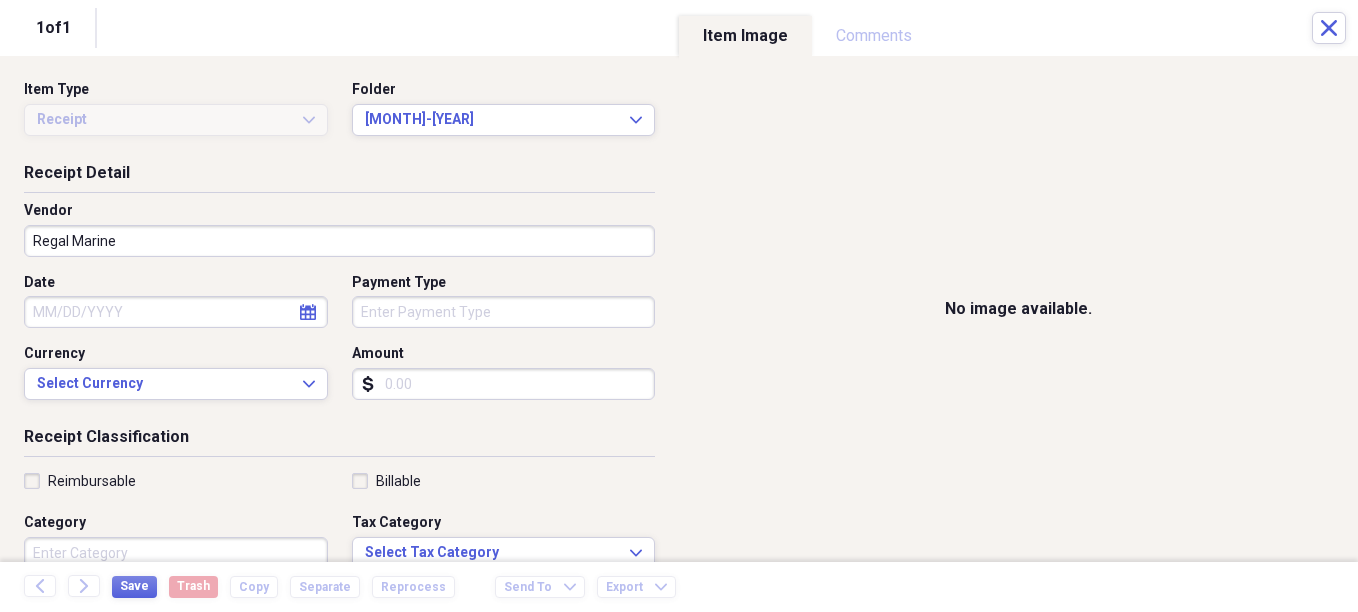 click on "Date" at bounding box center [176, 312] 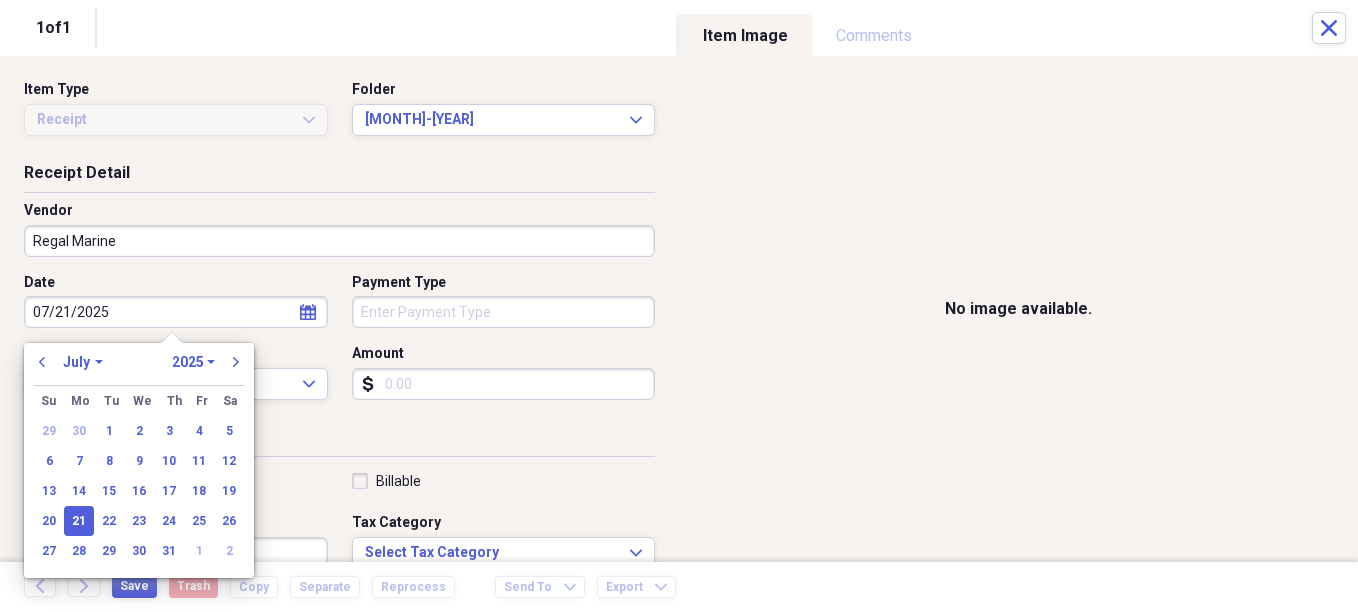 click on "Organize My Files Collapse Unfiled Needs Review Unfiled All Files Unfiled Unfiled Unfiled Saved Reports Collapse My Cabinet Christie's Cabinet Add Folder Expand Folder Avalon Power & Lighting Add Folder Expand Folder Cape May County Architect Add Folder Collapse Open Folder Hands Too Bait & Tackle Add Folder Folder 2021 Add Folder Folder 2022 Add Folder Expand Folder 2023 Add Folder Folder 2024 Add Folder Collapse Open Folder 2025 Add Folder Folder 1-2025 Add Folder Folder 10-2025 Add Folder Folder 11-2025 Add Folder Folder 12-2025 Add Folder Folder 2-2025 Add Folder Folder 3-2025 Add Folder Folder 4-2025 Add Folder Folder 5-2025 Add Folder Folder 6-2025 Add Folder Folder 7-2025 Add Folder Folder 8-2025 Add Folder Folder 9-2025 Add Folder Expand Folder Hands Too - 970 Add Folder Expand Folder Home Expenses Add Folder Expand Folder Inactive Add Folder Expand Folder JMM Studios Add Folder Folder Kevin Clifford 2024 Add Folder Expand Folder Pandemonium Fiberglass Add Folder Trash Trash Bill My Customers Expand 1" at bounding box center (679, 306) 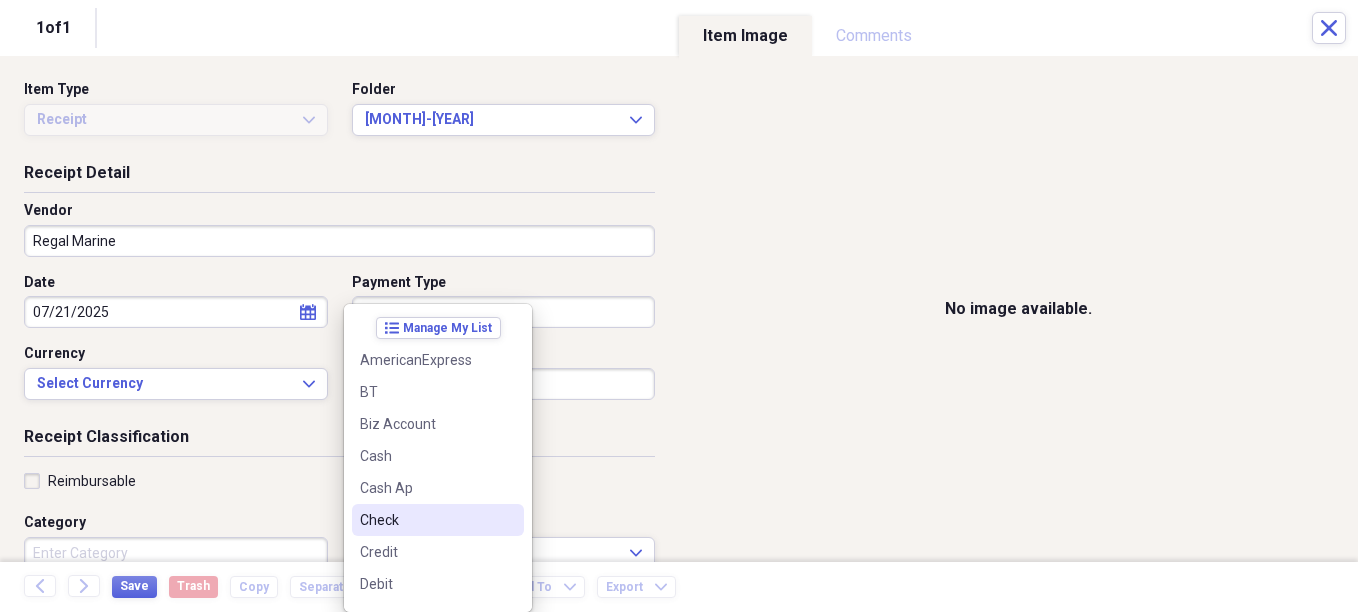 click on "Check" at bounding box center (426, 520) 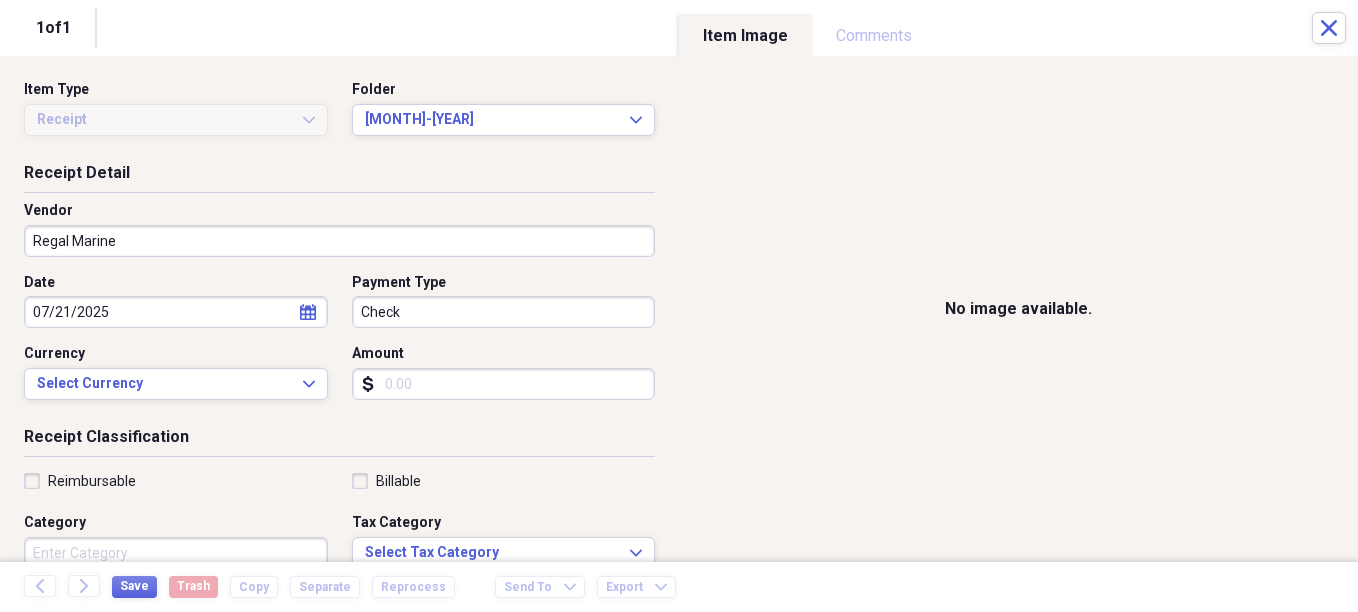 click on "Amount" at bounding box center [504, 384] 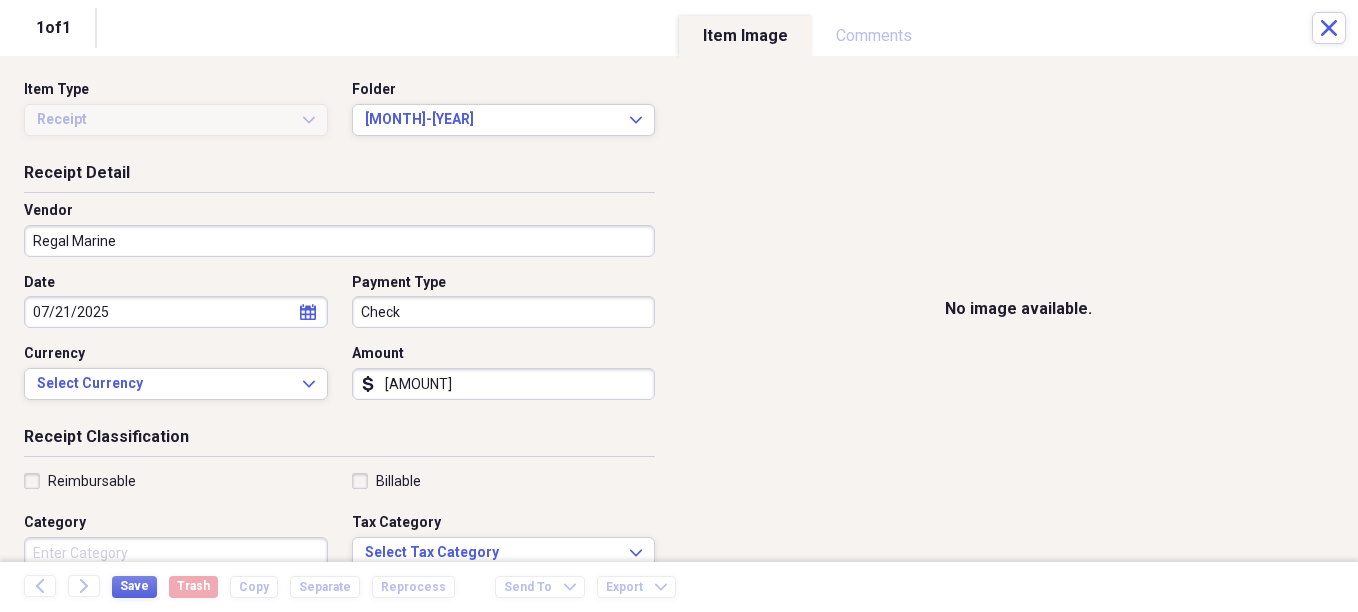 click on "Back Forward Save Trash Copy Separate Reprocess Send To Expand Export Expand" at bounding box center [679, 587] 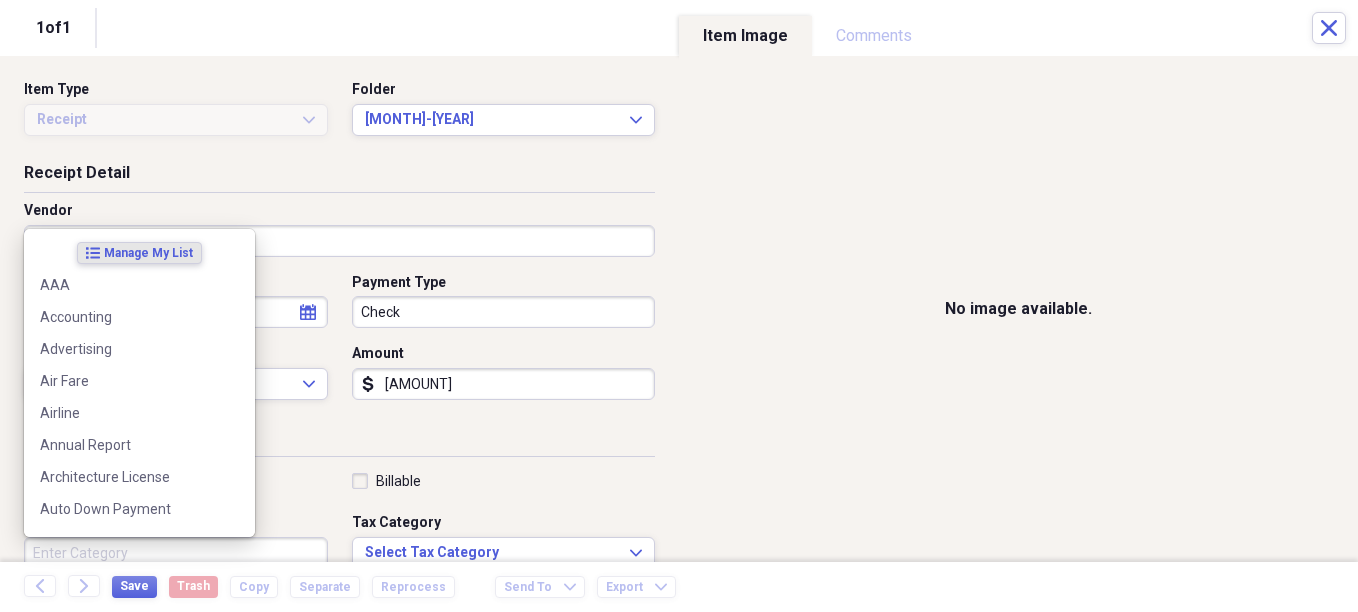 click on "Category" at bounding box center [176, 553] 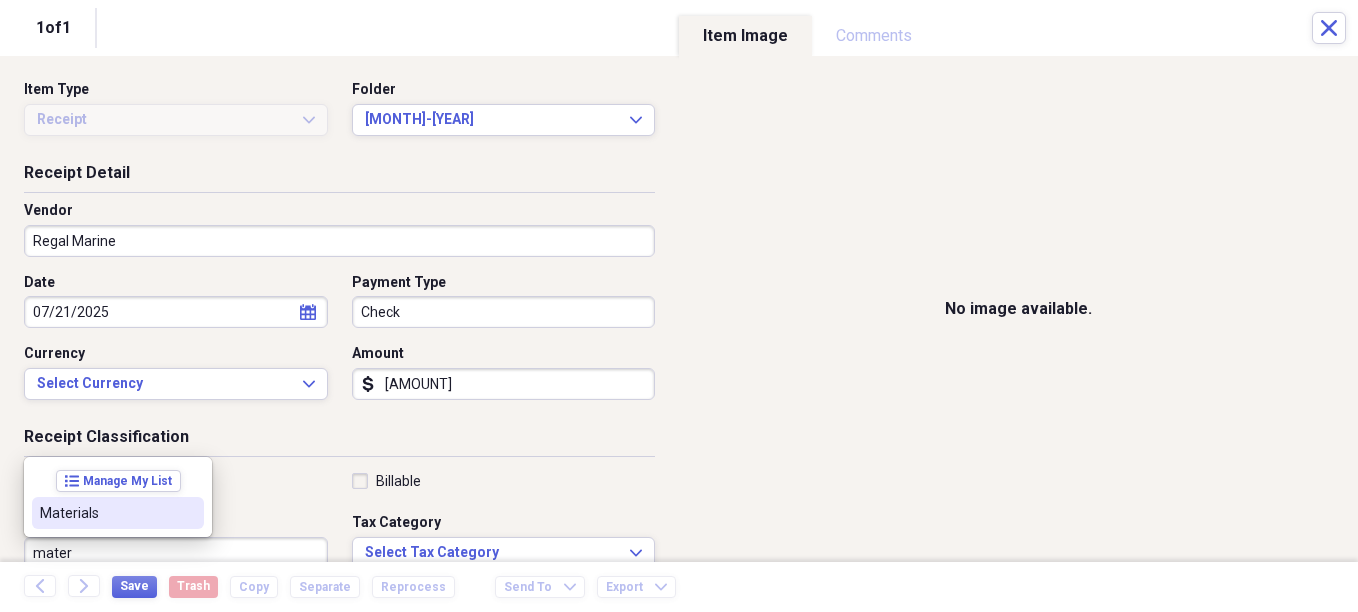 click on "Materials" at bounding box center (106, 513) 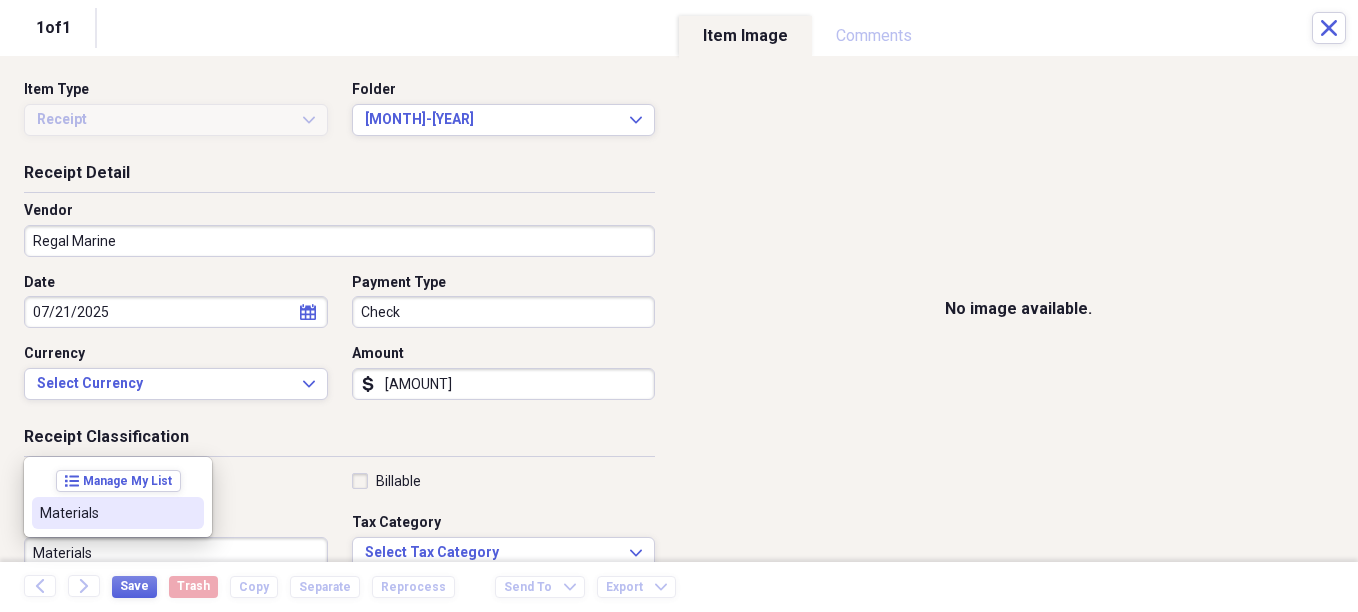 scroll, scrollTop: 7, scrollLeft: 0, axis: vertical 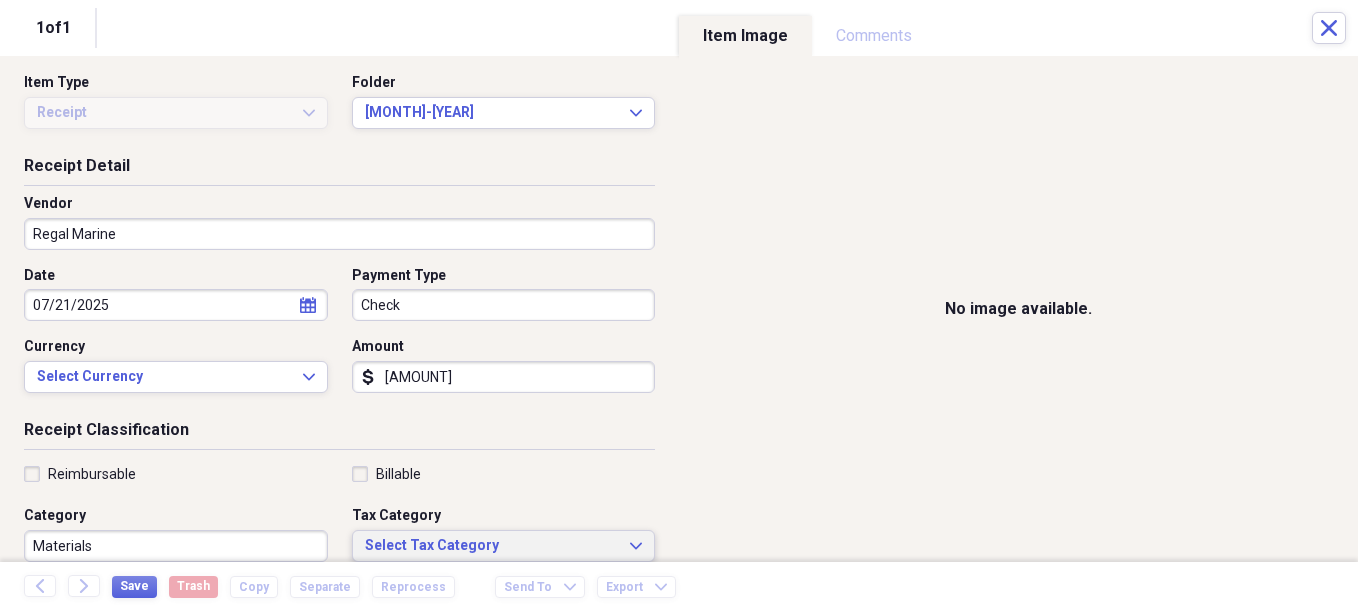 click on "Select Tax Category" at bounding box center (492, 546) 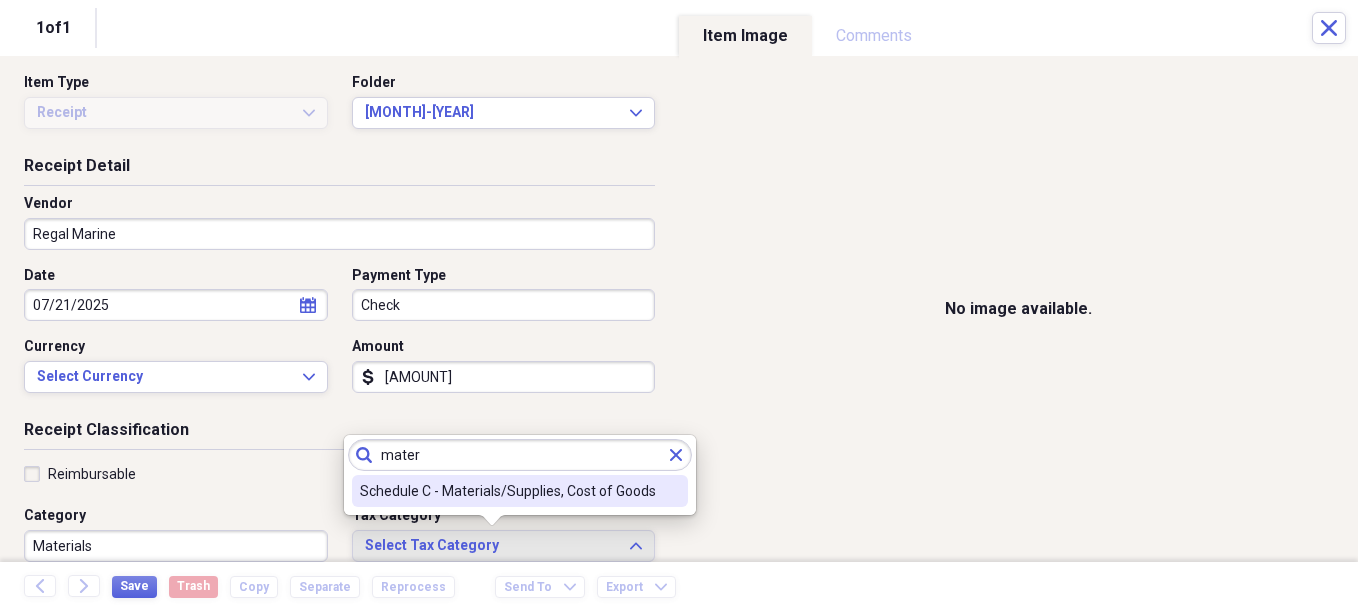 click 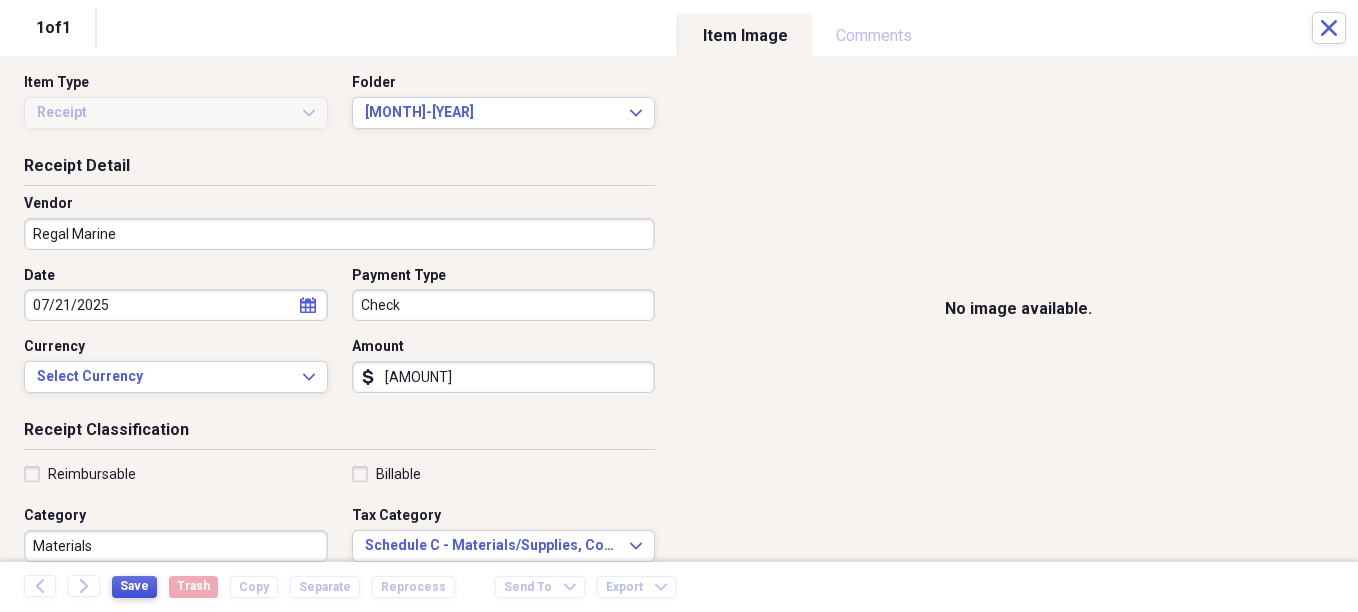 click on "Save" at bounding box center [134, 586] 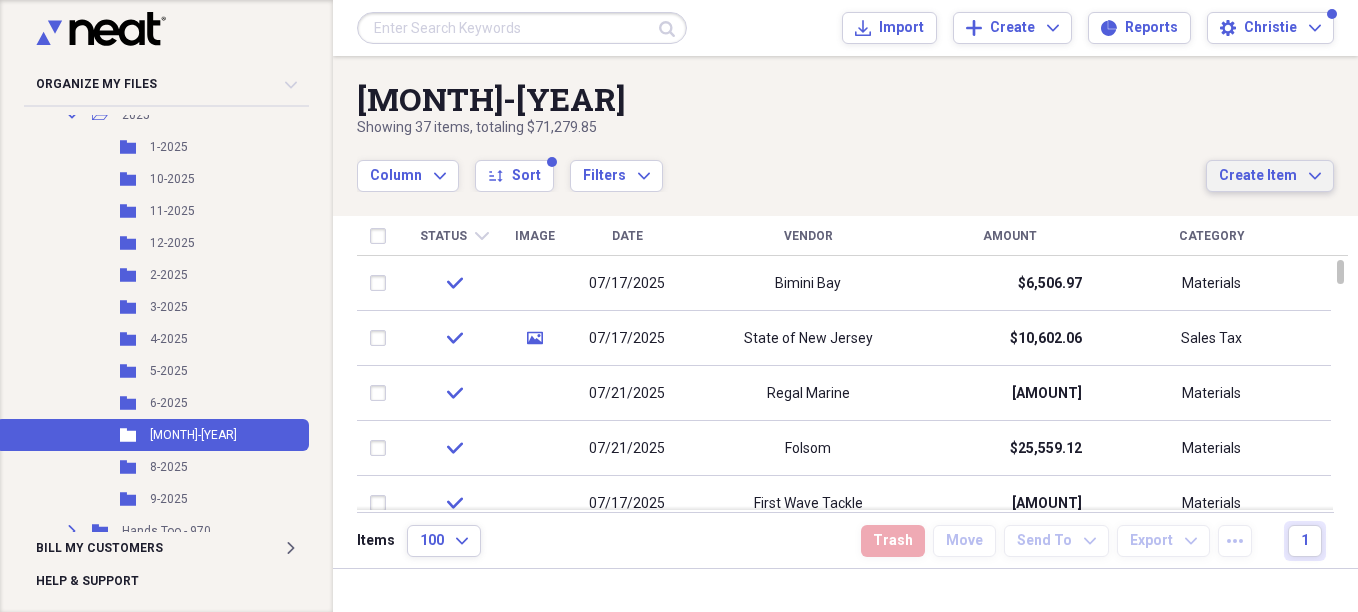 click on "Create Item" at bounding box center [1258, 176] 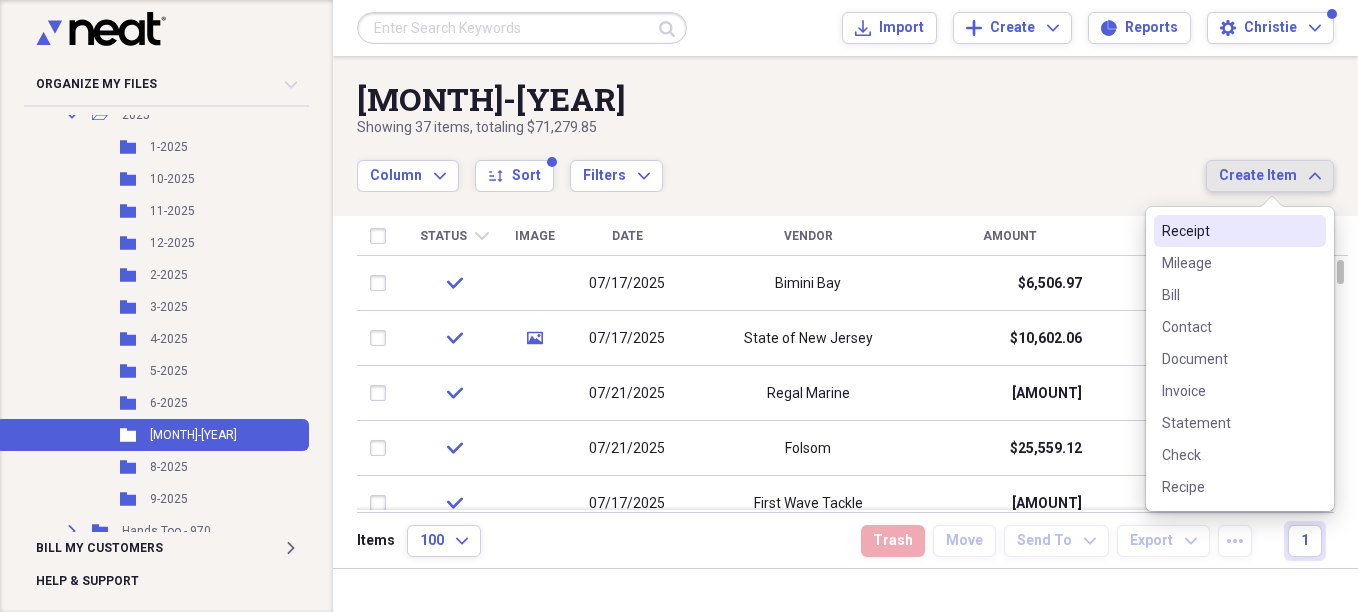 click on "Receipt" at bounding box center (1228, 231) 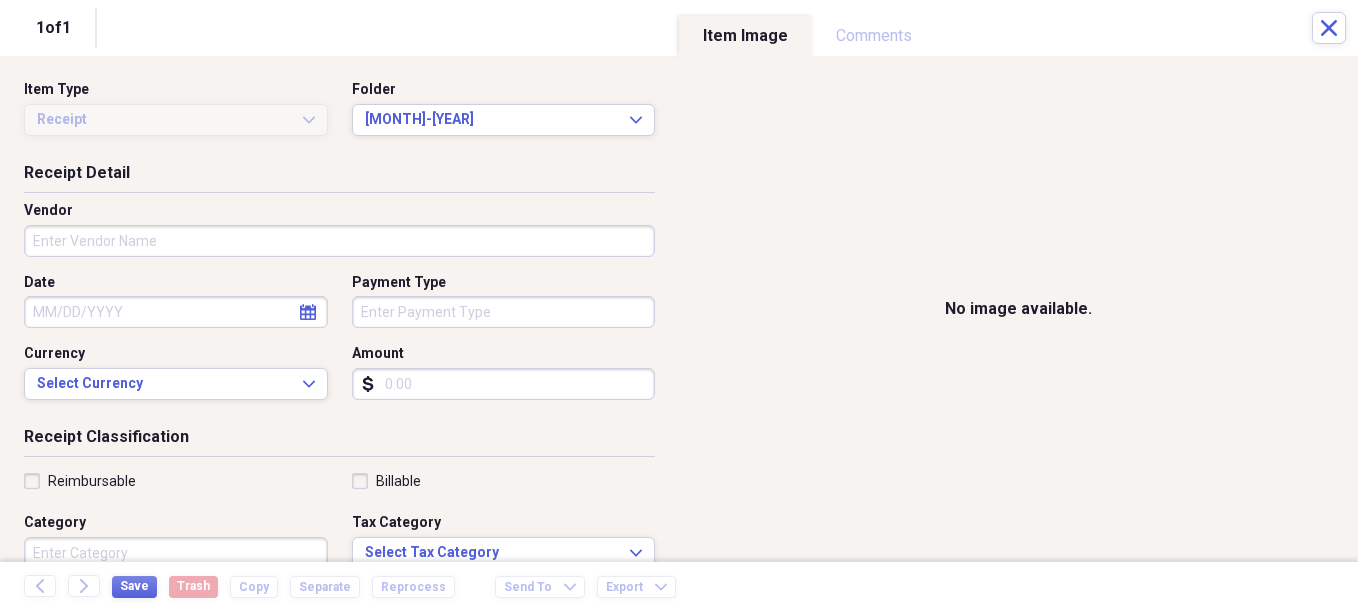 click on "Vendor" at bounding box center [339, 241] 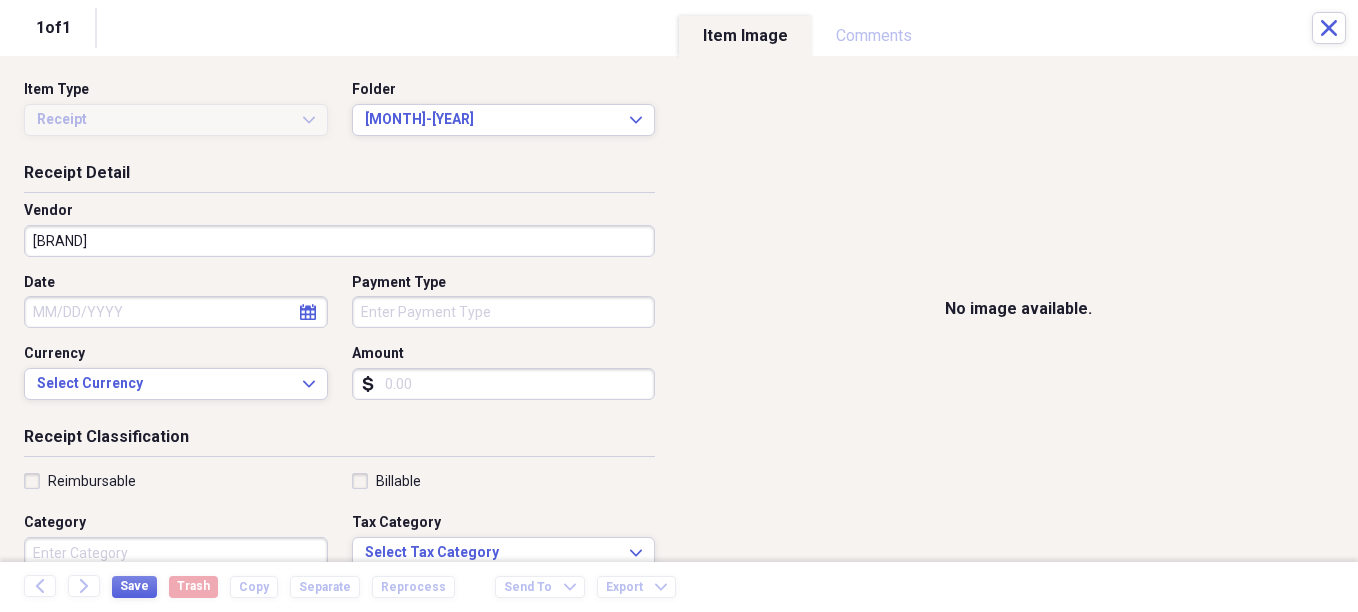 click on "Category" at bounding box center [176, 553] 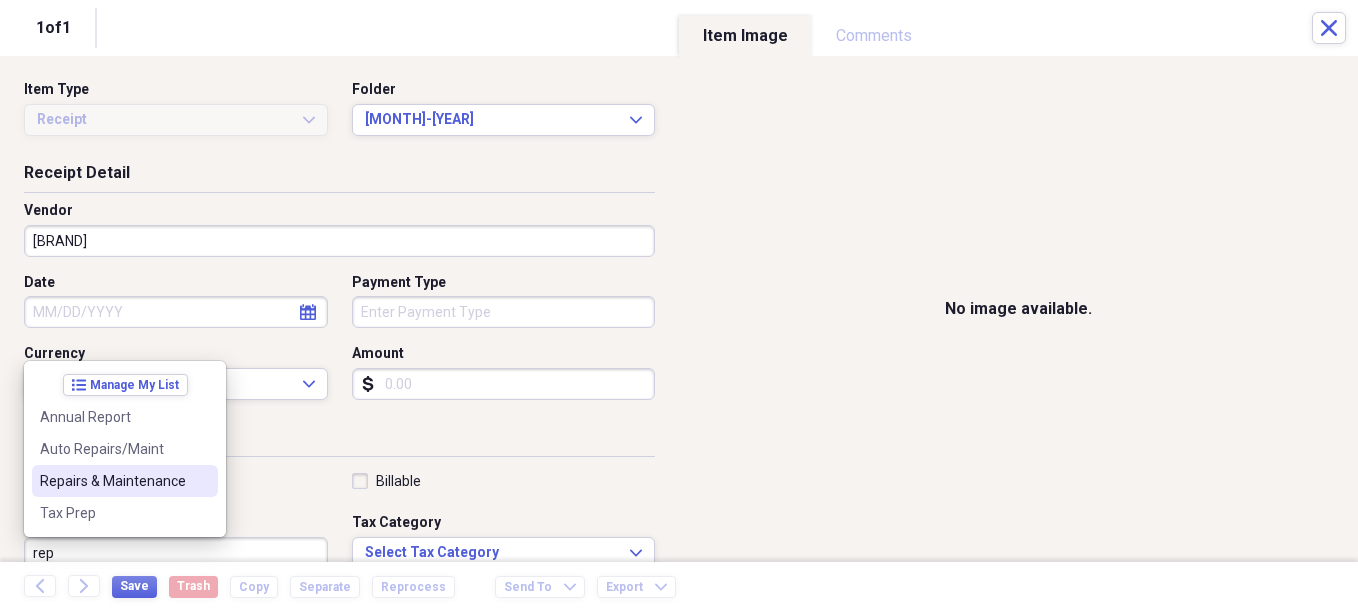 click on "Repairs & Maintenance" at bounding box center [125, 481] 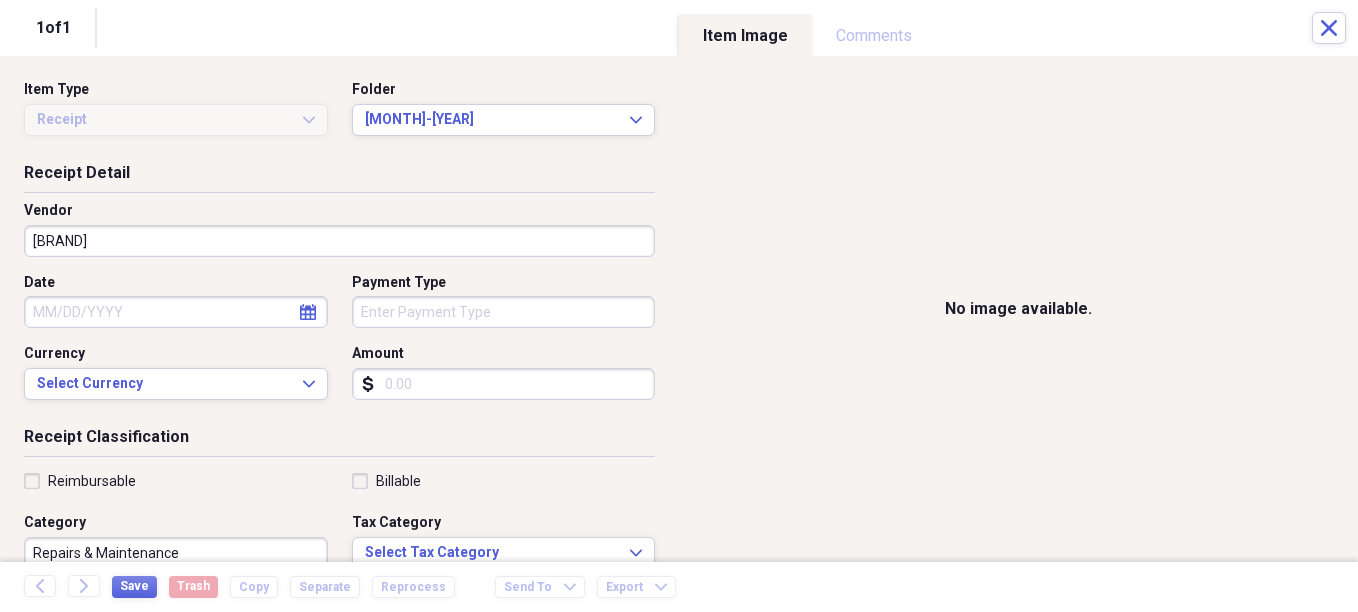 scroll, scrollTop: 7, scrollLeft: 0, axis: vertical 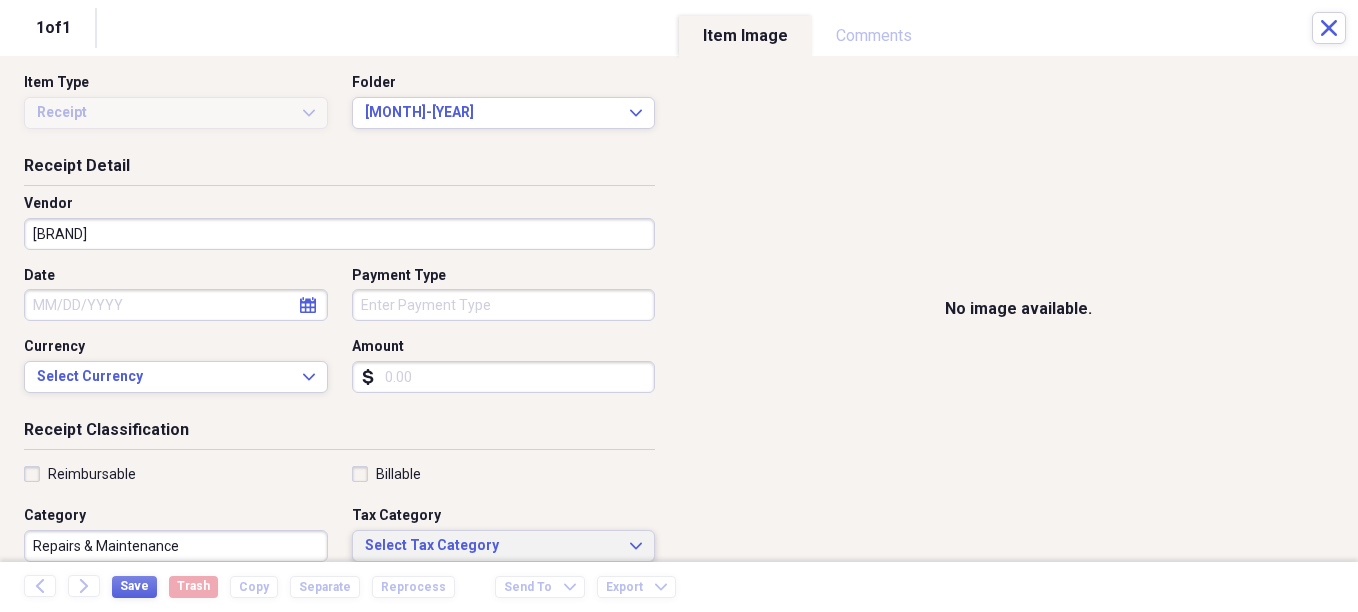 click on "Select Tax Category Expand" at bounding box center [504, 546] 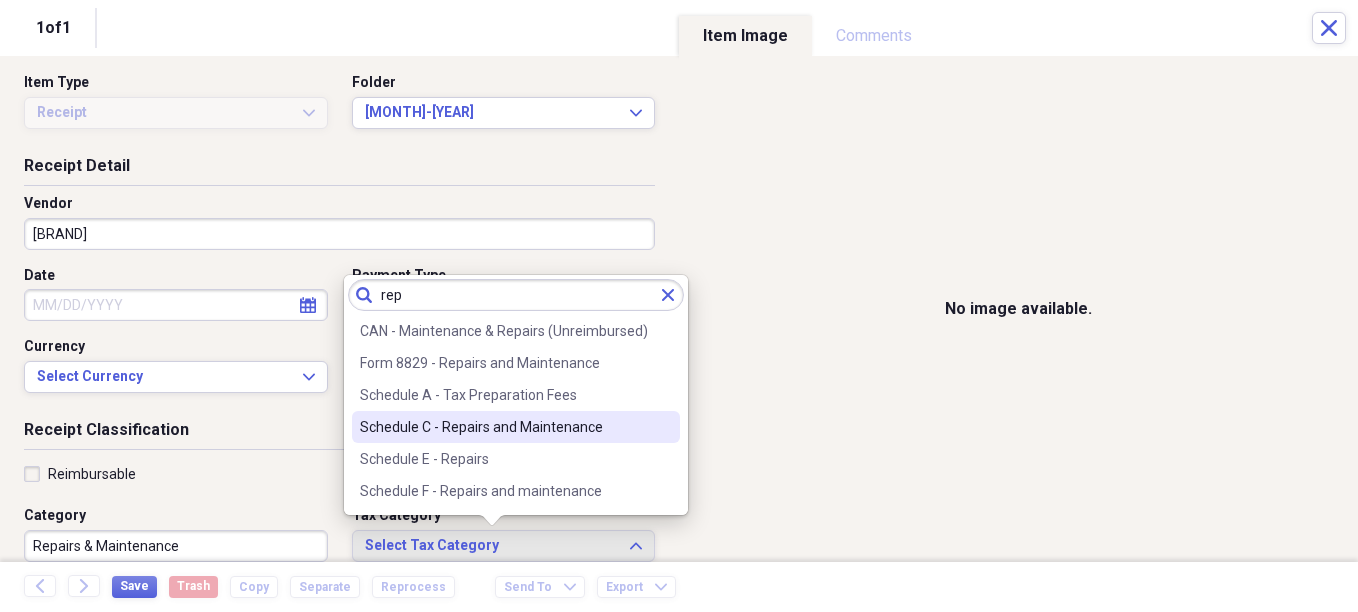 click on "Schedule C - Repairs and Maintenance" at bounding box center [504, 427] 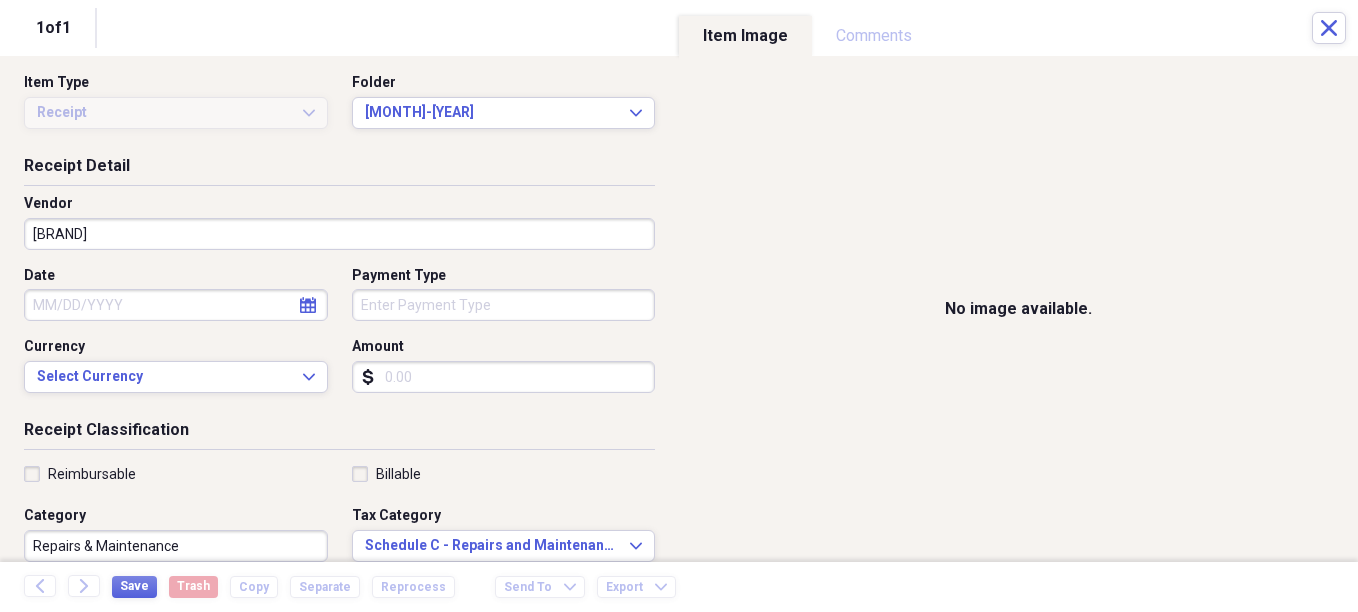 click on "Payment Type" at bounding box center (504, 305) 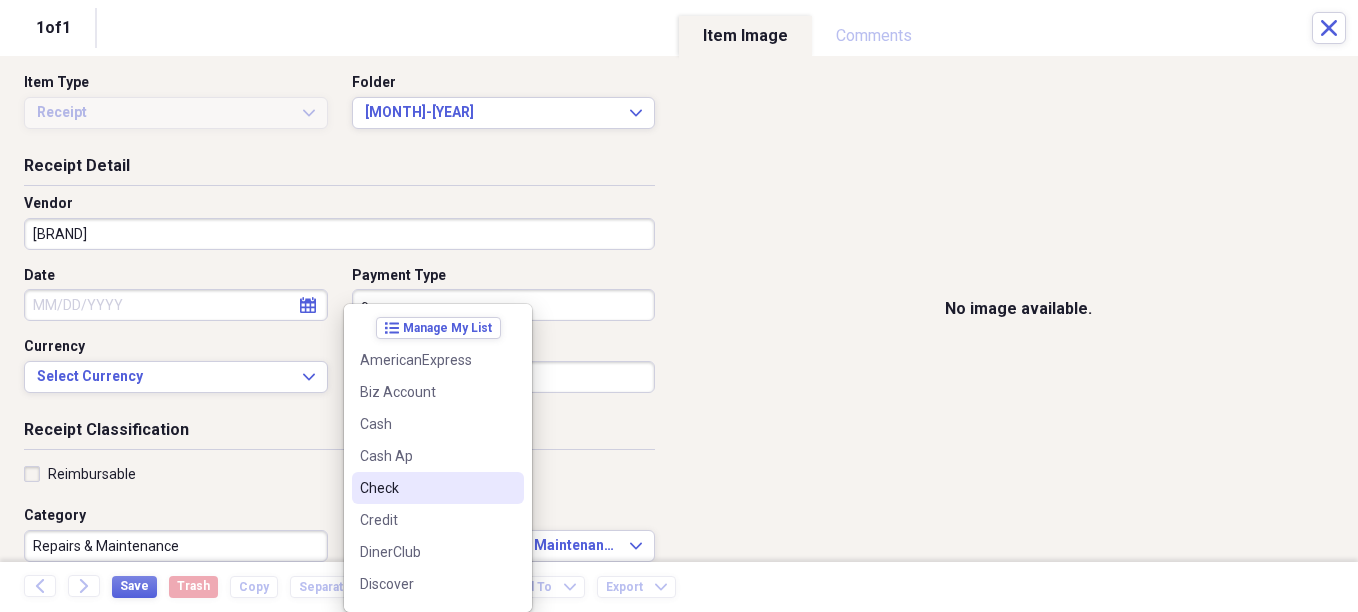 click on "Check" at bounding box center [438, 488] 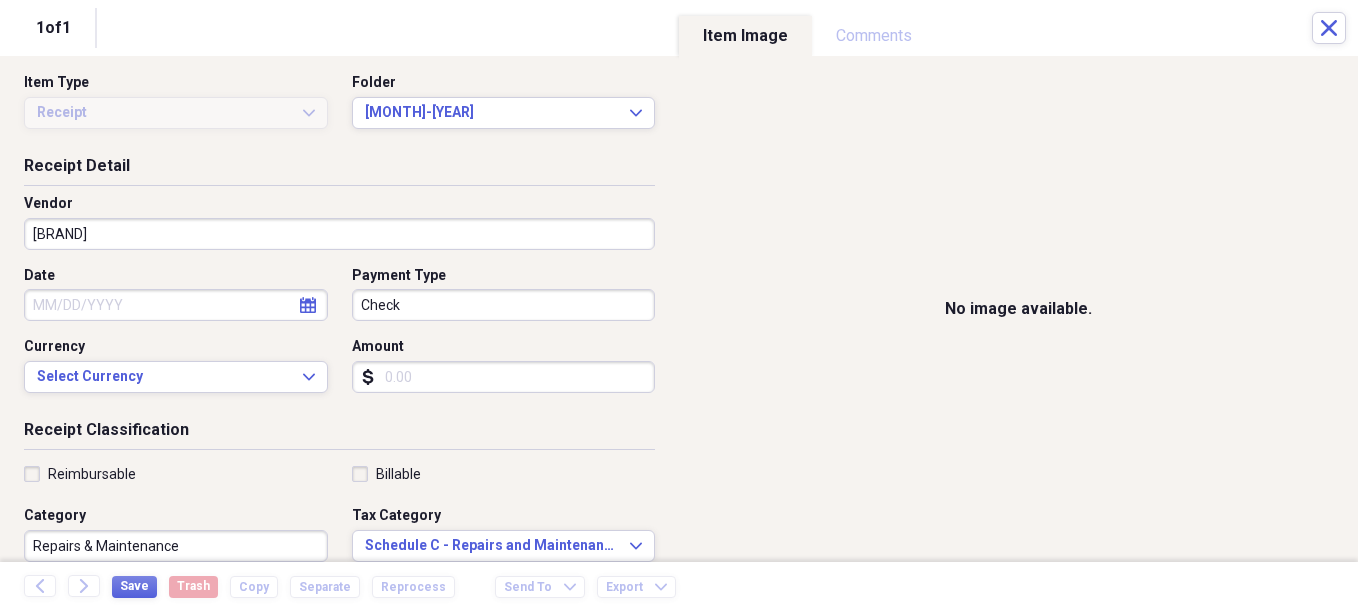 click on "Amount" at bounding box center (504, 377) 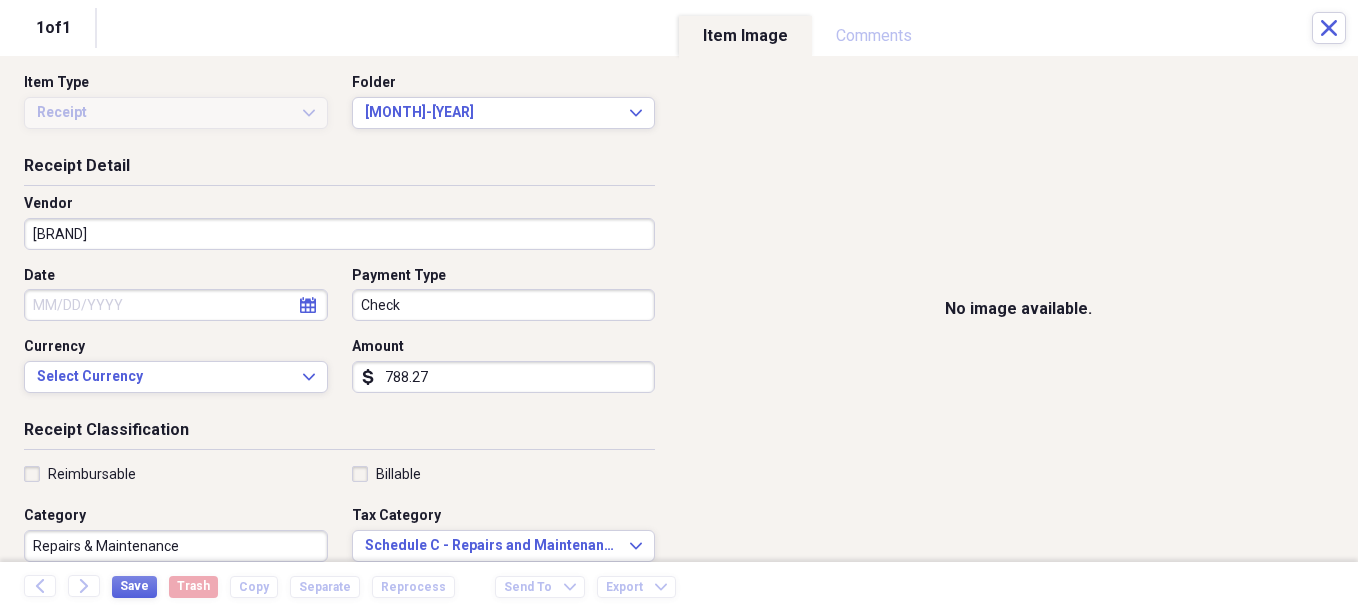 click on "Date" at bounding box center [176, 305] 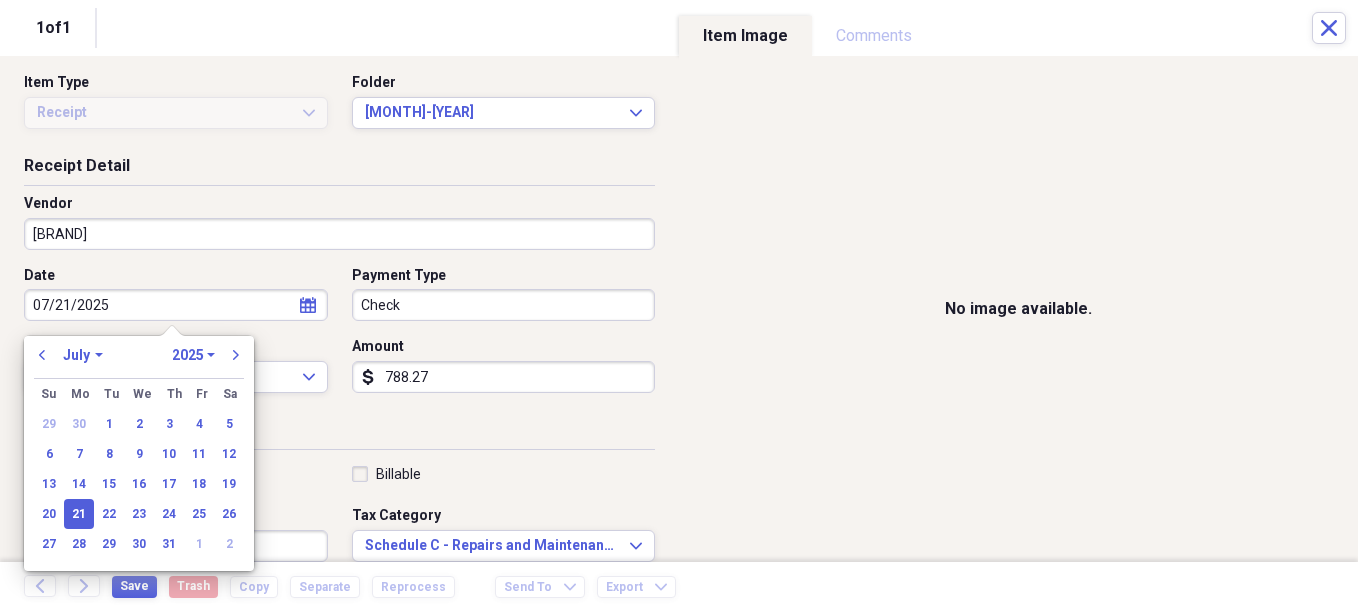 click on "Receipt Classification" at bounding box center [339, 434] 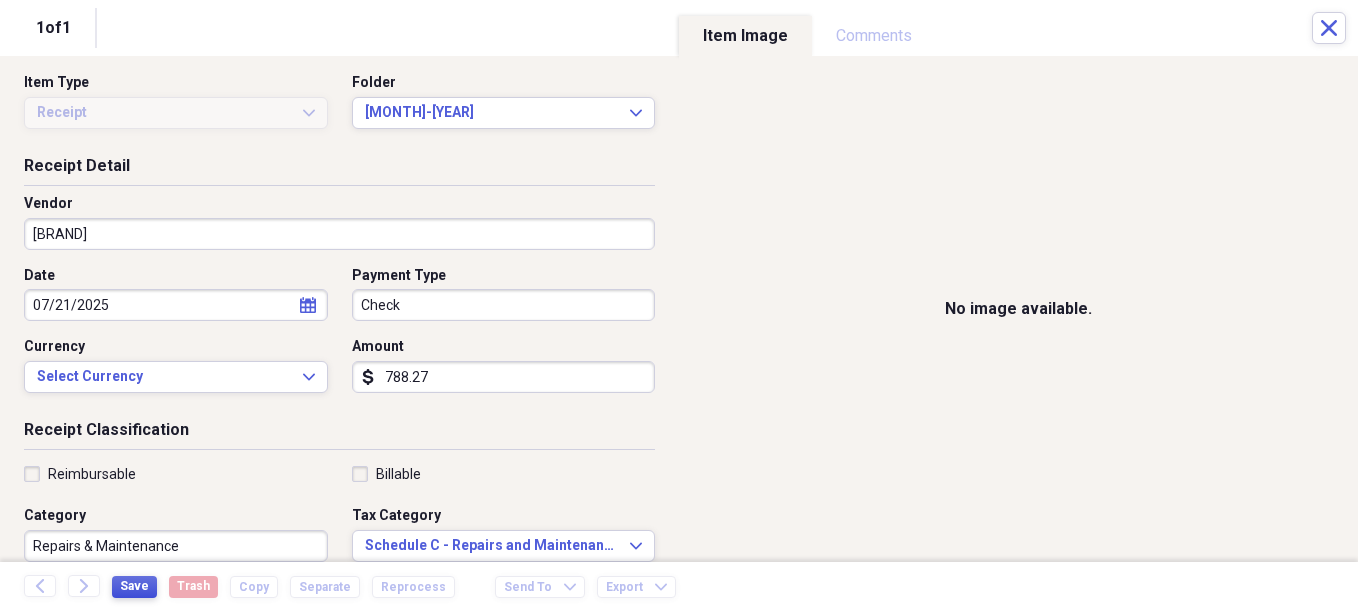 click on "Save" at bounding box center (134, 587) 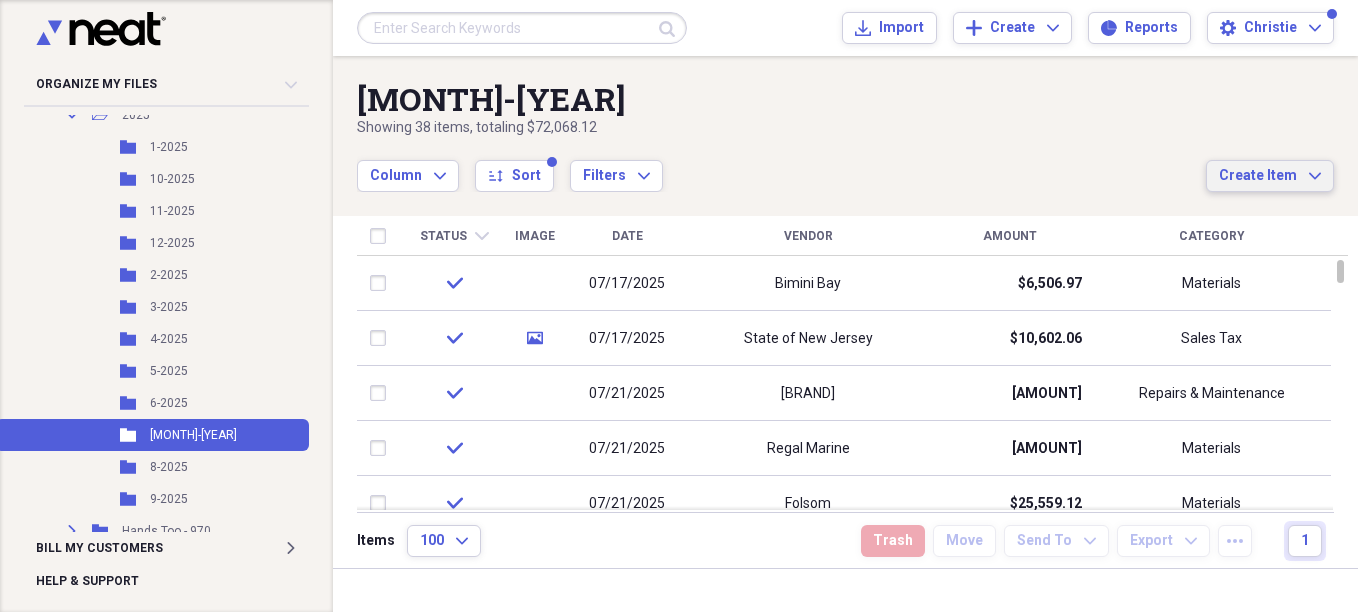 click on "Create Item" at bounding box center [1258, 176] 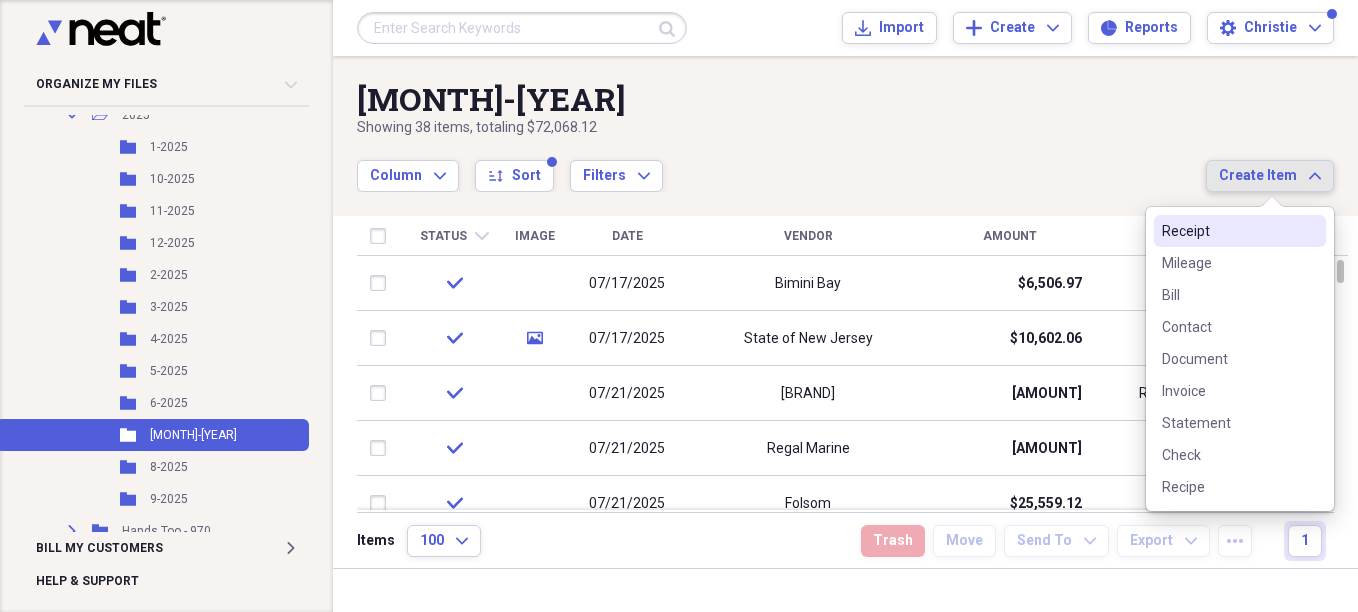 click on "Receipt" at bounding box center (1228, 231) 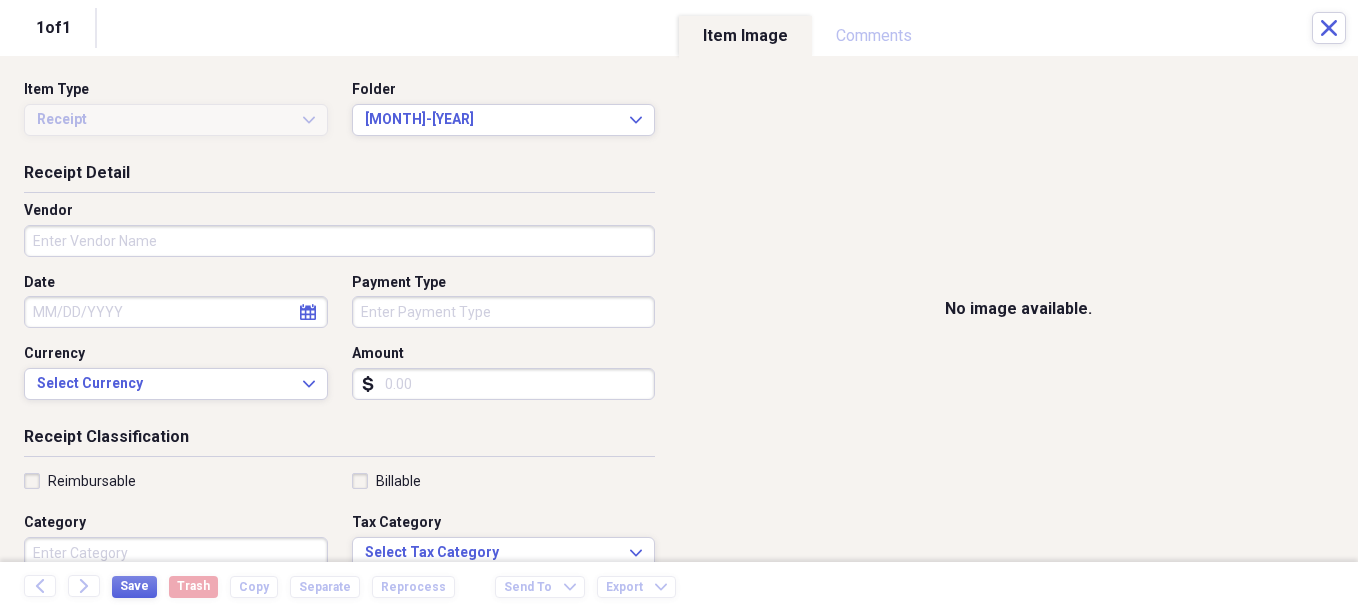 click on "Vendor" at bounding box center [339, 241] 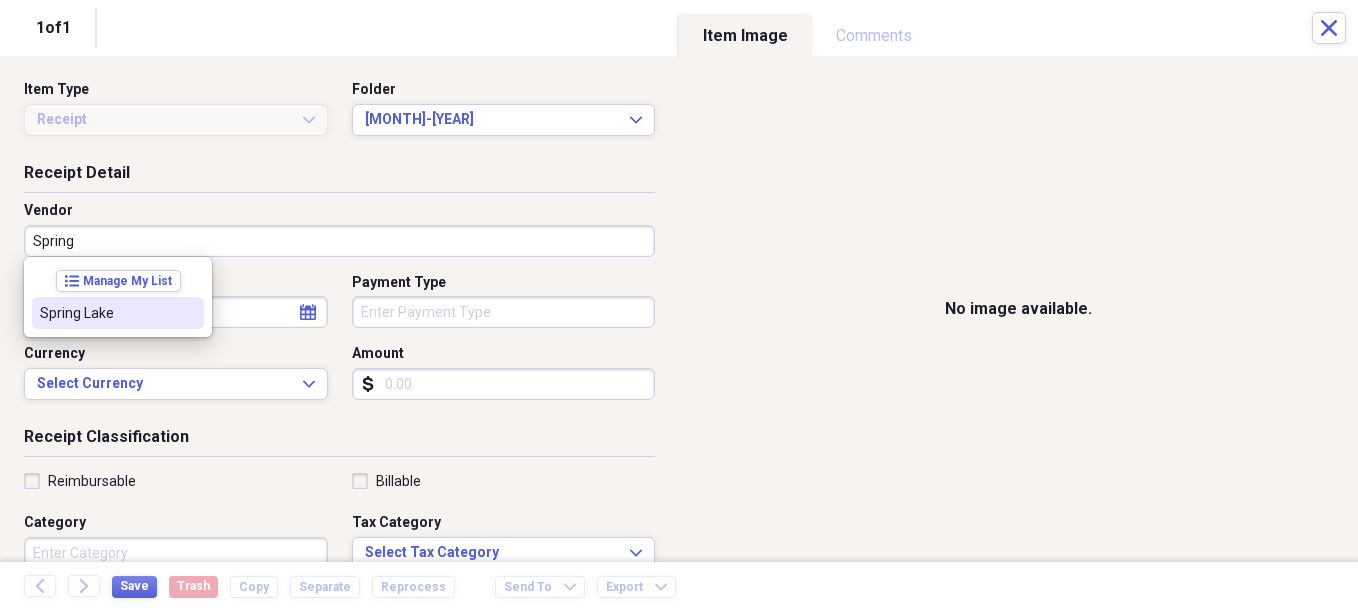 click on "Spring Lake" at bounding box center (106, 313) 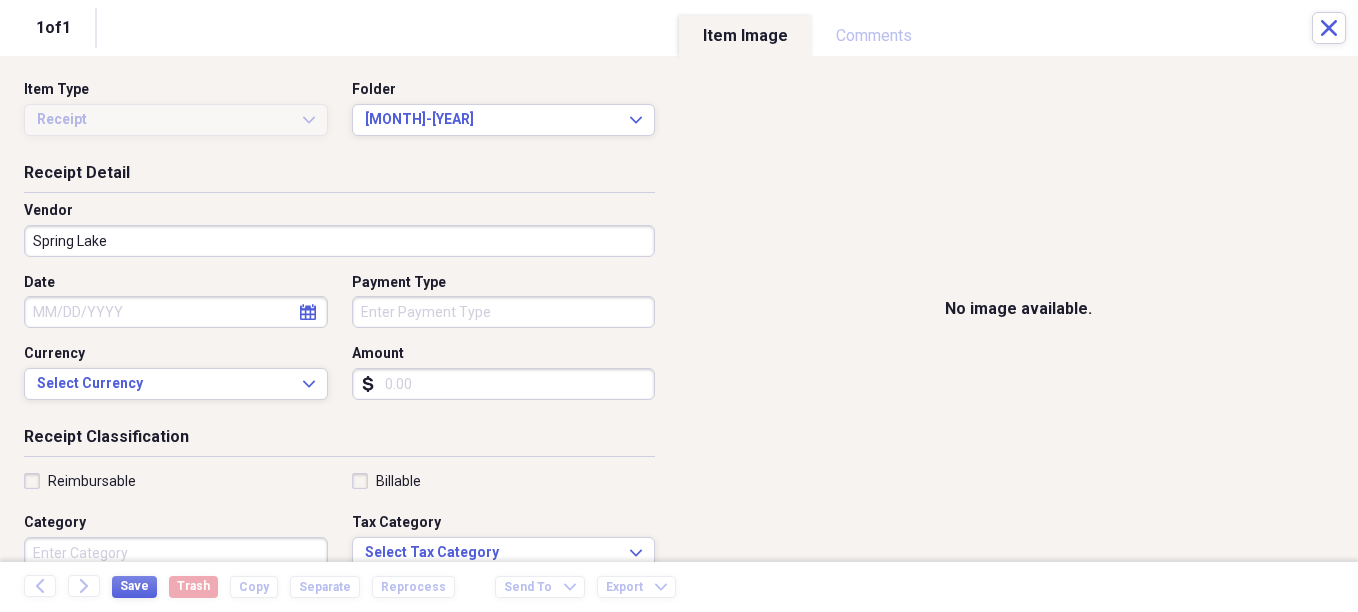 click on "Date" at bounding box center [176, 312] 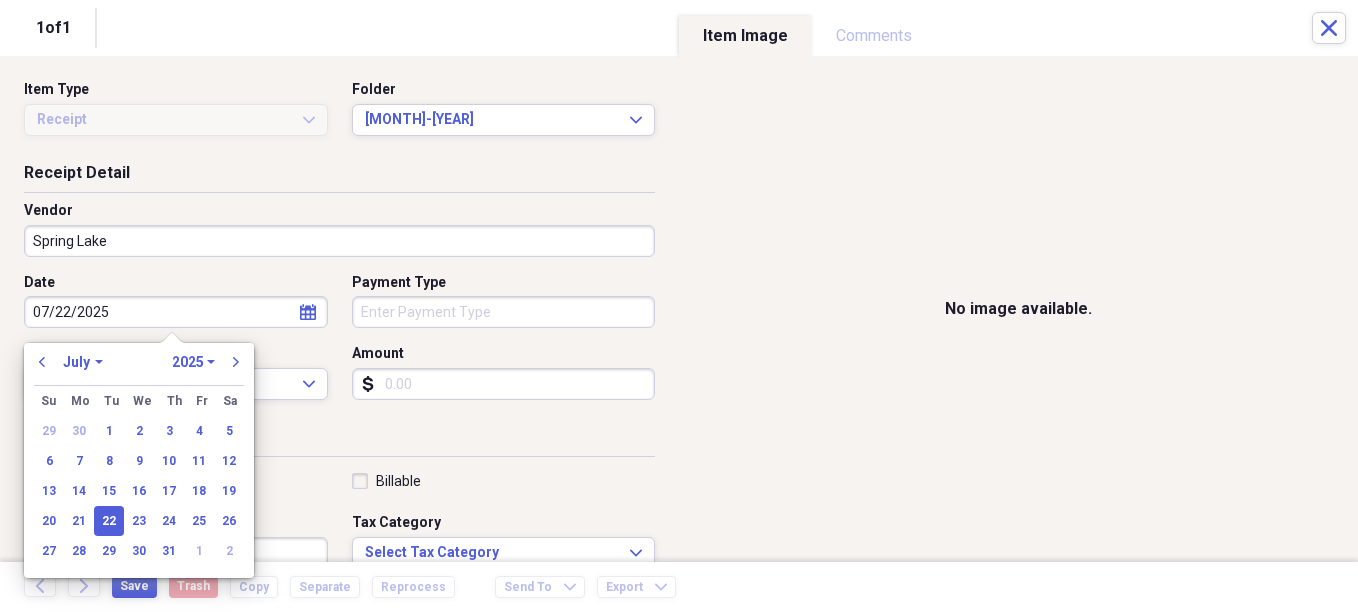 click on "Payment Type" at bounding box center [504, 312] 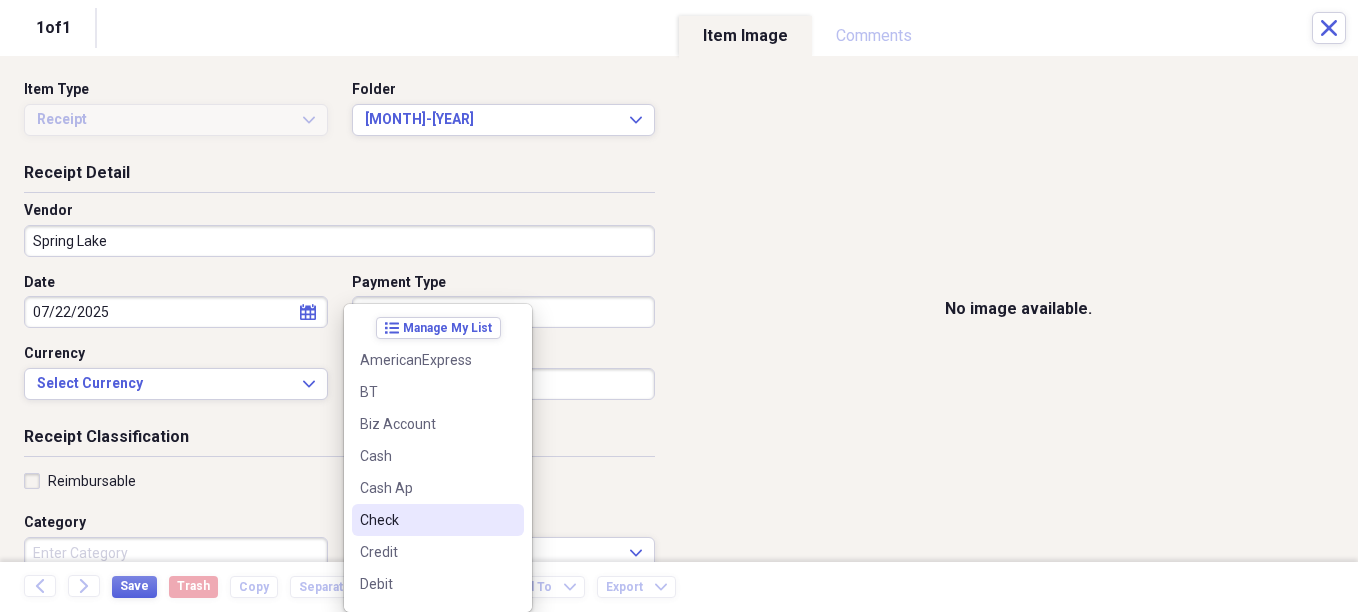 click on "Check" at bounding box center [426, 520] 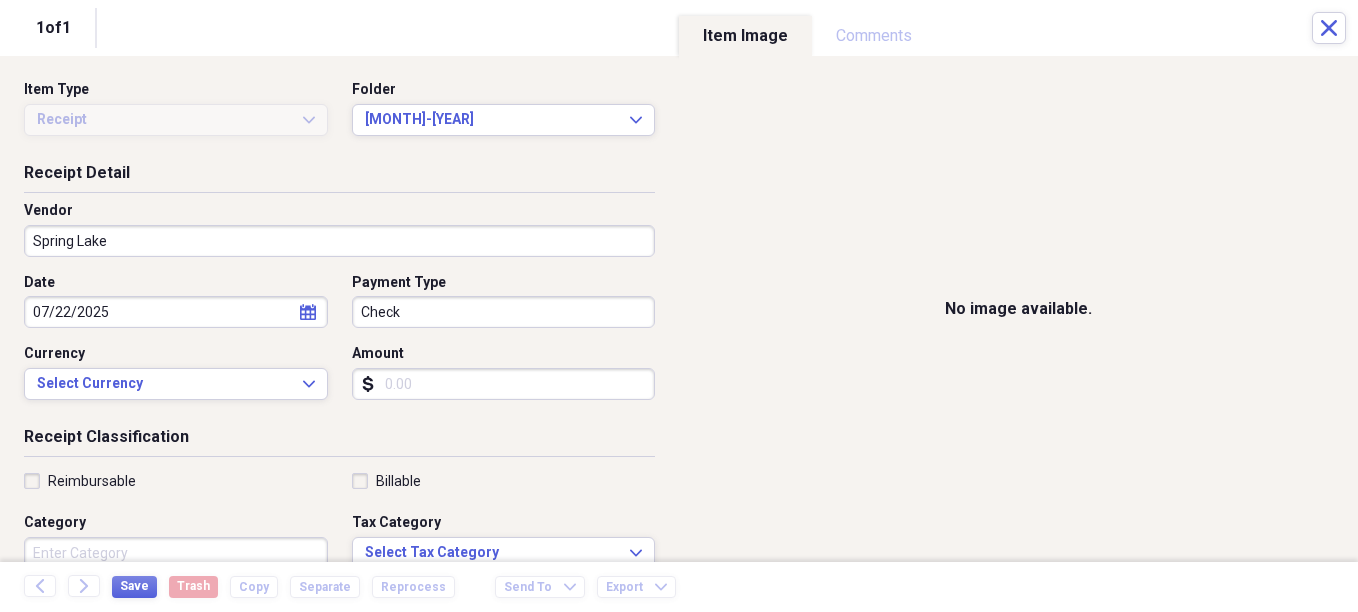 click on "Amount" at bounding box center [504, 384] 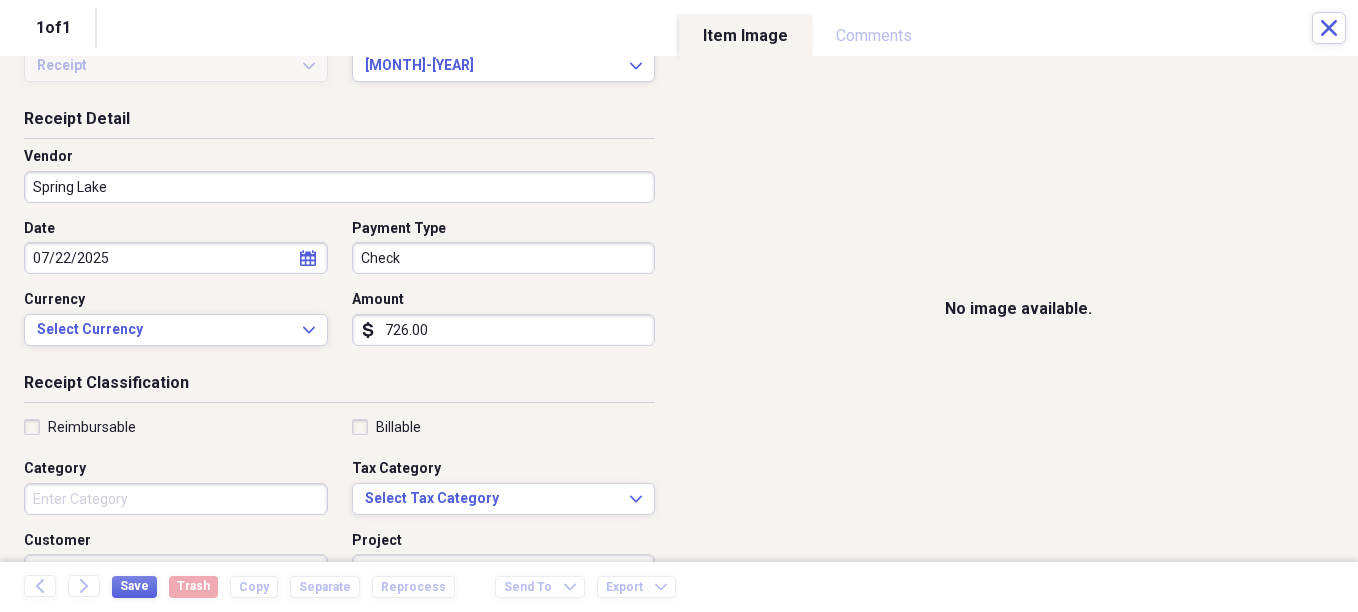 scroll, scrollTop: 100, scrollLeft: 0, axis: vertical 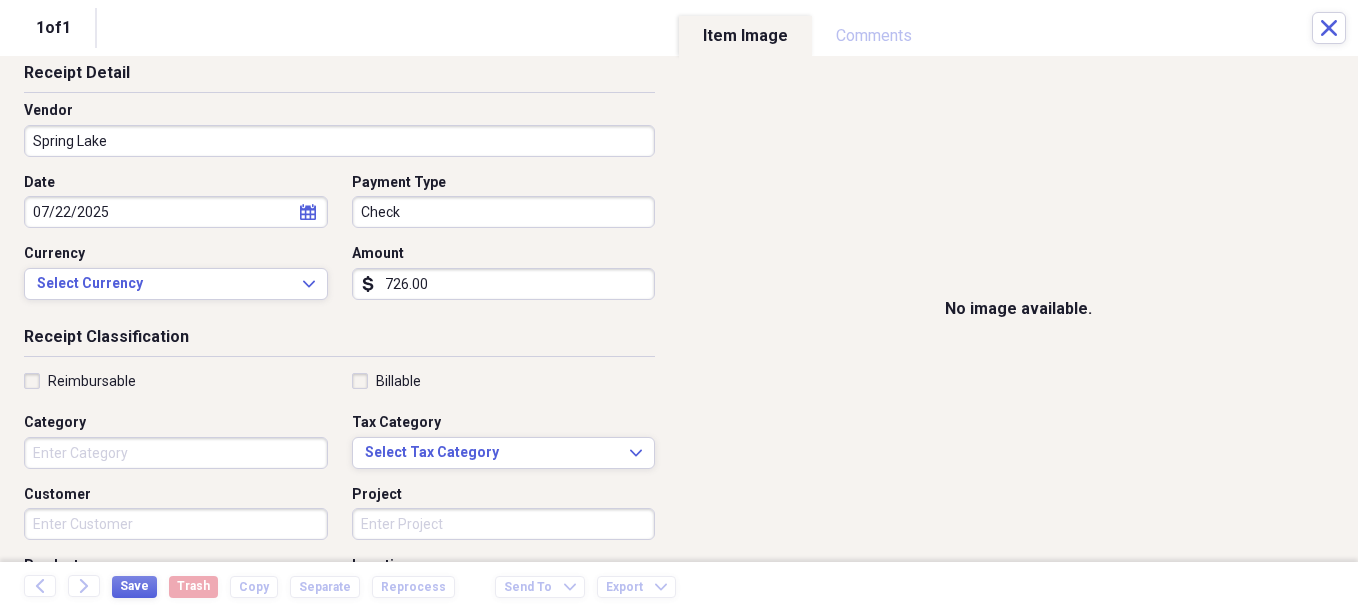 click on "Category" at bounding box center (176, 453) 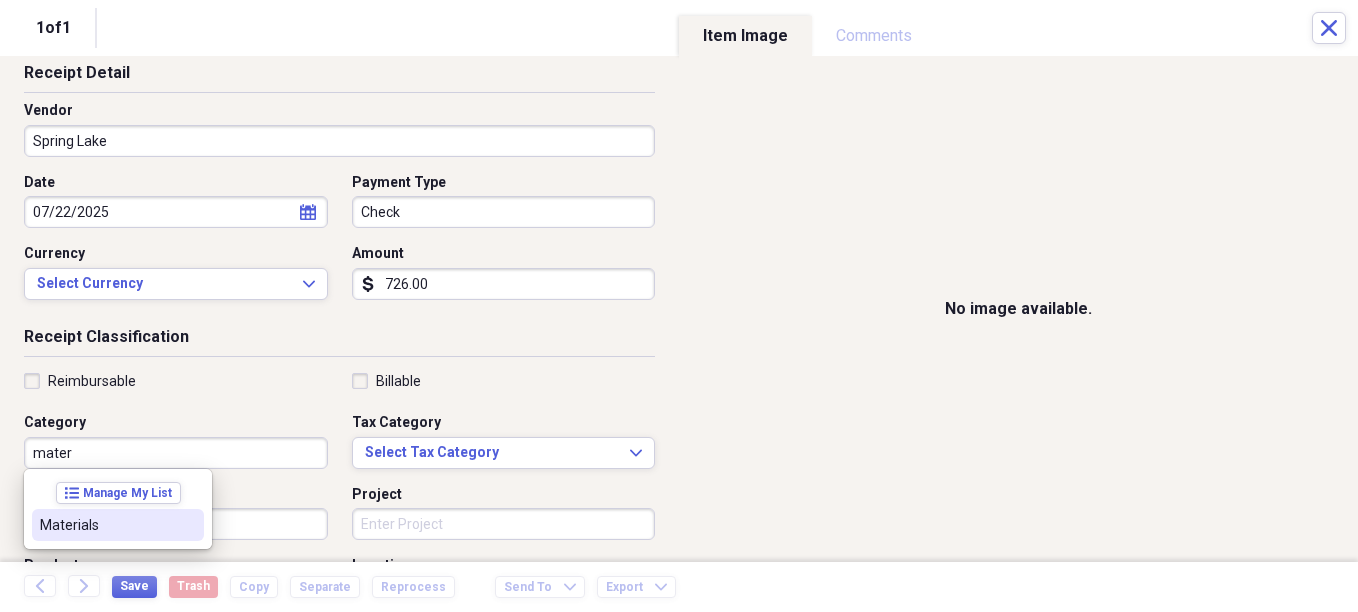 click on "Materials" at bounding box center [106, 525] 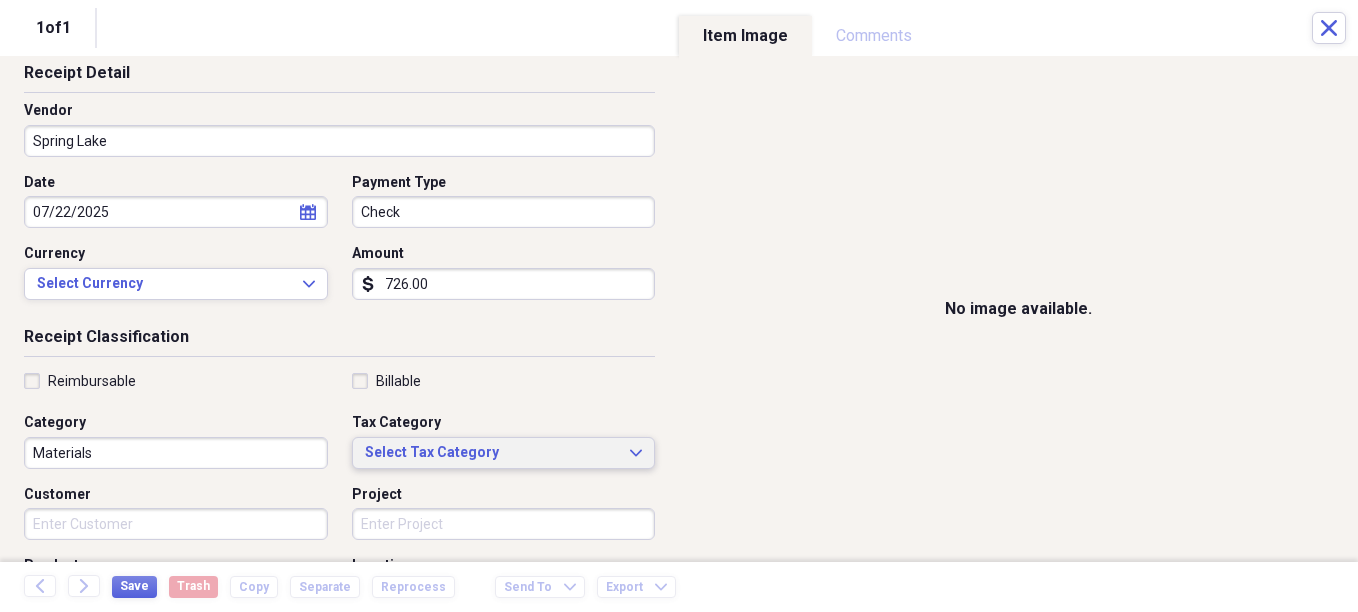 click on "Select Tax Category" at bounding box center (492, 453) 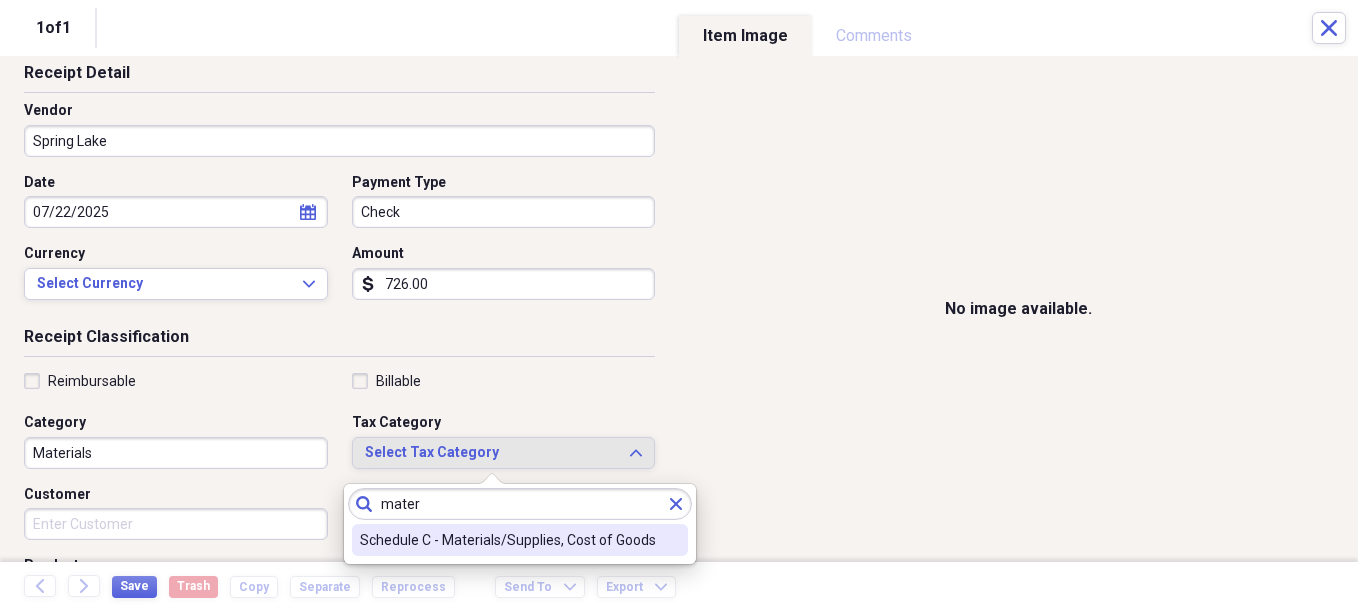 click on "Schedule C - Materials/Supplies, Cost of Goods" at bounding box center [508, 540] 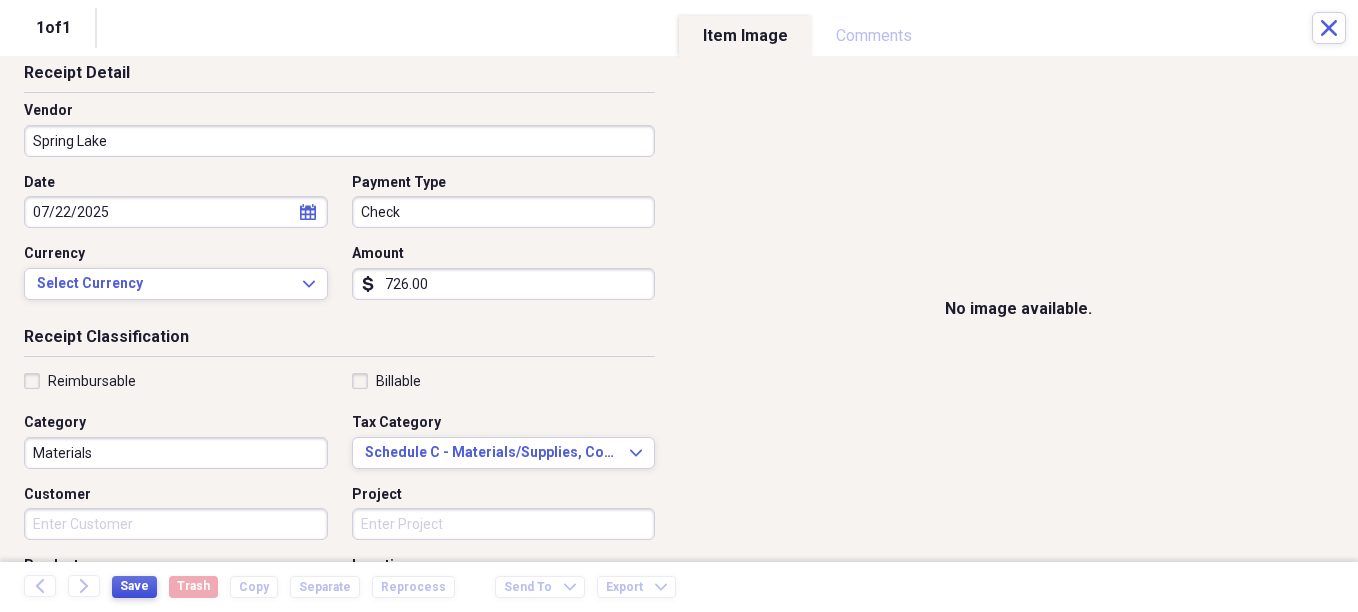 click on "Save" at bounding box center (134, 586) 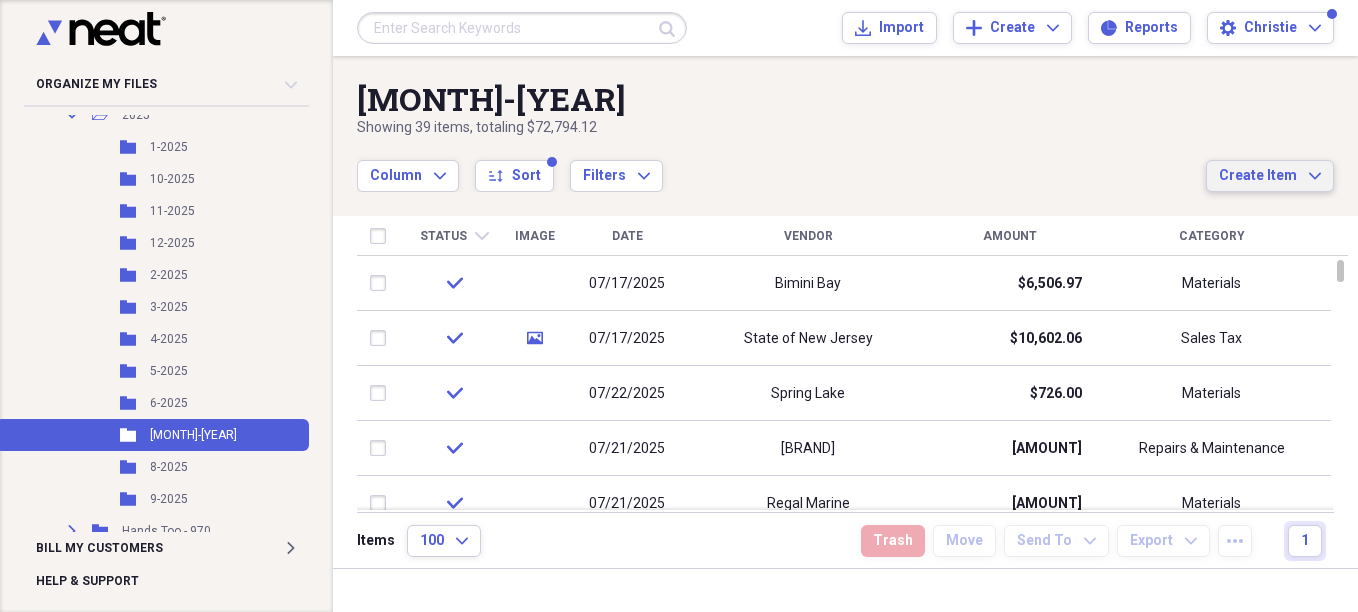 click on "Create Item" at bounding box center (1258, 176) 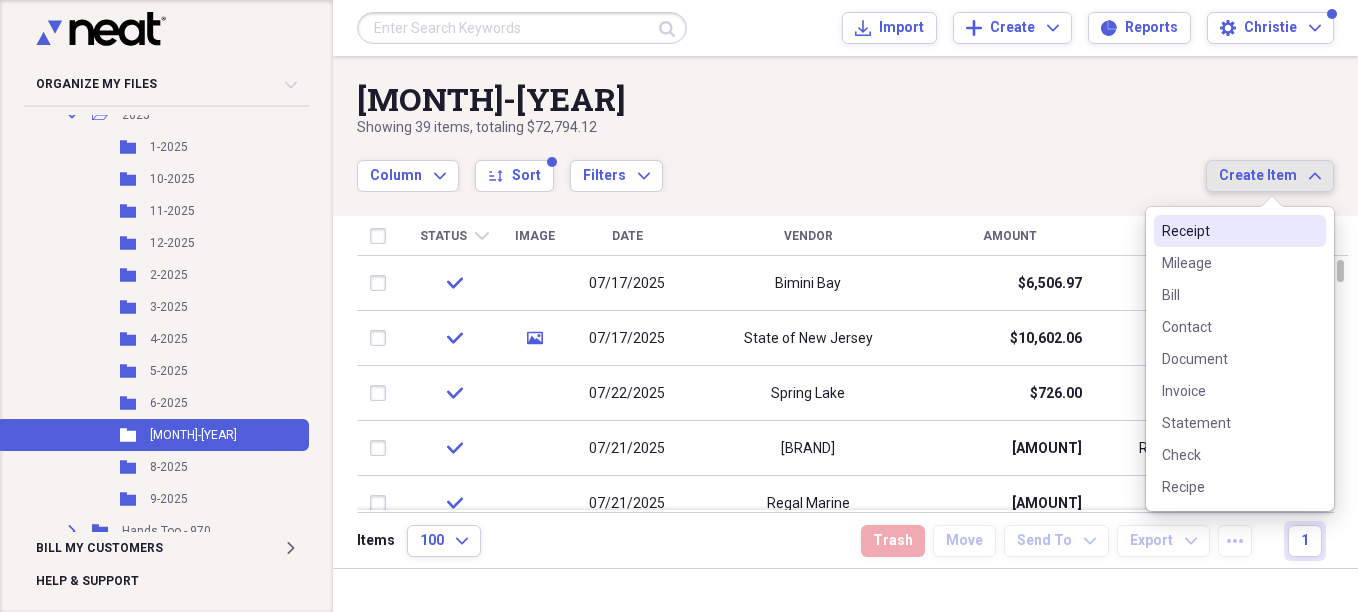 click on "Receipt" at bounding box center [1228, 231] 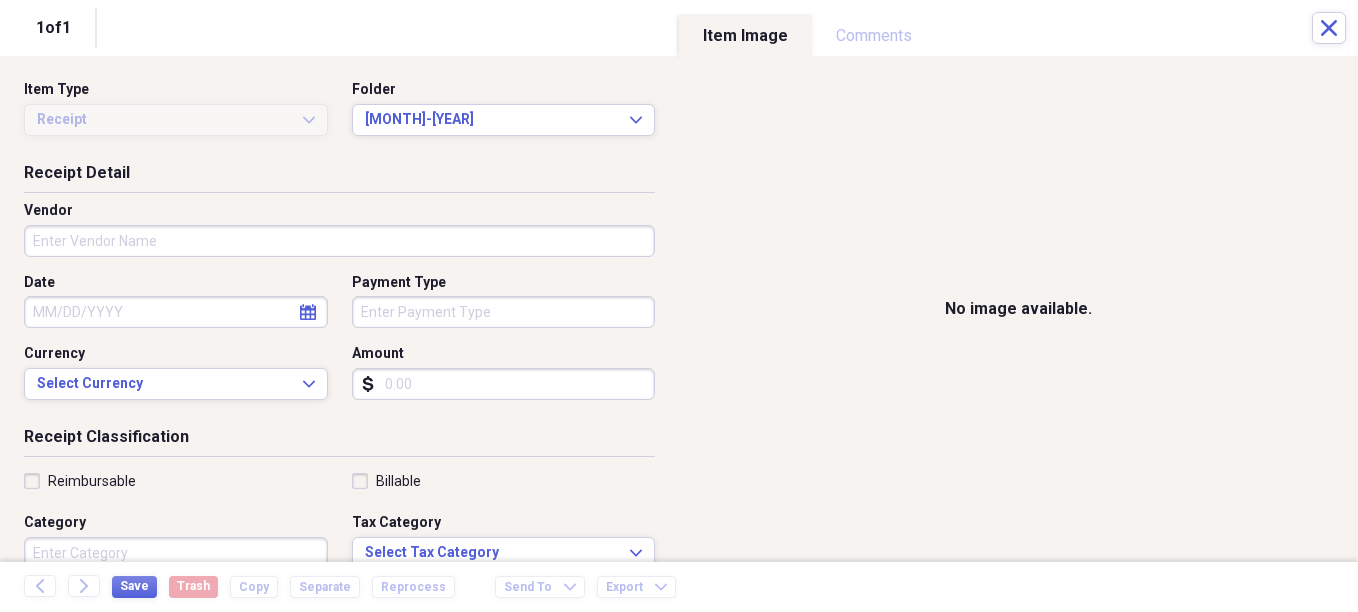 click on "Vendor" at bounding box center (339, 241) 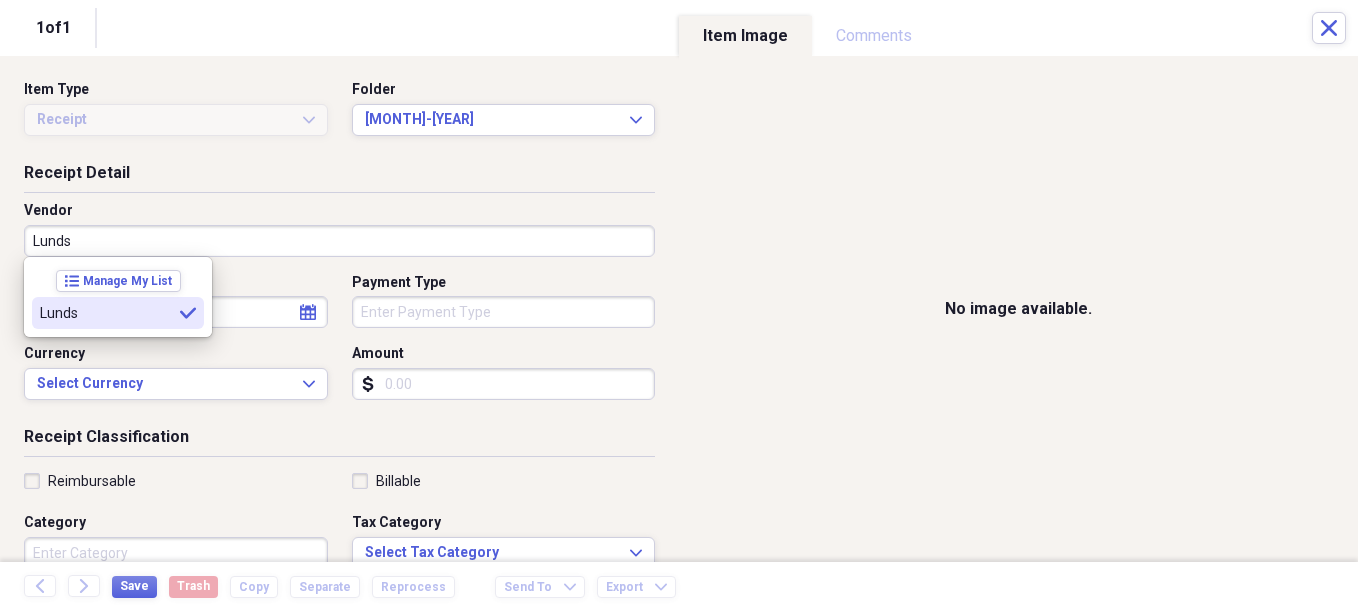 click on "Lunds" at bounding box center [106, 313] 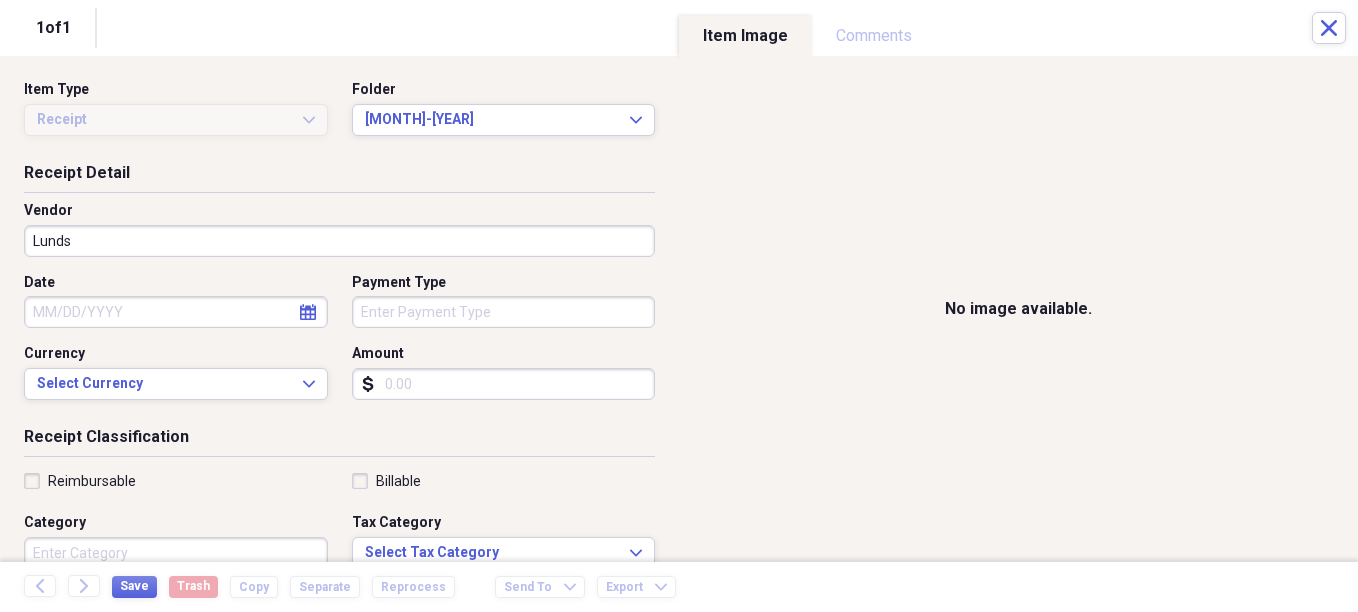 click on "Category" at bounding box center (176, 553) 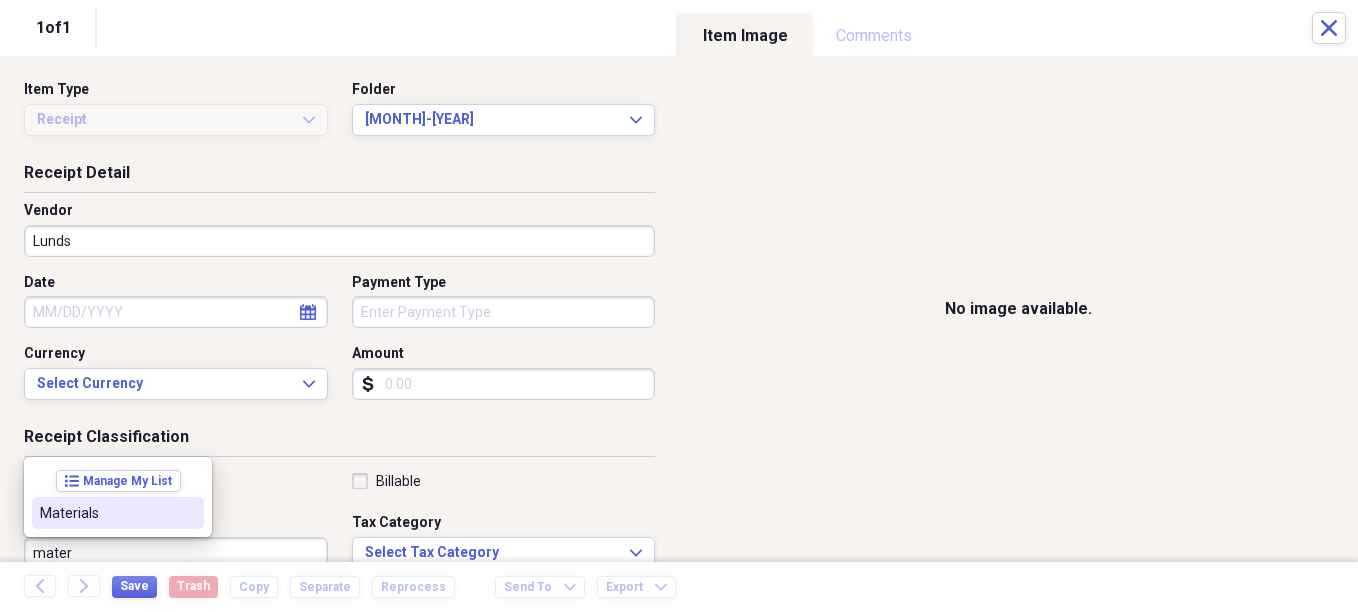 click on "Materials" at bounding box center (106, 513) 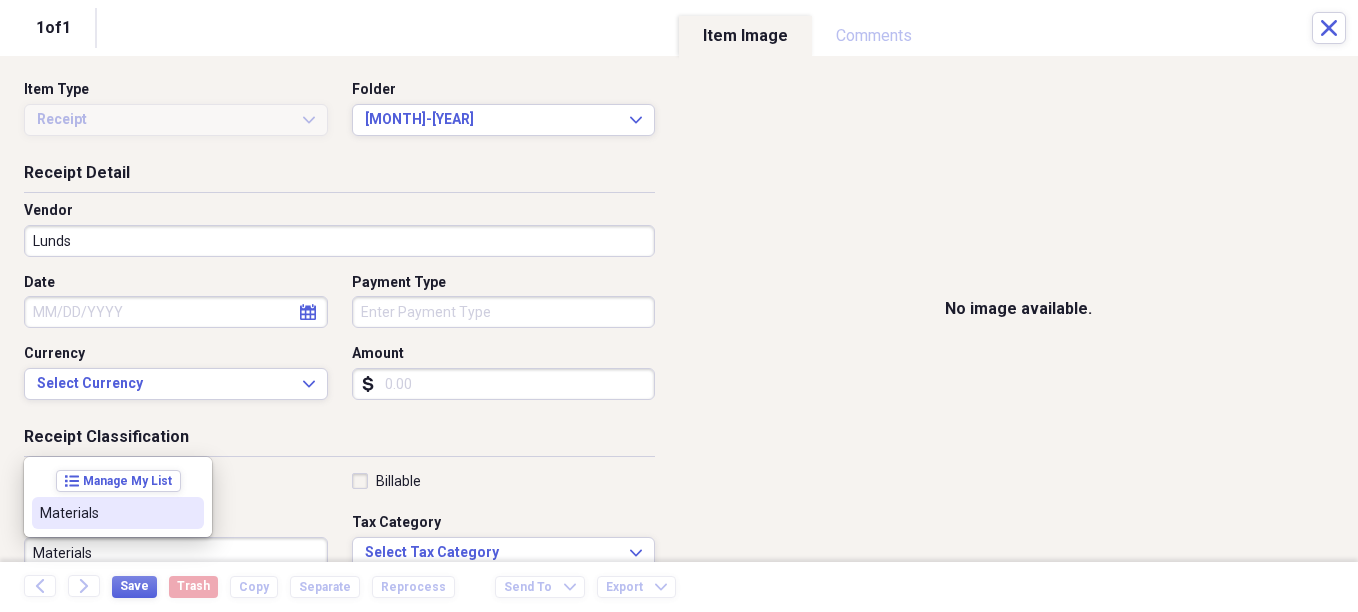 scroll, scrollTop: 7, scrollLeft: 0, axis: vertical 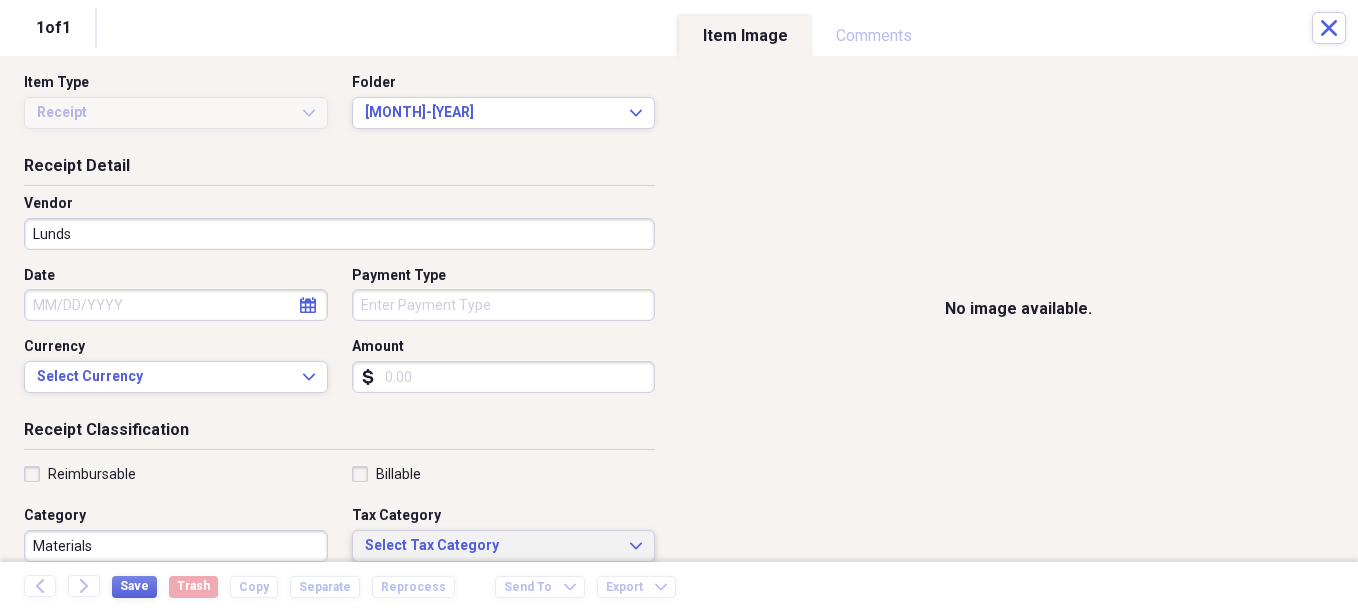 click on "Select Tax Category" at bounding box center [492, 546] 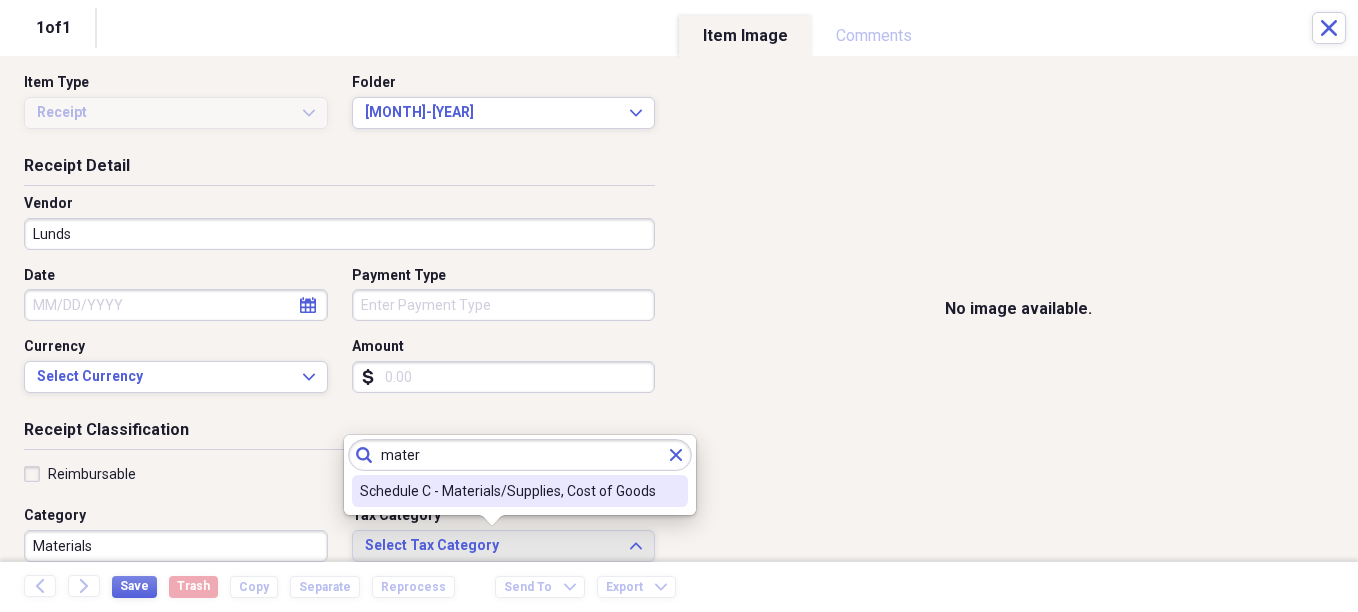 click on "Schedule C - Materials/Supplies, Cost of Goods" at bounding box center (508, 491) 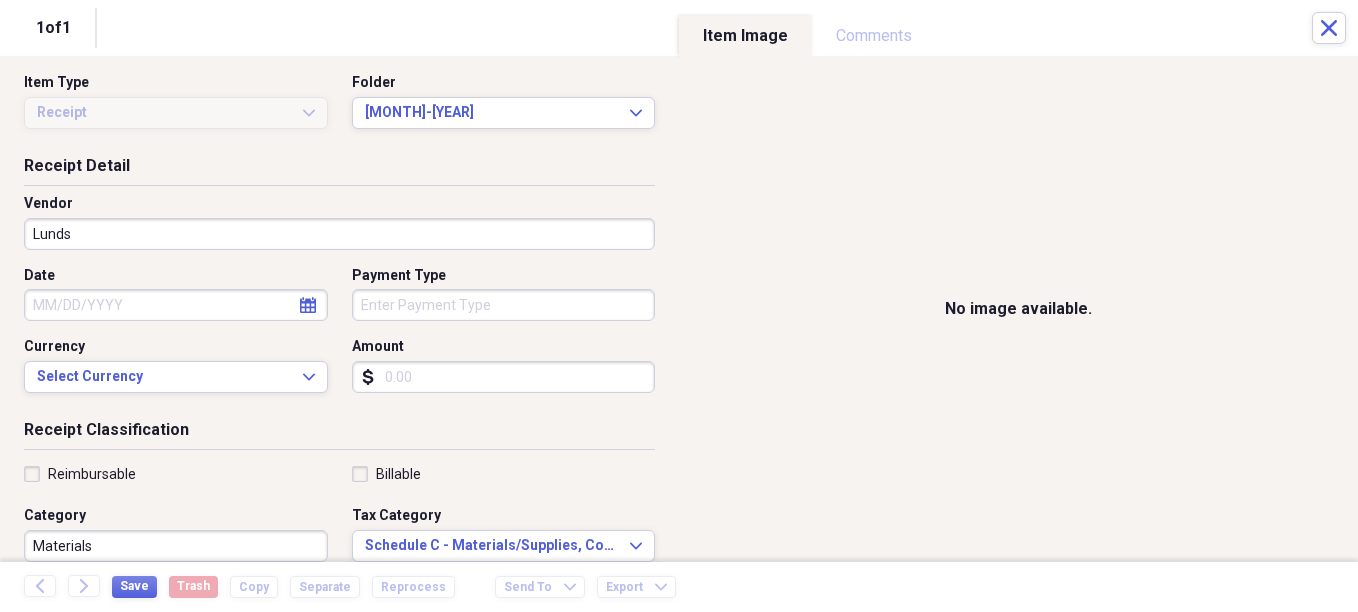 click on "Date" at bounding box center [176, 305] 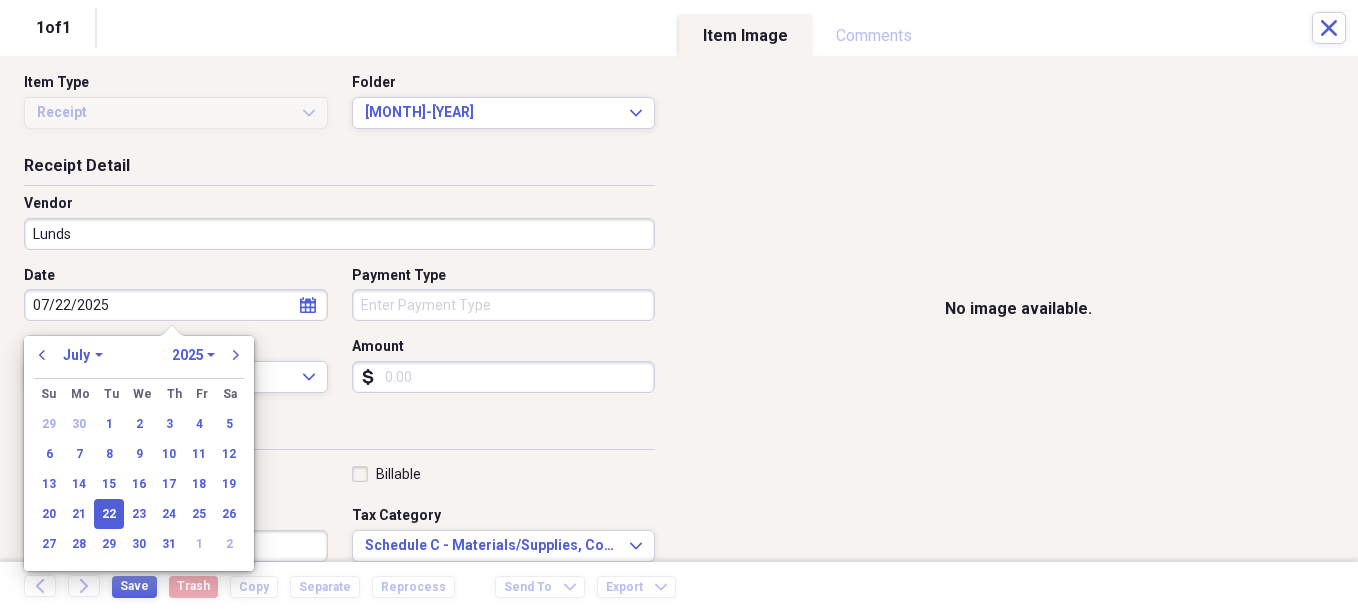 click on "Payment Type" at bounding box center [504, 305] 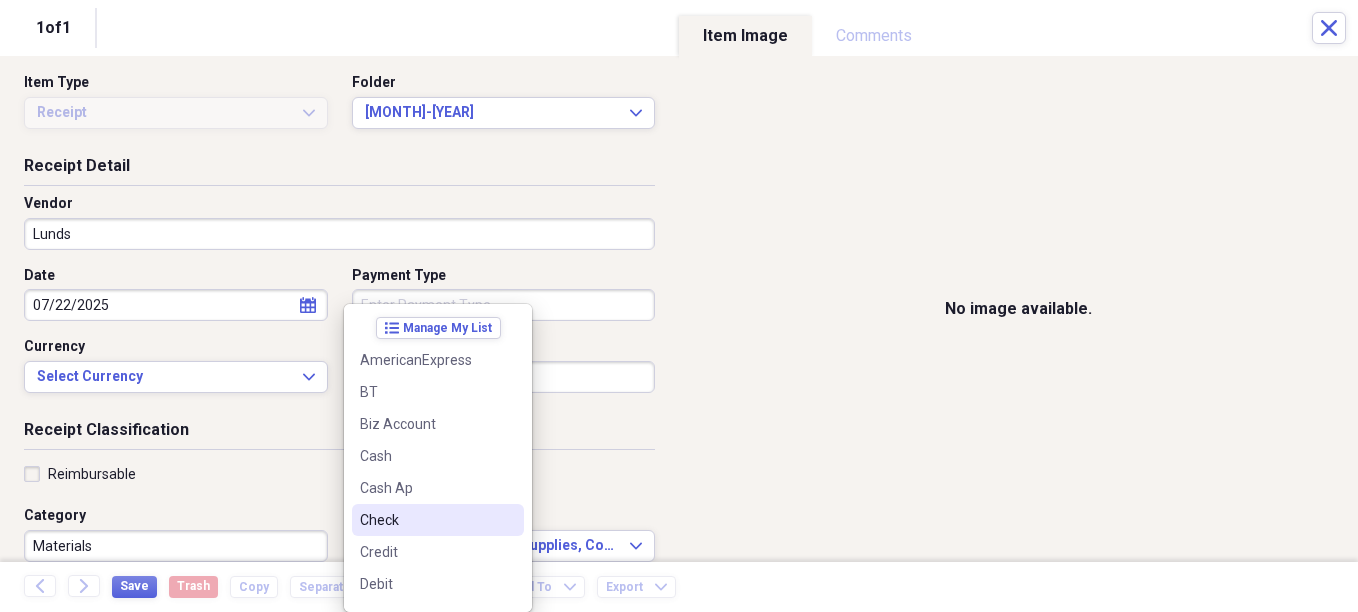 click on "Check" at bounding box center [426, 520] 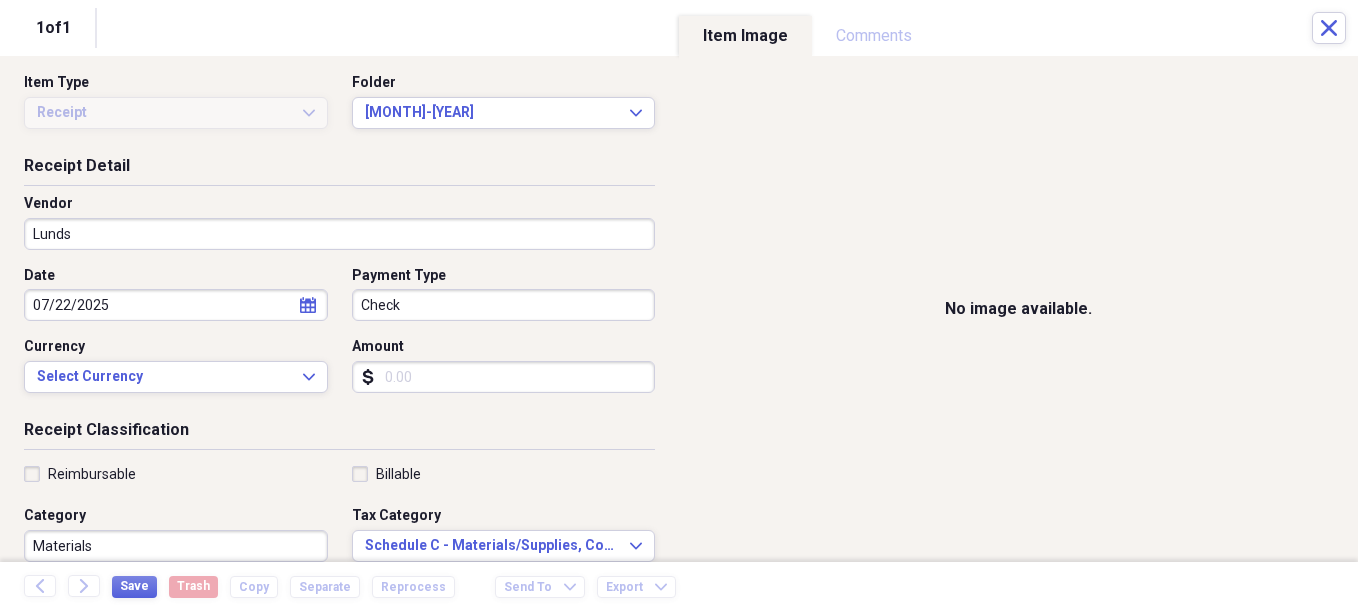 click on "Amount" at bounding box center (504, 377) 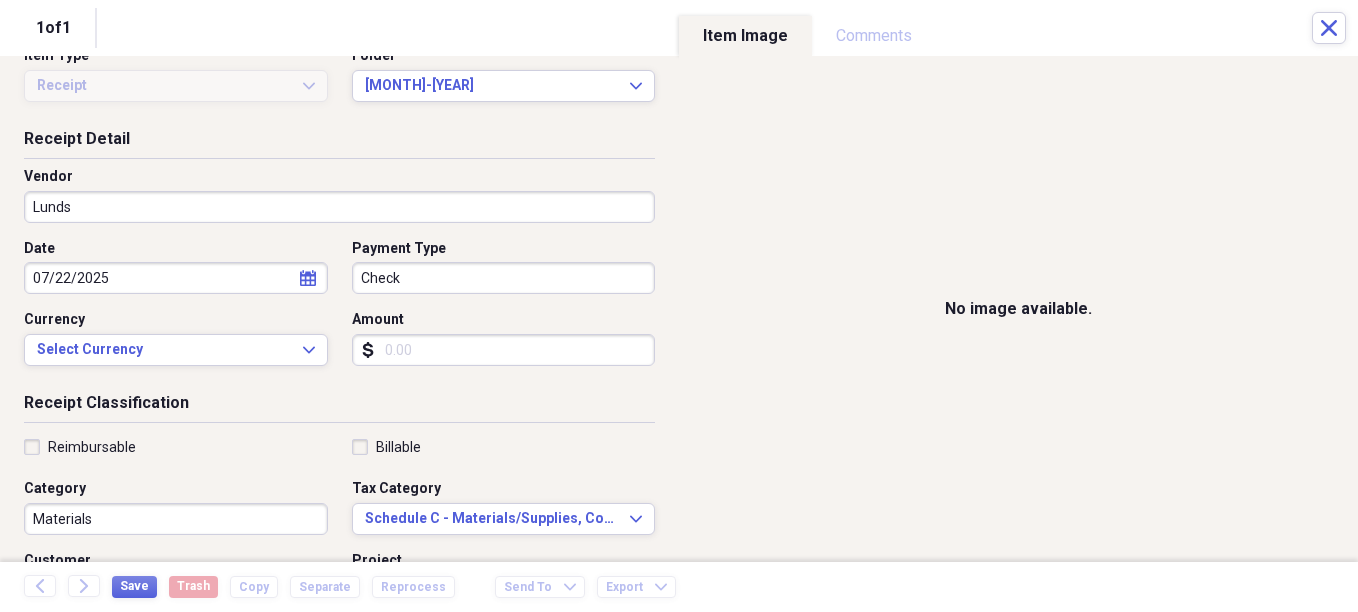 scroll, scrollTop: 35, scrollLeft: 0, axis: vertical 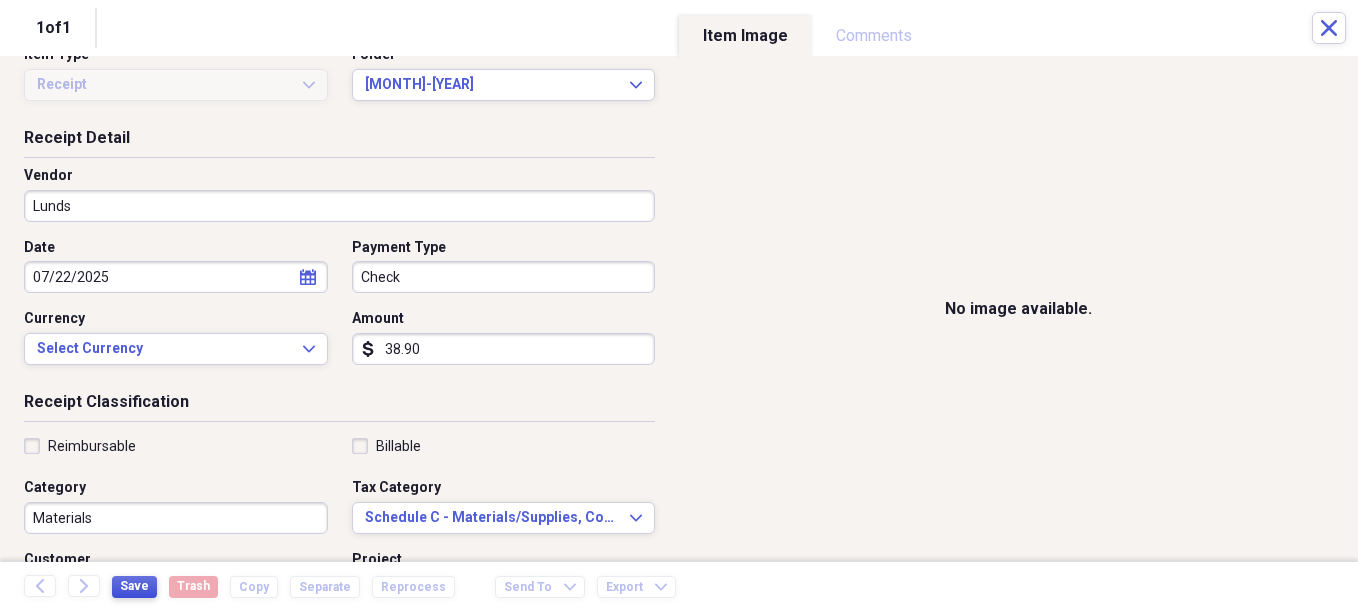 click on "Save" at bounding box center (134, 586) 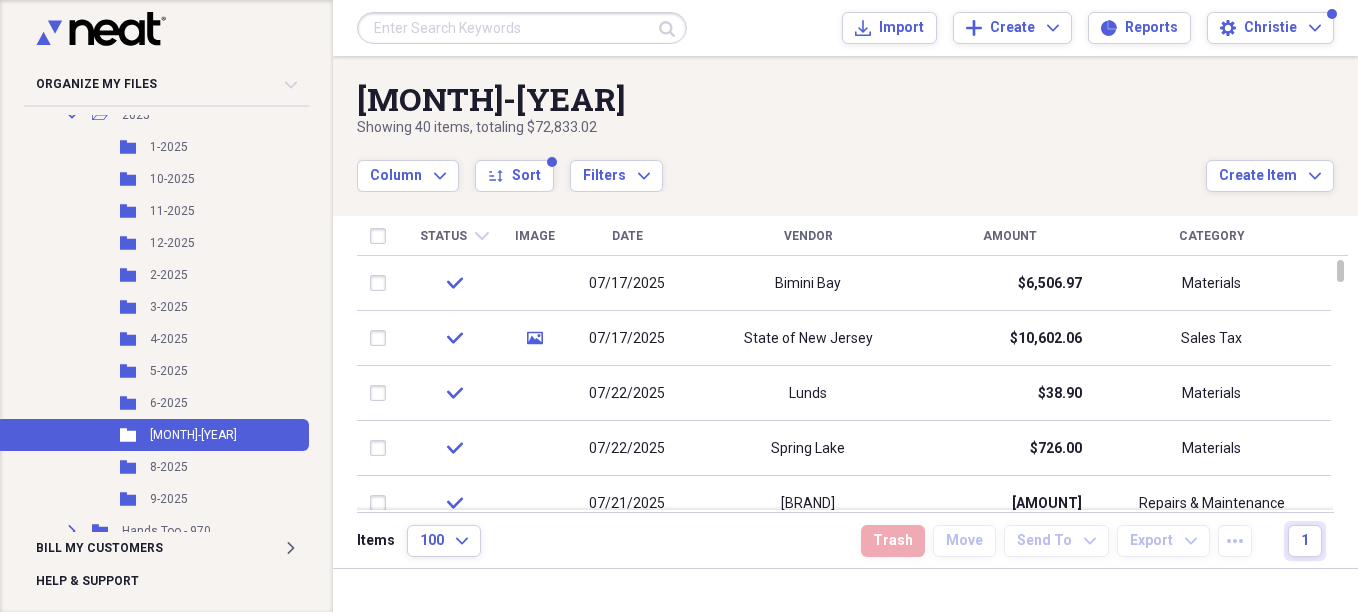 click on "Status" at bounding box center [443, 236] 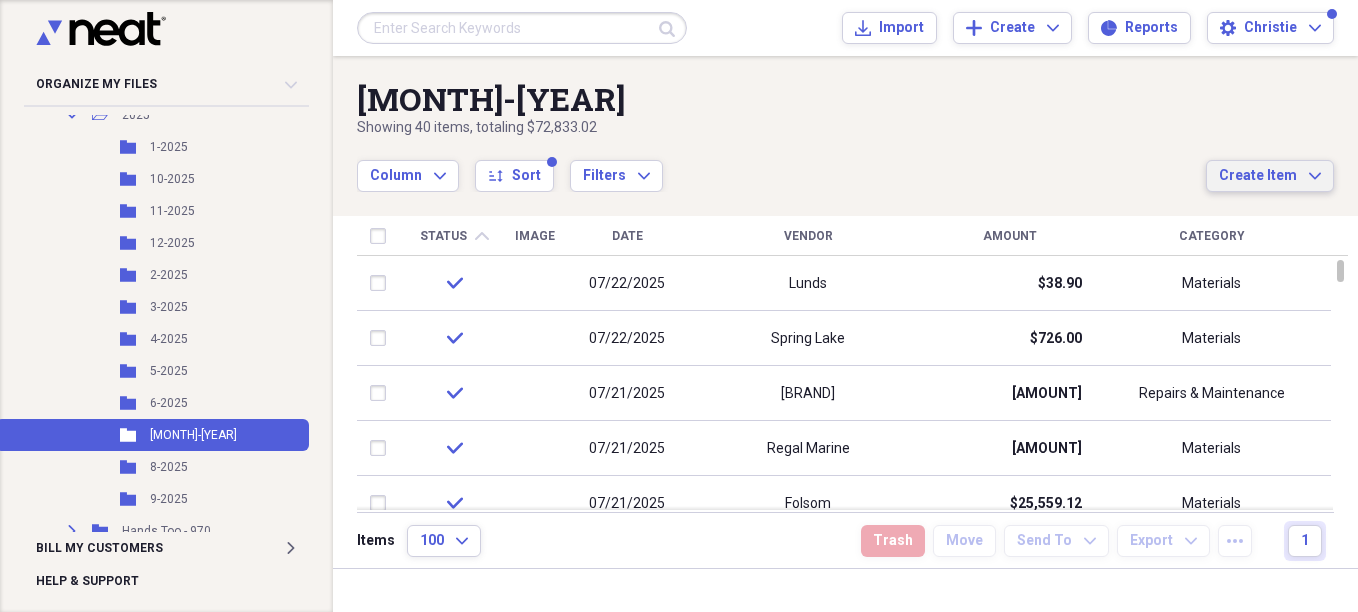 click on "Create Item Expand" at bounding box center [1270, 176] 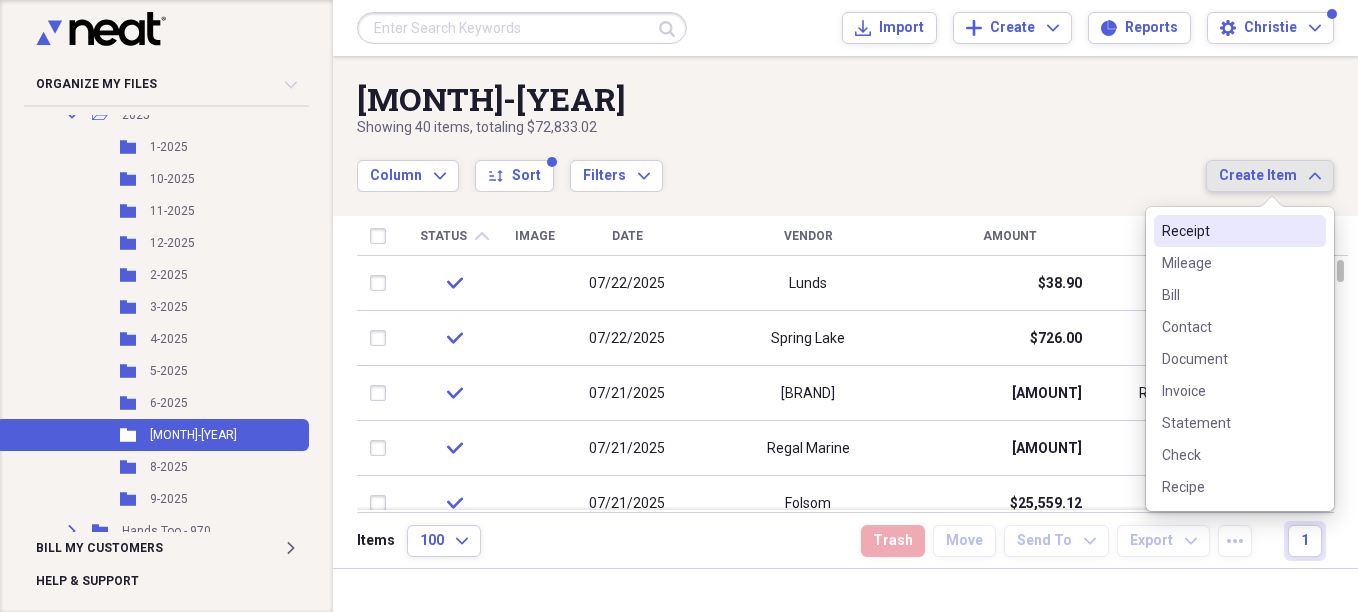 click on "Receipt" at bounding box center (1228, 231) 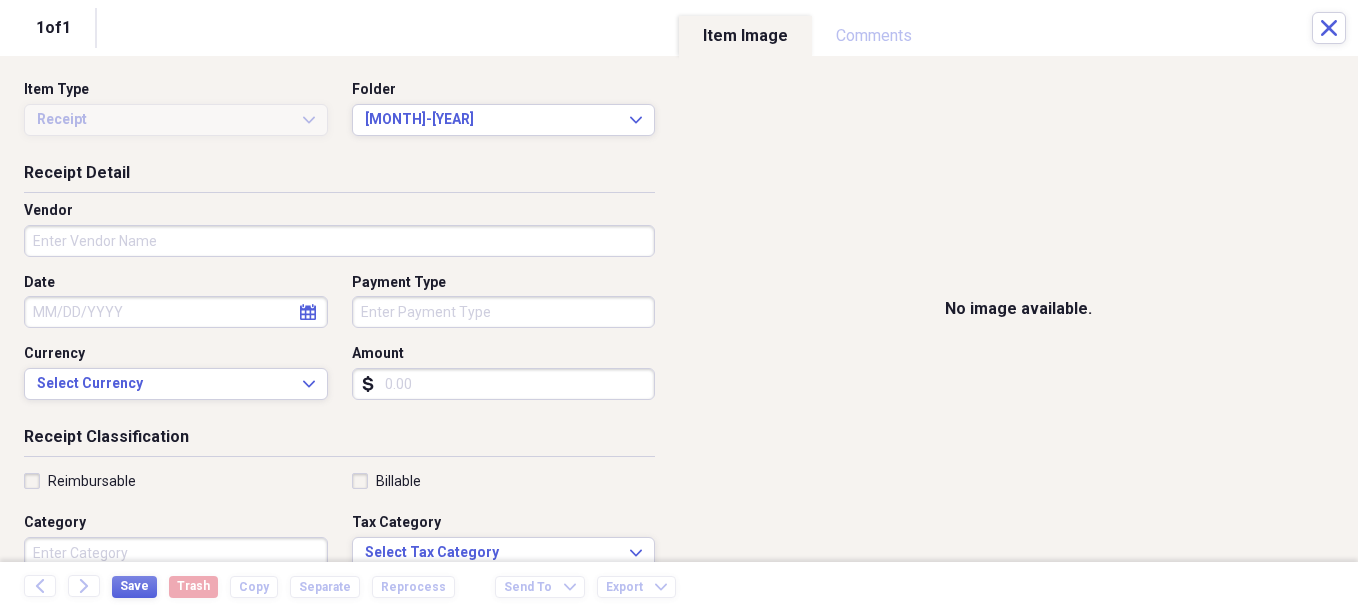 click on "Vendor" at bounding box center (339, 241) 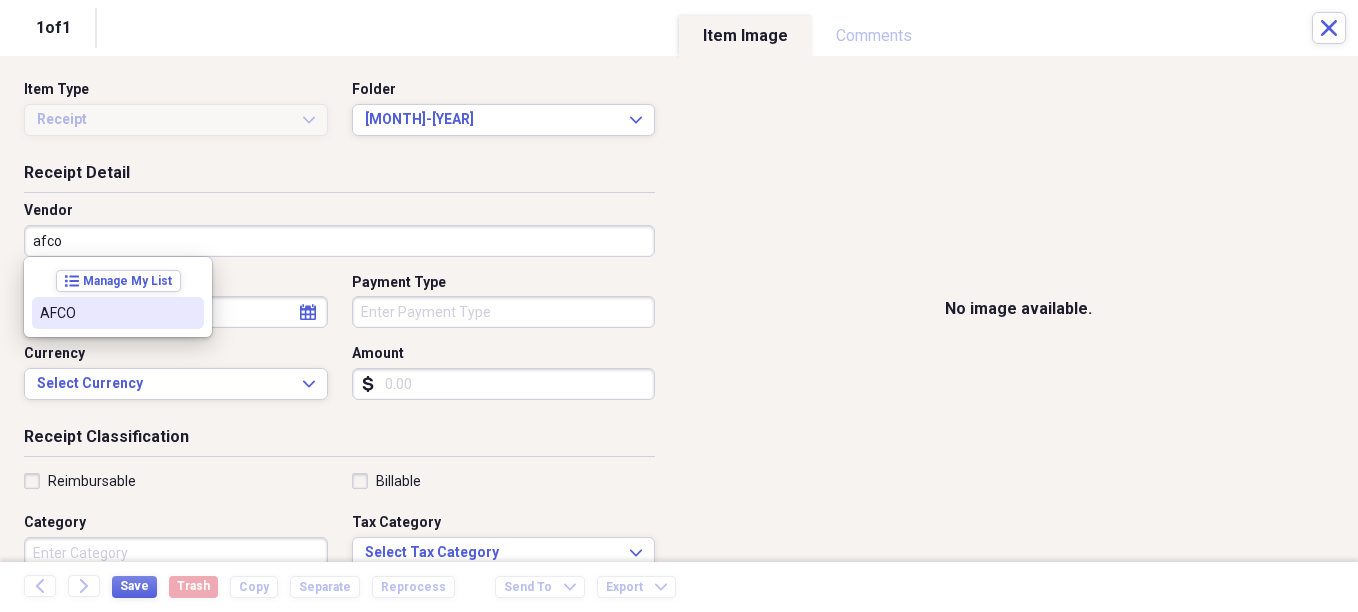 click on "AFCO" at bounding box center (106, 313) 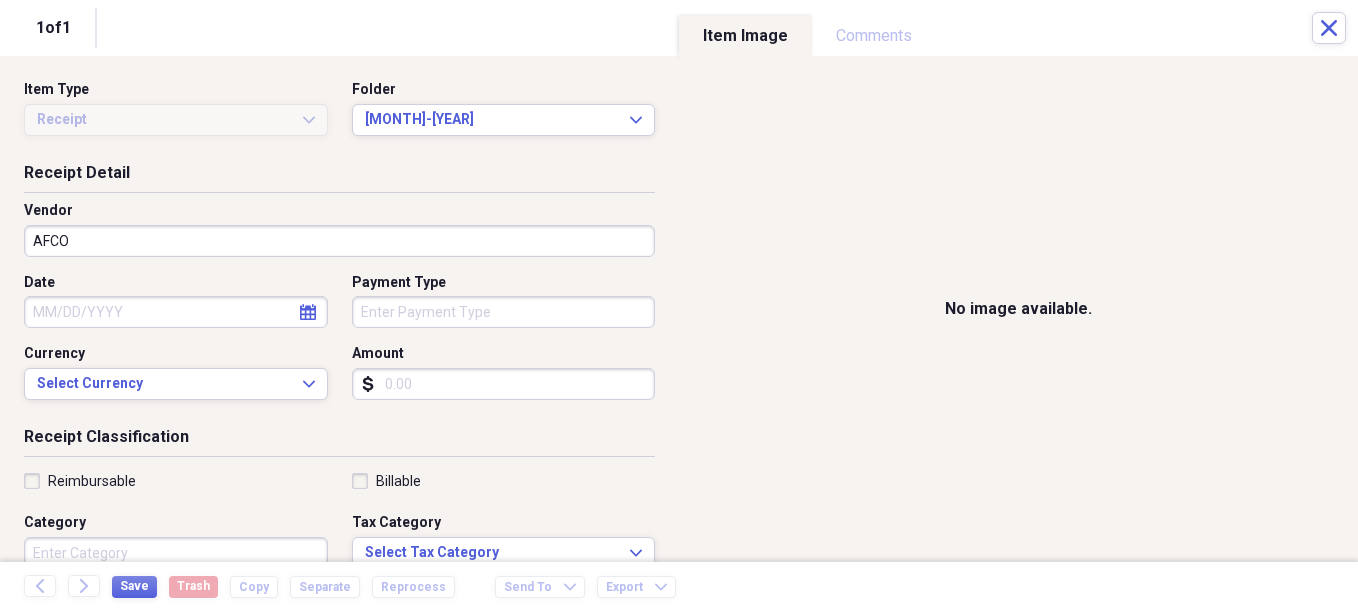 click on "Date" at bounding box center (176, 312) 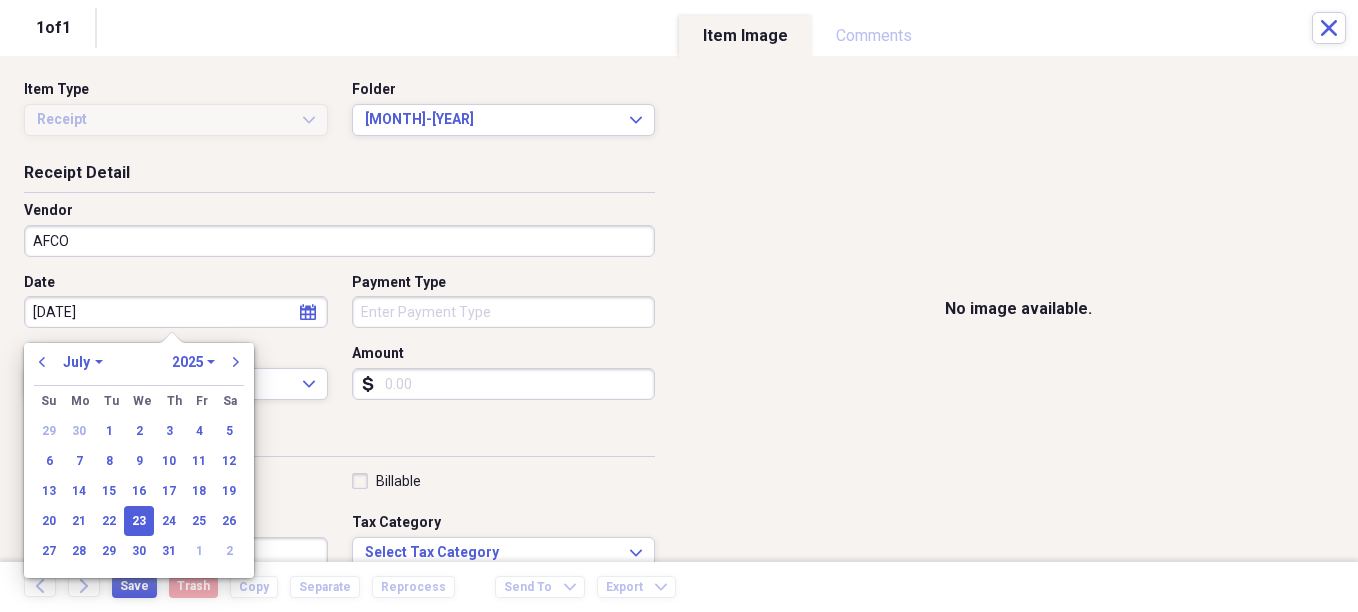 click on "Payment Type" at bounding box center [504, 312] 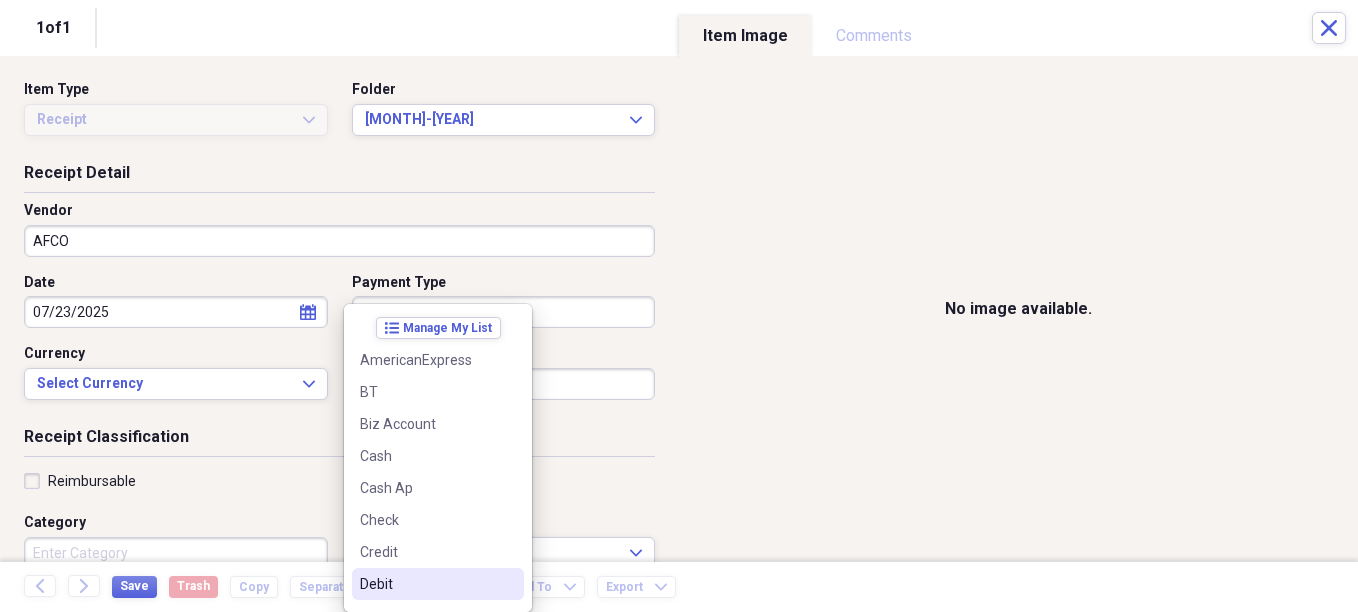 click on "Debit" at bounding box center (426, 584) 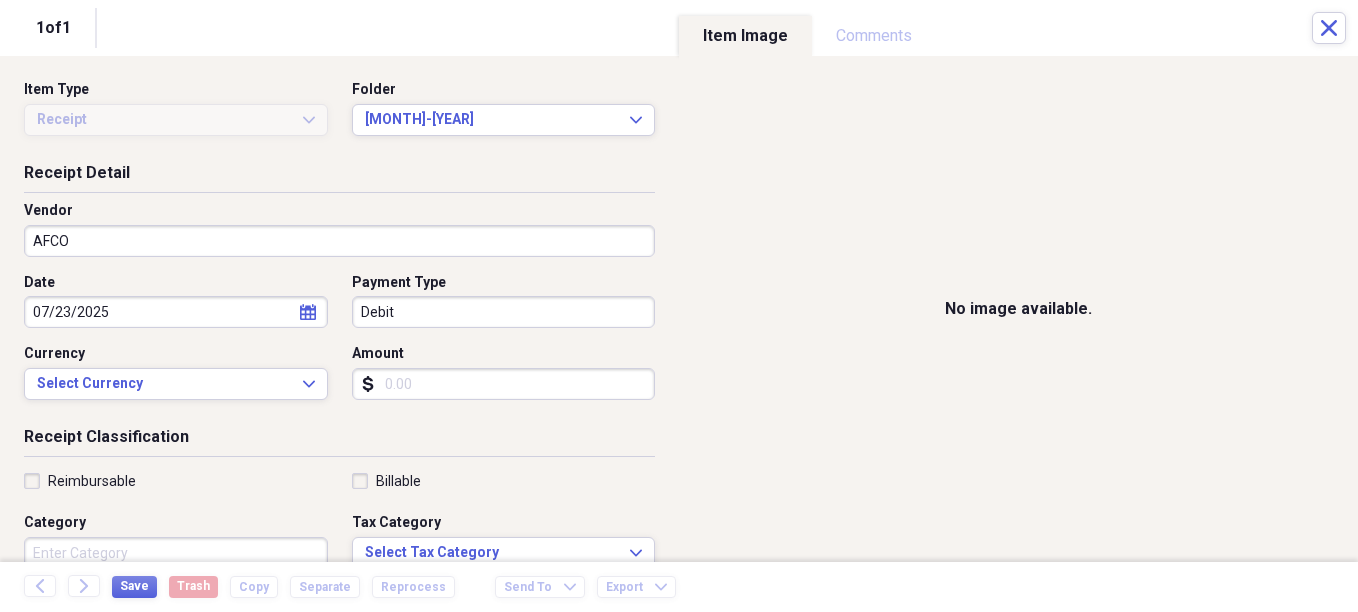 click on "Amount" at bounding box center (504, 384) 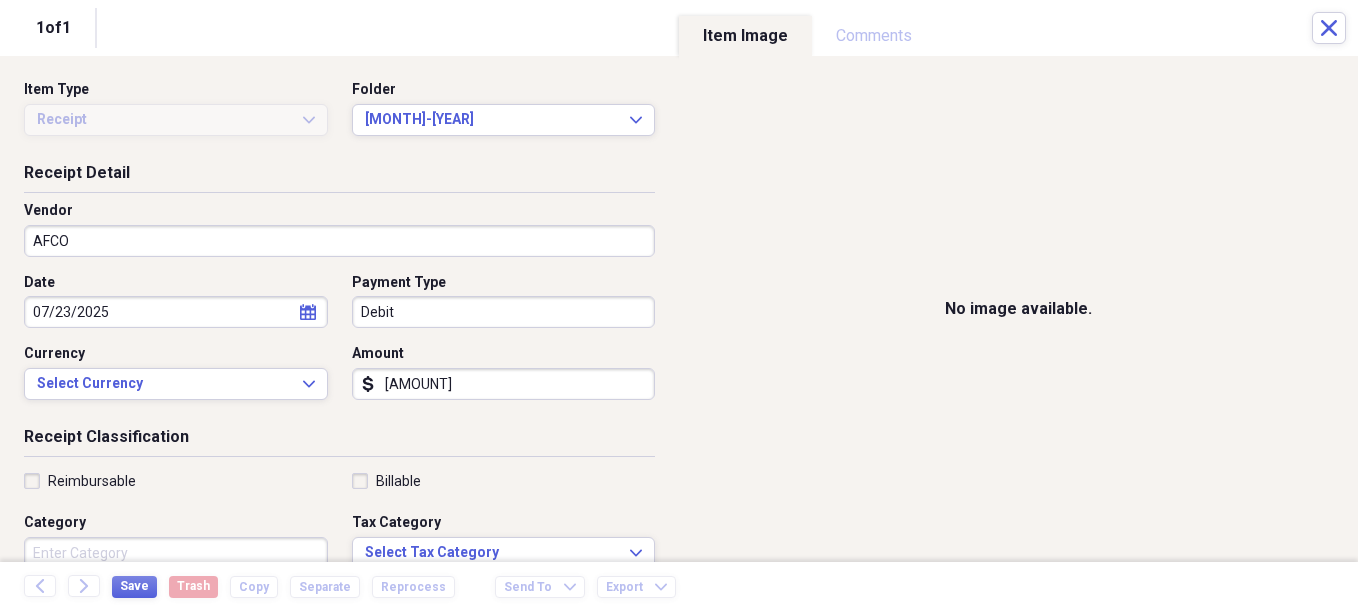 click on "Category" at bounding box center [176, 553] 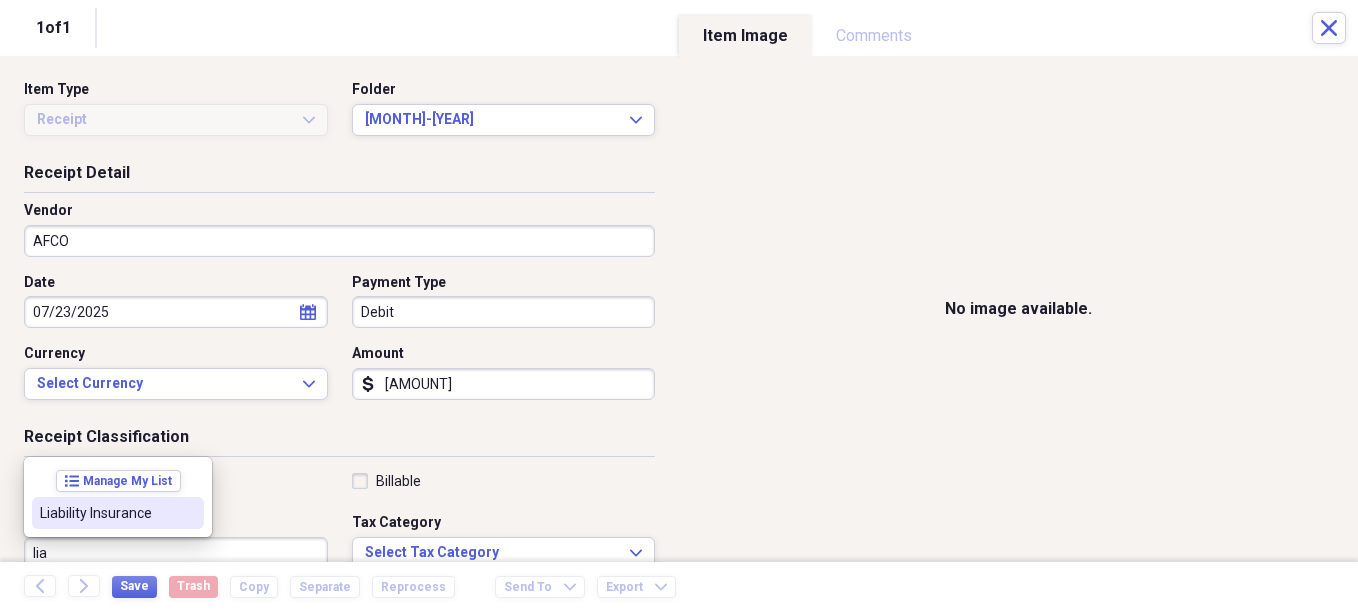 click on "Liability Insurance" at bounding box center [106, 513] 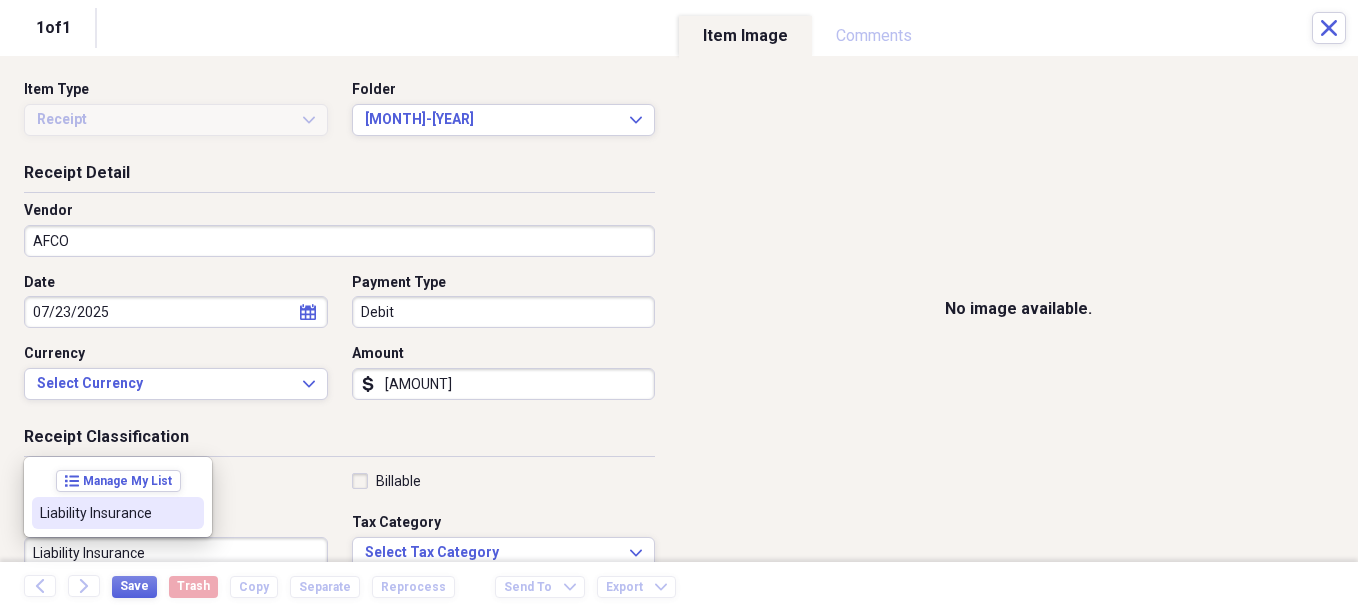scroll, scrollTop: 7, scrollLeft: 0, axis: vertical 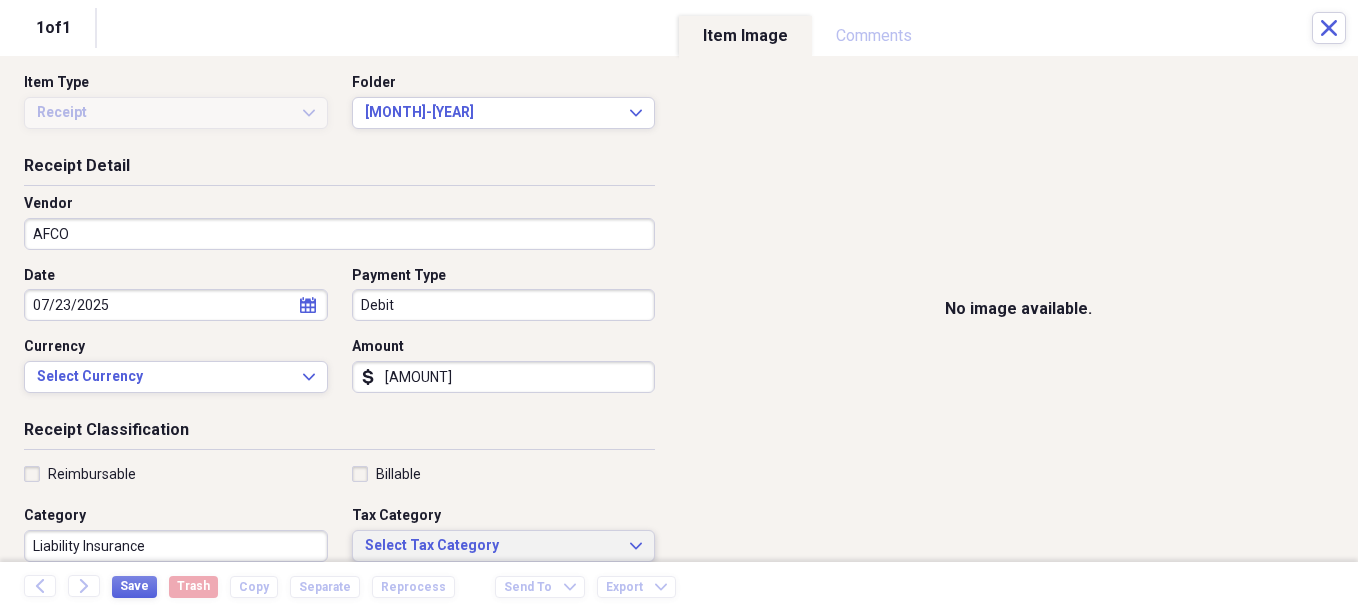 click on "Select Tax Category" at bounding box center [492, 546] 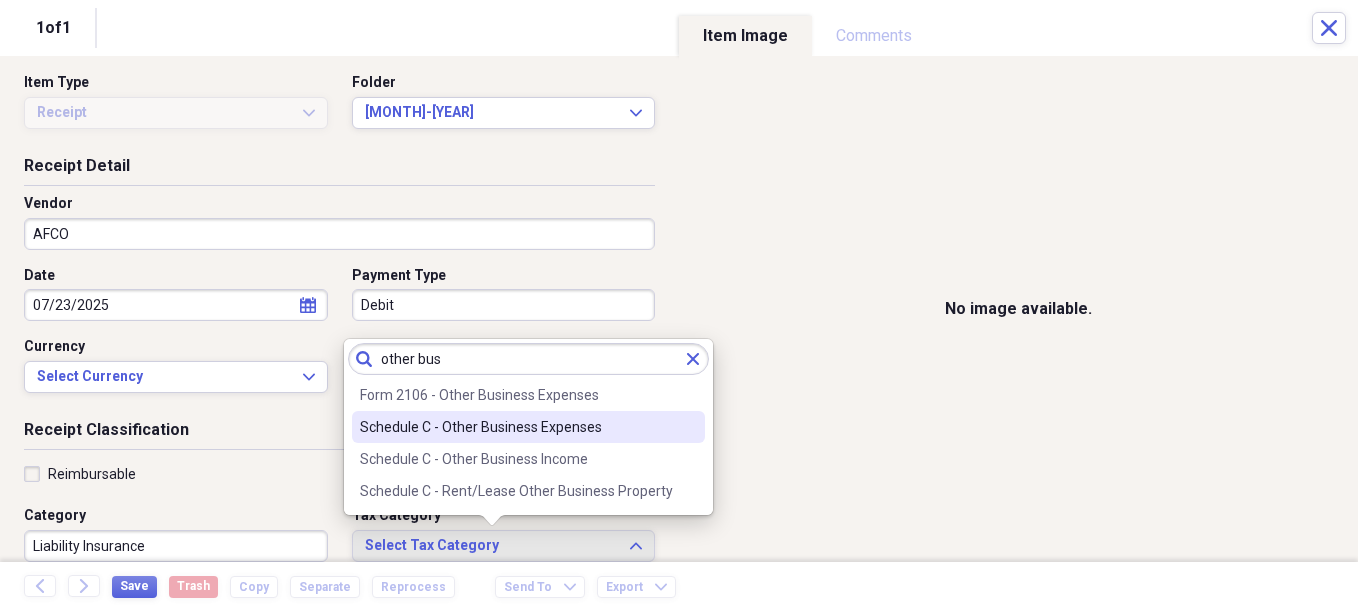 click on "Schedule C - Other Business Expenses" at bounding box center [528, 427] 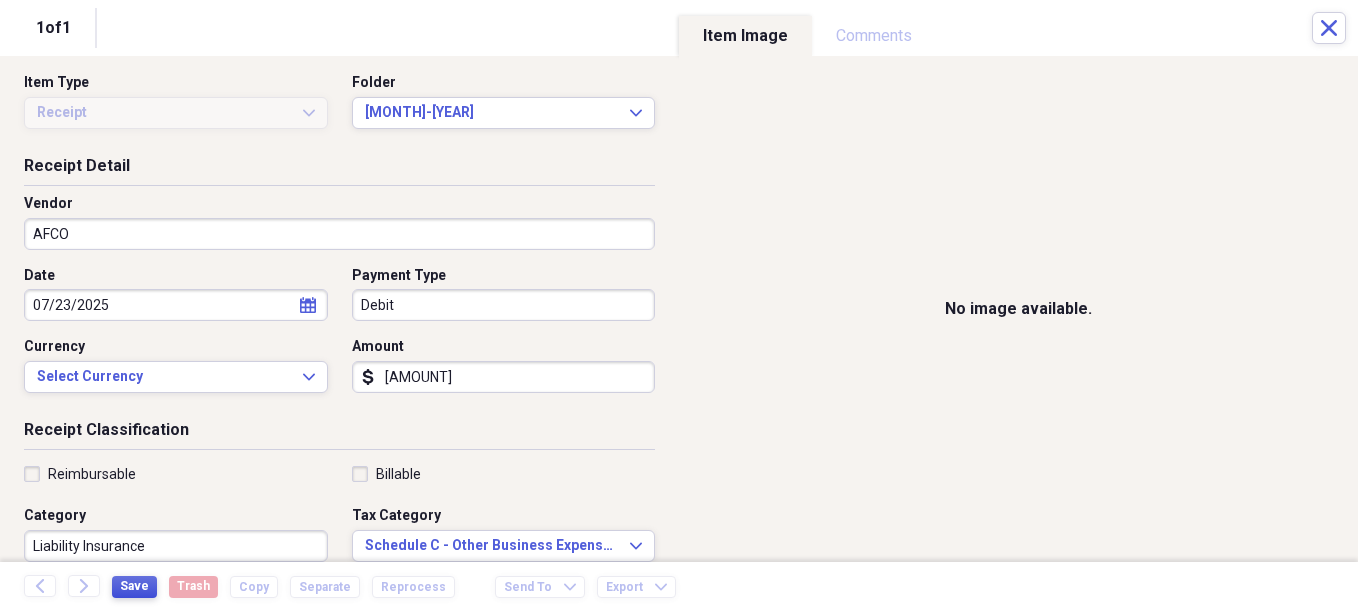 click on "Save" at bounding box center [134, 586] 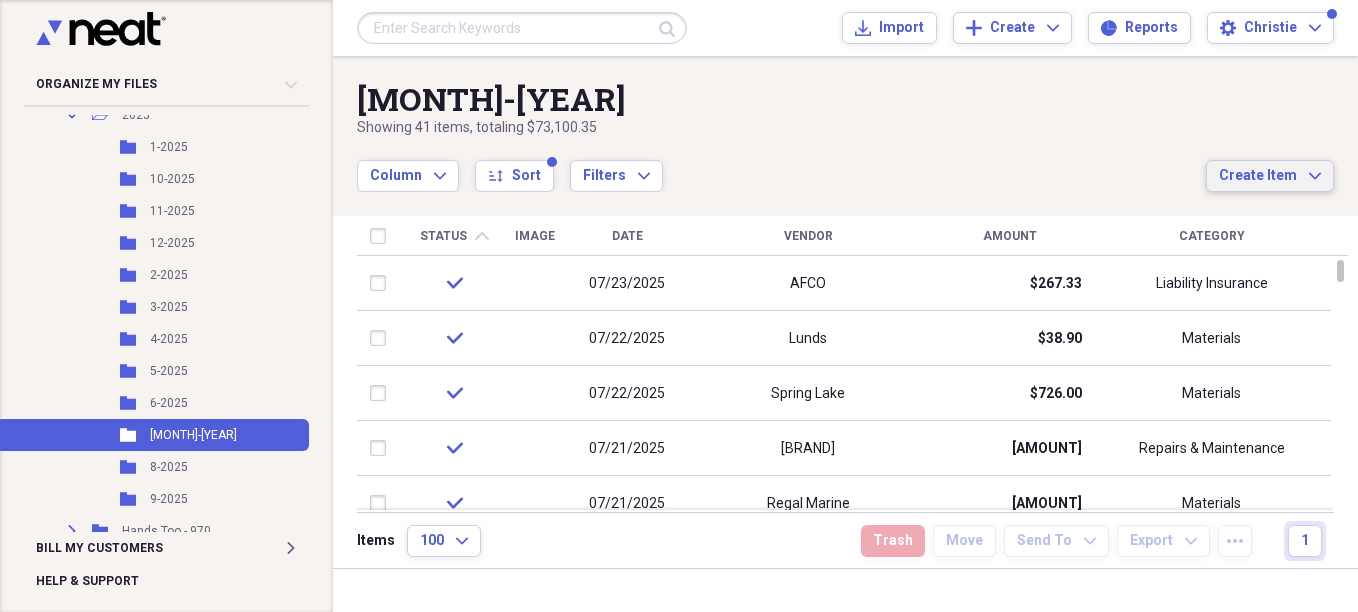 click on "Create Item" at bounding box center [1258, 176] 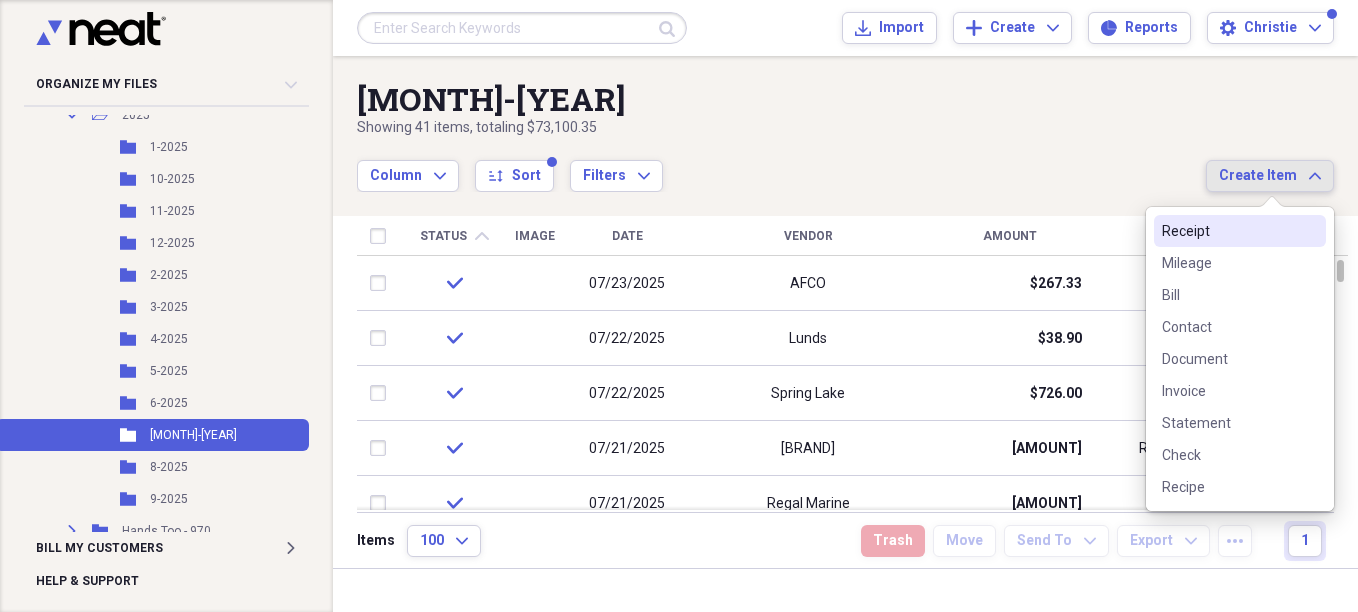 click on "Receipt" at bounding box center (1228, 231) 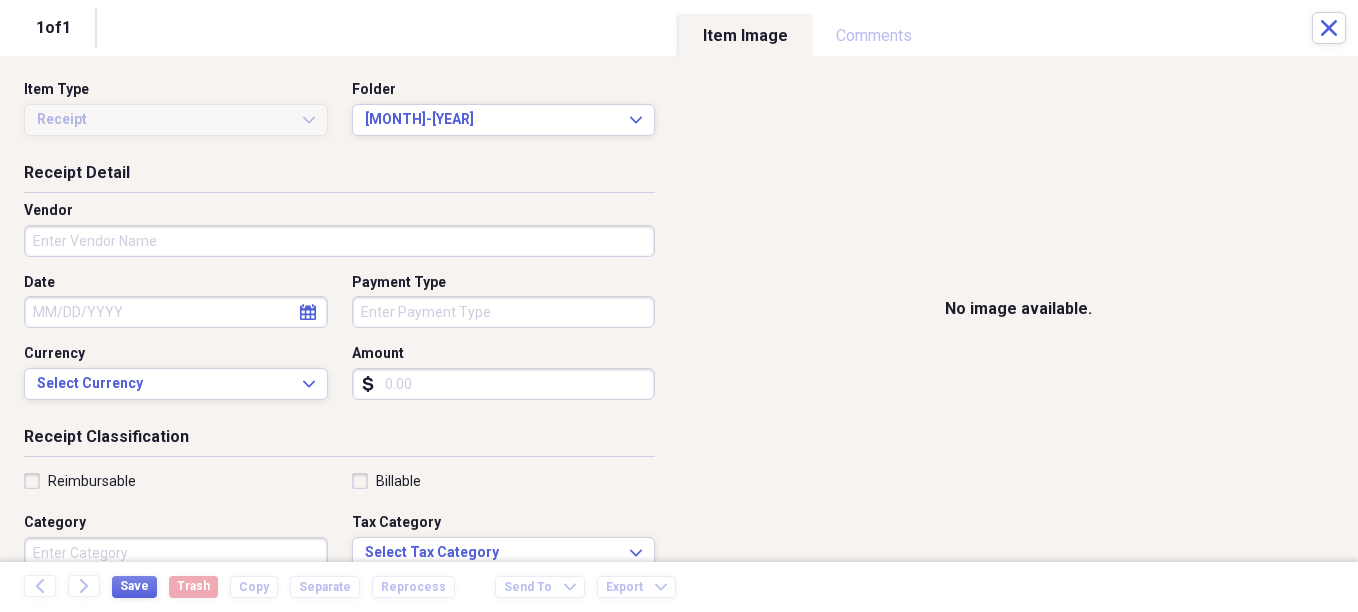 click on "Vendor" at bounding box center [339, 241] 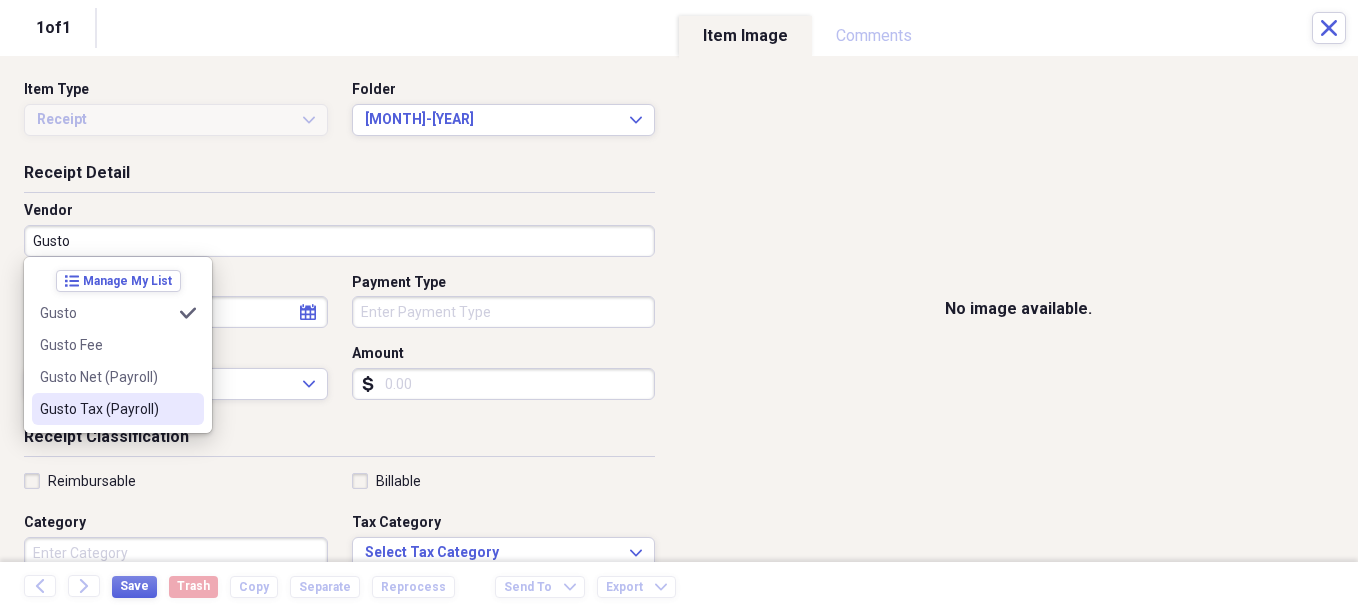 click on "Gusto Tax (Payroll)" at bounding box center [106, 409] 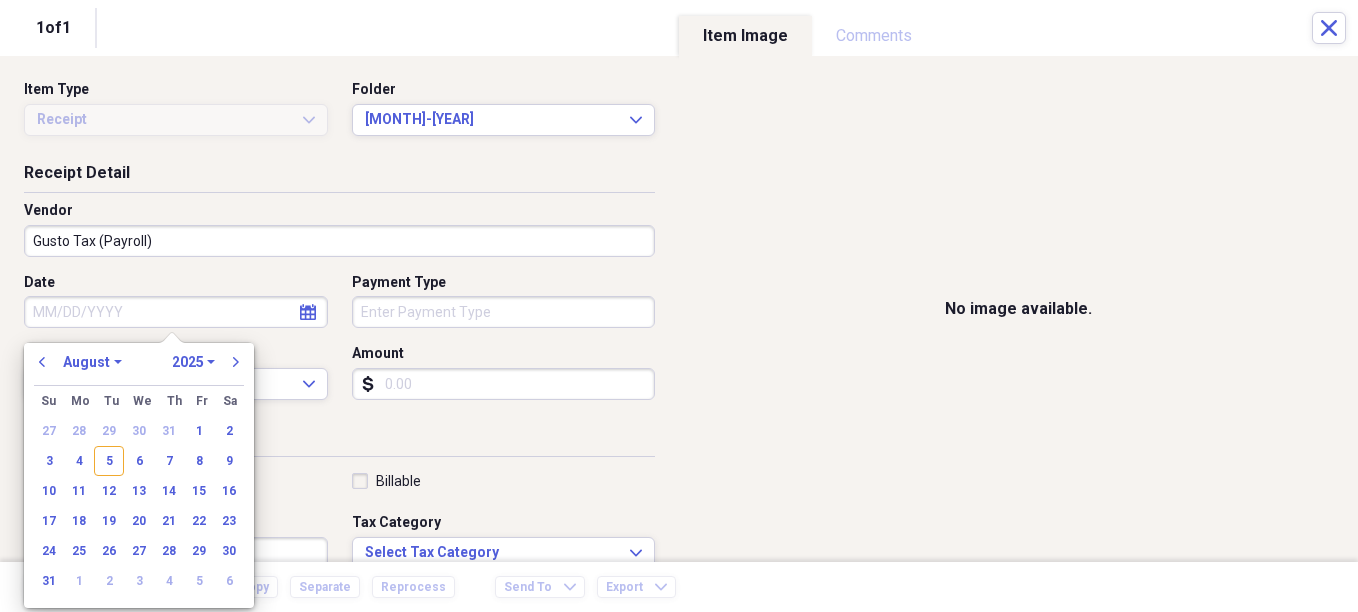 click on "Date" at bounding box center (176, 312) 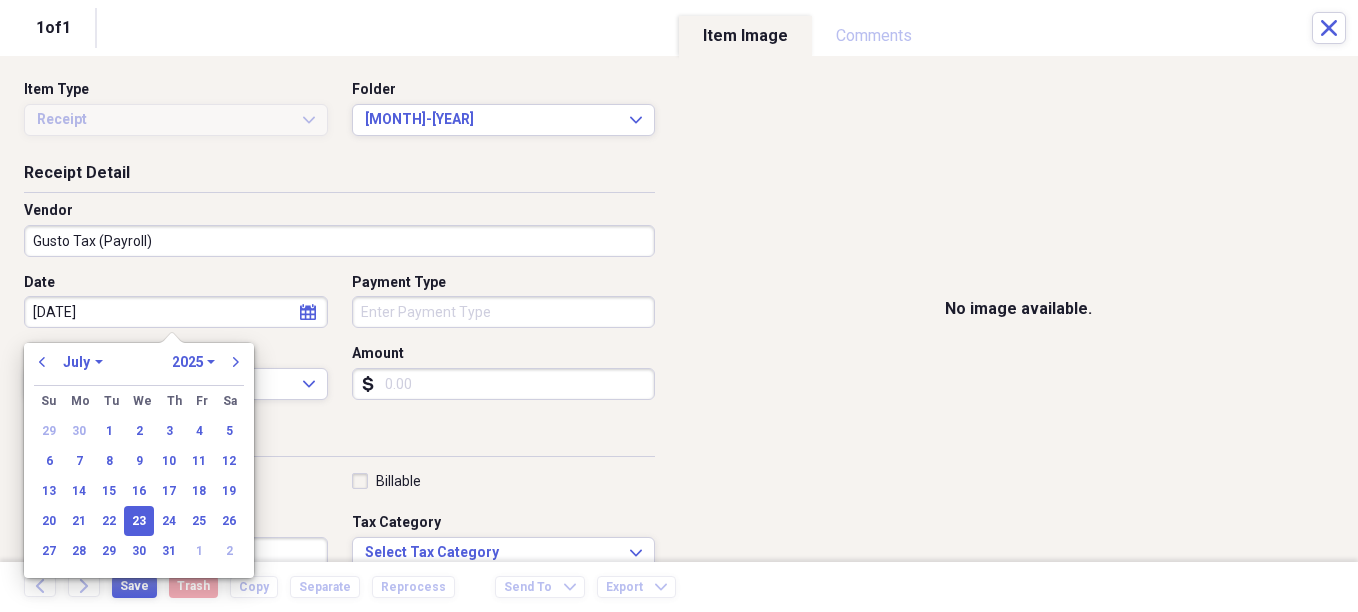 click on "Payment Type" at bounding box center [504, 283] 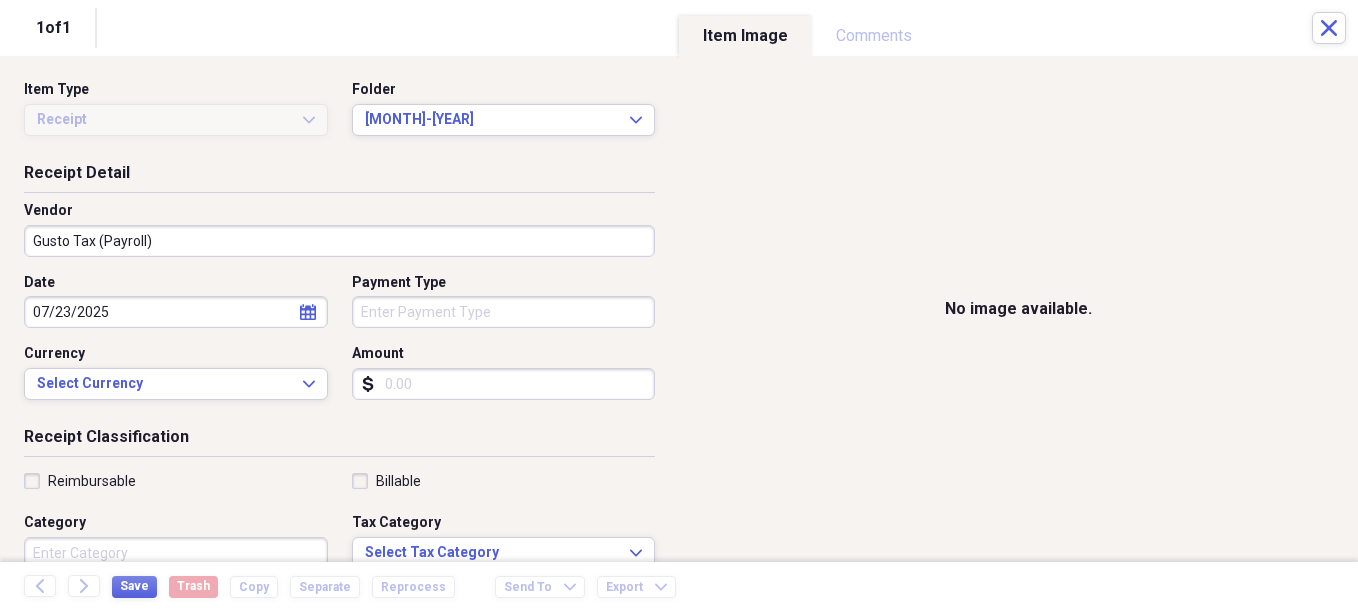 click on "Payment Type" at bounding box center [504, 312] 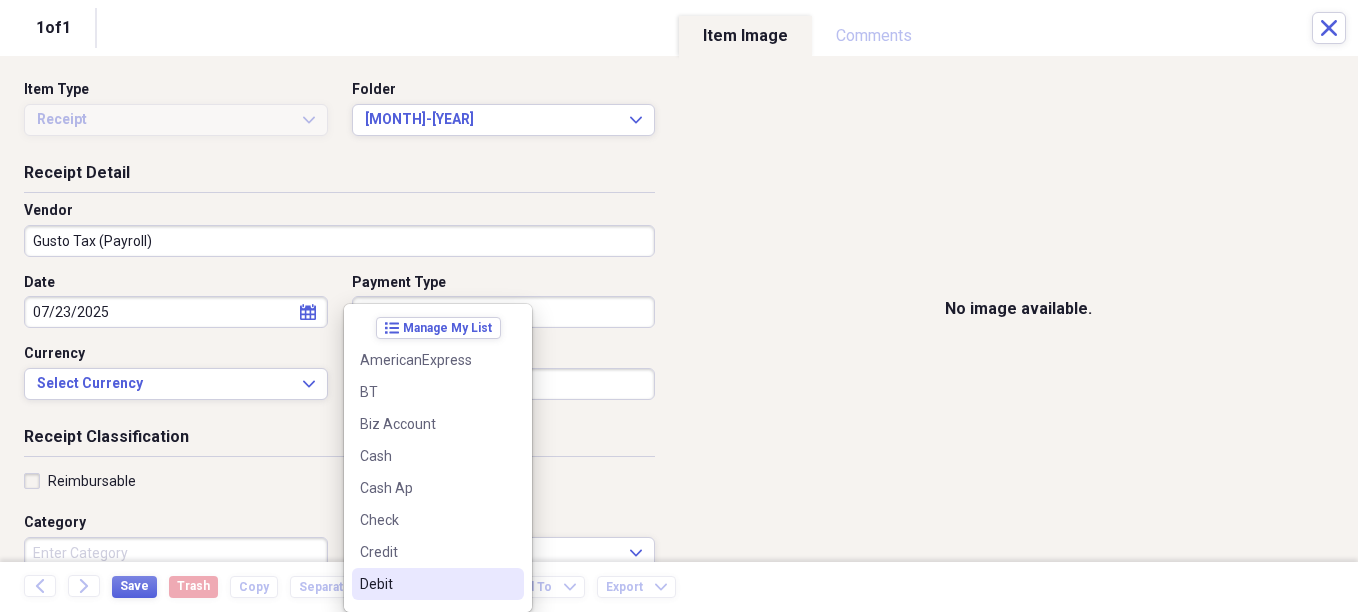 click on "Debit" at bounding box center (426, 584) 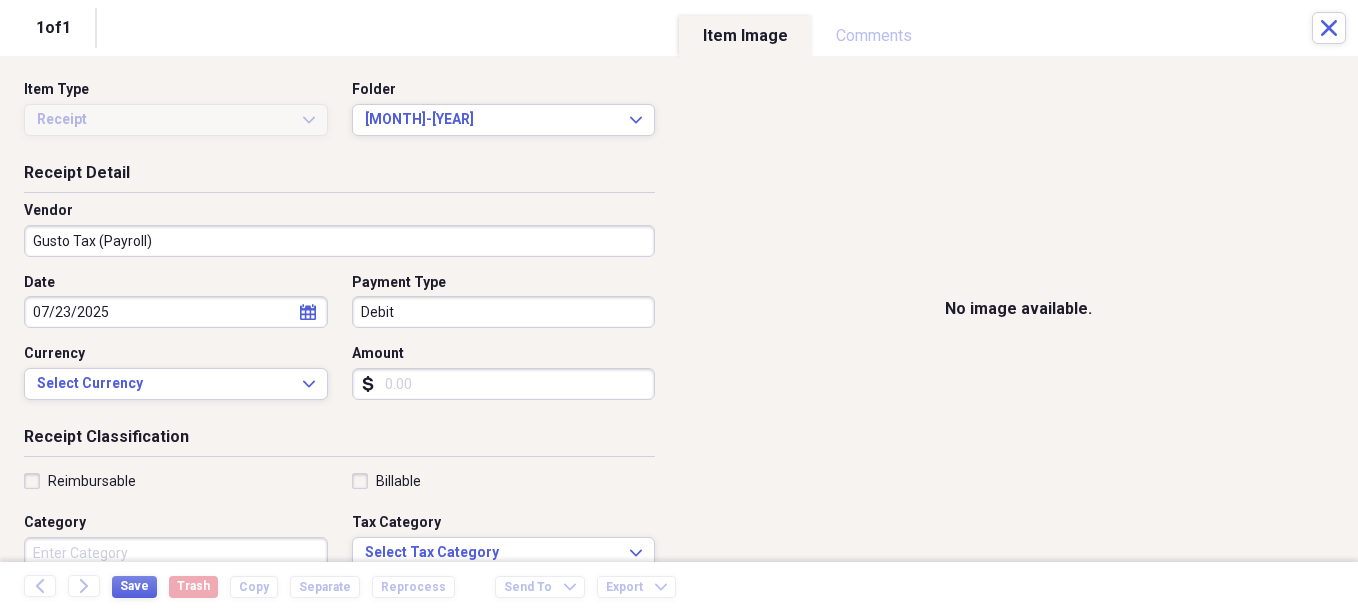 click on "Amount" at bounding box center (504, 384) 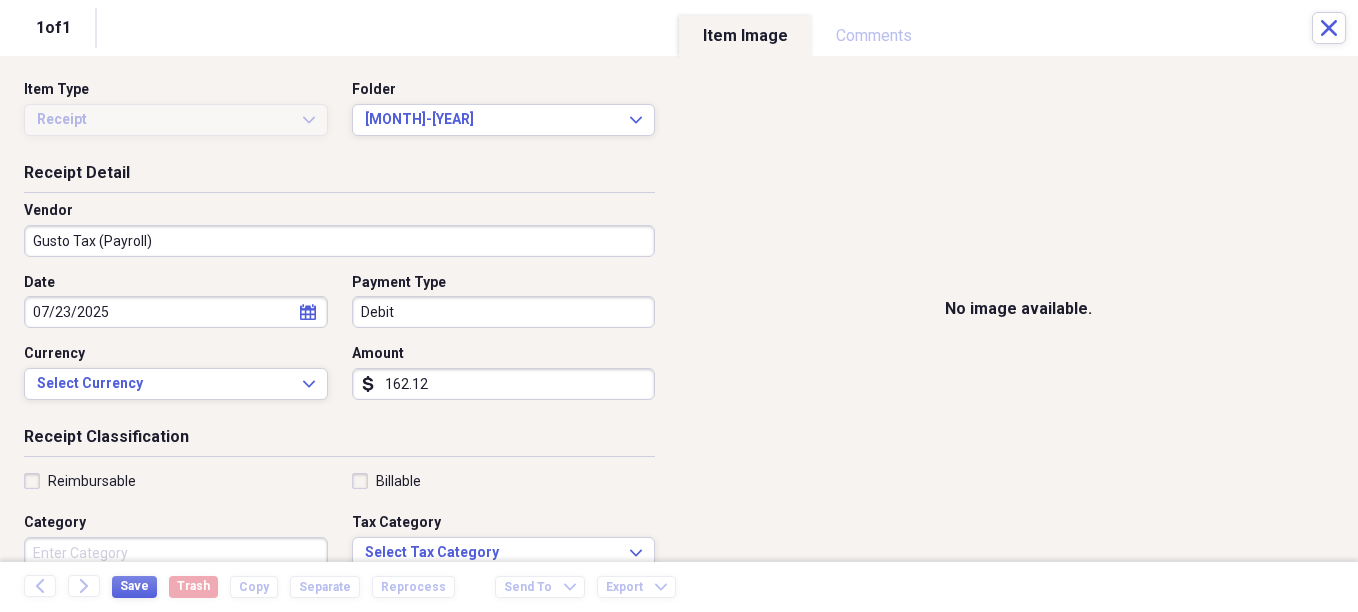 click on "Category" at bounding box center (176, 553) 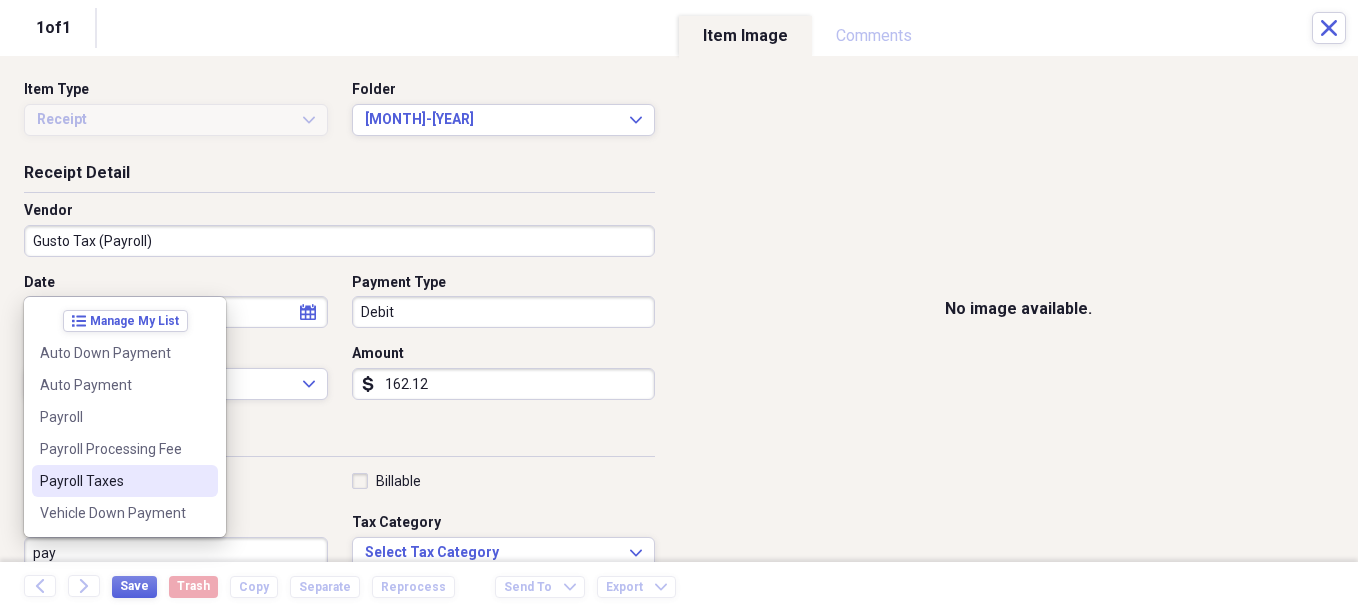 click on "Payroll Taxes" at bounding box center (113, 481) 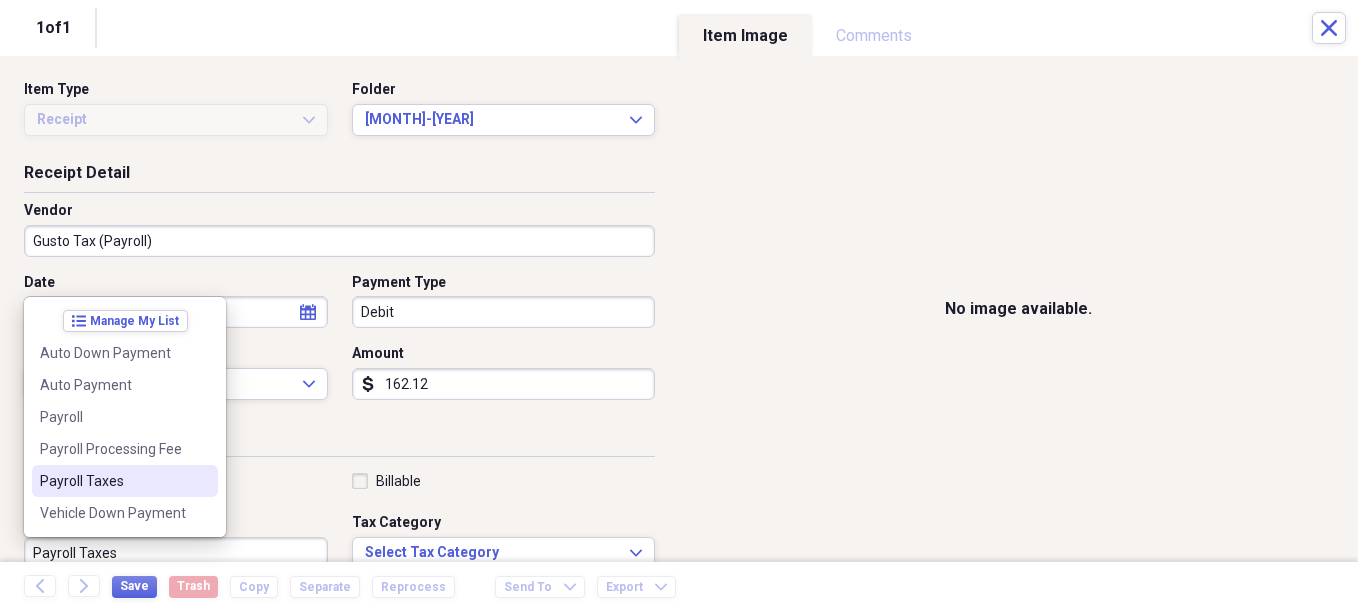 scroll, scrollTop: 7, scrollLeft: 0, axis: vertical 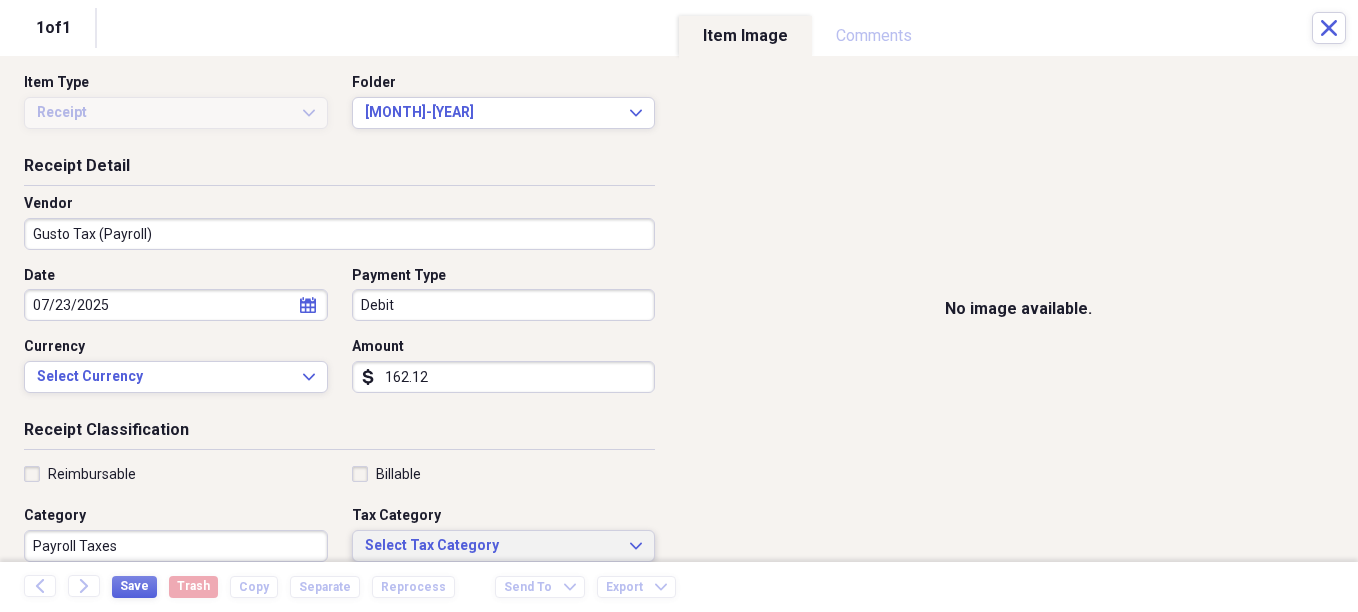 click on "Select Tax Category" at bounding box center (492, 546) 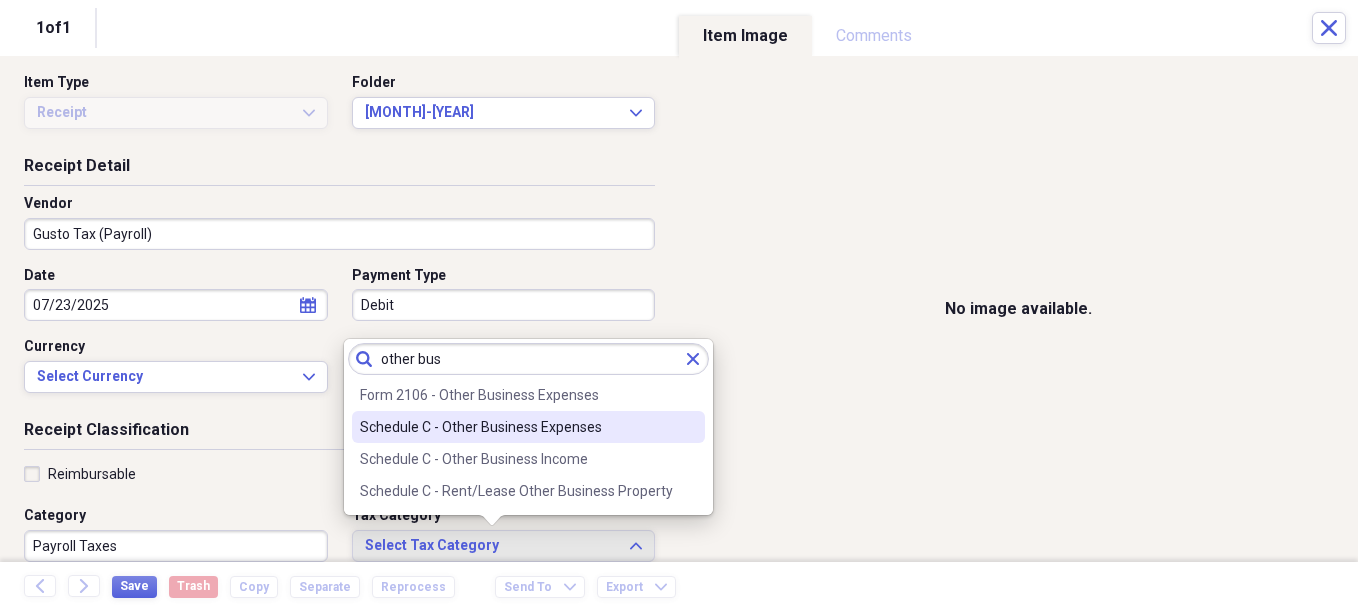 click on "Schedule C - Other Business Expenses" at bounding box center (516, 427) 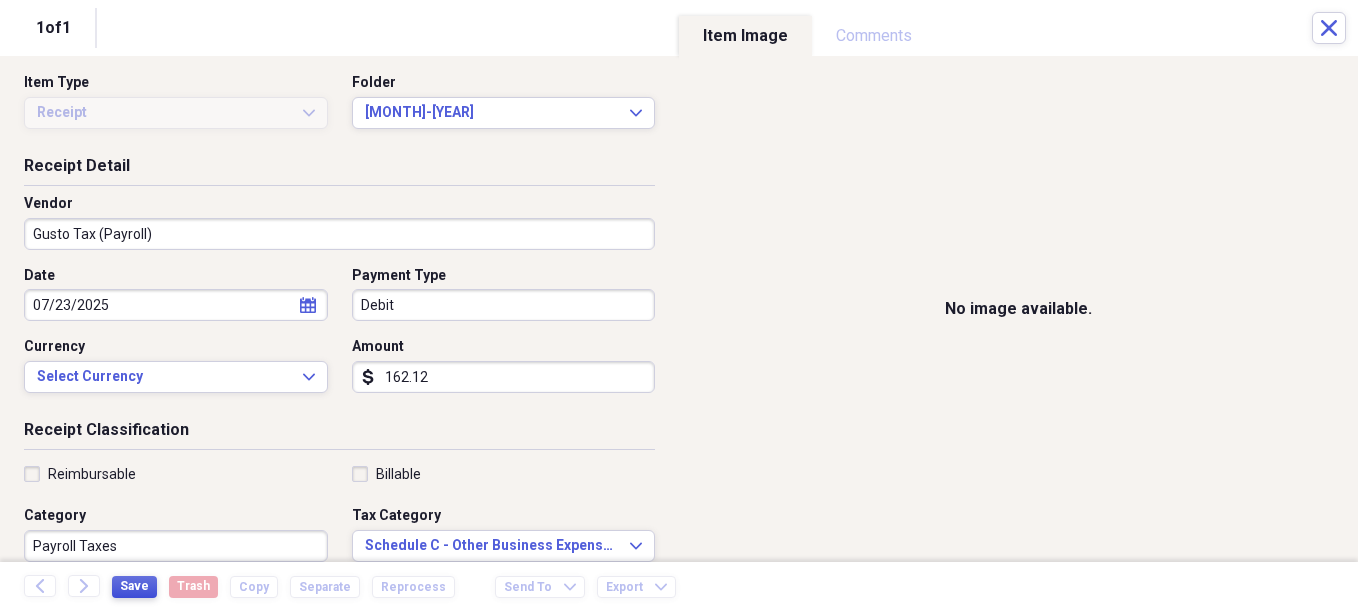 click on "Save" at bounding box center [134, 586] 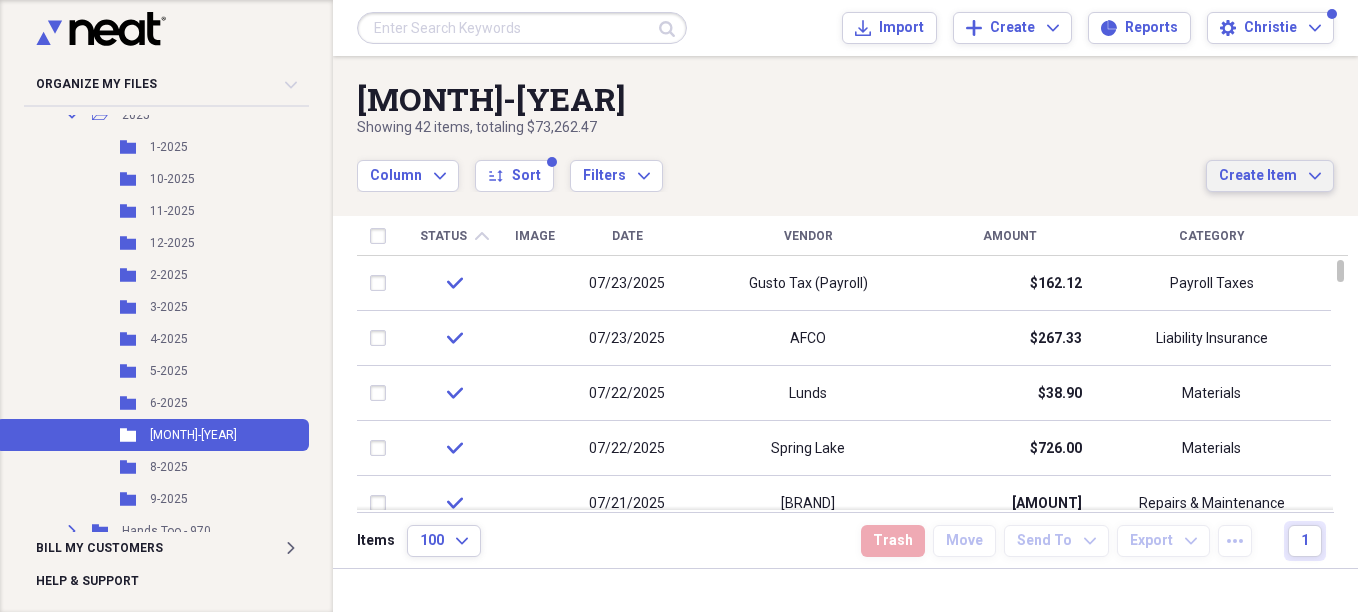 click on "Create Item" at bounding box center (1258, 176) 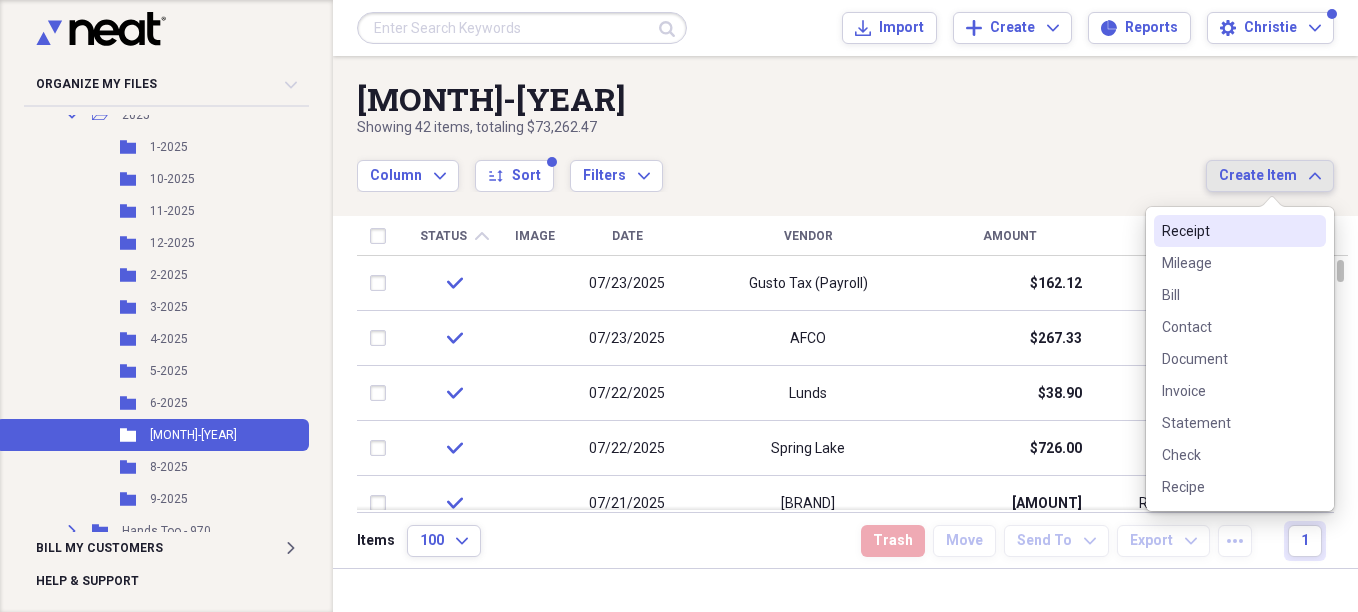 click on "Receipt" at bounding box center (1228, 231) 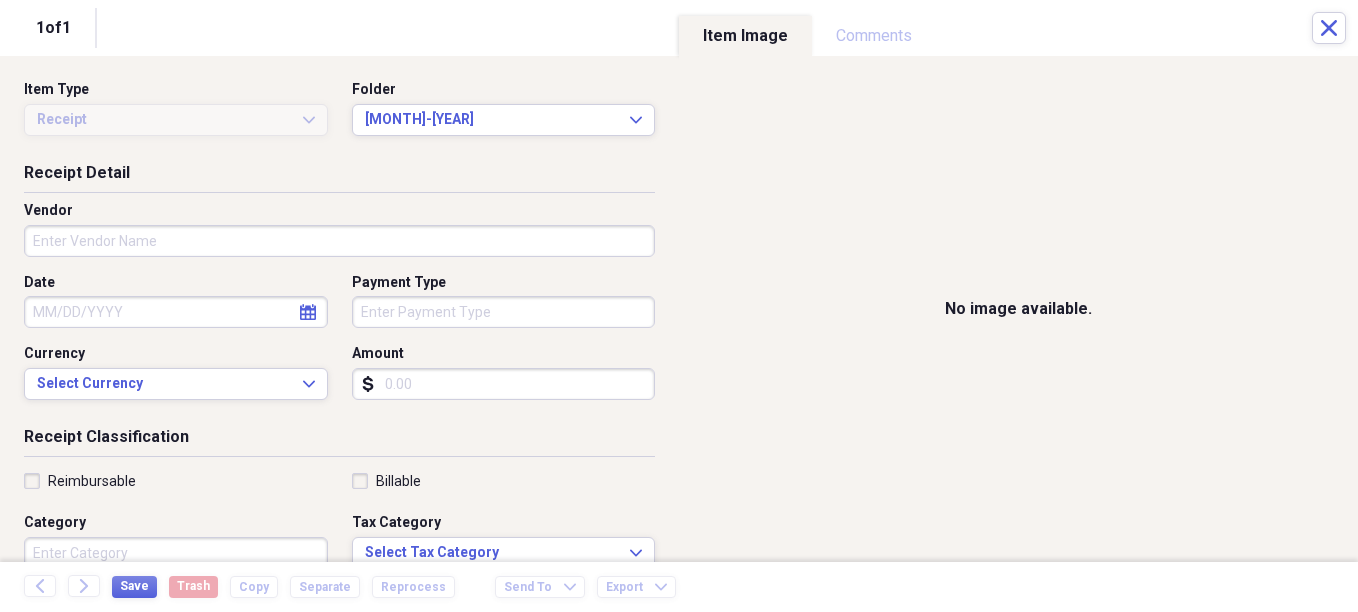click on "Vendor" at bounding box center (339, 241) 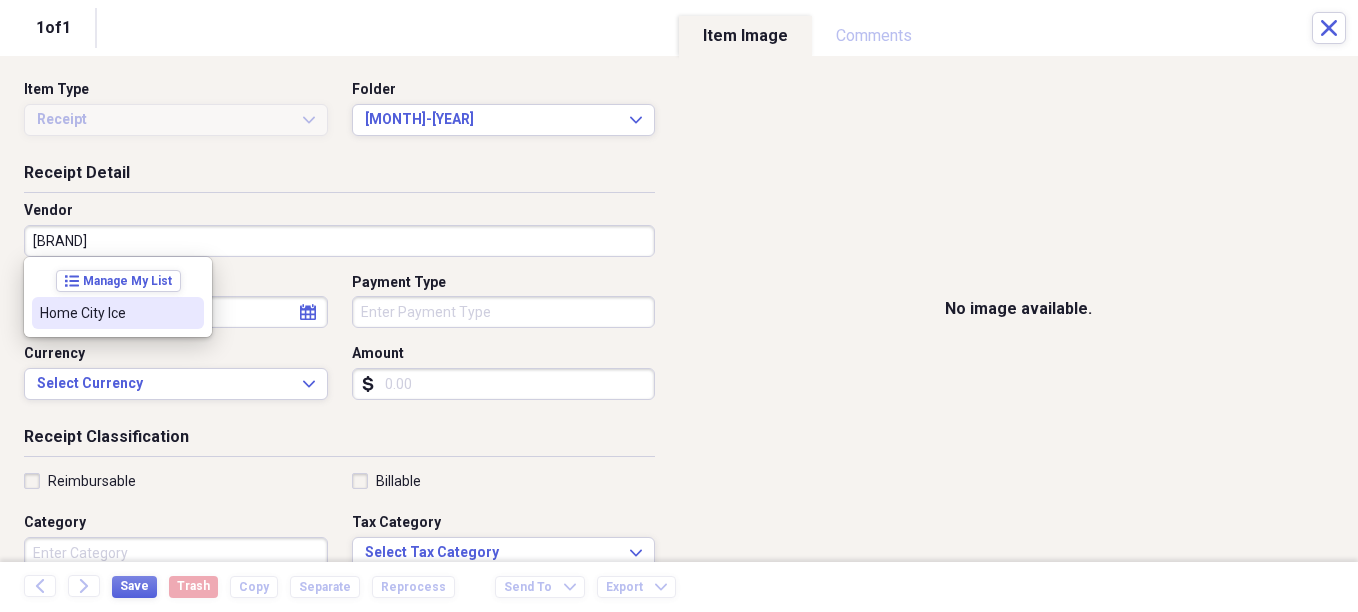 click on "Home City Ice" at bounding box center [118, 313] 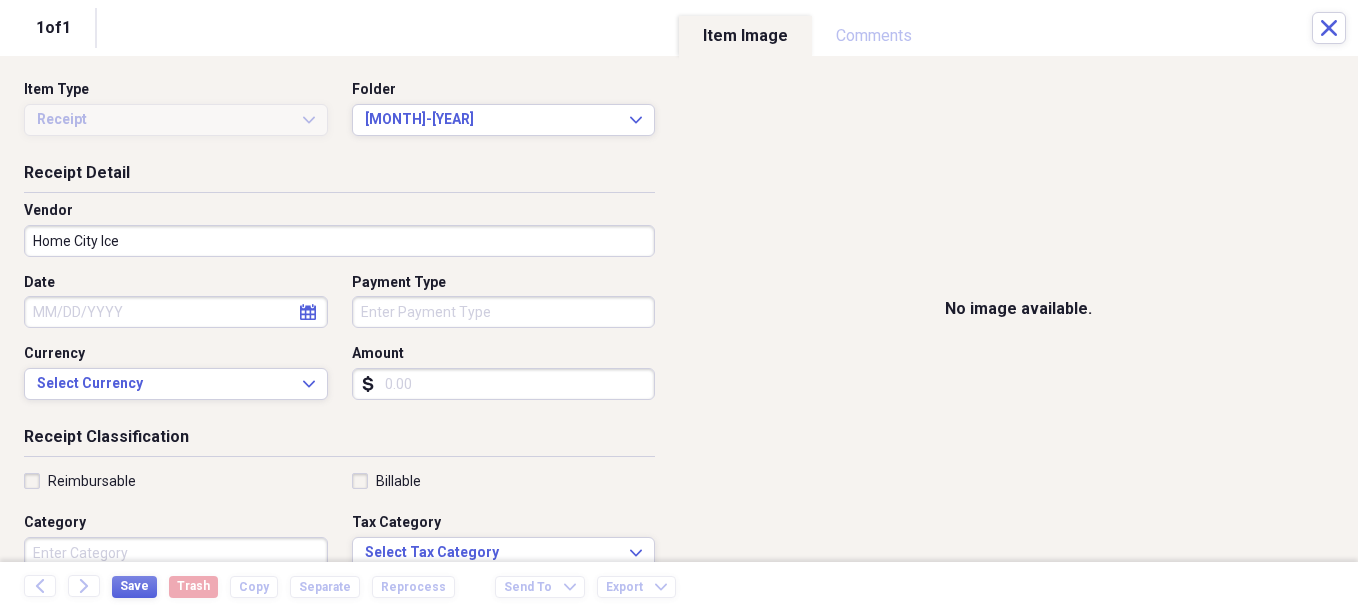 click on "Date" at bounding box center (176, 312) 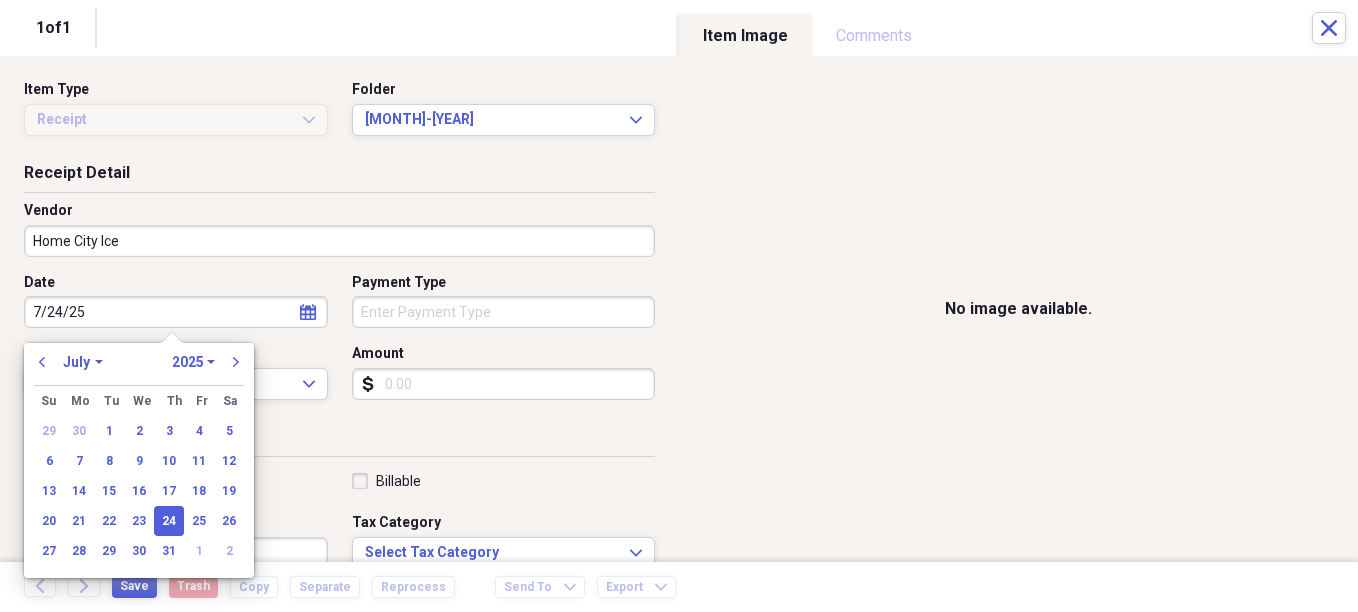 click on "Payment Type" at bounding box center (504, 312) 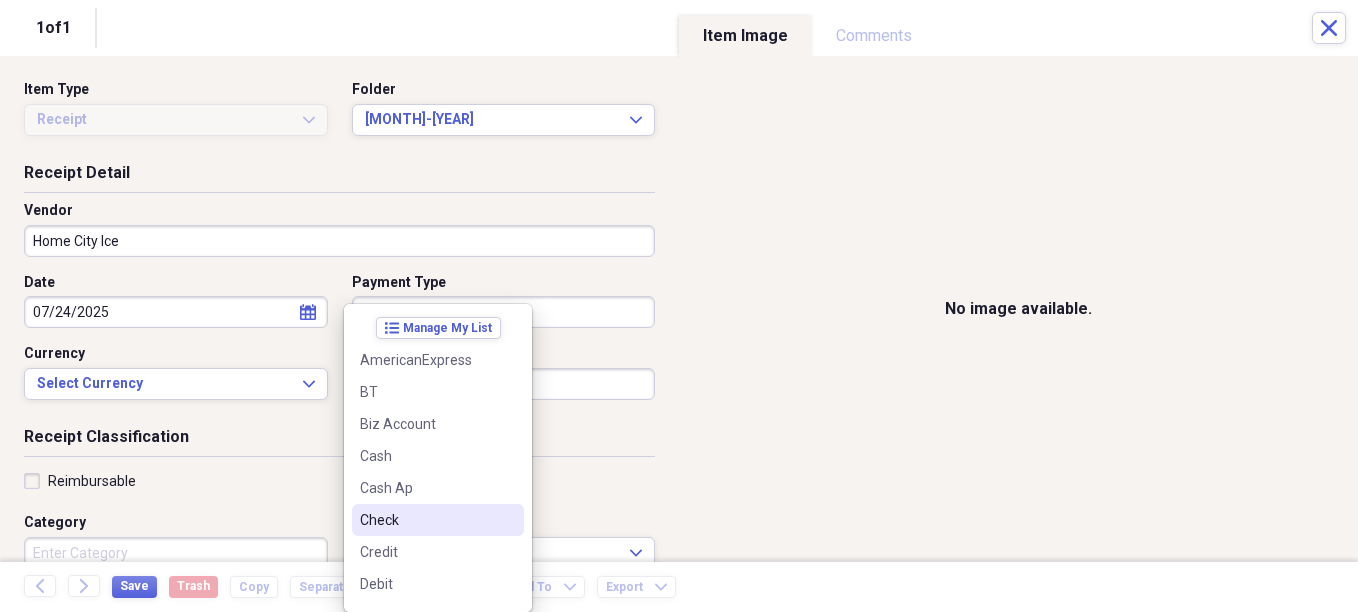 click on "Check" at bounding box center (426, 520) 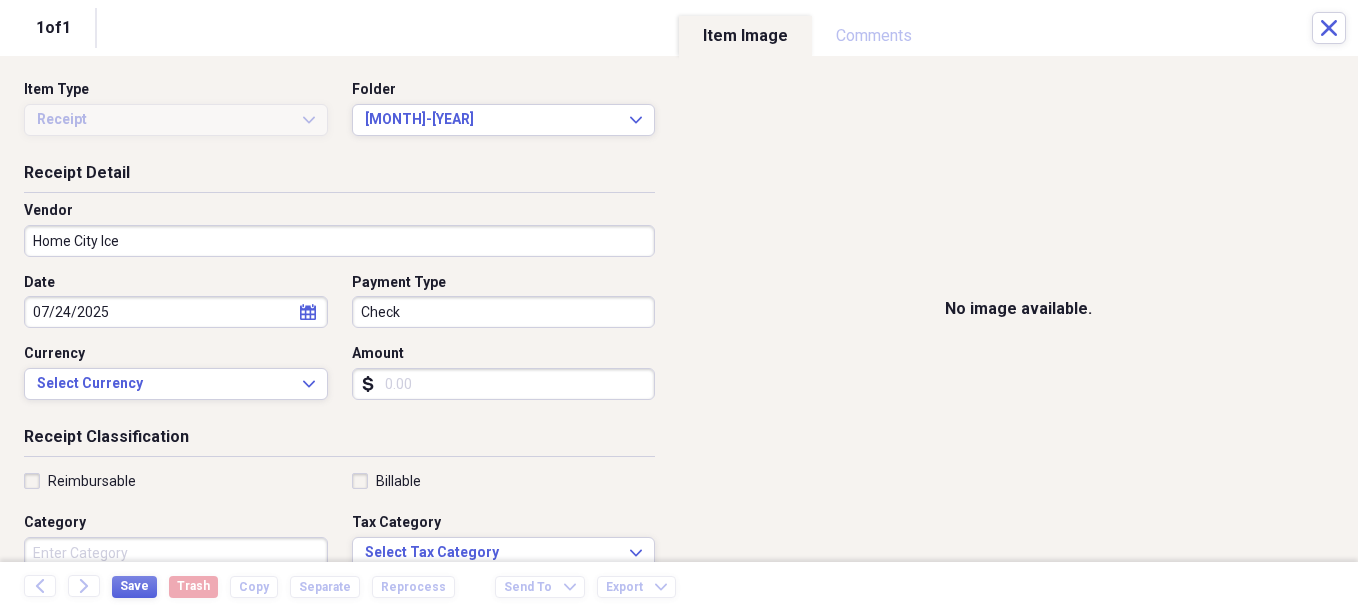 click on "Amount" at bounding box center [504, 384] 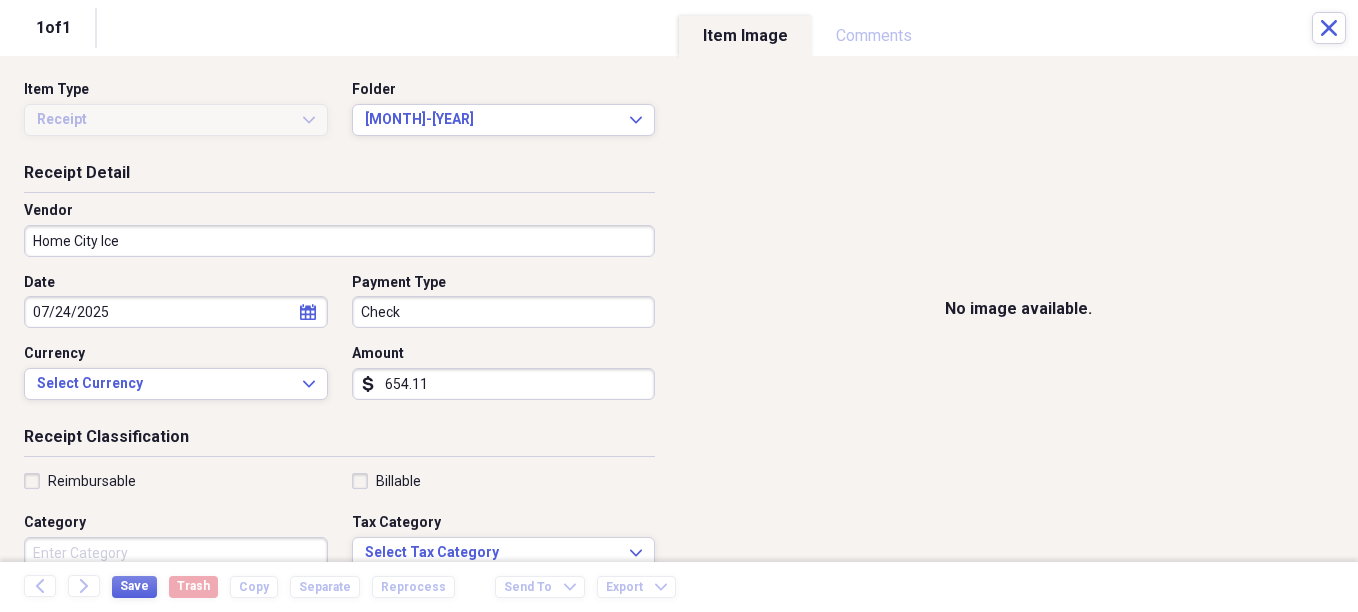 click on "Category" at bounding box center (176, 553) 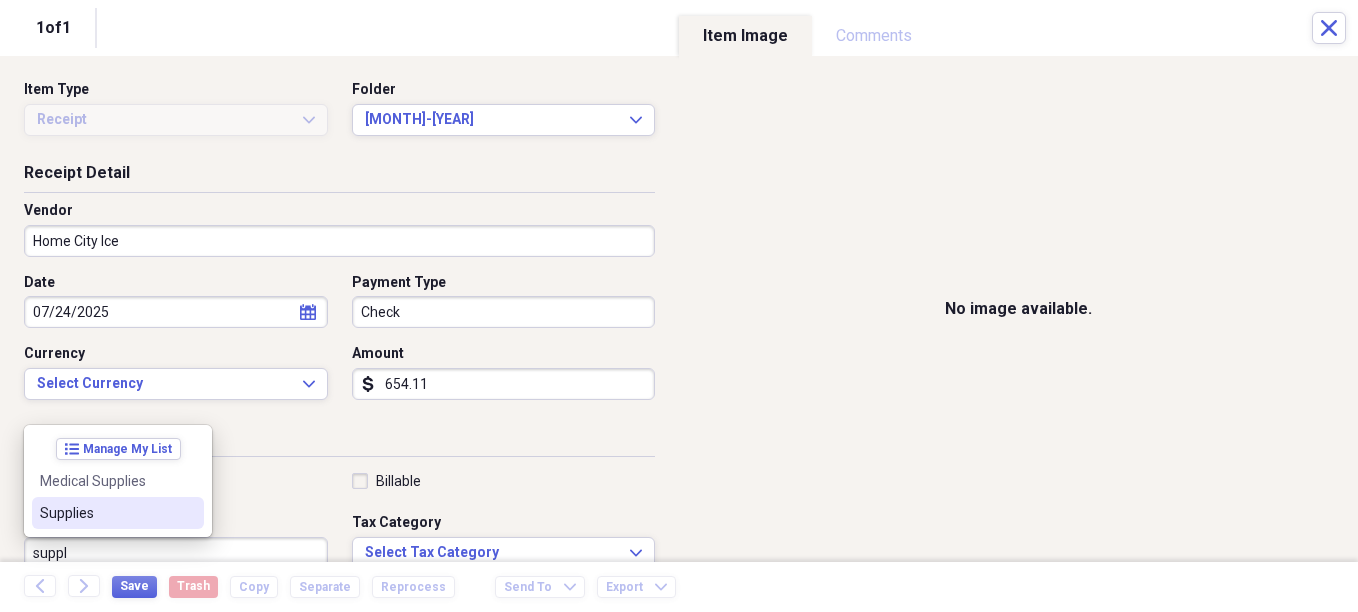 click on "Supplies" at bounding box center (118, 513) 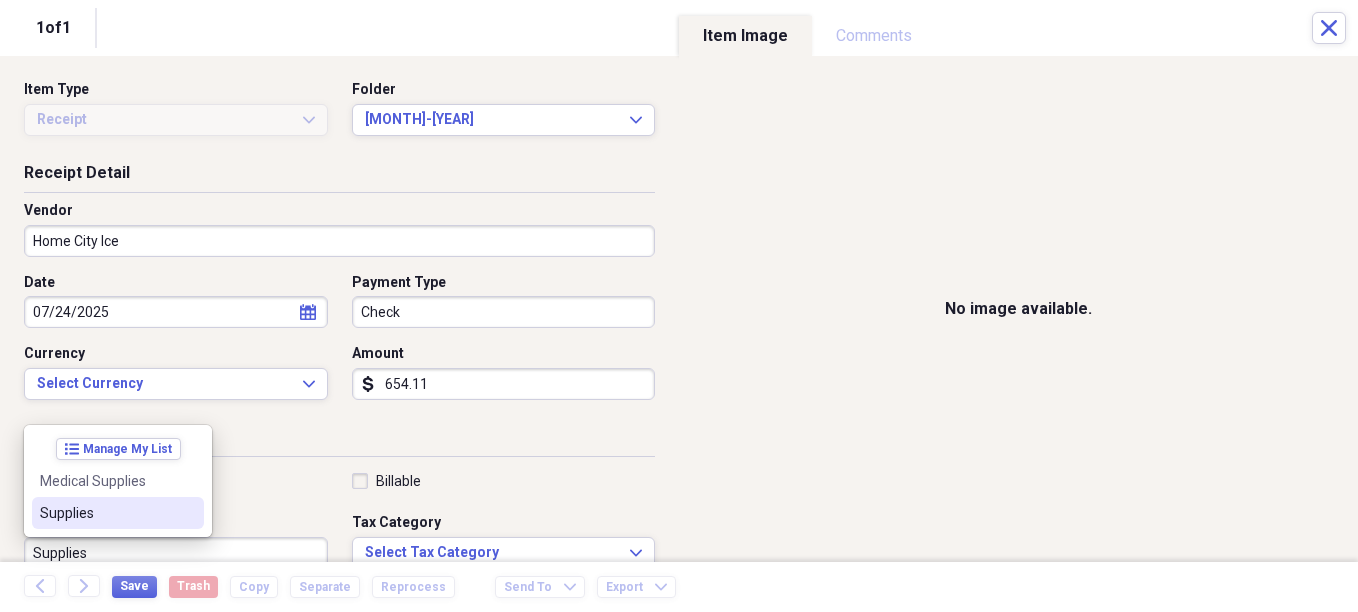 scroll, scrollTop: 7, scrollLeft: 0, axis: vertical 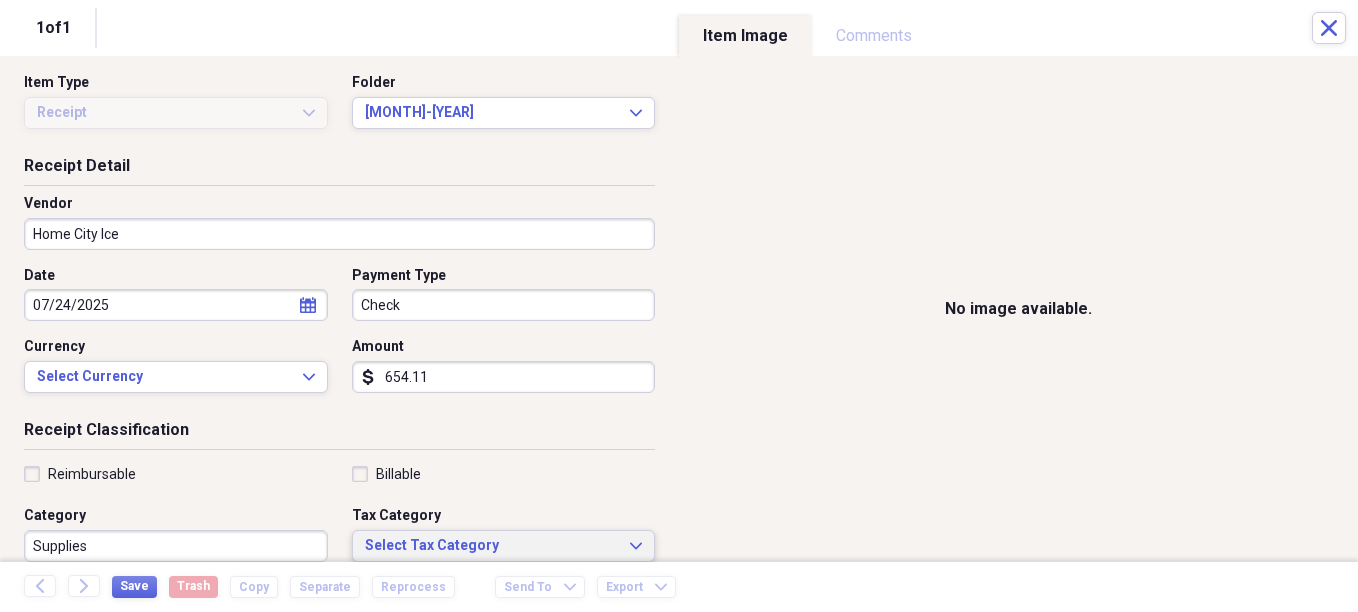 drag, startPoint x: 440, startPoint y: 552, endPoint x: 442, endPoint y: 538, distance: 14.142136 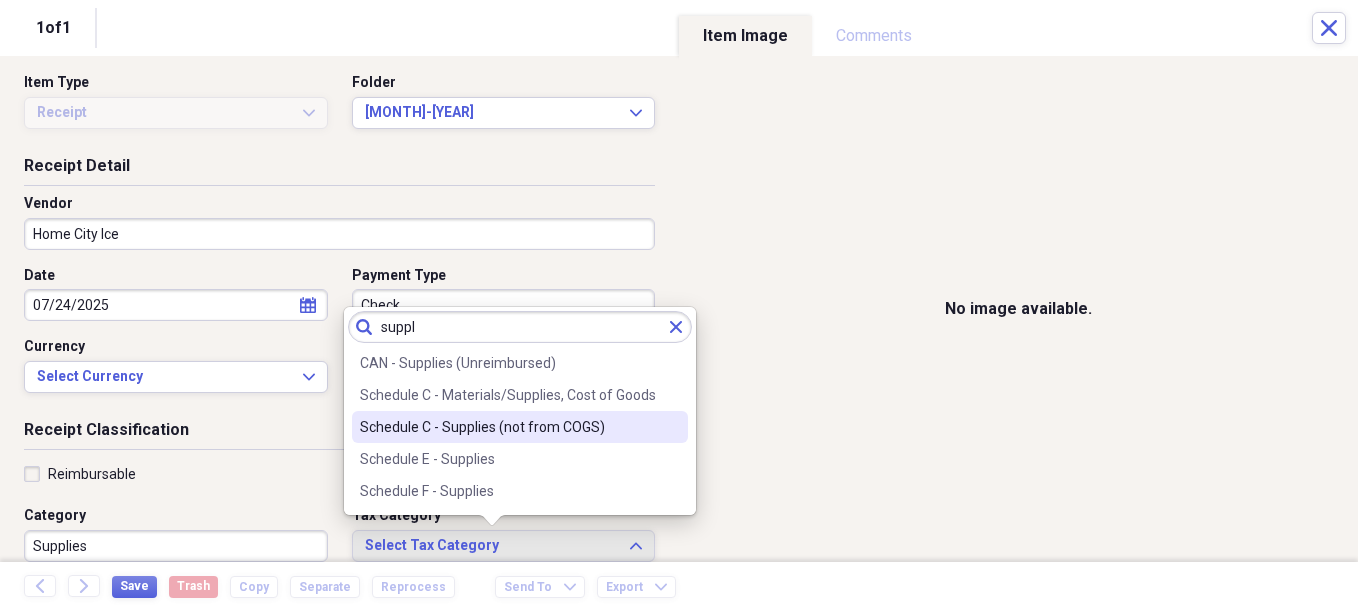 click on "Schedule C - Supplies (not from COGS)" at bounding box center [508, 427] 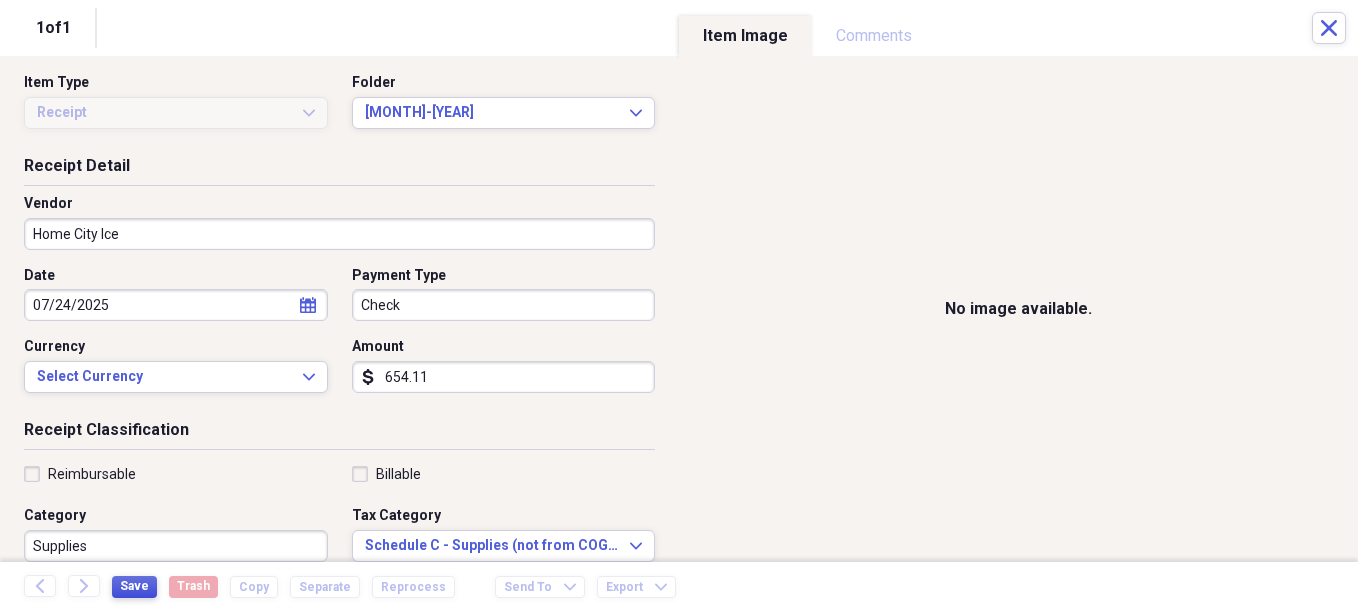 click on "Save" at bounding box center (134, 586) 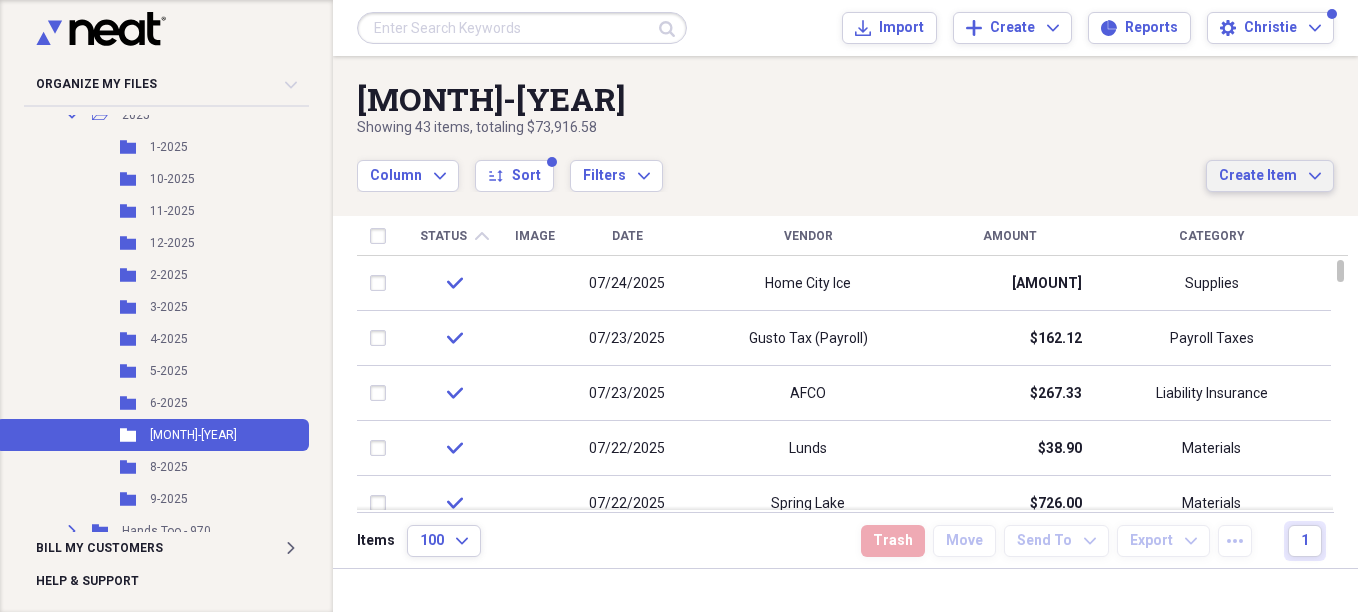 click on "Create Item" at bounding box center (1258, 176) 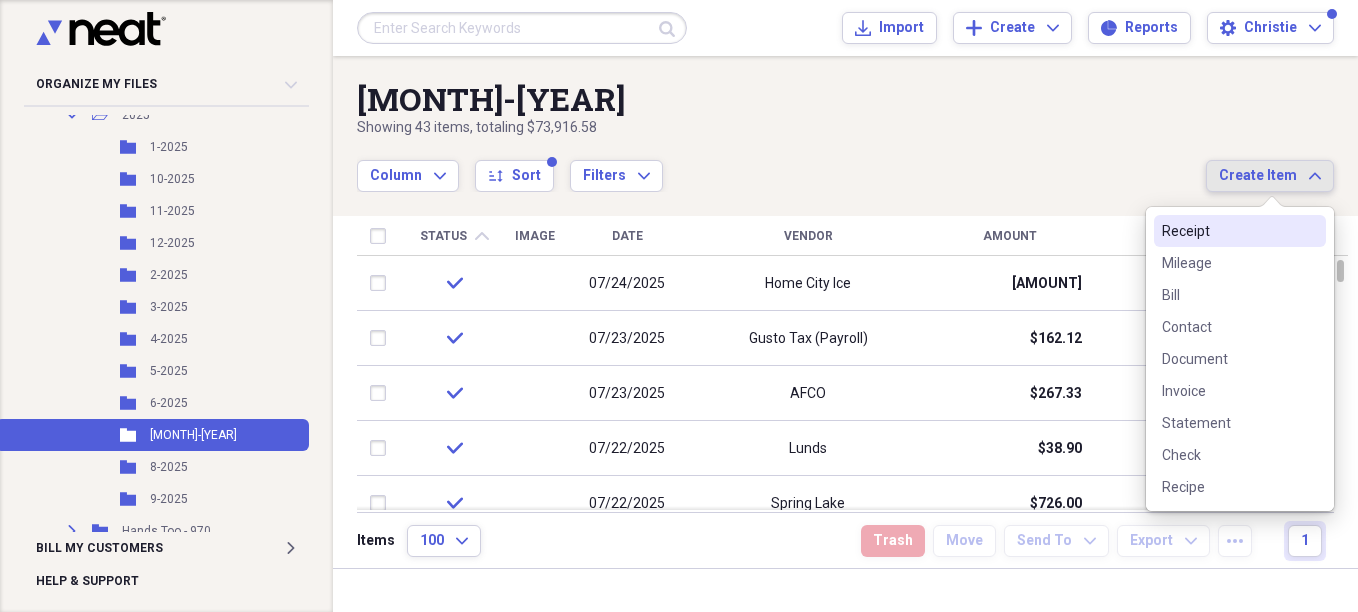 click on "Receipt" at bounding box center [1228, 231] 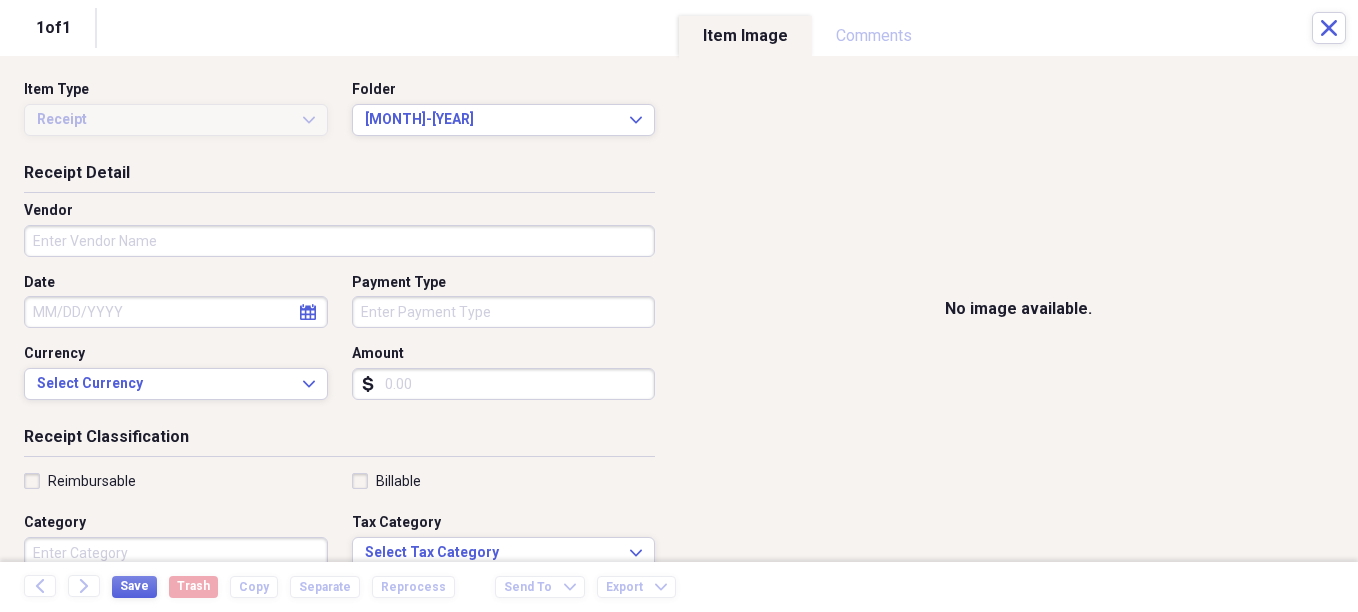 click on "Vendor" at bounding box center (339, 241) 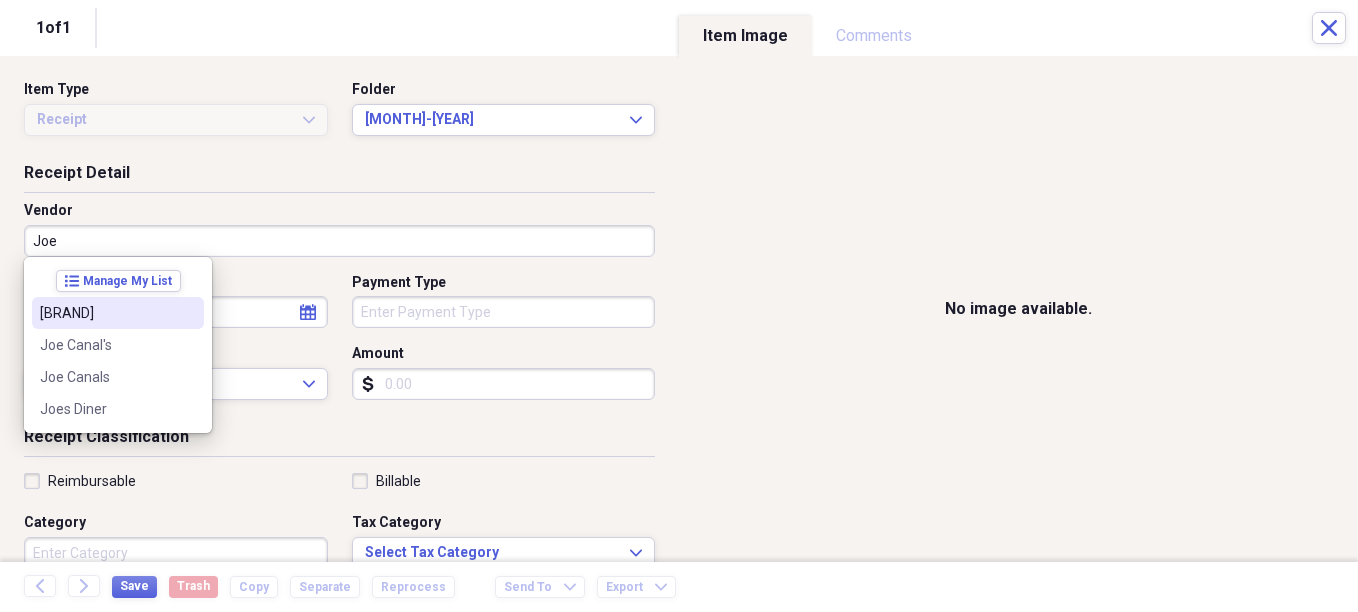 click on "[BRAND]" at bounding box center [106, 313] 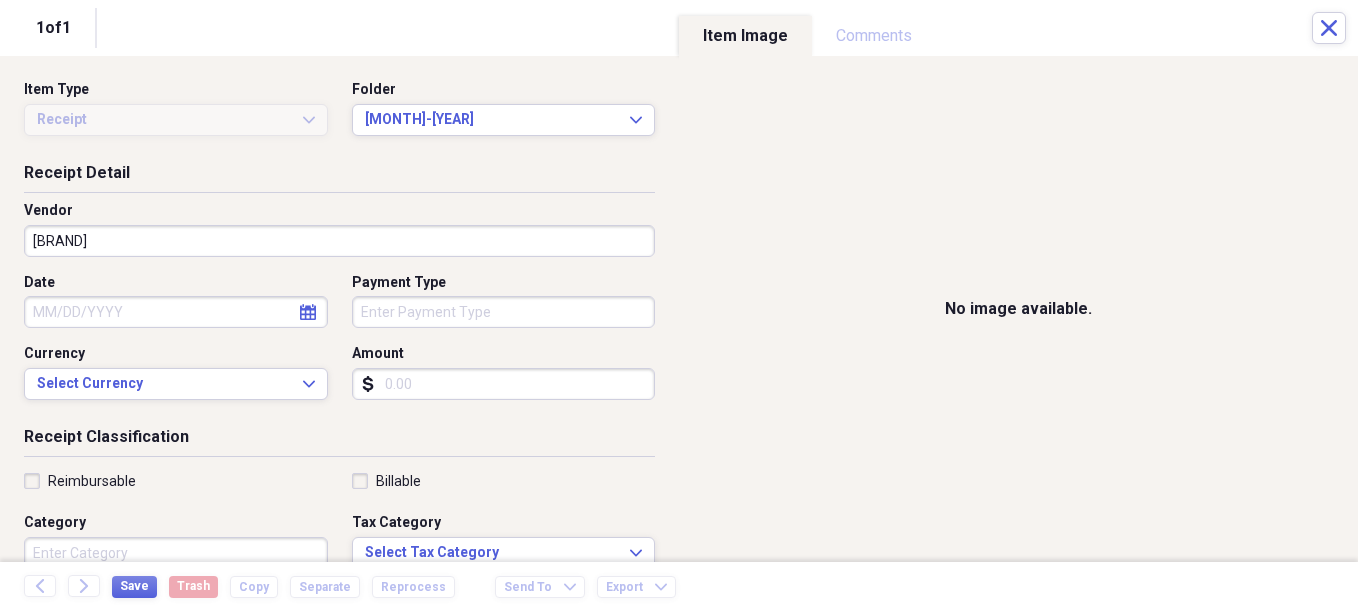 click on "Date" at bounding box center [176, 312] 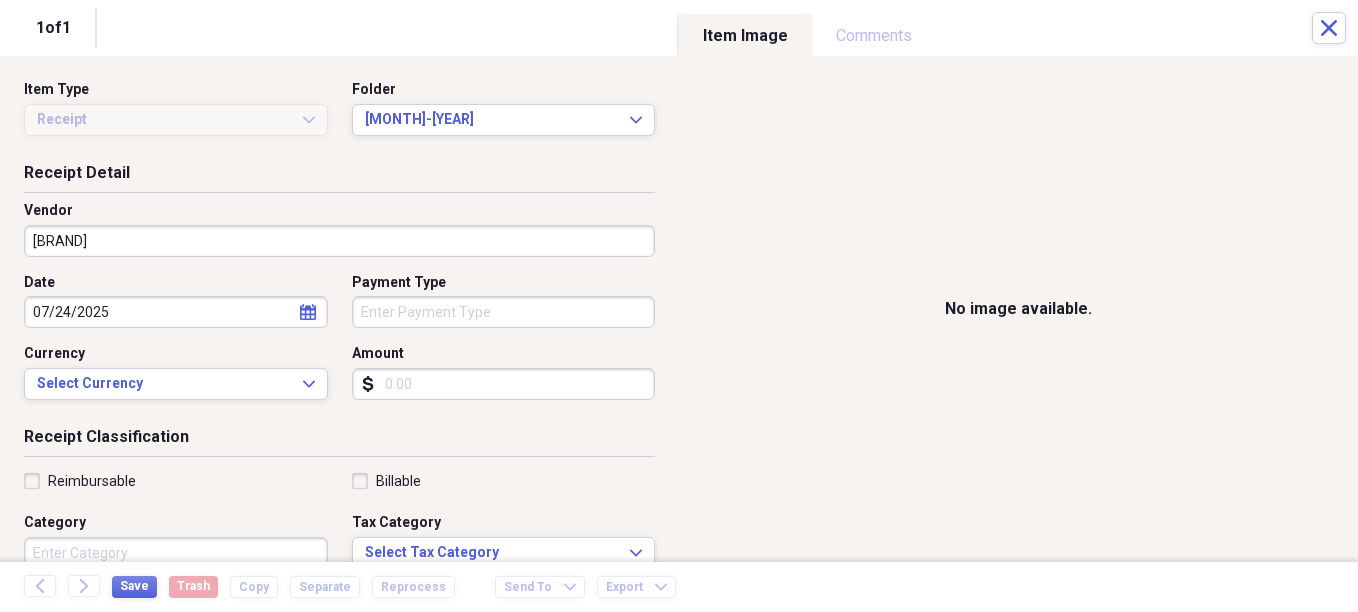 click on "Organize My Files Collapse Unfiled Needs Review Unfiled All Files Unfiled Unfiled Unfiled Saved Reports Collapse My Cabinet Christie's Cabinet Add Folder Expand Folder Avalon Power & Lighting Add Folder Expand Folder Cape May County Architect Add Folder Collapse Open Folder Hands Too Bait & Tackle Add Folder Folder 2021 Add Folder Folder 2022 Add Folder Expand Folder 2023 Add Folder Folder 2024 Add Folder Collapse Open Folder 2025 Add Folder Folder 1-2025 Add Folder Folder 10-2025 Add Folder Folder 11-2025 Add Folder Folder 12-2025 Add Folder Folder 2-2025 Add Folder Folder 3-2025 Add Folder Folder 4-2025 Add Folder Folder 5-2025 Add Folder Folder 6-2025 Add Folder Folder 7-2025 Add Folder Folder 8-2025 Add Folder Folder 9-2025 Add Folder Expand Folder Hands Too - 970 Add Folder Expand Folder Home Expenses Add Folder Expand Folder Inactive Add Folder Expand Folder JMM Studios Add Folder Folder Kevin Clifford 2024 Add Folder Expand Folder Pandemonium Fiberglass Add Folder Trash Trash Bill My Customers Expand 1" at bounding box center (679, 306) 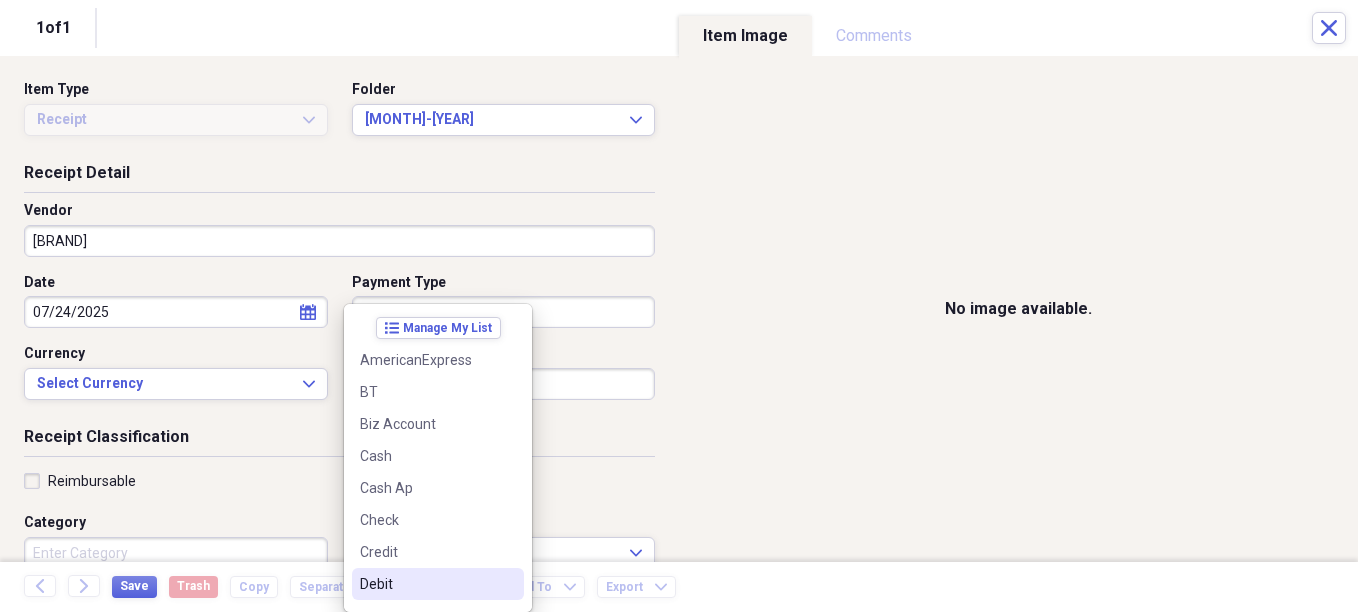 click on "Debit" at bounding box center (438, 584) 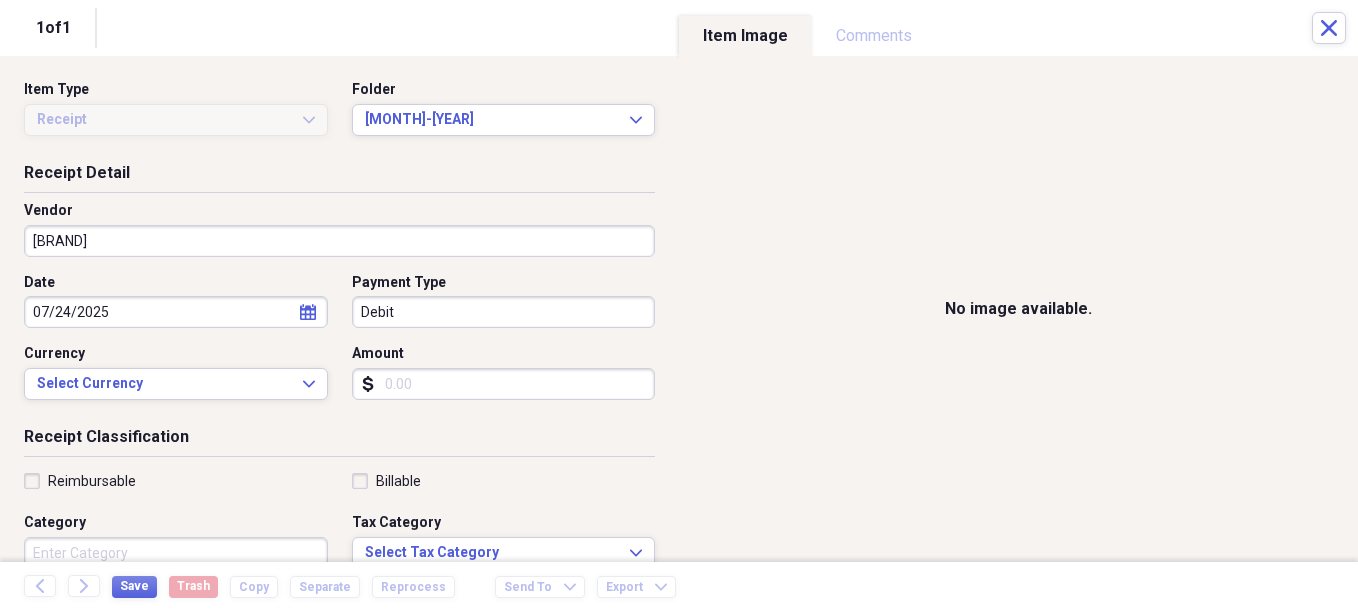 click on "Amount" at bounding box center [504, 384] 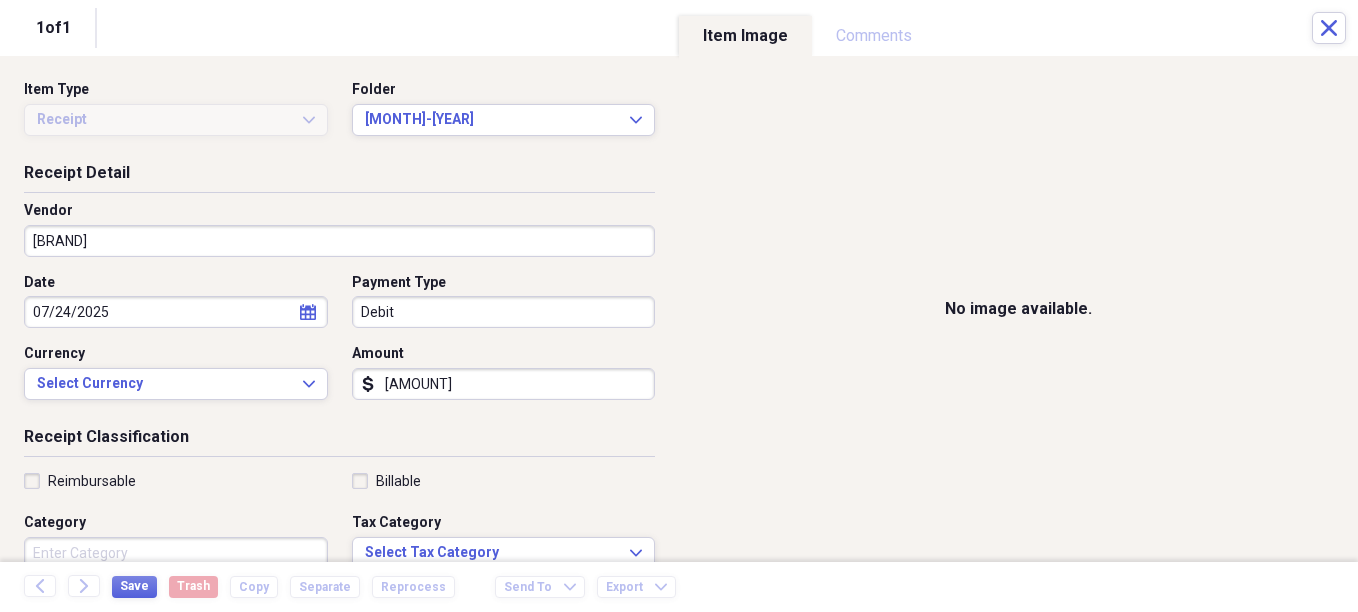 click on "Receipt Classification" at bounding box center (339, 441) 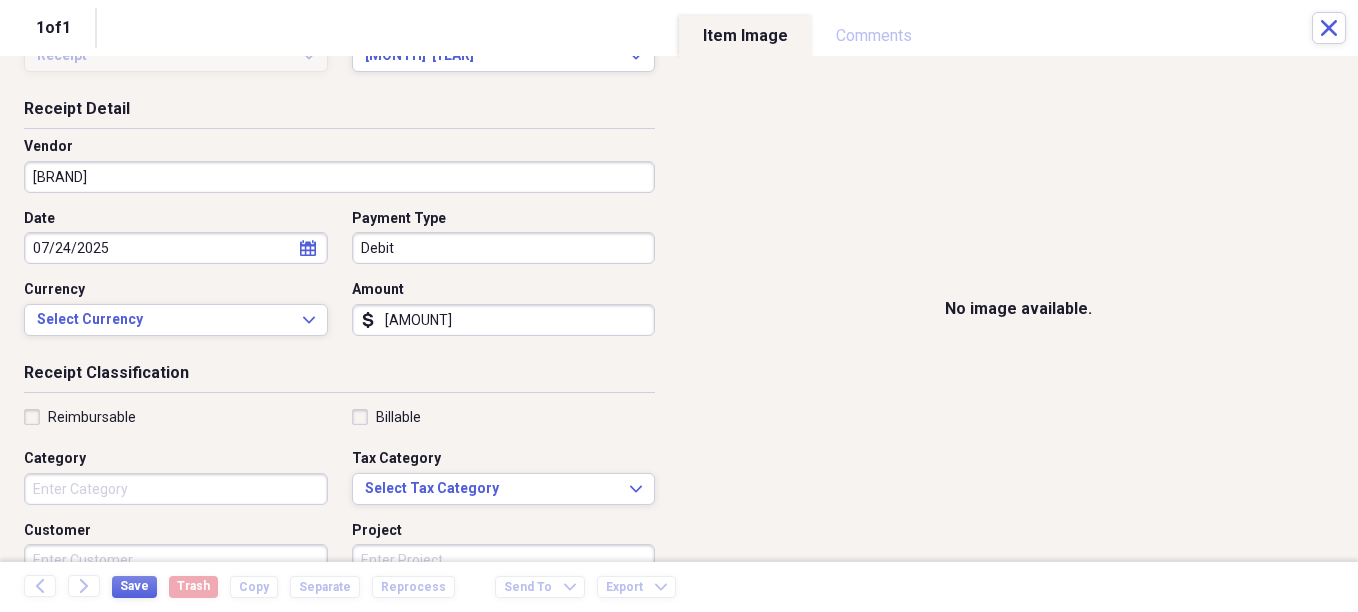 scroll, scrollTop: 100, scrollLeft: 0, axis: vertical 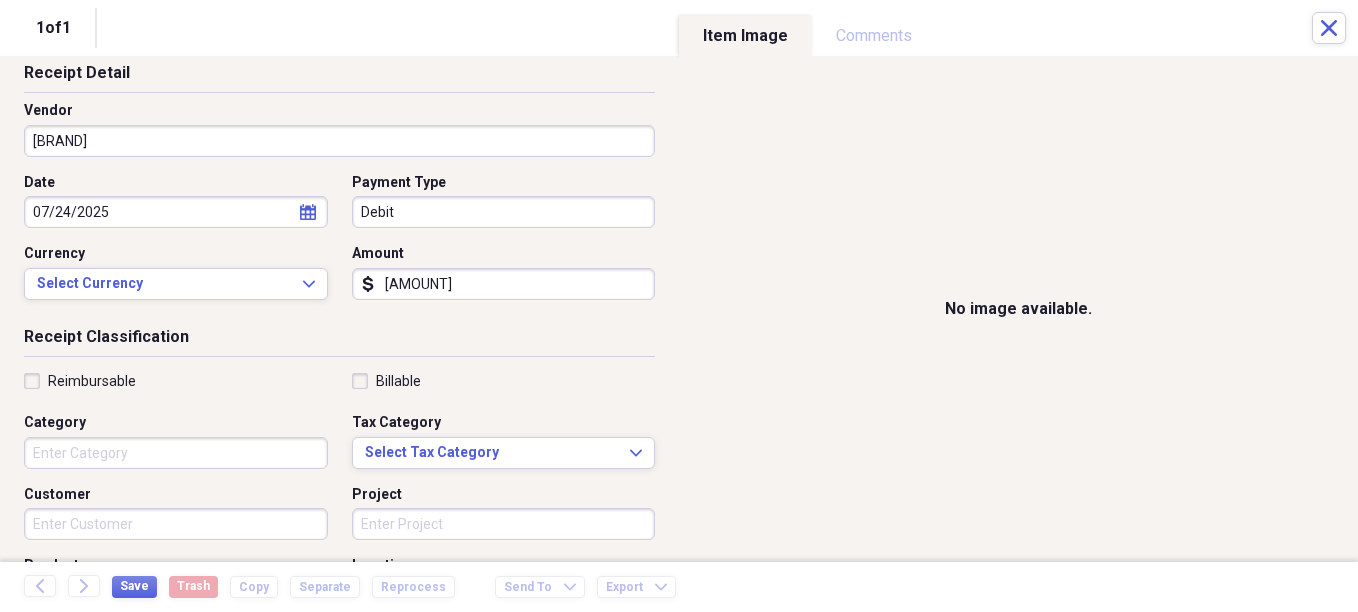 click on "Category" at bounding box center [176, 453] 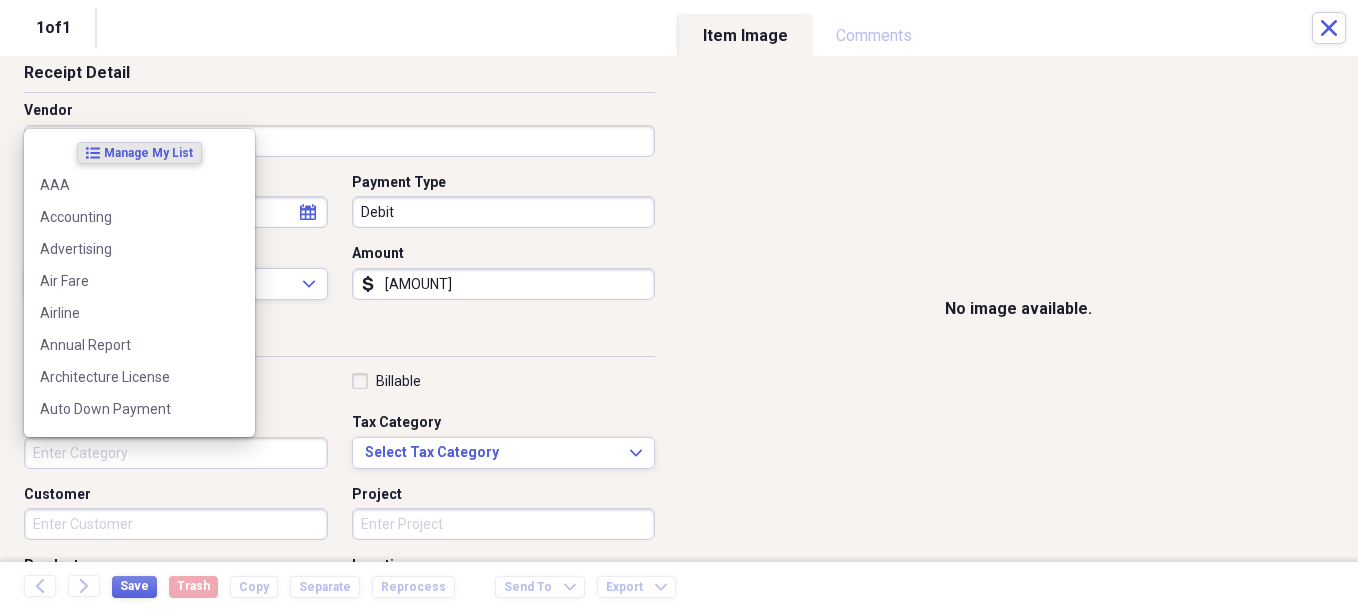 click on "Category" at bounding box center (176, 453) 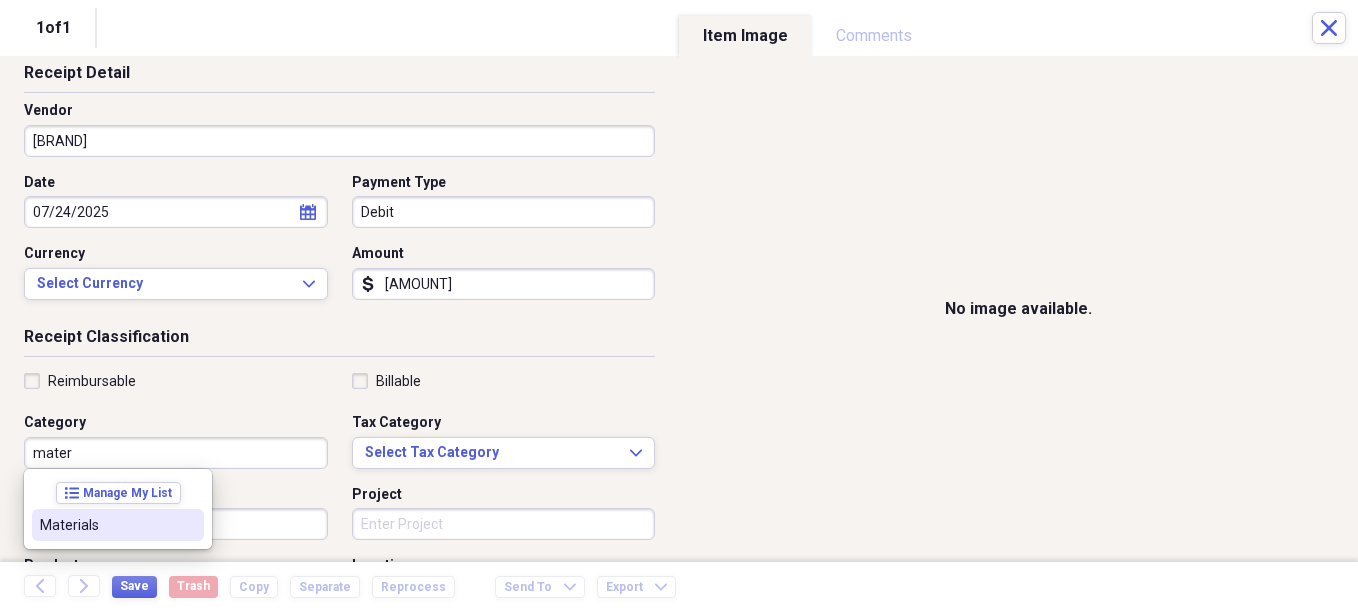 drag, startPoint x: 105, startPoint y: 517, endPoint x: 290, endPoint y: 501, distance: 185.6906 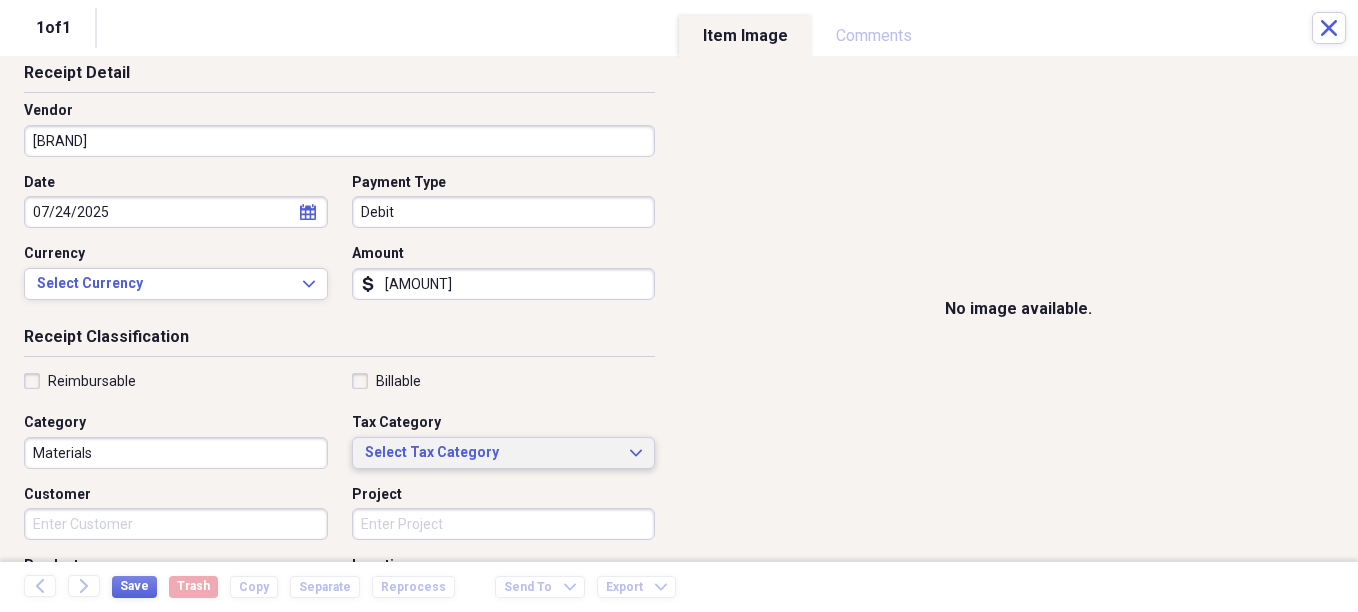 click on "Select Tax Category" at bounding box center (492, 453) 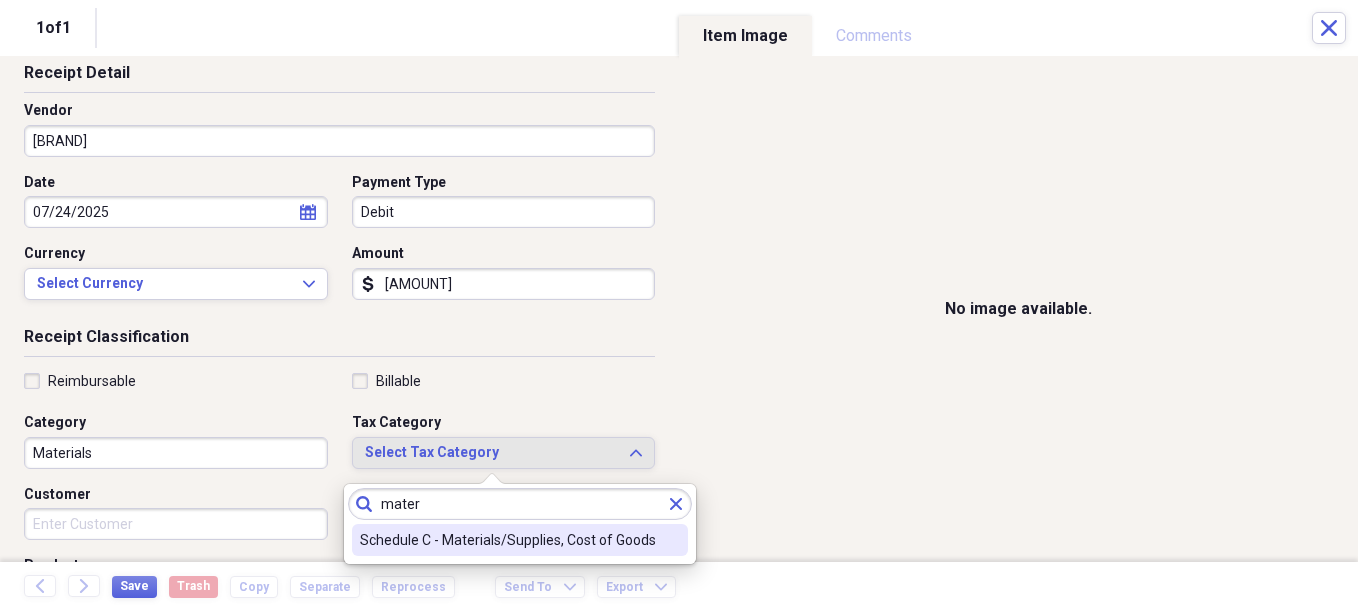 click on "Schedule C - Materials/Supplies, Cost of Goods" at bounding box center [520, 540] 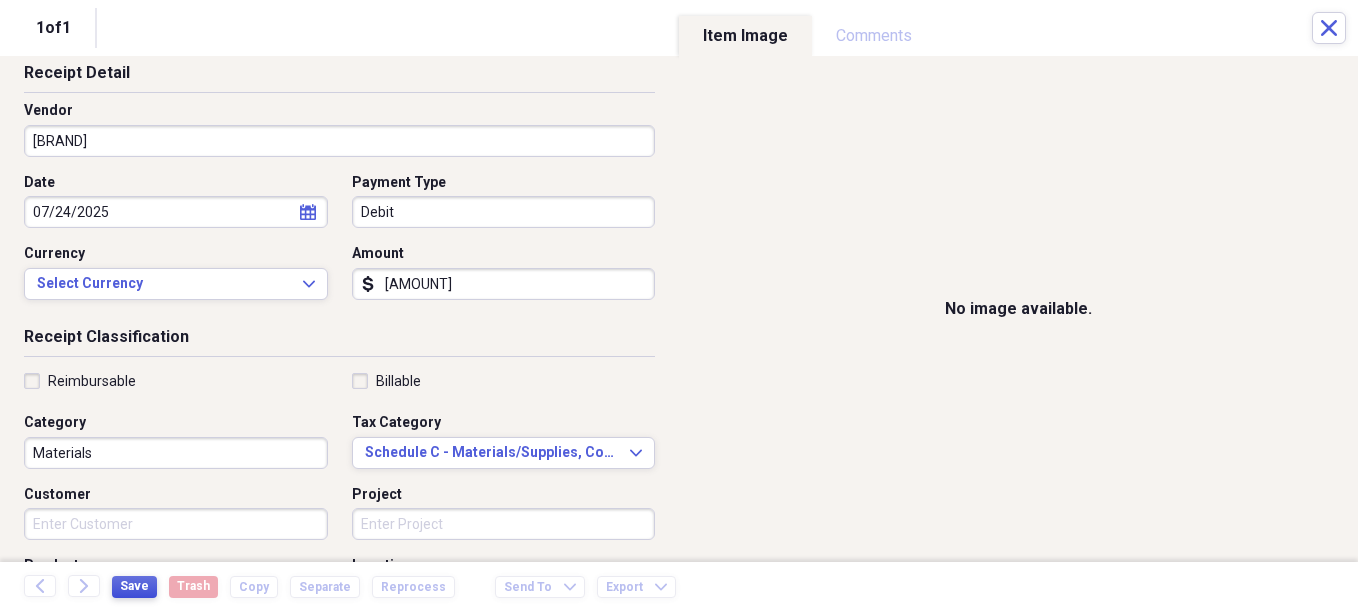 click on "Save" at bounding box center (134, 586) 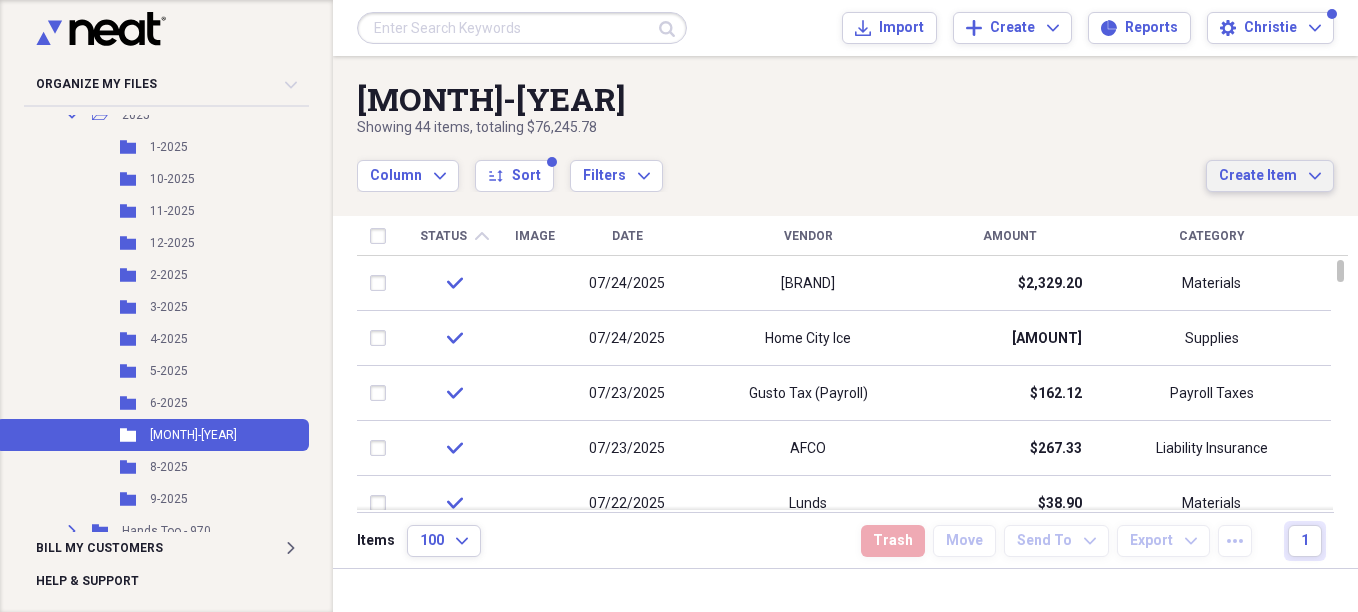click on "Create Item" at bounding box center (1258, 176) 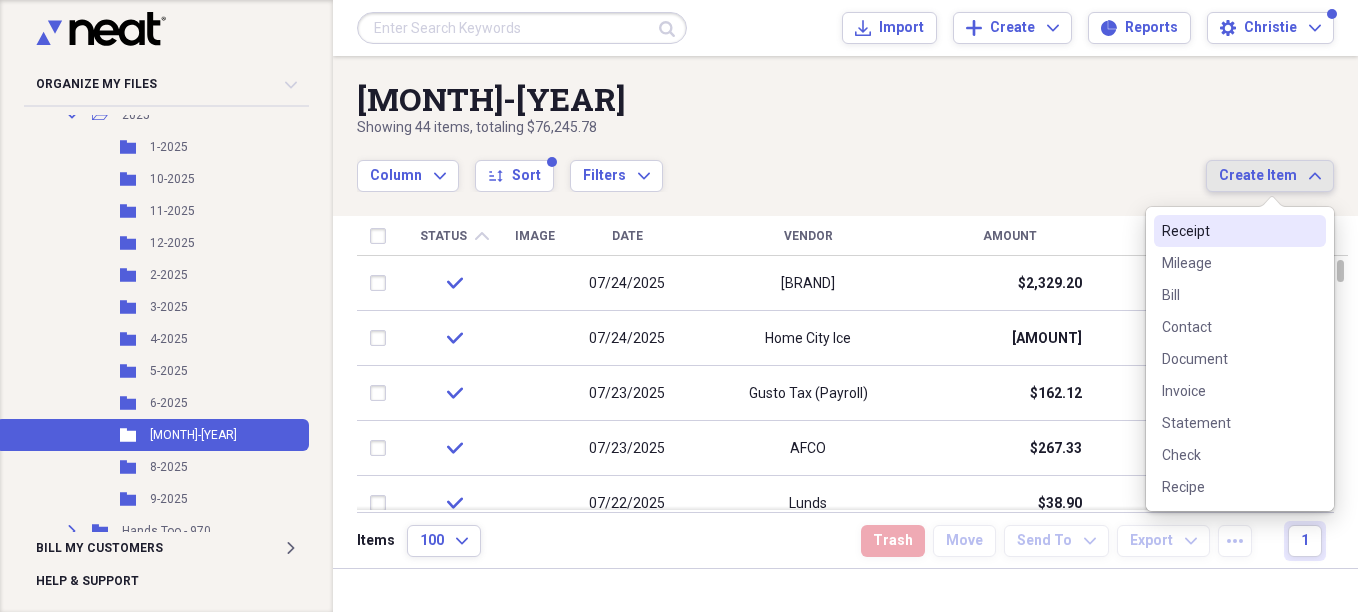 click on "Receipt" at bounding box center (1228, 231) 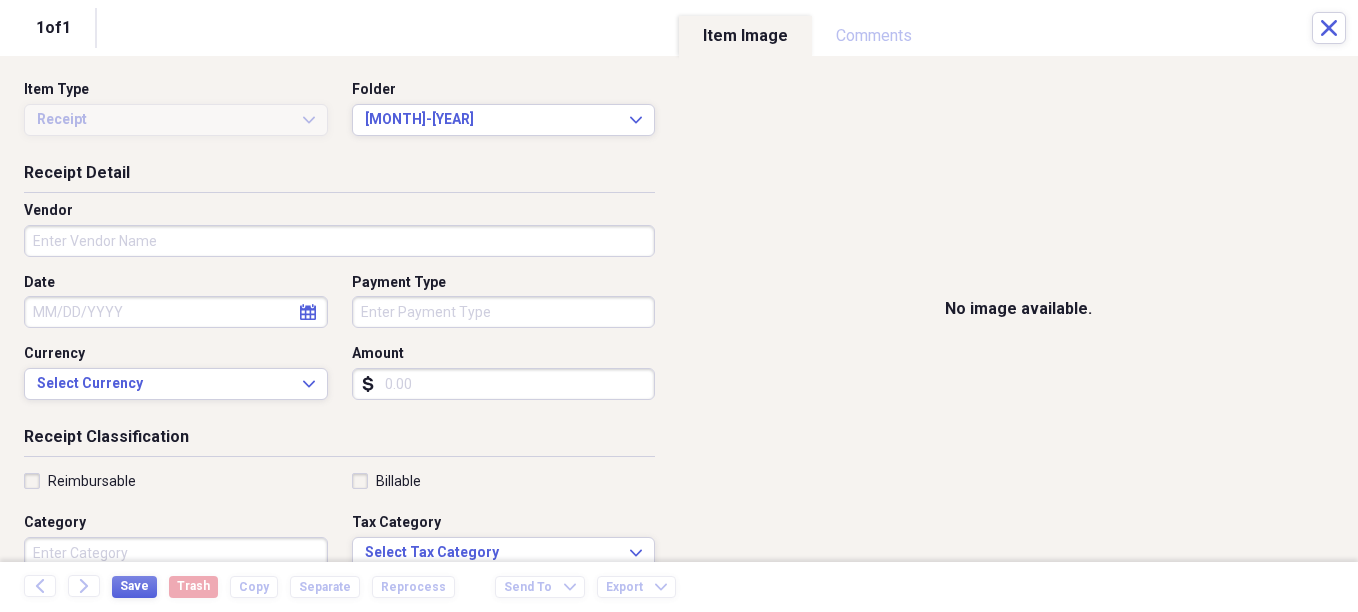click on "Vendor" at bounding box center [339, 241] 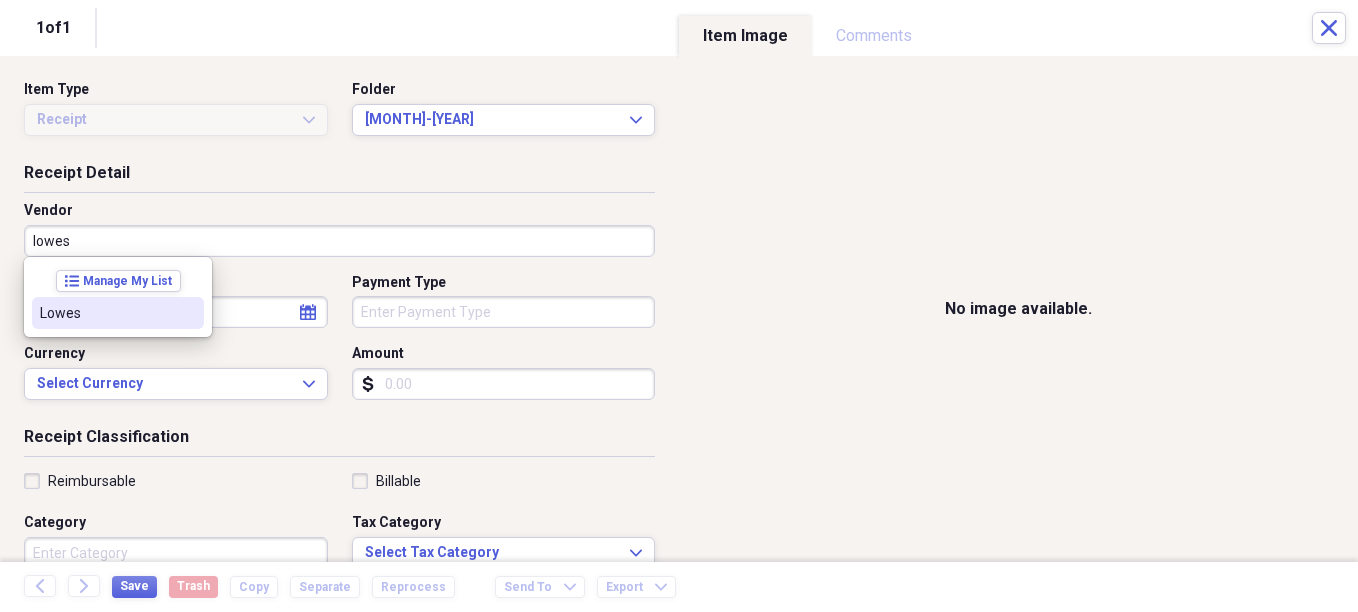 click on "Lowes" at bounding box center [118, 313] 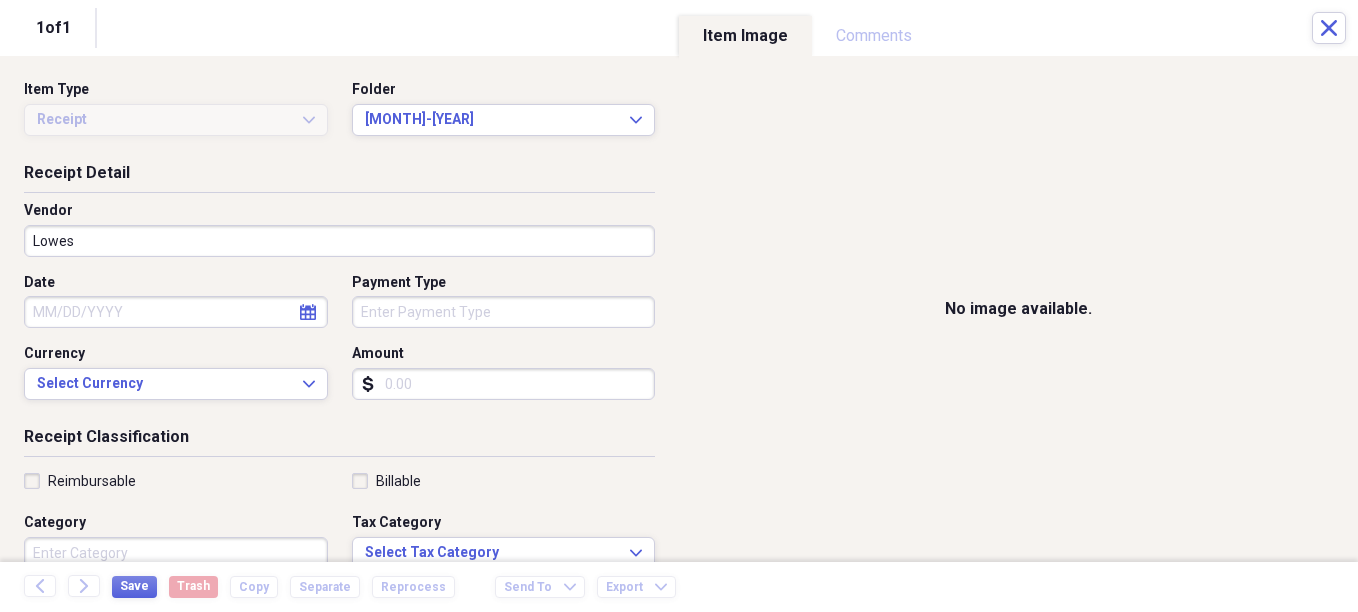 click on "Date" at bounding box center [176, 312] 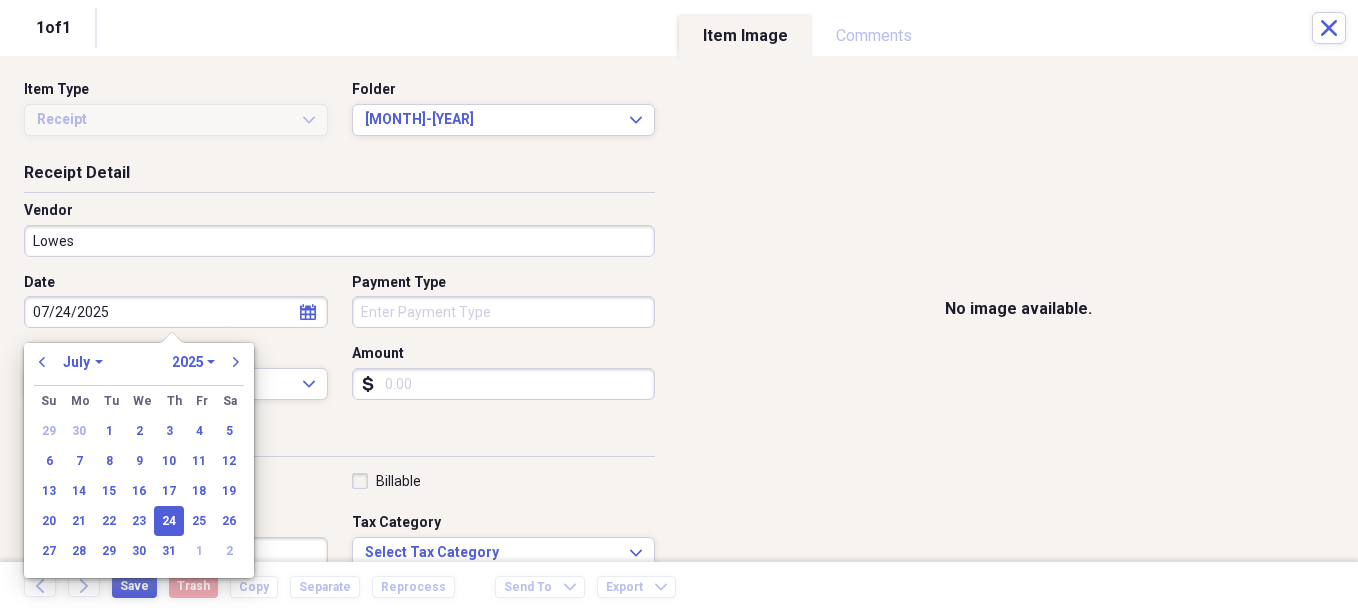 click on "Organize My Files Collapse Unfiled Needs Review Unfiled All Files Unfiled Unfiled Unfiled Saved Reports Collapse My Cabinet Christie's Cabinet Add Folder Expand Folder Avalon Power & Lighting Add Folder Expand Folder Cape May County Architect Add Folder Collapse Open Folder Hands Too Bait & Tackle Add Folder Folder 2021 Add Folder Folder 2022 Add Folder Expand Folder 2023 Add Folder Folder 2024 Add Folder Collapse Open Folder 2025 Add Folder Folder 1-2025 Add Folder Folder 10-2025 Add Folder Folder 11-2025 Add Folder Folder 12-2025 Add Folder Folder 2-2025 Add Folder Folder 3-2025 Add Folder Folder 4-2025 Add Folder Folder 5-2025 Add Folder Folder 6-2025 Add Folder Folder 7-2025 Add Folder Folder 8-2025 Add Folder Folder 9-2025 Add Folder Expand Folder Hands Too - 970 Add Folder Expand Folder Home Expenses Add Folder Expand Folder Inactive Add Folder Expand Folder JMM Studios Add Folder Folder Kevin Clifford 2024 Add Folder Expand Folder Pandemonium Fiberglass Add Folder Trash Trash Bill My Customers Expand 1" at bounding box center [679, 306] 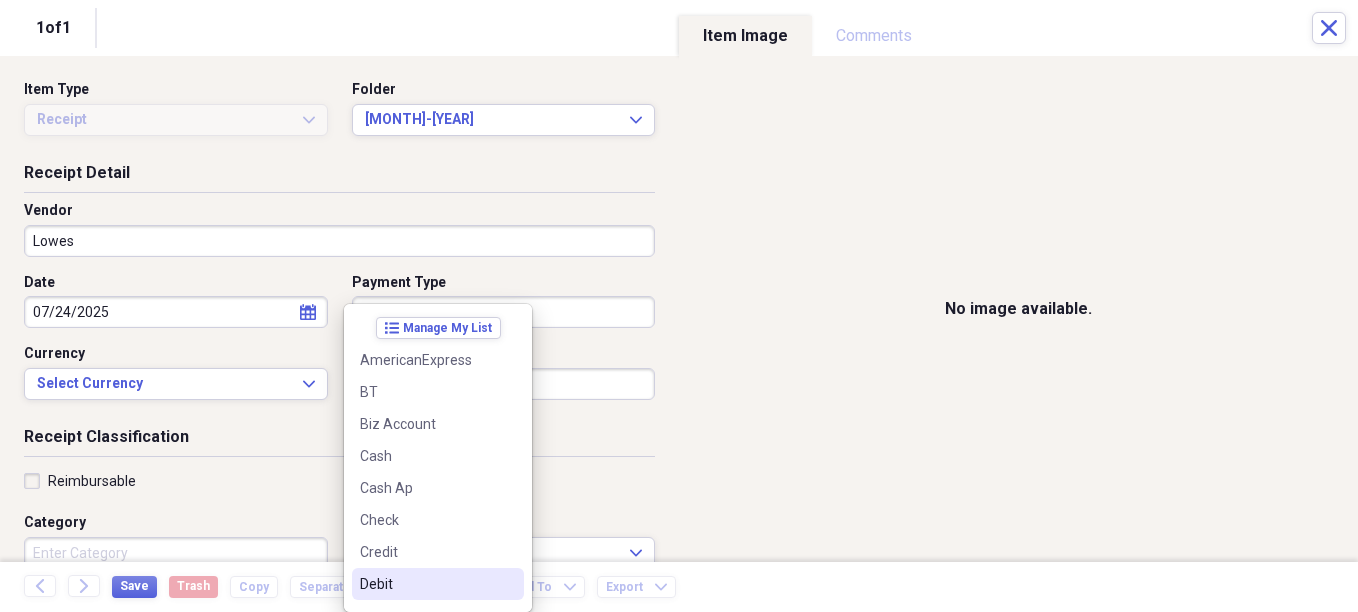 click on "Debit" at bounding box center [426, 584] 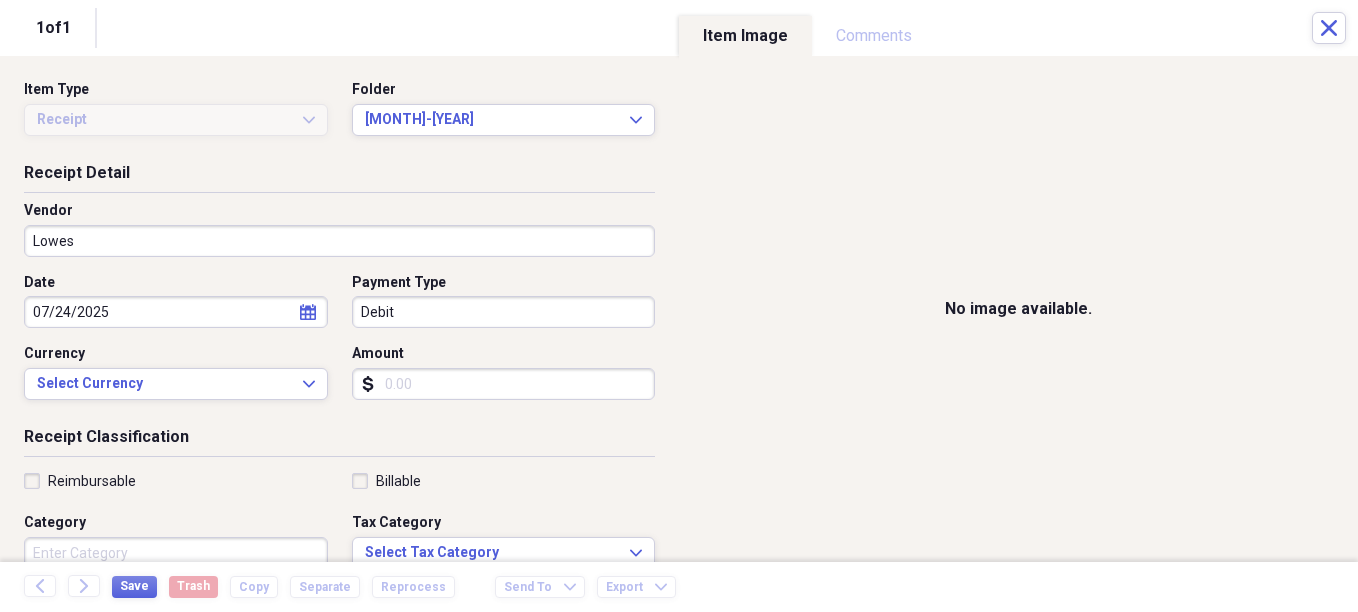 click on "Amount" at bounding box center (504, 384) 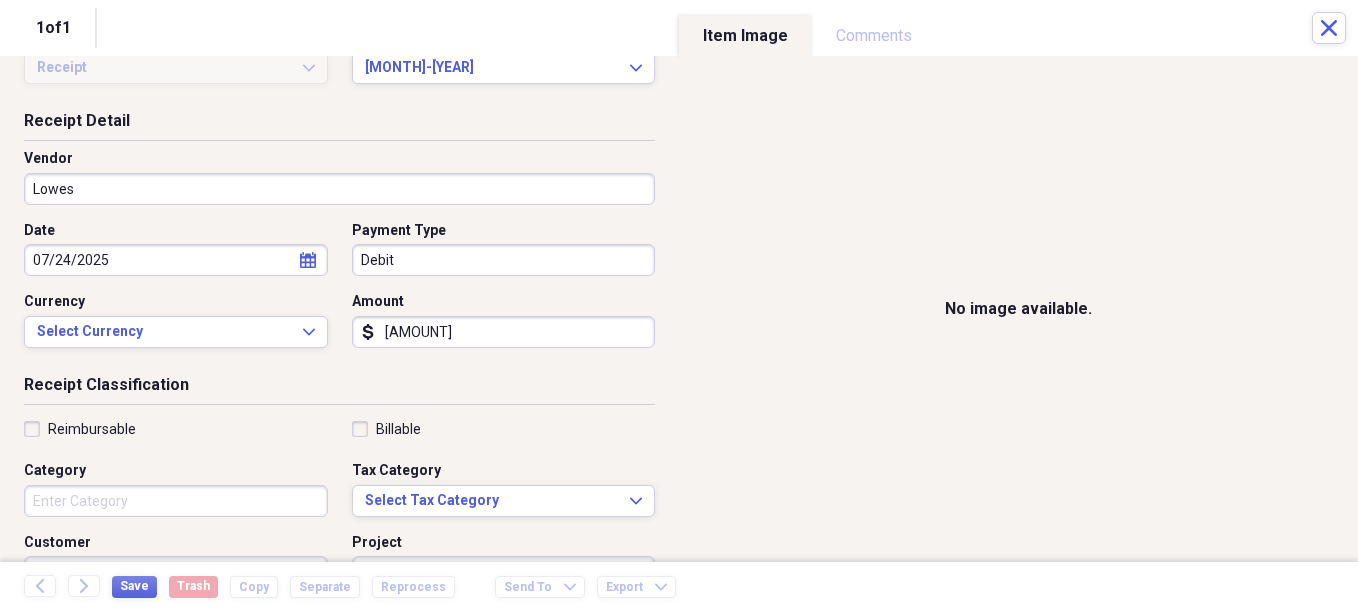 scroll, scrollTop: 100, scrollLeft: 0, axis: vertical 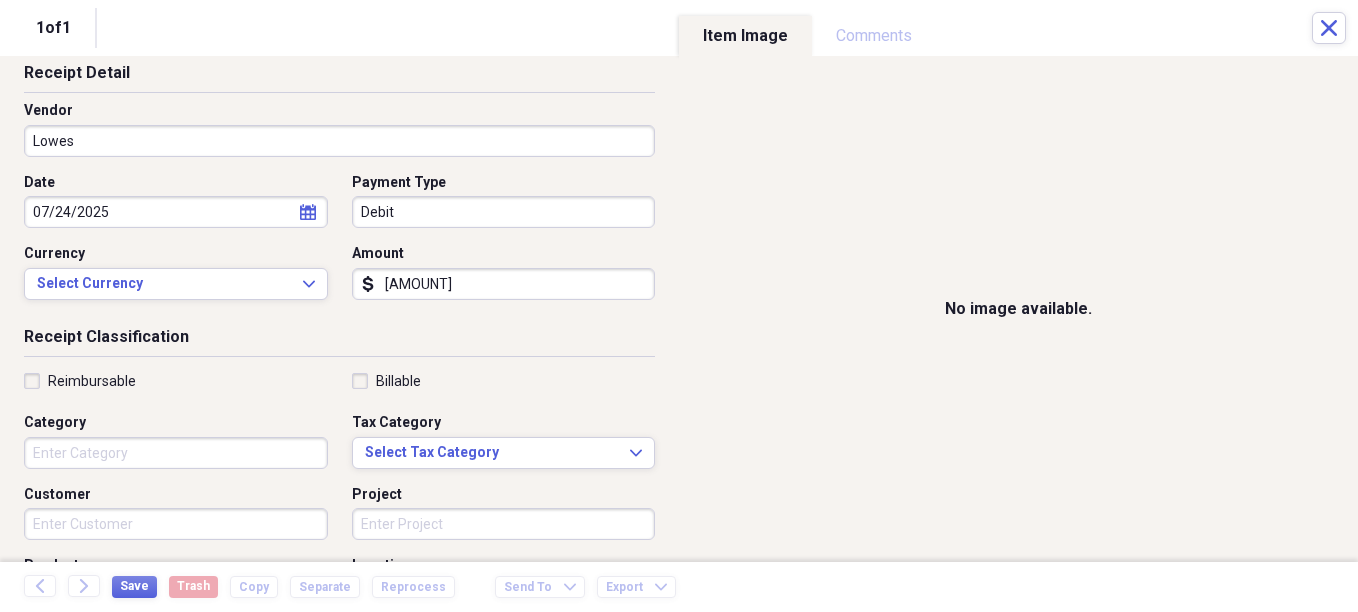 click on "Category" at bounding box center [176, 453] 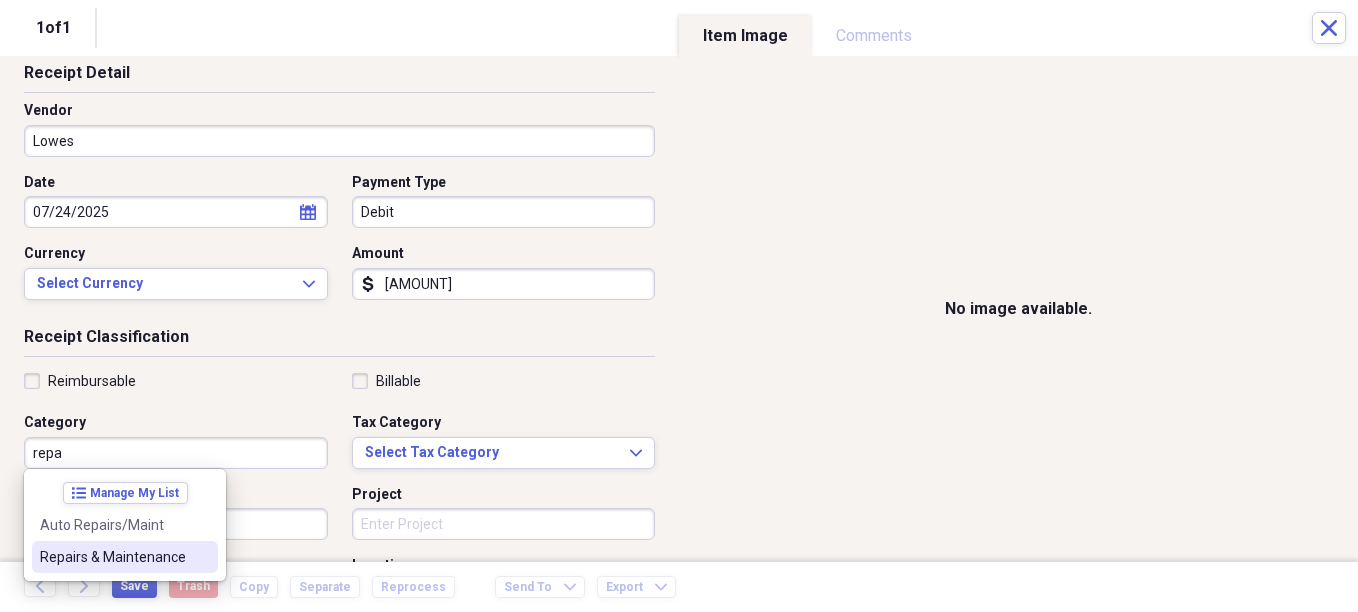 click on "Repairs & Maintenance" at bounding box center [113, 557] 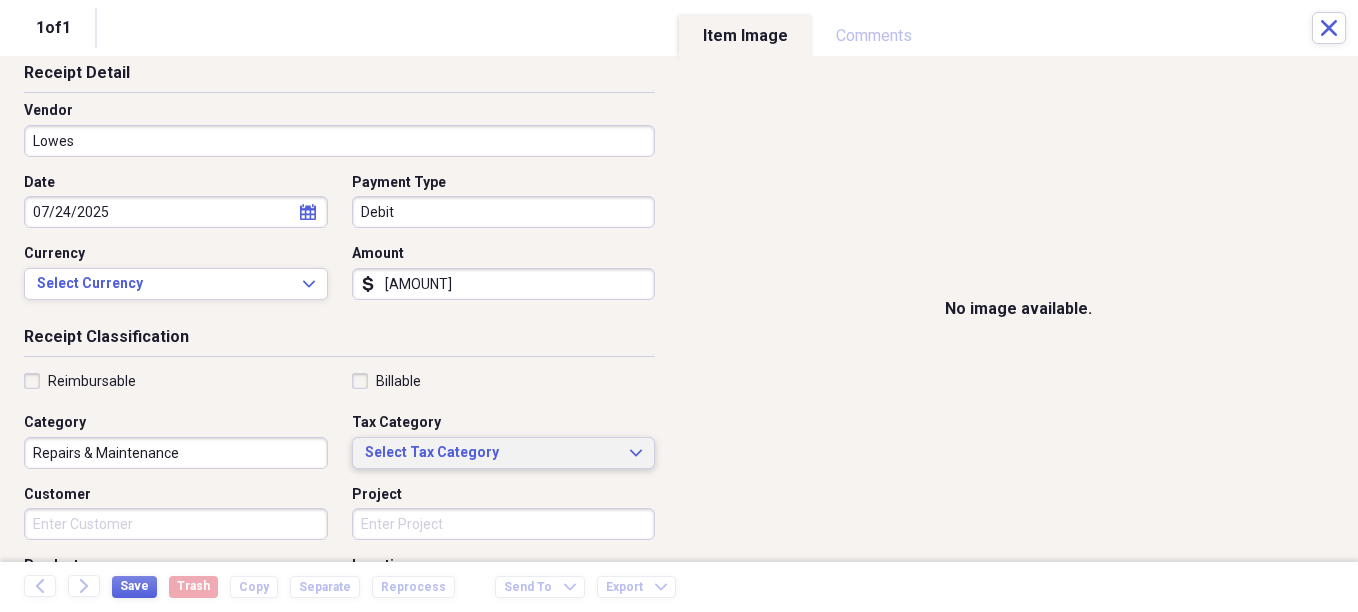 click on "Select Tax Category Expand" at bounding box center (504, 453) 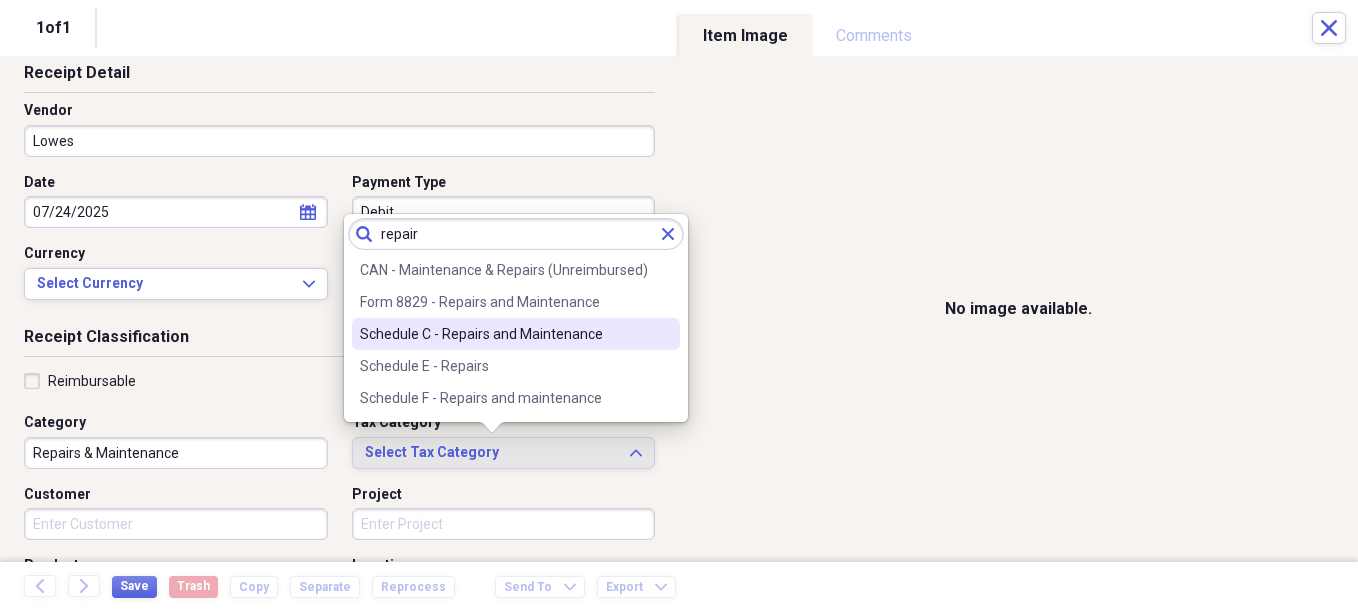 click on "Schedule C - Repairs and Maintenance" at bounding box center [504, 334] 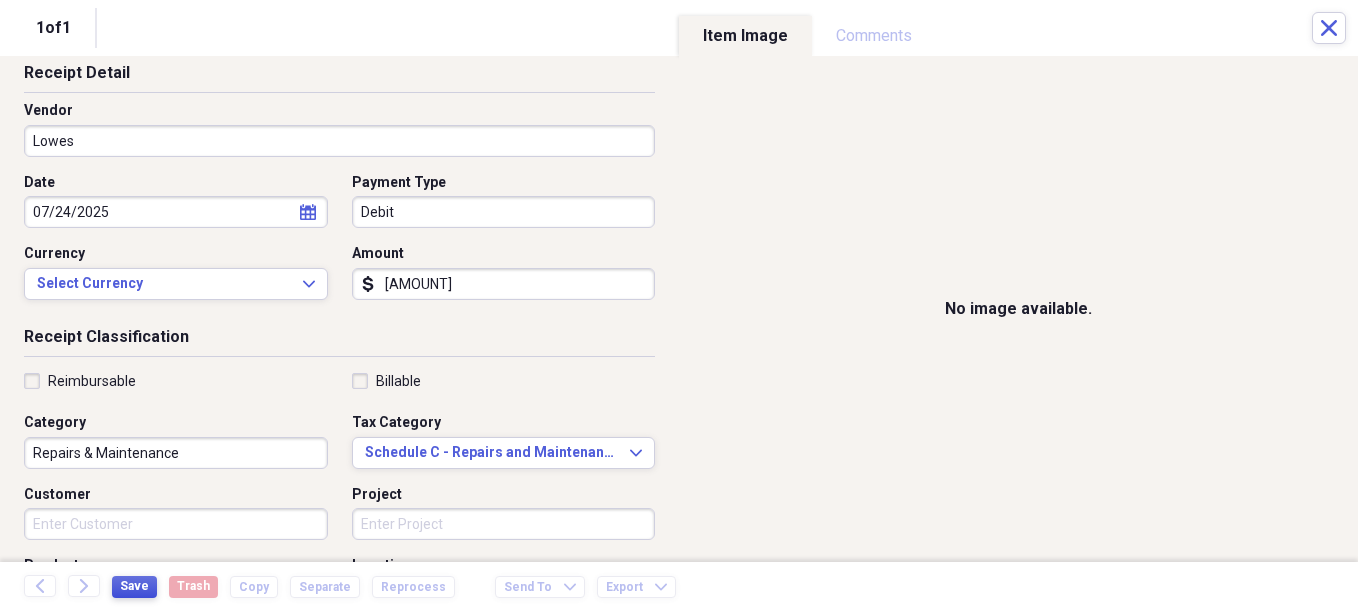click on "Save" at bounding box center [134, 586] 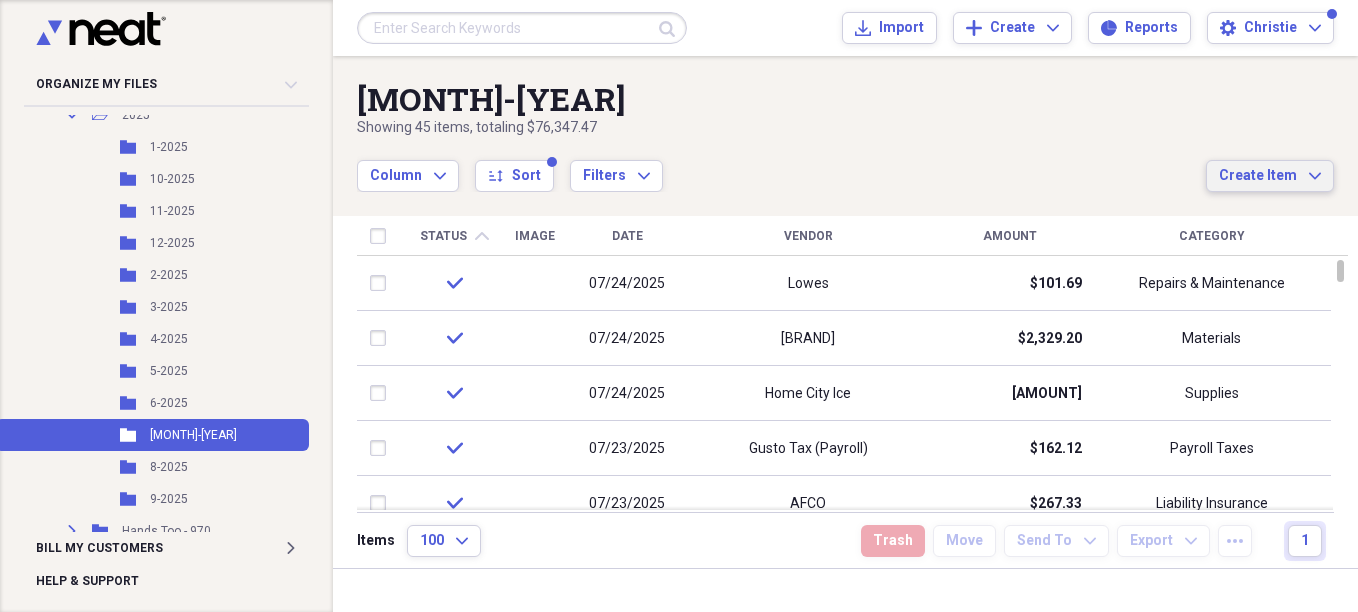 click on "Create Item" at bounding box center [1258, 176] 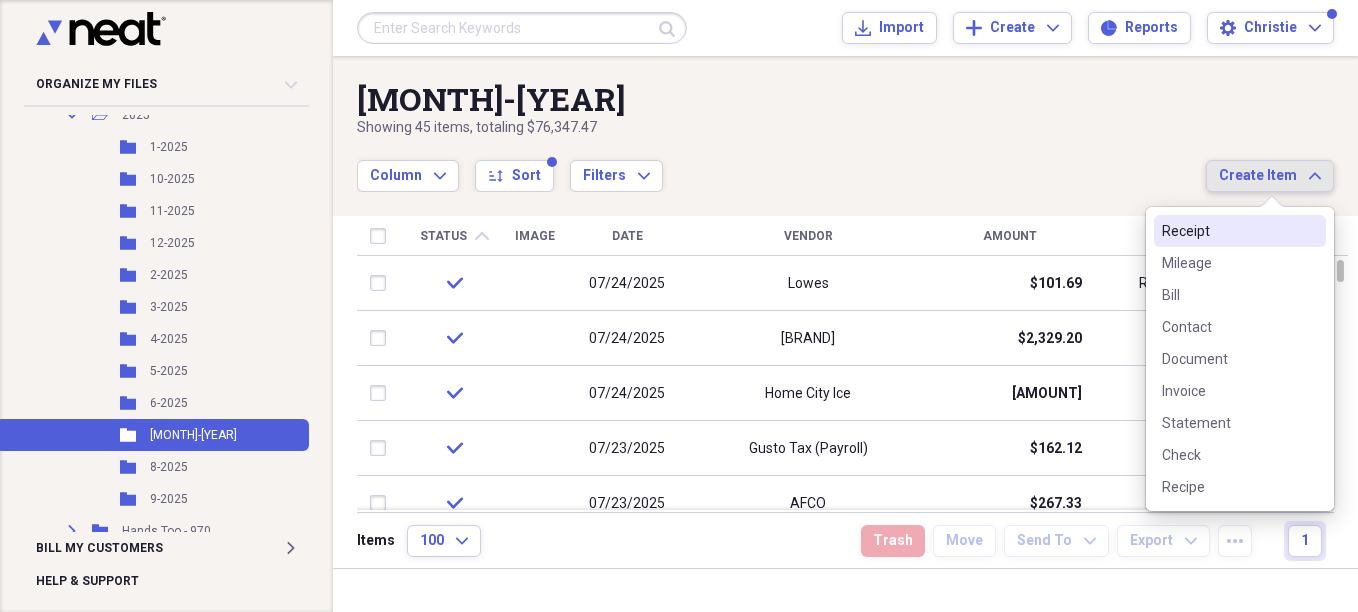 drag, startPoint x: 1227, startPoint y: 229, endPoint x: 1192, endPoint y: 238, distance: 36.138622 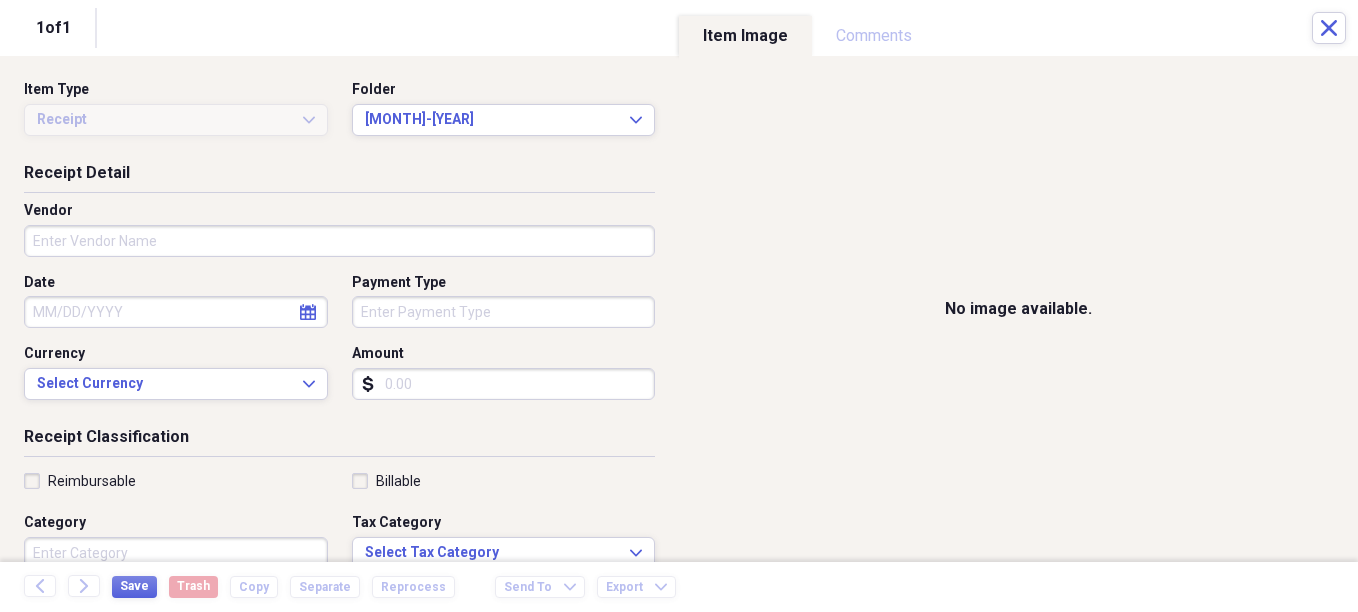 click on "Vendor" at bounding box center (339, 241) 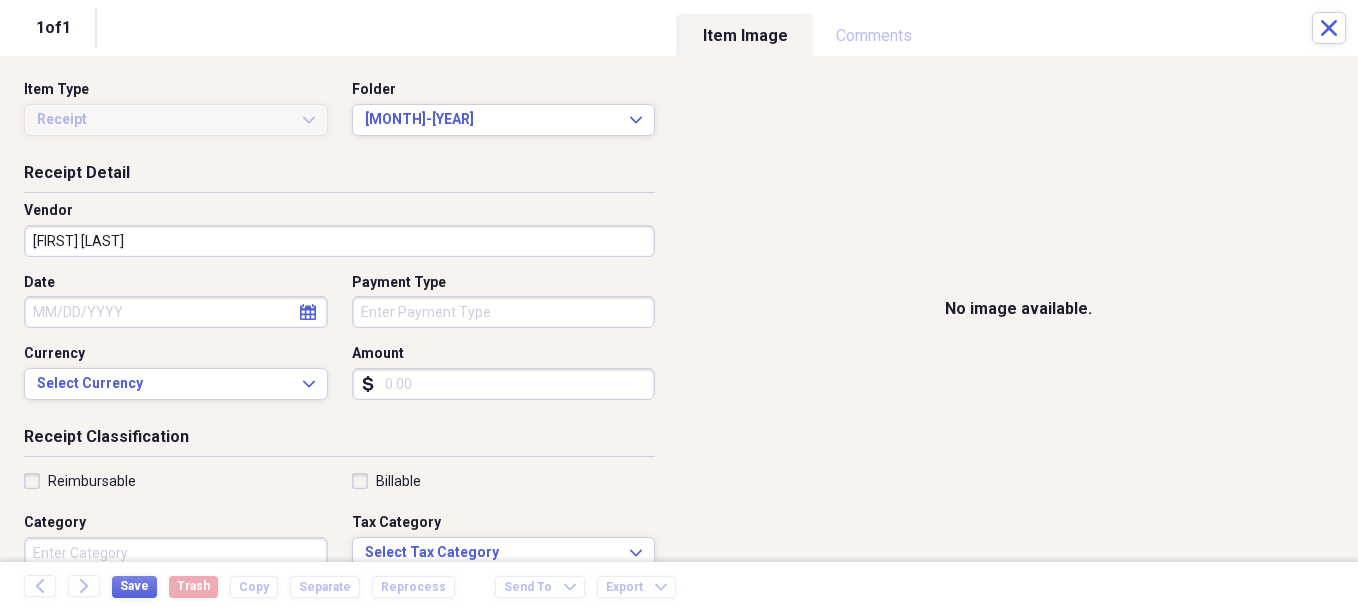 click on "Date" at bounding box center (176, 312) 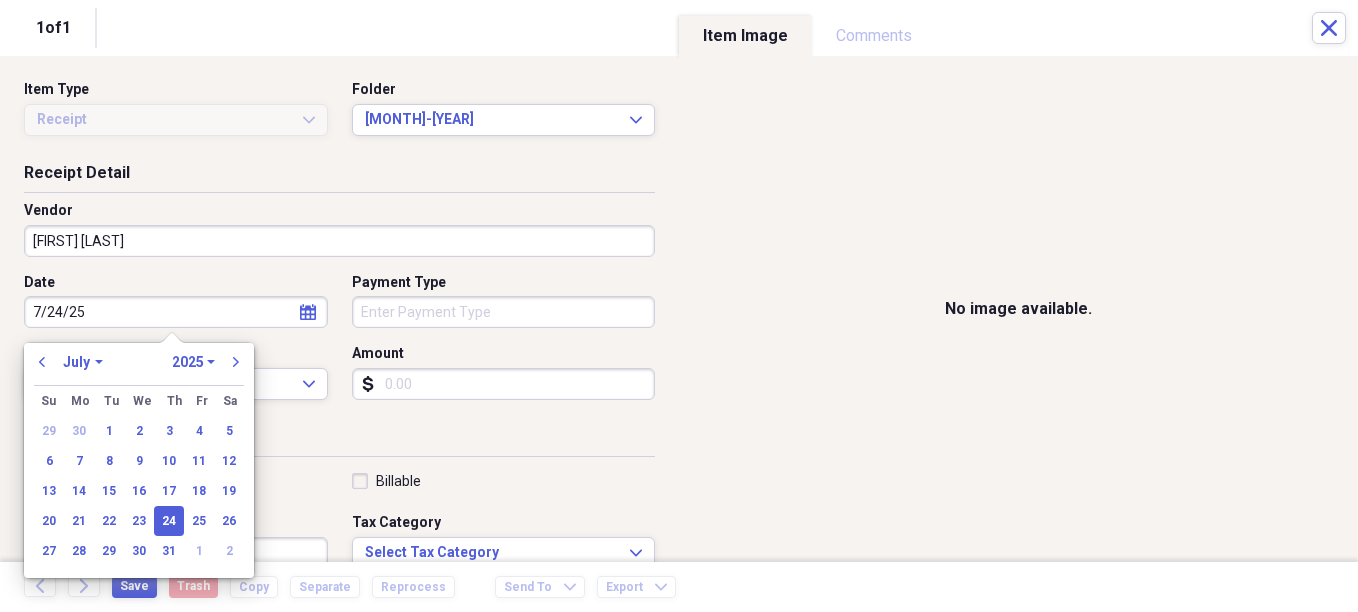 click on "Payment Type" at bounding box center (504, 312) 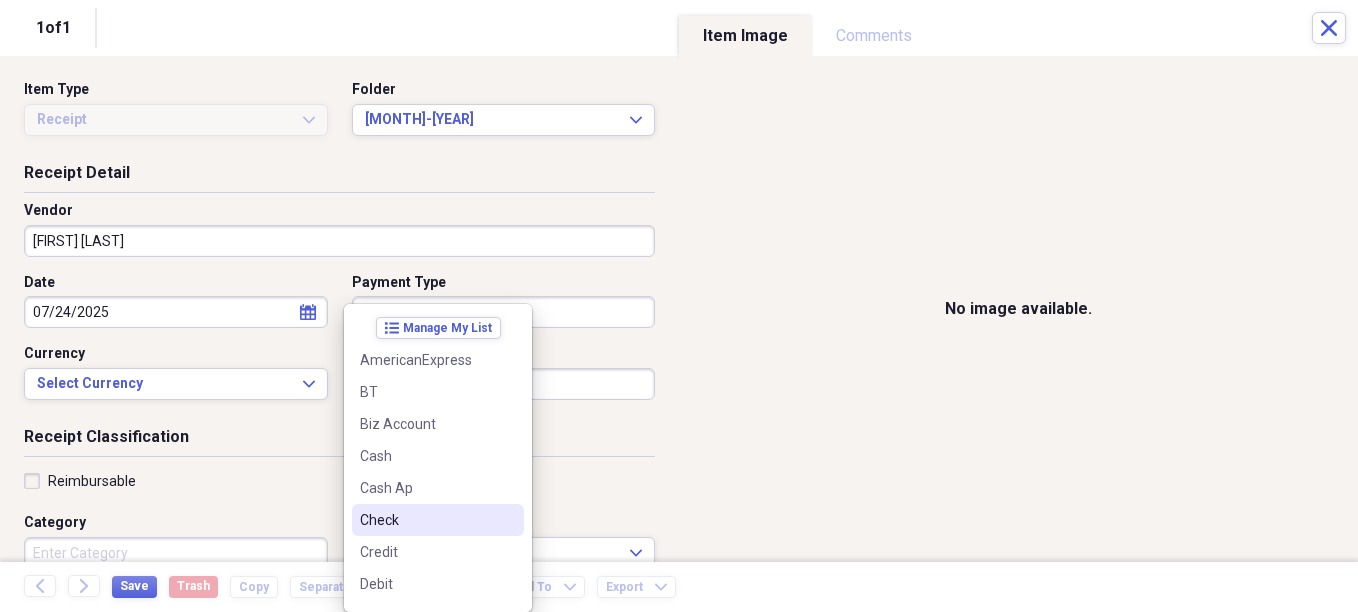 click on "Check" at bounding box center [426, 520] 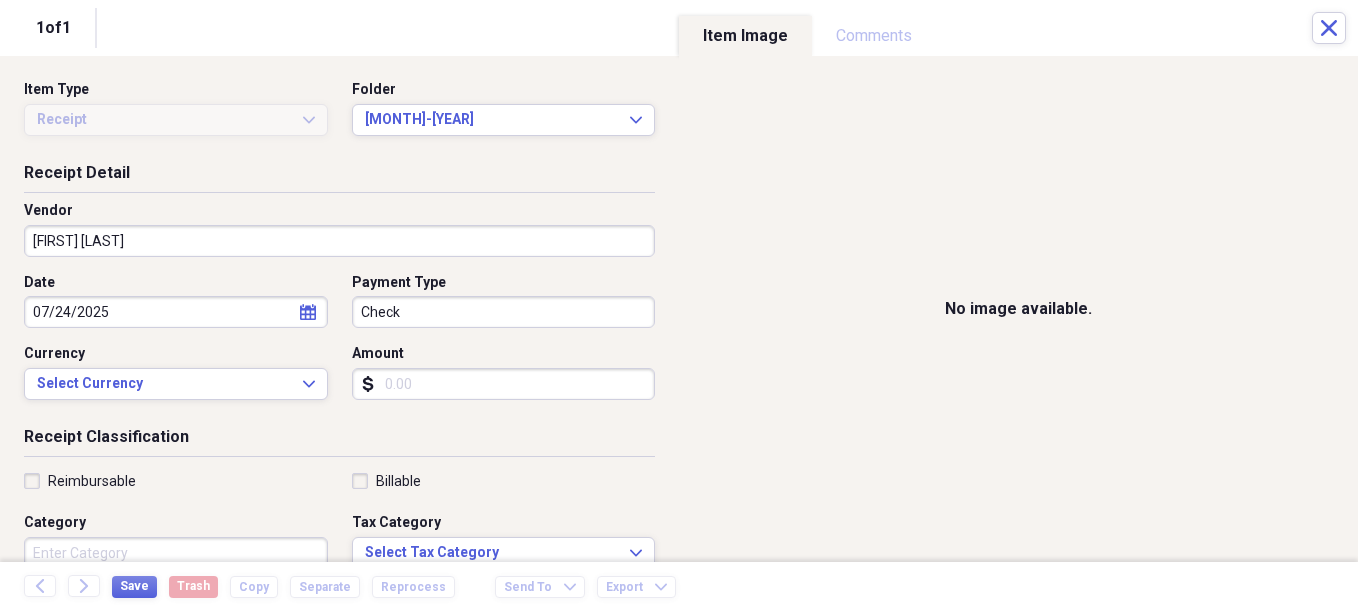 click on "Amount" at bounding box center (504, 384) 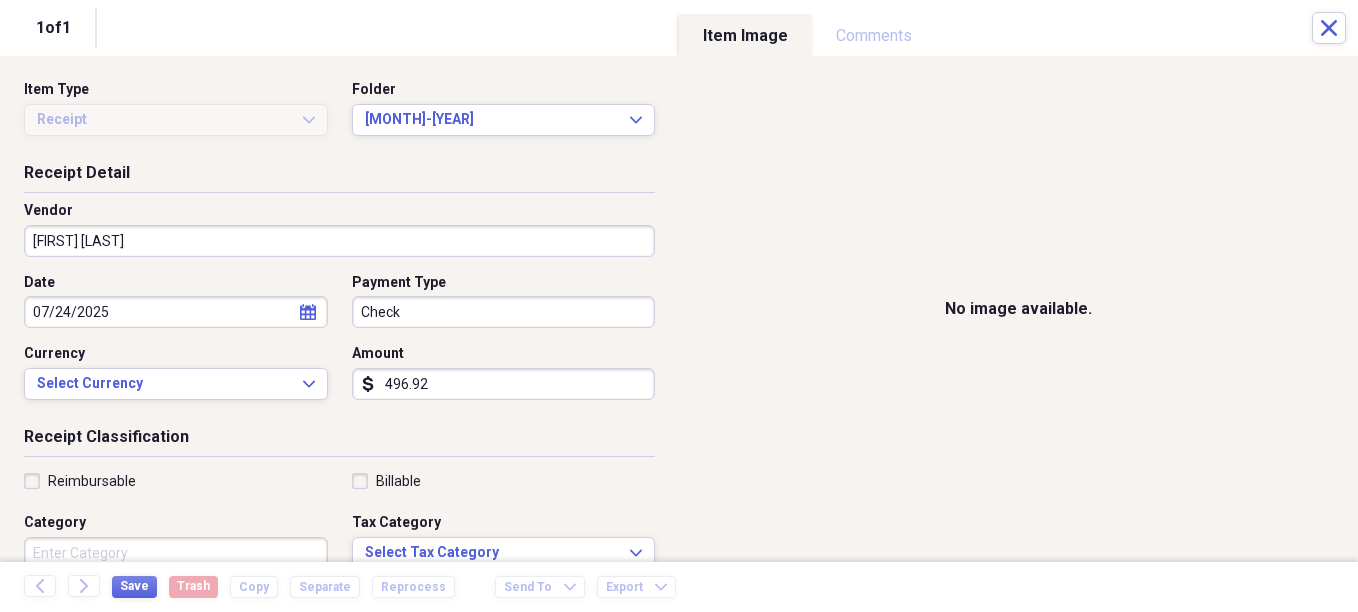 click on "Category" at bounding box center (176, 553) 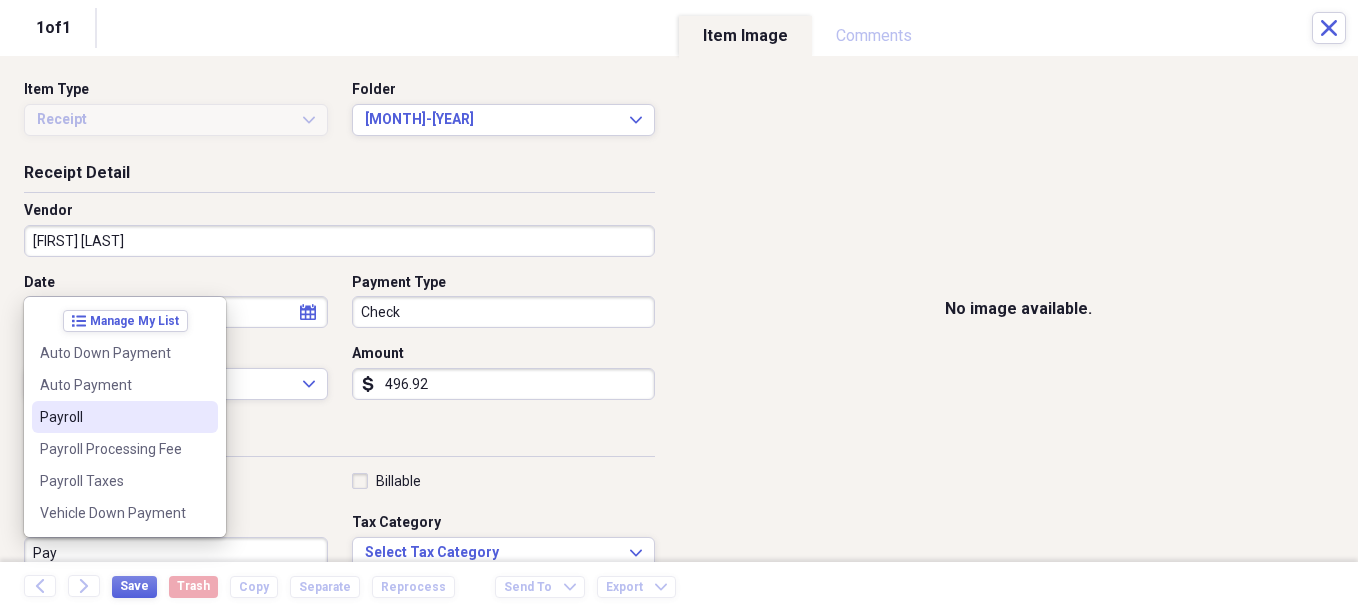 click on "Payroll" at bounding box center (113, 417) 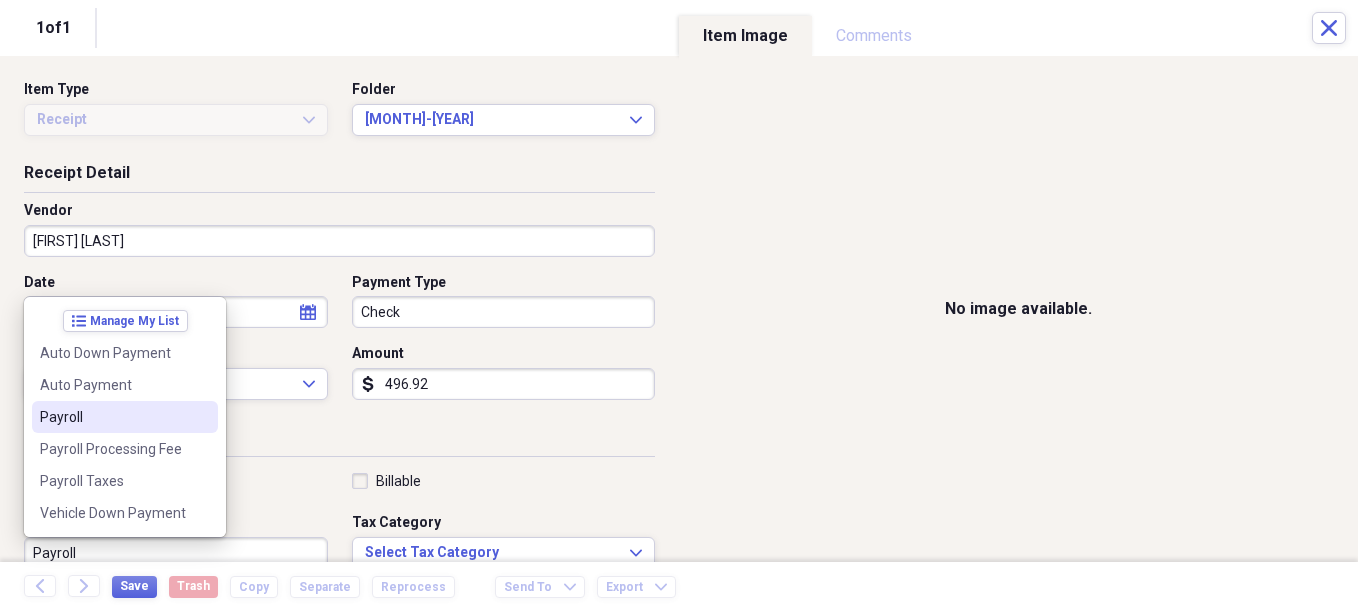 scroll, scrollTop: 7, scrollLeft: 0, axis: vertical 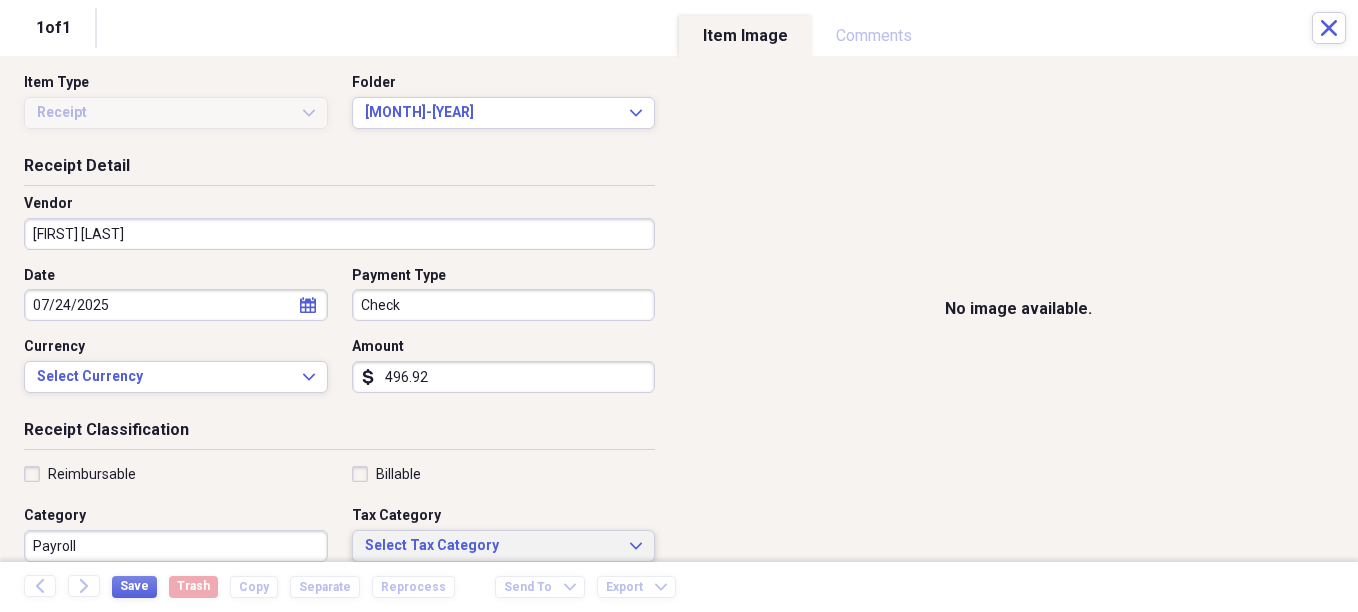 click on "Select Tax Category" at bounding box center [492, 546] 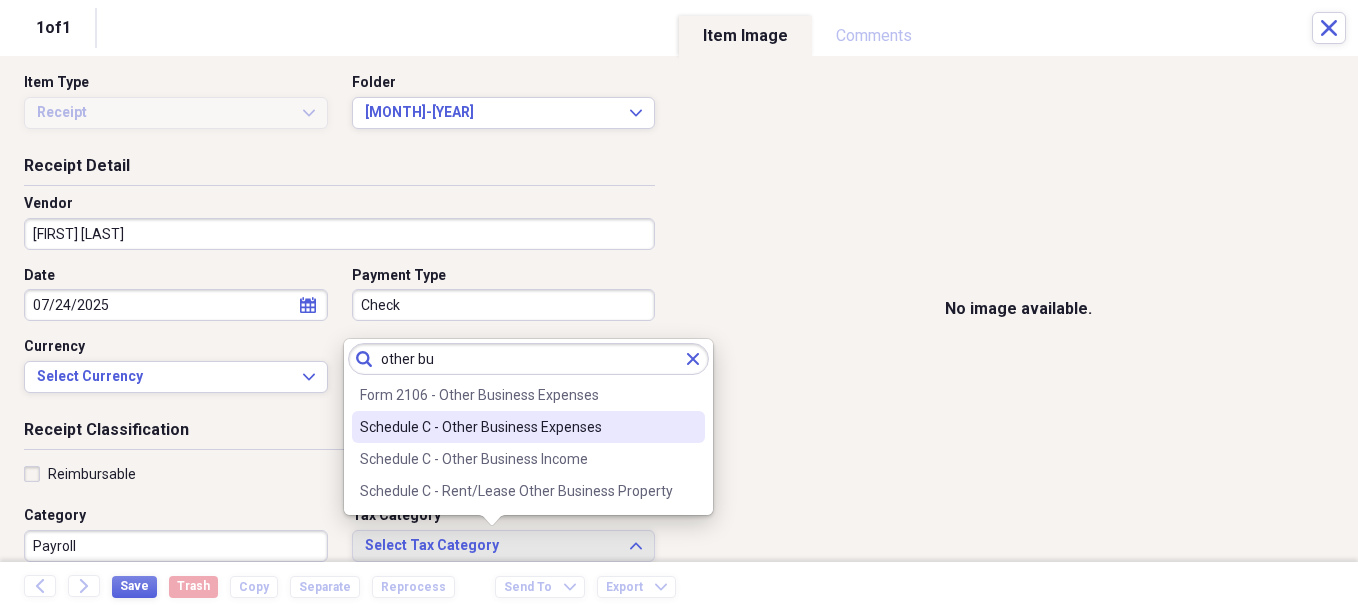 click on "Schedule C - Other Business Expenses" at bounding box center [516, 427] 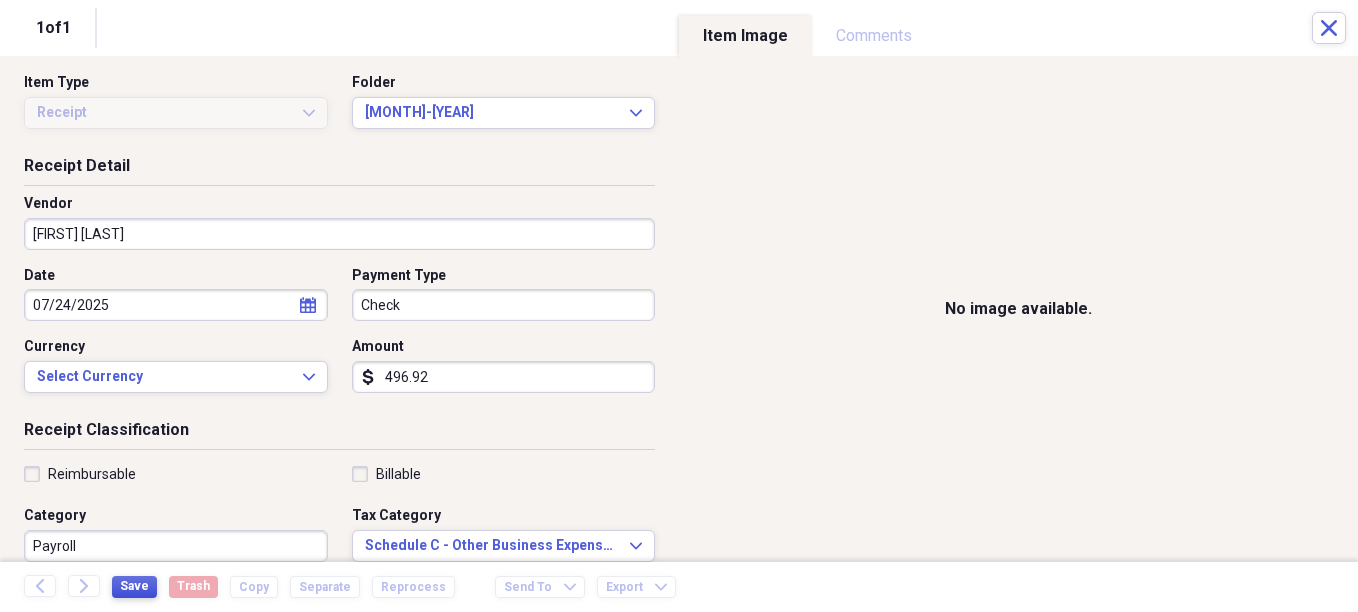 click on "Save" at bounding box center (134, 586) 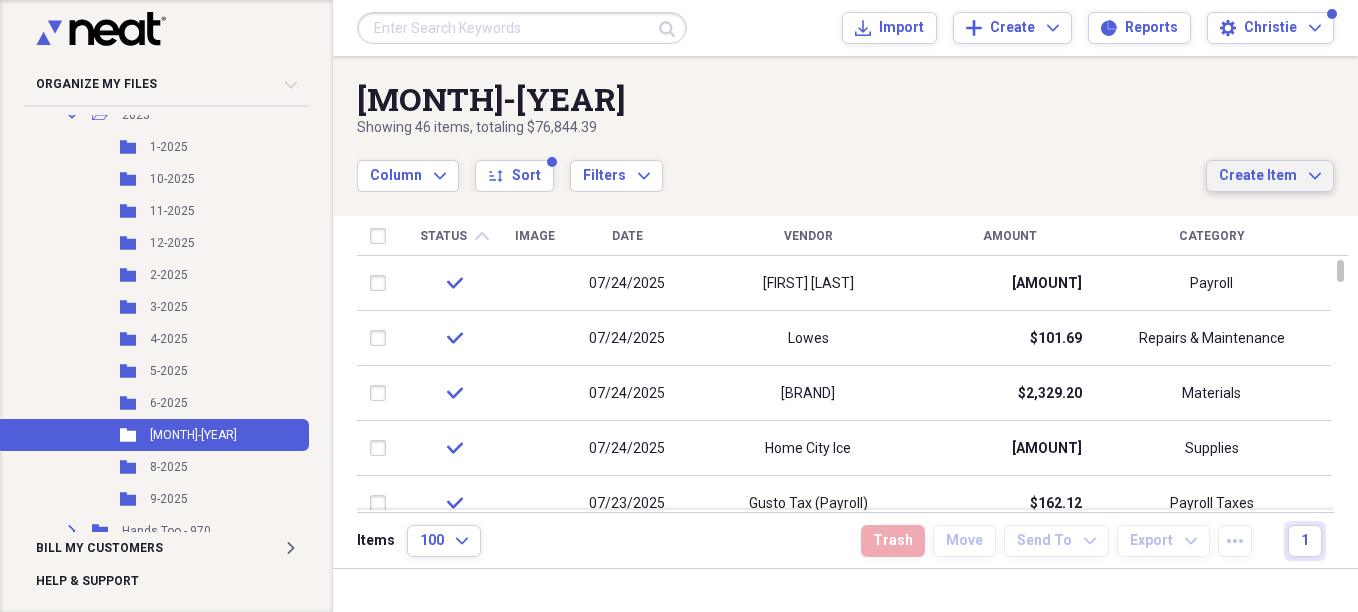 click on "Create Item" at bounding box center [1258, 176] 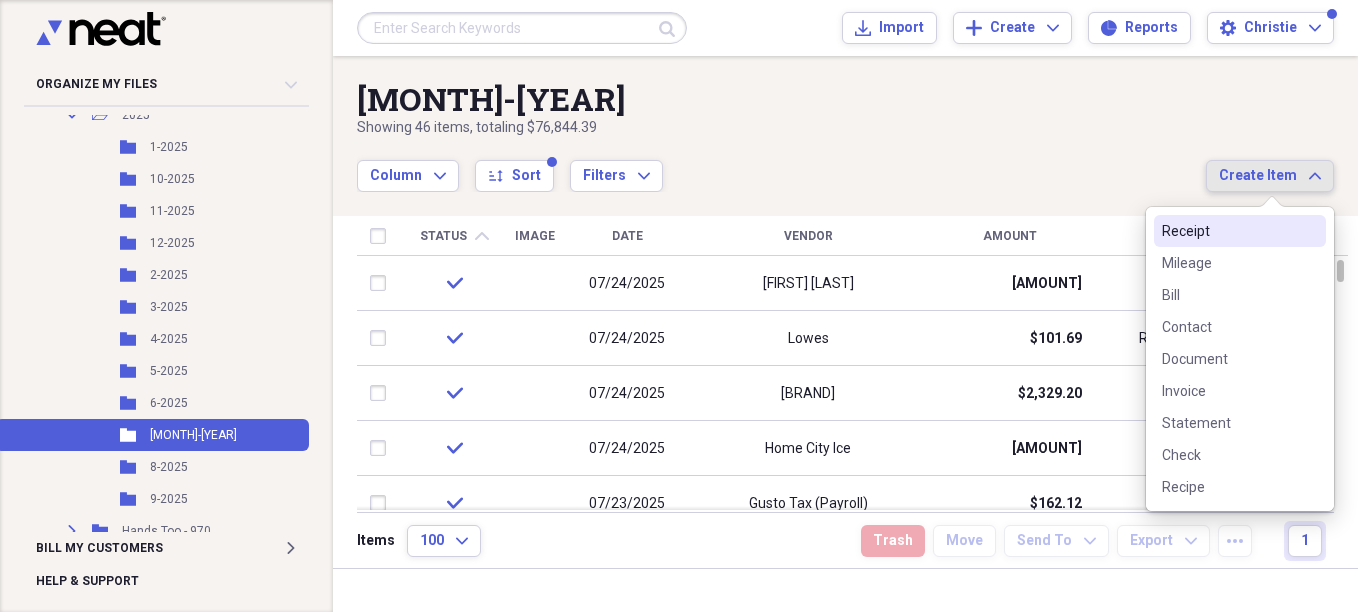 click on "Receipt" at bounding box center (1228, 231) 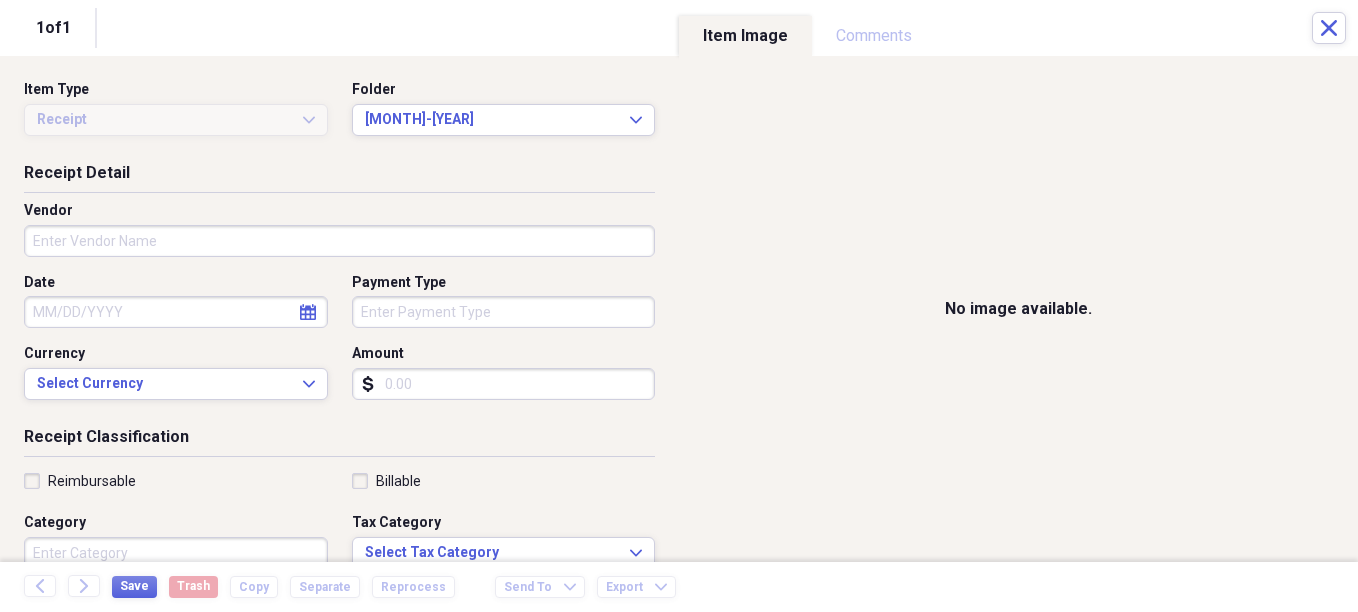 click on "Vendor" at bounding box center [339, 241] 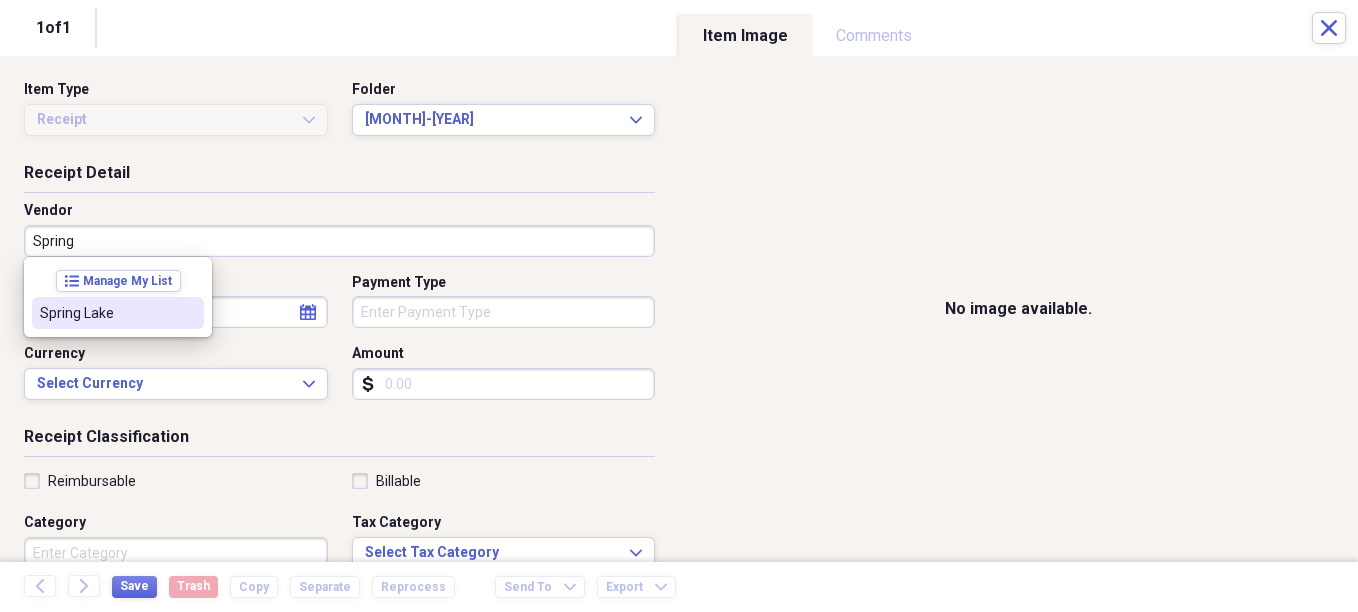 click on "Spring Lake" at bounding box center (106, 313) 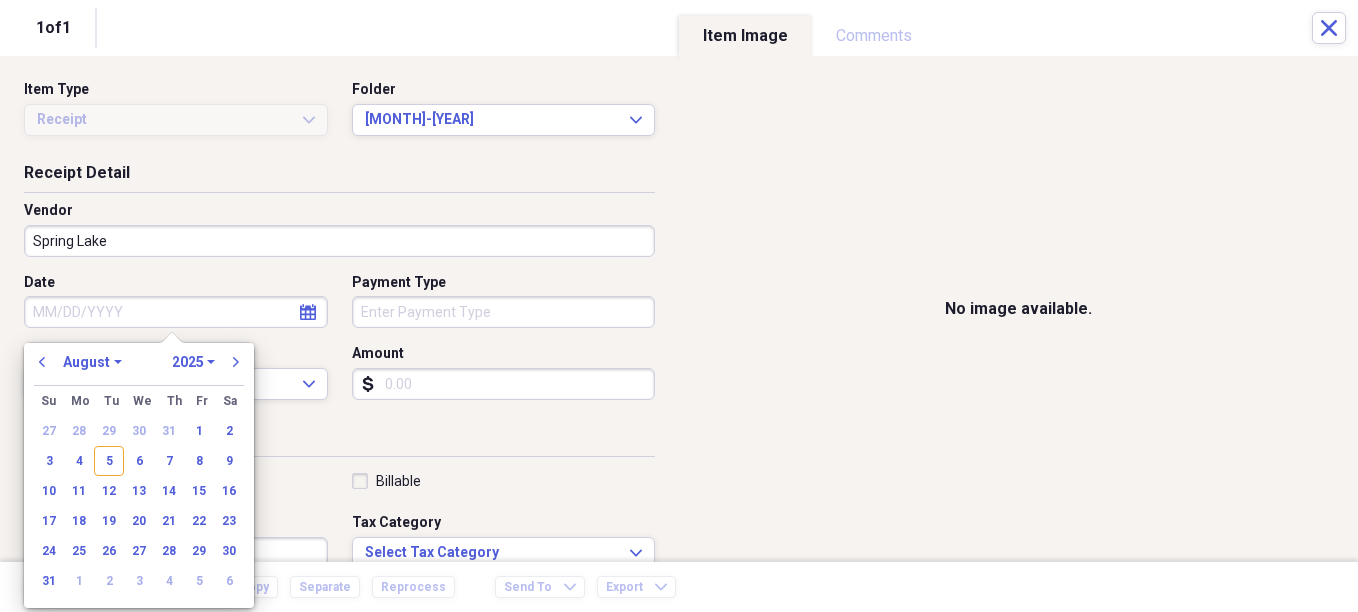 click on "Date" at bounding box center [176, 312] 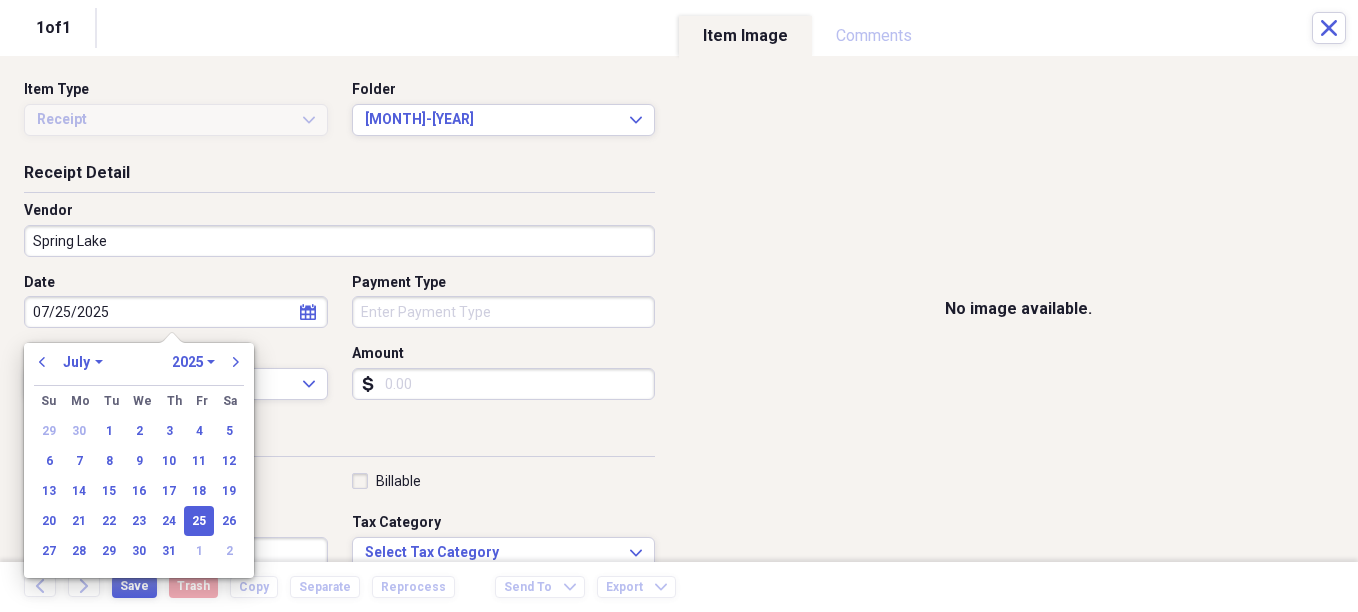 click on "Organize My Files Collapse Unfiled Needs Review Unfiled All Files Unfiled Unfiled Unfiled Saved Reports Collapse My Cabinet Christie's Cabinet Add Folder Expand Folder Avalon Power & Lighting Add Folder Expand Folder Cape May County Architect Add Folder Collapse Open Folder Hands Too Bait & Tackle Add Folder Folder 2021 Add Folder Folder 2022 Add Folder Expand Folder 2023 Add Folder Folder 2024 Add Folder Collapse Open Folder 2025 Add Folder Folder 1-2025 Add Folder Folder 10-2025 Add Folder Folder 11-2025 Add Folder Folder 12-2025 Add Folder Folder 2-2025 Add Folder Folder 3-2025 Add Folder Folder 4-2025 Add Folder Folder 5-2025 Add Folder Folder 6-2025 Add Folder Folder 7-2025 Add Folder Folder 8-2025 Add Folder Folder 9-2025 Add Folder Expand Folder Hands Too - 970 Add Folder Expand Folder Home Expenses Add Folder Expand Folder Inactive Add Folder Expand Folder JMM Studios Add Folder Folder Kevin Clifford 2024 Add Folder Expand Folder Pandemonium Fiberglass Add Folder Trash Trash Bill My Customers Expand 1" at bounding box center (679, 306) 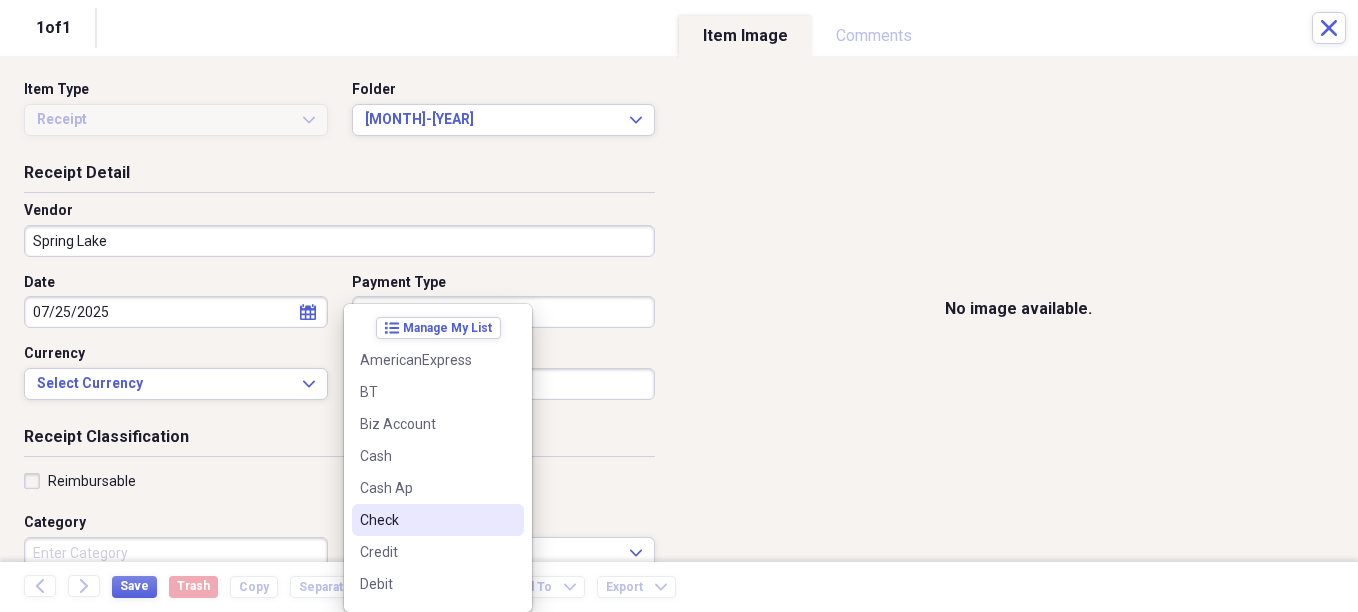 click on "Check" at bounding box center [426, 520] 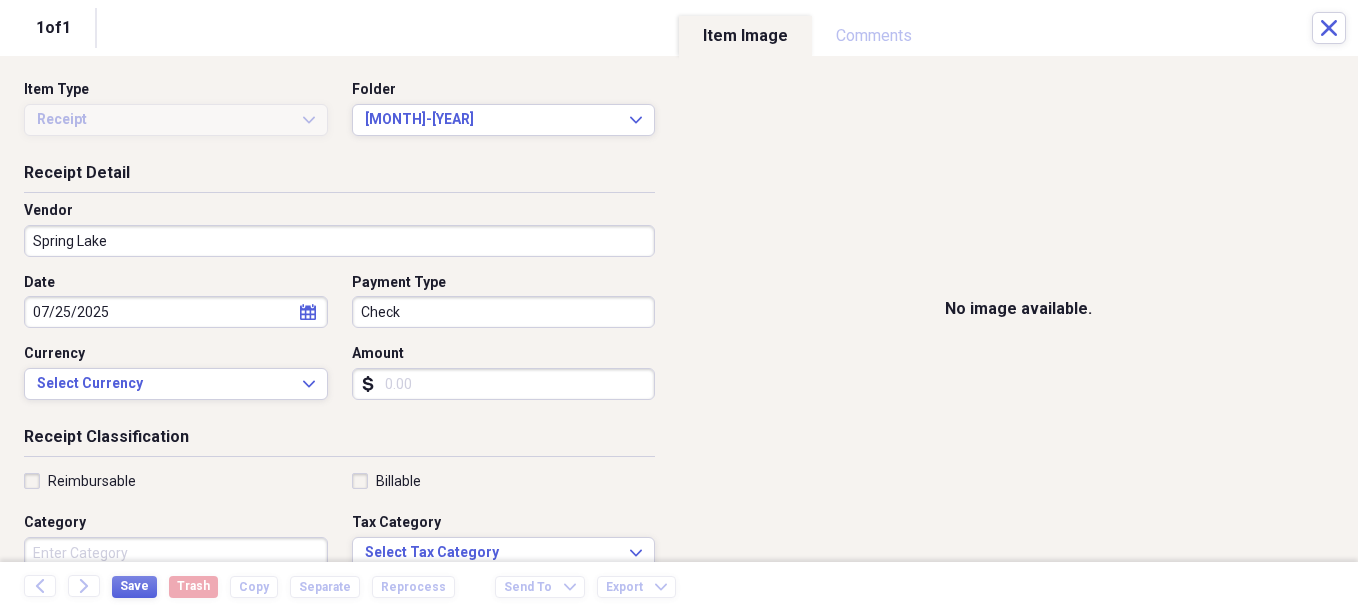 click on "Amount" at bounding box center [504, 384] 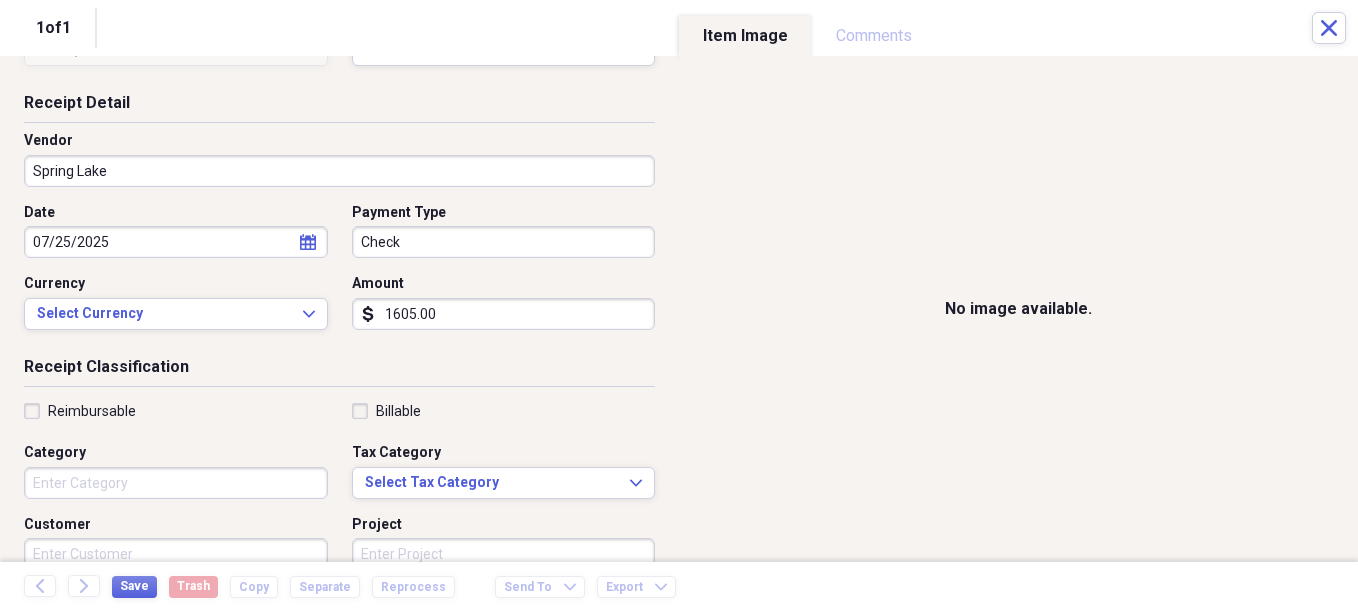 scroll, scrollTop: 100, scrollLeft: 0, axis: vertical 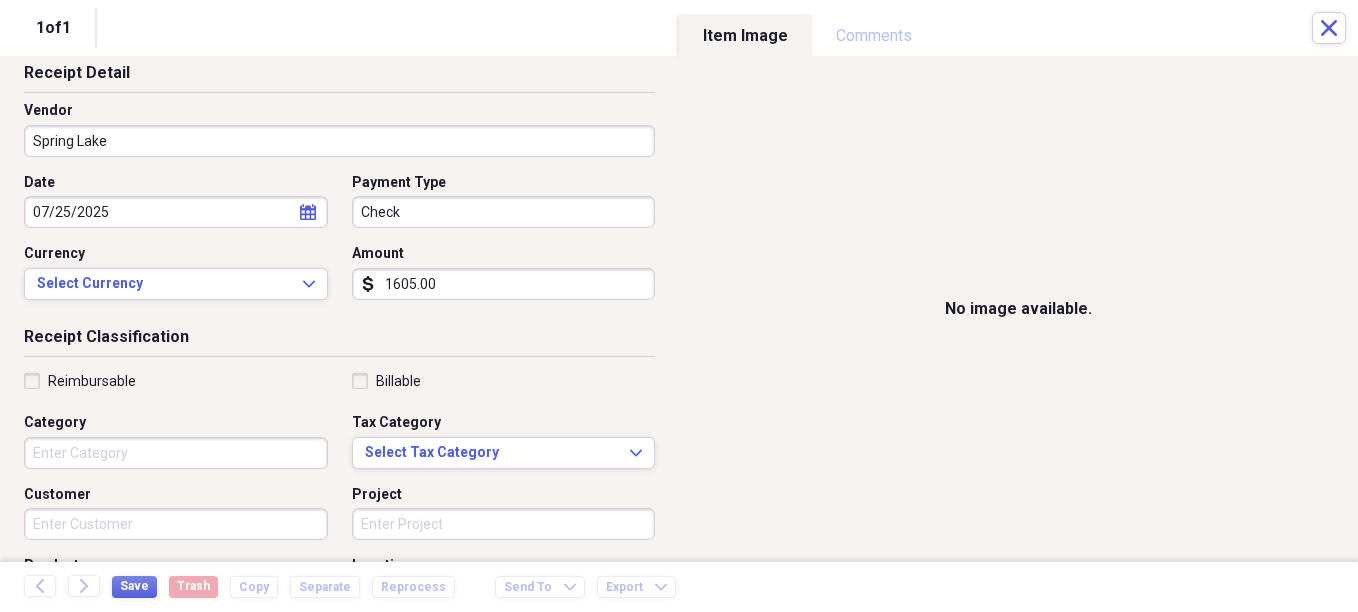 click on "Category" at bounding box center [176, 453] 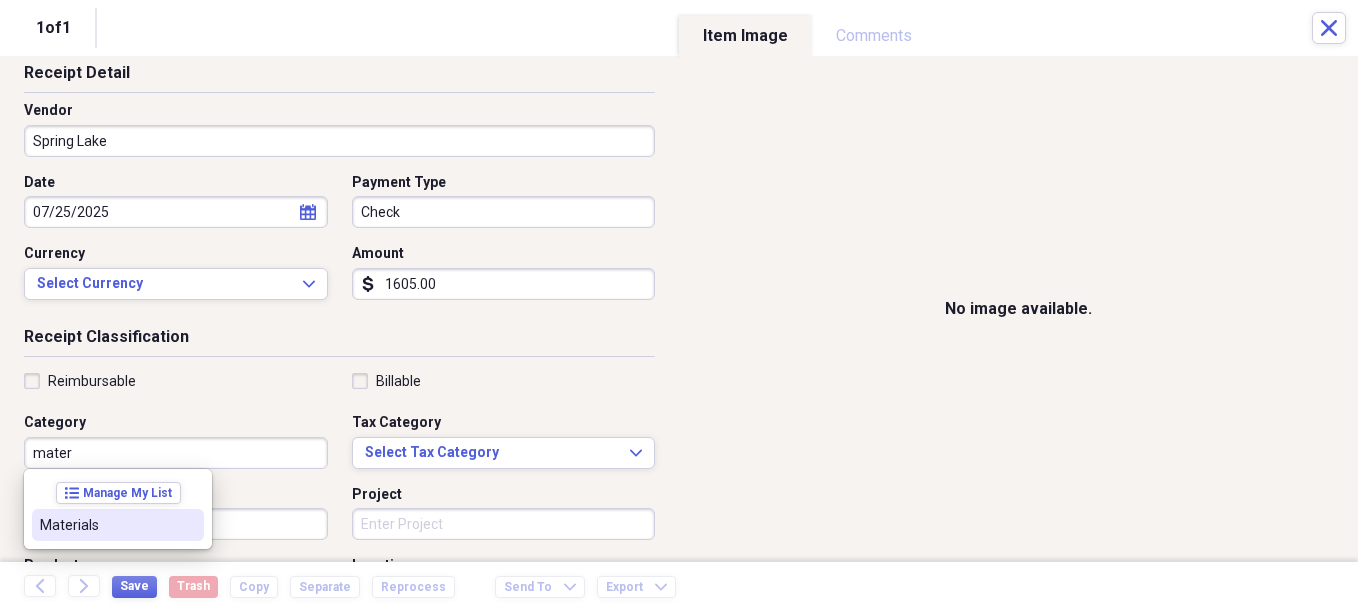 click on "Materials" at bounding box center [106, 525] 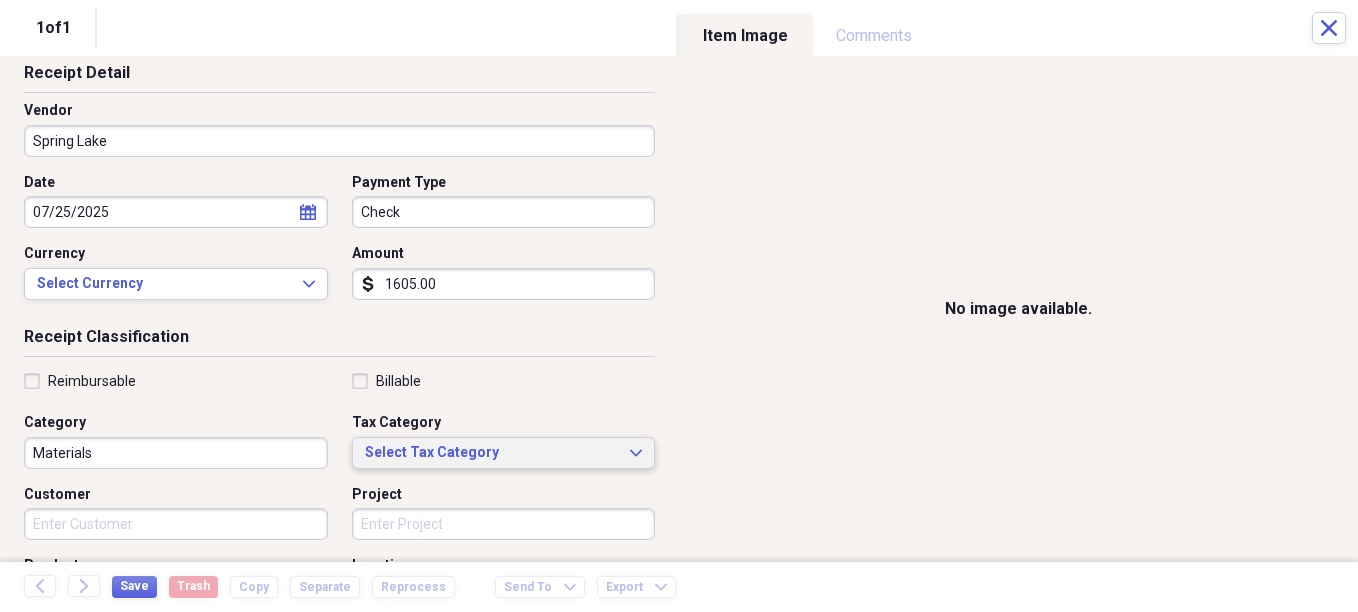 click on "Select Tax Category" at bounding box center [492, 453] 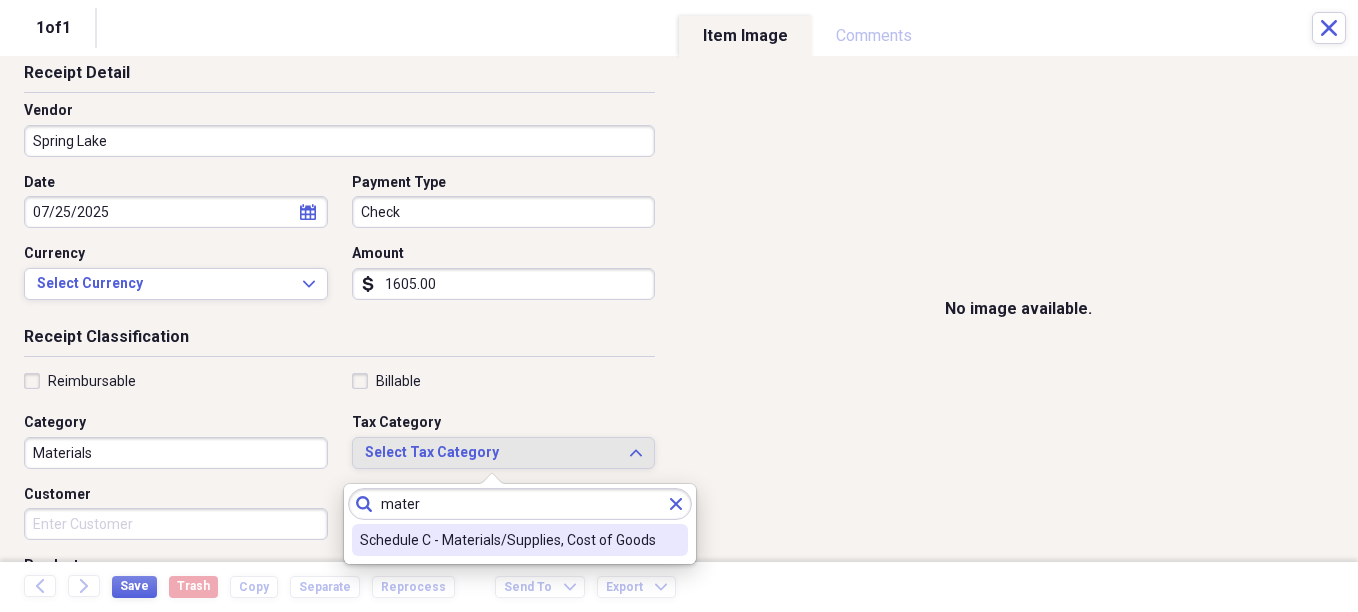 click on "Schedule C - Materials/Supplies, Cost of Goods" at bounding box center [508, 540] 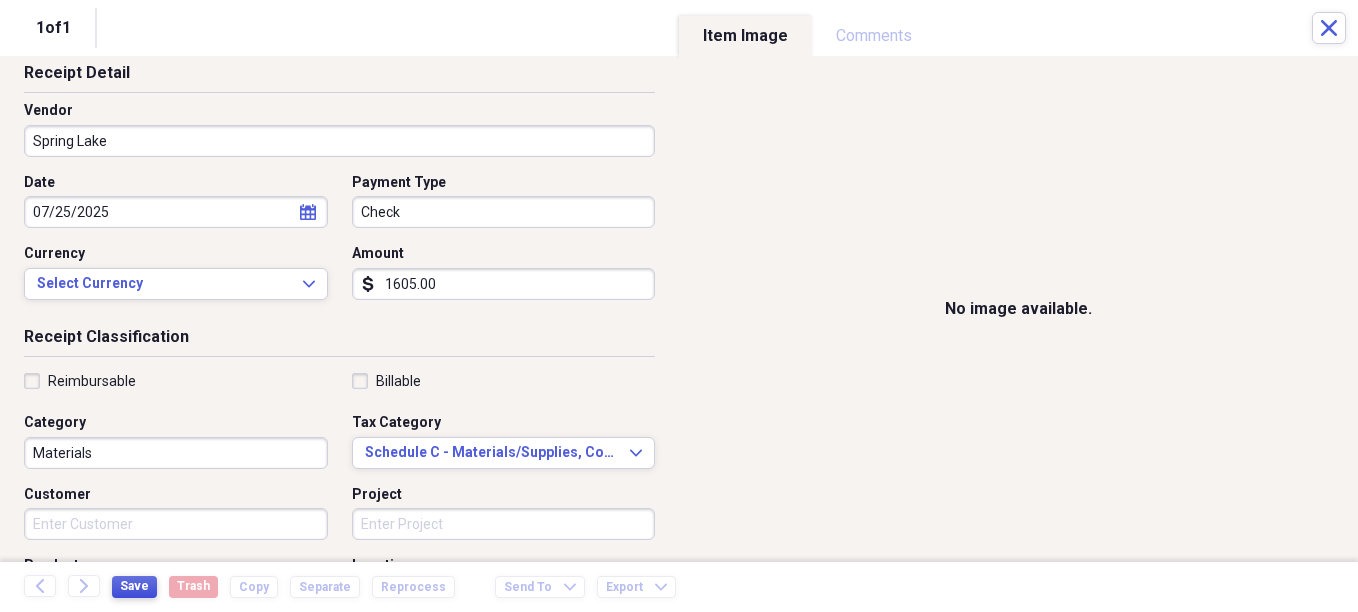 click on "Save" at bounding box center (134, 586) 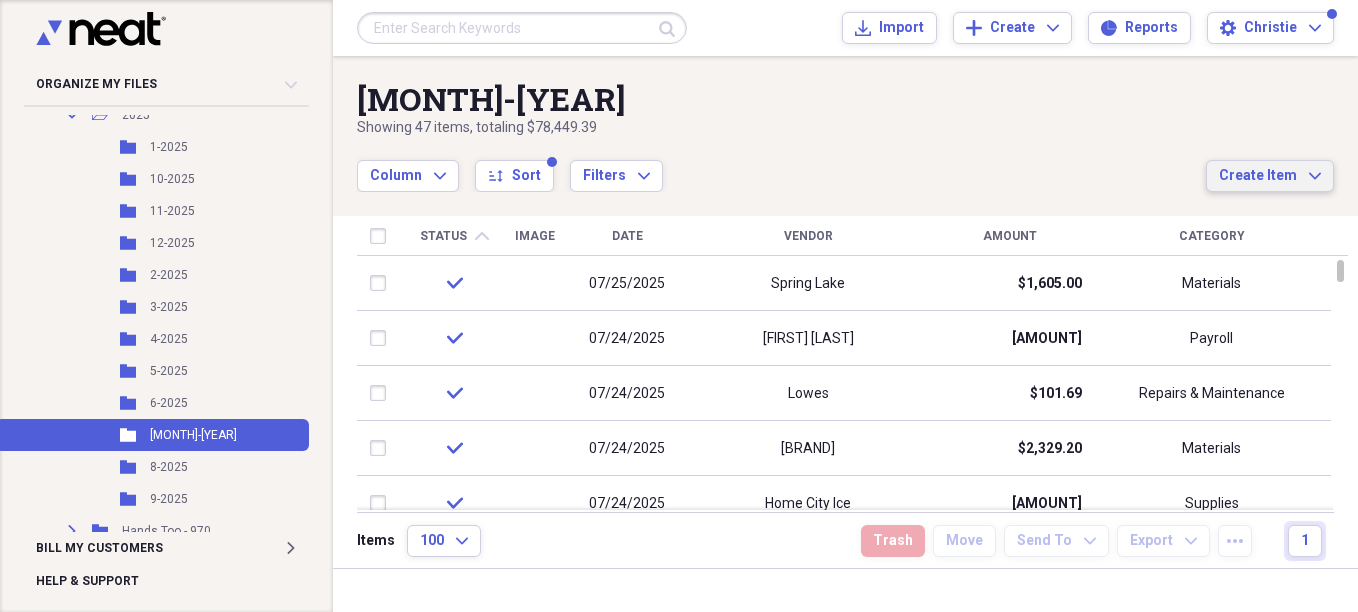 click on "Create Item" at bounding box center [1258, 176] 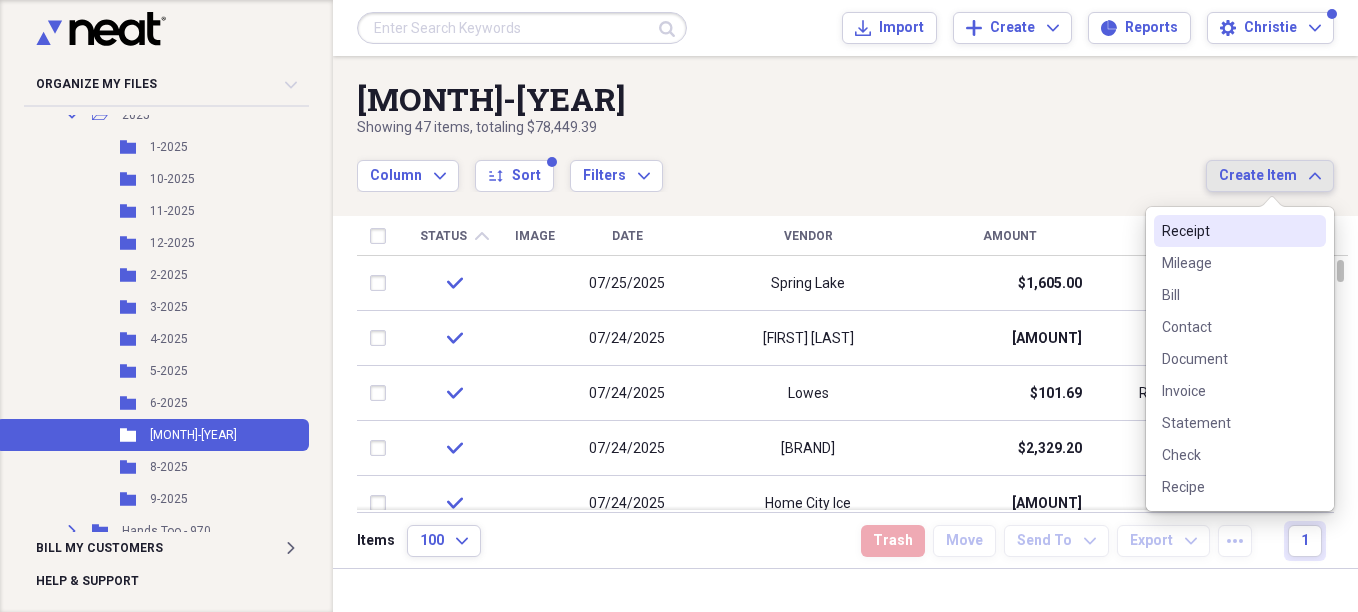 click on "Receipt" at bounding box center (1240, 231) 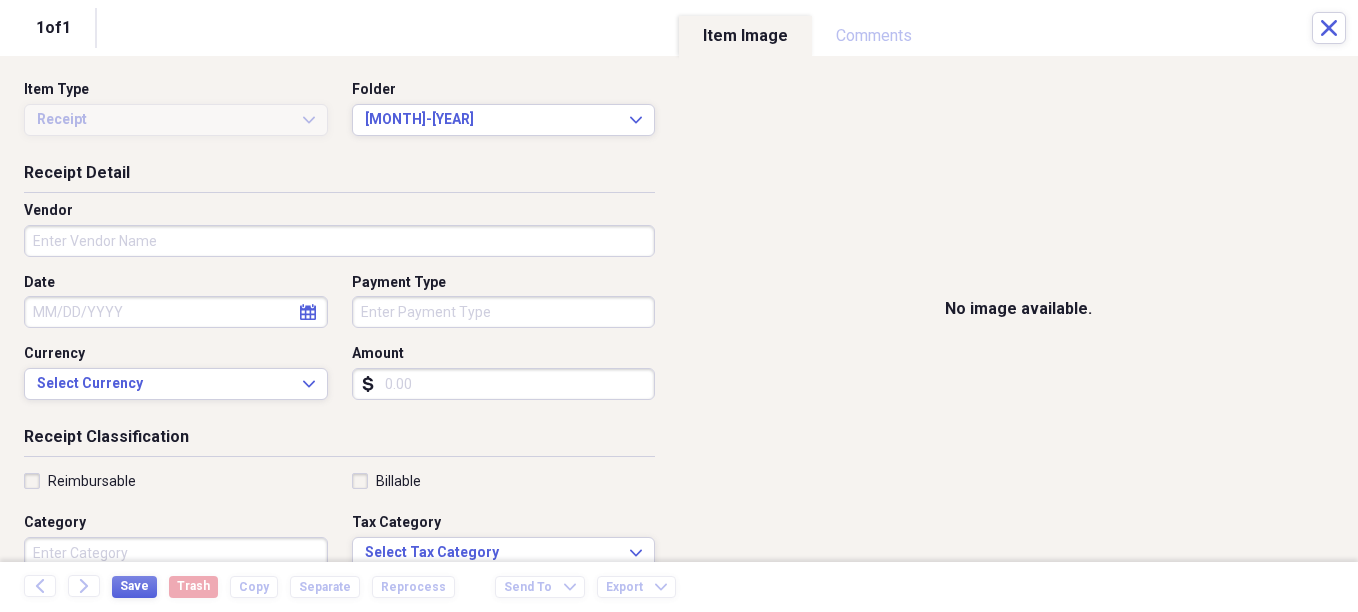 click on "Vendor" at bounding box center (339, 241) 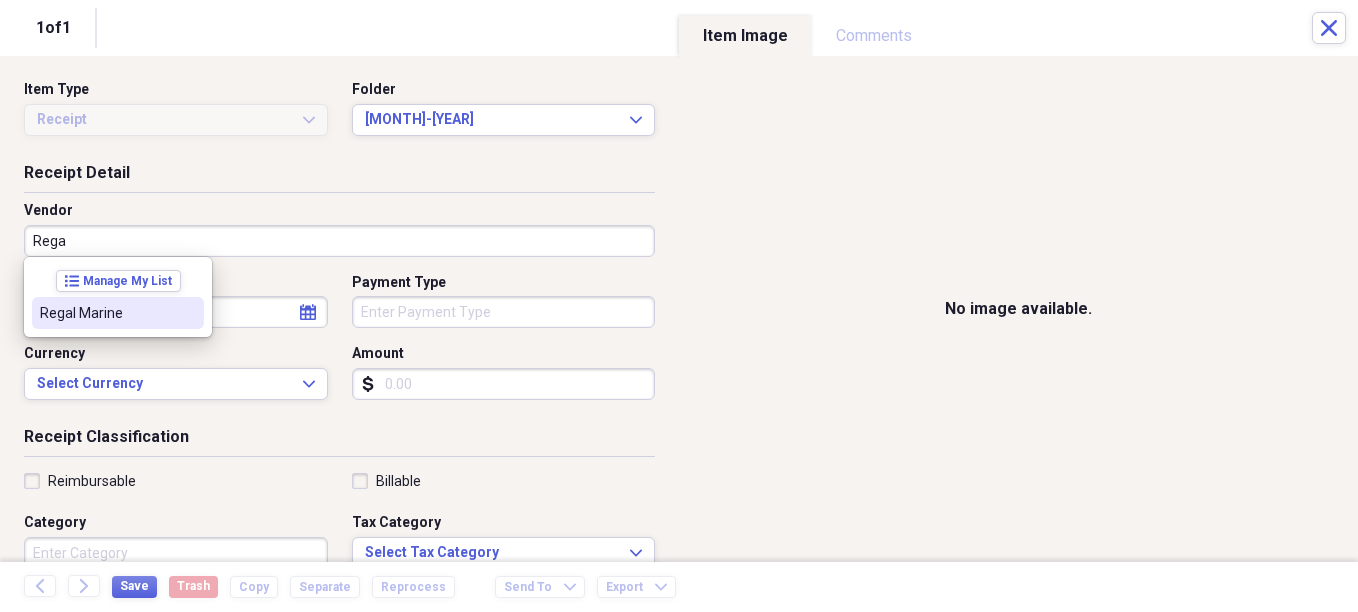 click on "Regal Marine" at bounding box center (106, 313) 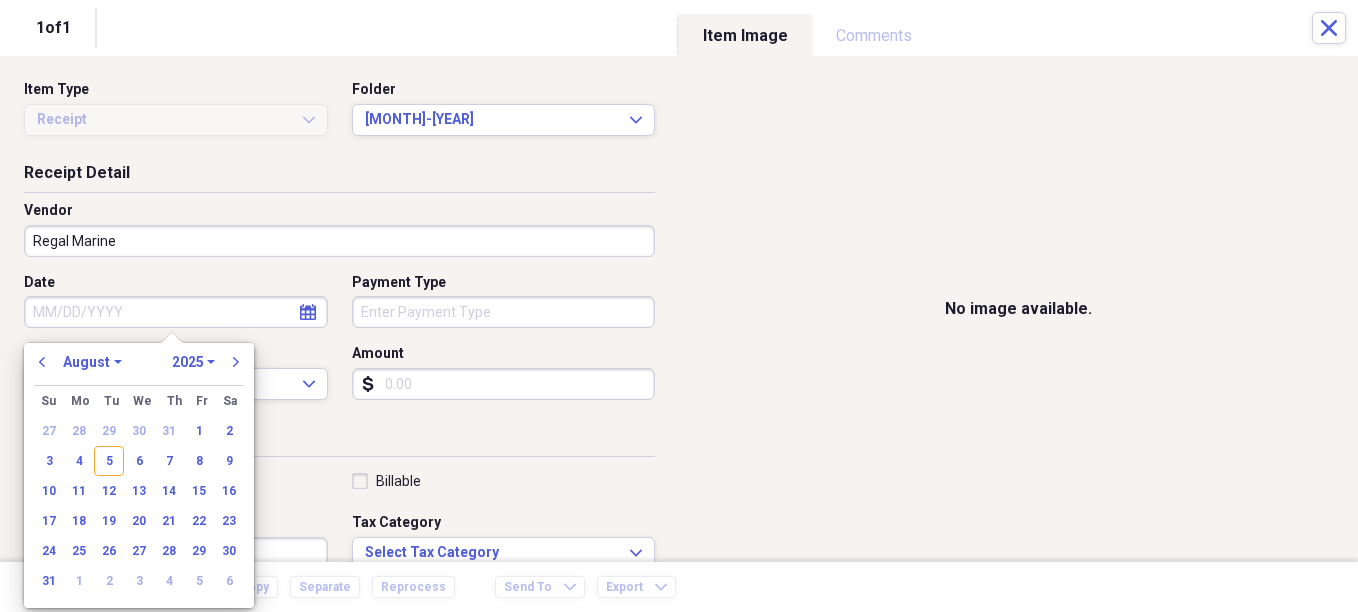 click on "Date" at bounding box center [176, 312] 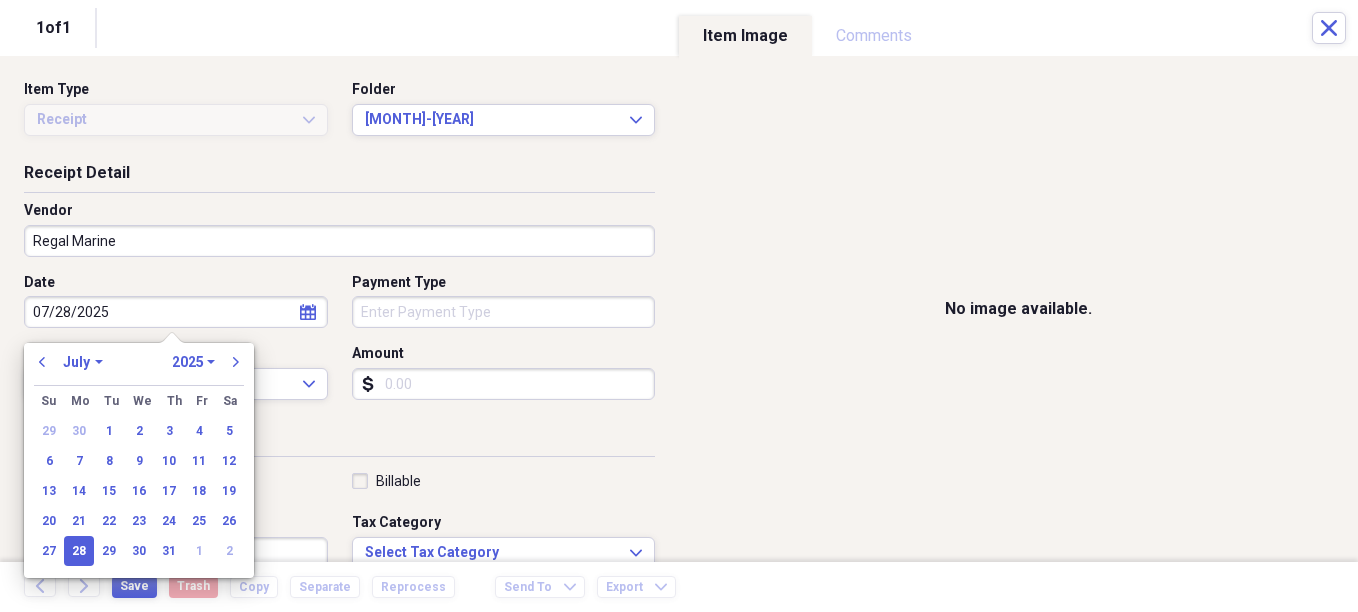 click on "Organize My Files Collapse Unfiled Needs Review Unfiled All Files Unfiled Unfiled Unfiled Saved Reports Collapse My Cabinet Christie's Cabinet Add Folder Expand Folder Avalon Power & Lighting Add Folder Expand Folder Cape May County Architect Add Folder Collapse Open Folder Hands Too Bait & Tackle Add Folder Folder 2021 Add Folder Folder 2022 Add Folder Expand Folder 2023 Add Folder Folder 2024 Add Folder Collapse Open Folder 2025 Add Folder Folder 1-2025 Add Folder Folder 10-2025 Add Folder Folder 11-2025 Add Folder Folder 12-2025 Add Folder Folder 2-2025 Add Folder Folder 3-2025 Add Folder Folder 4-2025 Add Folder Folder 5-2025 Add Folder Folder 6-2025 Add Folder Folder 7-2025 Add Folder Folder 8-2025 Add Folder Folder 9-2025 Add Folder Expand Folder Hands Too - 970 Add Folder Expand Folder Home Expenses Add Folder Expand Folder Inactive Add Folder Expand Folder JMM Studios Add Folder Folder Kevin Clifford 2024 Add Folder Expand Folder Pandemonium Fiberglass Add Folder Trash Trash Bill My Customers Expand 1" at bounding box center [679, 306] 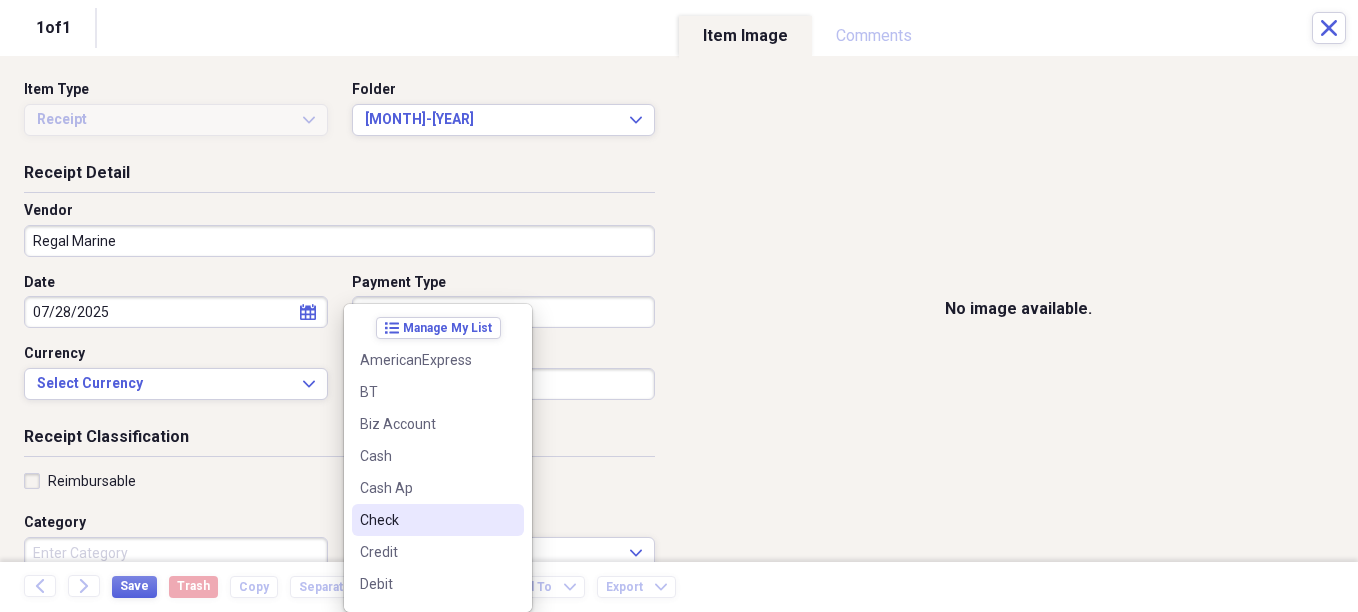 click on "Check" at bounding box center [426, 520] 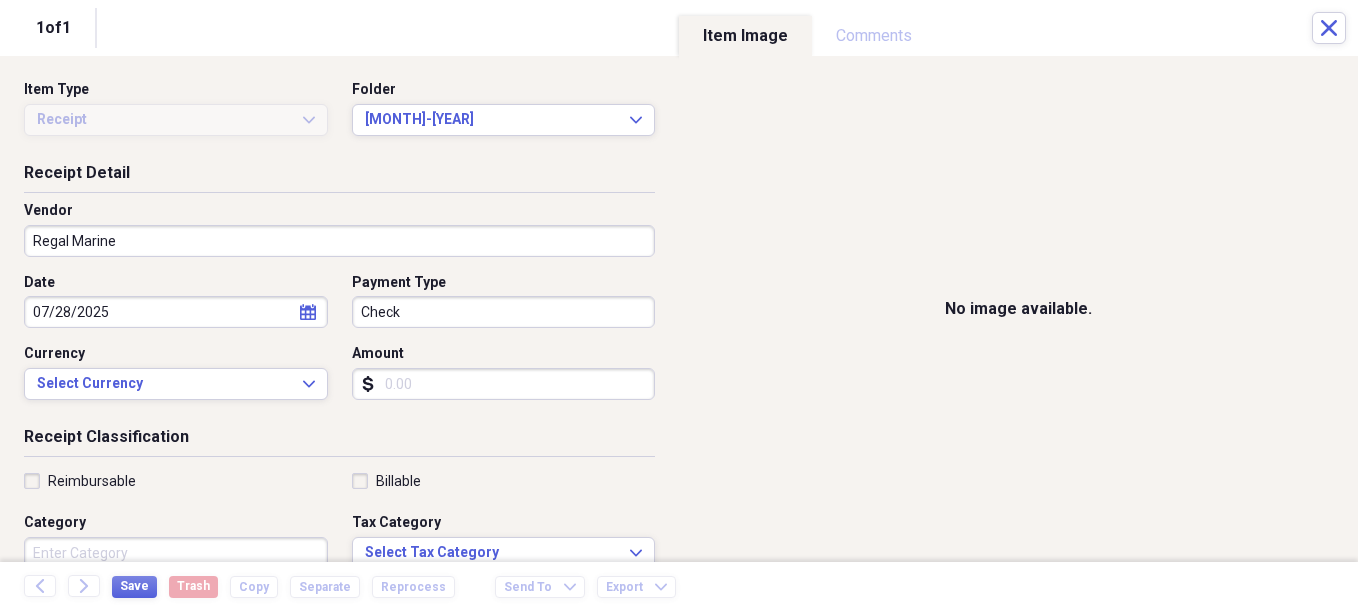 click on "Amount" at bounding box center (504, 384) 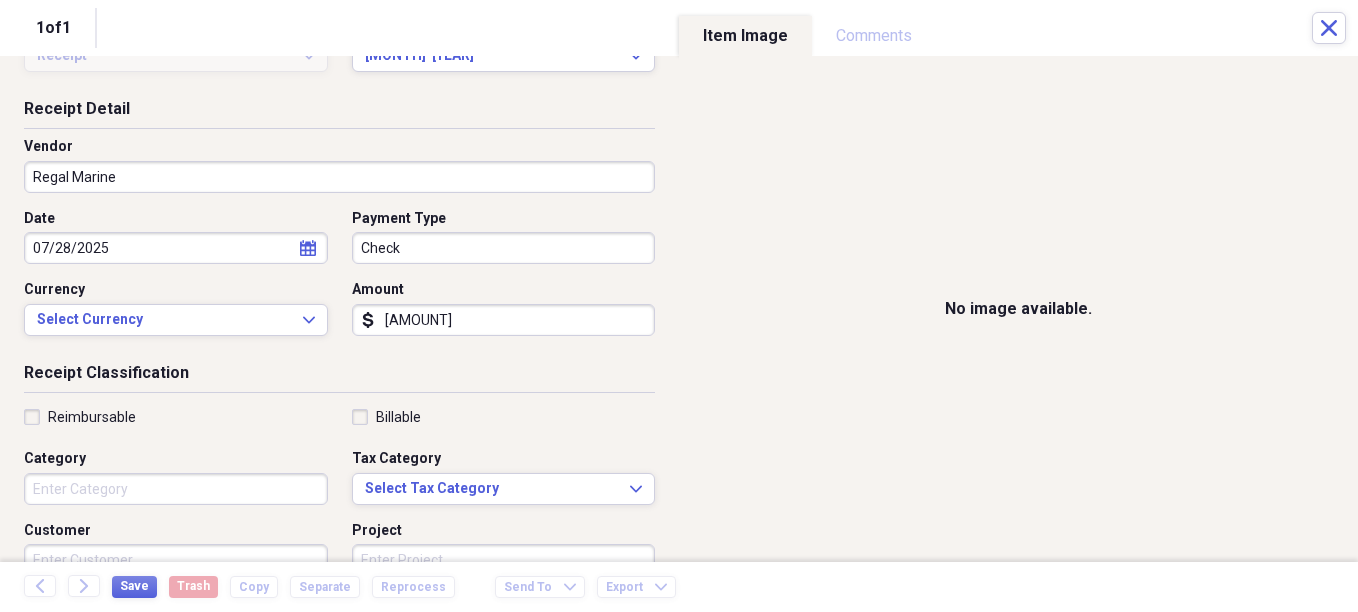 scroll, scrollTop: 100, scrollLeft: 0, axis: vertical 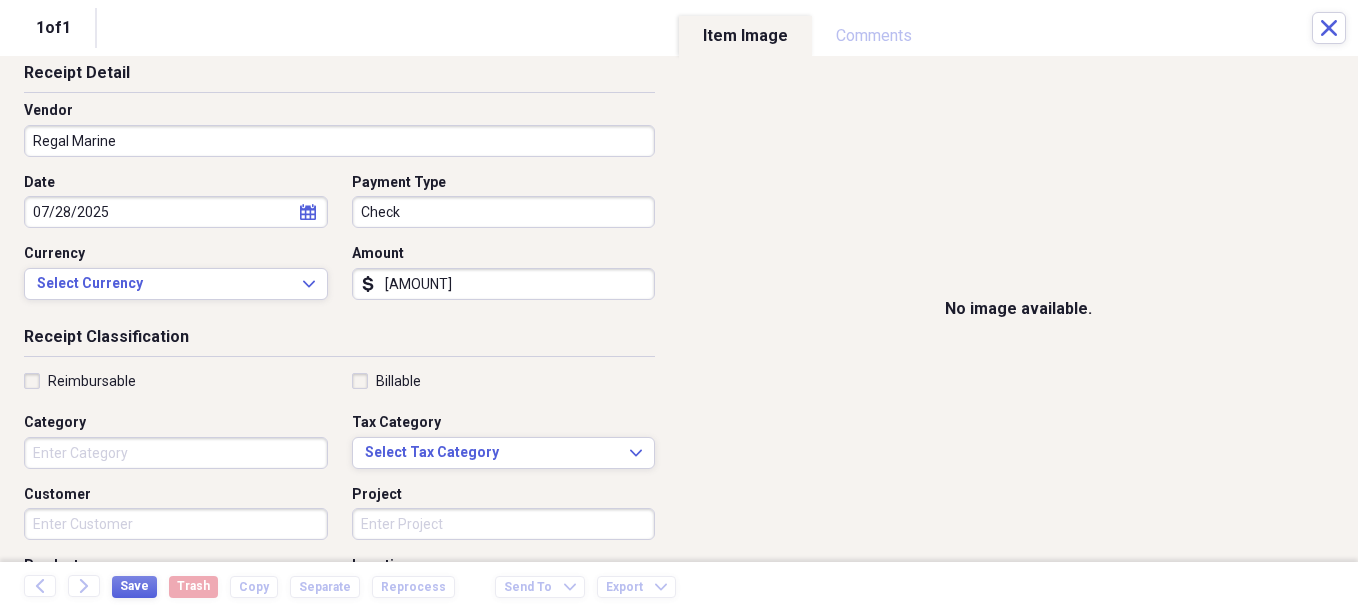 click on "Category" at bounding box center (176, 453) 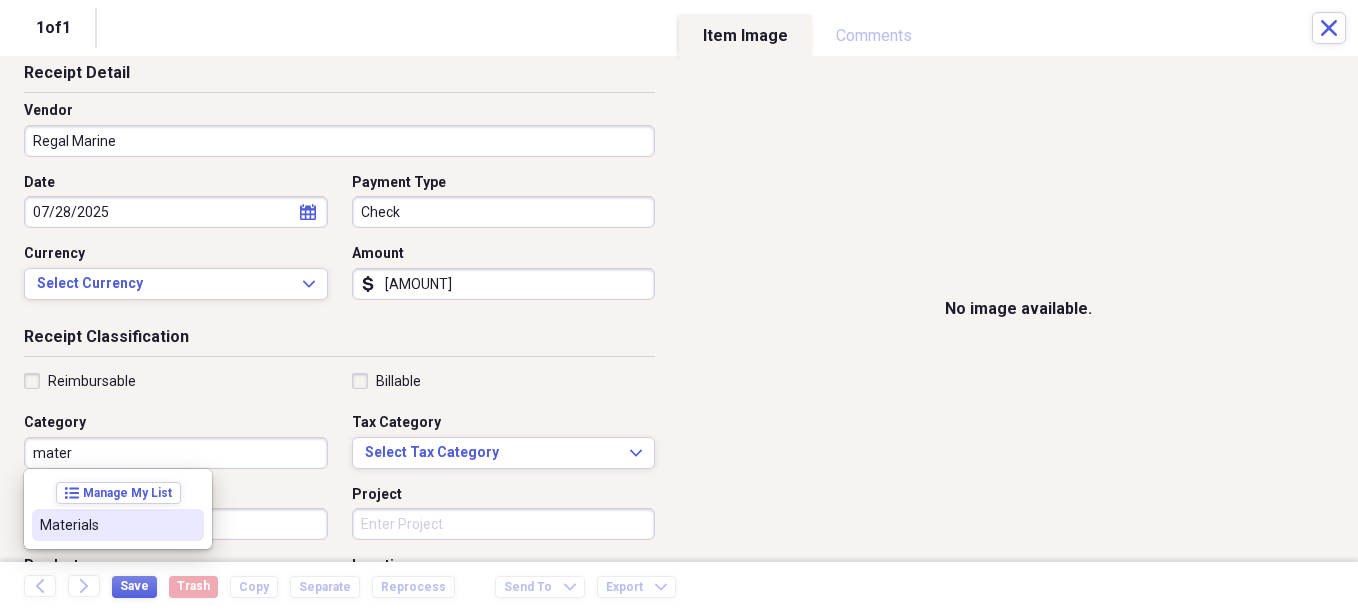 click on "Materials" at bounding box center [106, 525] 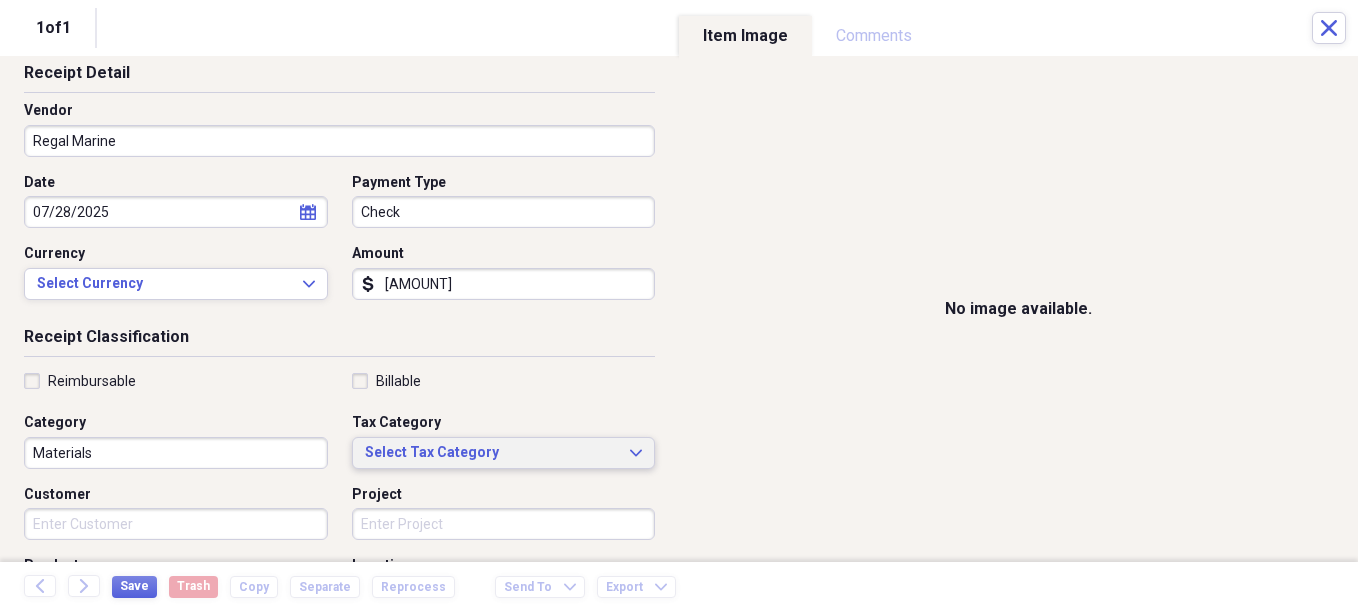 click on "Select Tax Category" at bounding box center (492, 453) 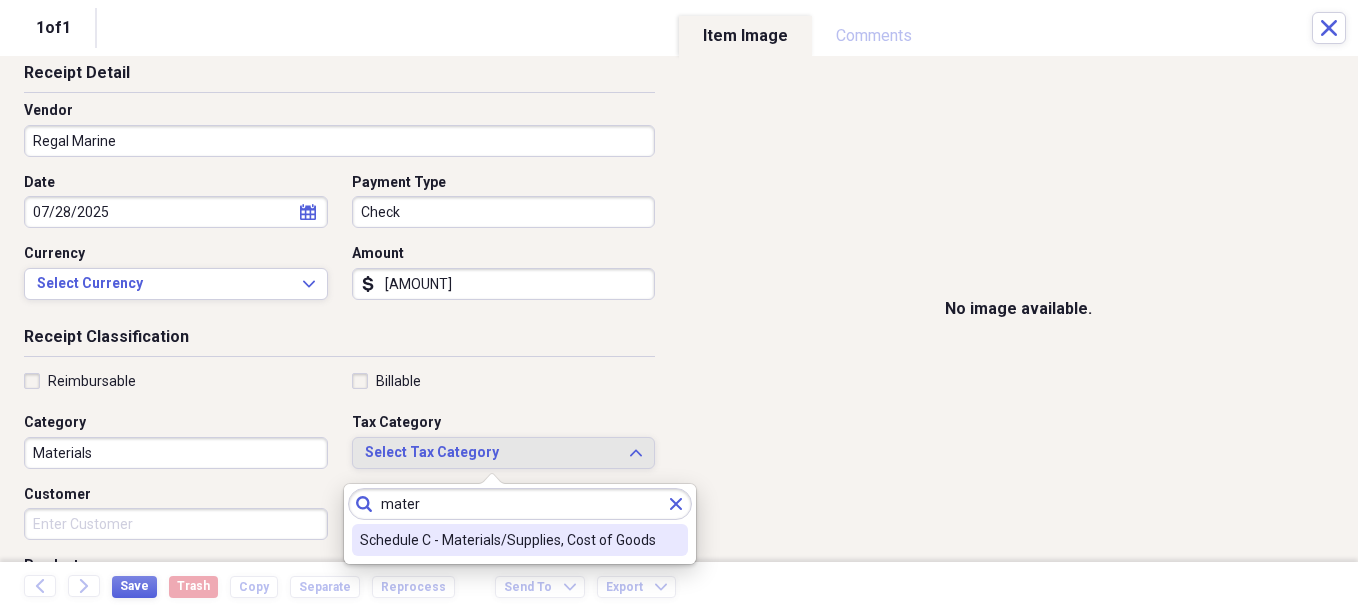 click on "Schedule C - Materials/Supplies, Cost of Goods" at bounding box center [508, 540] 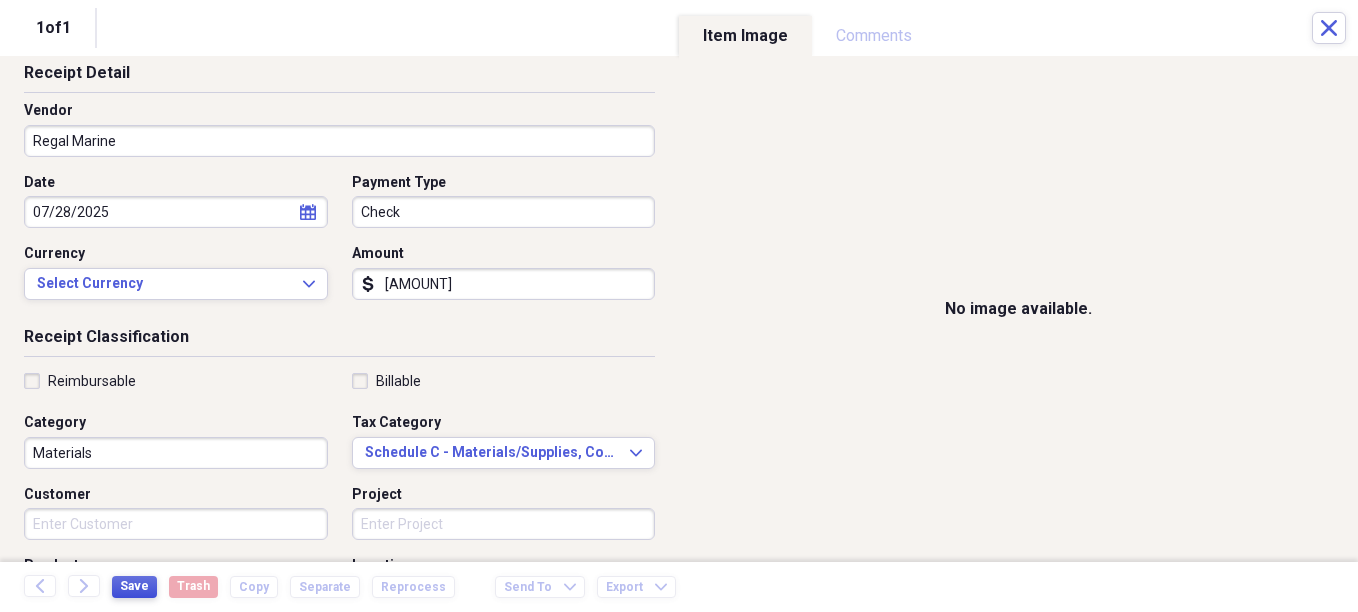 click on "Save" at bounding box center [134, 586] 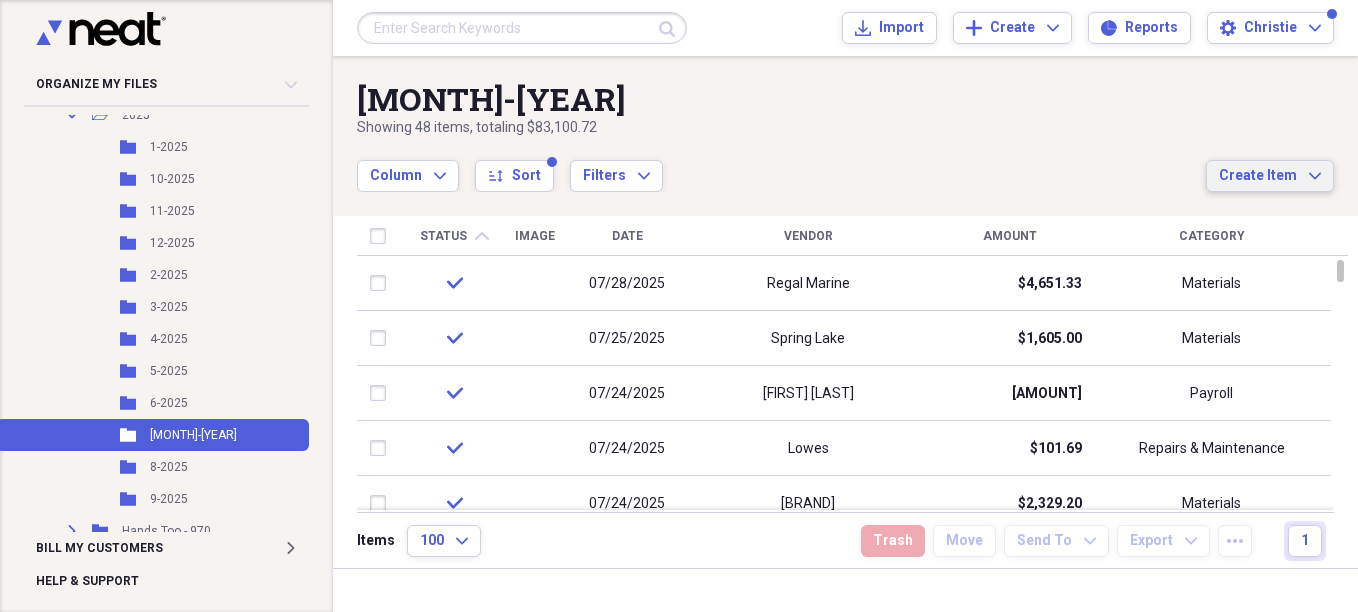 click on "Create Item" at bounding box center [1258, 176] 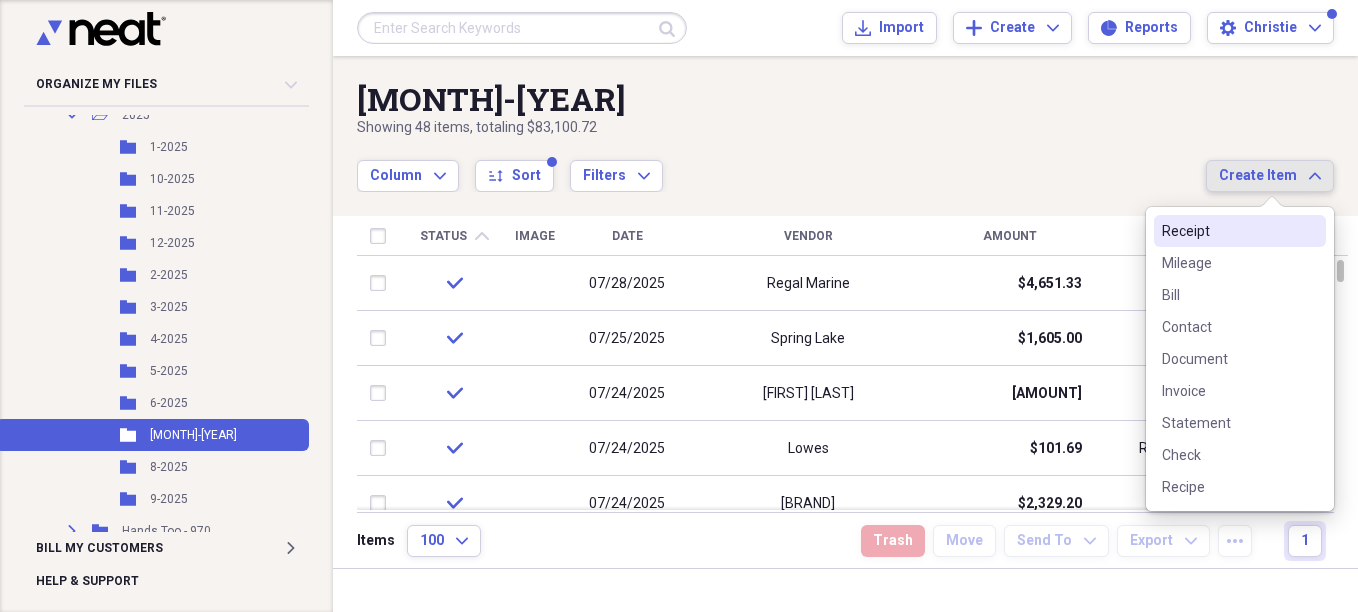 click on "Receipt" at bounding box center (1228, 231) 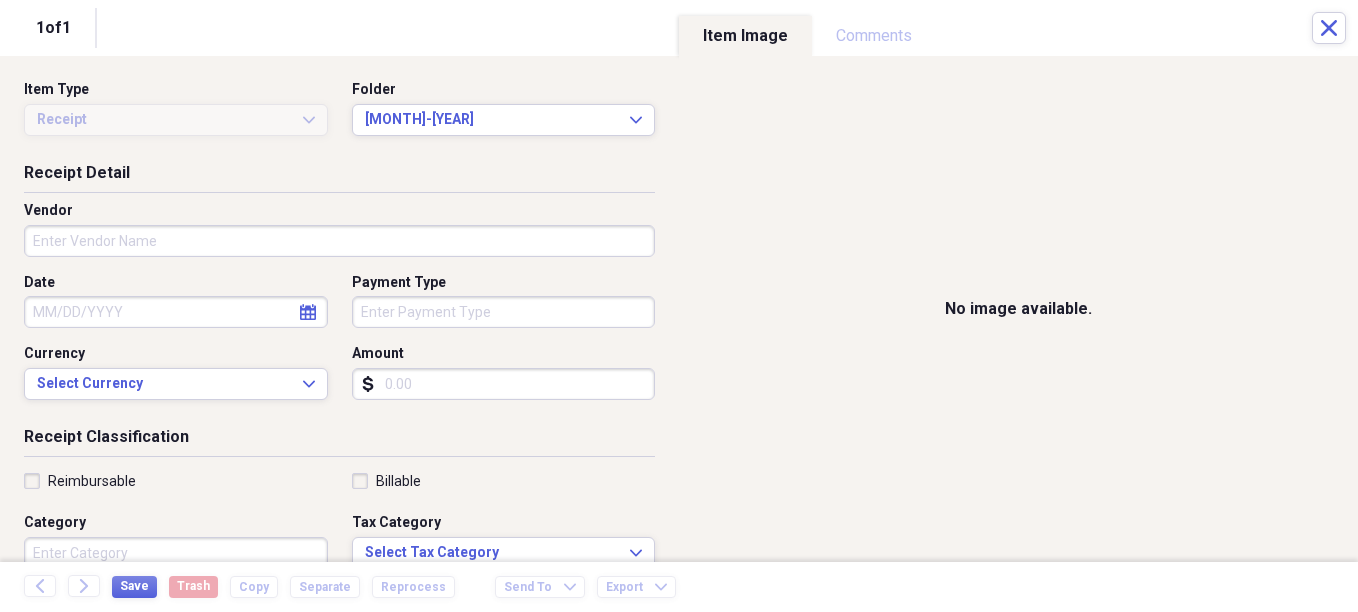 click on "Vendor" at bounding box center (339, 241) 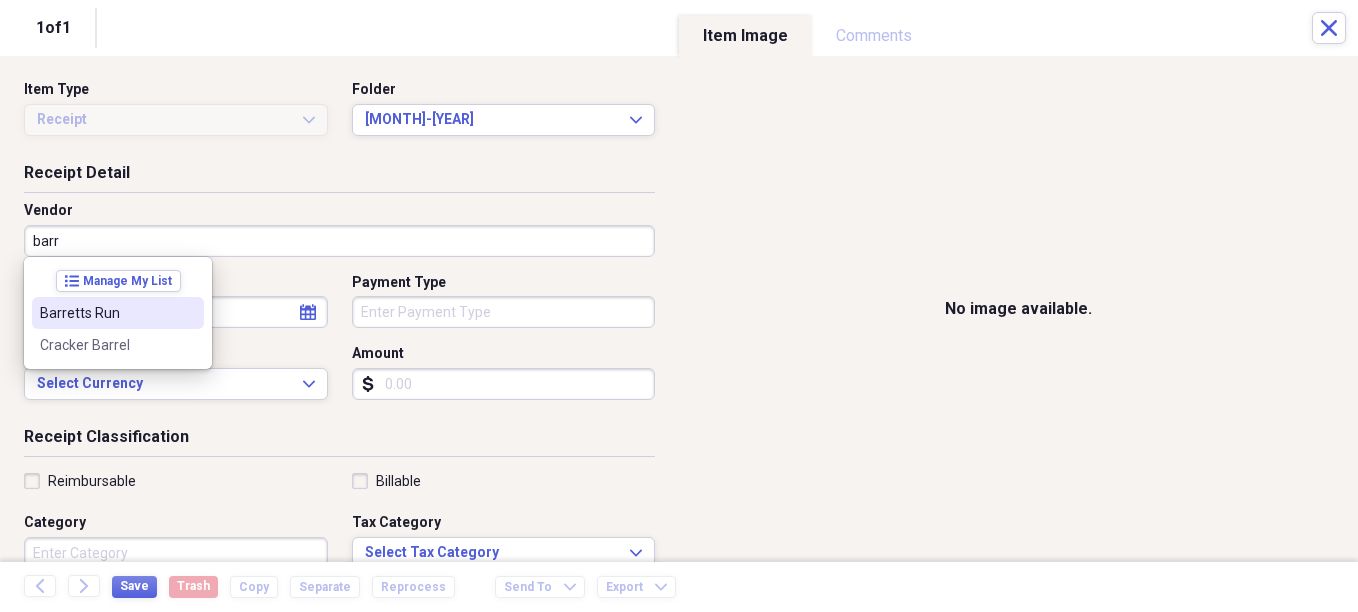 click on "Barretts Run" at bounding box center [106, 313] 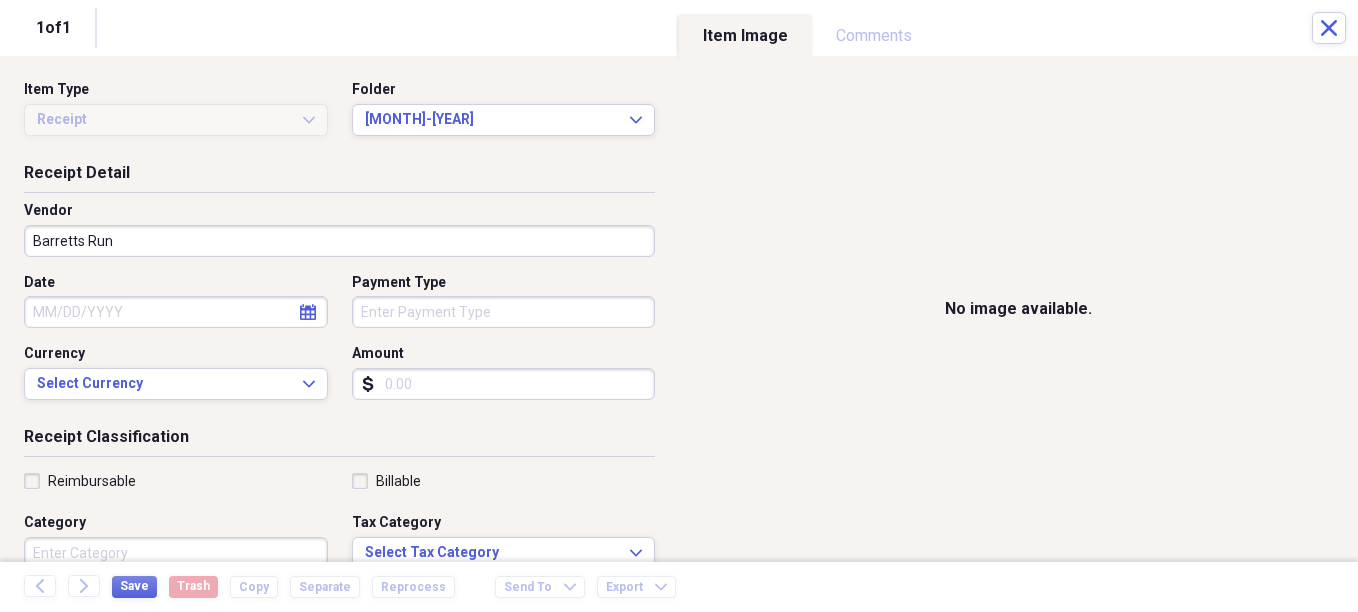 click on "Date" at bounding box center [176, 312] 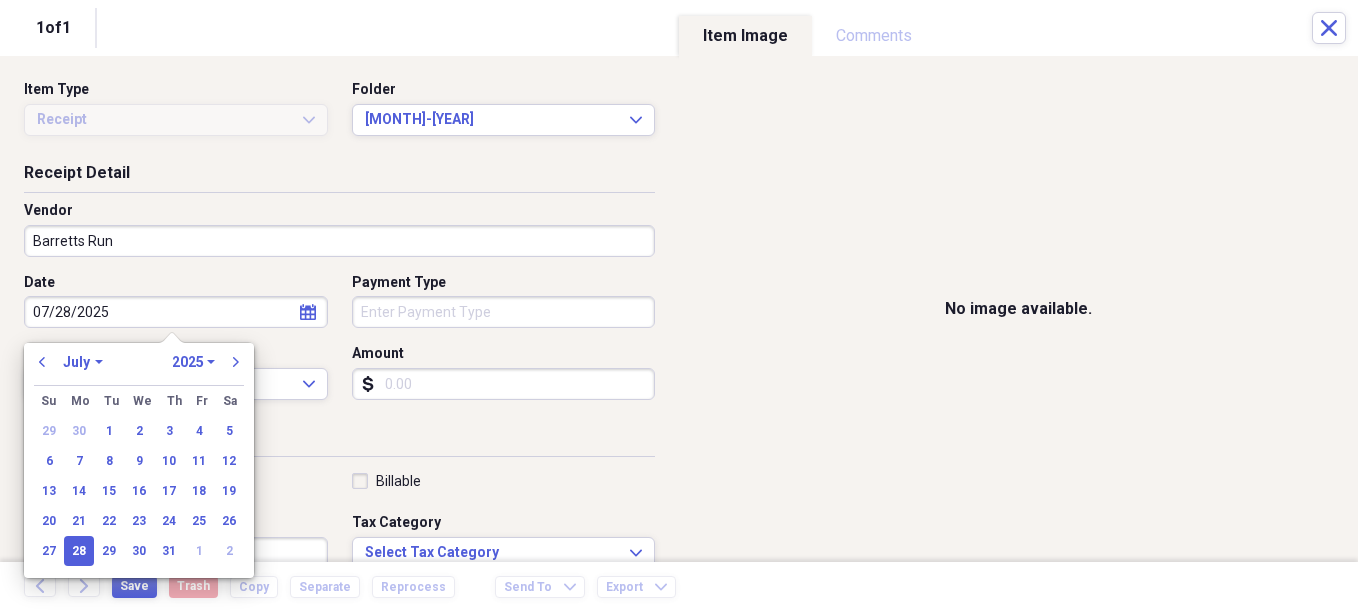 click on "Organize My Files Collapse Unfiled Needs Review Unfiled All Files Unfiled Unfiled Unfiled Saved Reports Collapse My Cabinet Christie's Cabinet Add Folder Expand Folder Avalon Power & Lighting Add Folder Expand Folder Cape May County Architect Add Folder Collapse Open Folder Hands Too Bait & Tackle Add Folder Folder 2021 Add Folder Folder 2022 Add Folder Expand Folder 2023 Add Folder Folder 2024 Add Folder Collapse Open Folder 2025 Add Folder Folder 1-2025 Add Folder Folder 10-2025 Add Folder Folder 11-2025 Add Folder Folder 12-2025 Add Folder Folder 2-2025 Add Folder Folder 3-2025 Add Folder Folder 4-2025 Add Folder Folder 5-2025 Add Folder Folder 6-2025 Add Folder Folder 7-2025 Add Folder Folder 8-2025 Add Folder Folder 9-2025 Add Folder Expand Folder Hands Too - 970 Add Folder Expand Folder Home Expenses Add Folder Expand Folder Inactive Add Folder Expand Folder JMM Studios Add Folder Folder Kevin Clifford 2024 Add Folder Expand Folder Pandemonium Fiberglass Add Folder Trash Trash Bill My Customers Expand 1" at bounding box center (679, 306) 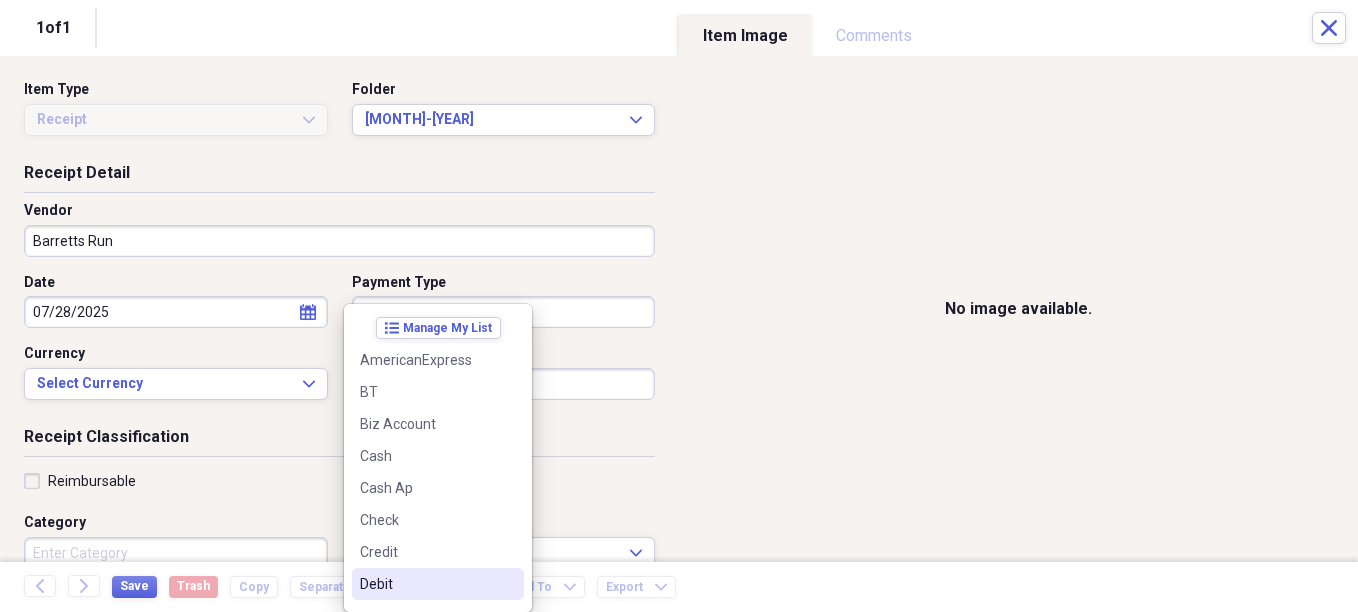 click on "Debit" at bounding box center (438, 584) 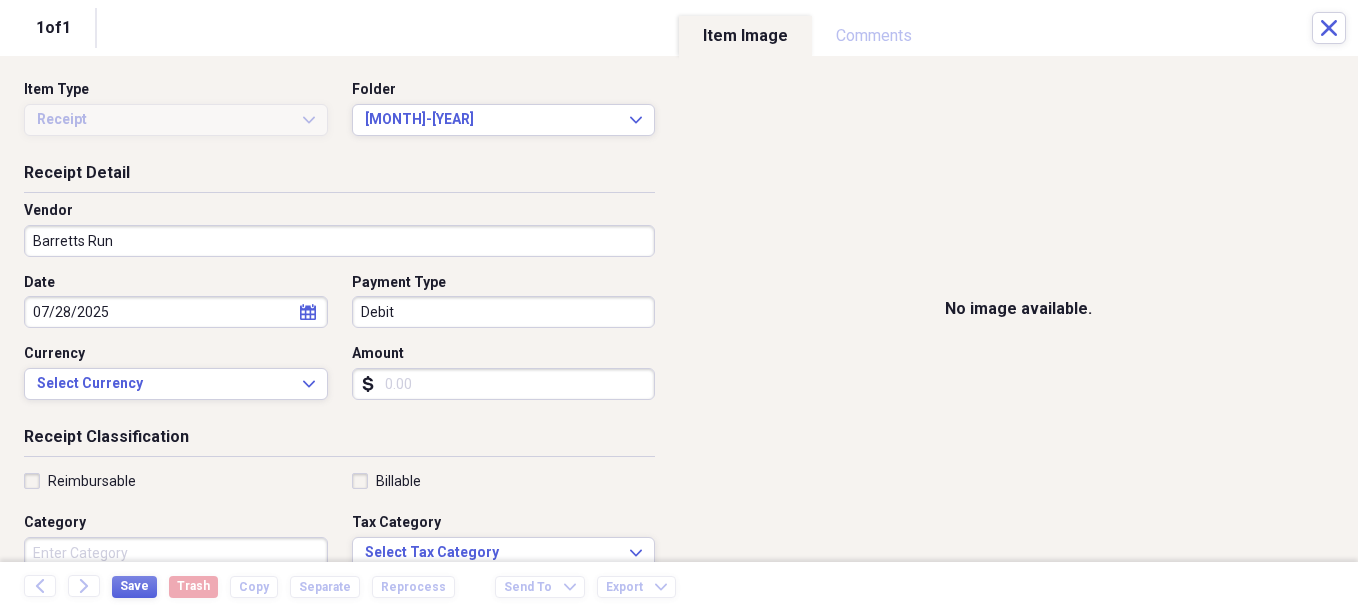 click on "Amount" at bounding box center [504, 384] 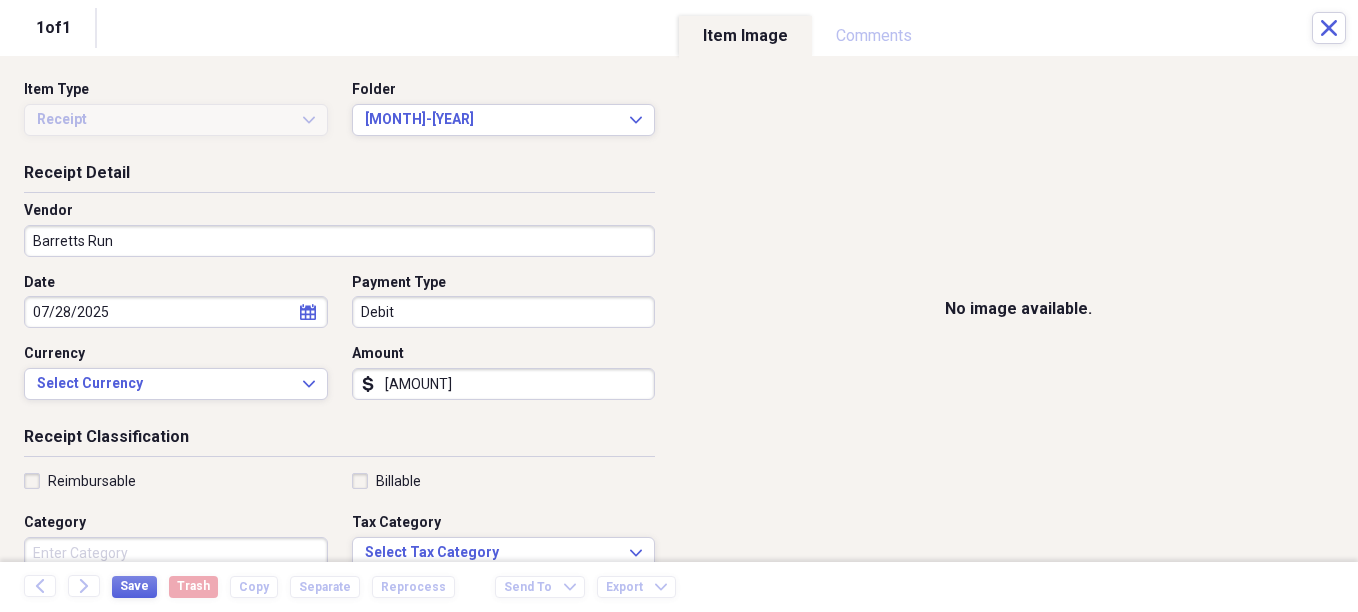click on "Category" at bounding box center (176, 553) 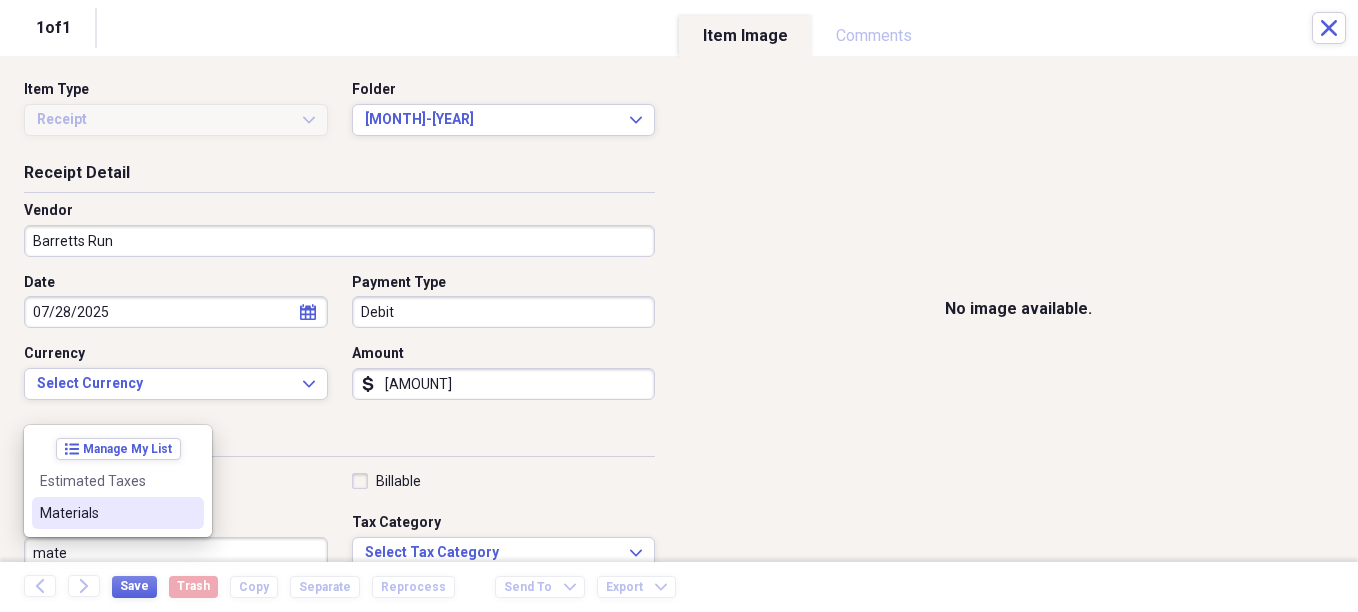 click on "Materials" at bounding box center (106, 513) 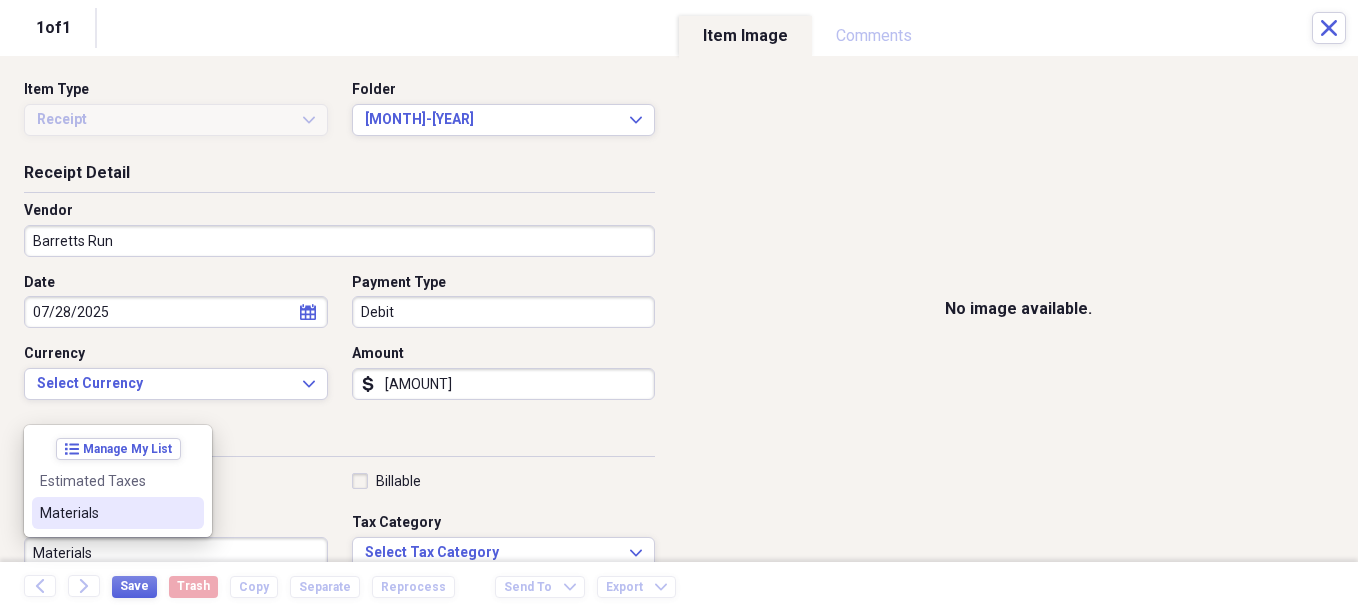 scroll, scrollTop: 7, scrollLeft: 0, axis: vertical 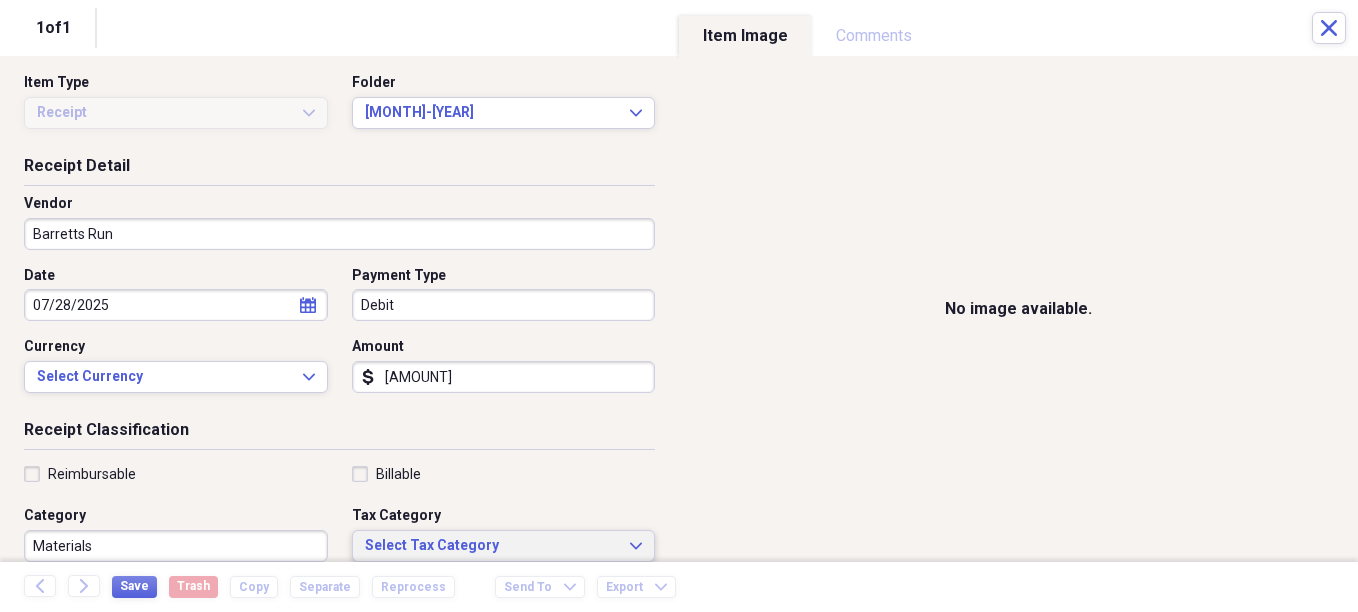 click on "Select Tax Category" at bounding box center [492, 546] 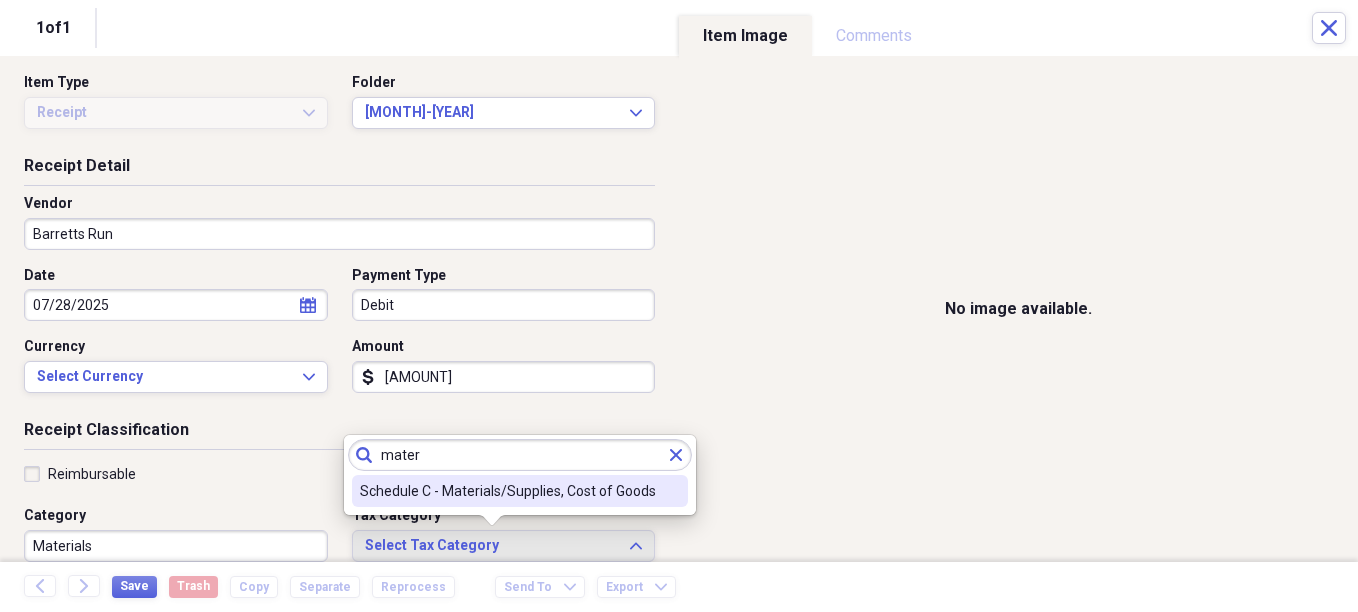 click on "Schedule C - Materials/Supplies, Cost of Goods" at bounding box center (508, 491) 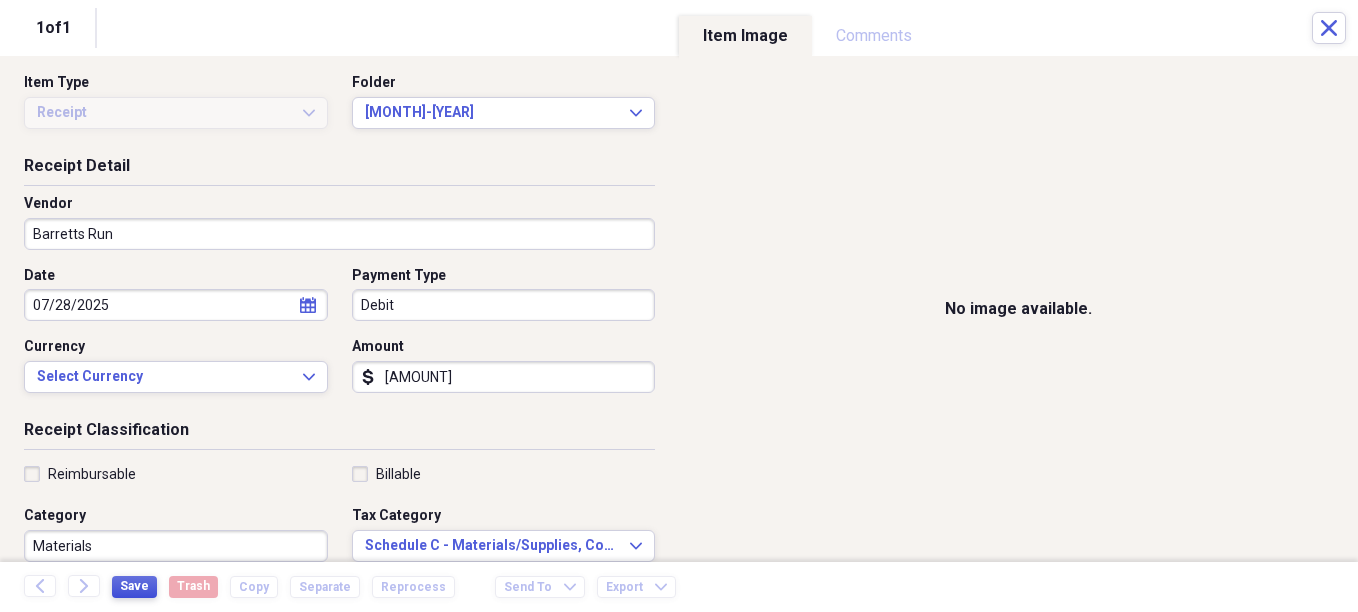 click on "Save" at bounding box center (134, 587) 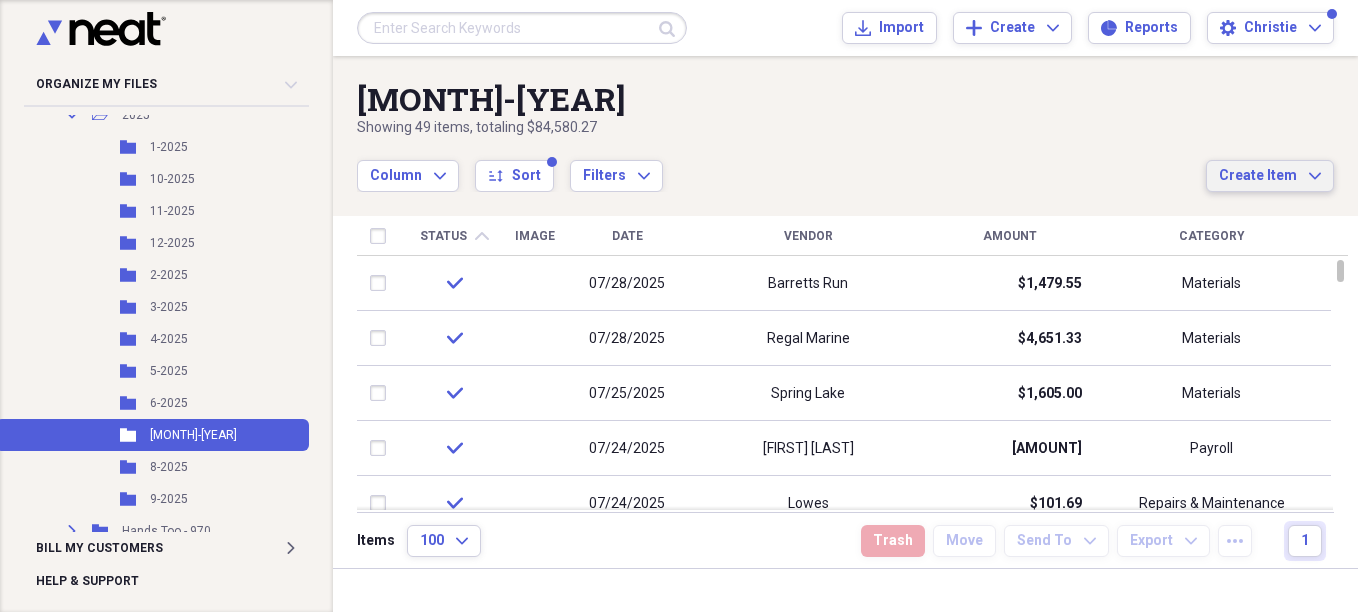click on "Create Item Expand" at bounding box center [1270, 176] 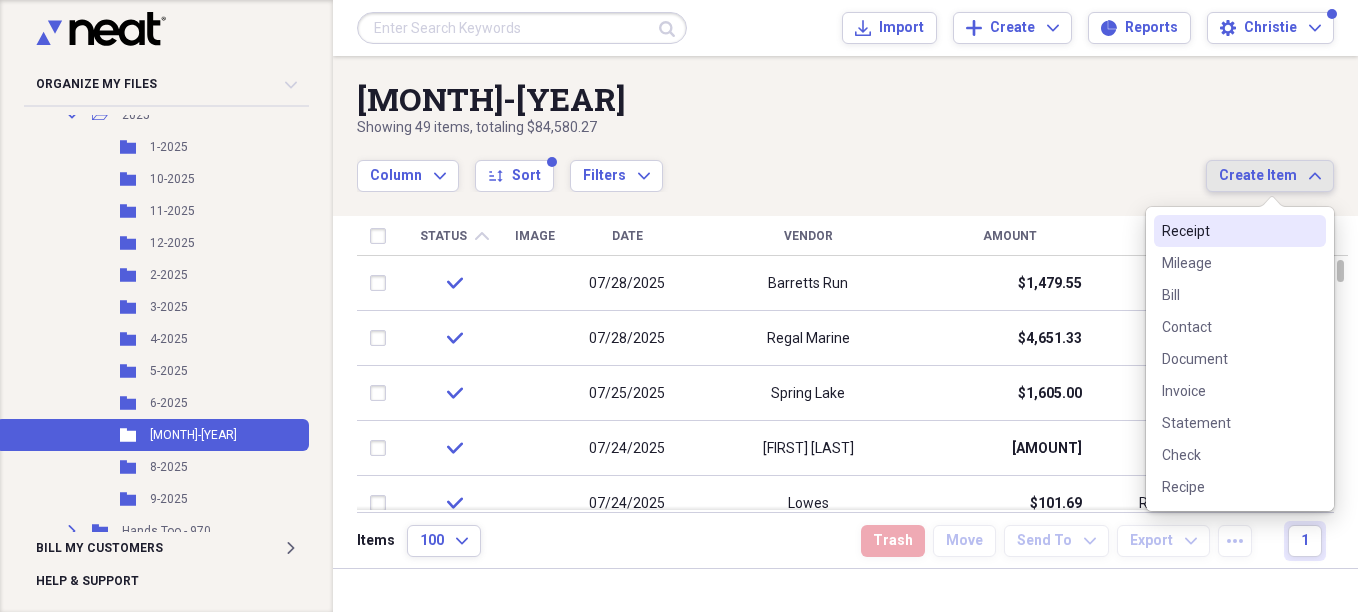click on "Receipt" at bounding box center [1228, 231] 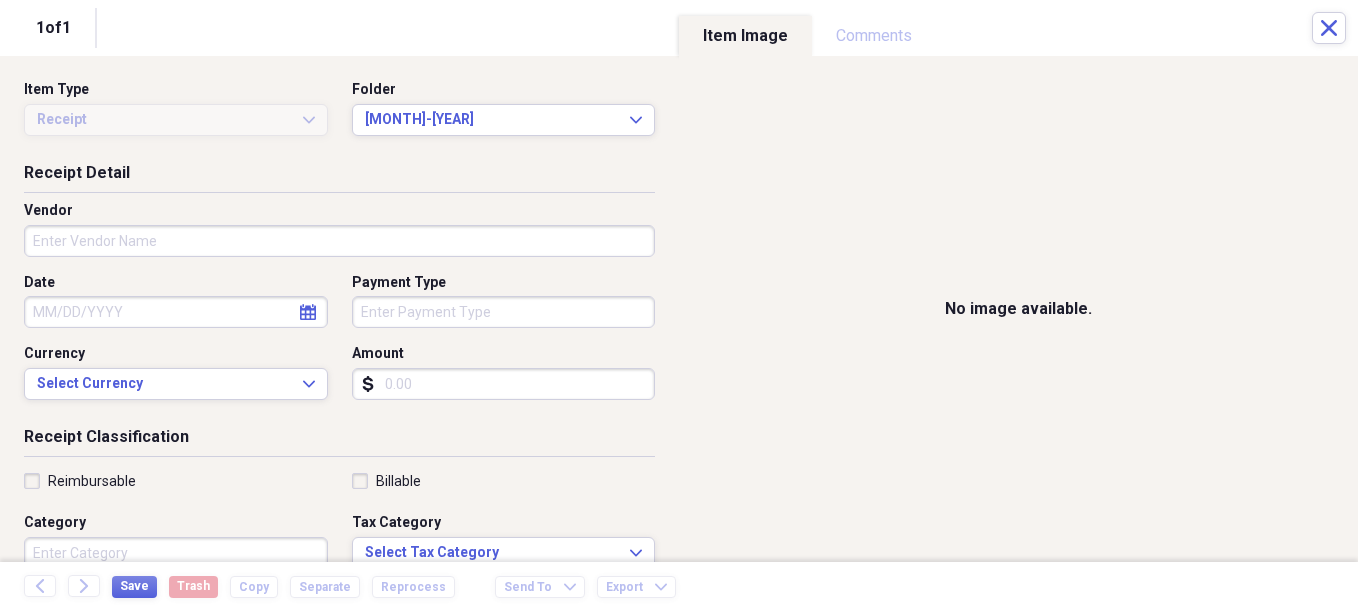 click on "Vendor" at bounding box center [339, 241] 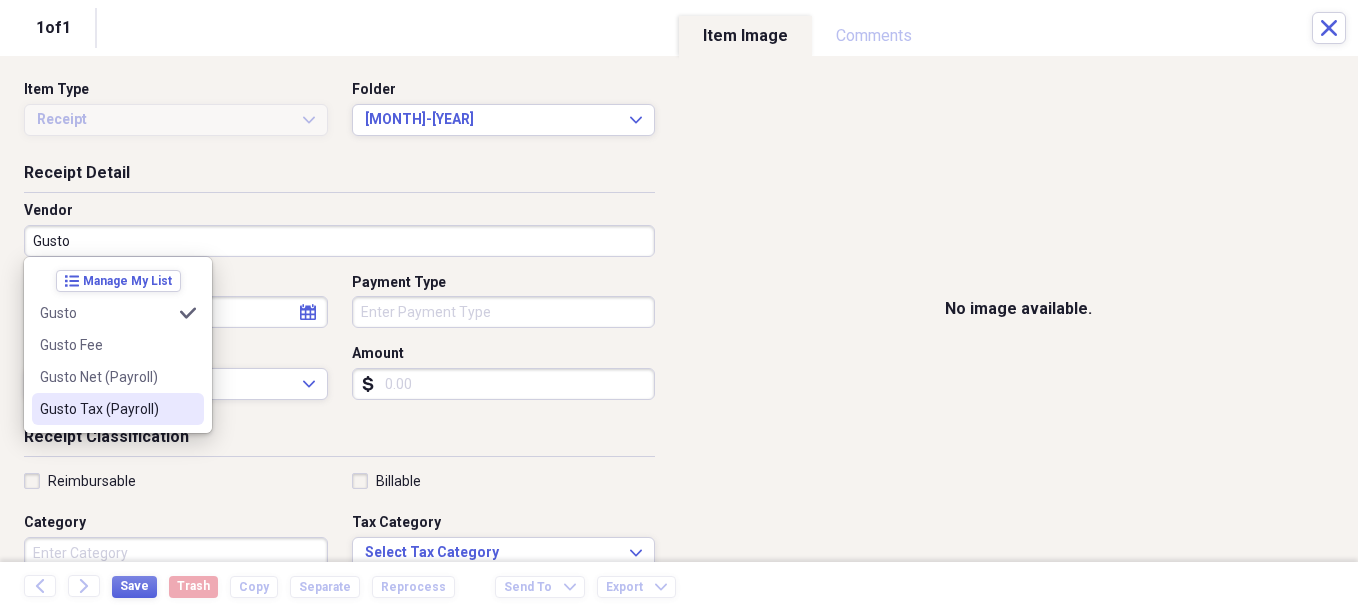 click on "Gusto Tax (Payroll)" at bounding box center [106, 409] 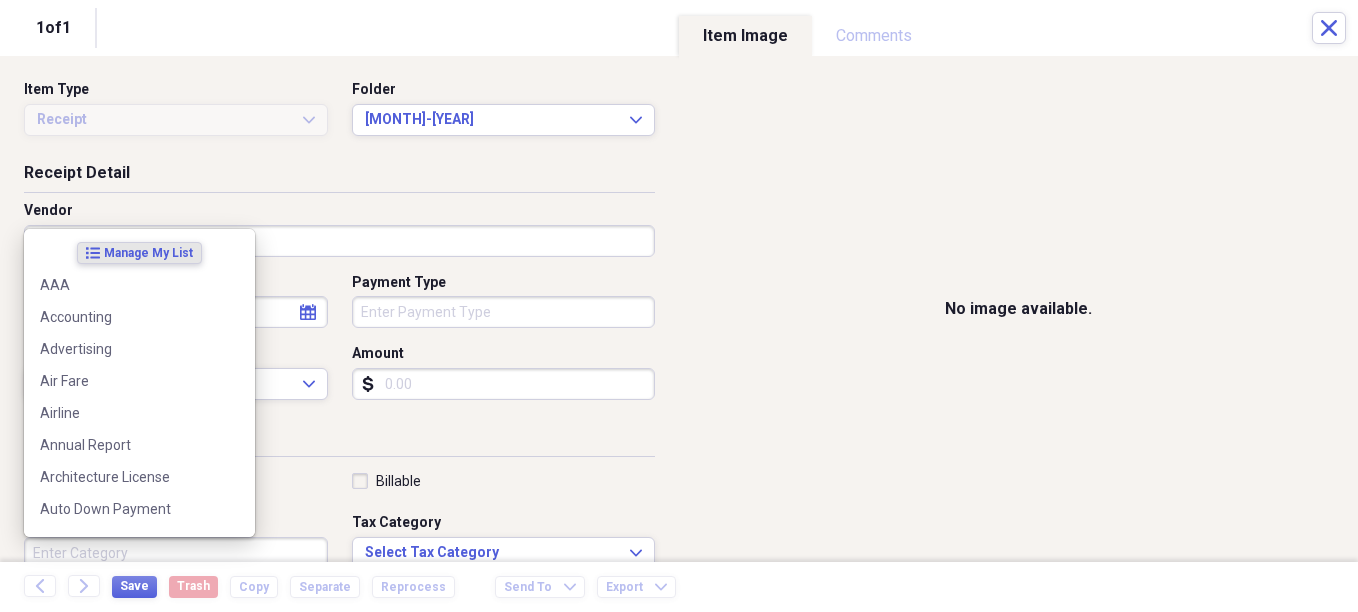 click on "Category" at bounding box center (176, 553) 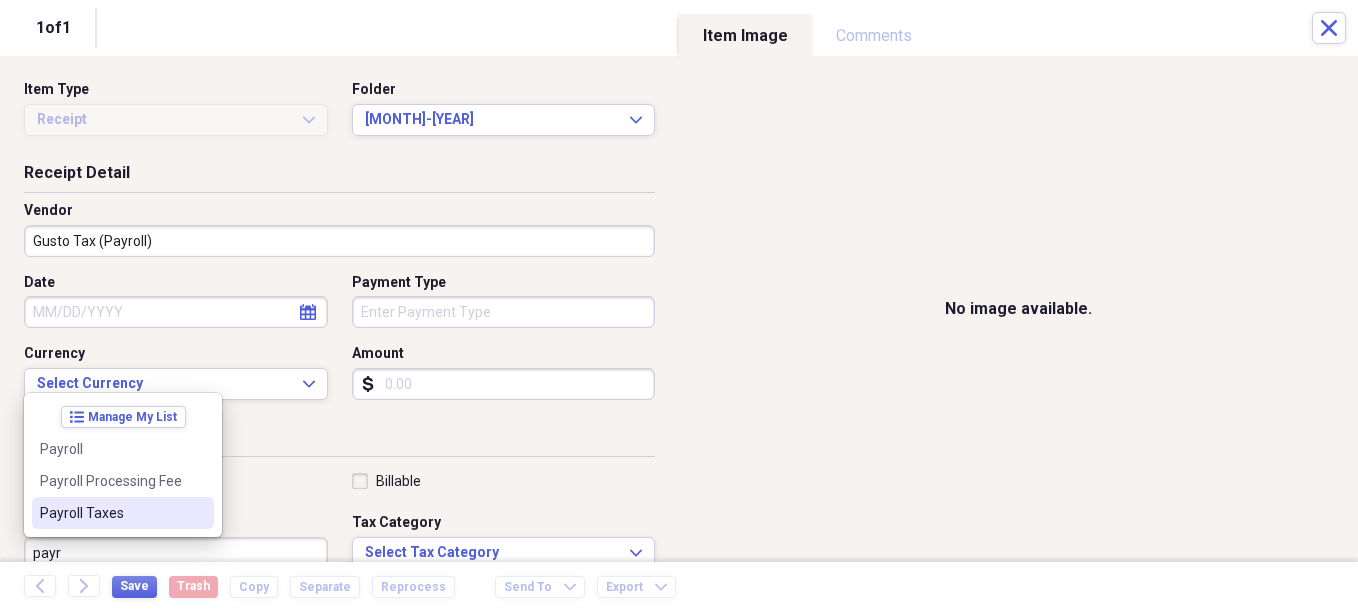 click on "Payroll Taxes" at bounding box center [111, 513] 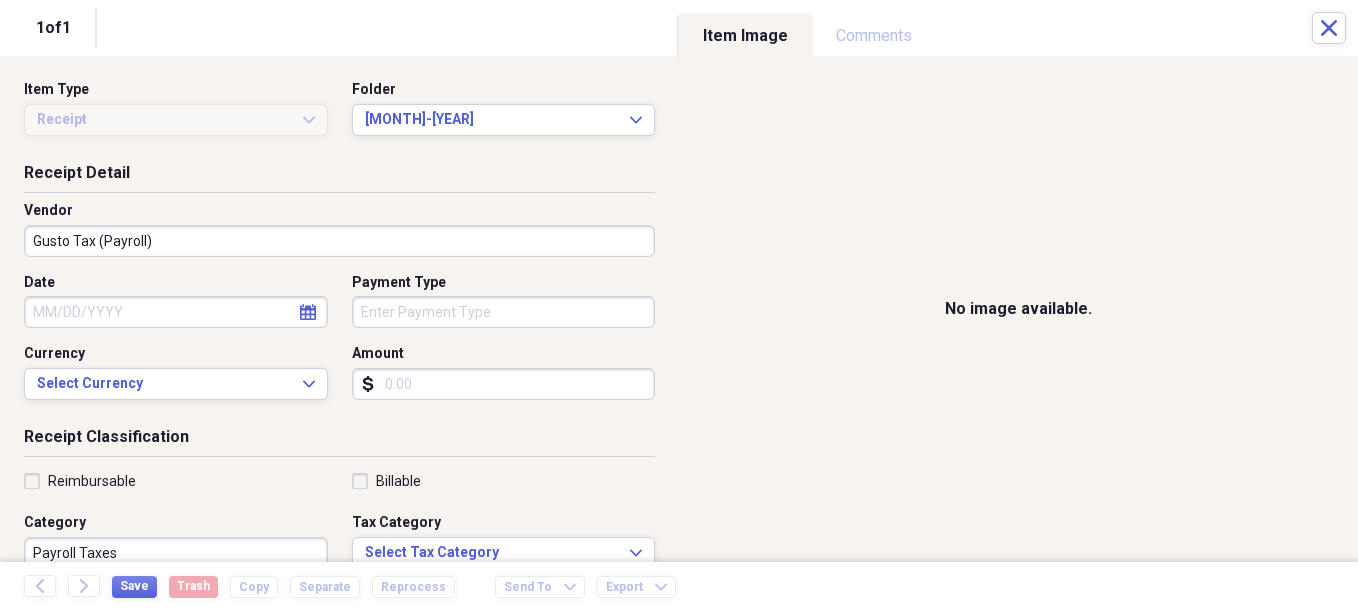 scroll, scrollTop: 7, scrollLeft: 0, axis: vertical 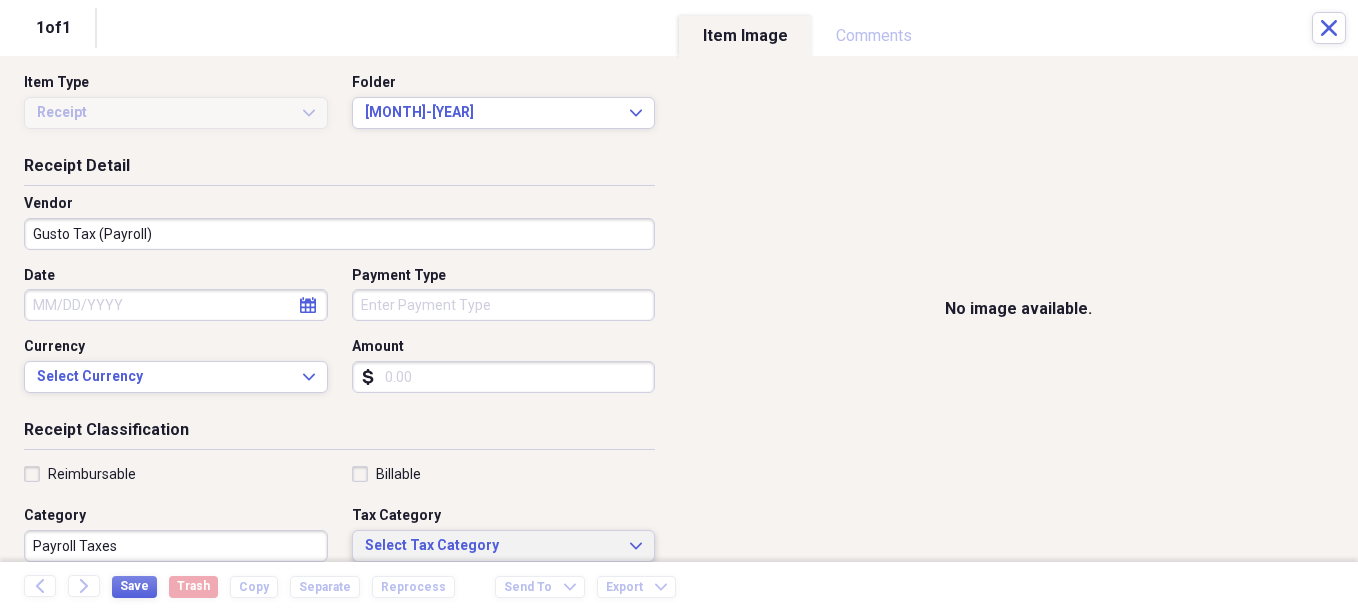 click on "Select Tax Category" at bounding box center [492, 546] 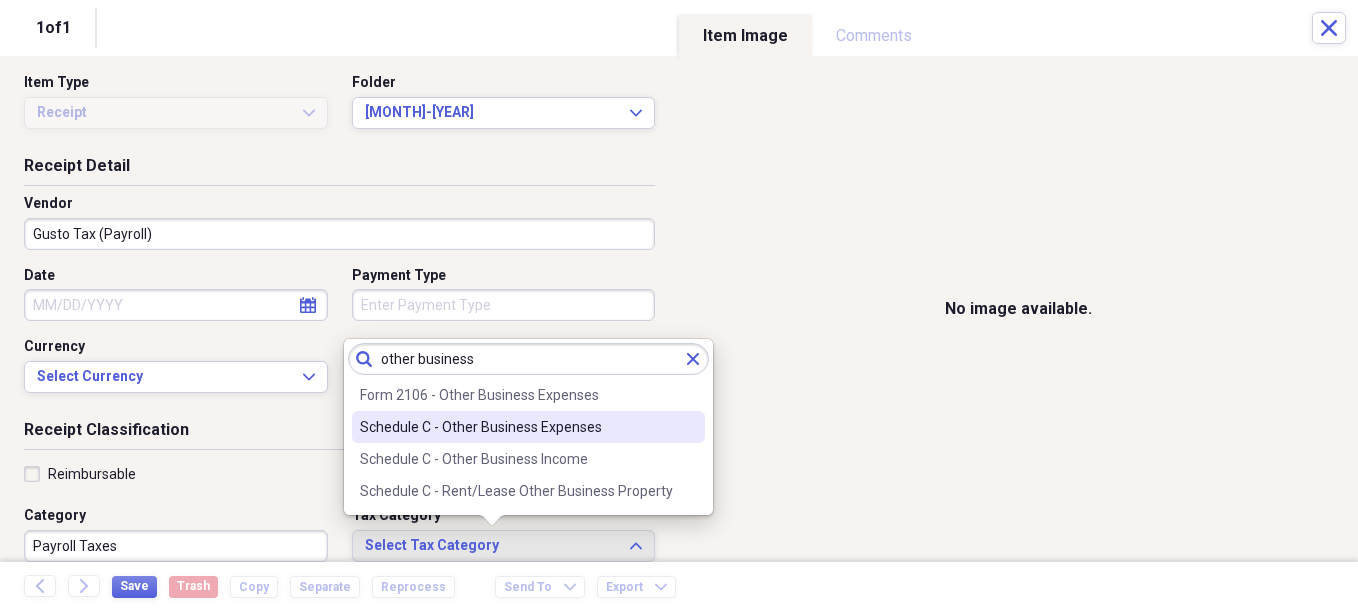 click on "Schedule C - Other Business Expenses" at bounding box center (516, 427) 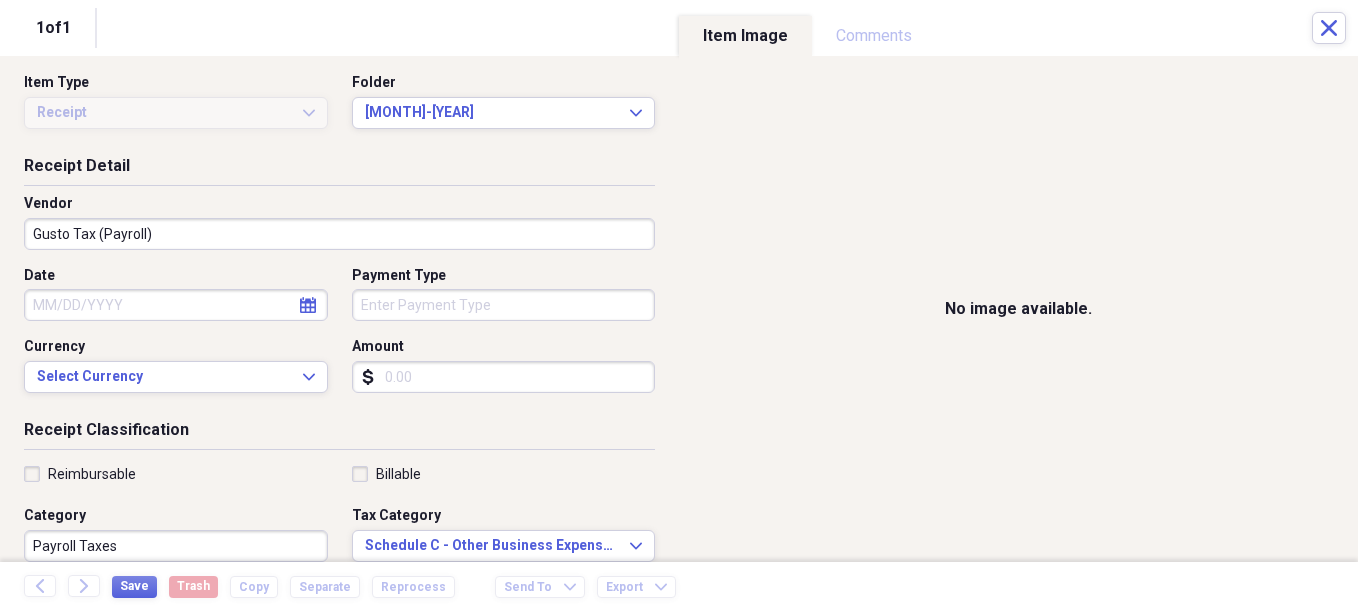 click on "Amount" at bounding box center (504, 377) 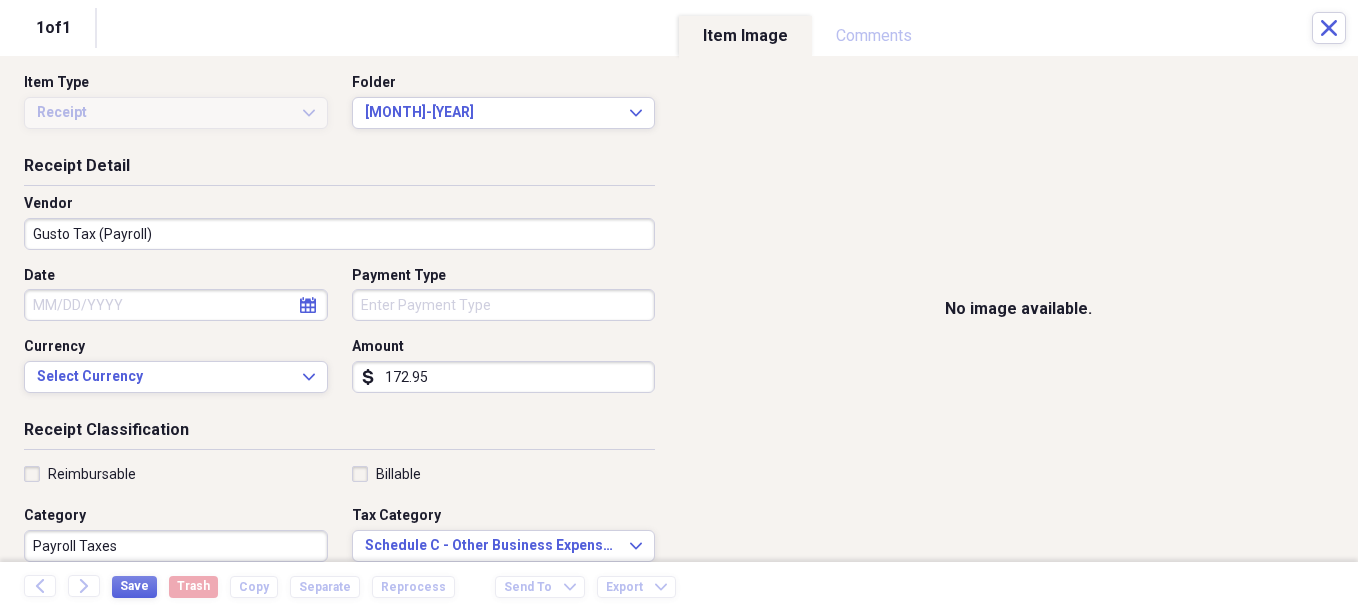 click on "Organize My Files Collapse Unfiled Needs Review Unfiled All Files Unfiled Unfiled Unfiled Saved Reports Collapse My Cabinet Christie's Cabinet Add Folder Expand Folder Avalon Power & Lighting Add Folder Expand Folder Cape May County Architect Add Folder Collapse Open Folder Hands Too Bait & Tackle Add Folder Folder 2021 Add Folder Folder 2022 Add Folder Expand Folder 2023 Add Folder Folder 2024 Add Folder Collapse Open Folder 2025 Add Folder Folder 1-2025 Add Folder Folder 10-2025 Add Folder Folder 11-2025 Add Folder Folder 12-2025 Add Folder Folder 2-2025 Add Folder Folder 3-2025 Add Folder Folder 4-2025 Add Folder Folder 5-2025 Add Folder Folder 6-2025 Add Folder Folder 7-2025 Add Folder Folder 8-2025 Add Folder Folder 9-2025 Add Folder Expand Folder Hands Too - 970 Add Folder Expand Folder Home Expenses Add Folder Expand Folder Inactive Add Folder Expand Folder JMM Studios Add Folder Folder Kevin Clifford 2024 Add Folder Expand Folder Pandemonium Fiberglass Add Folder Trash Trash Bill My Customers Expand 1" at bounding box center [679, 306] 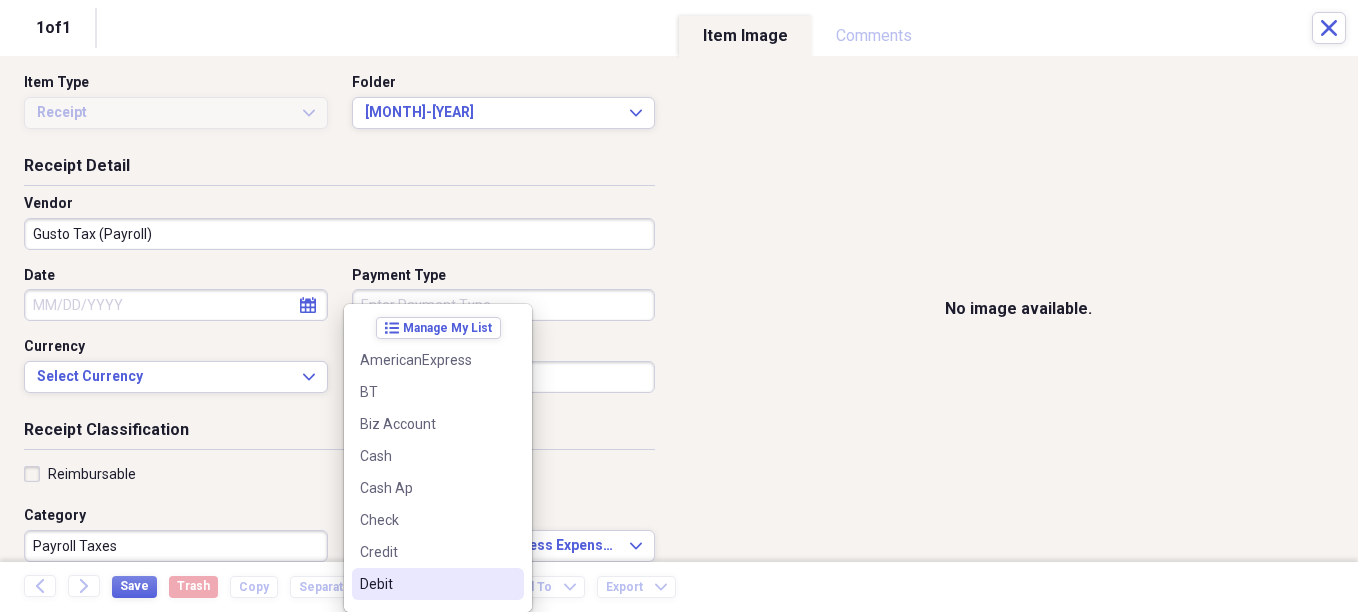 click on "Debit" at bounding box center (426, 584) 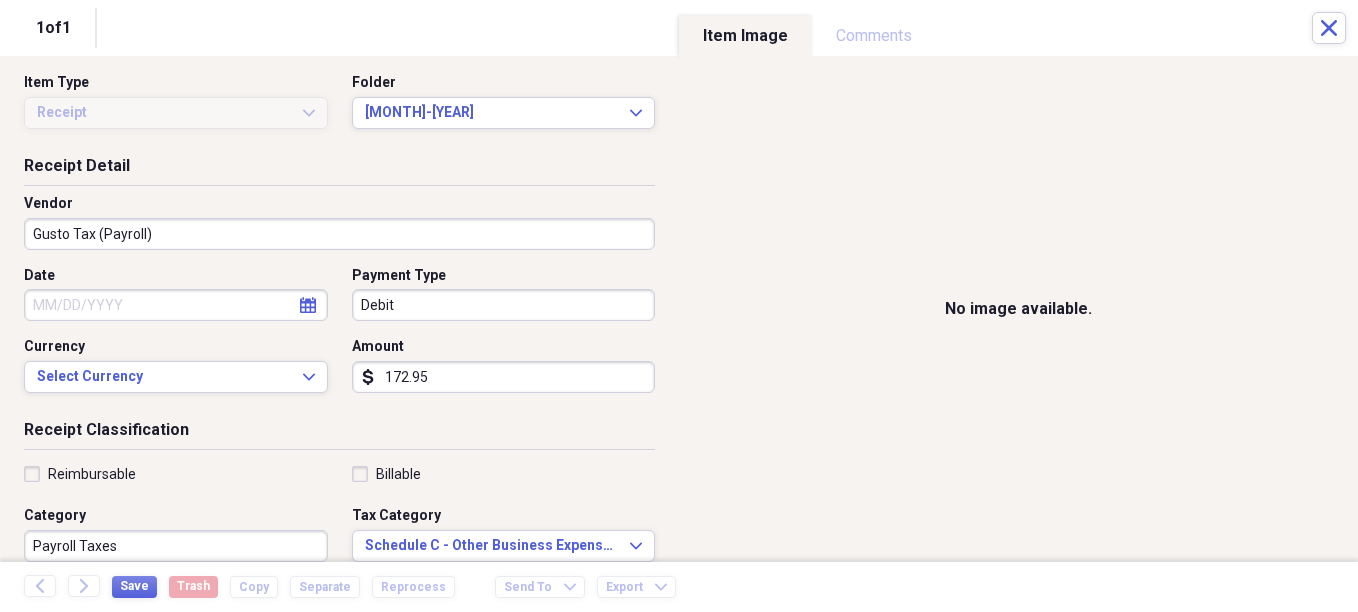 click on "Date" at bounding box center [176, 305] 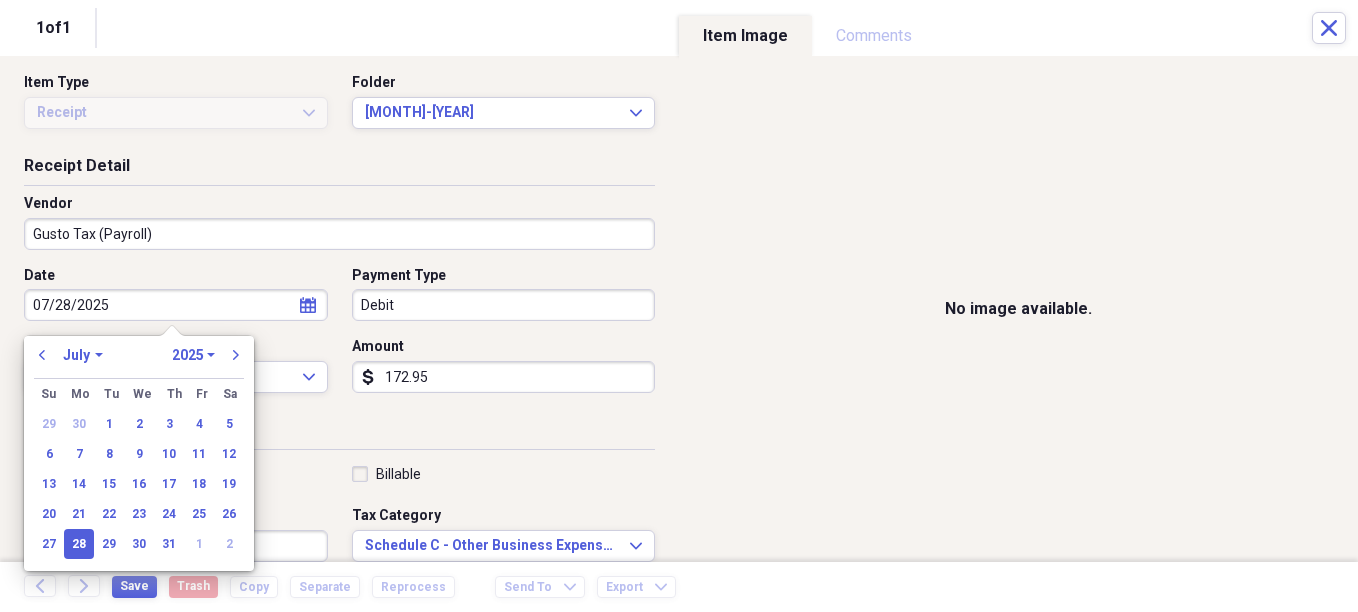 click on "Receipt Classification Reimbursable Billable Category Payroll Taxes Tax Category Schedule C - Other Business Expenses Expand Customer Project Product Location Class" at bounding box center [339, 611] 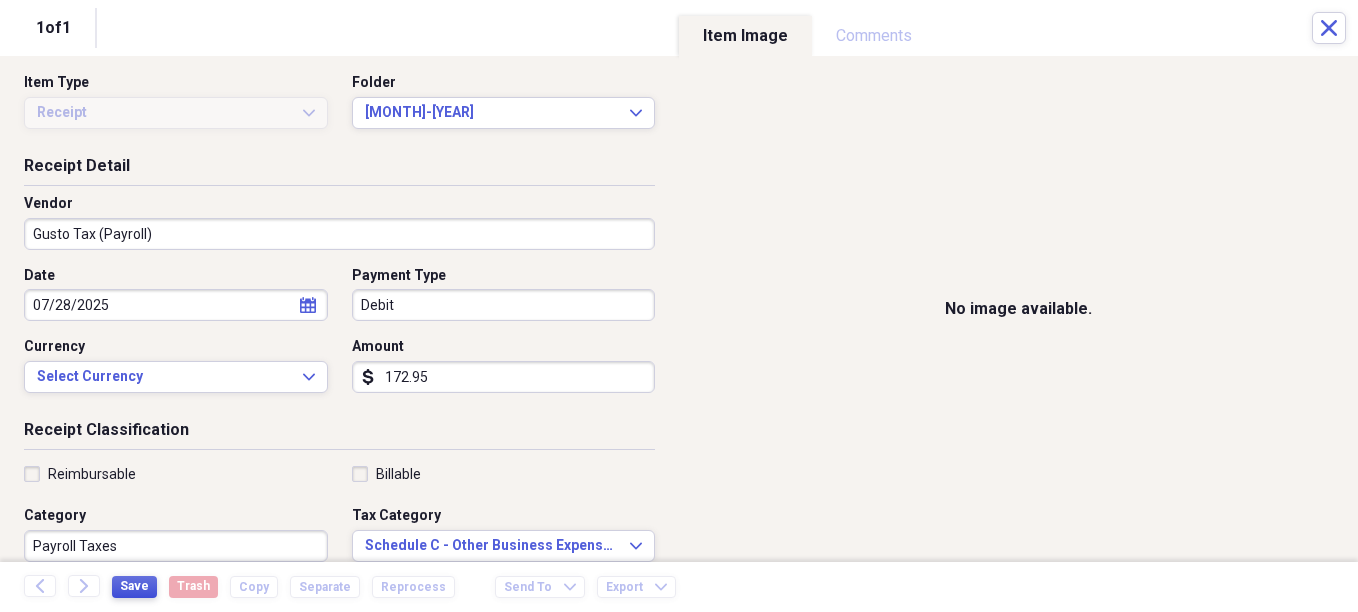 click on "Save" at bounding box center [134, 586] 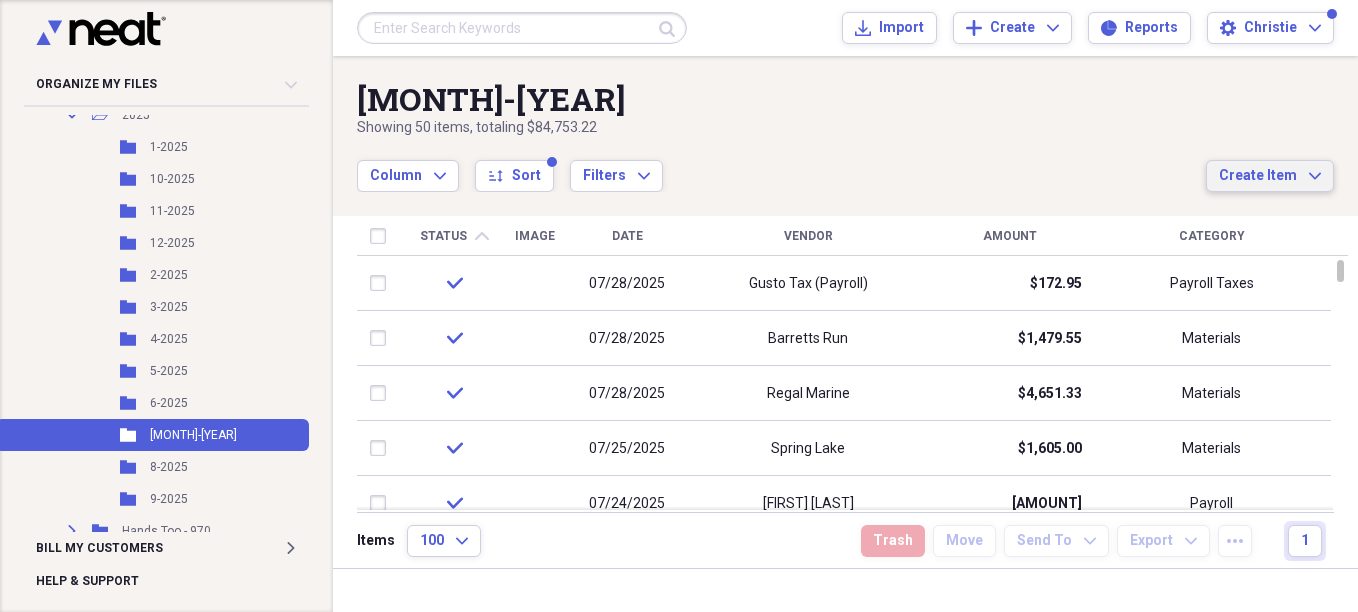 click on "Create Item" at bounding box center (1258, 176) 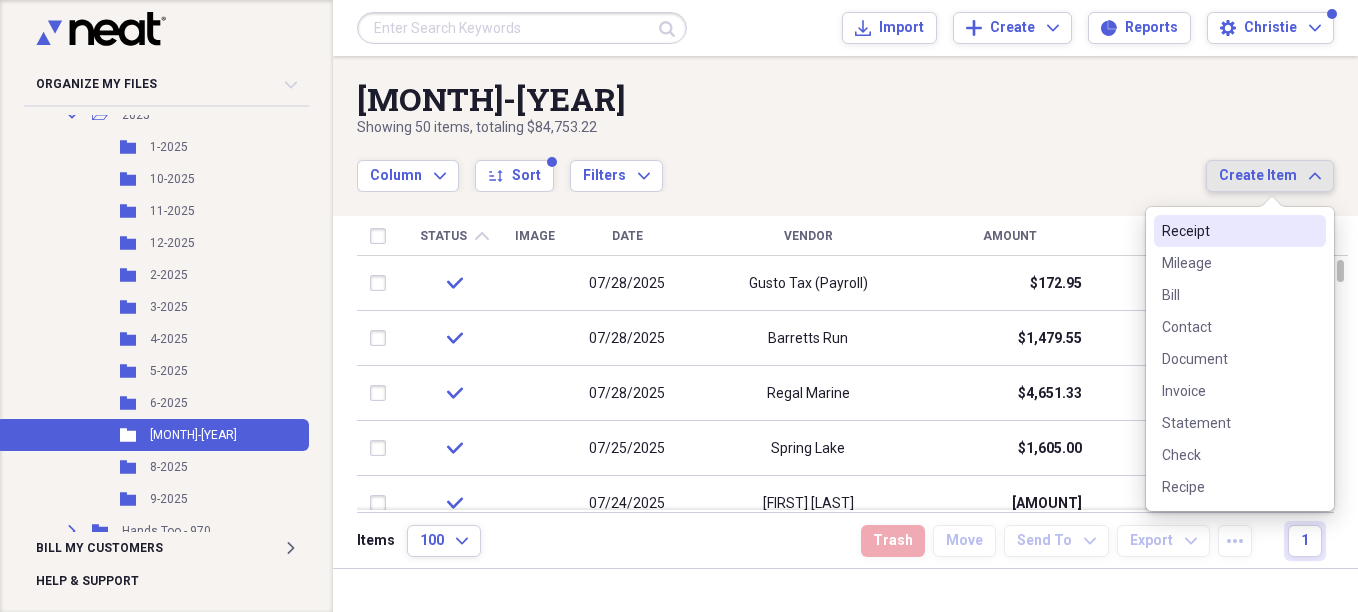 click on "Receipt" at bounding box center (1240, 231) 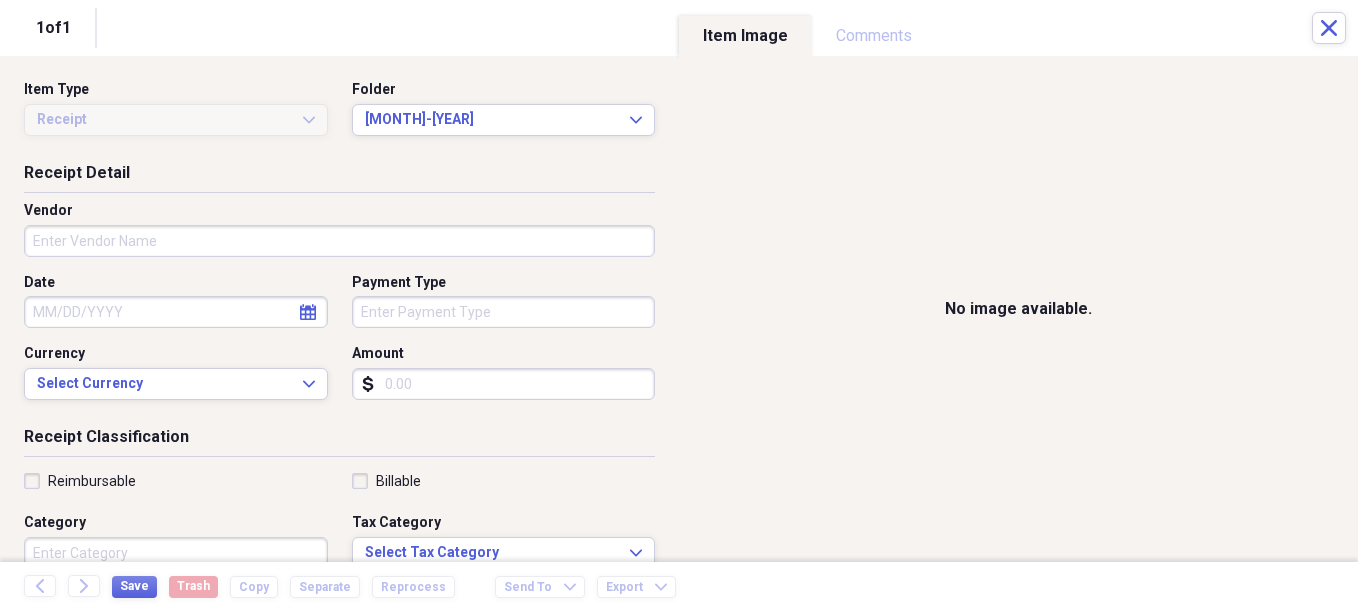 click on "Amount" at bounding box center [504, 384] 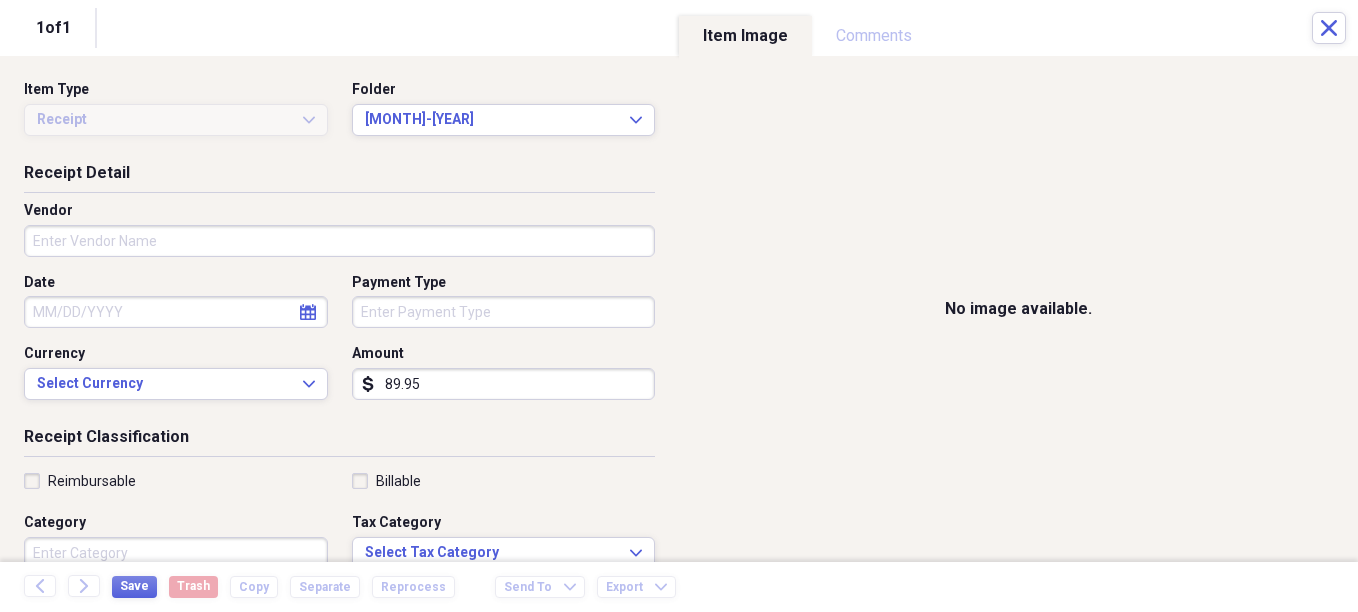 click on "Vendor" at bounding box center (339, 241) 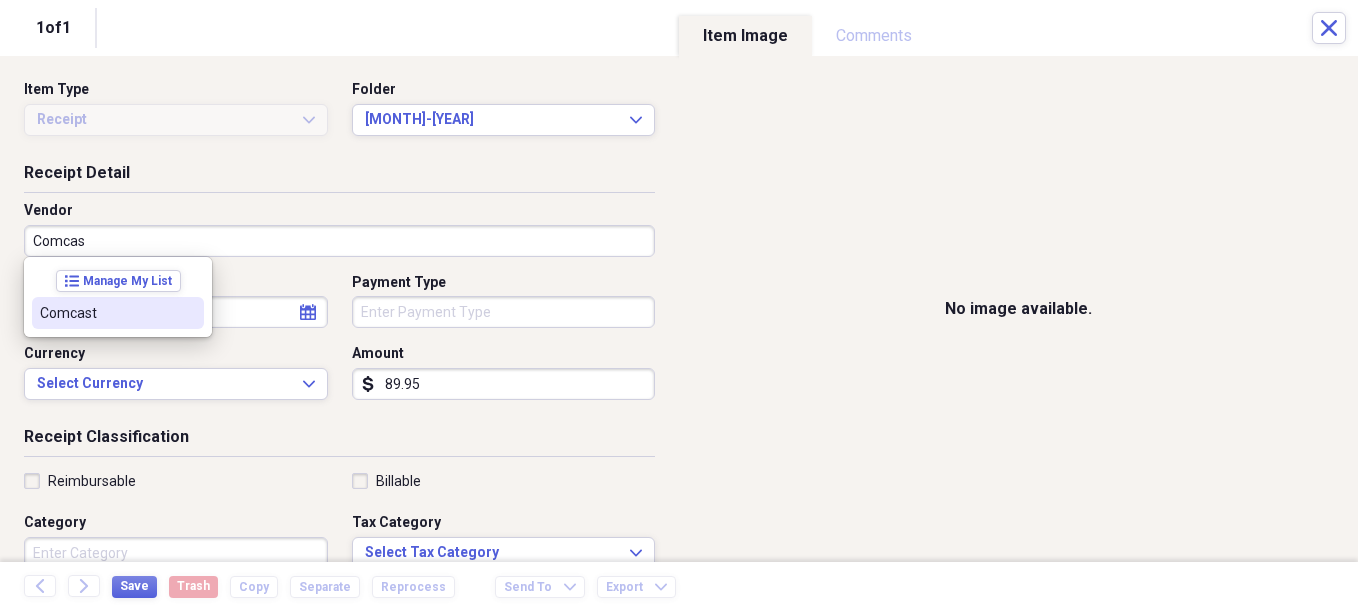 click on "Comcast" at bounding box center [106, 313] 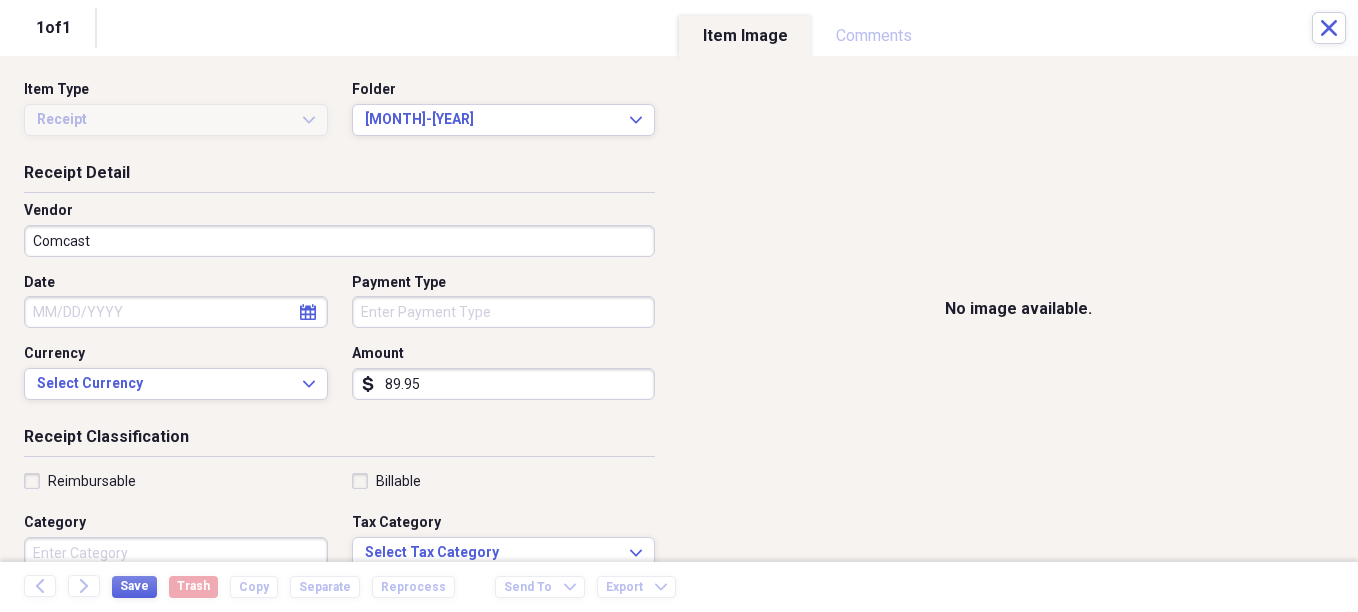 click on "Date" at bounding box center (176, 312) 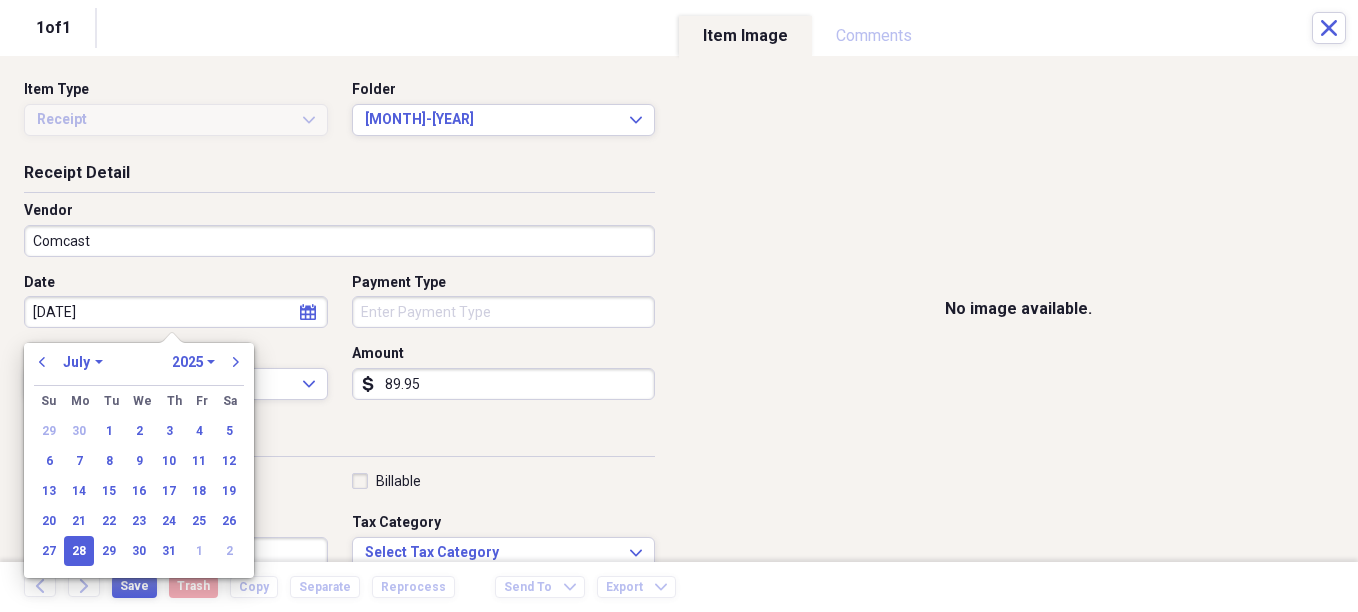 click on "Payment Type" at bounding box center (504, 312) 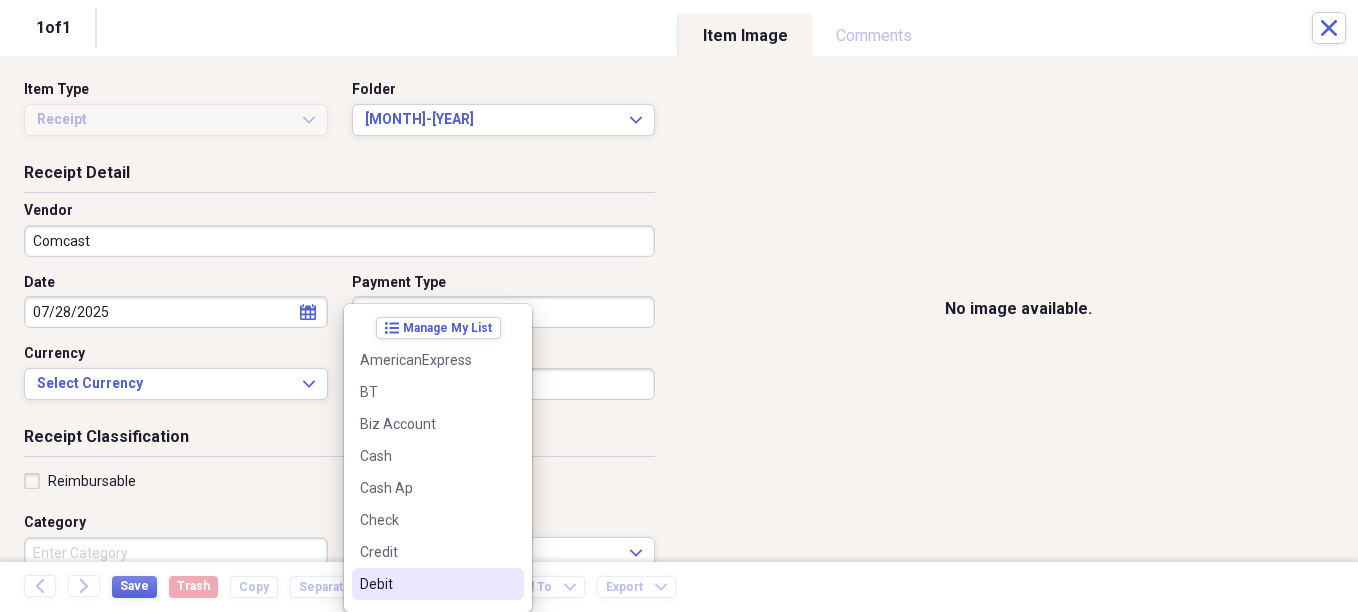 click on "Debit" at bounding box center (426, 584) 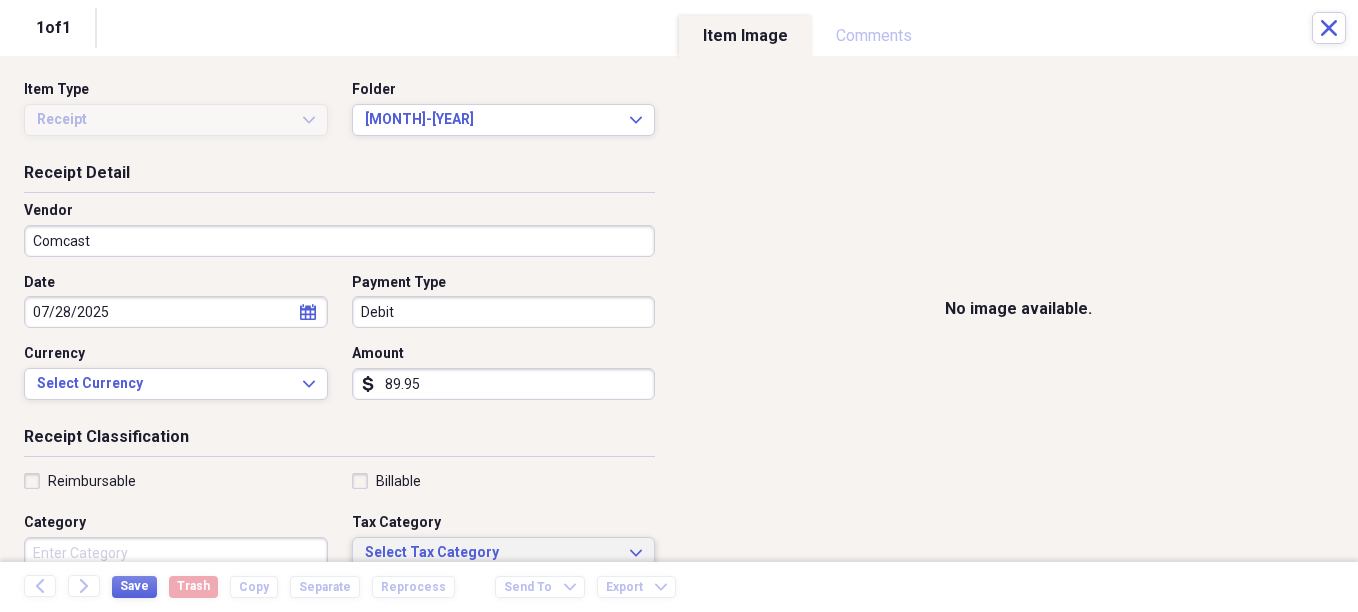 click on "Select Tax Category" at bounding box center [492, 553] 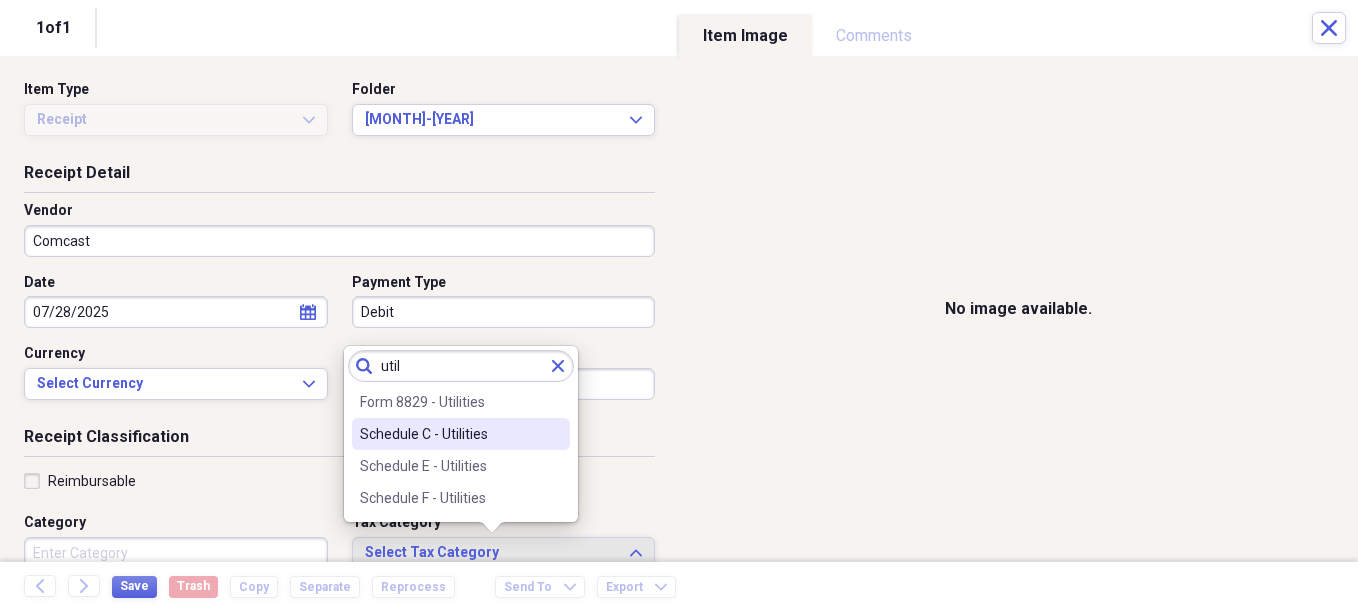 click on "Schedule C - Utilities" at bounding box center (449, 434) 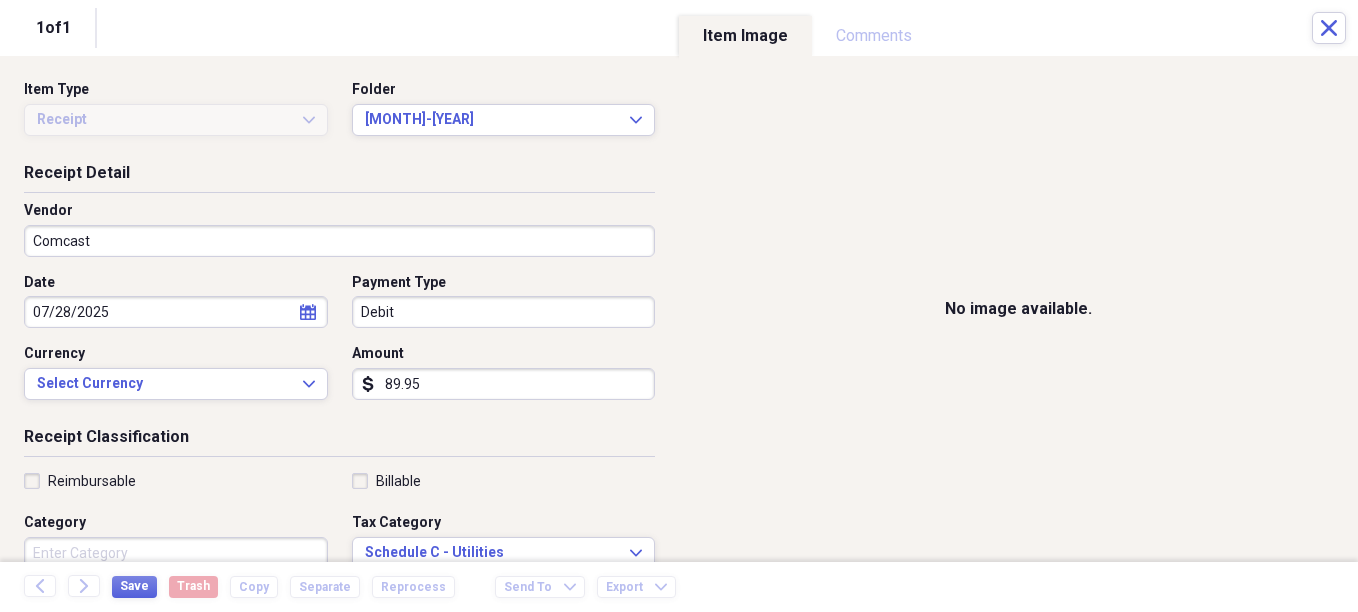 click on "Category" at bounding box center [176, 553] 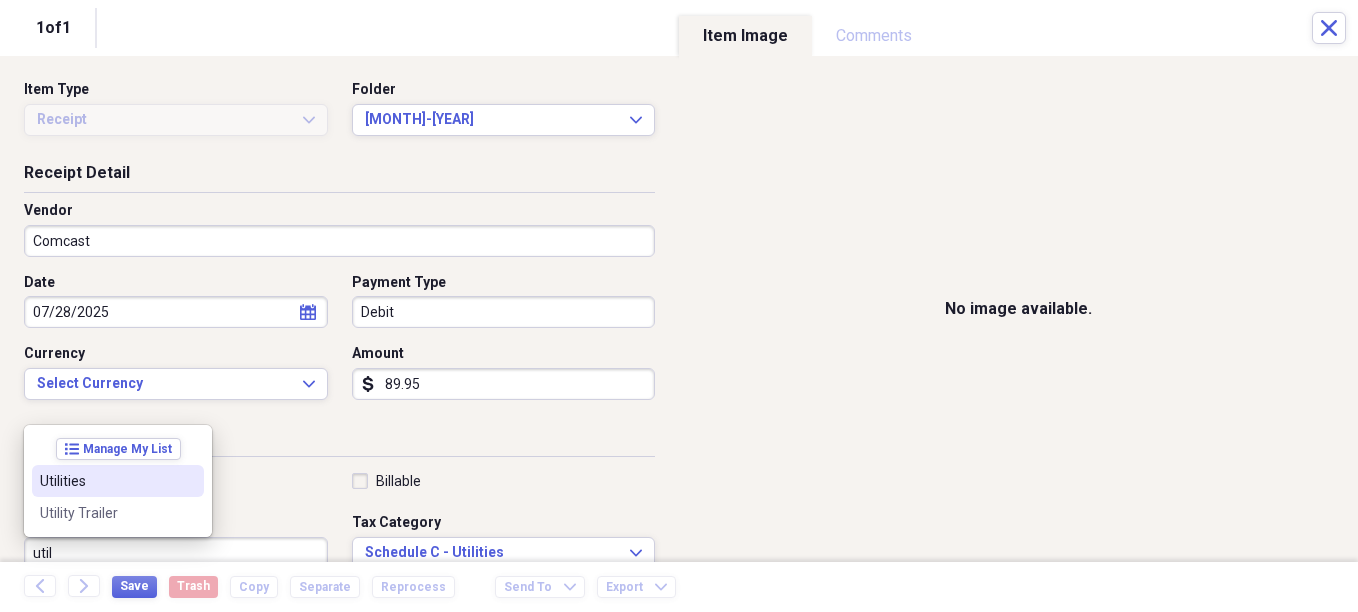 click on "Utilities" at bounding box center (118, 481) 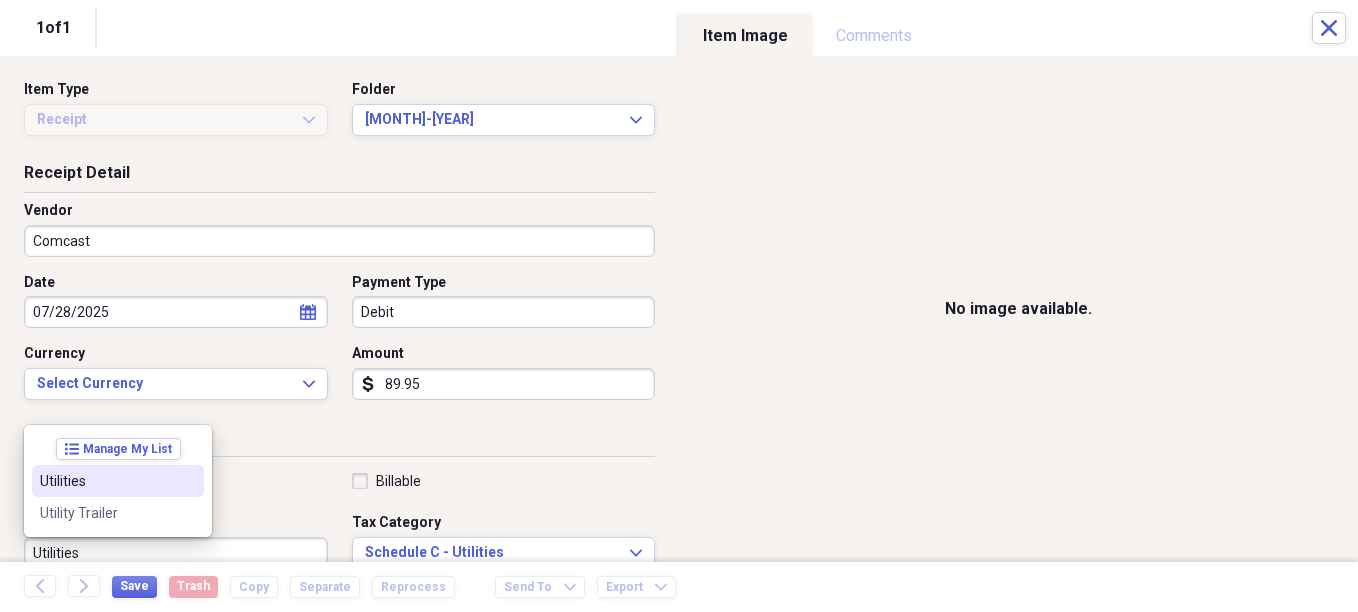 scroll, scrollTop: 7, scrollLeft: 0, axis: vertical 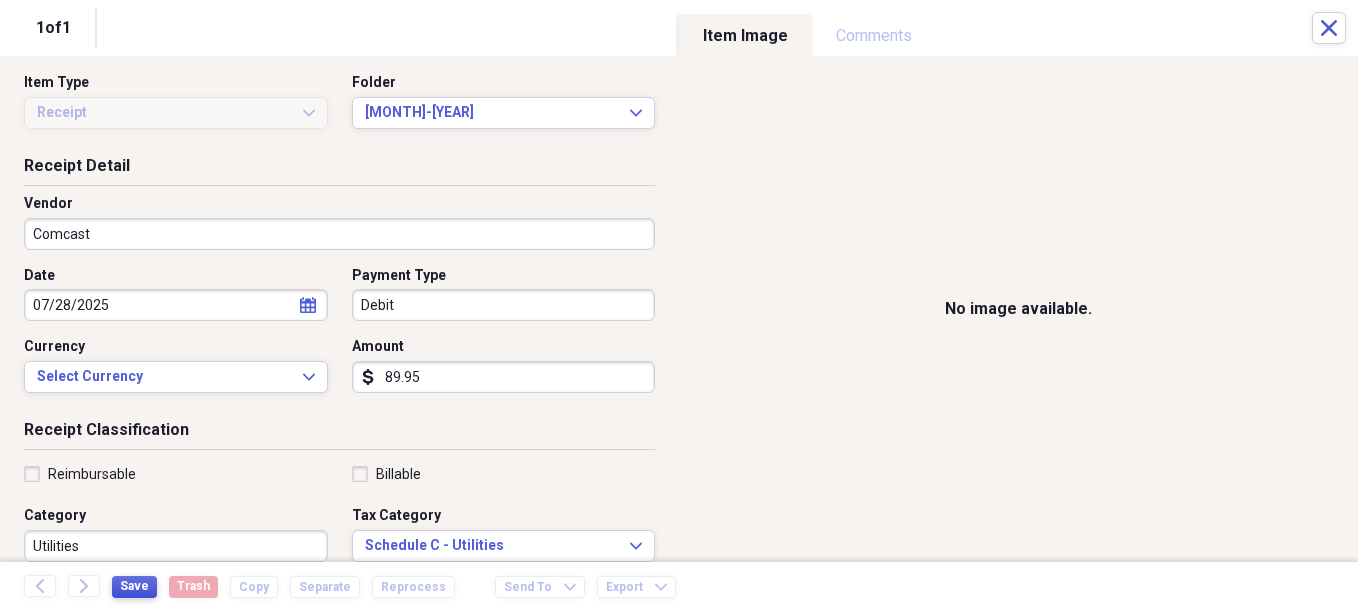 click on "Save" at bounding box center [134, 587] 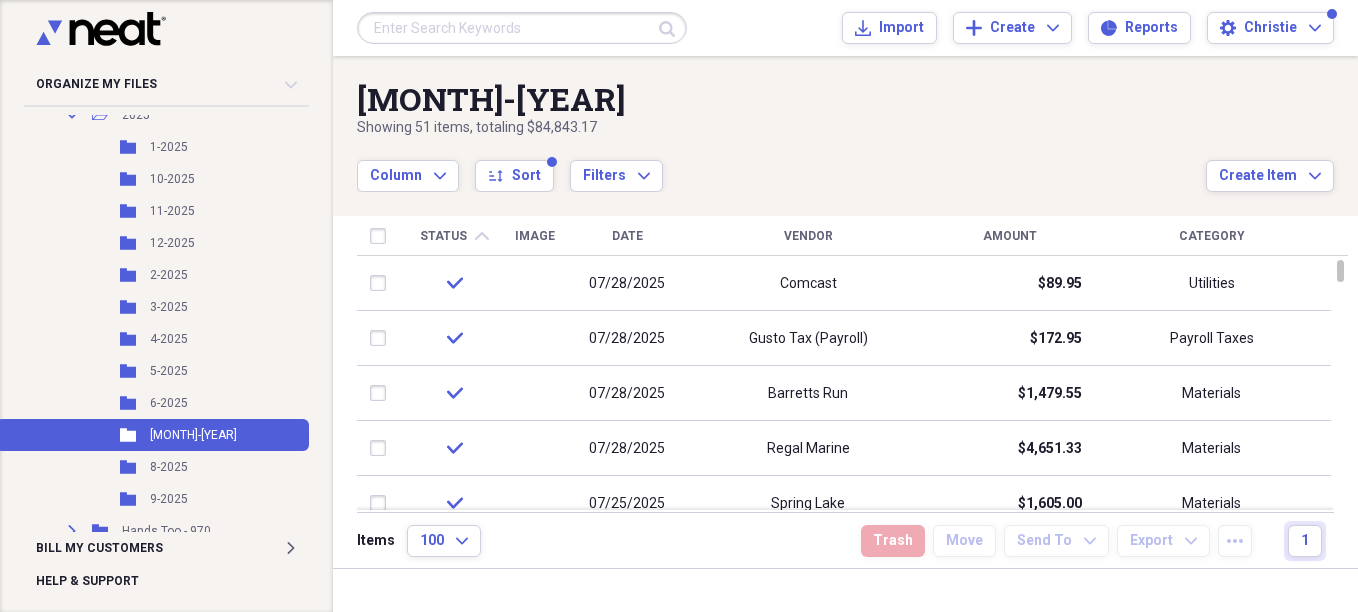 click on "Date [DATE] calendar Calendar Payment Type Check Currency Select Currency Expand Amount dollar-sign [AMOUNT] [CATEGORY] check [DATE] [VENDOR] [AMOUNT] [CATEGORY] check [DATE] [VENDOR] [AMOUNT] [CATEGORY] check [DATE] [VENDOR] [AMOUNT] [CATEGORY] check [DATE] [VENDOR] [AMOUNT] [CATEGORY] check [DATE] [VENDOR] [AMOUNT] [CATEGORY] check [DATE] [VENDOR] [AMOUNT] [CATEGORY] Items [NUMBER] Expand Trash Move Send To Expand Export Expand more [NUMBER]" at bounding box center (845, 312) 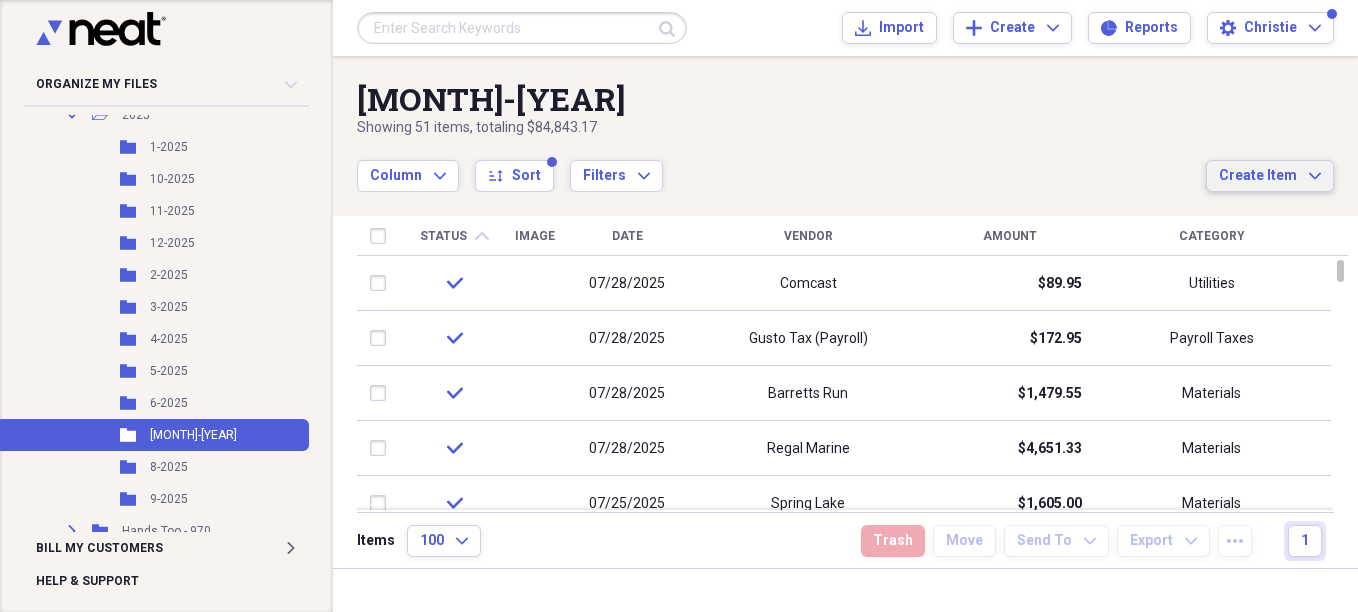 click on "Create Item" at bounding box center (1258, 176) 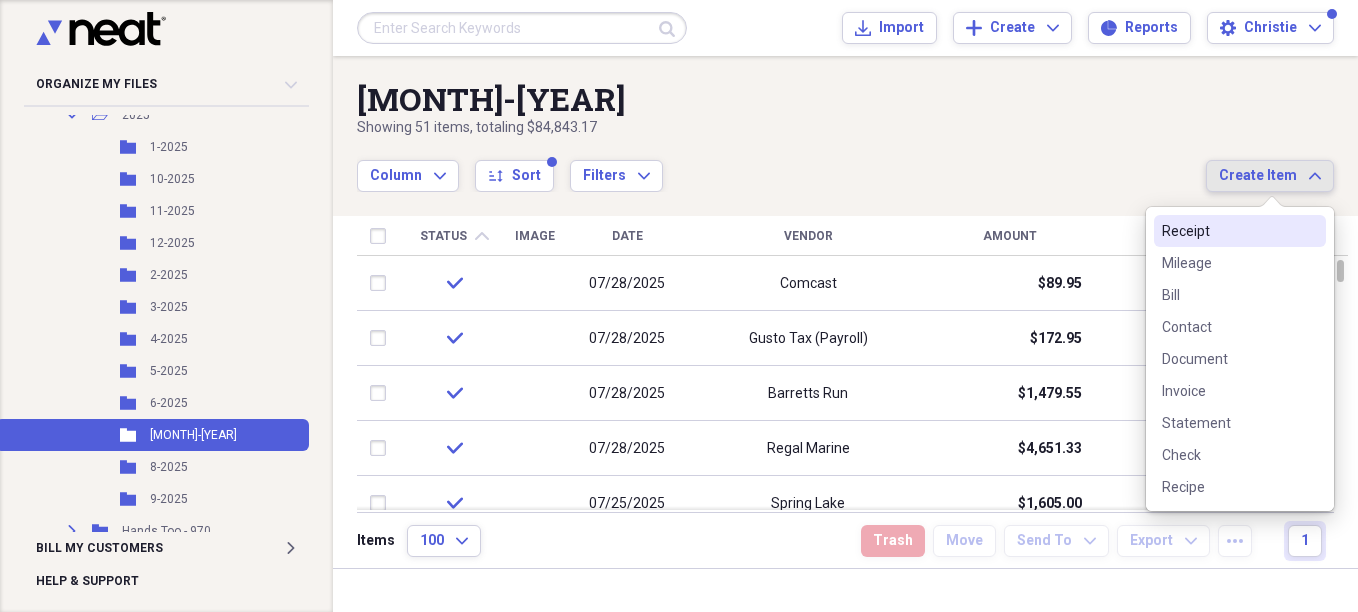 click on "Receipt" at bounding box center (1228, 231) 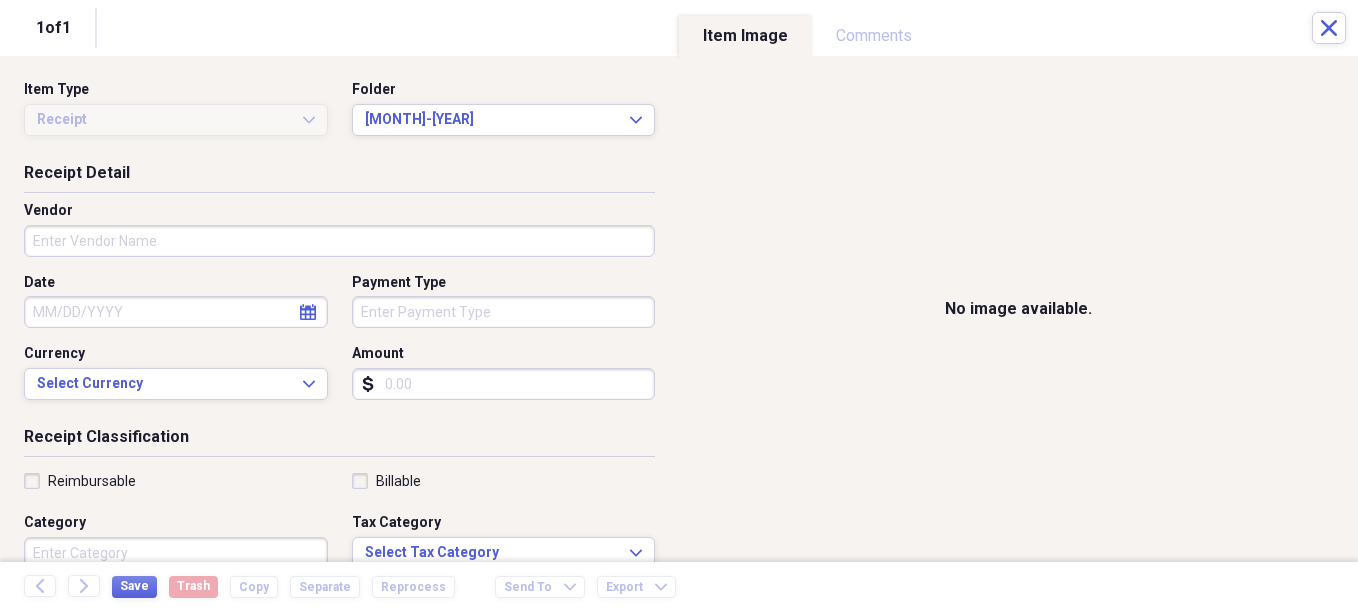 click on "Vendor" at bounding box center (339, 241) 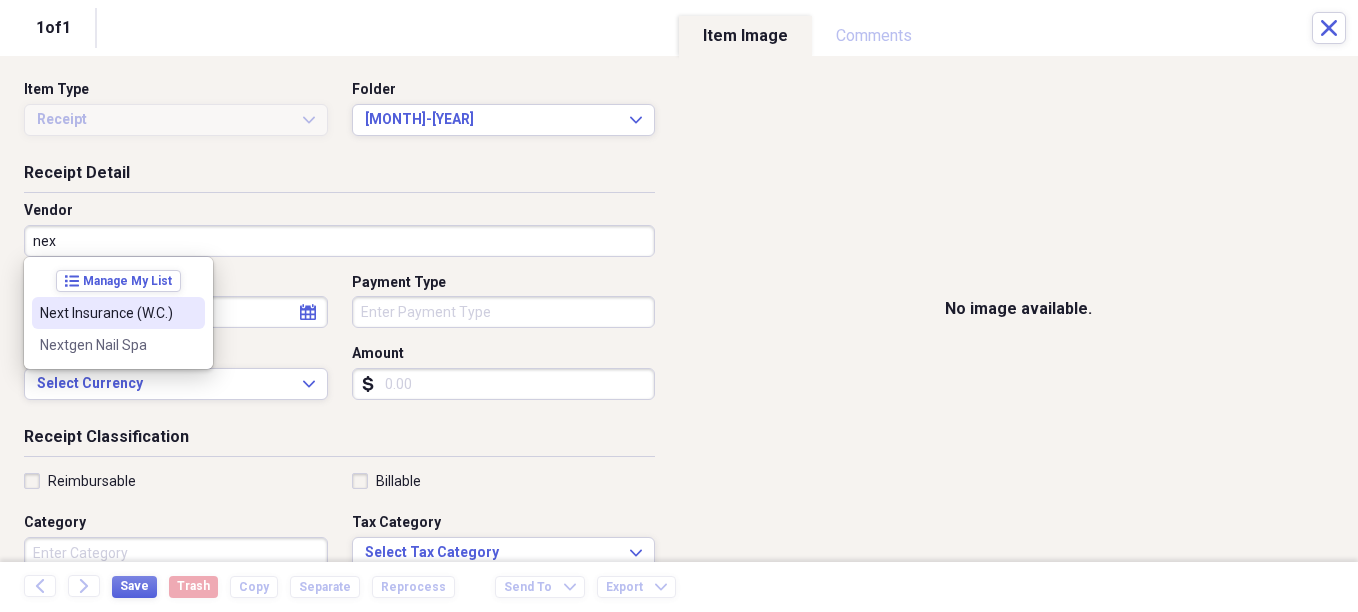 click on "Next Insurance (W.C.)" at bounding box center (106, 313) 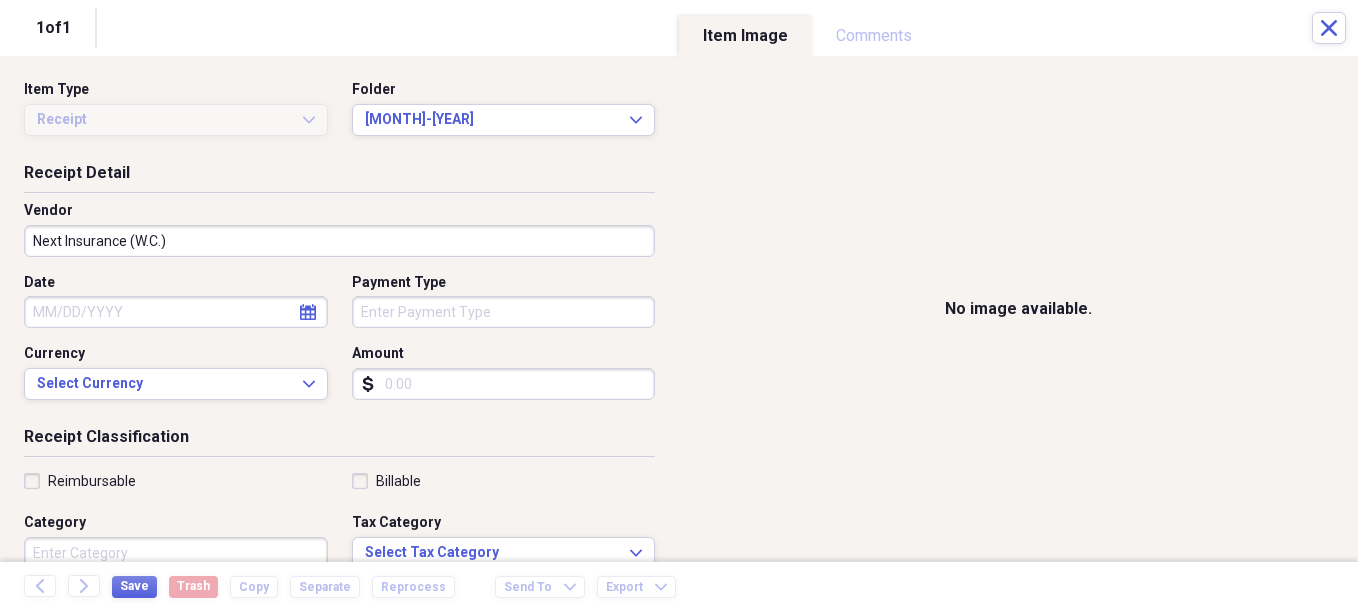 click on "Amount" at bounding box center (504, 384) 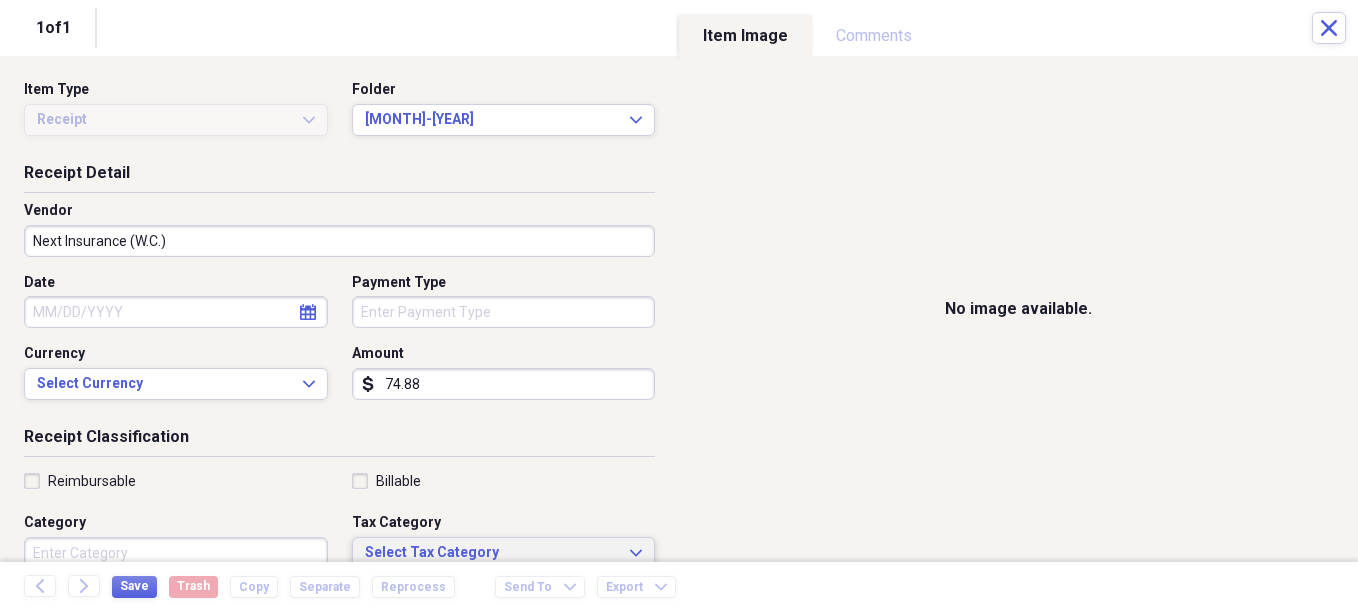 click on "Select Tax Category" at bounding box center [492, 553] 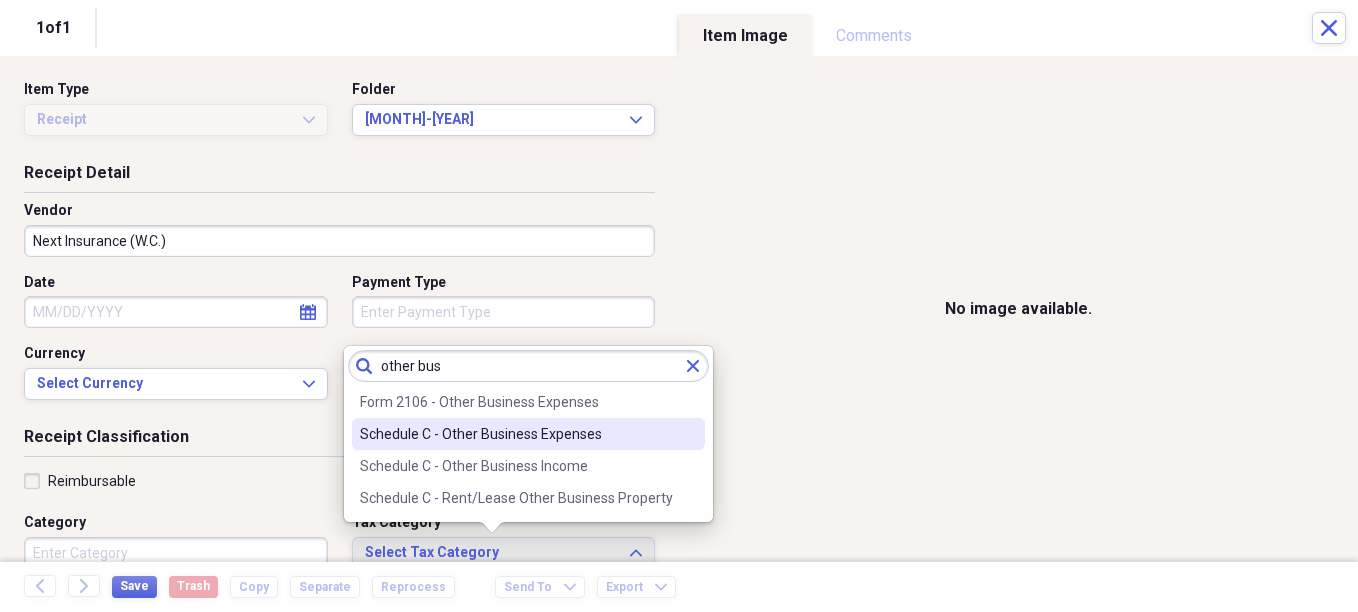 click on "Schedule C - Other Business Expenses" at bounding box center [516, 434] 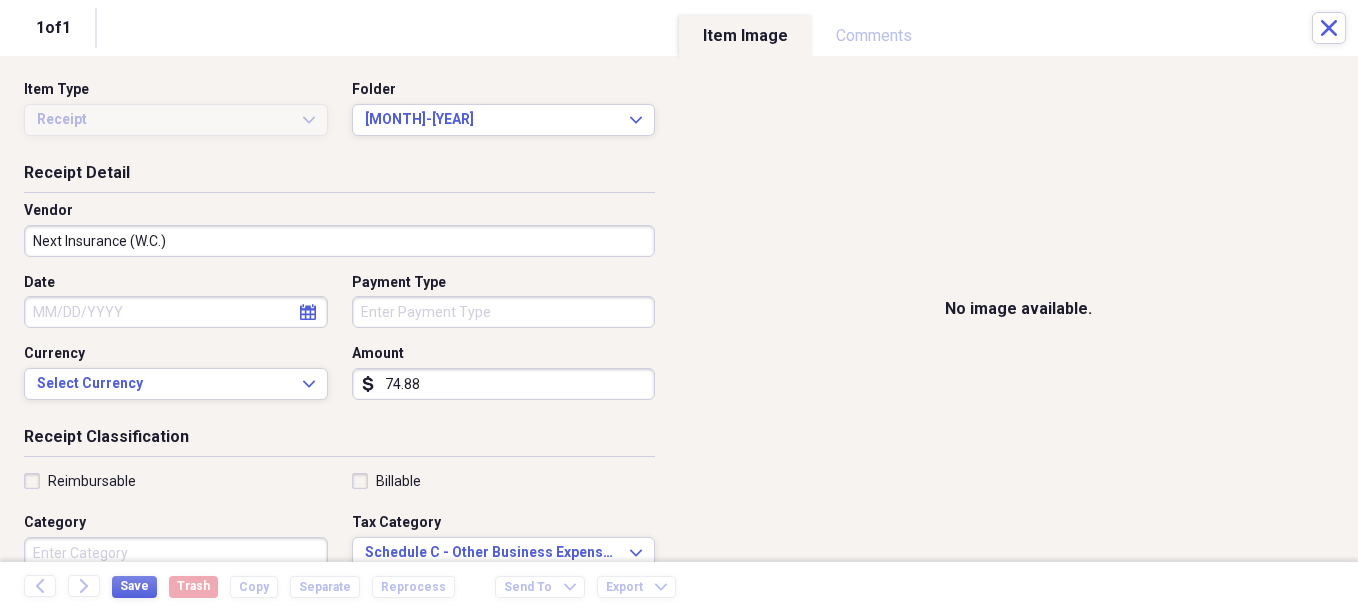 click on "Category" at bounding box center [176, 553] 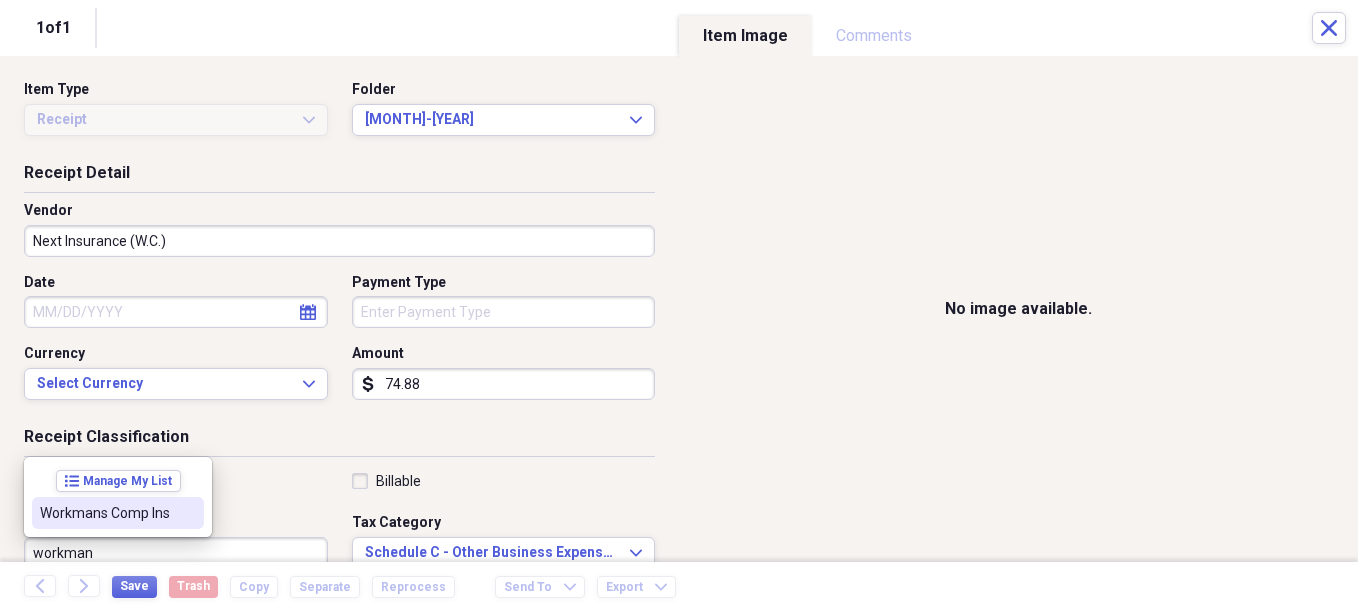 click on "Workmans Comp Ins" at bounding box center (118, 513) 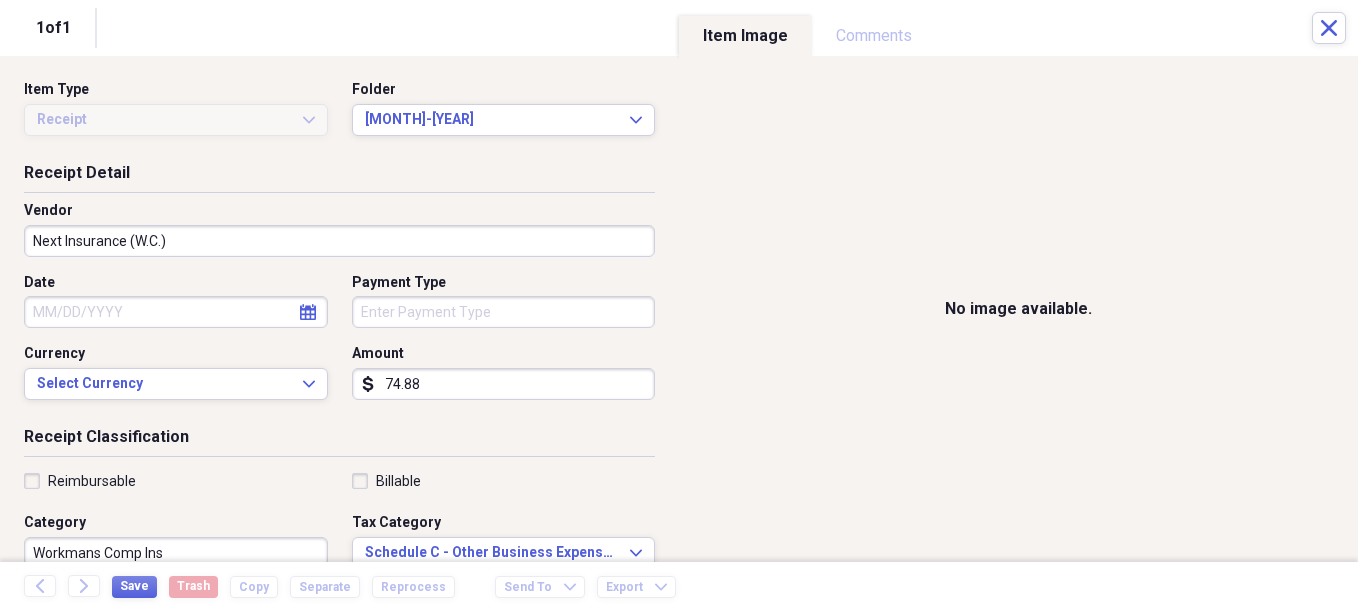 scroll, scrollTop: 7, scrollLeft: 0, axis: vertical 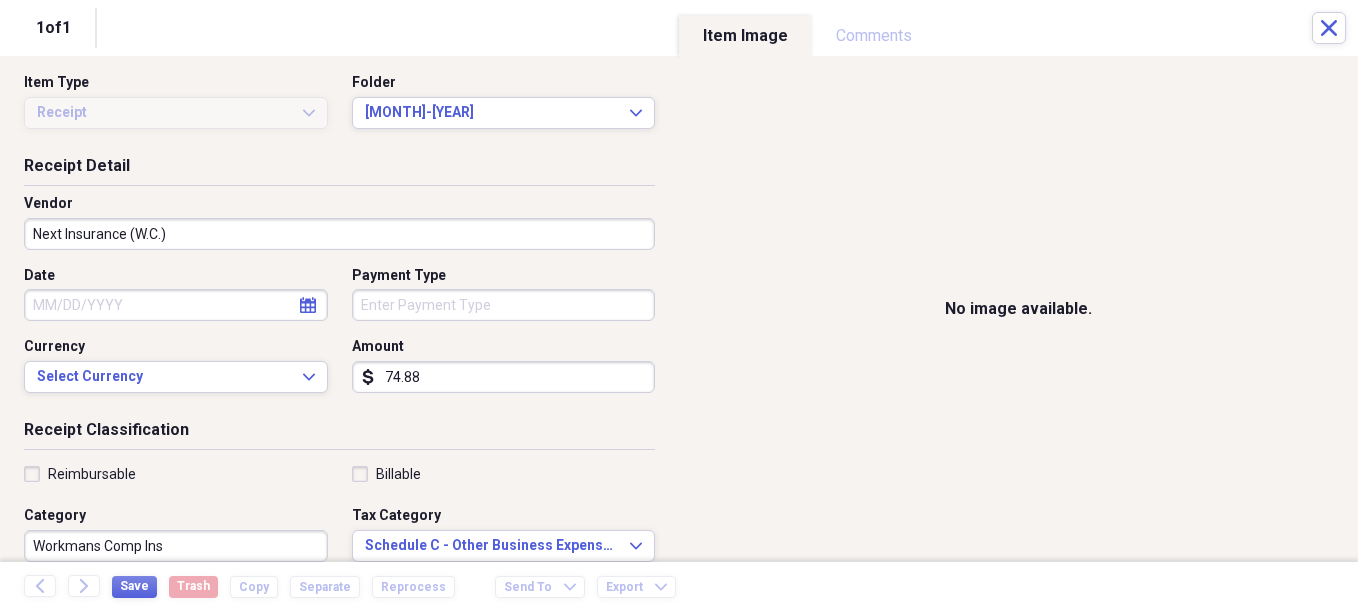 click on "Date" at bounding box center [176, 305] 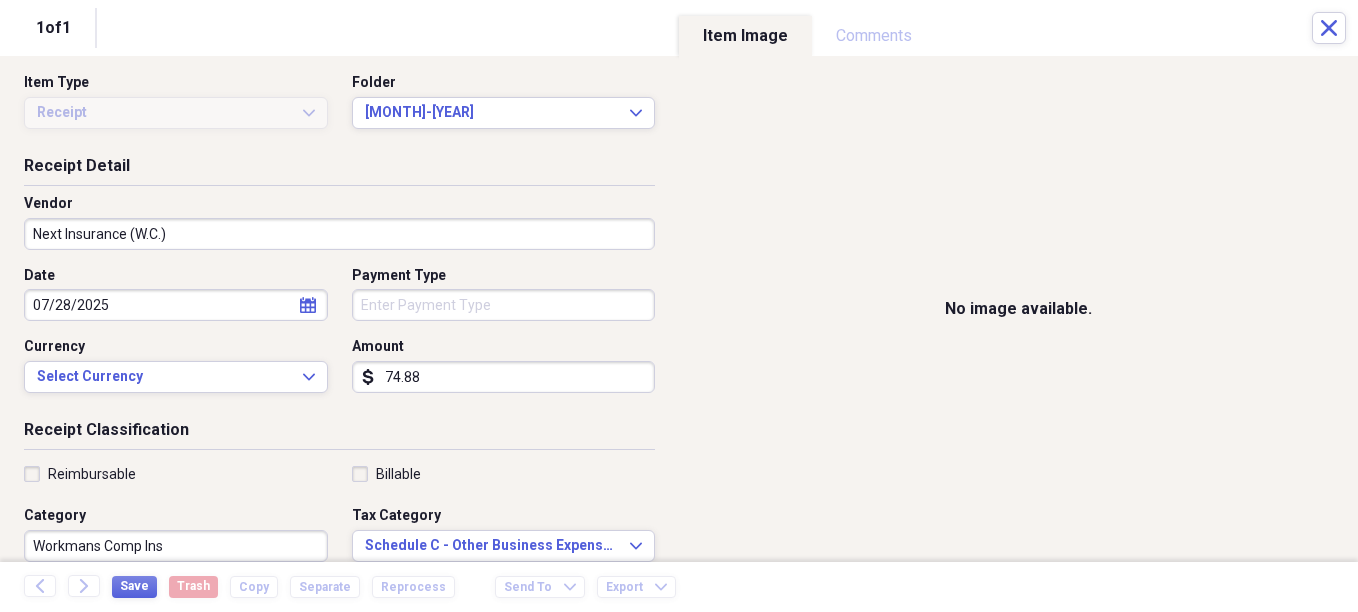 click on "Payment Type" at bounding box center [504, 305] 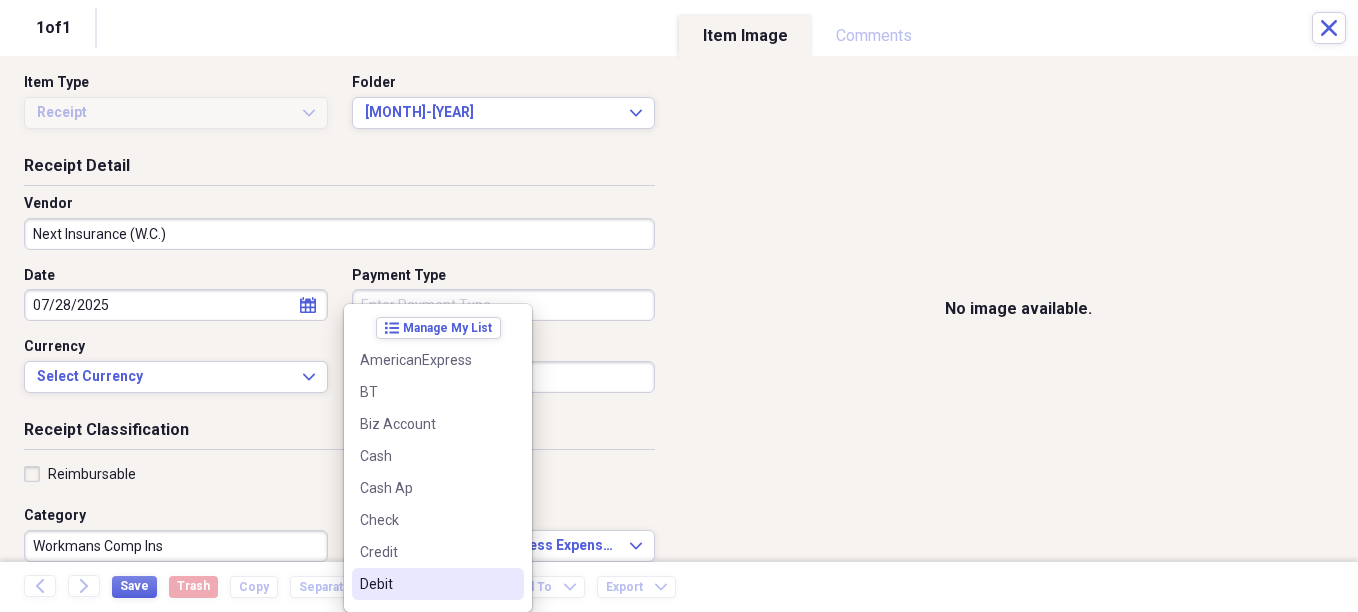 click on "Debit" at bounding box center [426, 584] 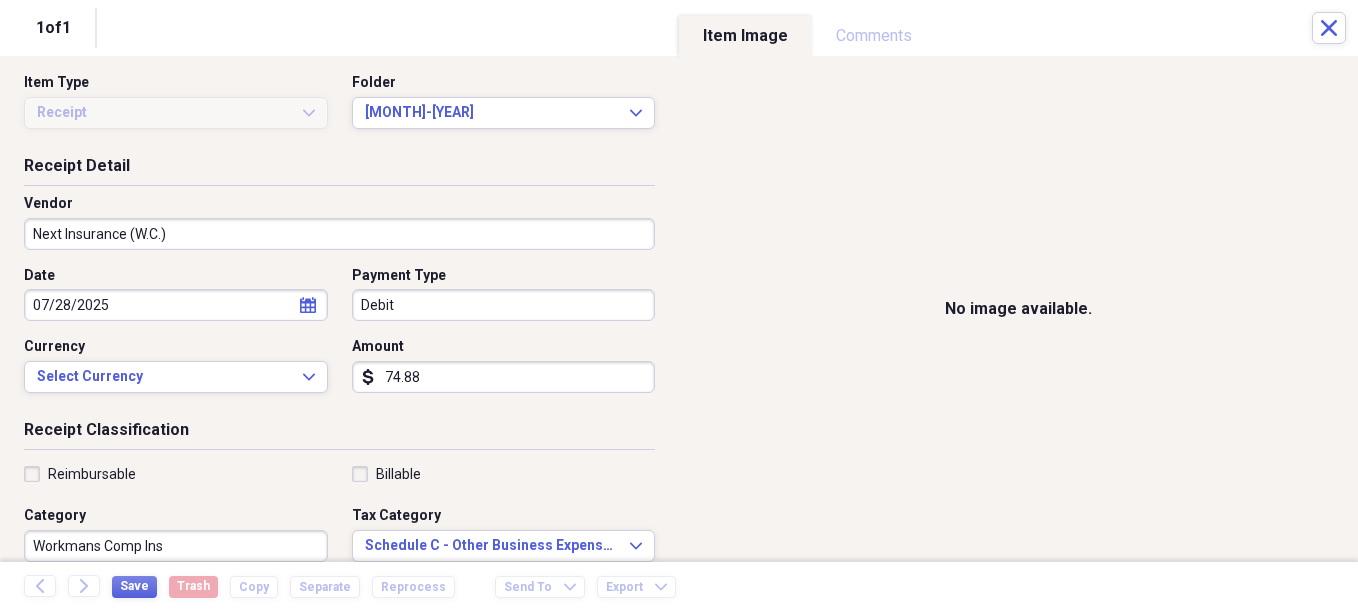 click on "74.88" at bounding box center (504, 377) 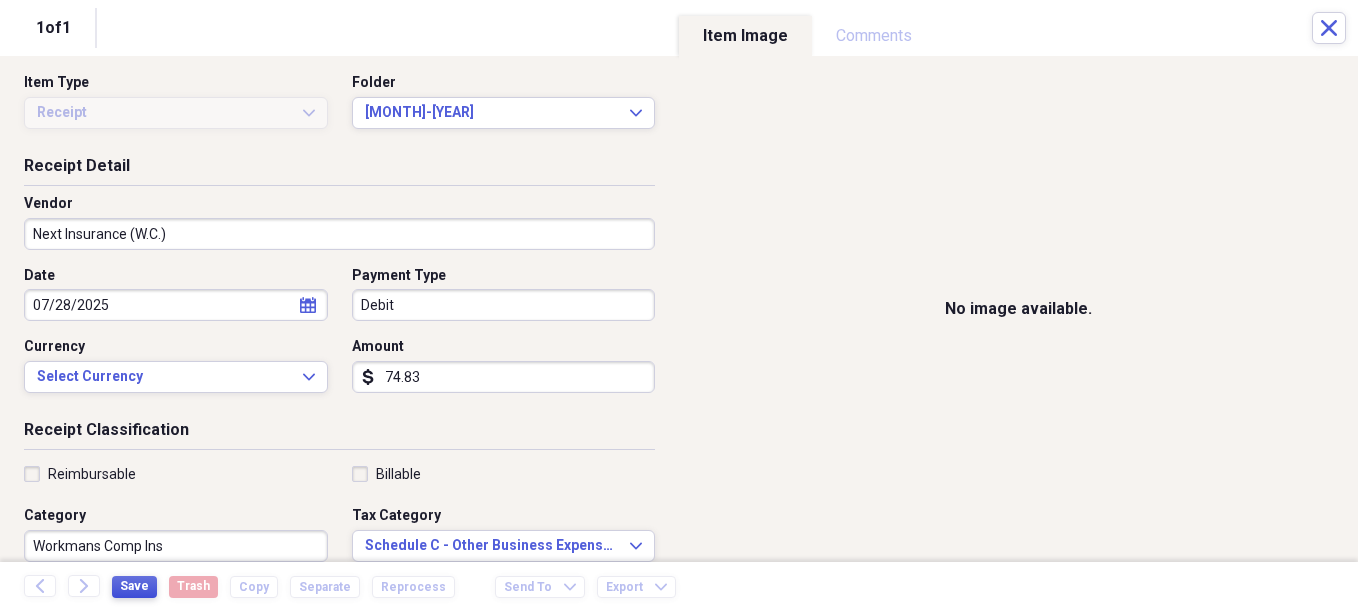 click on "Save" at bounding box center (134, 586) 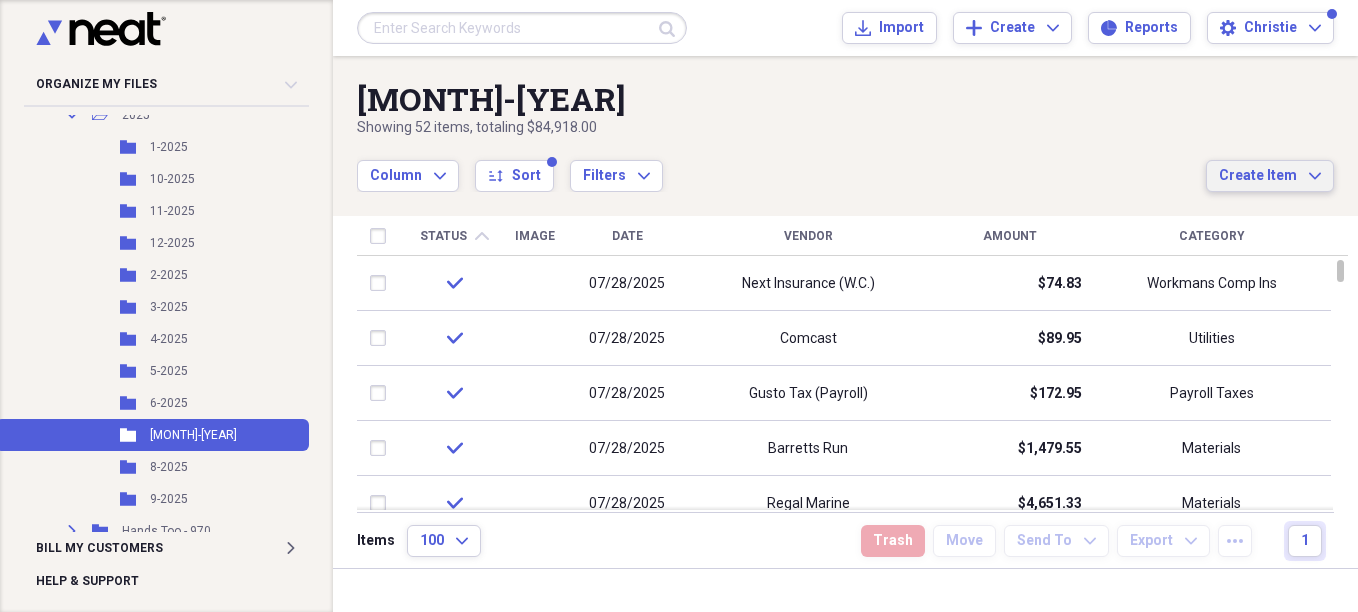 click on "Create Item" at bounding box center [1258, 176] 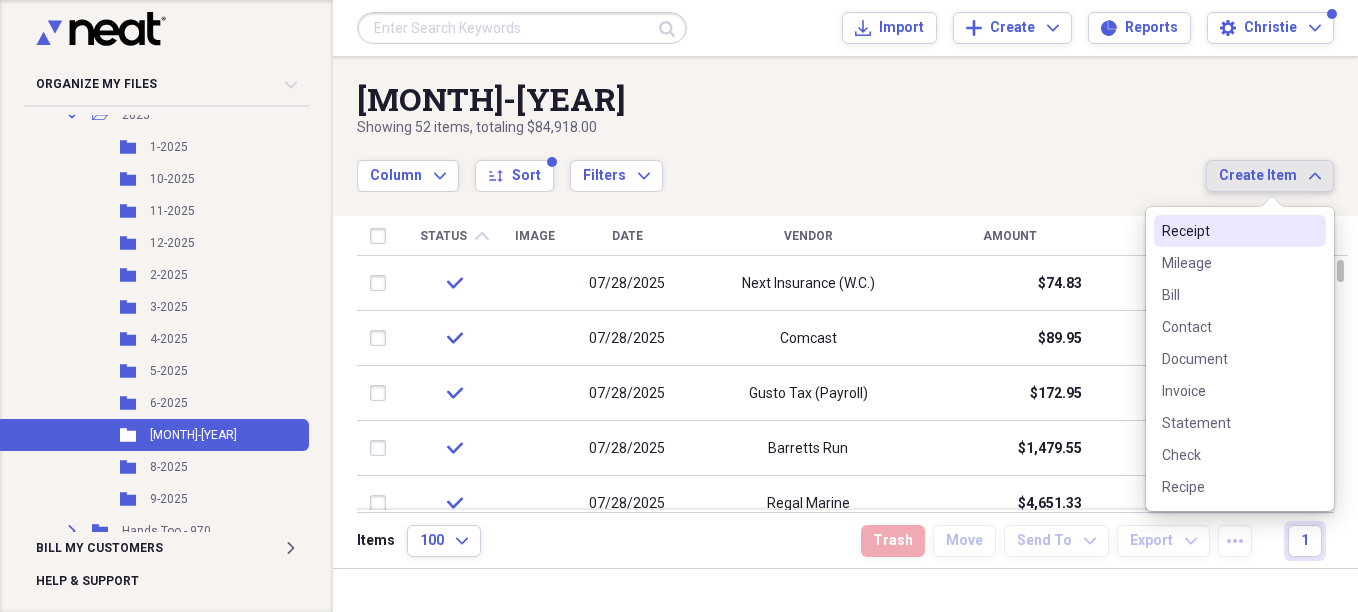 click on "Receipt" at bounding box center (1228, 231) 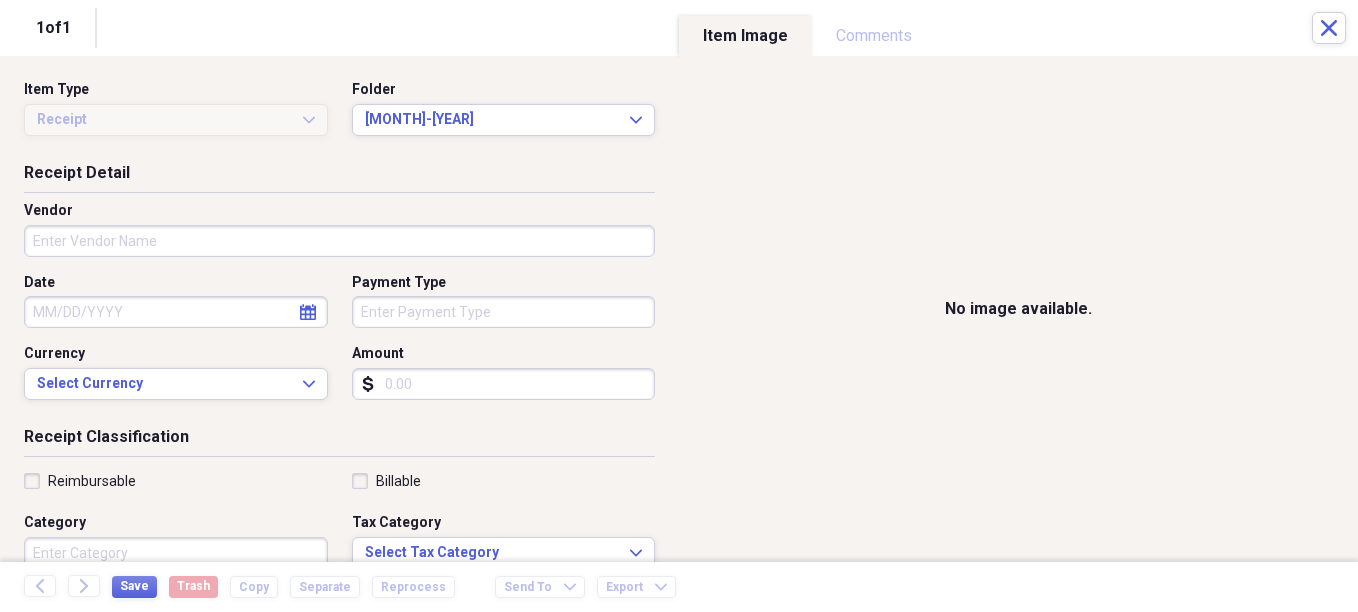 click on "Vendor" at bounding box center [339, 241] 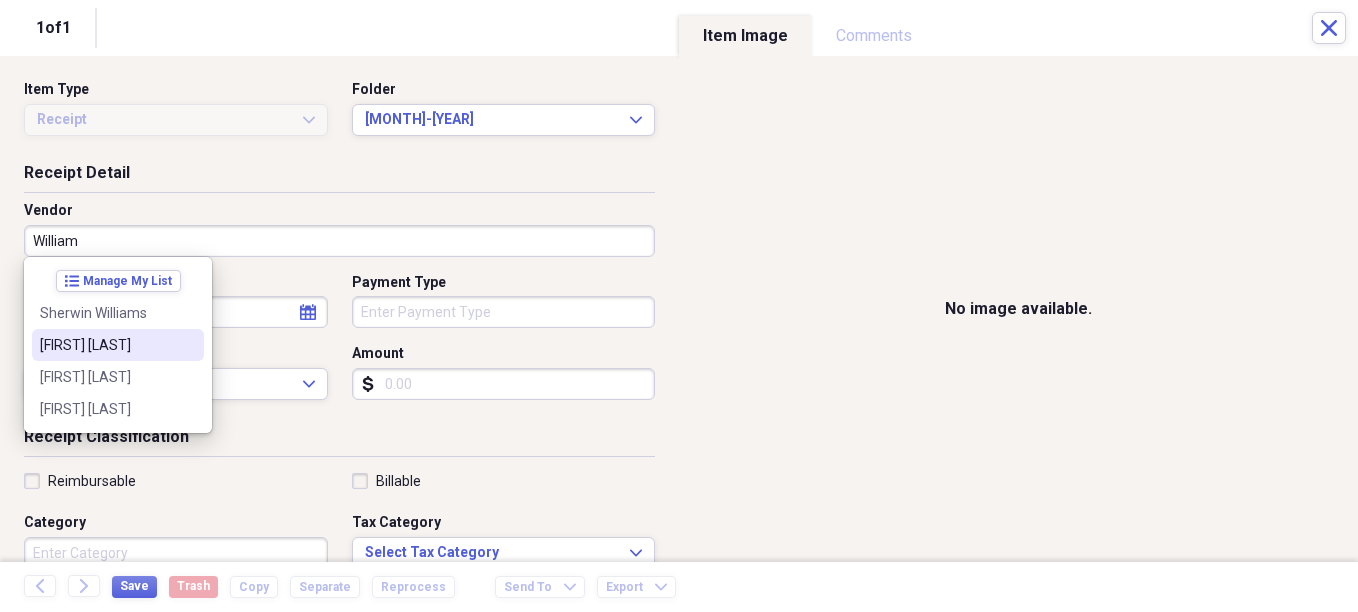 click on "[FIRST] [LAST]" at bounding box center [106, 345] 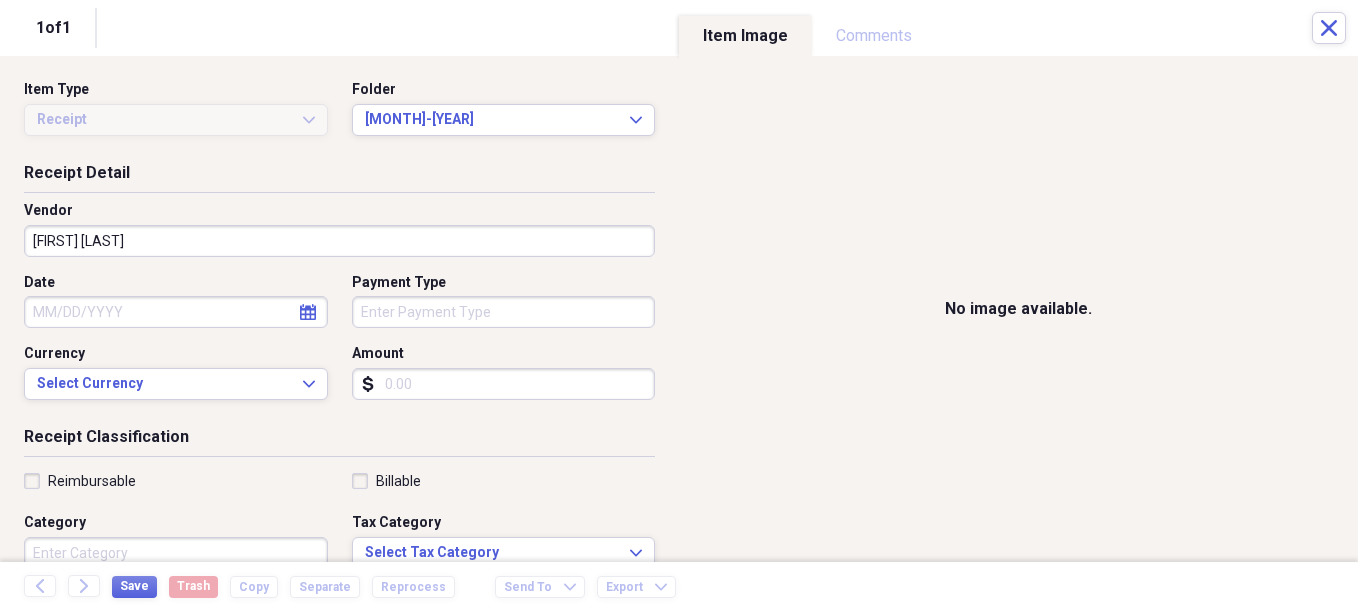 click on "Category" at bounding box center (176, 553) 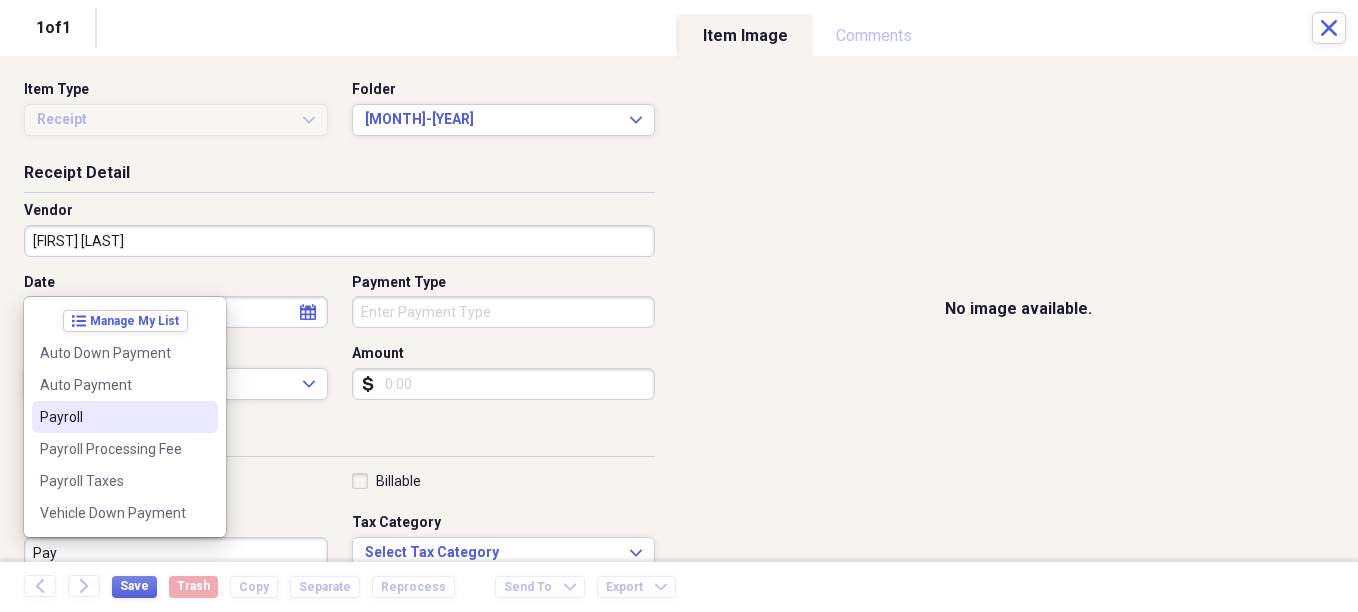 click on "Payroll" at bounding box center [113, 417] 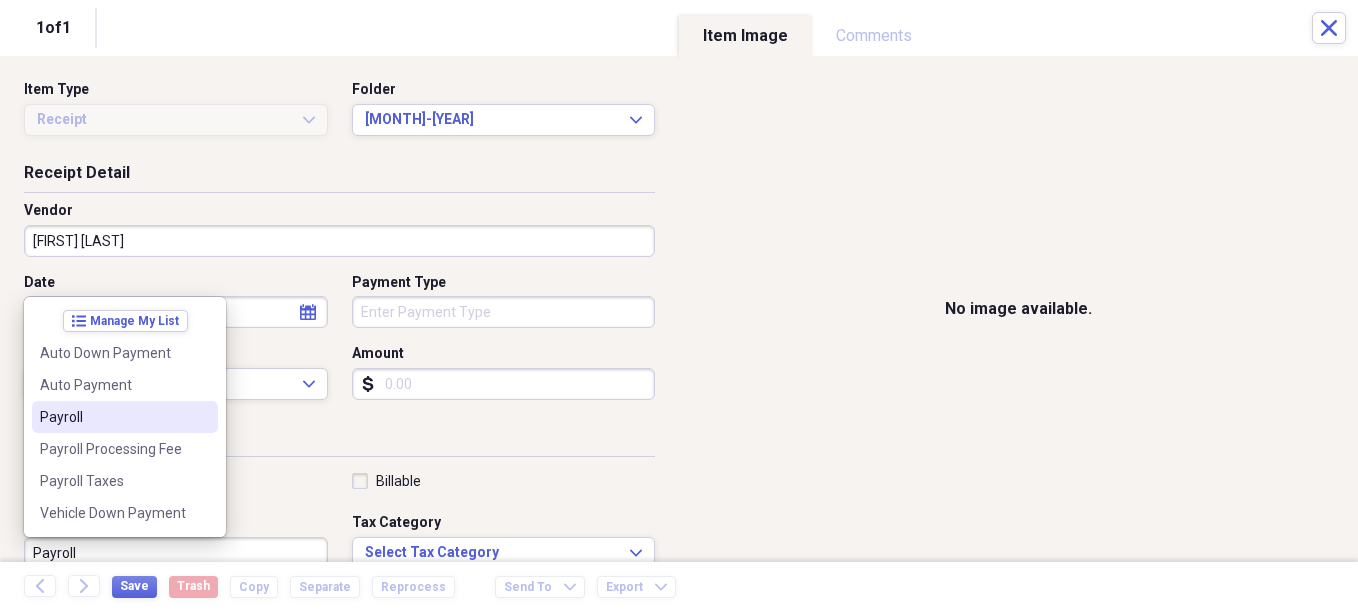 scroll, scrollTop: 7, scrollLeft: 0, axis: vertical 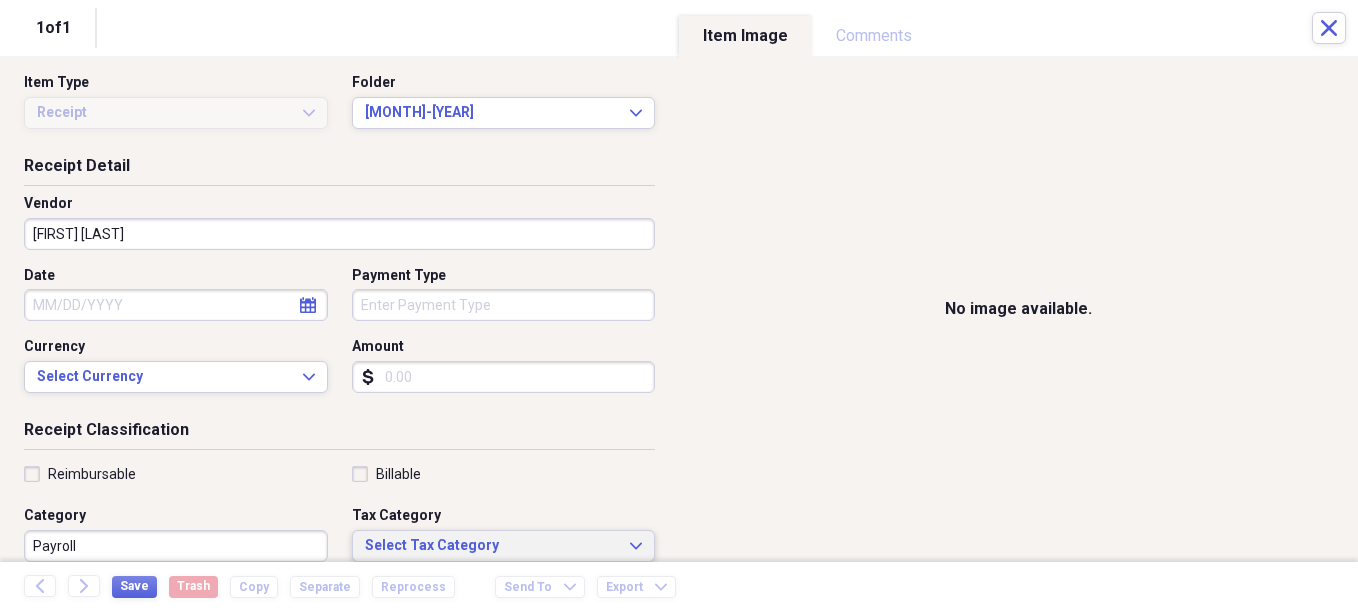 click on "Select Tax Category" at bounding box center (492, 546) 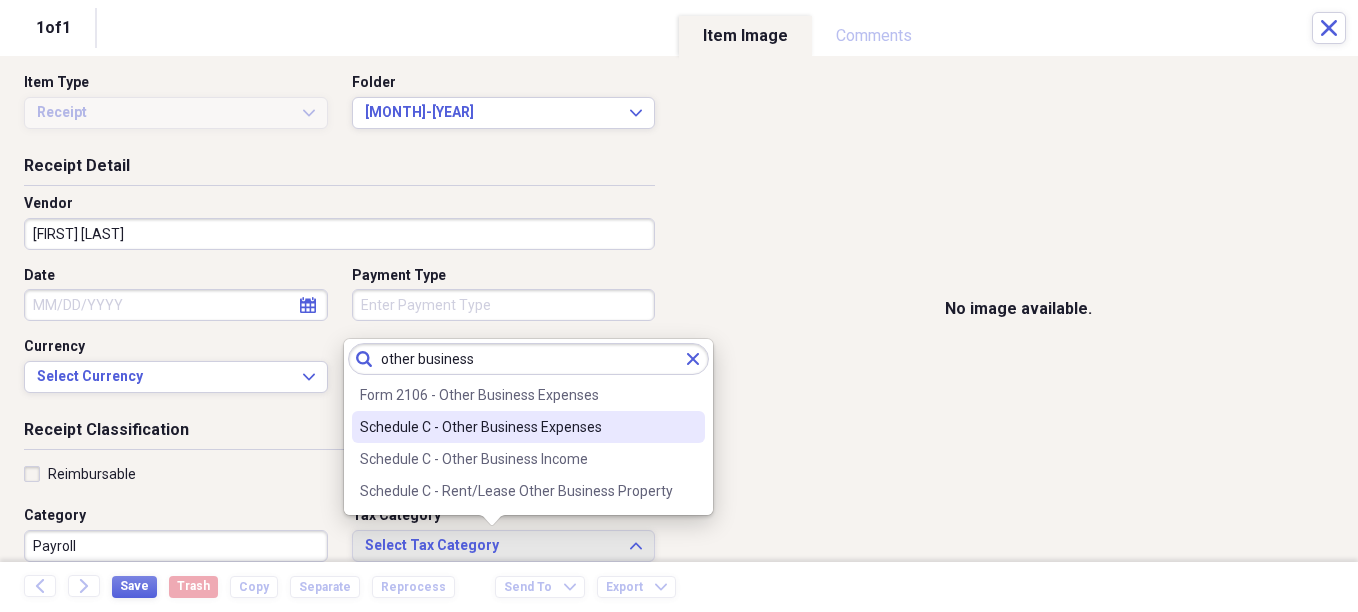 click on "Schedule C - Other Business Expenses" at bounding box center [528, 427] 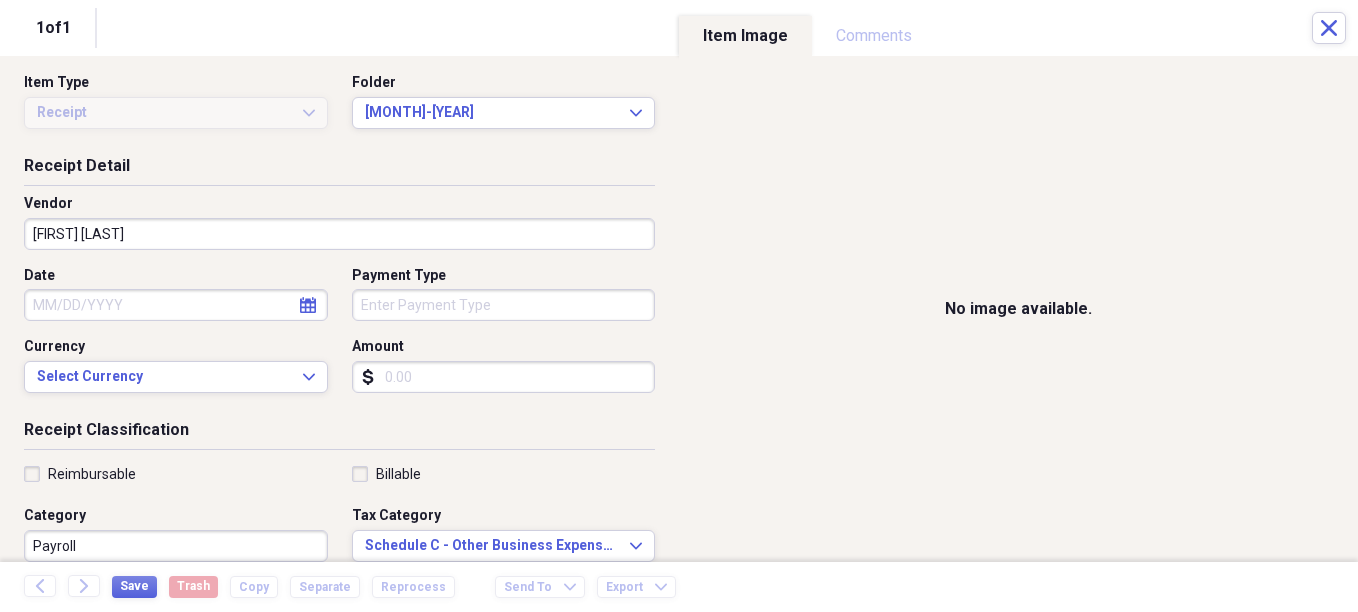 click on "Date" at bounding box center [176, 305] 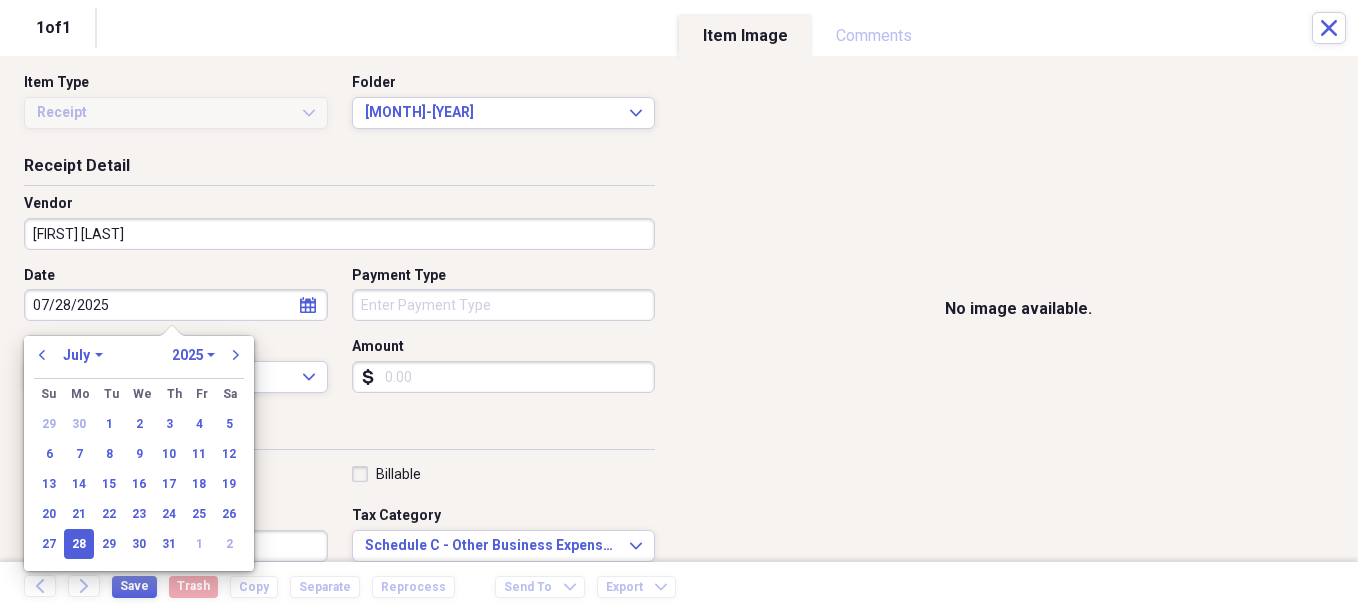 click on "Organize My Files Collapse Unfiled Needs Review Unfiled All Files Unfiled Unfiled Unfiled Saved Reports Collapse My Cabinet Christie's Cabinet Add Folder Expand Folder Avalon Power & Lighting Add Folder Expand Folder Cape May County Architect Add Folder Collapse Open Folder Hands Too Bait & Tackle Add Folder Folder 2021 Add Folder Folder 2022 Add Folder Expand Folder 2023 Add Folder Folder 2024 Add Folder Collapse Open Folder 2025 Add Folder Folder 1-2025 Add Folder Folder 10-2025 Add Folder Folder 11-2025 Add Folder Folder 12-2025 Add Folder Folder 2-2025 Add Folder Folder 3-2025 Add Folder Folder 4-2025 Add Folder Folder 5-2025 Add Folder Folder 6-2025 Add Folder Folder 7-2025 Add Folder Folder 8-2025 Add Folder Folder 9-2025 Add Folder Expand Folder Hands Too - 970 Add Folder Expand Folder Home Expenses Add Folder Expand Folder Inactive Add Folder Expand Folder JMM Studios Add Folder Folder Kevin Clifford 2024 Add Folder Expand Folder Pandemonium Fiberglass Add Folder Trash Trash Bill My Customers Expand 1" at bounding box center [679, 306] 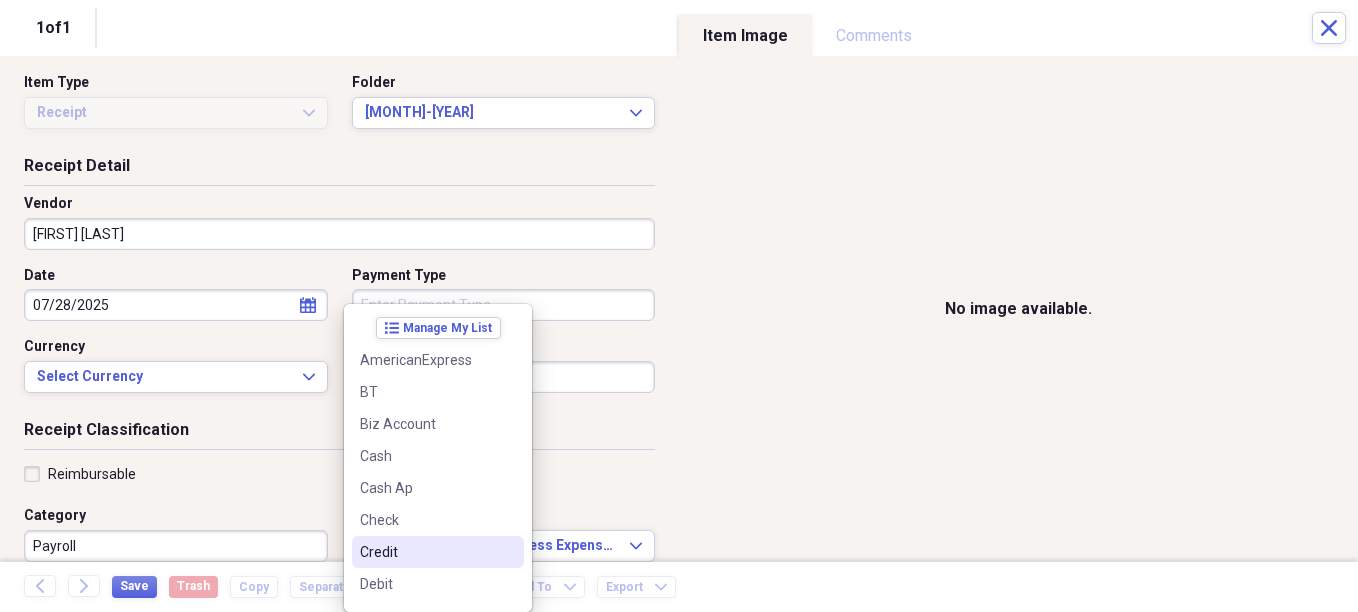 click on "Credit" at bounding box center (426, 552) 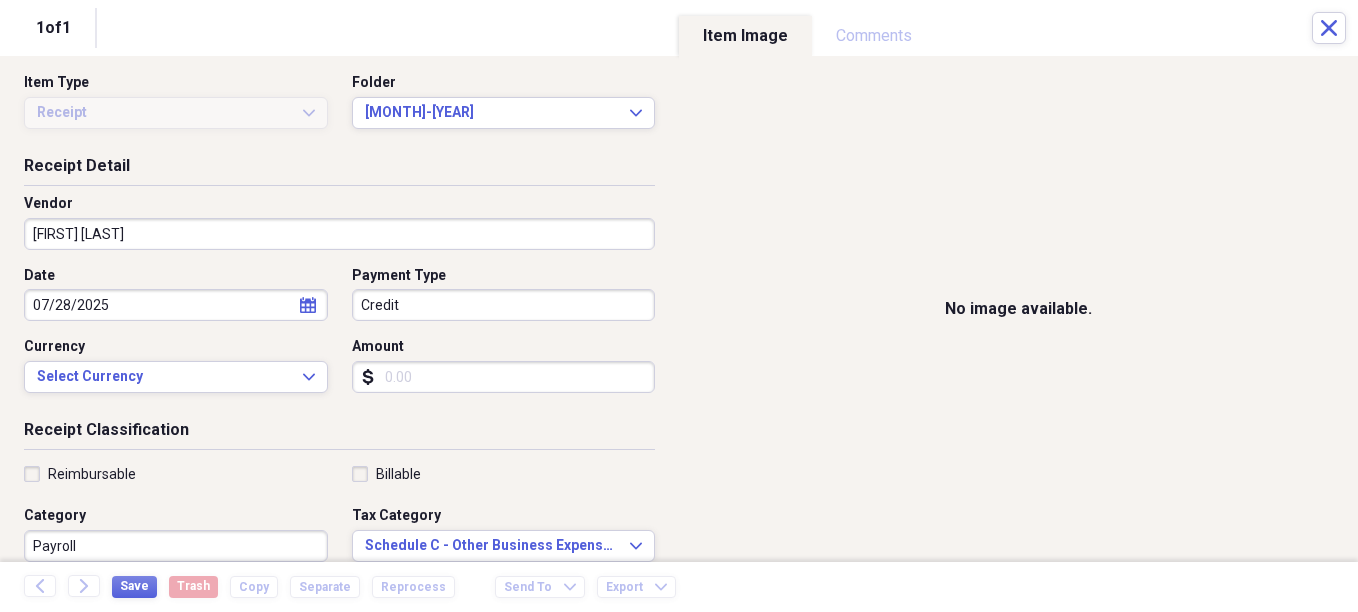 click on "Credit" at bounding box center (504, 305) 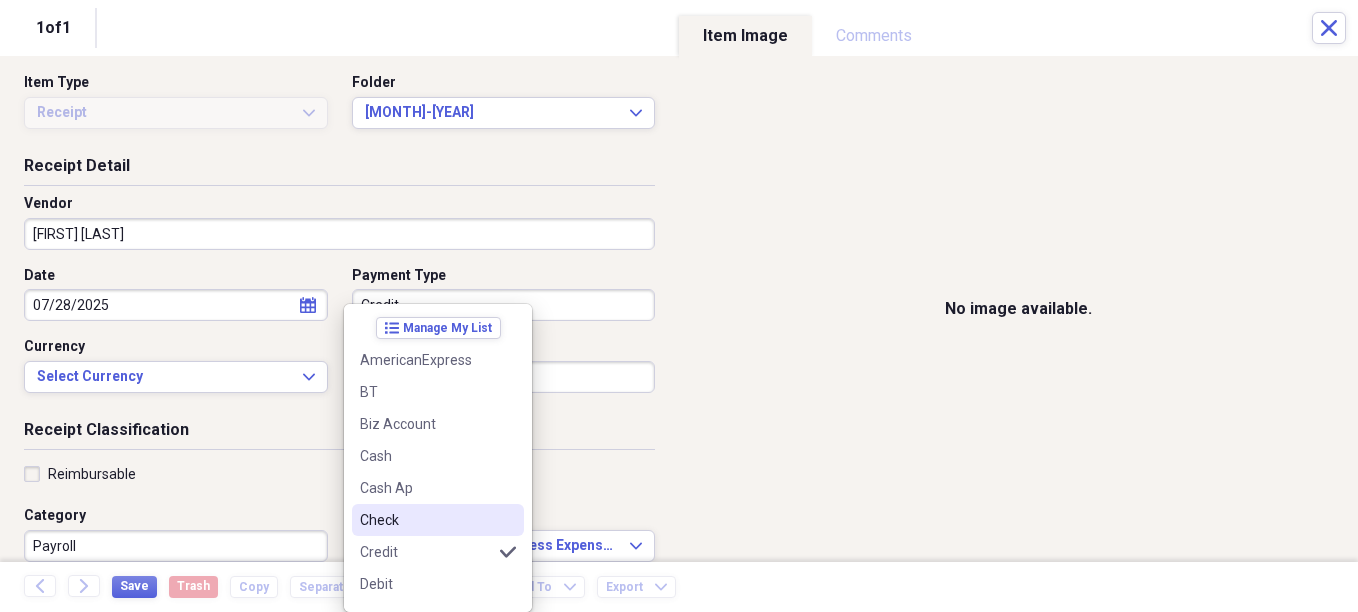 click on "Check" at bounding box center [426, 520] 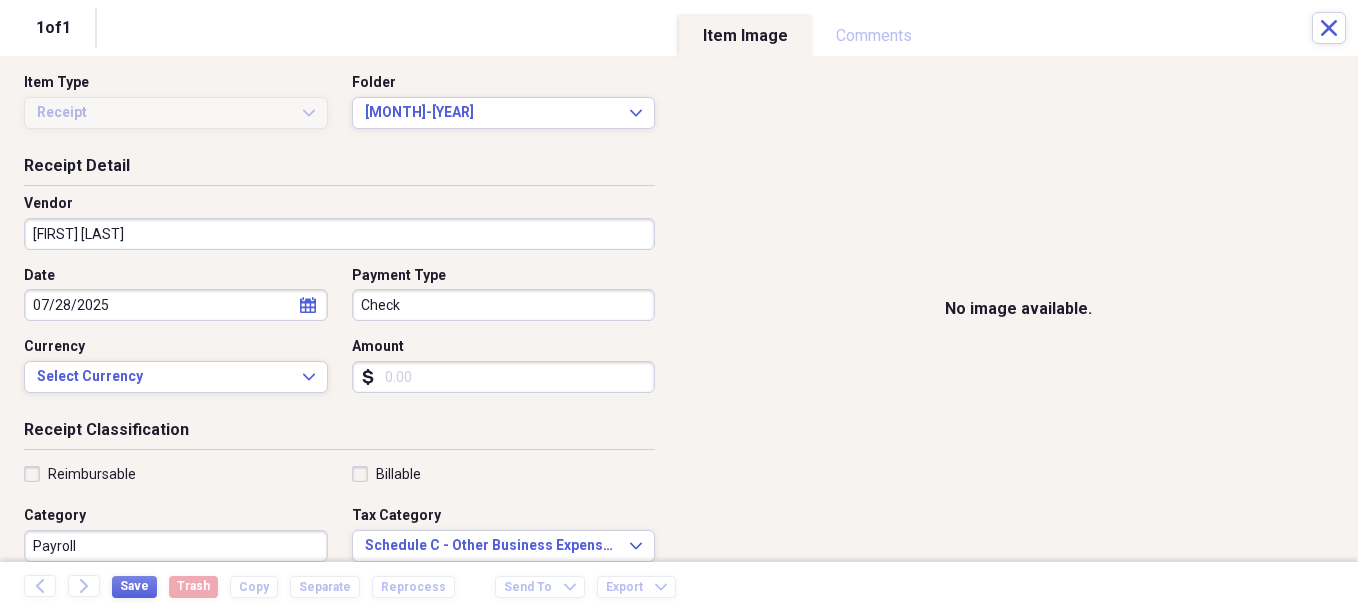 click on "Amount" at bounding box center [504, 377] 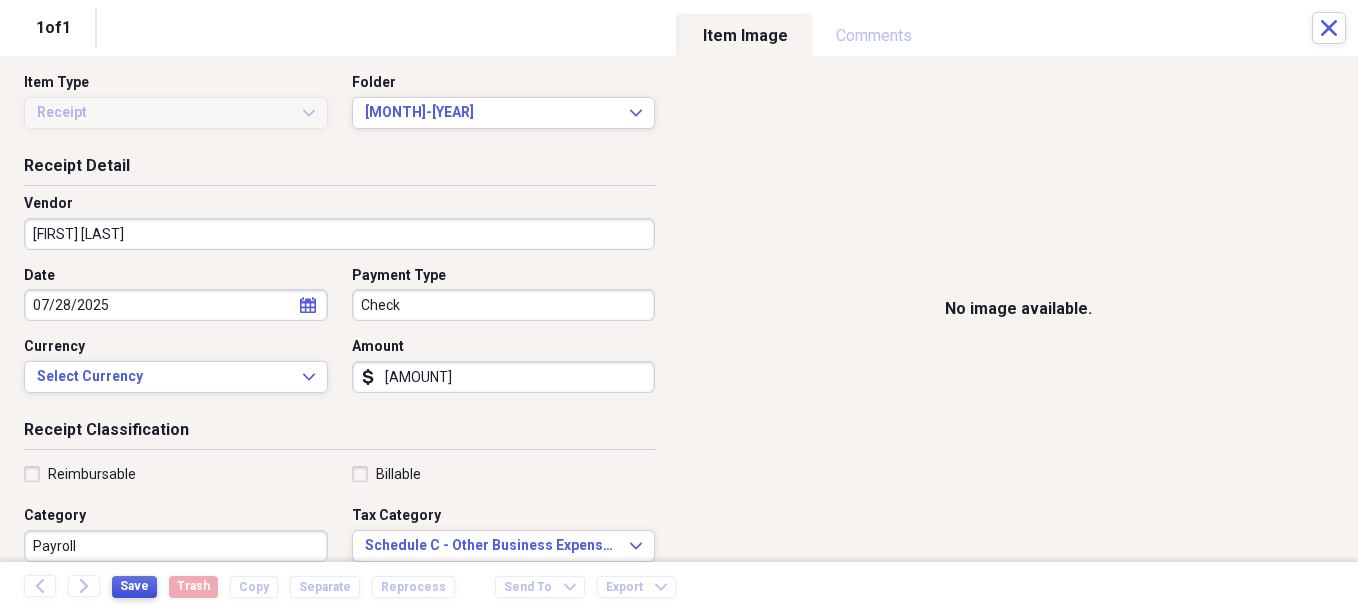 click on "Save" at bounding box center (134, 586) 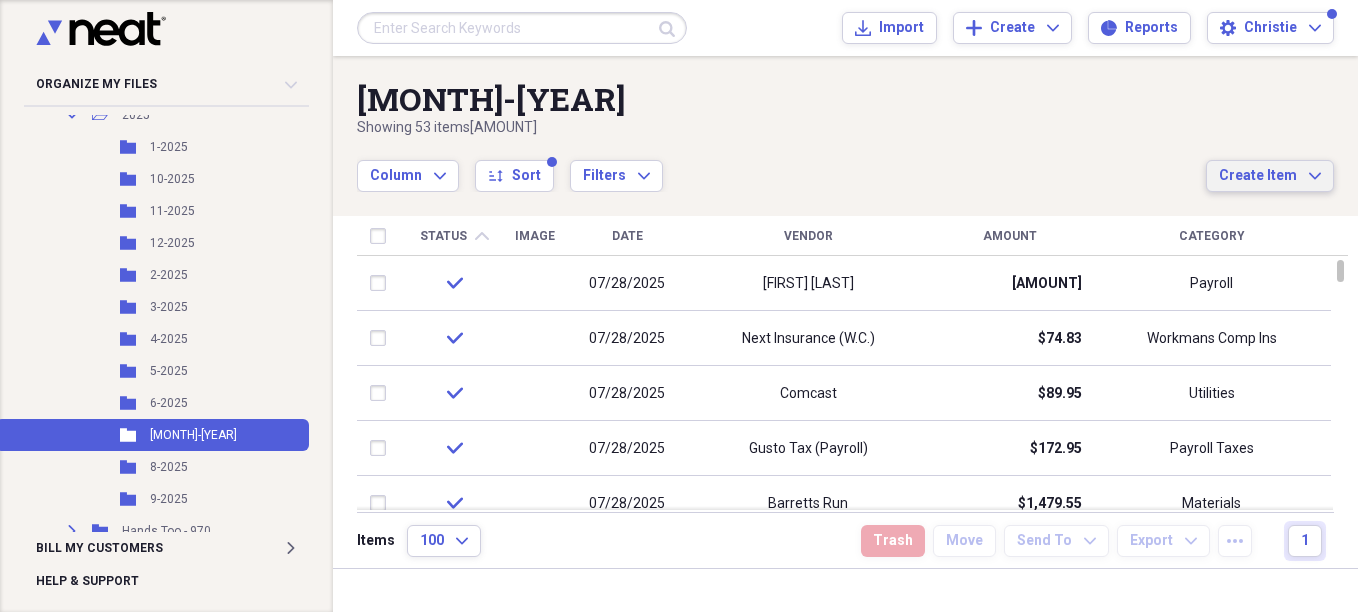 click on "Create Item" at bounding box center (1258, 176) 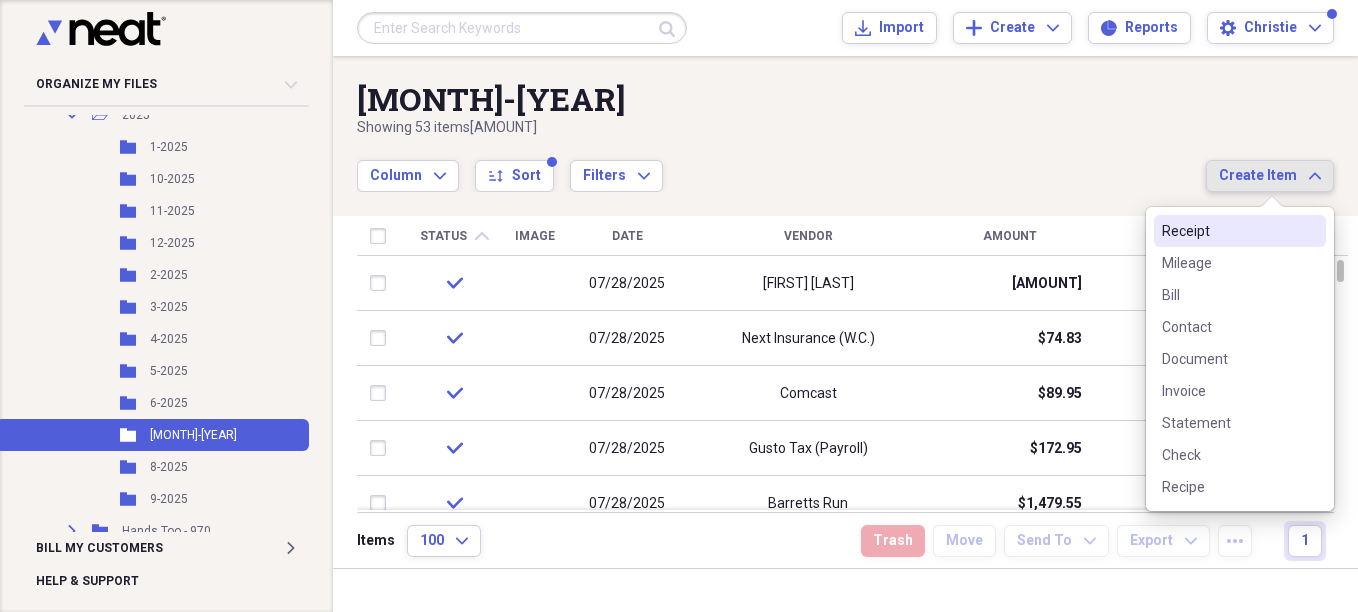 click on "Receipt" at bounding box center (1228, 231) 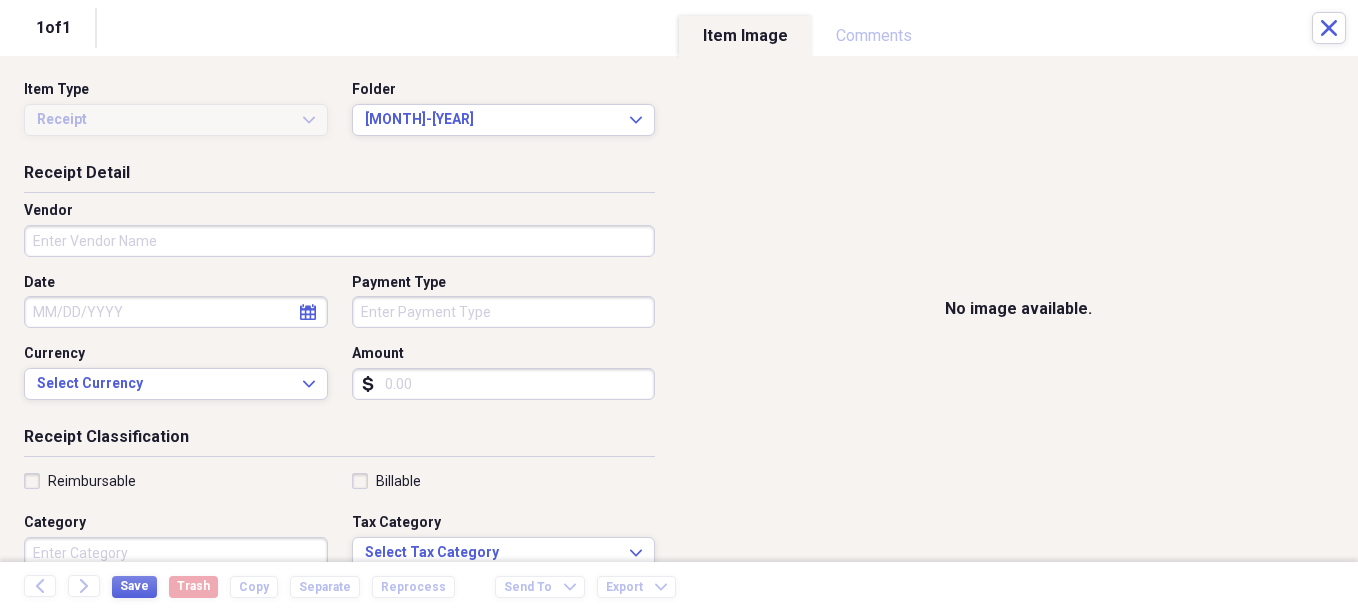 click on "Vendor" at bounding box center [339, 241] 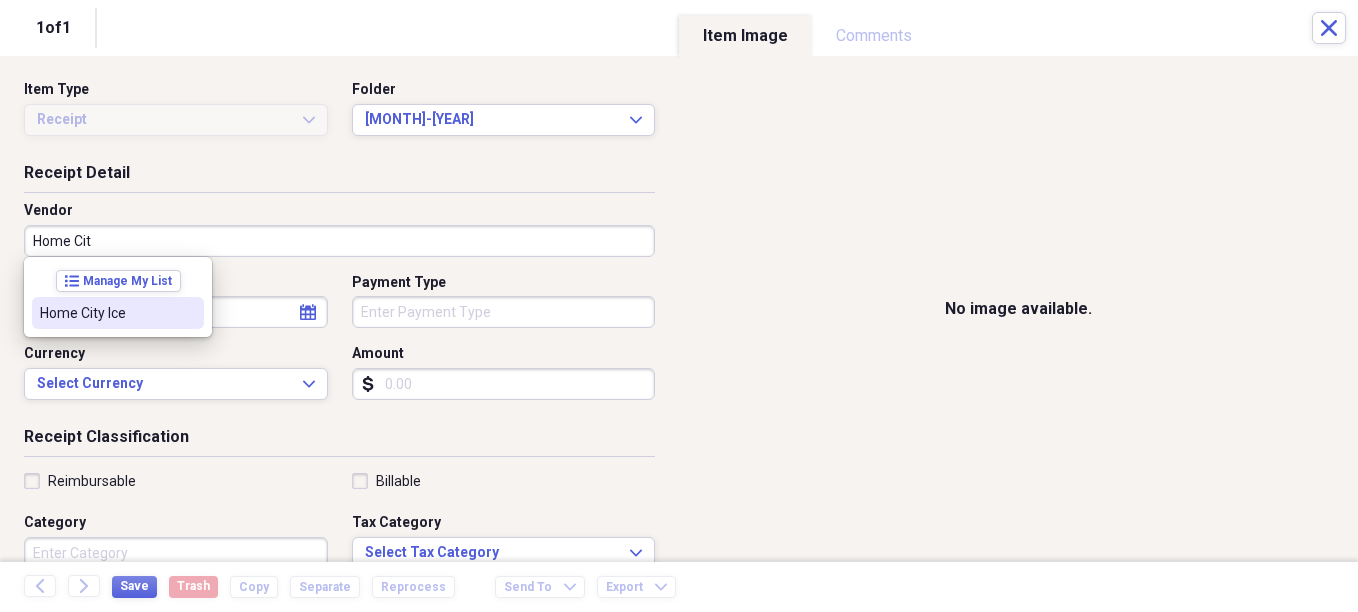 click on "Home City Ice" at bounding box center [106, 313] 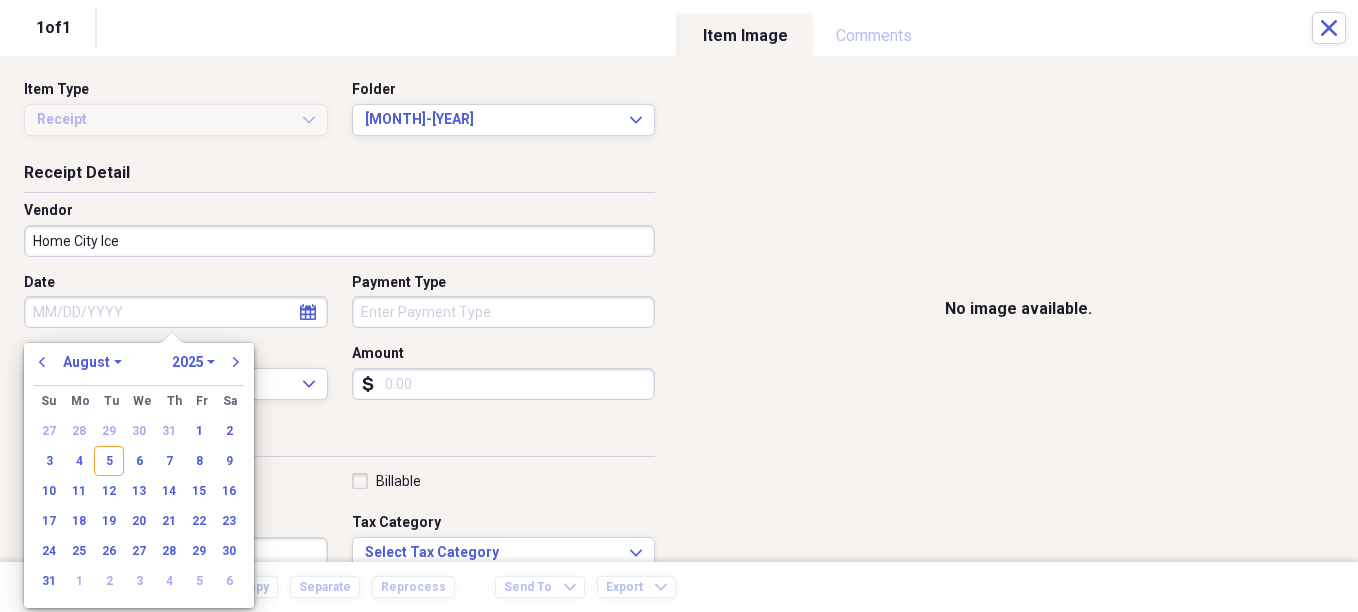 click on "Date" at bounding box center (176, 312) 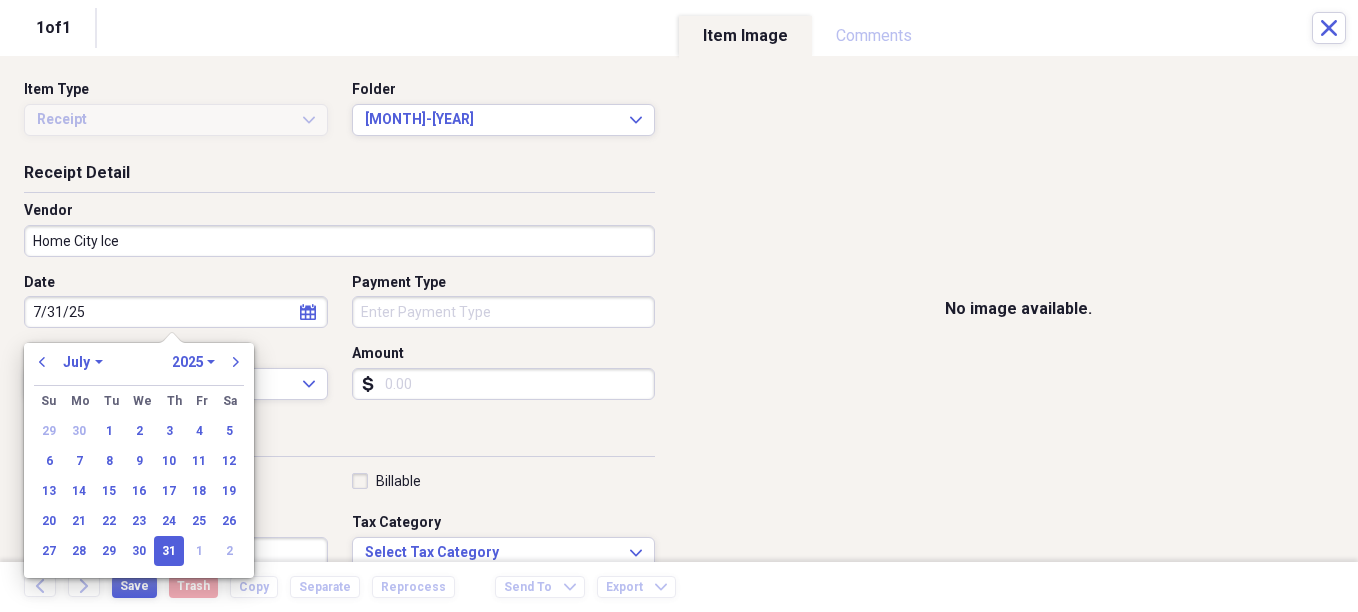 click on "Payment Type" at bounding box center [504, 312] 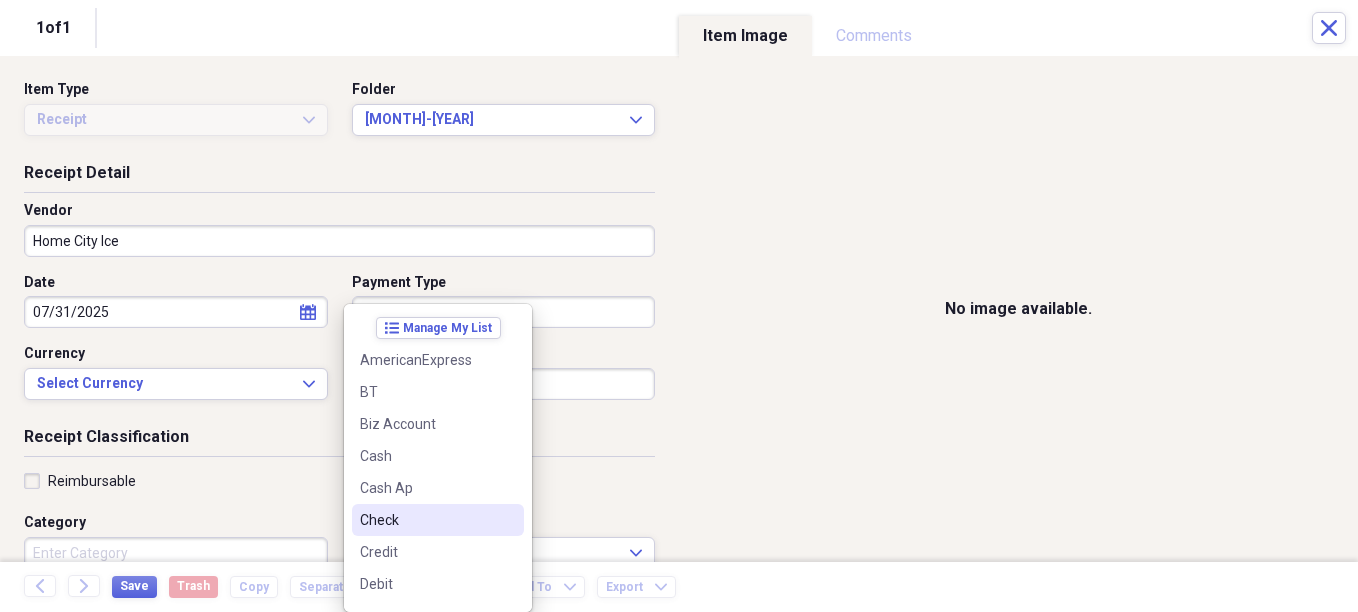 click on "Check" at bounding box center (426, 520) 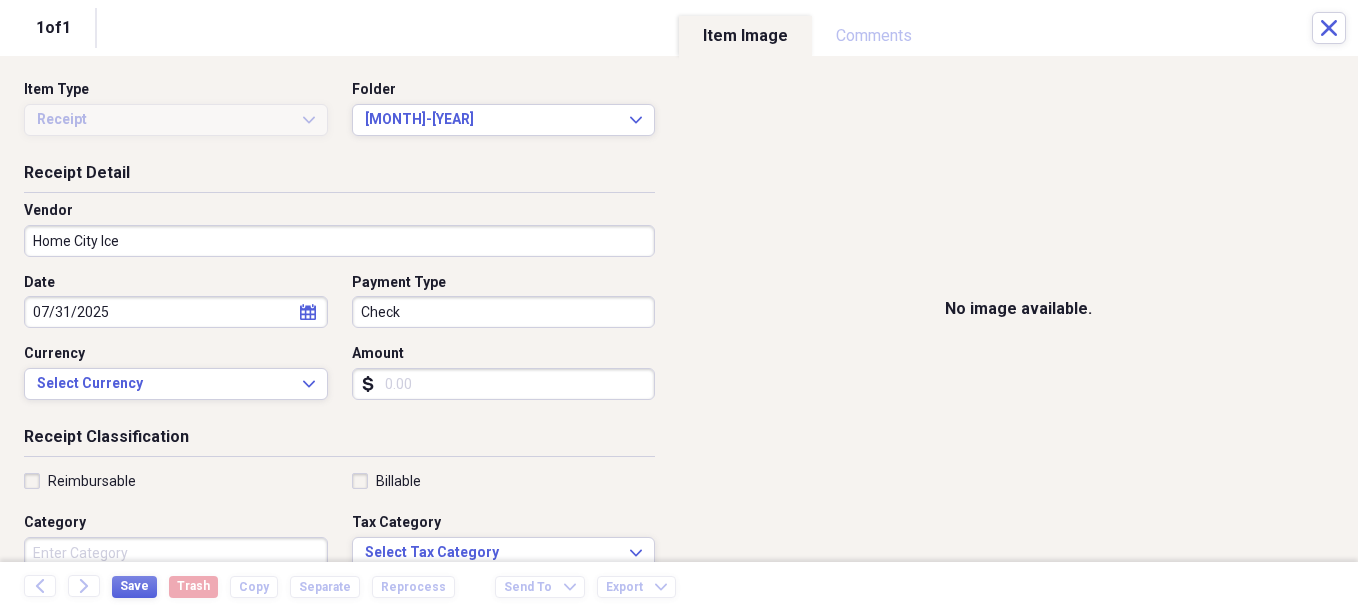 click on "Amount" at bounding box center (504, 384) 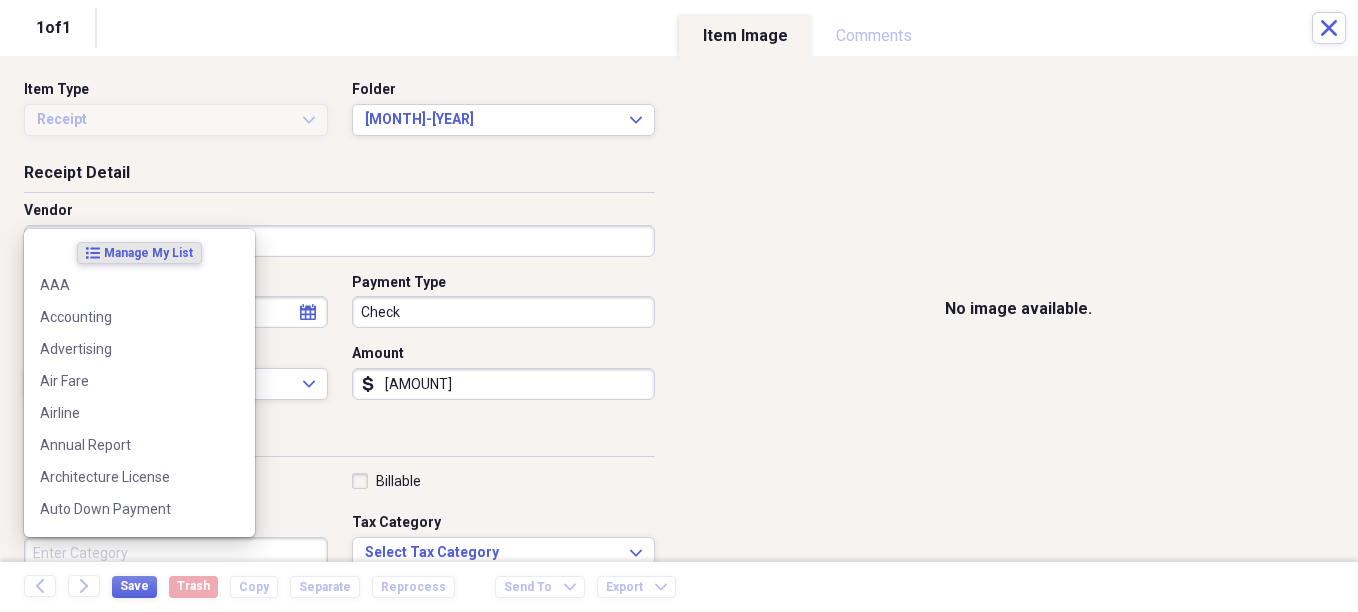 click on "Category" at bounding box center [176, 553] 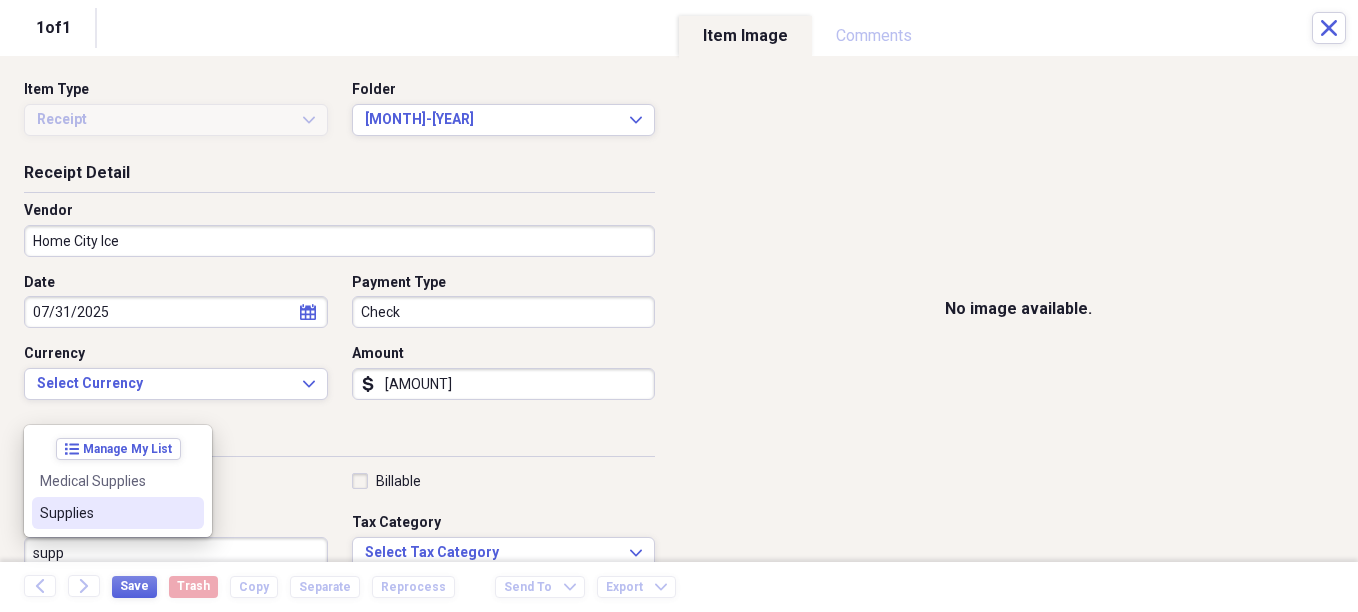 click on "Supplies" at bounding box center [118, 513] 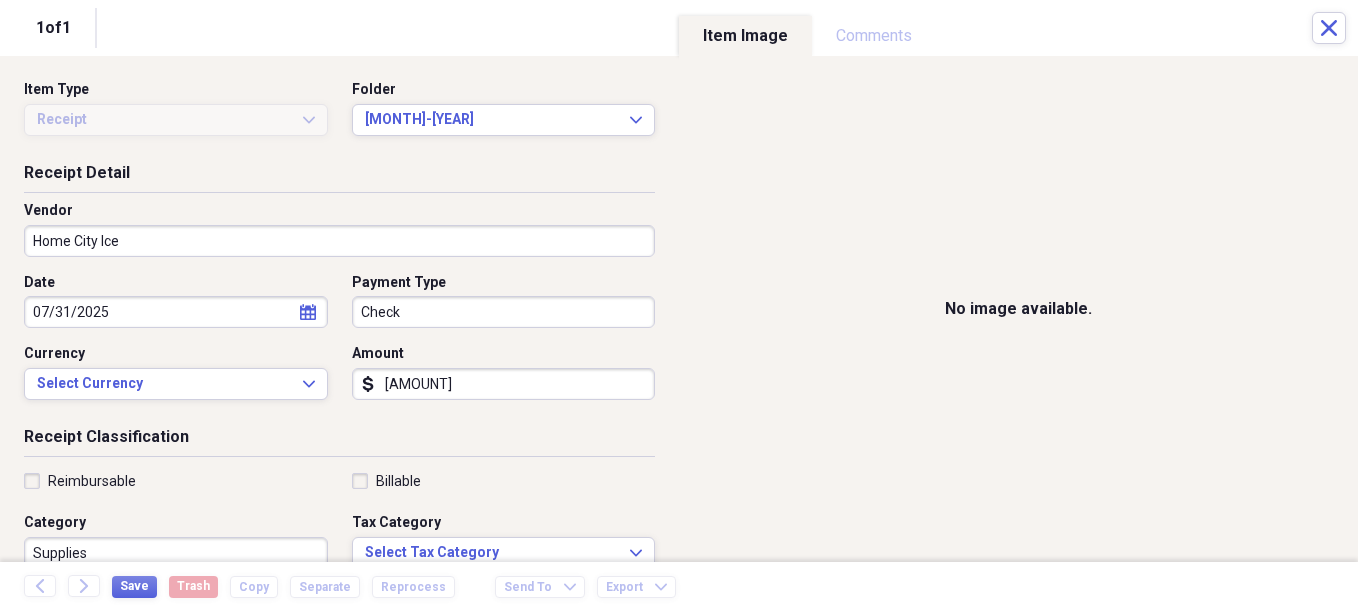 scroll, scrollTop: 7, scrollLeft: 0, axis: vertical 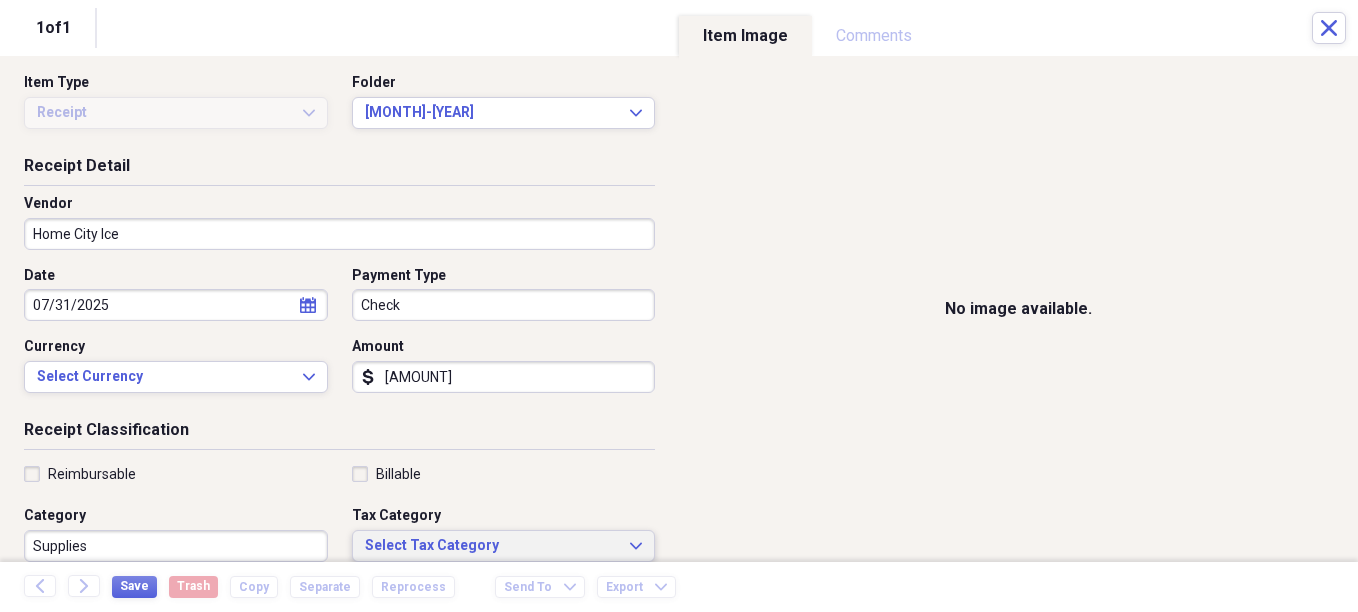 click on "Select Tax Category" at bounding box center [492, 546] 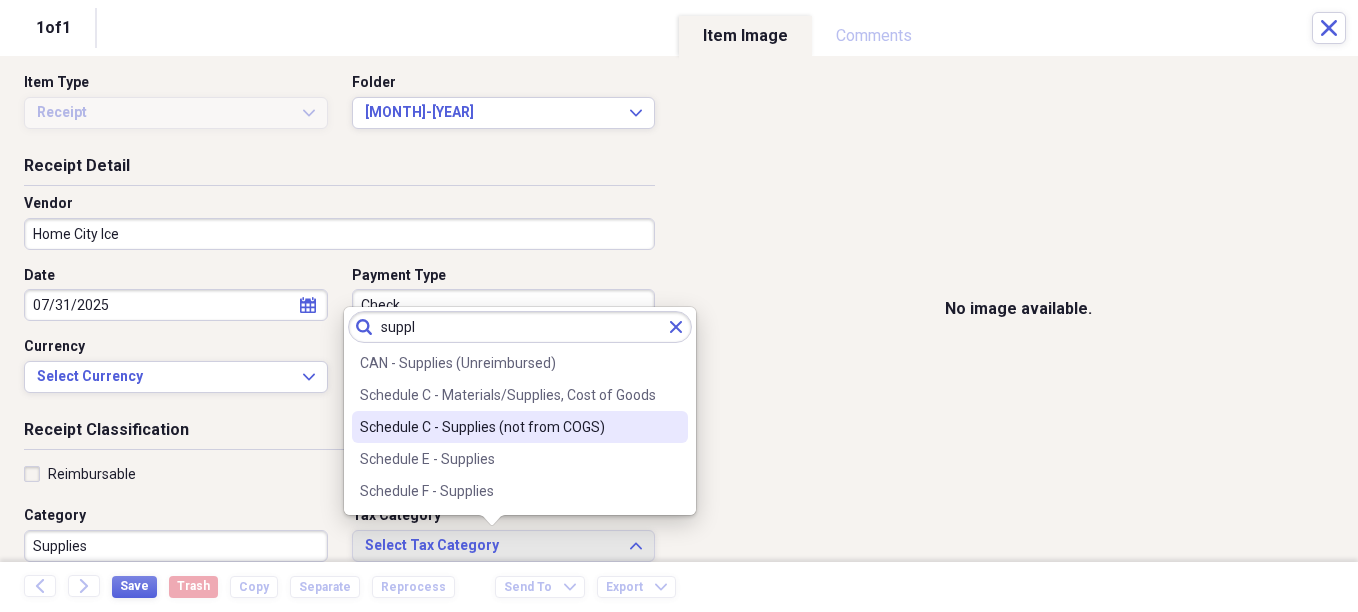 click on "Schedule C - Supplies (not from COGS)" at bounding box center (508, 427) 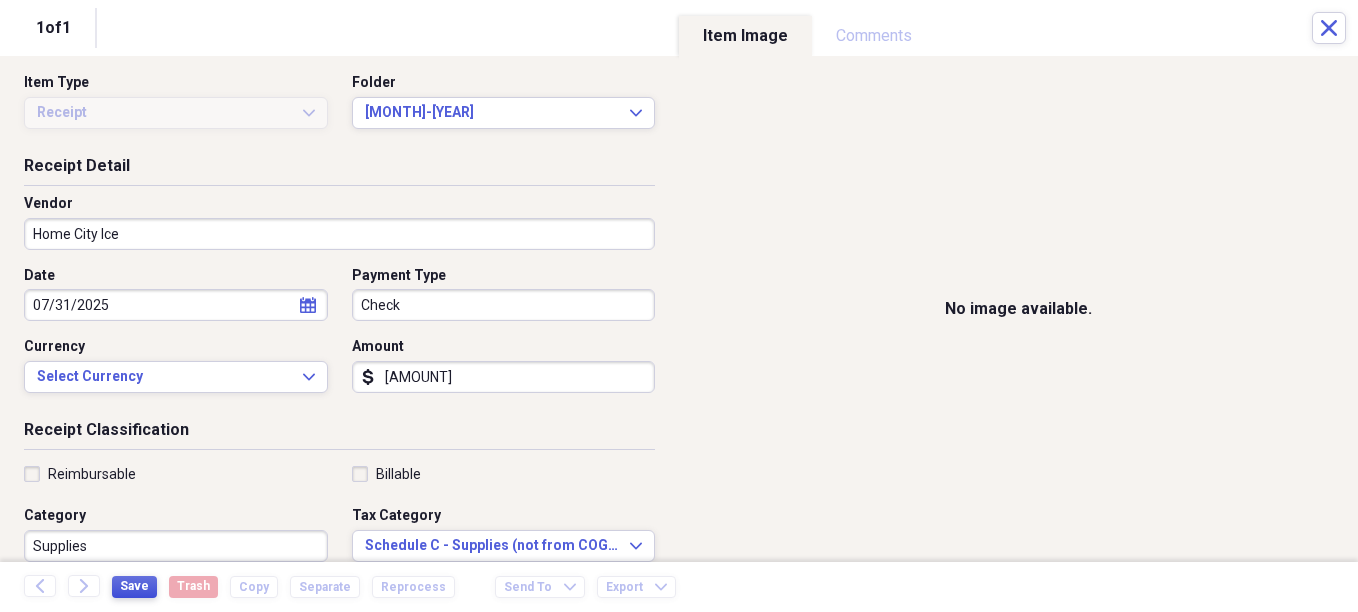 click on "Save" at bounding box center (134, 586) 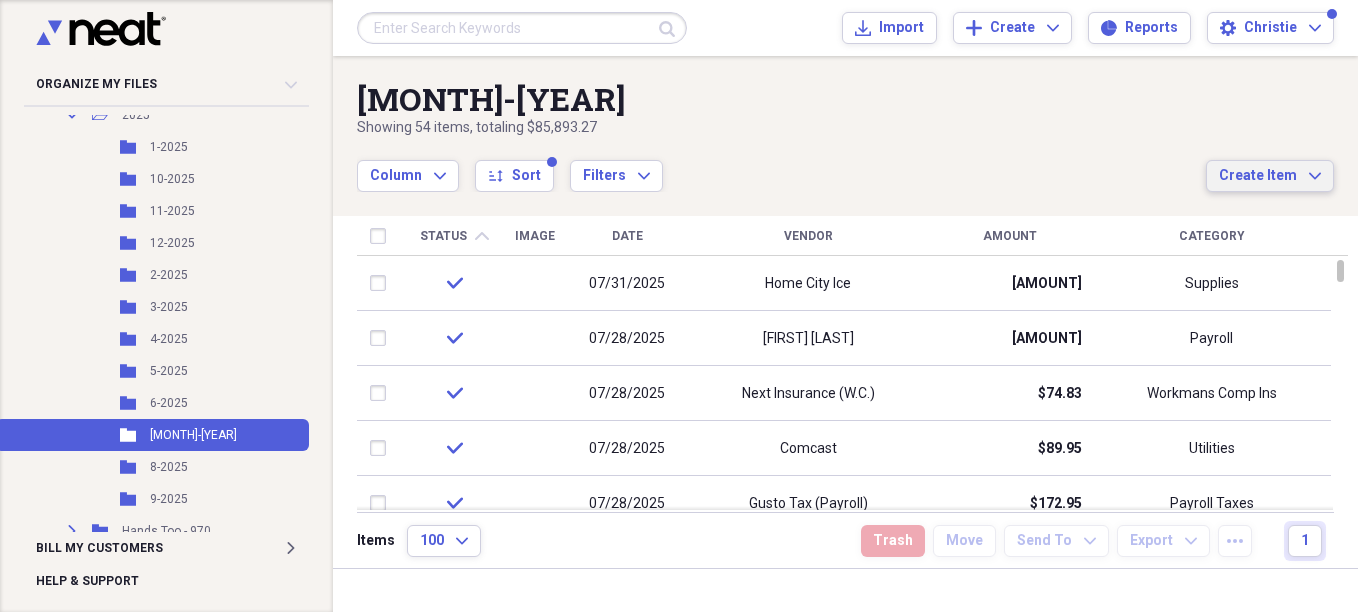 click on "Create Item" at bounding box center [1258, 176] 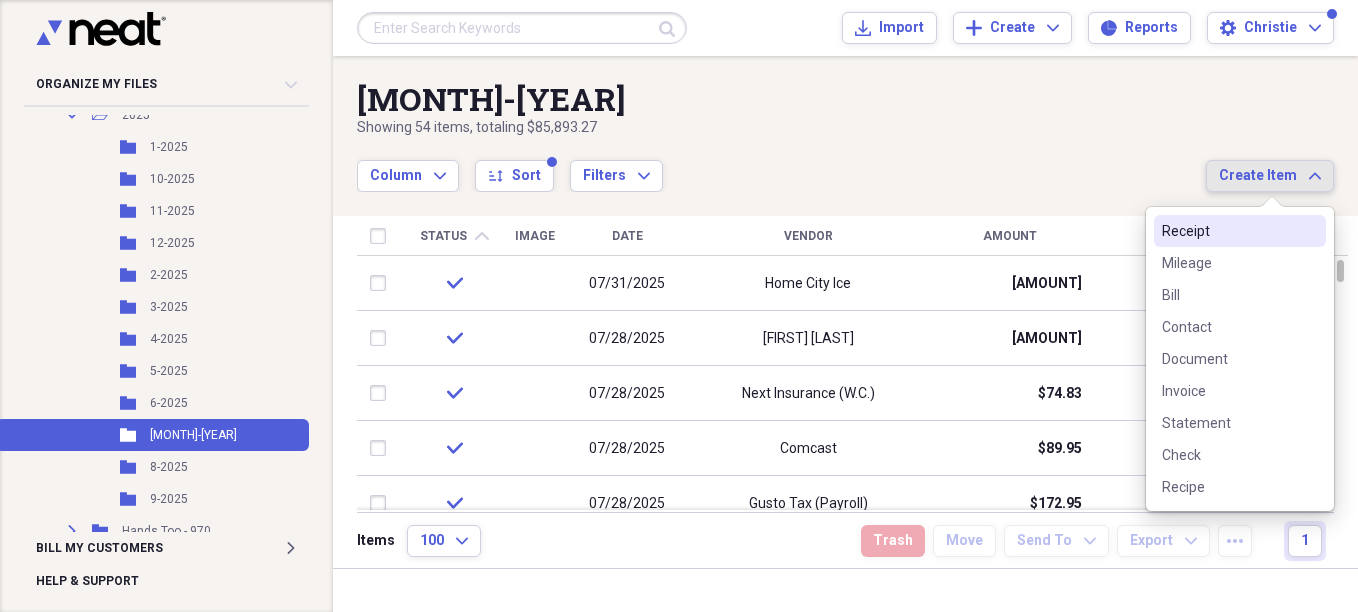 click on "Receipt" at bounding box center (1228, 231) 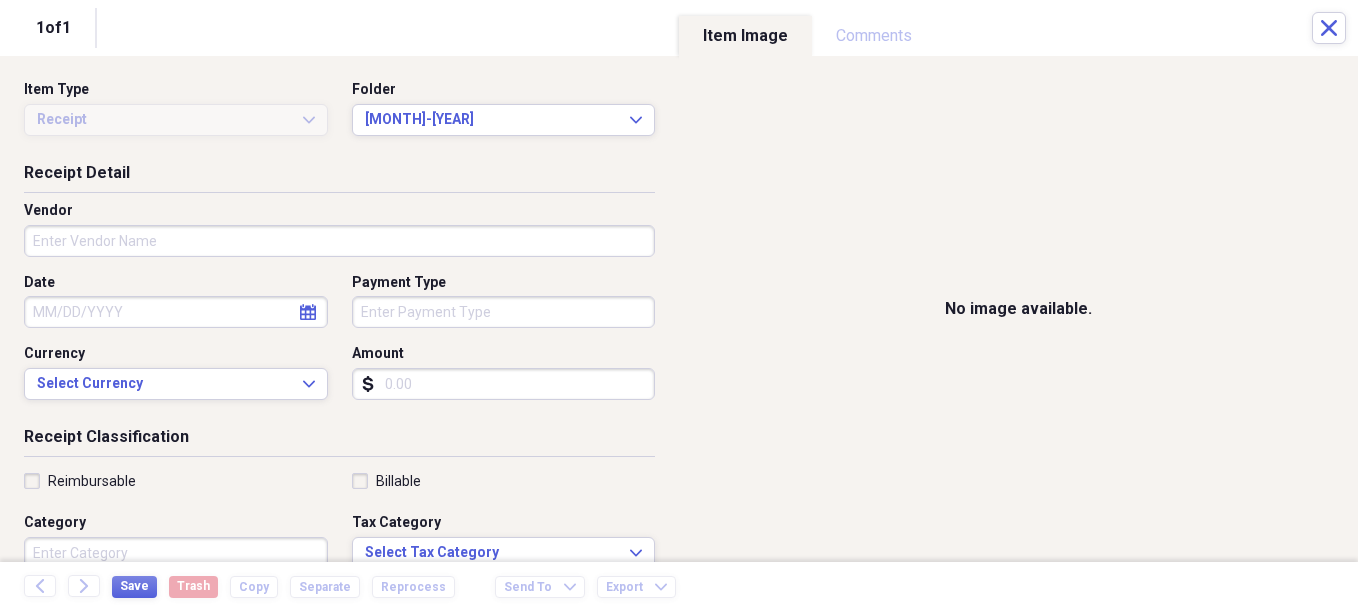 click on "Vendor" at bounding box center [339, 241] 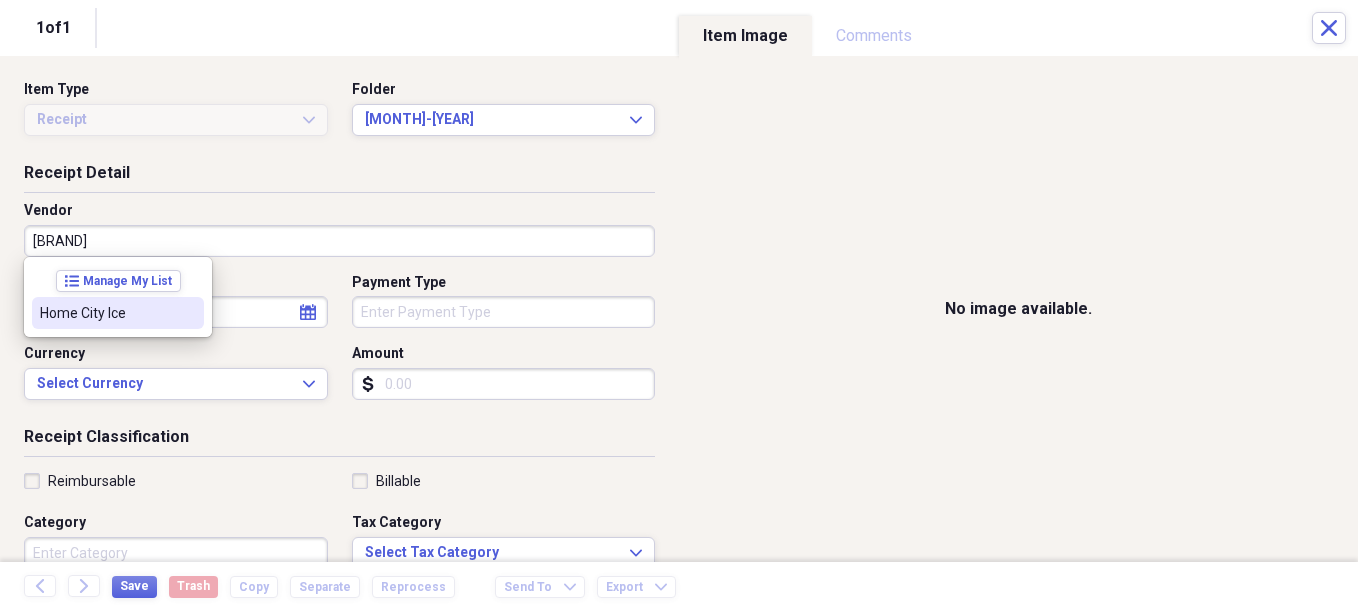 click on "Home City Ice" at bounding box center [106, 313] 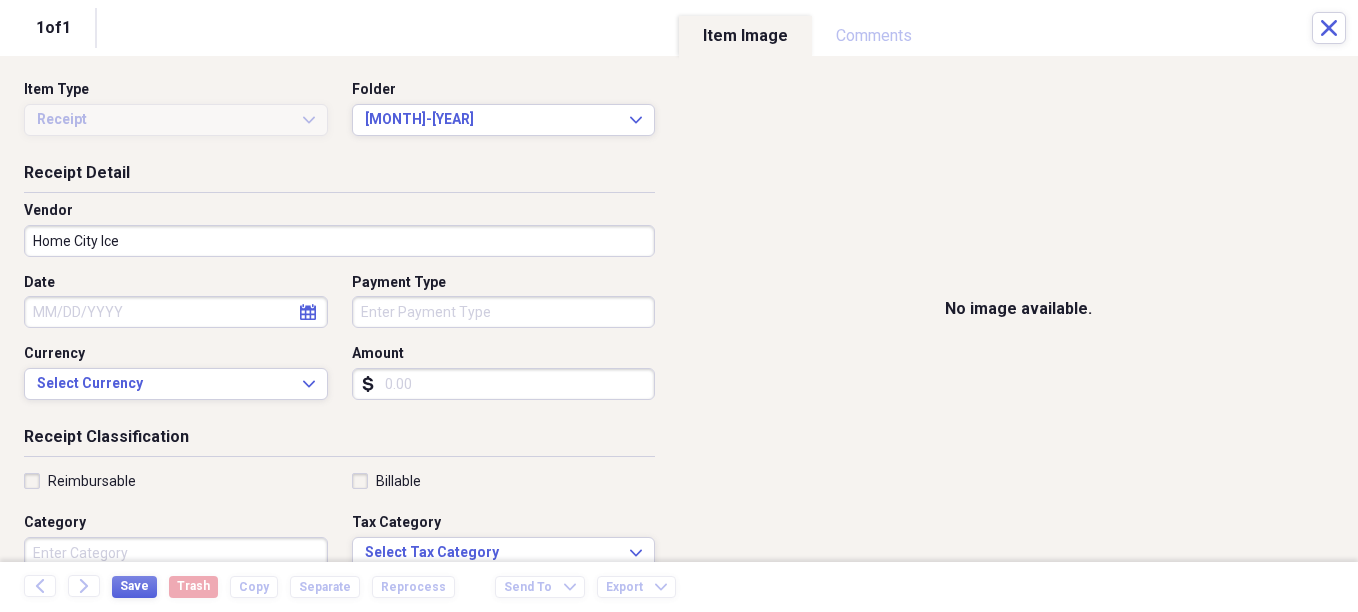 click on "Date" at bounding box center [176, 312] 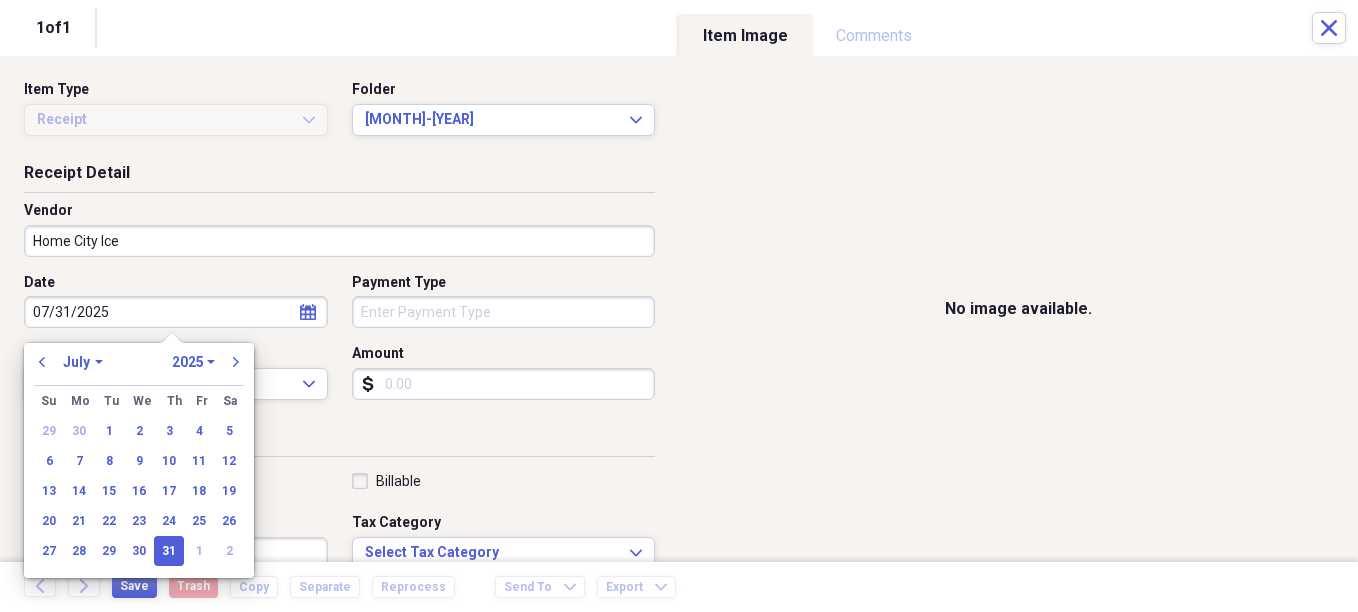 click on "Organize My Files Collapse Unfiled Needs Review Unfiled All Files Unfiled Unfiled Unfiled Saved Reports Collapse My Cabinet Christie's Cabinet Add Folder Expand Folder Avalon Power & Lighting Add Folder Expand Folder Cape May County Architect Add Folder Collapse Open Folder Hands Too Bait & Tackle Add Folder Folder 2021 Add Folder Folder 2022 Add Folder Expand Folder 2023 Add Folder Folder 2024 Add Folder Collapse Open Folder 2025 Add Folder Folder 1-2025 Add Folder Folder 10-2025 Add Folder Folder 11-2025 Add Folder Folder 12-2025 Add Folder Folder 2-2025 Add Folder Folder 3-2025 Add Folder Folder 4-2025 Add Folder Folder 5-2025 Add Folder Folder 6-2025 Add Folder Folder 7-2025 Add Folder Folder 8-2025 Add Folder Folder 9-2025 Add Folder Expand Folder Hands Too - 970 Add Folder Expand Folder Home Expenses Add Folder Expand Folder Inactive Add Folder Expand Folder JMM Studios Add Folder Folder Kevin Clifford 2024 Add Folder Expand Folder Pandemonium Fiberglass Add Folder Trash Trash Bill My Customers Expand 1" at bounding box center (679, 306) 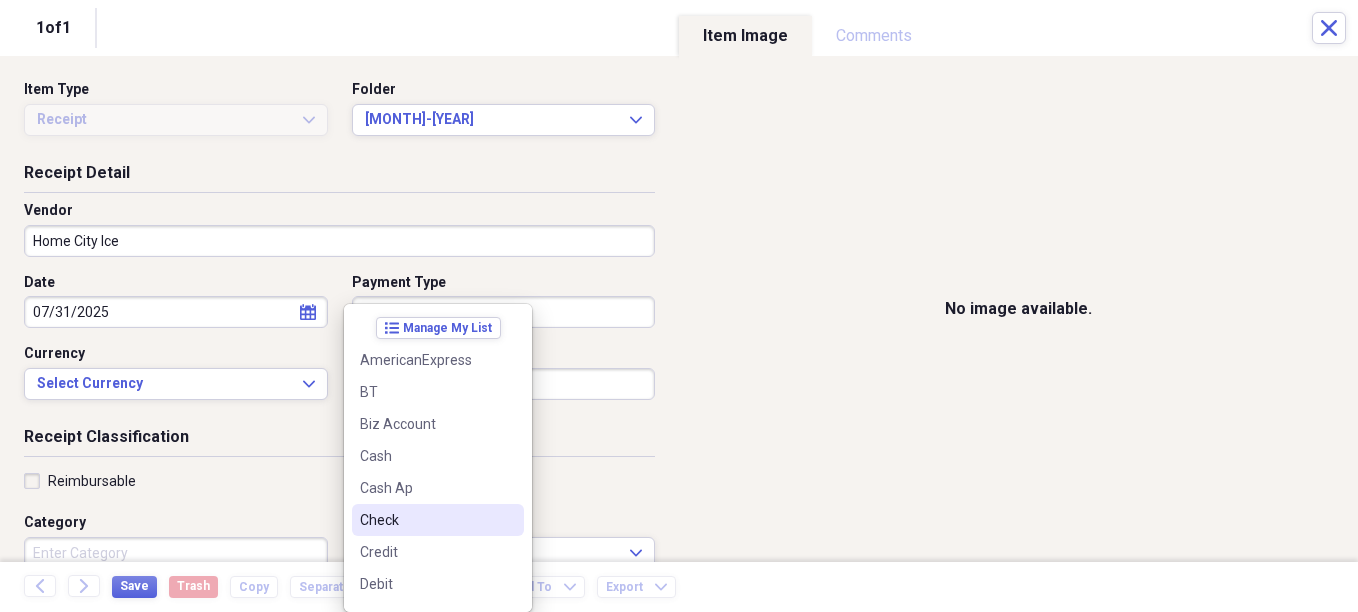 drag, startPoint x: 413, startPoint y: 520, endPoint x: 427, endPoint y: 501, distance: 23.600847 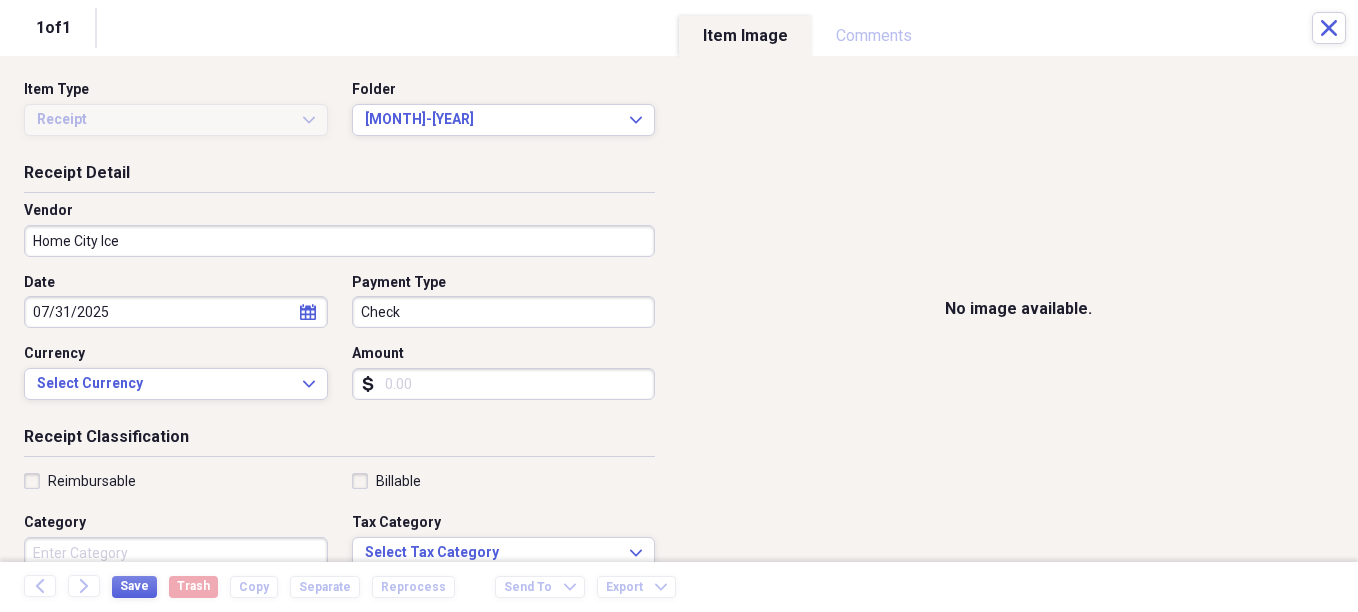 click on "Amount" at bounding box center [504, 384] 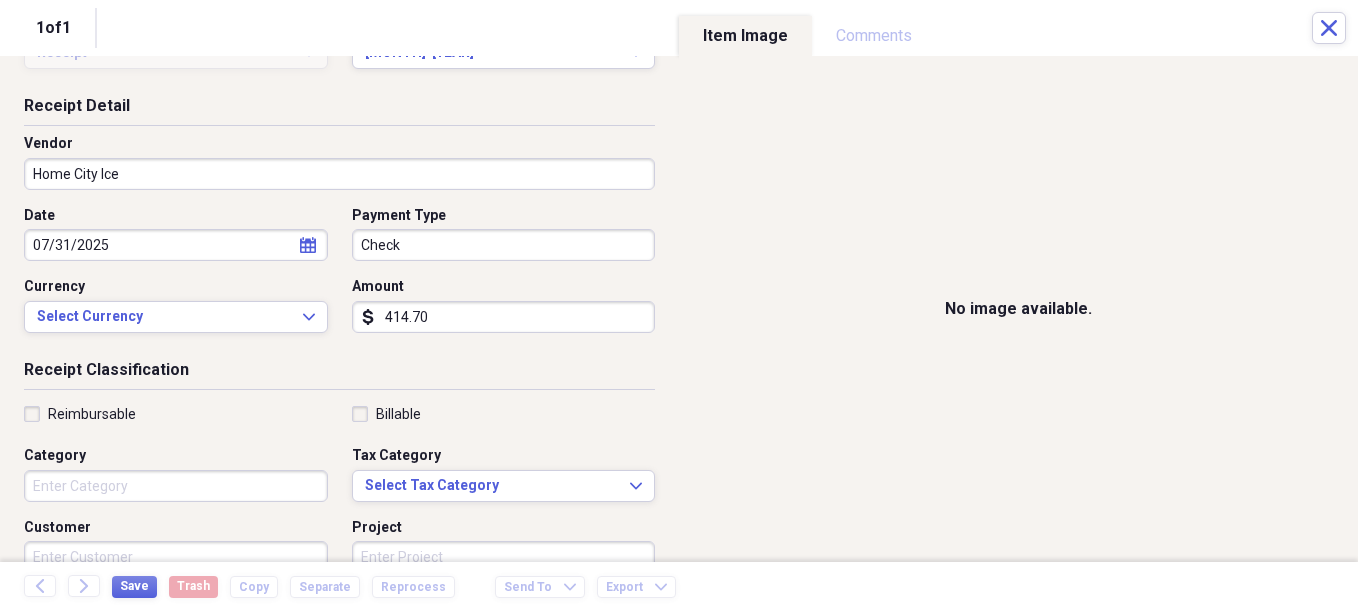 scroll, scrollTop: 100, scrollLeft: 0, axis: vertical 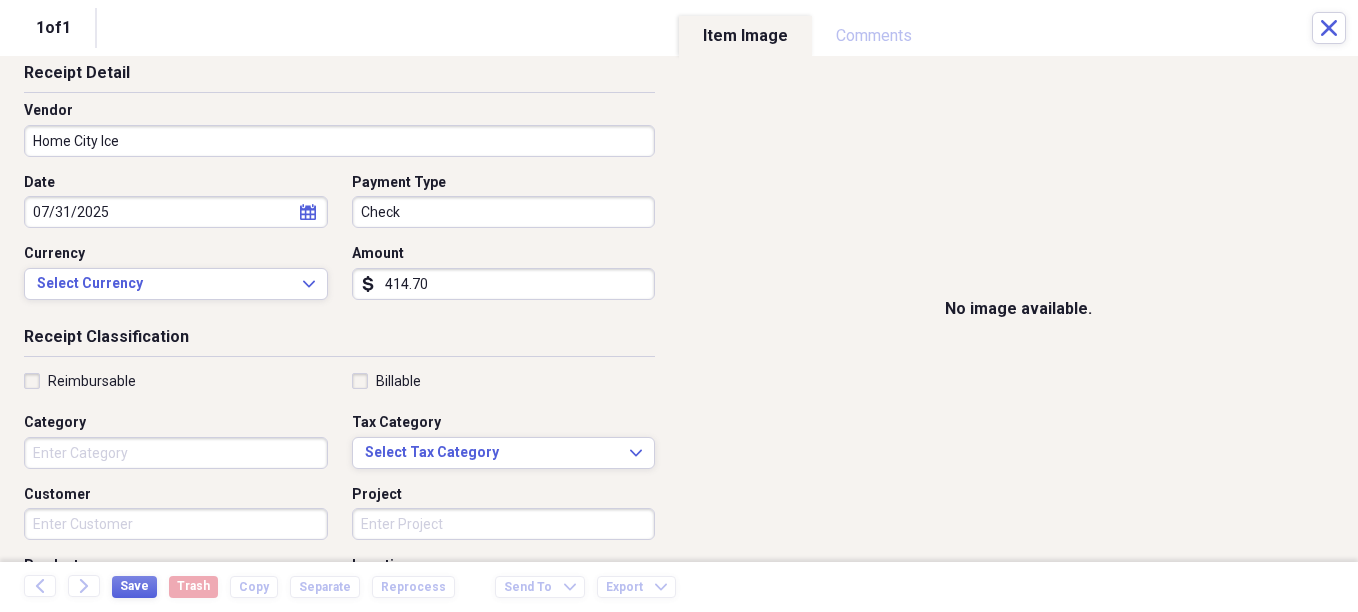 click on "Category" at bounding box center [176, 453] 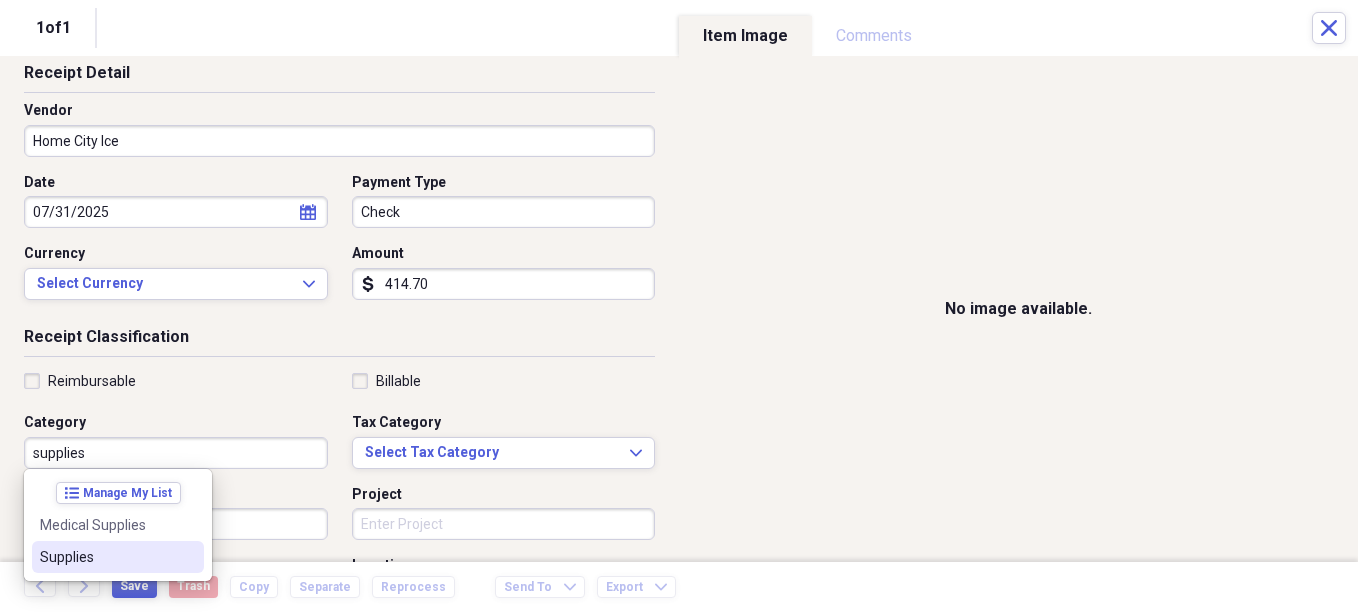 click on "Supplies" at bounding box center [118, 557] 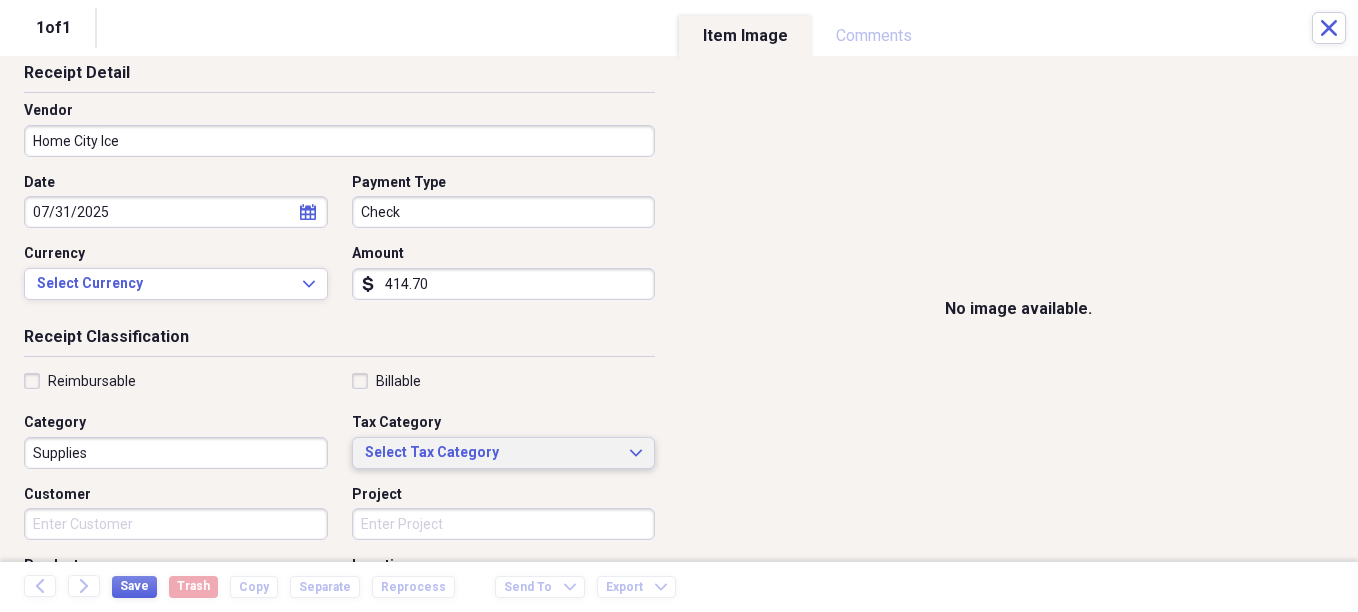 click on "Select Tax Category" at bounding box center (492, 453) 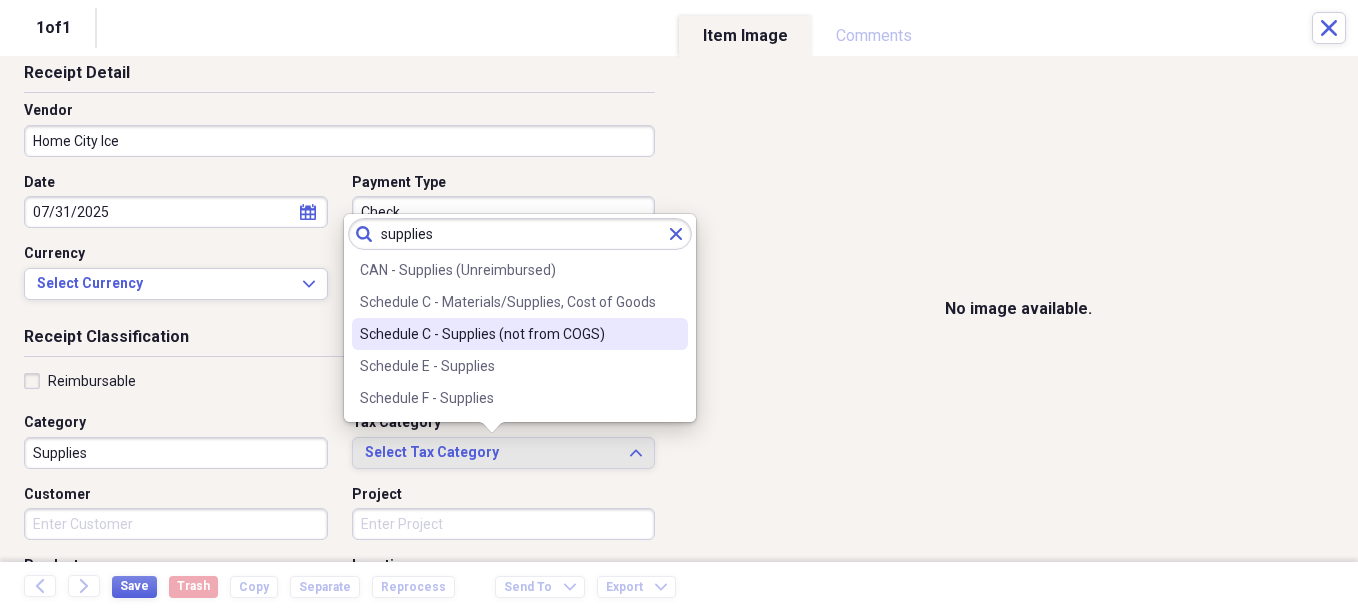 click on "Schedule C - Supplies (not from COGS)" at bounding box center (520, 334) 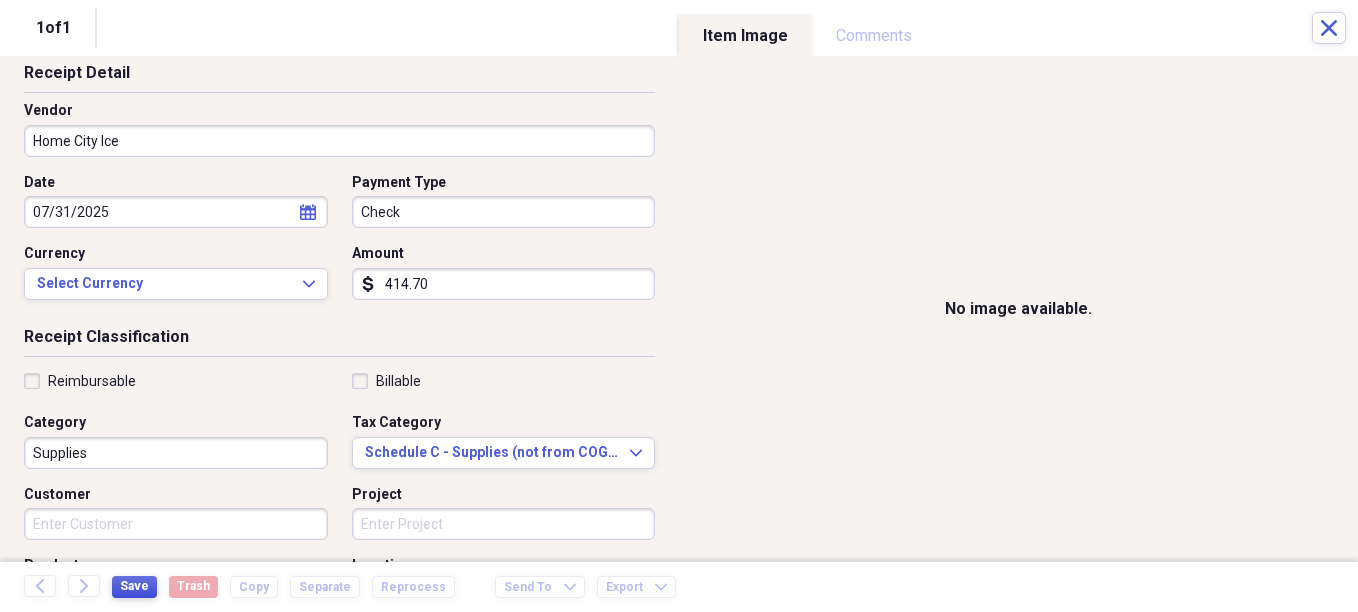 click on "Save" at bounding box center (134, 586) 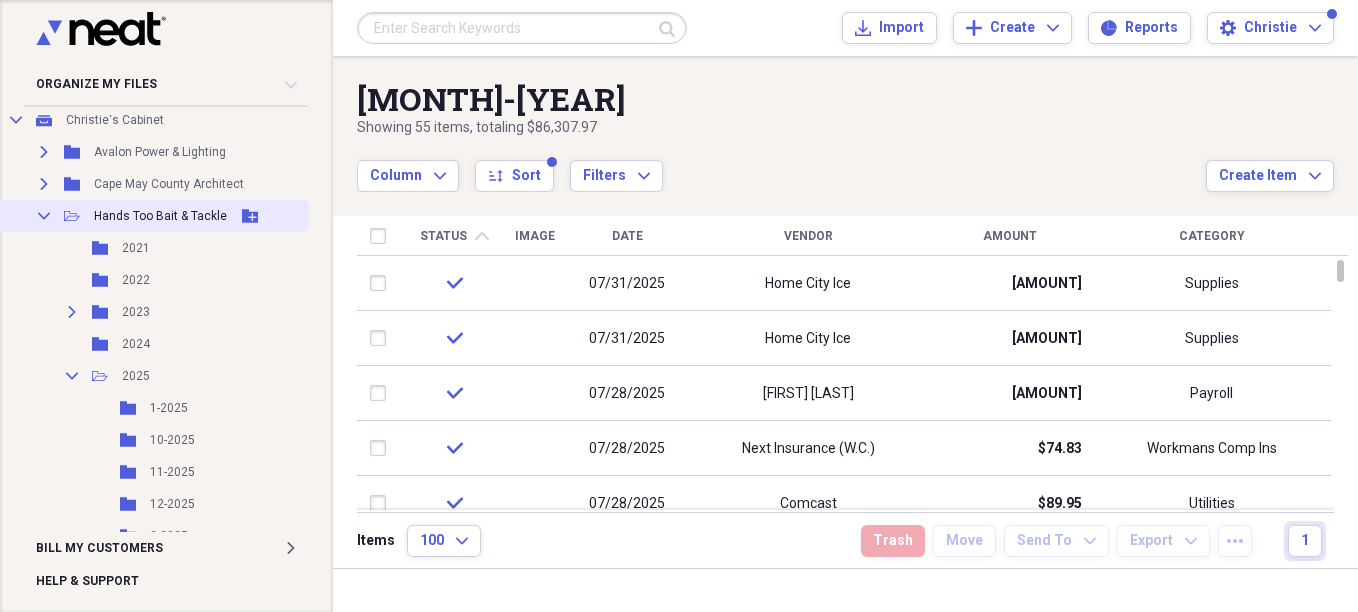 scroll, scrollTop: 100, scrollLeft: 0, axis: vertical 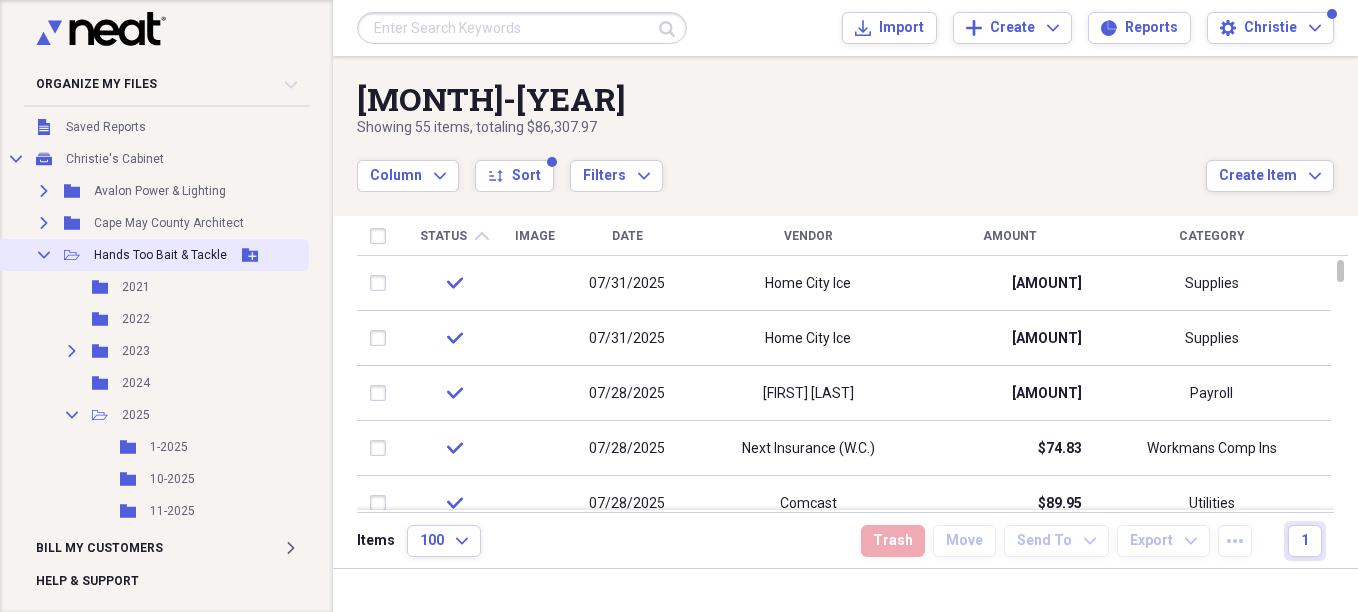 click on "Collapse" at bounding box center [44, 255] 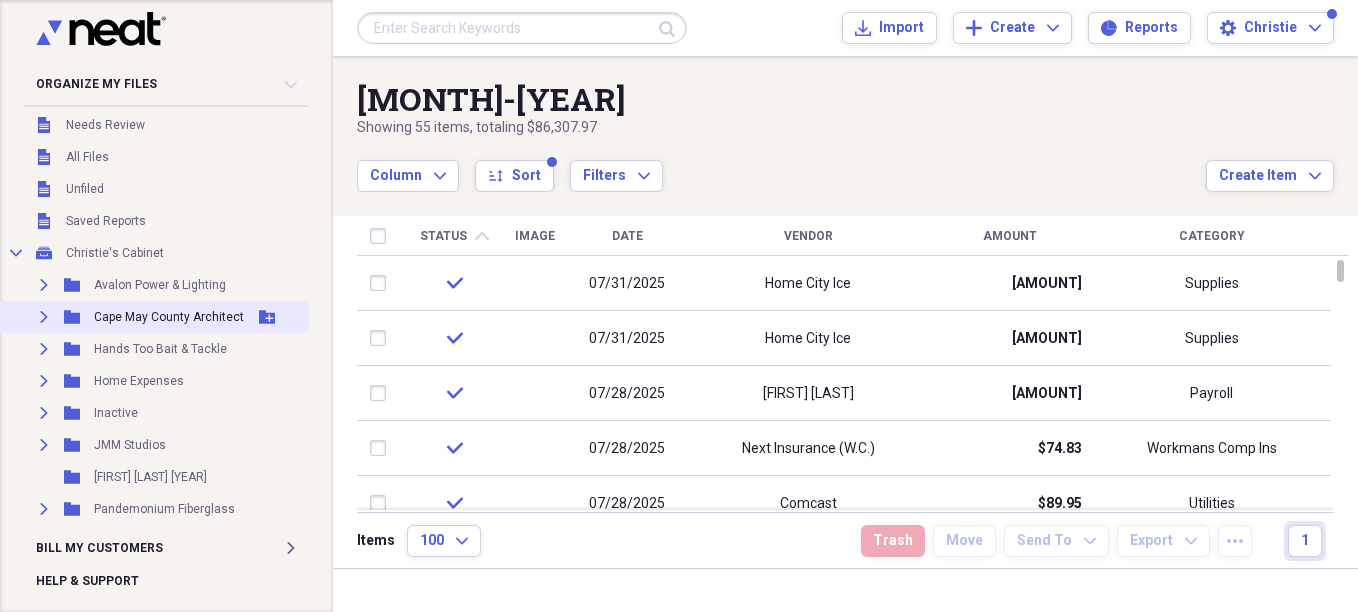 scroll, scrollTop: 0, scrollLeft: 0, axis: both 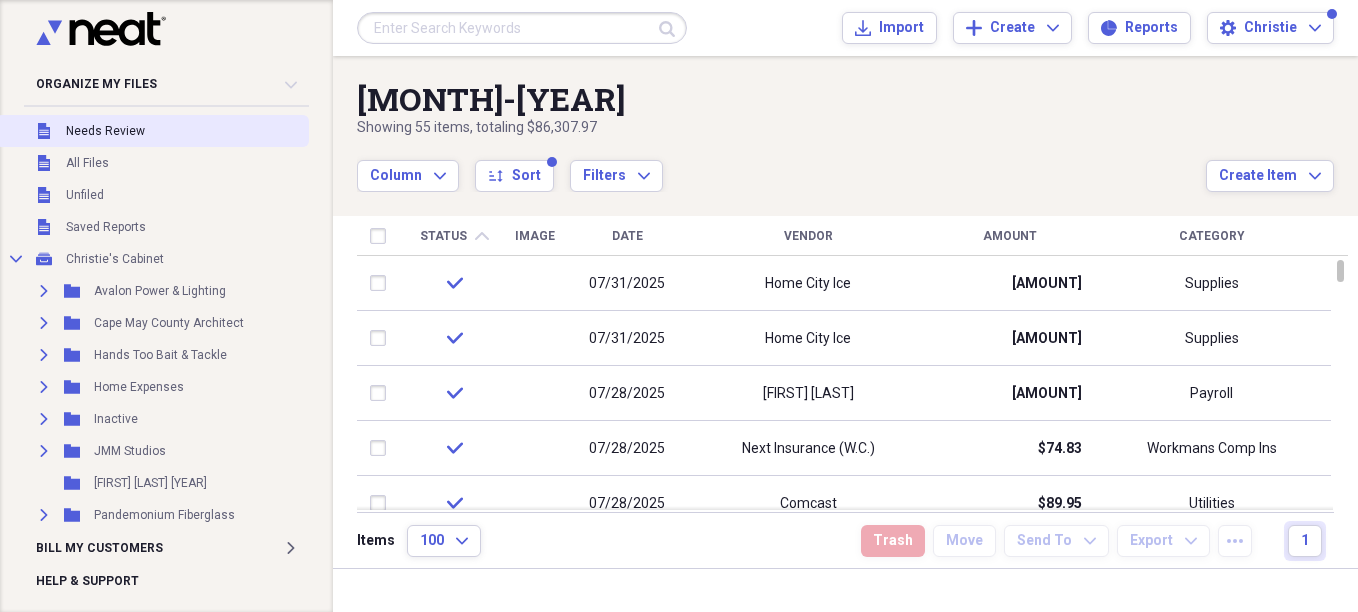 click on "Needs Review" at bounding box center (105, 131) 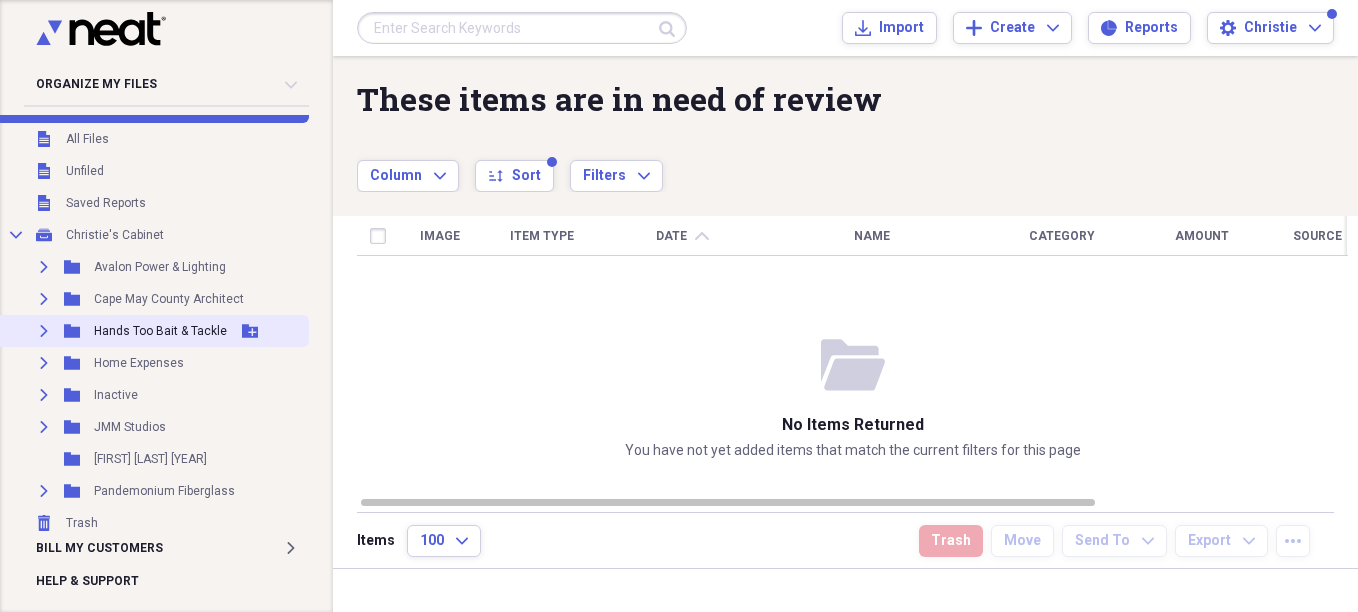 scroll, scrollTop: 31, scrollLeft: 0, axis: vertical 